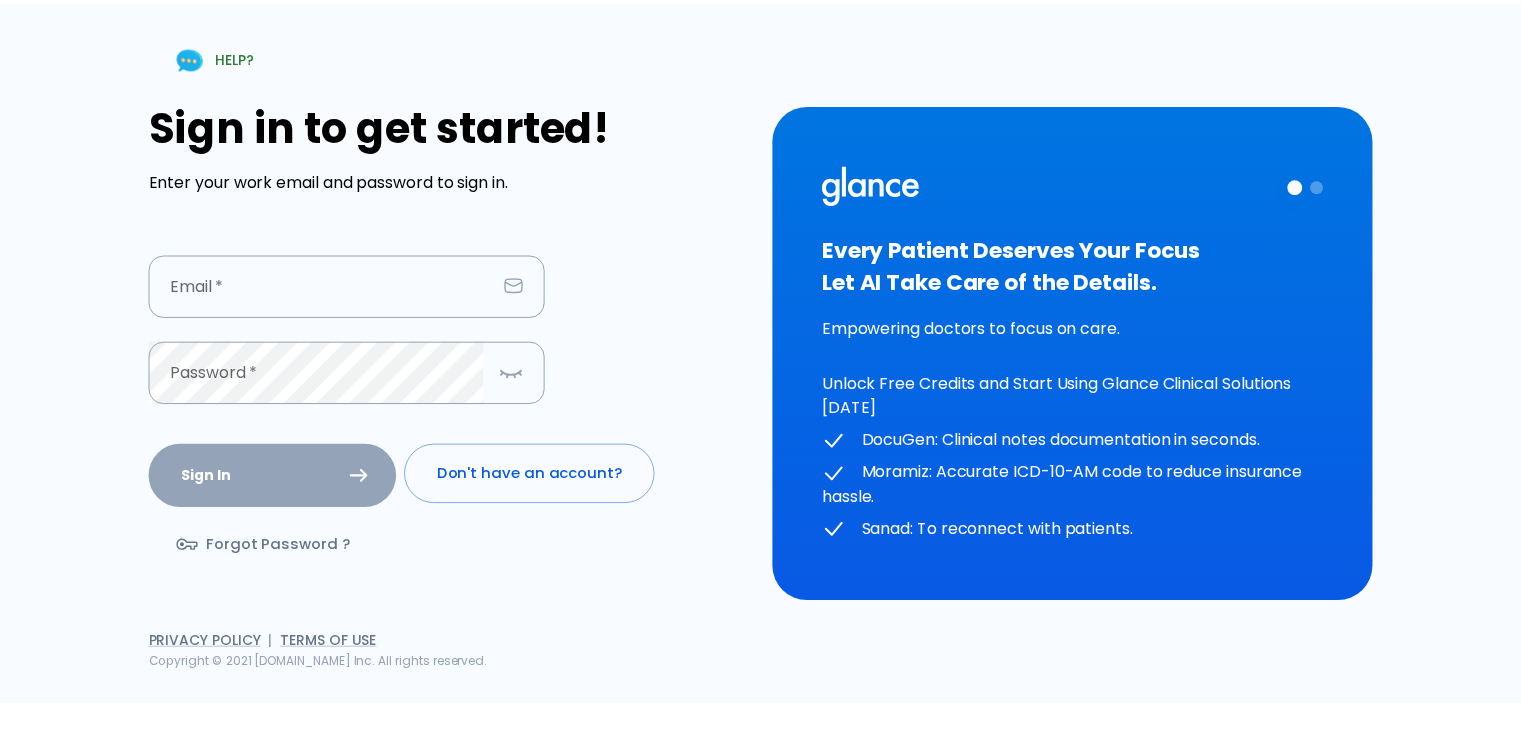 scroll, scrollTop: 0, scrollLeft: 0, axis: both 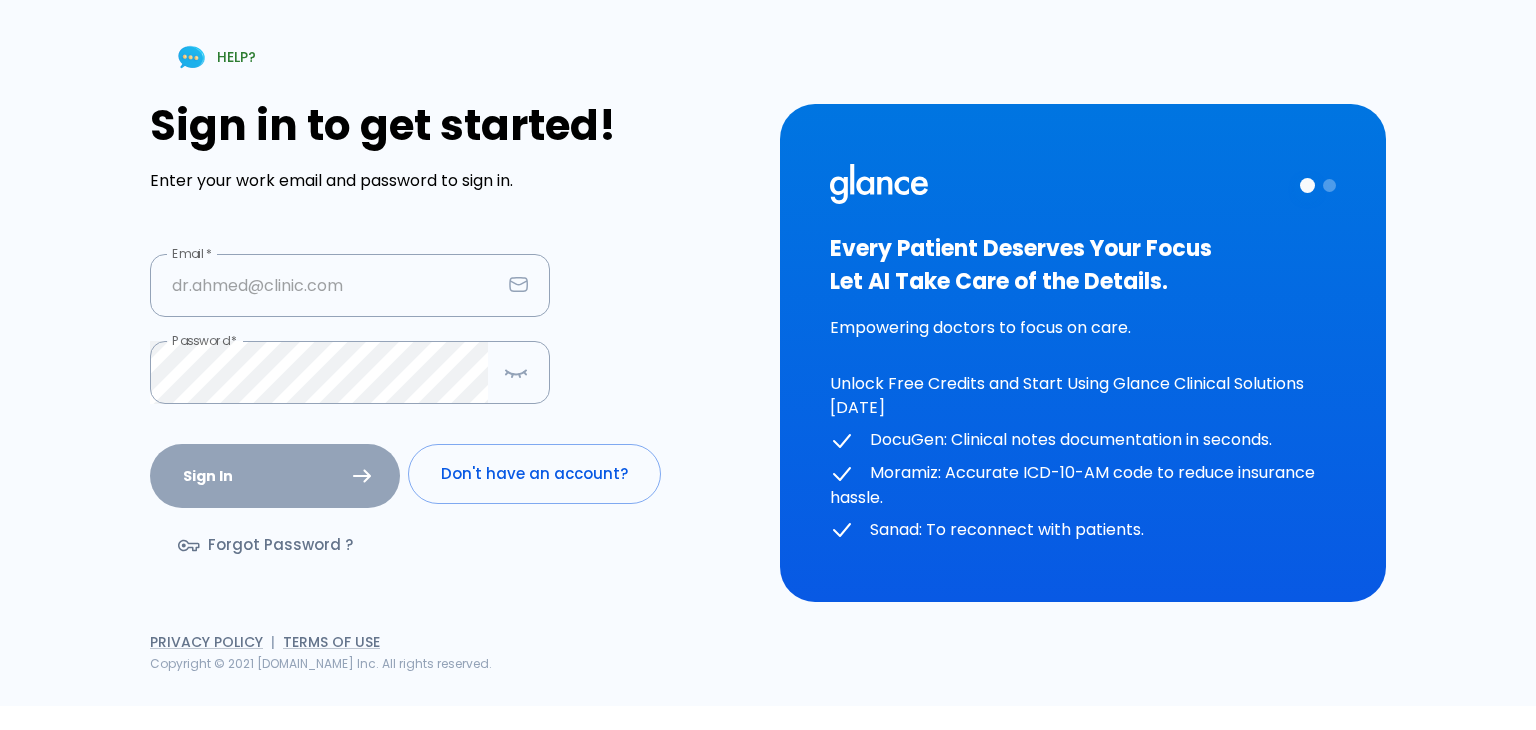 type on "[EMAIL_ADDRESS][DOMAIN_NAME]" 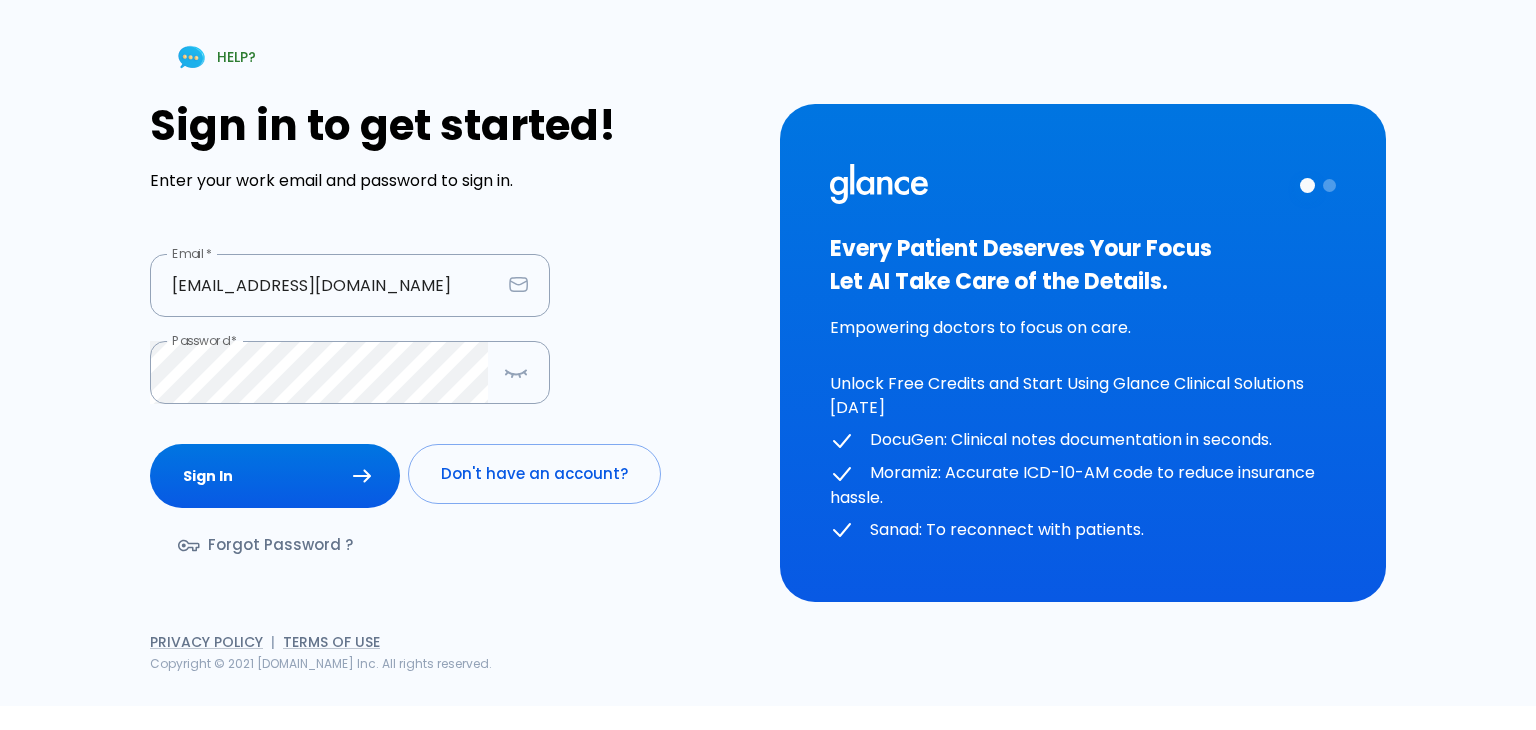 click on "Sign In" at bounding box center (271, 472) 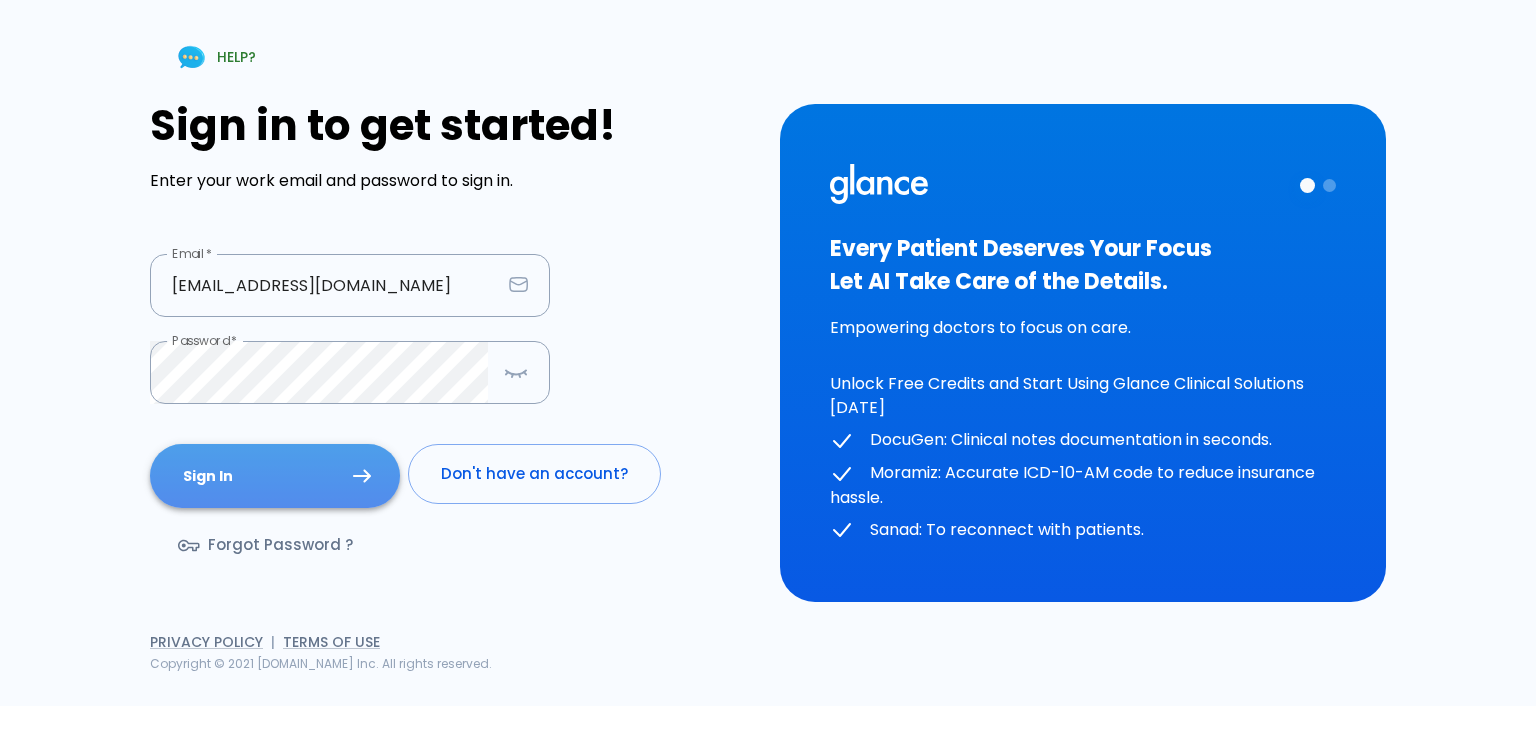 click on "Sign In" at bounding box center [275, 476] 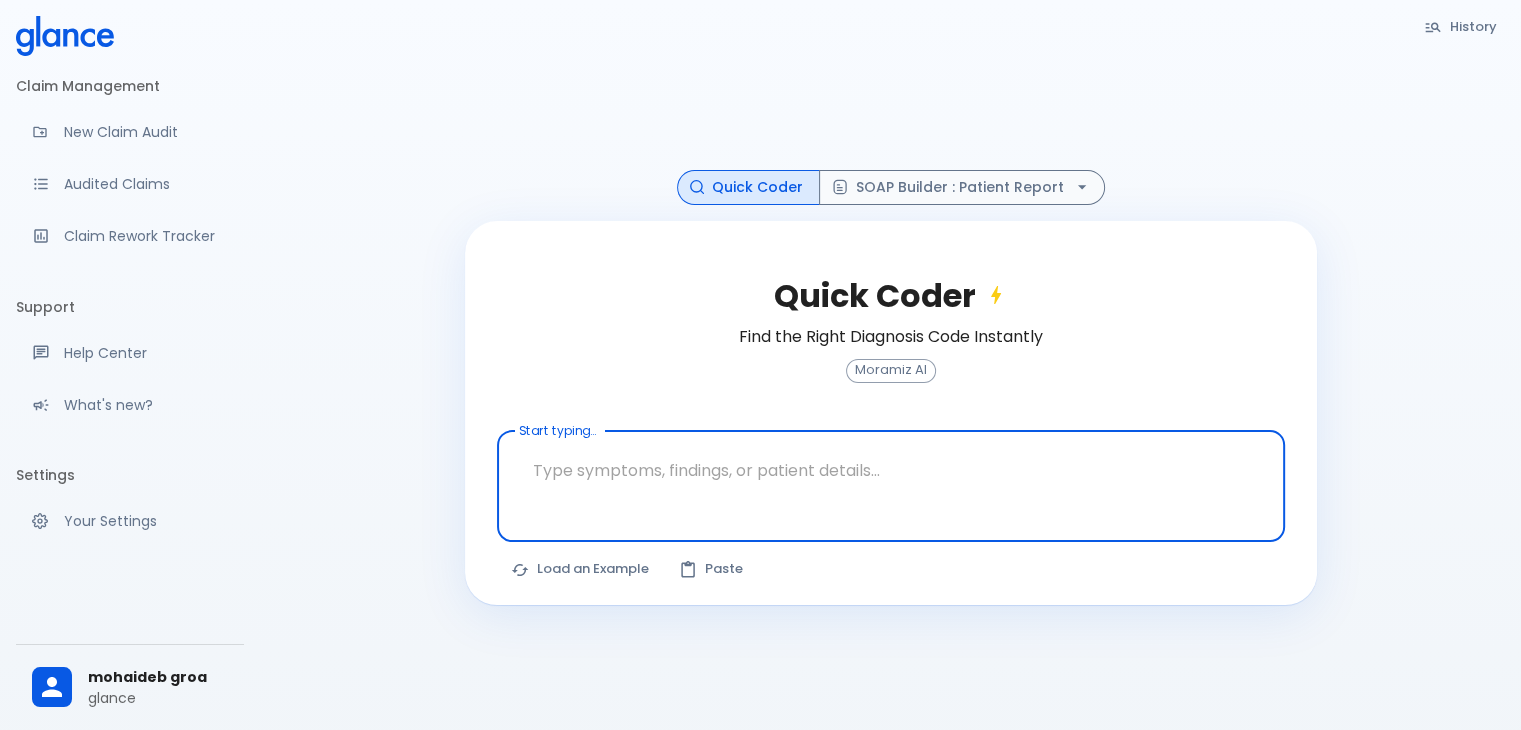 scroll, scrollTop: 298, scrollLeft: 0, axis: vertical 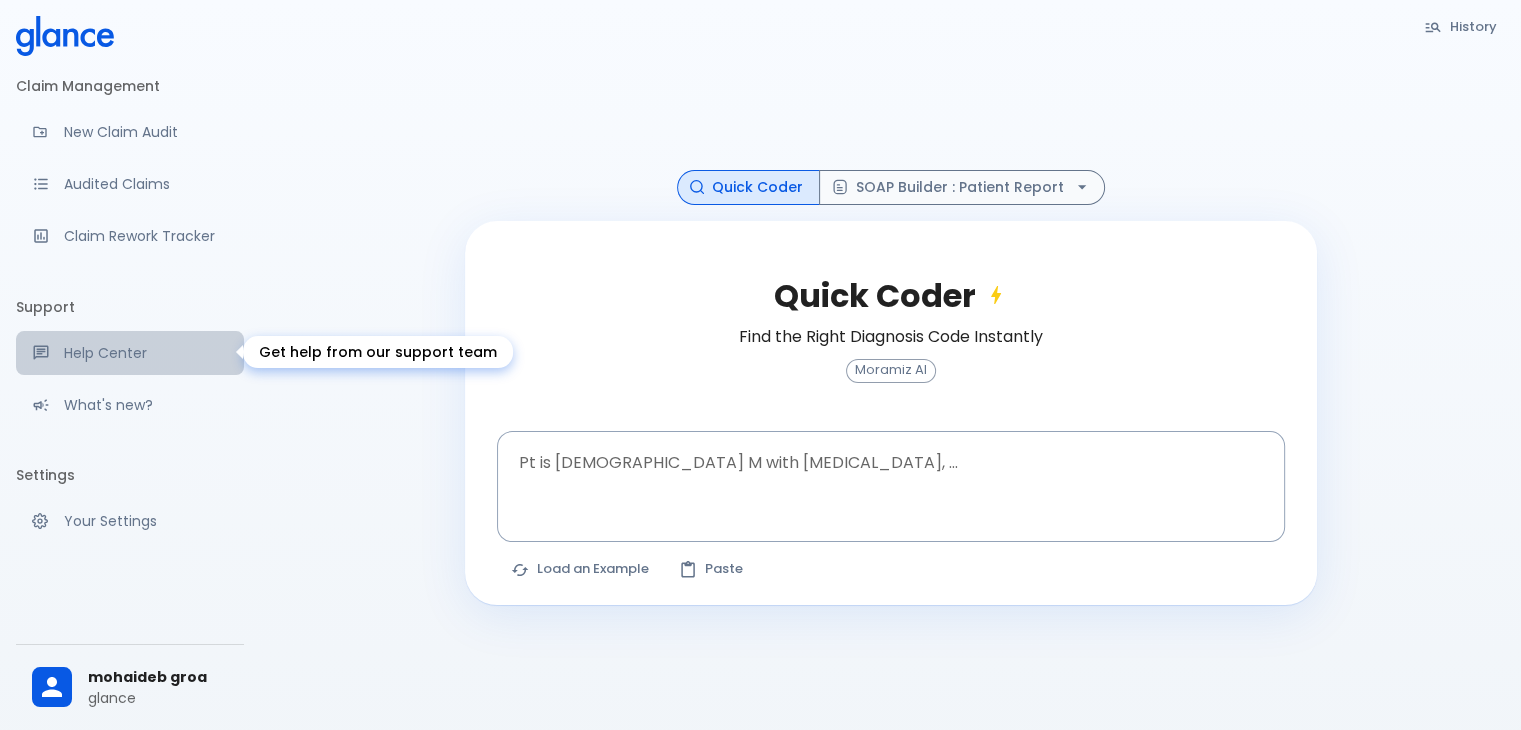click on "Help Center" at bounding box center (146, 353) 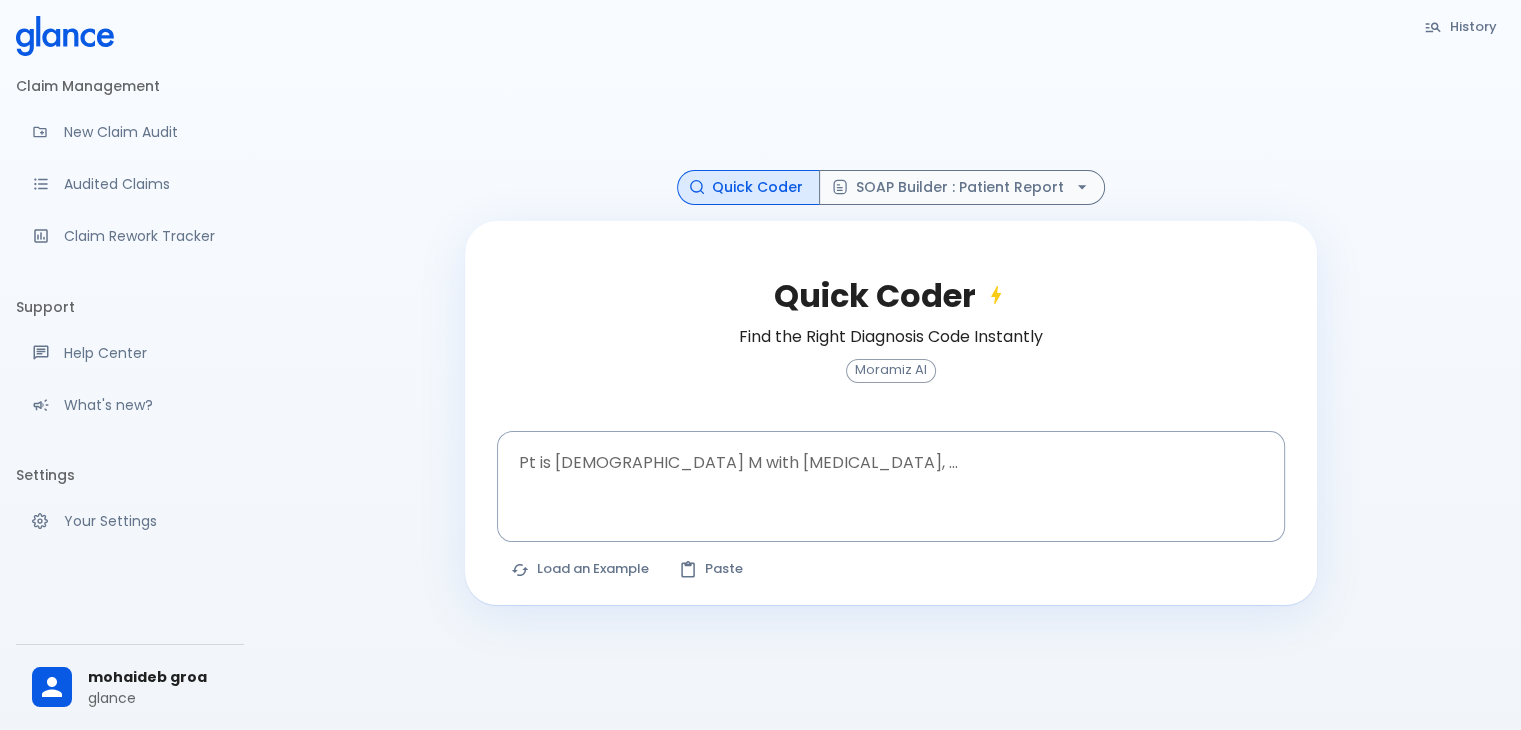 scroll, scrollTop: 296, scrollLeft: 0, axis: vertical 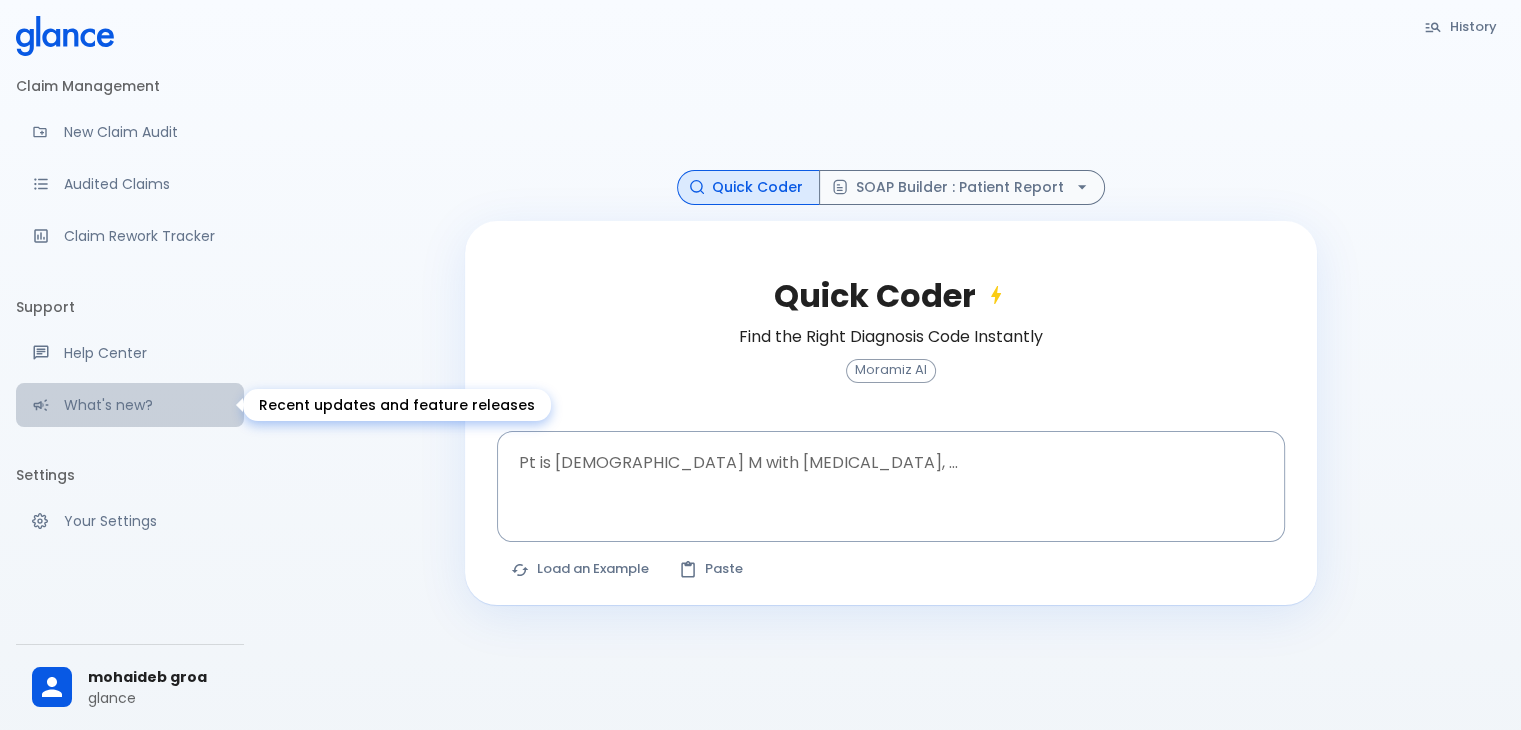 click on "What's new?" at bounding box center (146, 405) 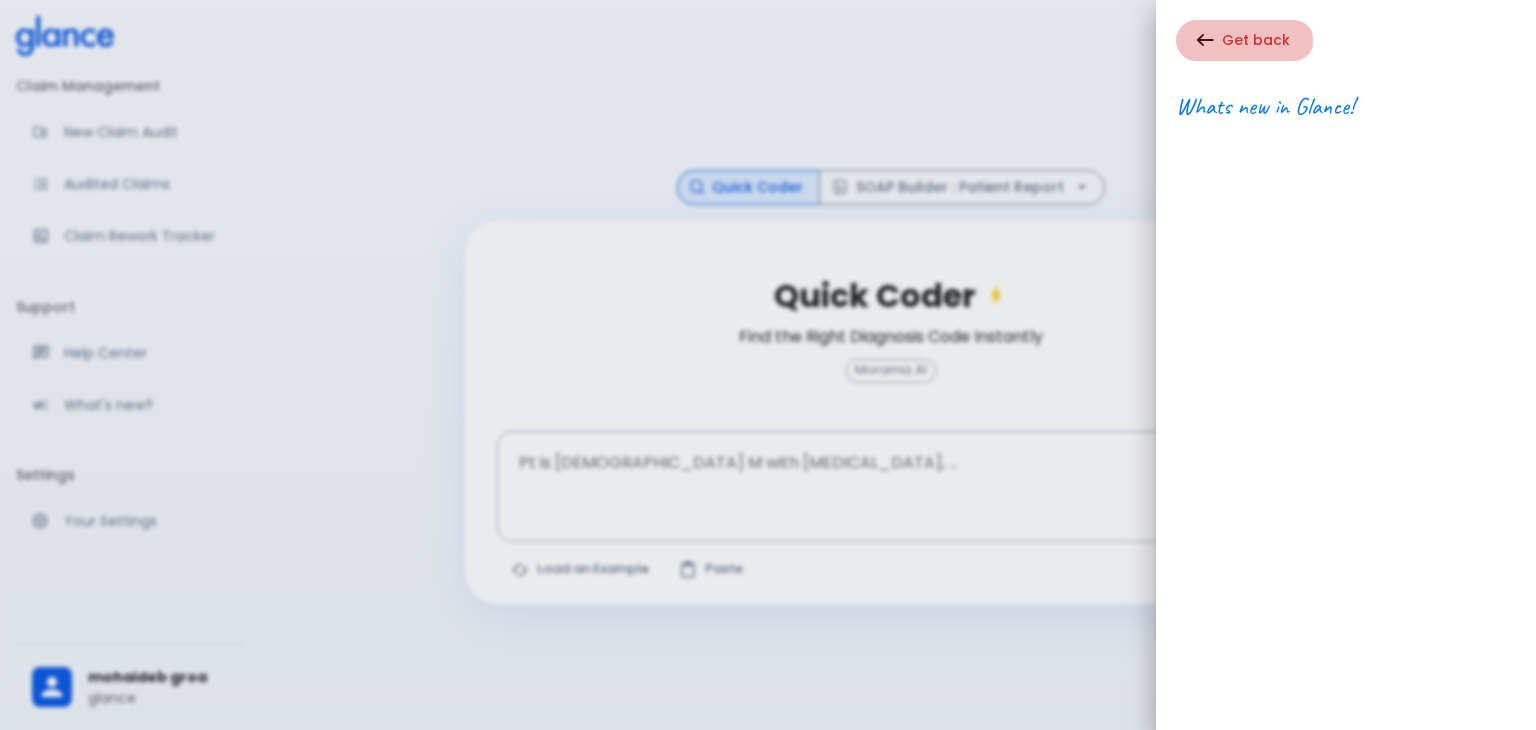 click on "Get back" at bounding box center [1245, 40] 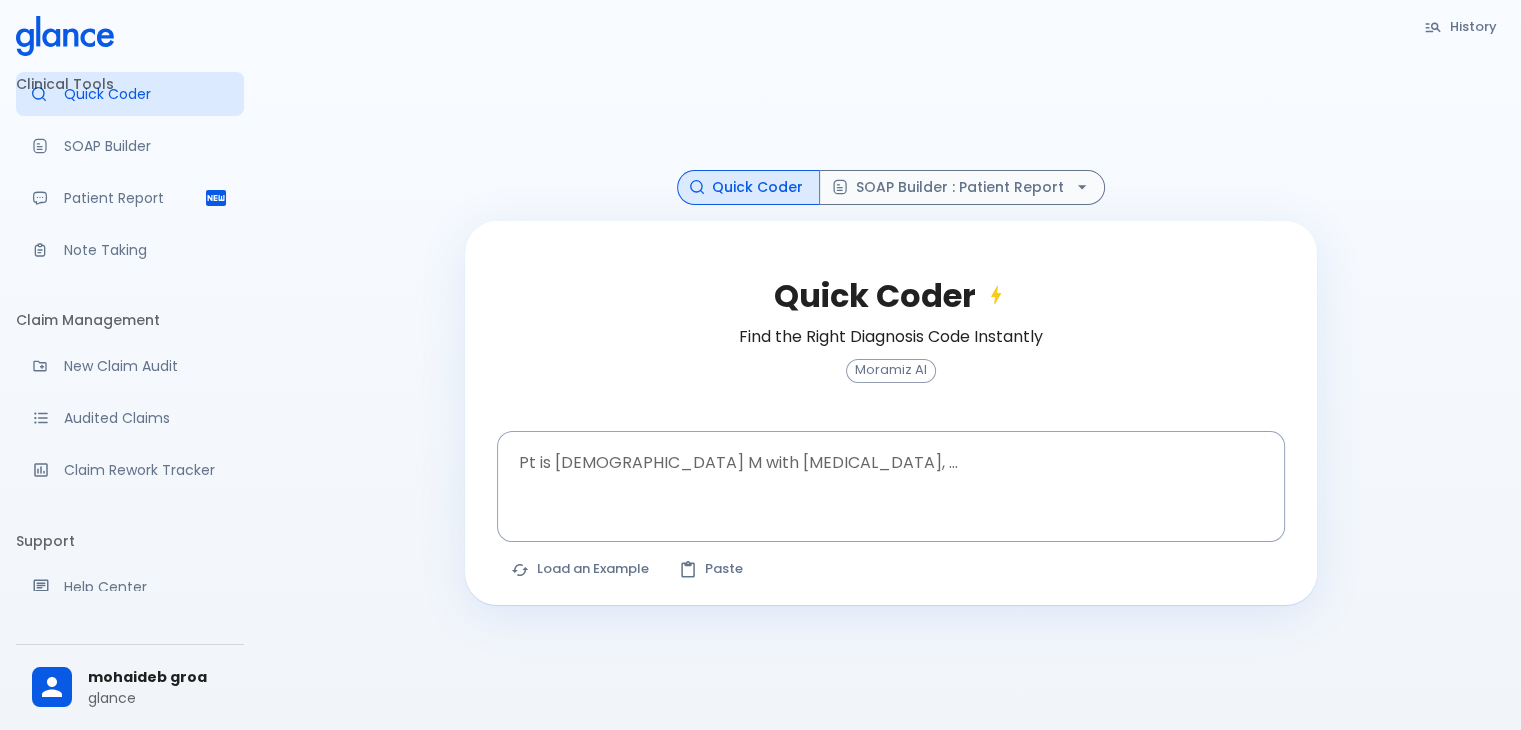 scroll, scrollTop: 0, scrollLeft: 0, axis: both 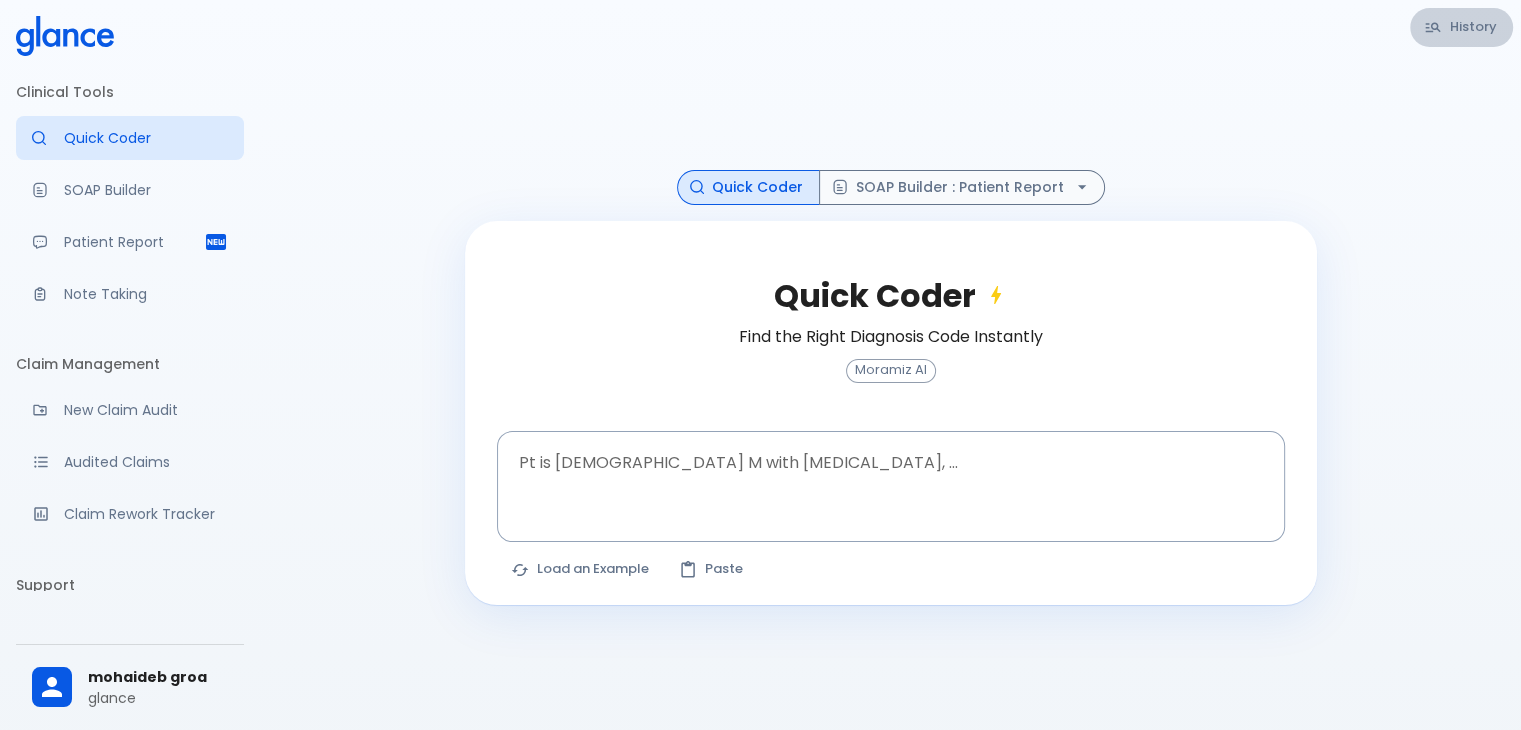 click on "History" at bounding box center [1461, 27] 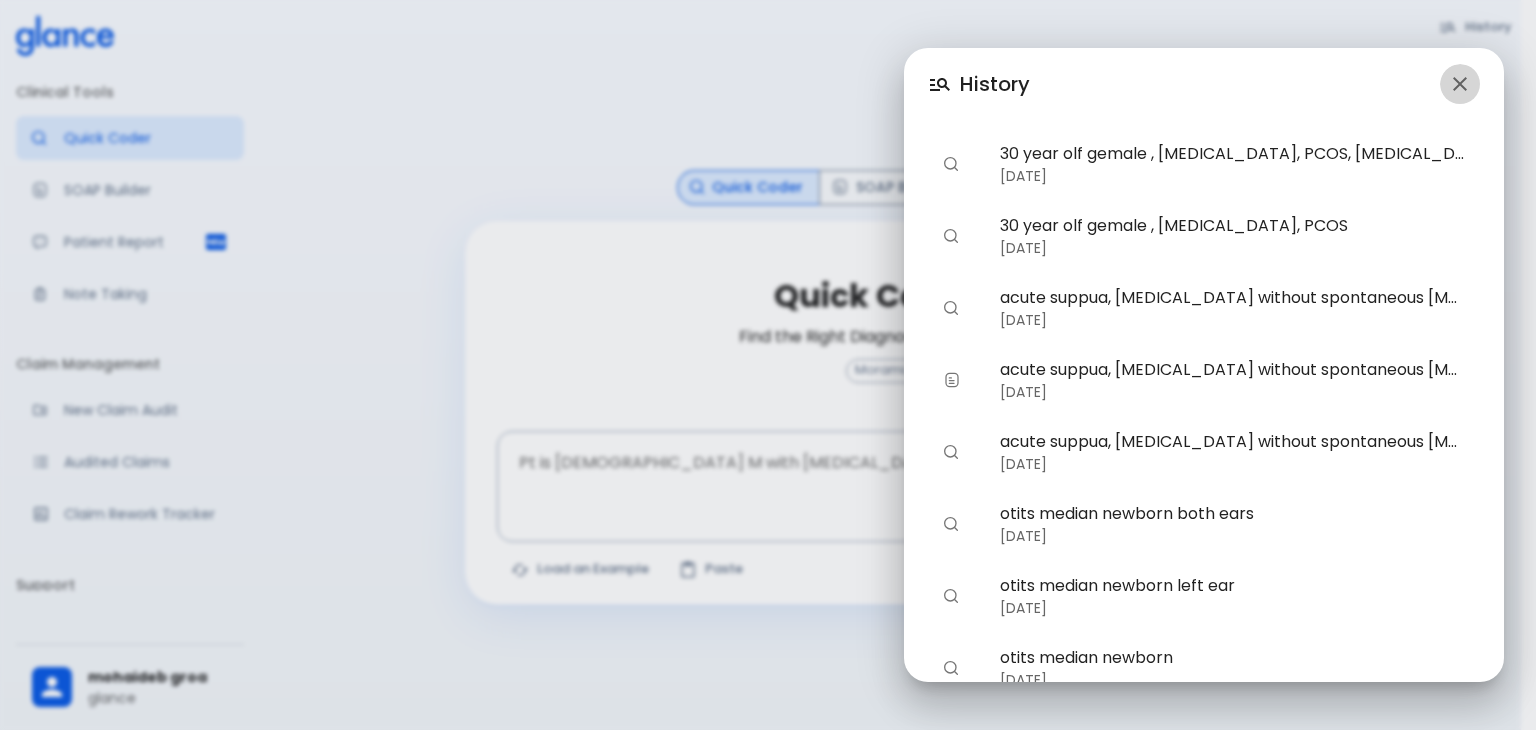 click 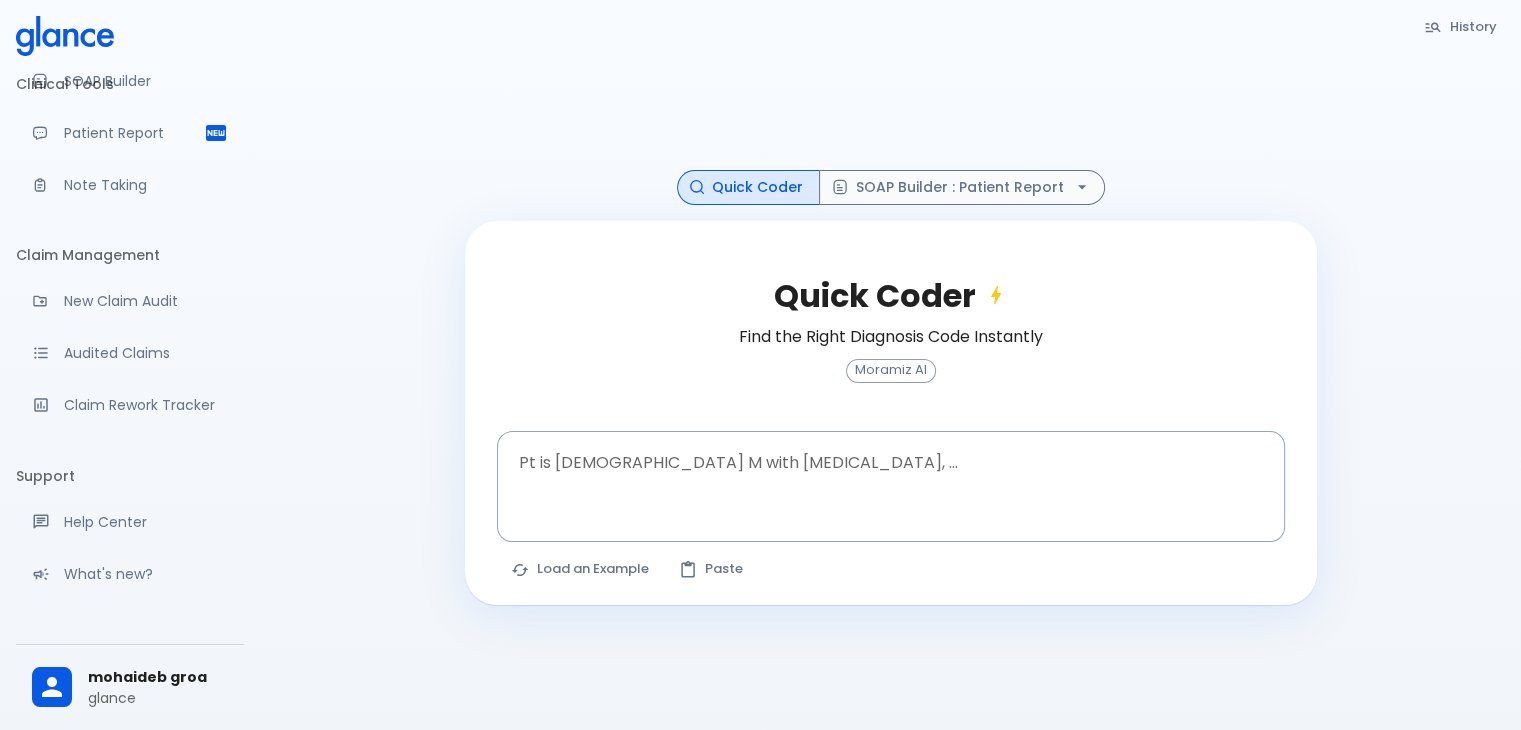 scroll, scrollTop: 0, scrollLeft: 0, axis: both 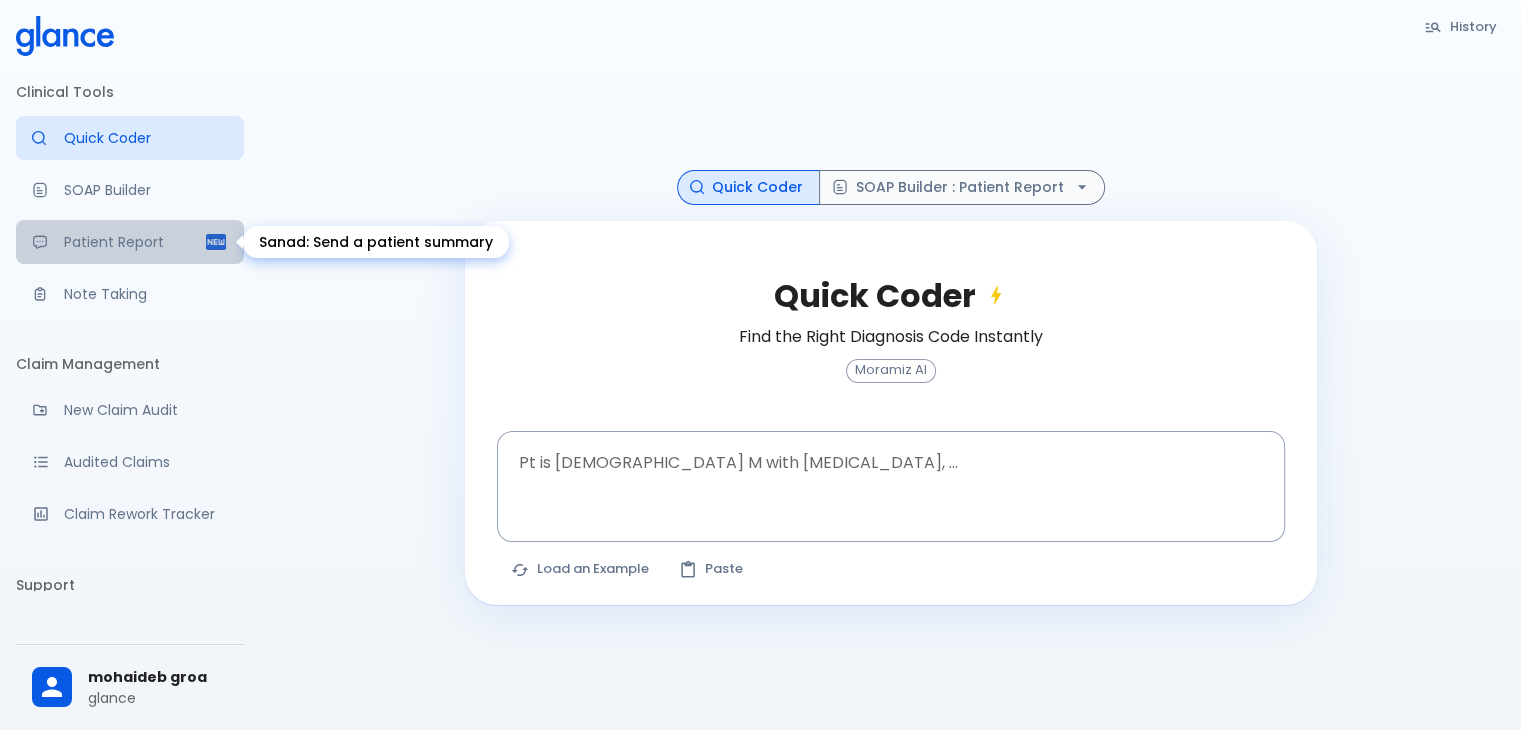 click on "Patient Report" at bounding box center [134, 242] 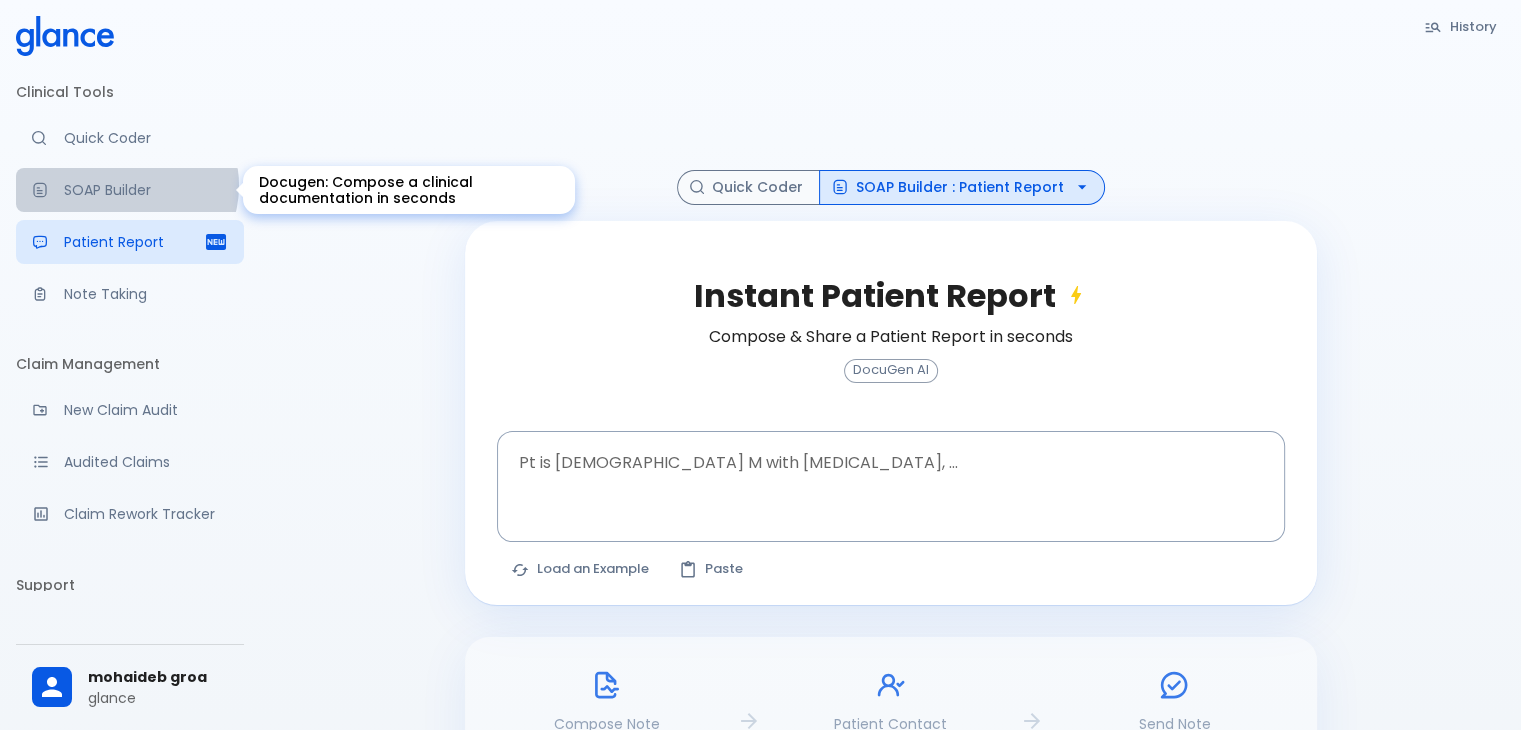 click on "SOAP Builder" at bounding box center [146, 190] 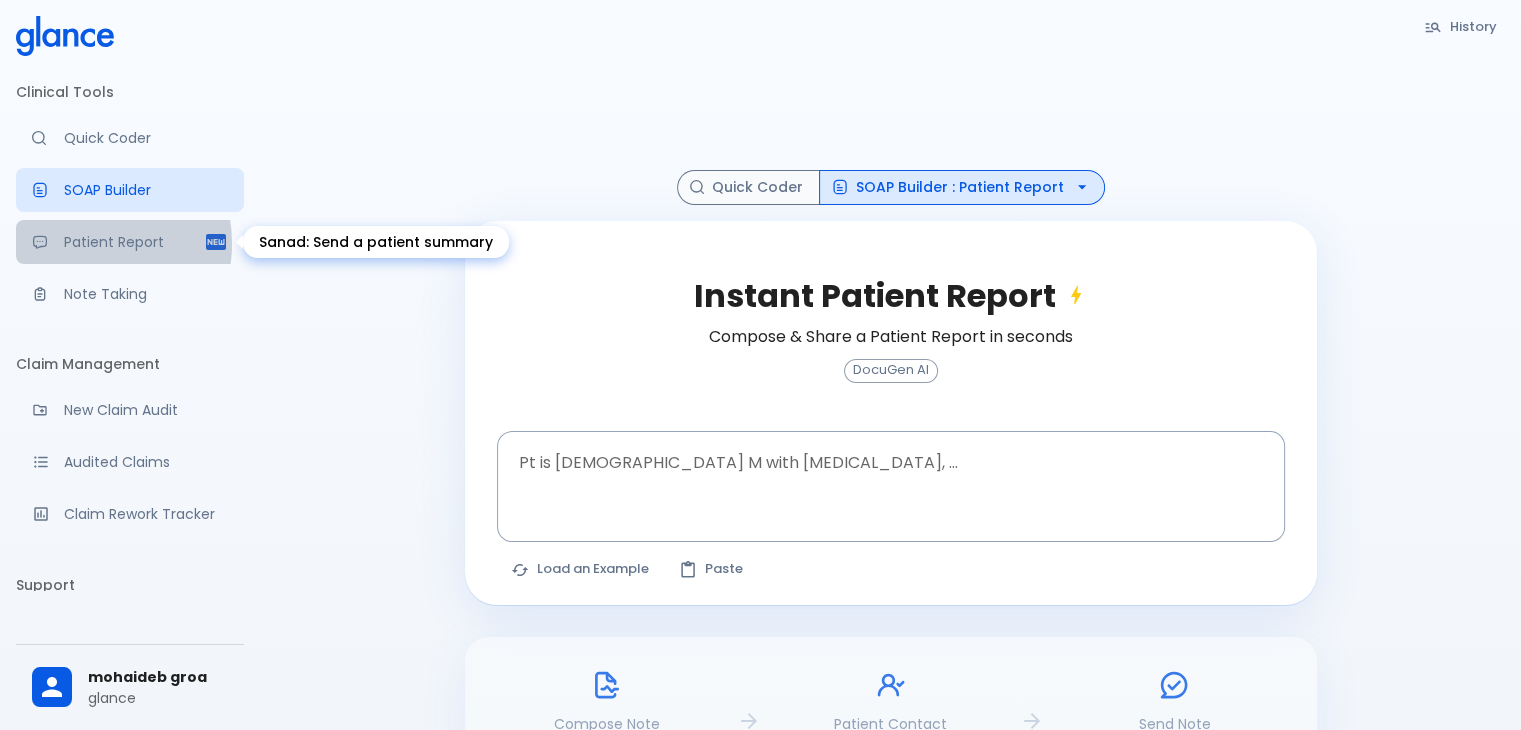 click on "Patient Report" at bounding box center (134, 242) 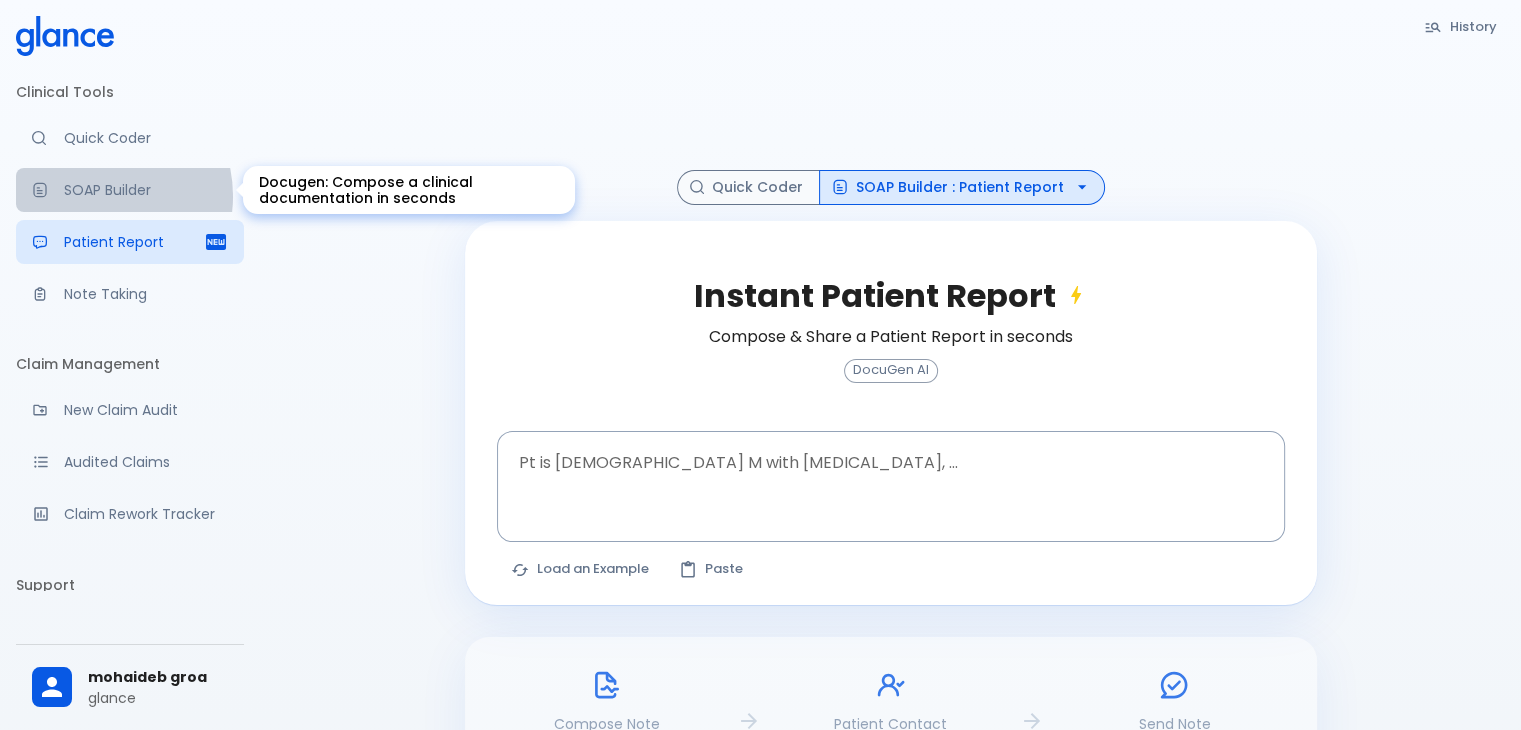 click on "SOAP Builder" at bounding box center (146, 190) 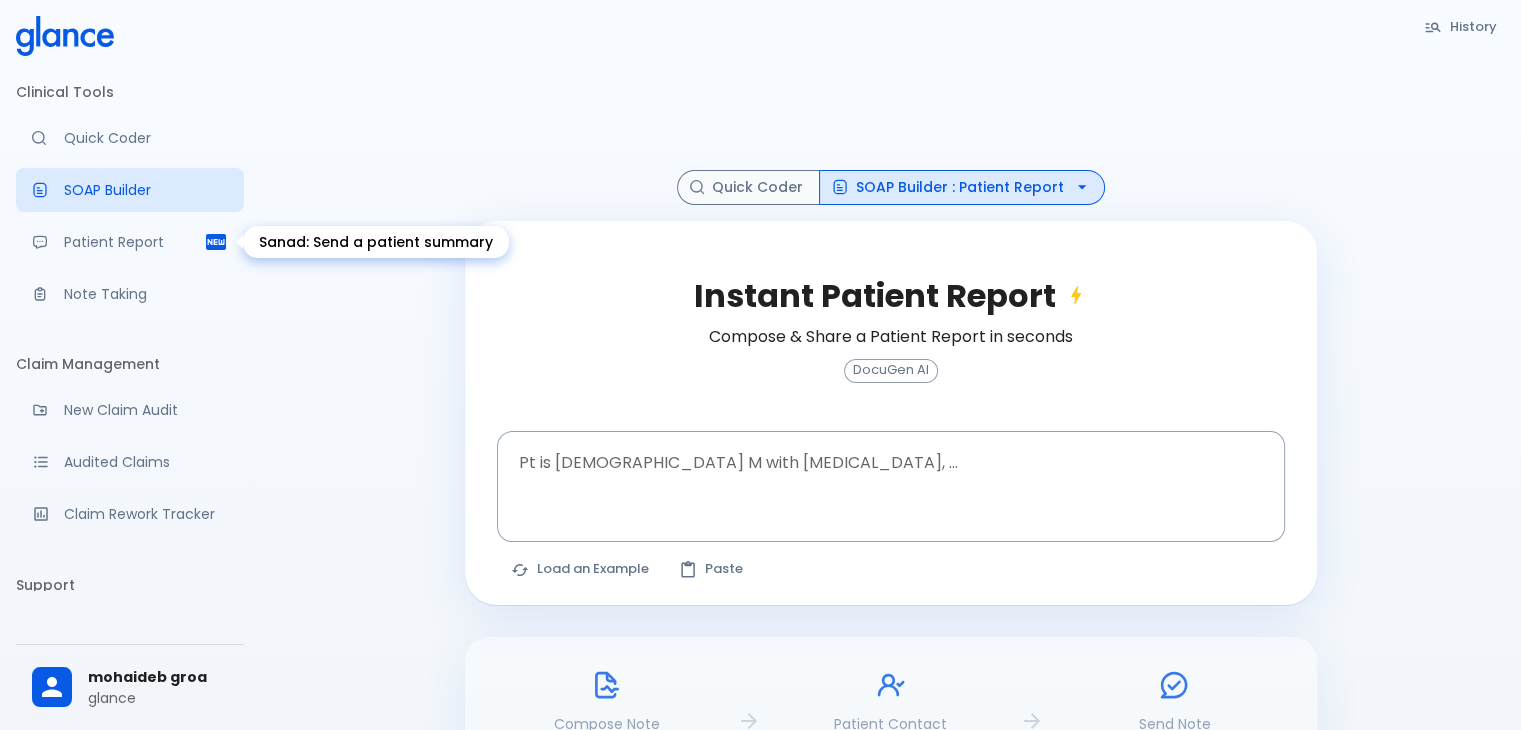 click on "Patient Report" at bounding box center [134, 242] 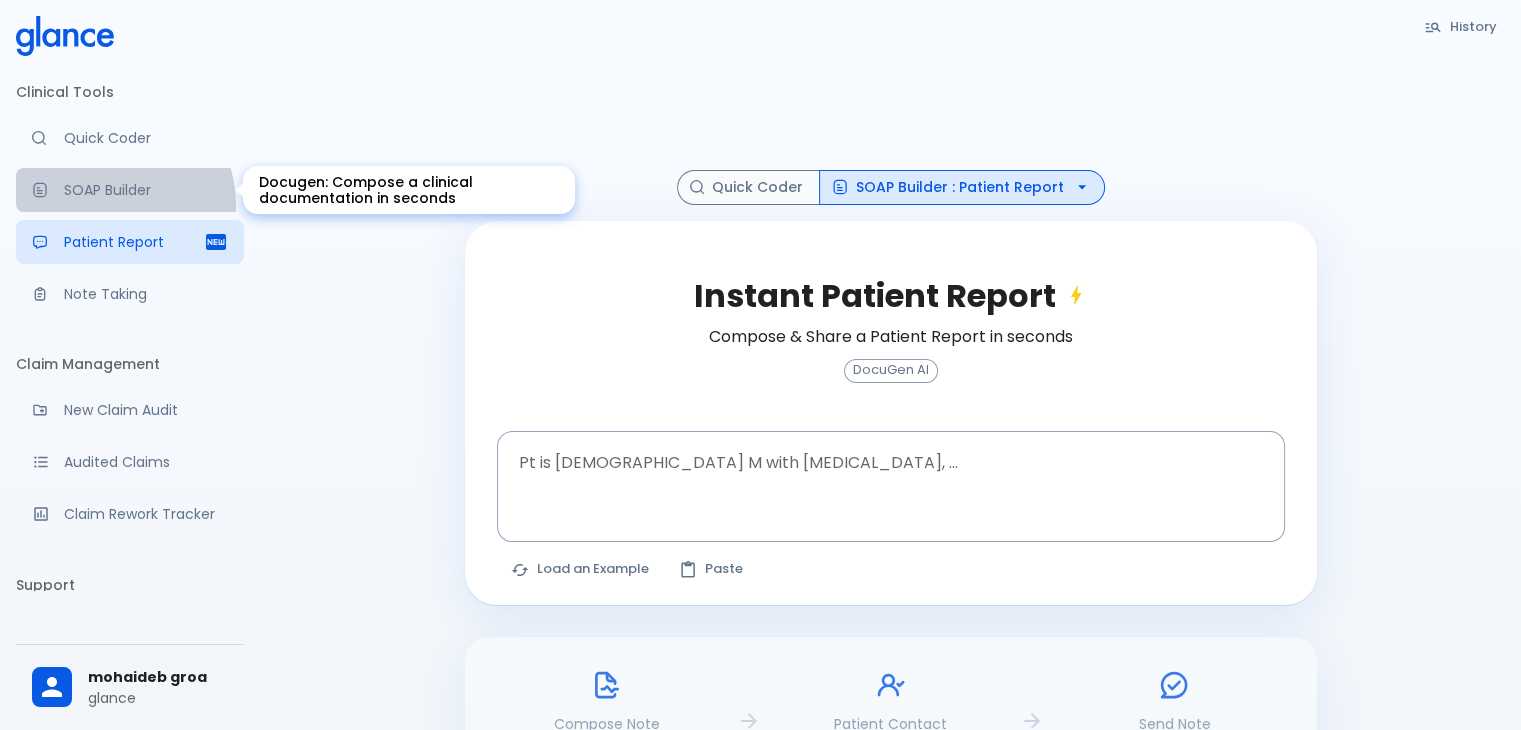 click on "SOAP Builder" at bounding box center [130, 190] 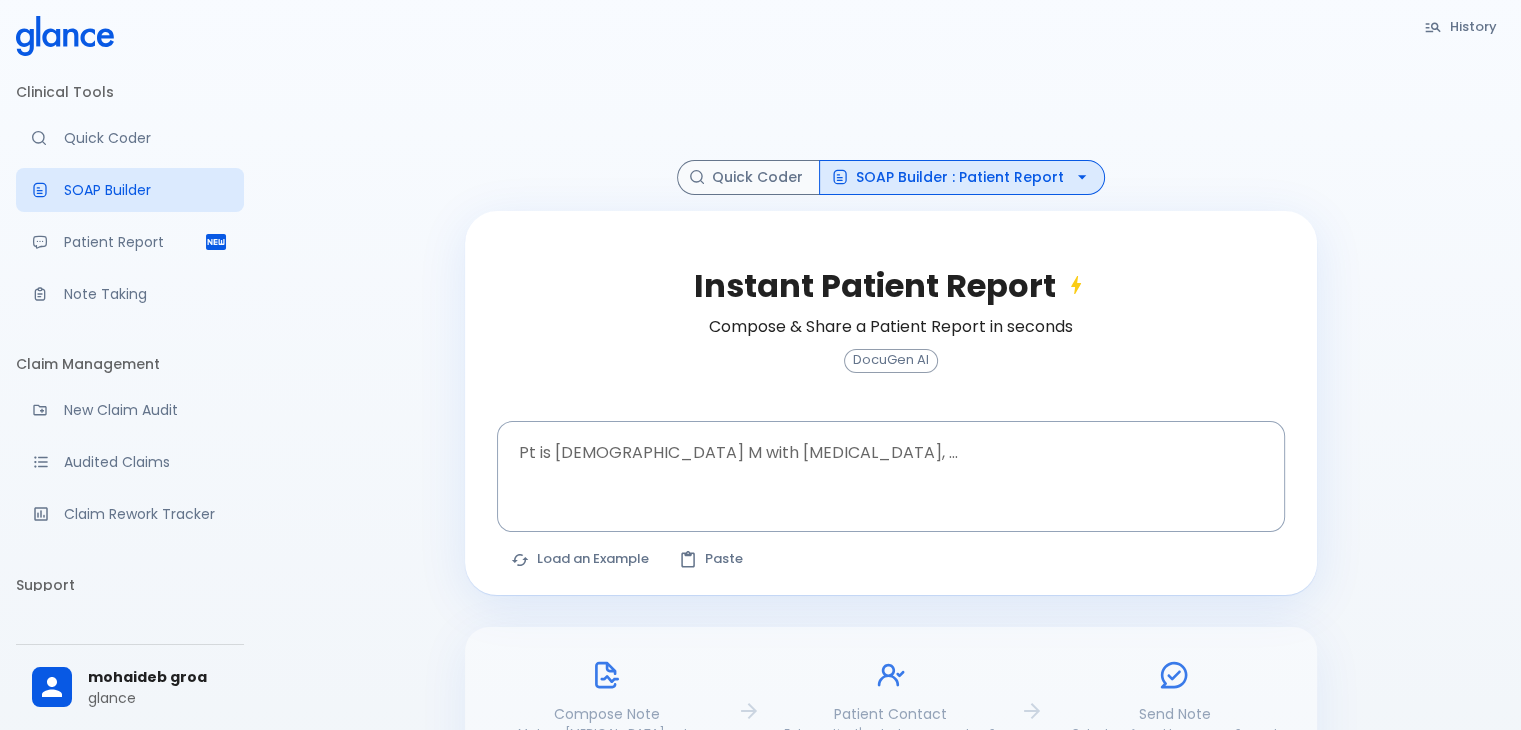 scroll, scrollTop: 0, scrollLeft: 0, axis: both 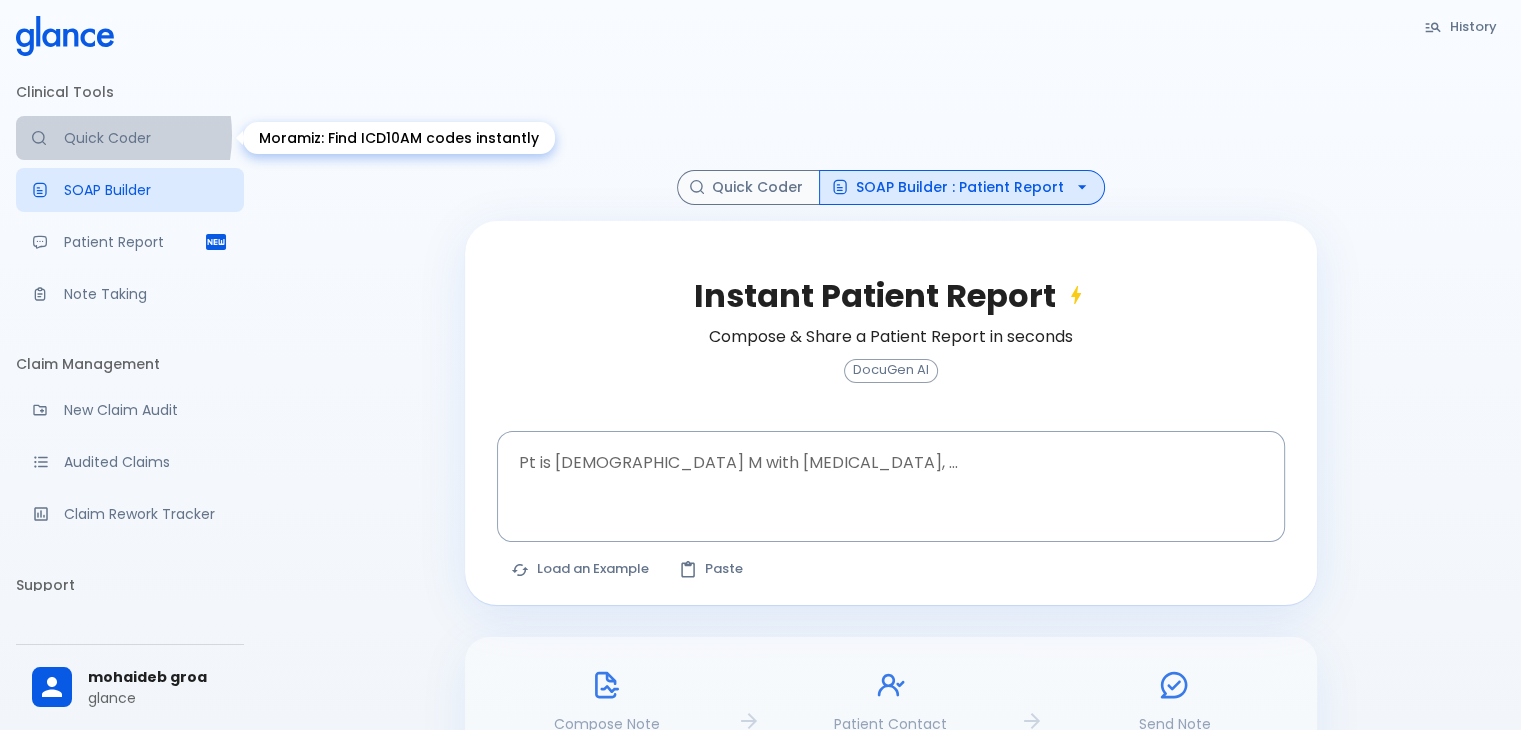 click on "Quick Coder" at bounding box center [146, 138] 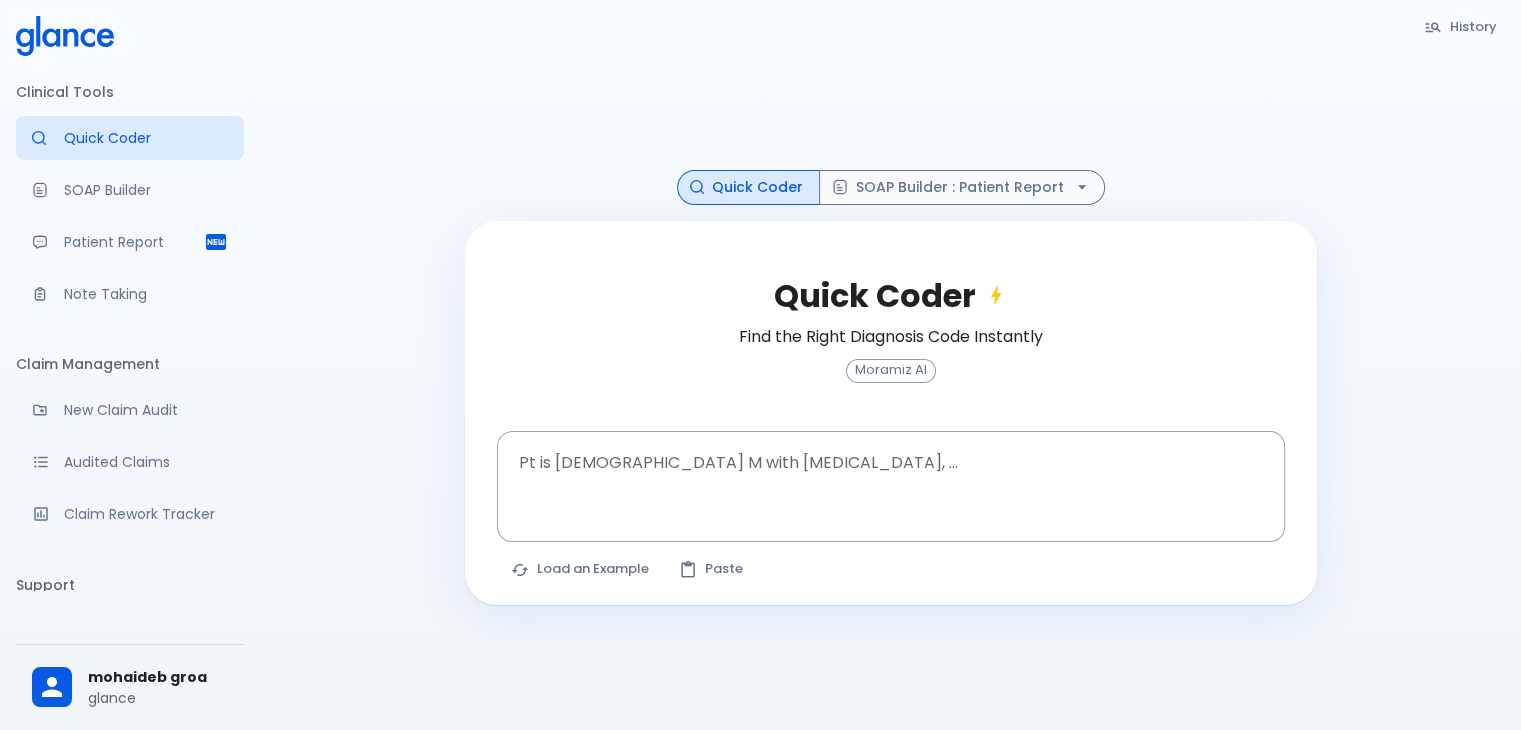 click at bounding box center (891, 97) 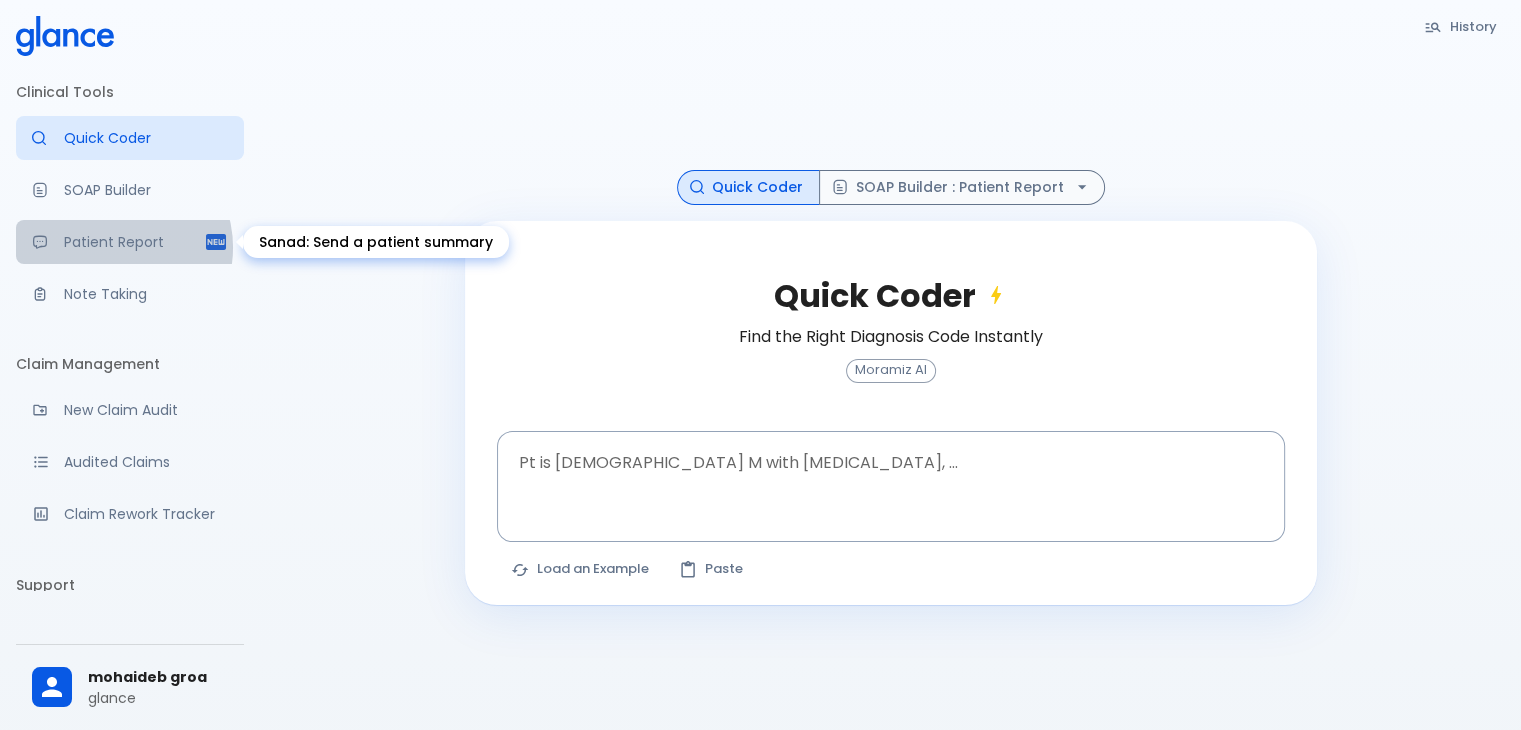 click on "Patient Report" at bounding box center [134, 242] 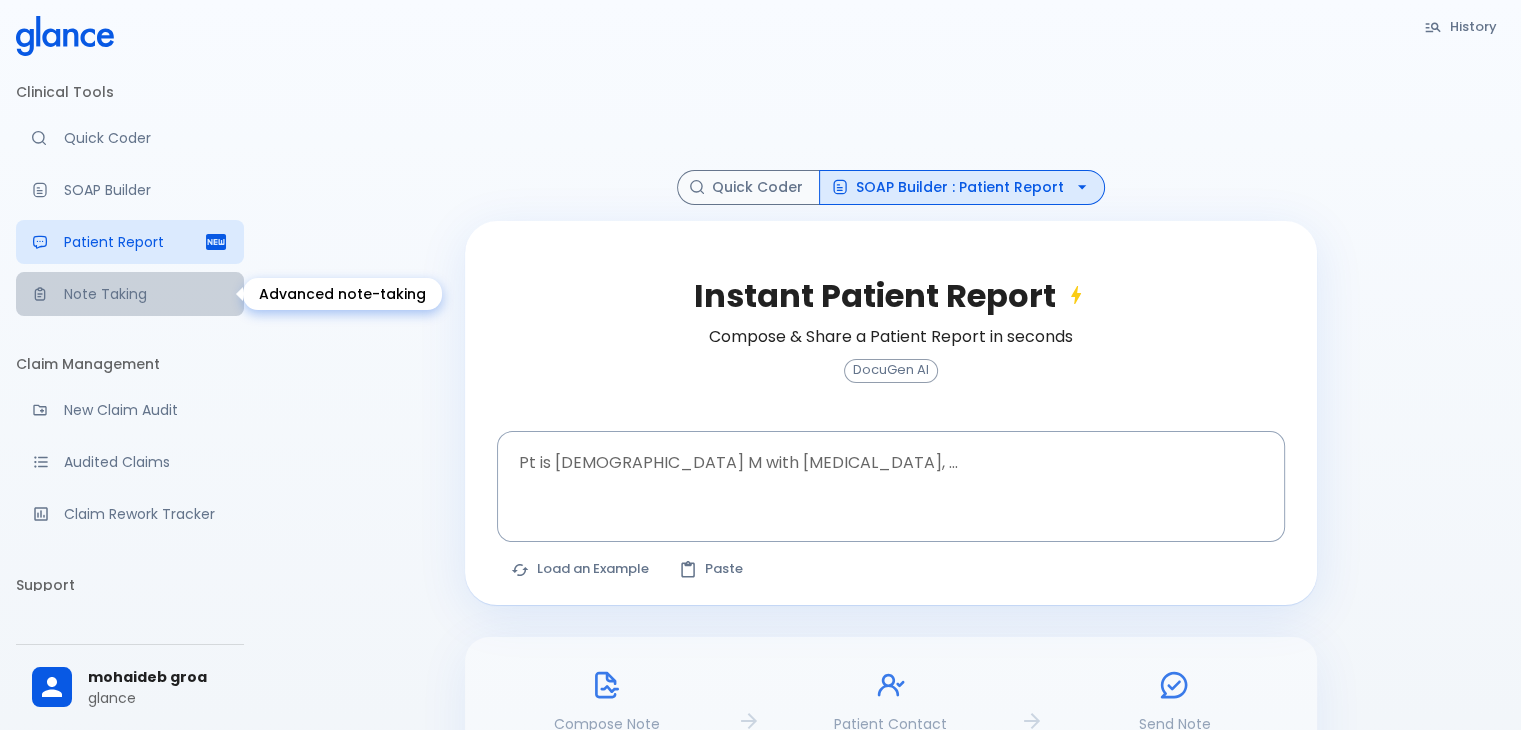 click on "Note Taking" at bounding box center (146, 294) 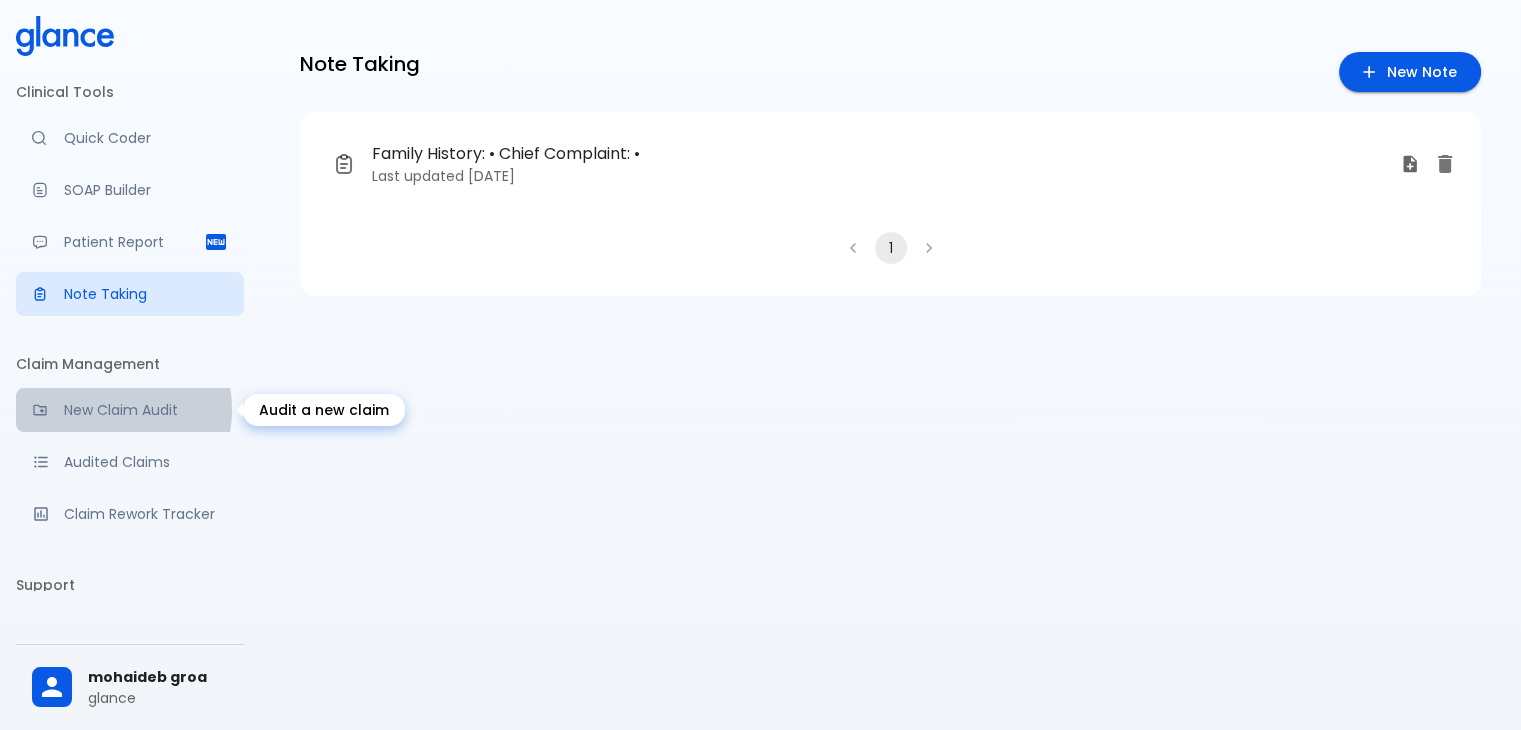 click on "New Claim Audit" at bounding box center [146, 410] 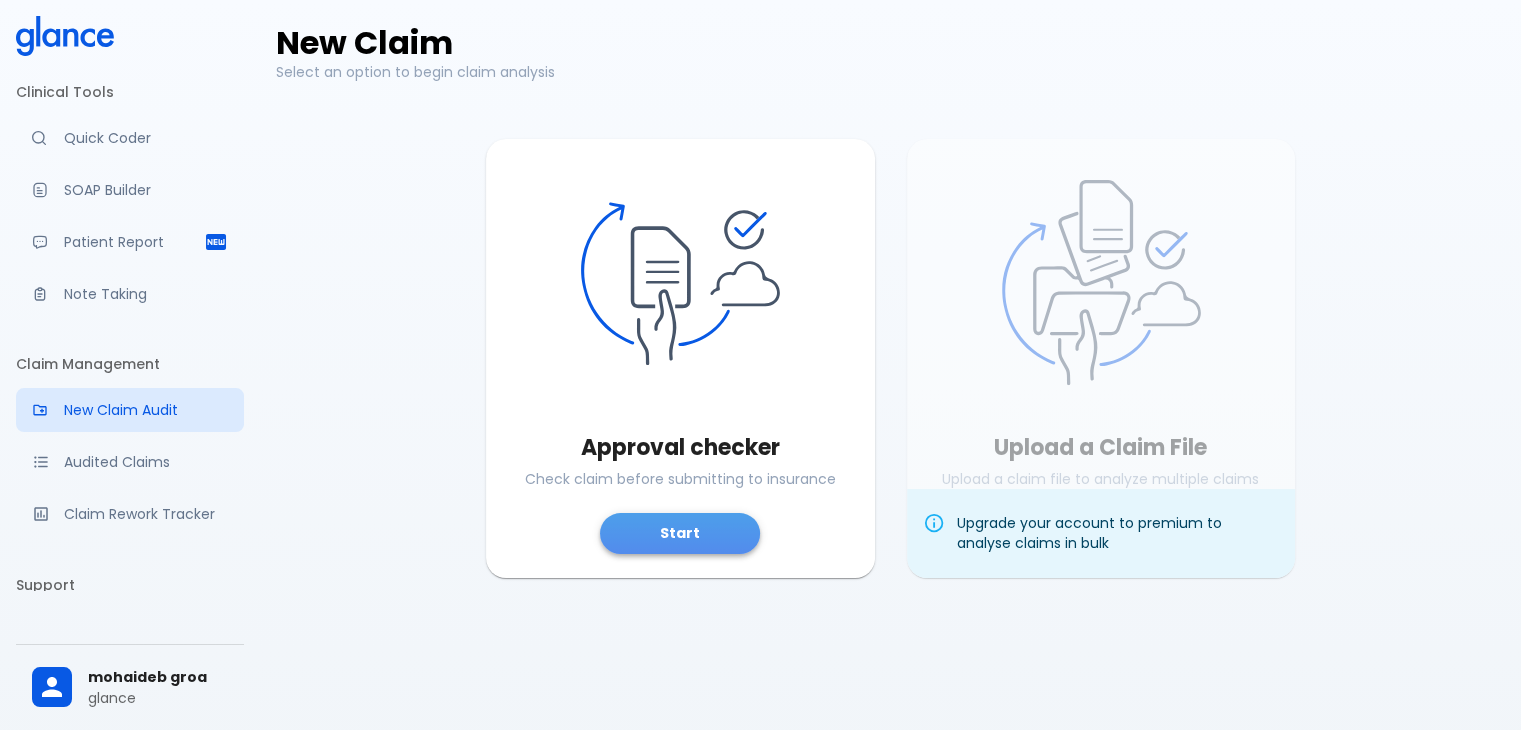click on "Start" at bounding box center [680, 533] 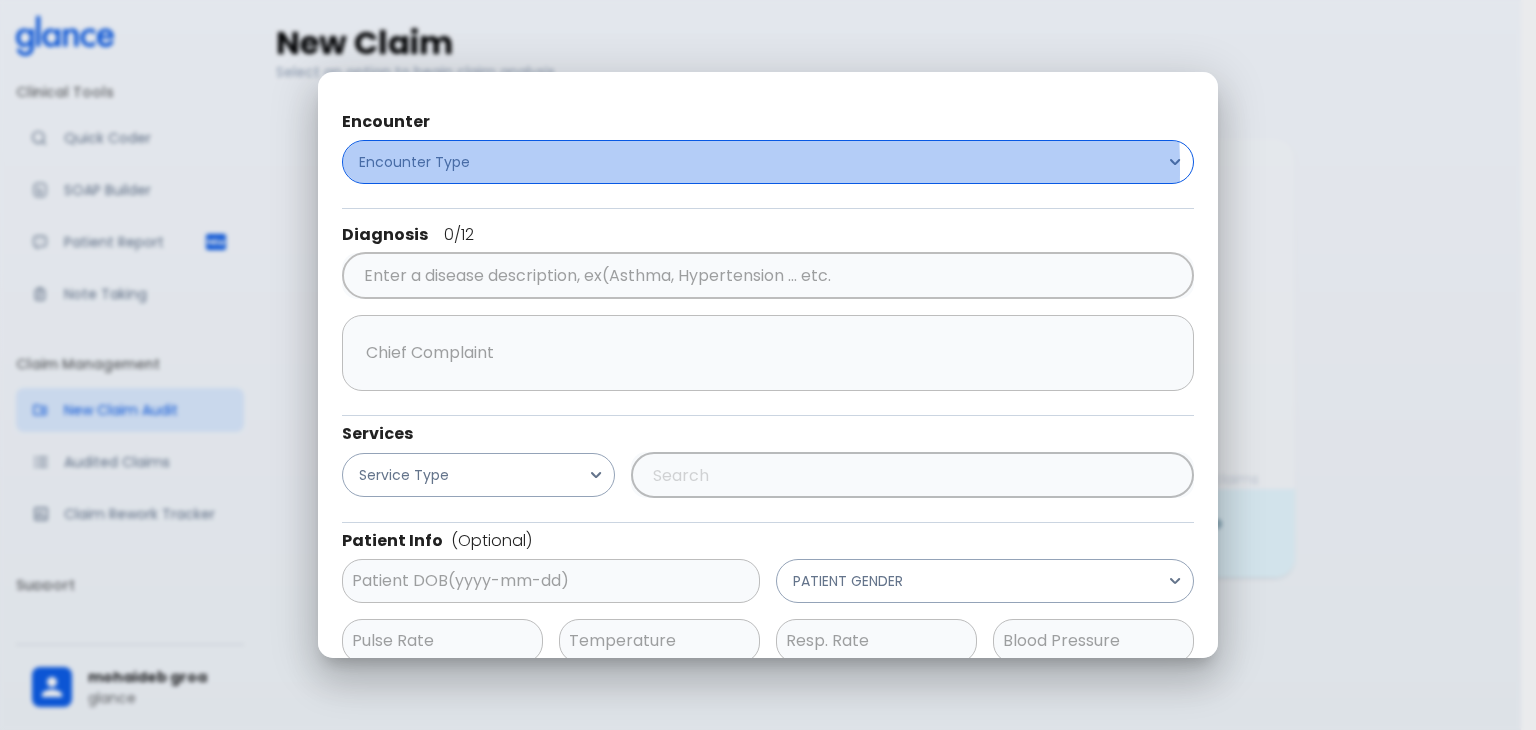 click on "Encounter Type" at bounding box center (414, 162) 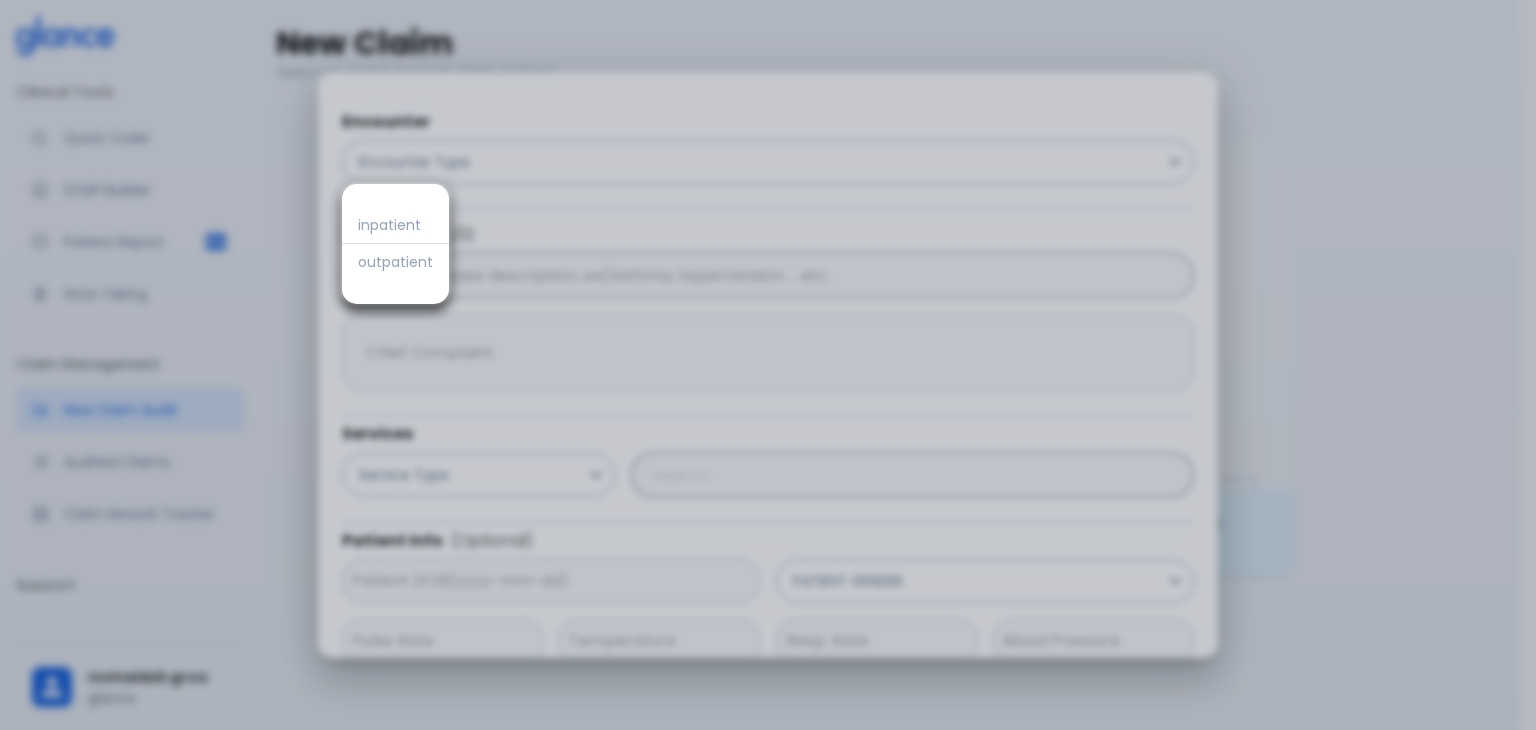 click at bounding box center (768, 365) 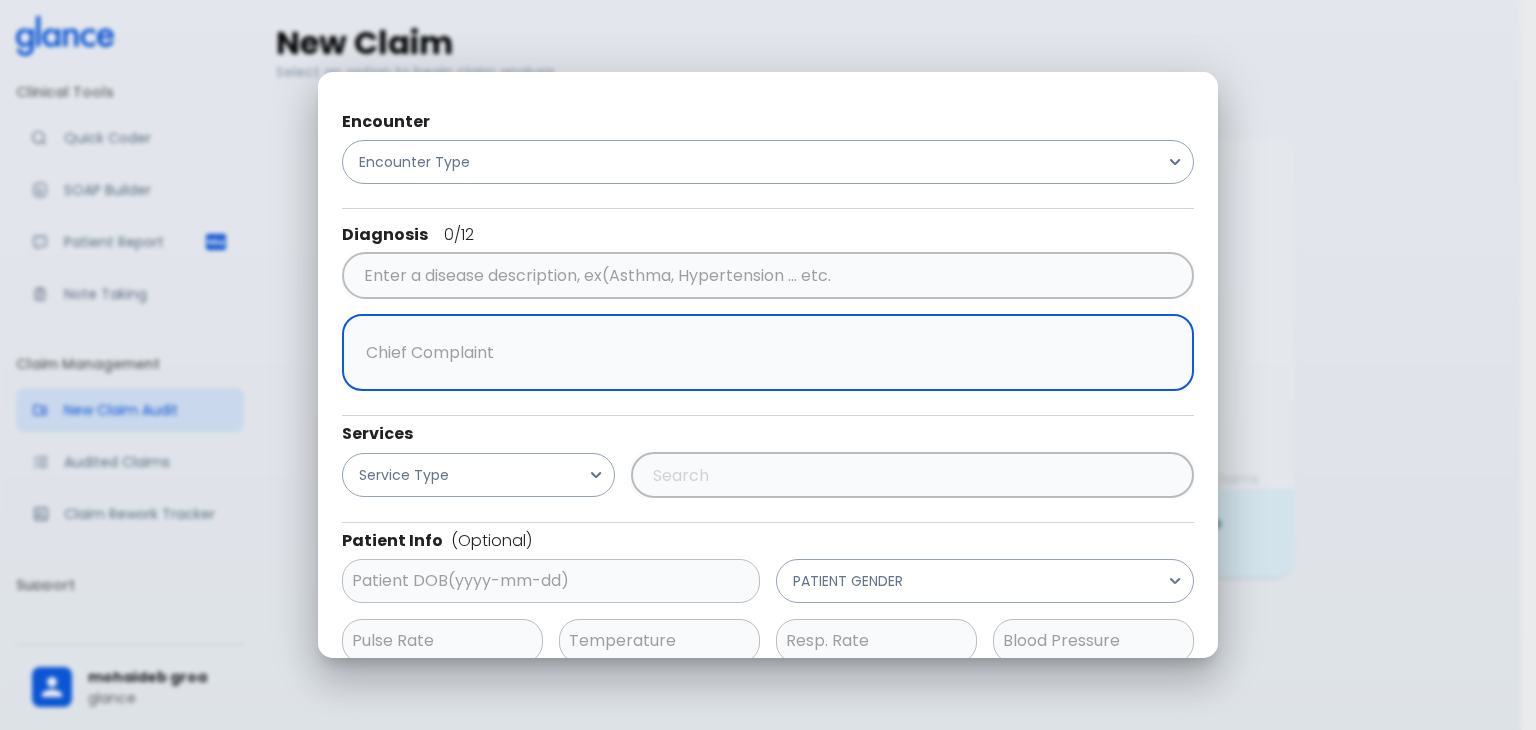 click at bounding box center [763, 353] 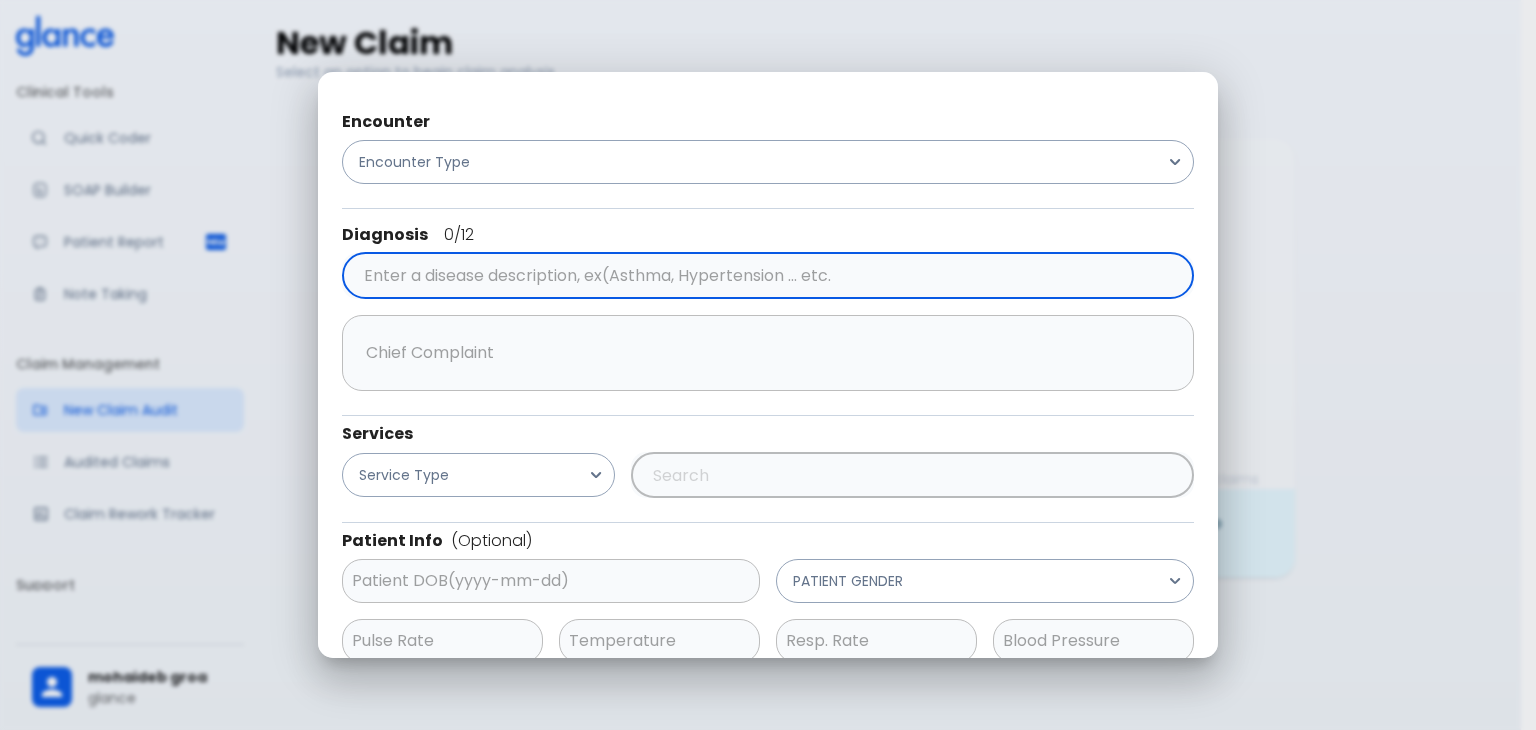 click at bounding box center (764, 276) 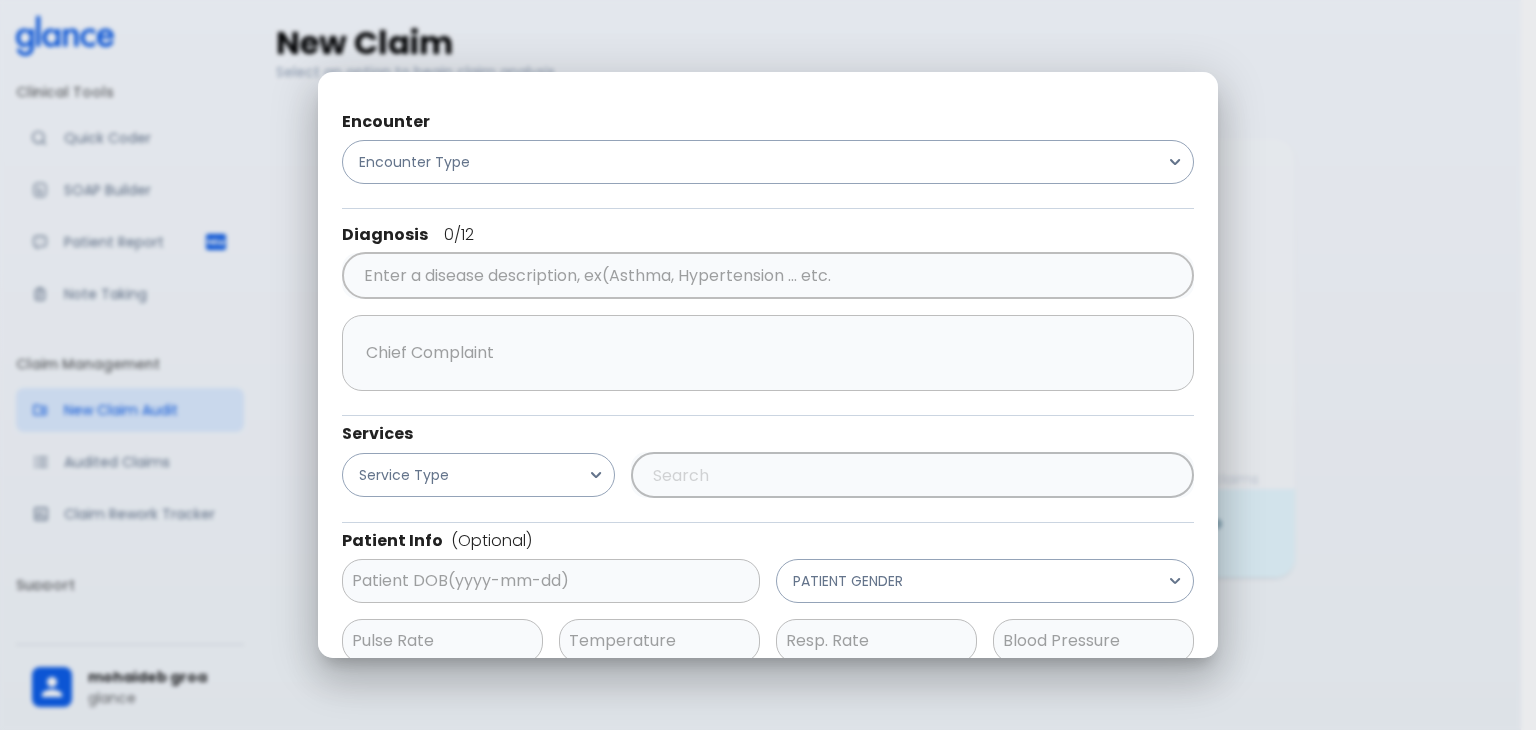 click at bounding box center (768, 510) 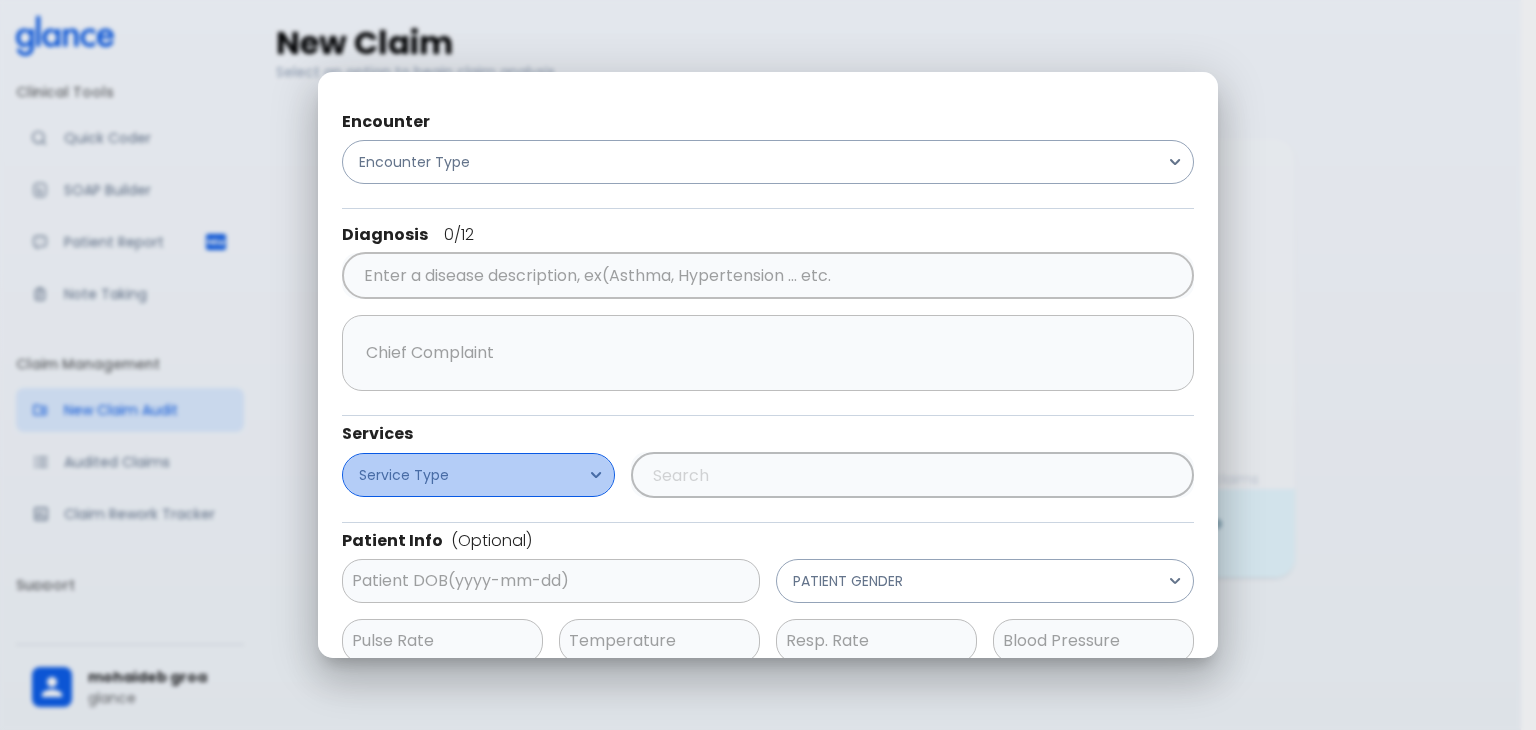 click on "Service Type" at bounding box center (478, 475) 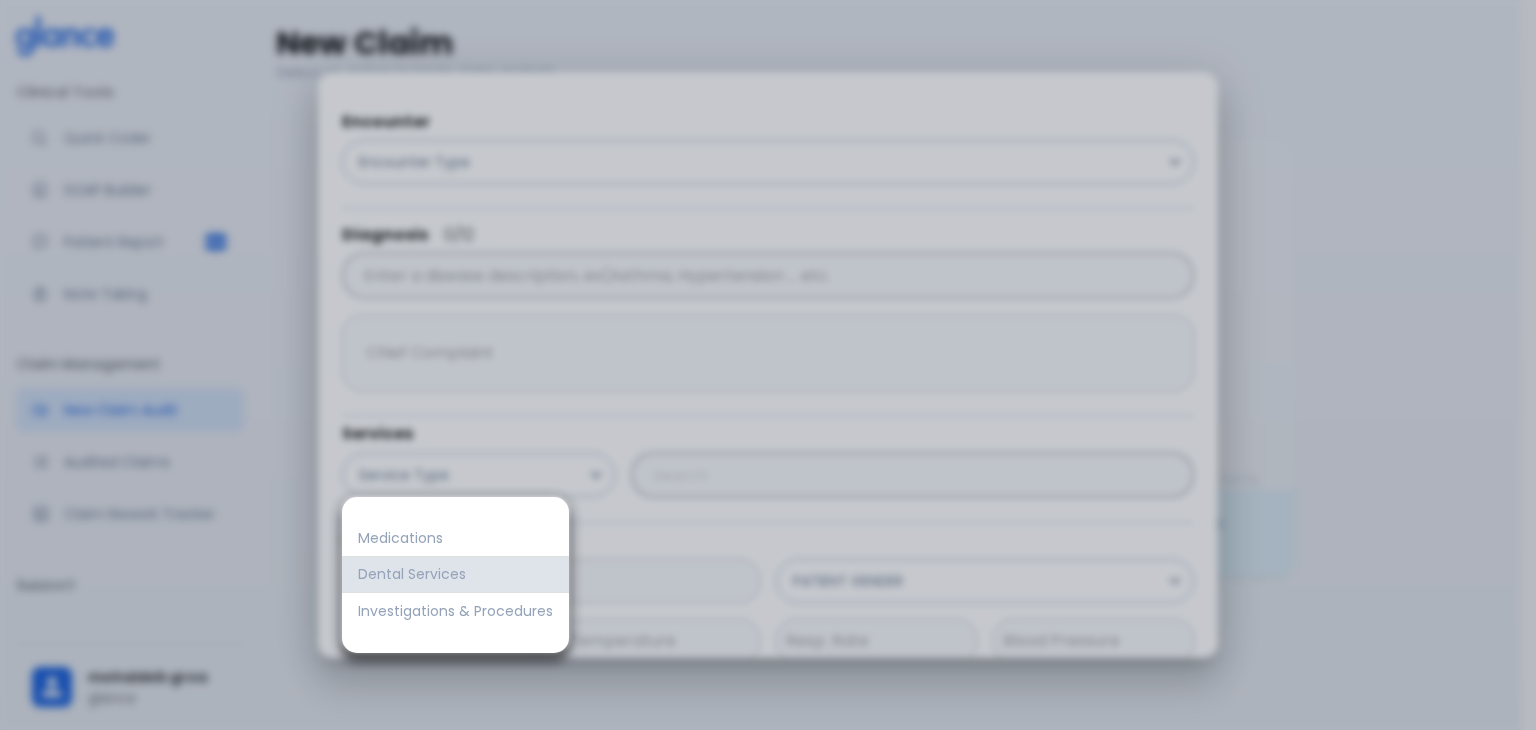 click on "Dental Services" at bounding box center [455, 574] 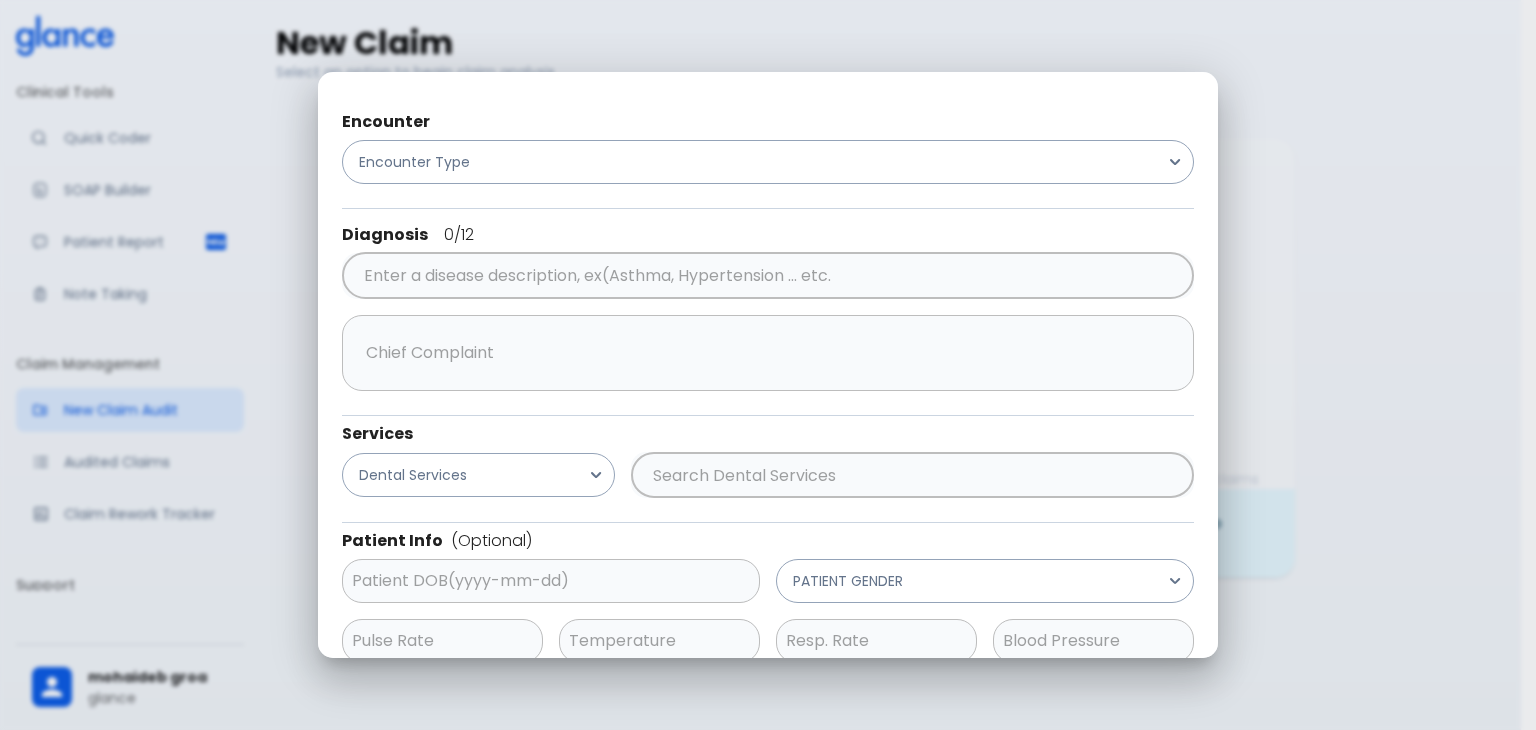 scroll, scrollTop: 78, scrollLeft: 0, axis: vertical 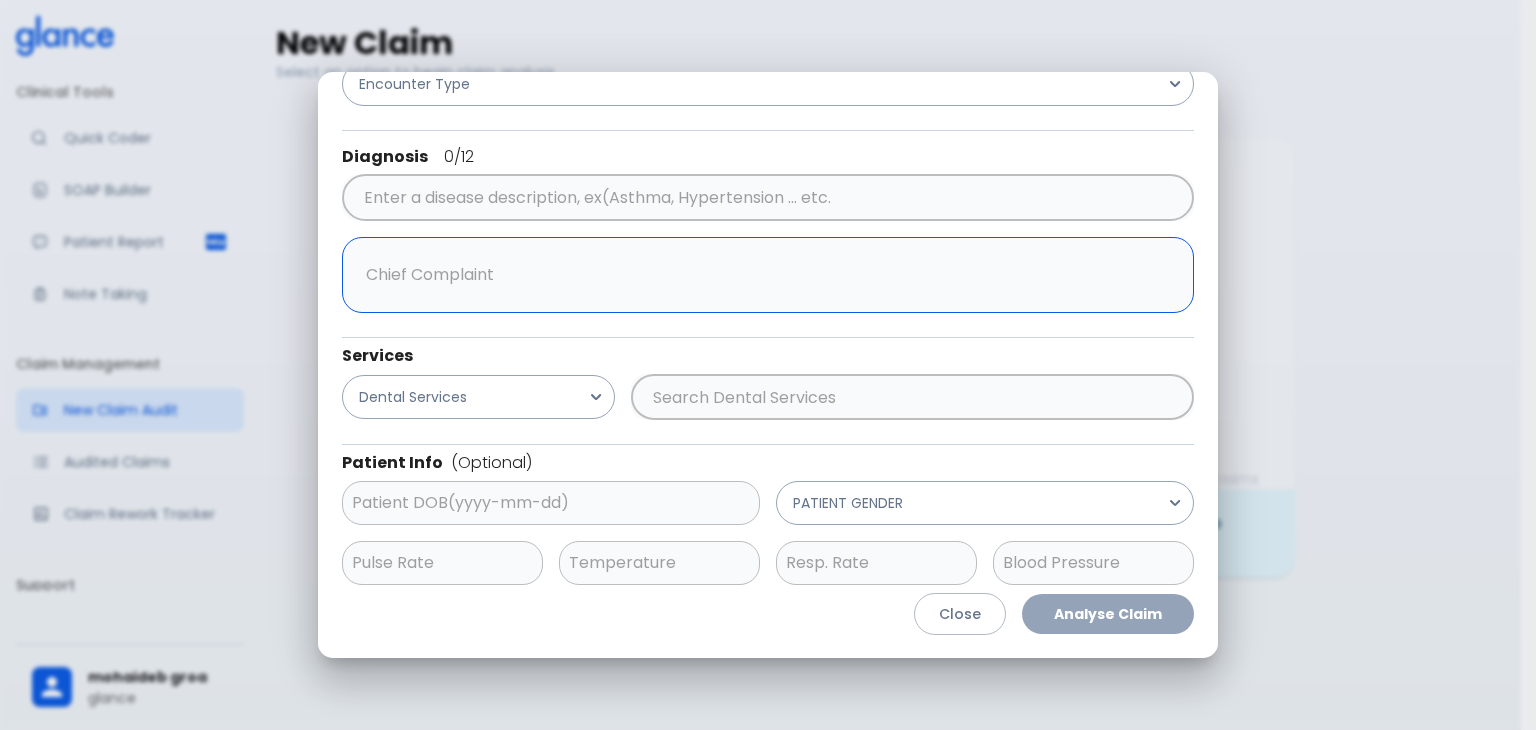 click on "x ​" at bounding box center [768, 275] 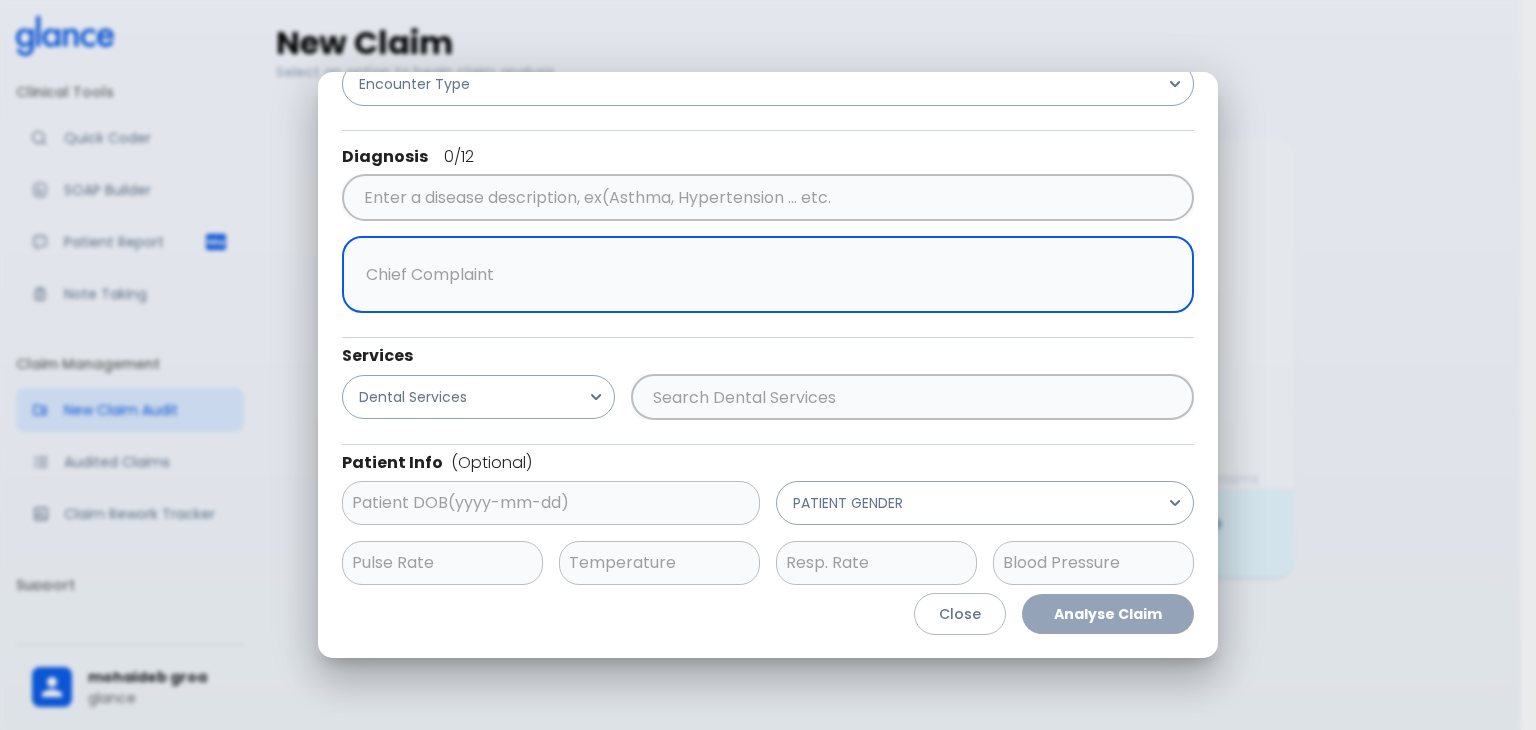 click on "Encounter Encounter Type Diagnosis 0 /12 ​ x ​ Services Dental Services ​ Patient Info (Optional) ​ PATIENT GENDER ​ ​ ​ ​ Close Analyse Claim" at bounding box center [768, 365] 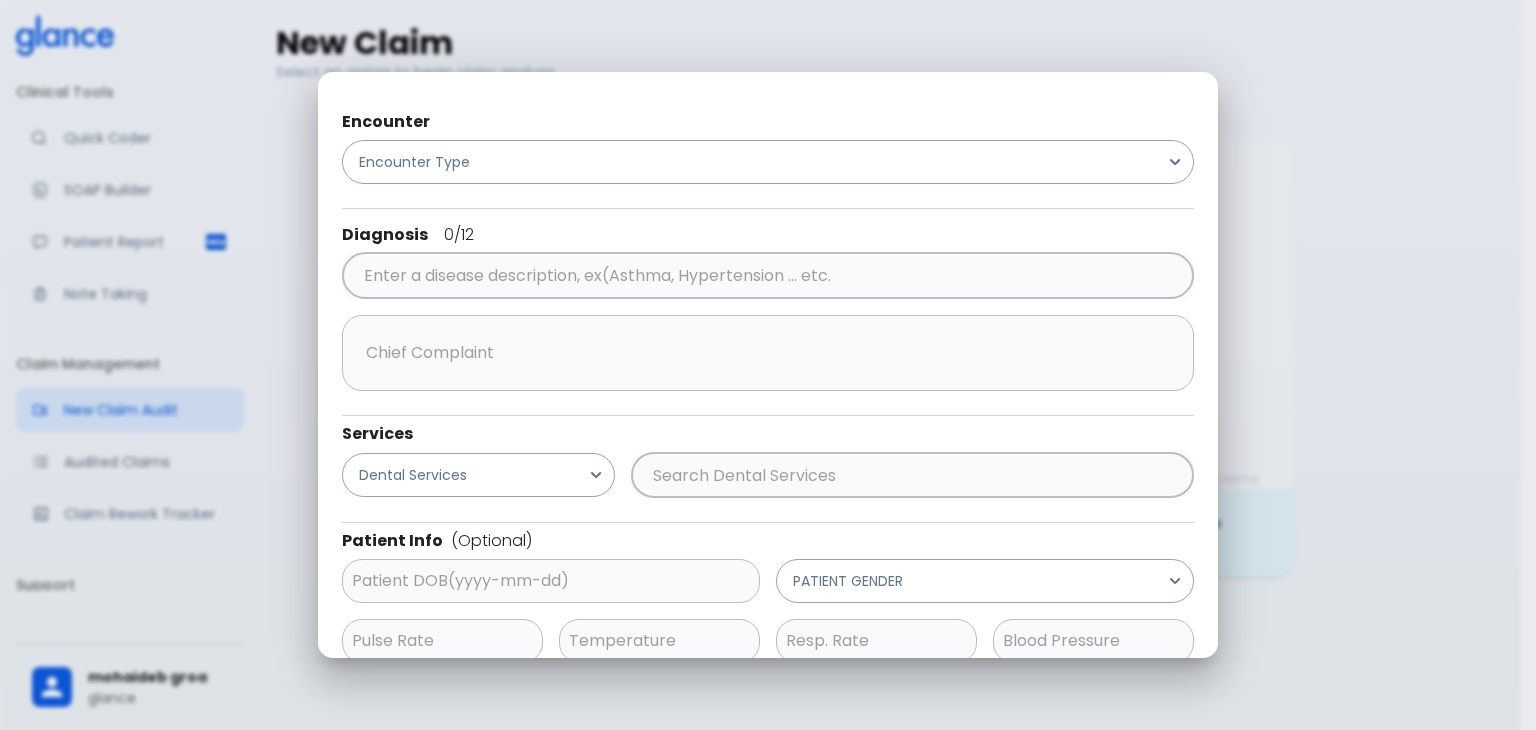 scroll, scrollTop: 78, scrollLeft: 0, axis: vertical 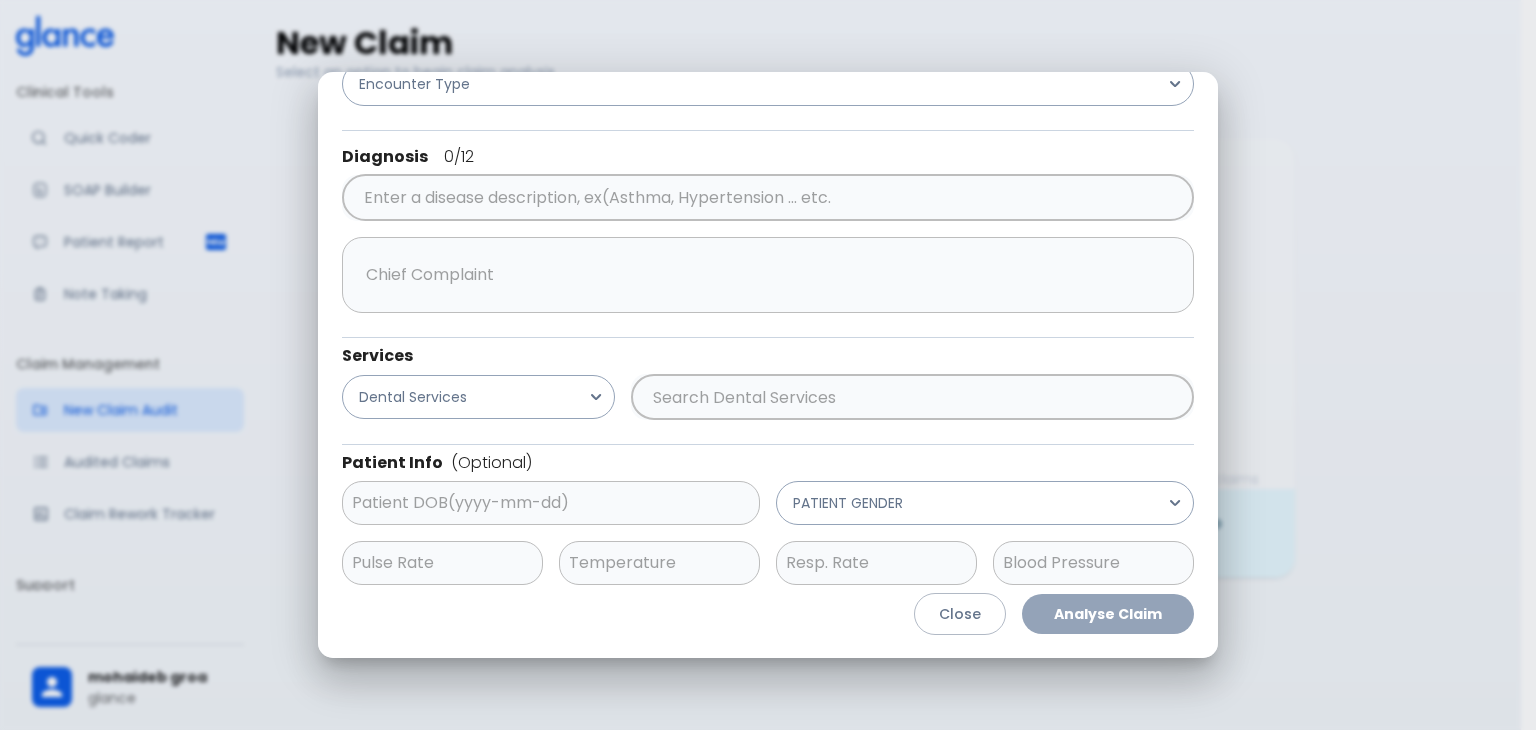 click on "Encounter Encounter Type Diagnosis 0 /12 ​ x ​ Services Dental Services ​ Patient Info (Optional) ​ PATIENT GENDER ​ ​ ​ ​ Close Analyse Claim" at bounding box center (768, 365) 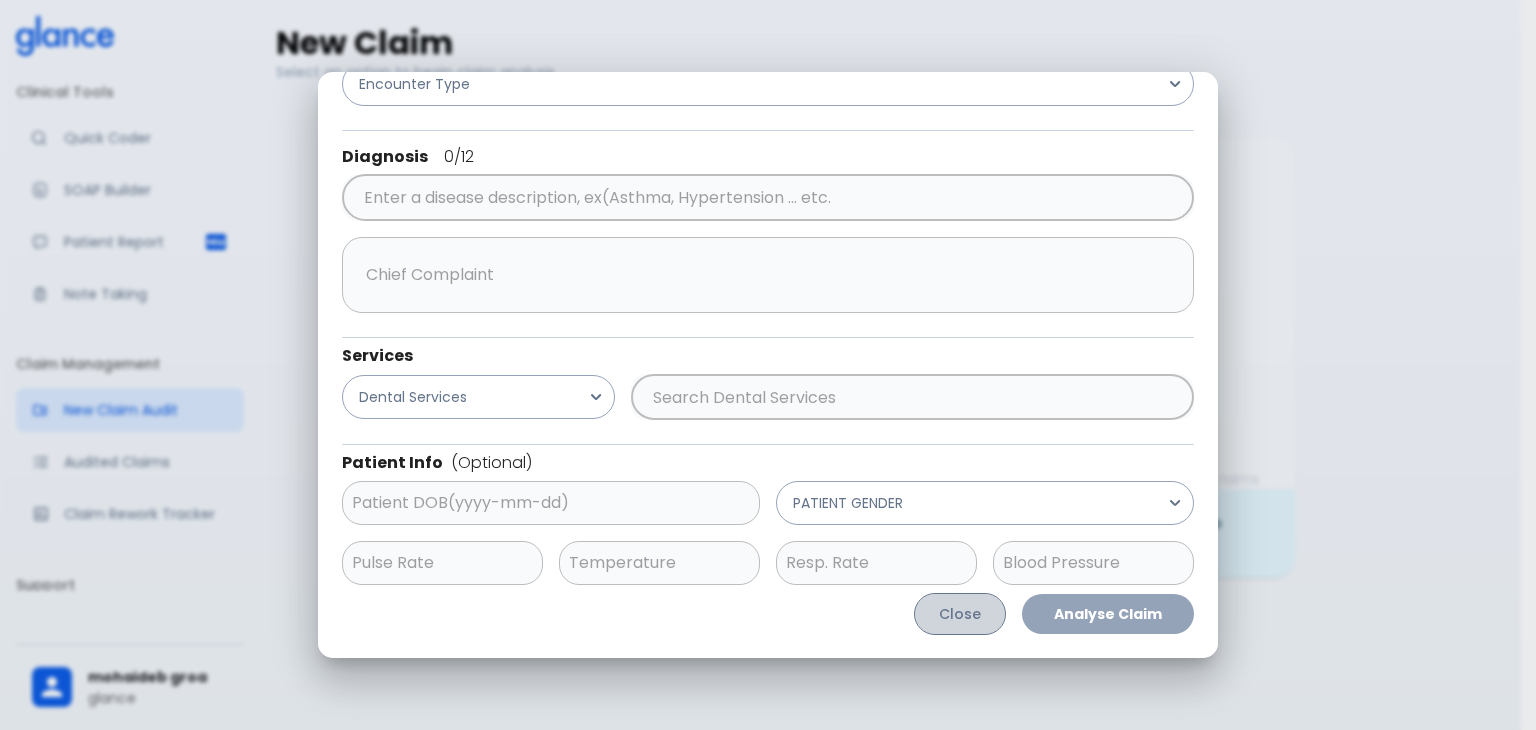 click on "Close" at bounding box center [960, 614] 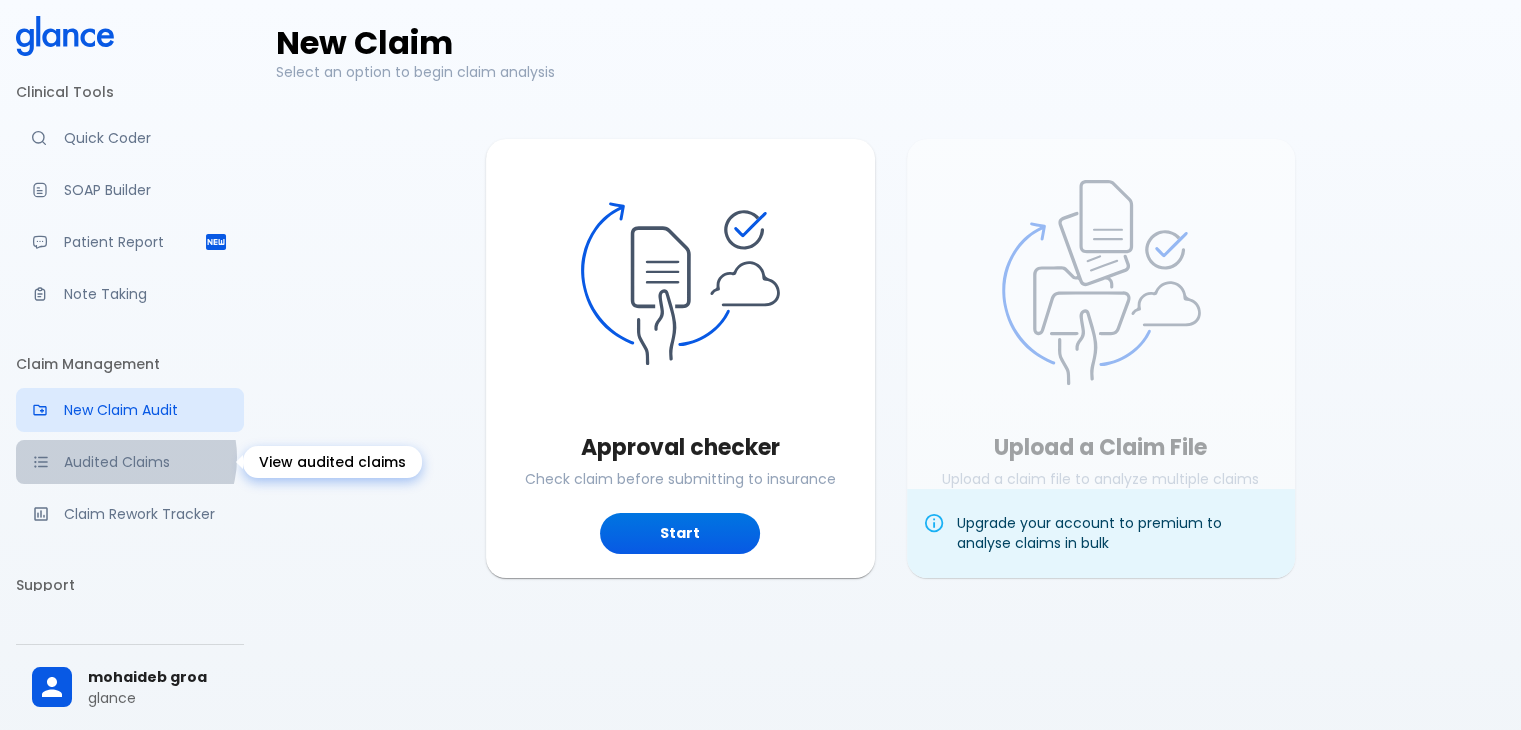 click on "Audited Claims" at bounding box center [146, 462] 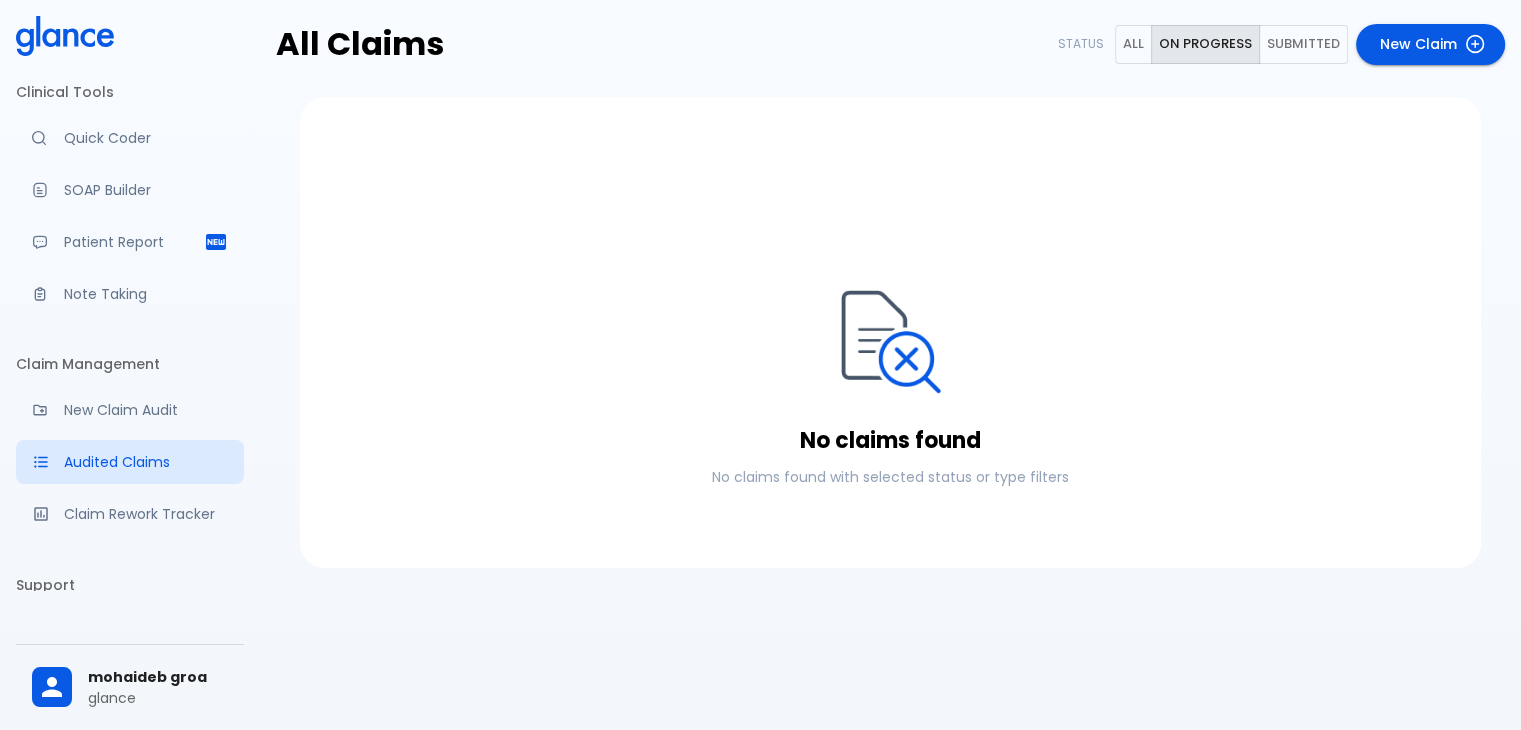 click on "Claim Management New Claim Audit Audited Claims Claim Rework Tracker" at bounding box center [130, 446] 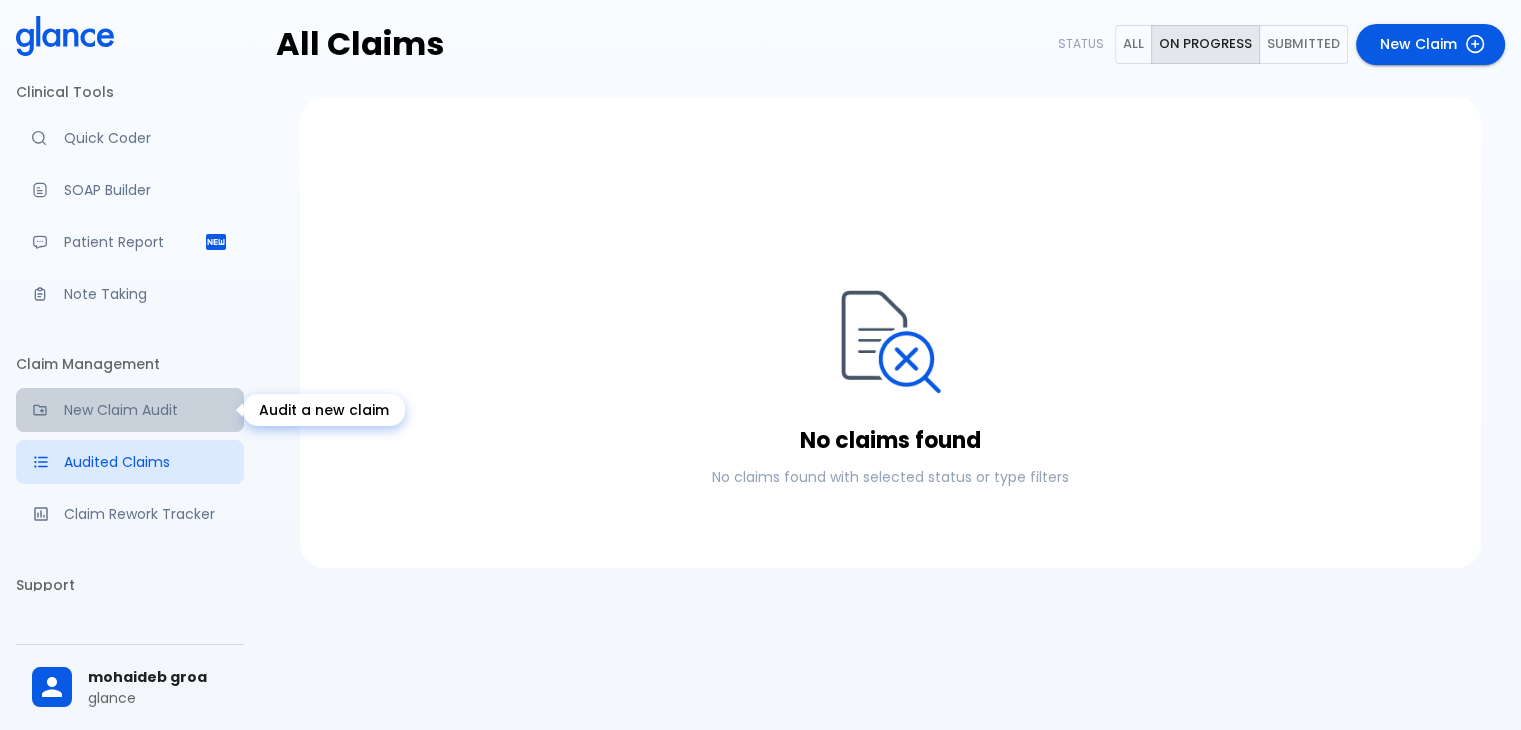 click on "New Claim Audit" at bounding box center [130, 410] 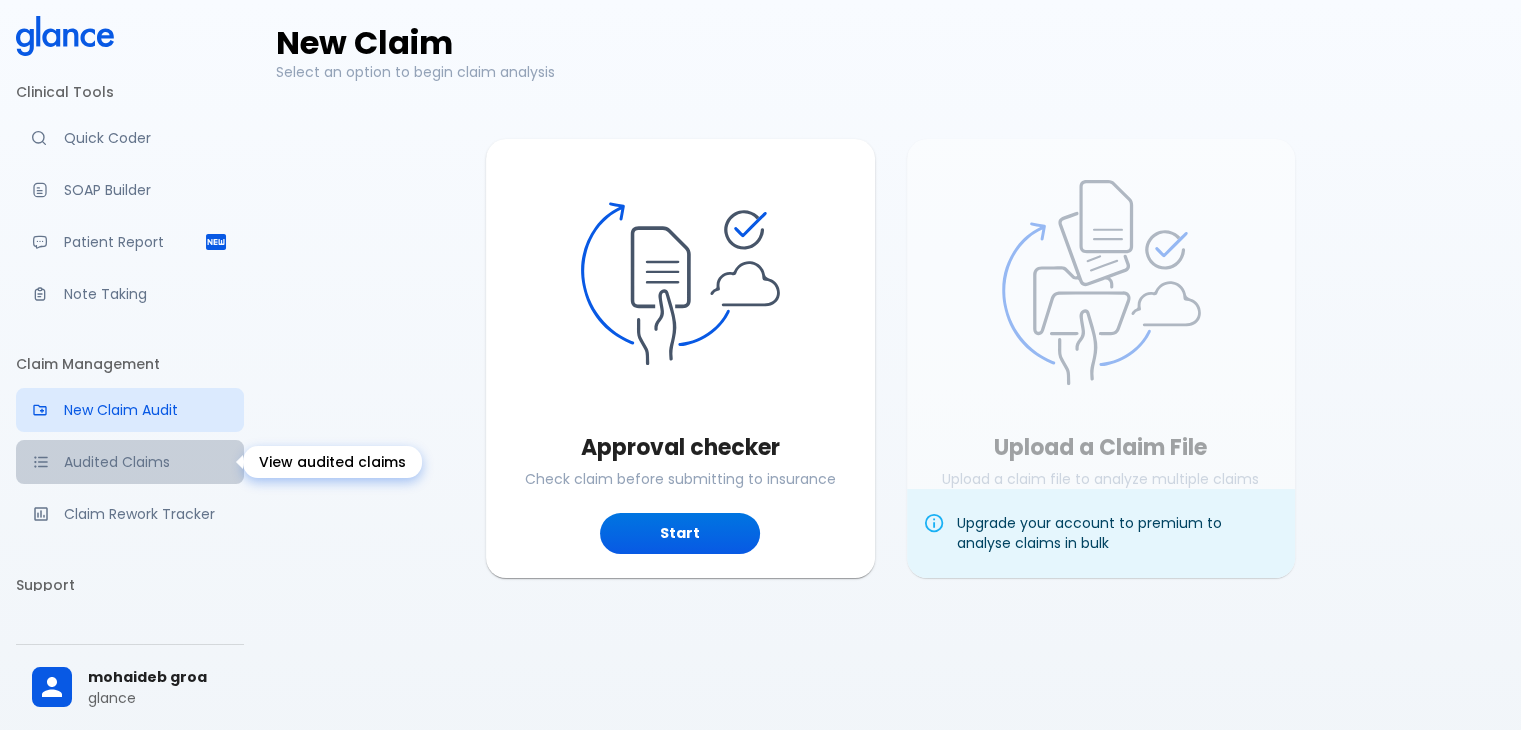 click on "Audited Claims" at bounding box center (146, 462) 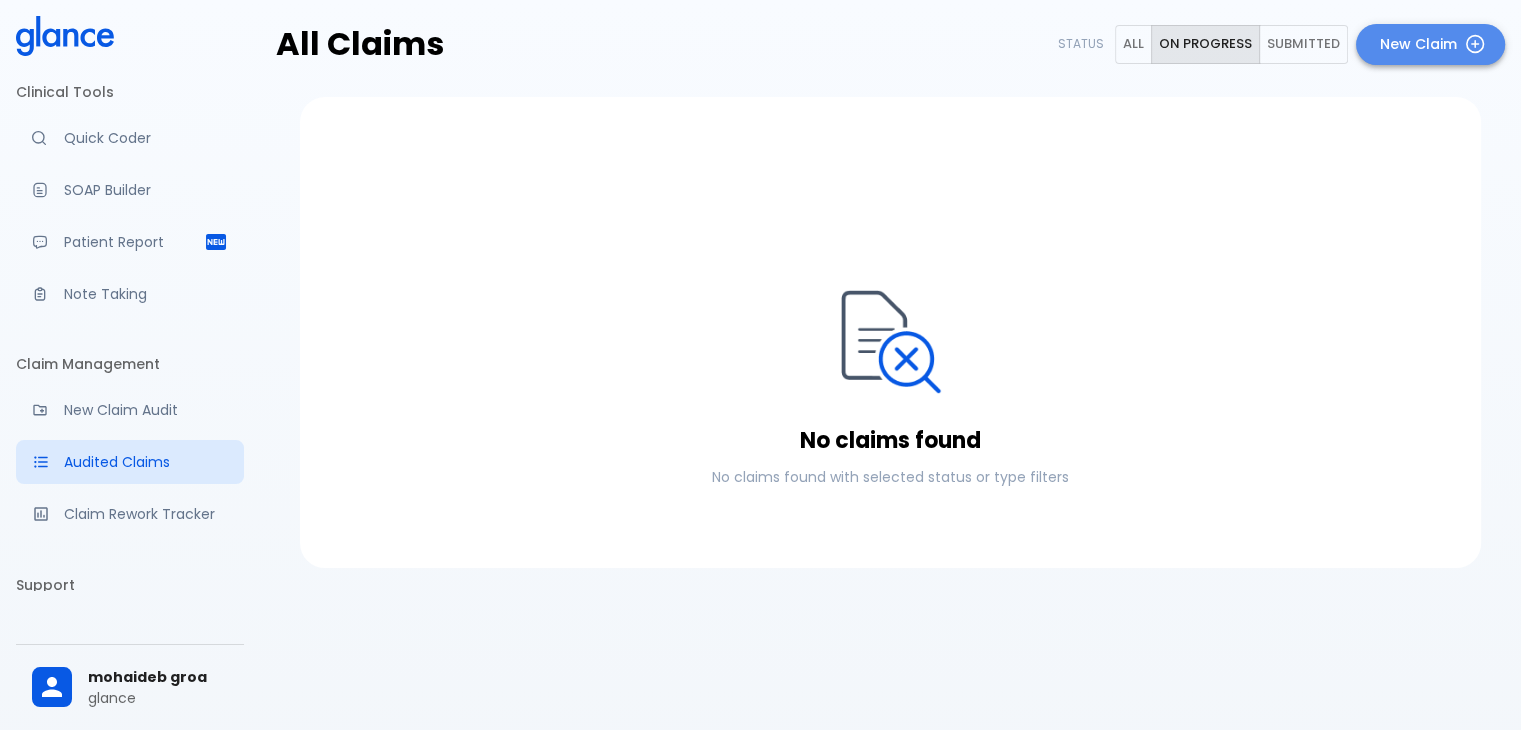 click on "New Claim" at bounding box center [1430, 44] 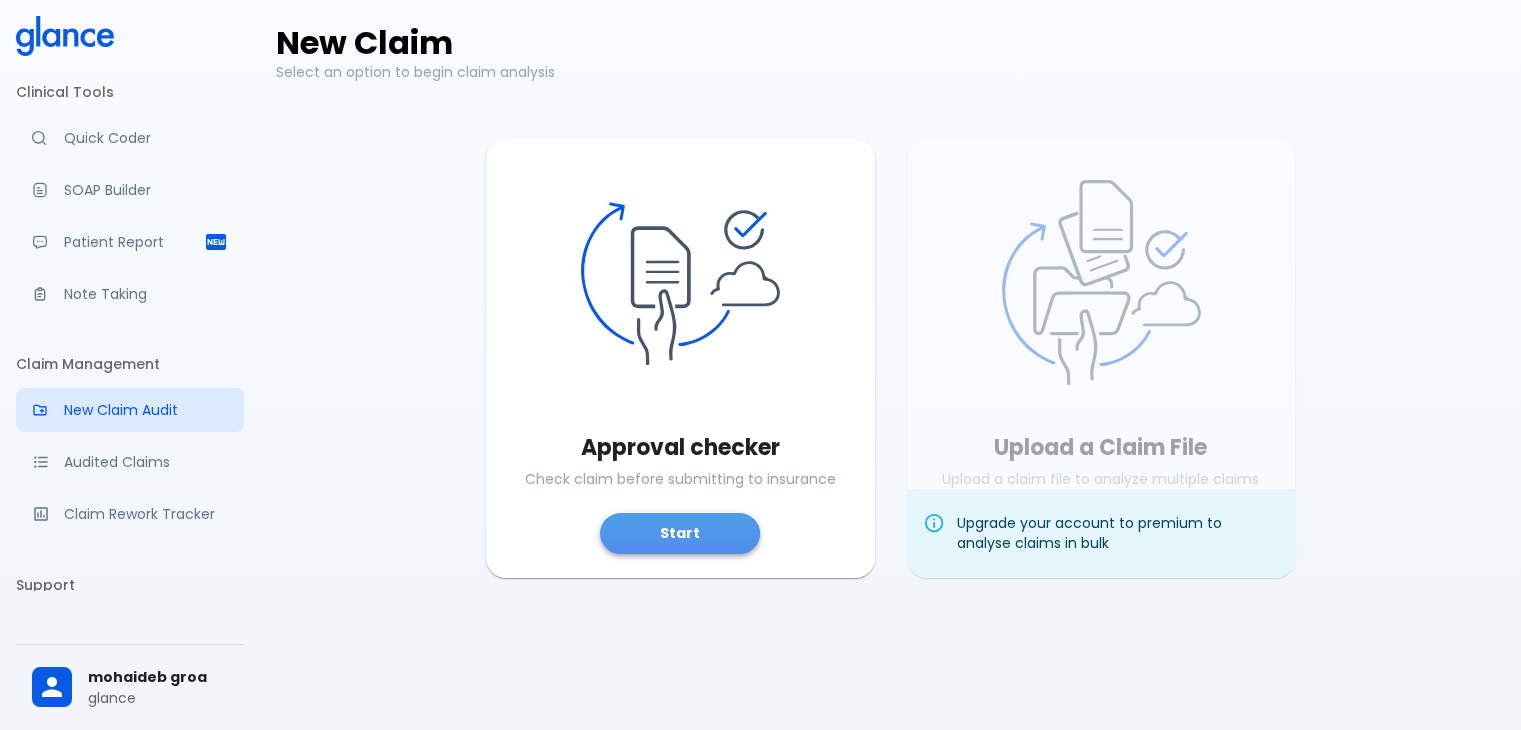 click on "Start" at bounding box center (680, 533) 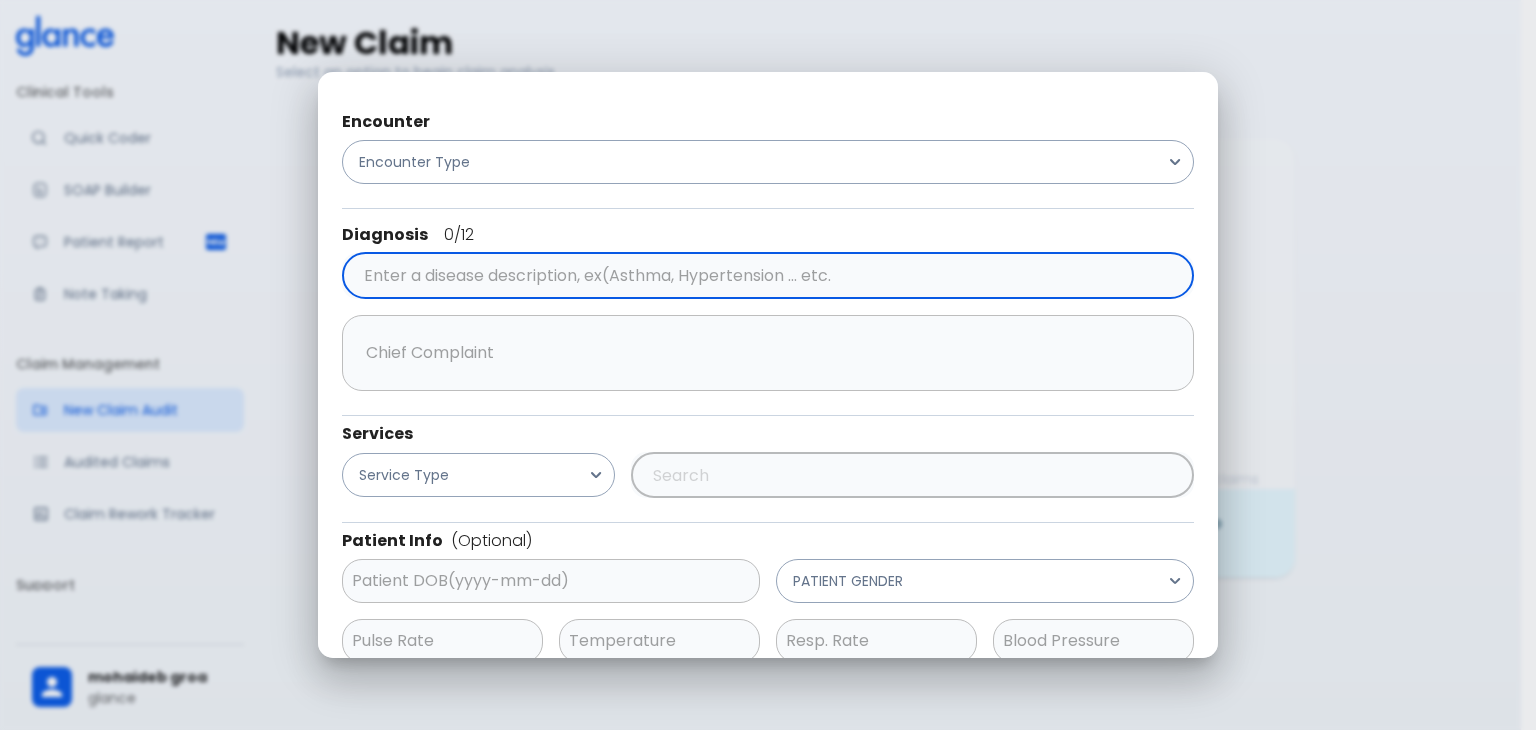 click at bounding box center (764, 276) 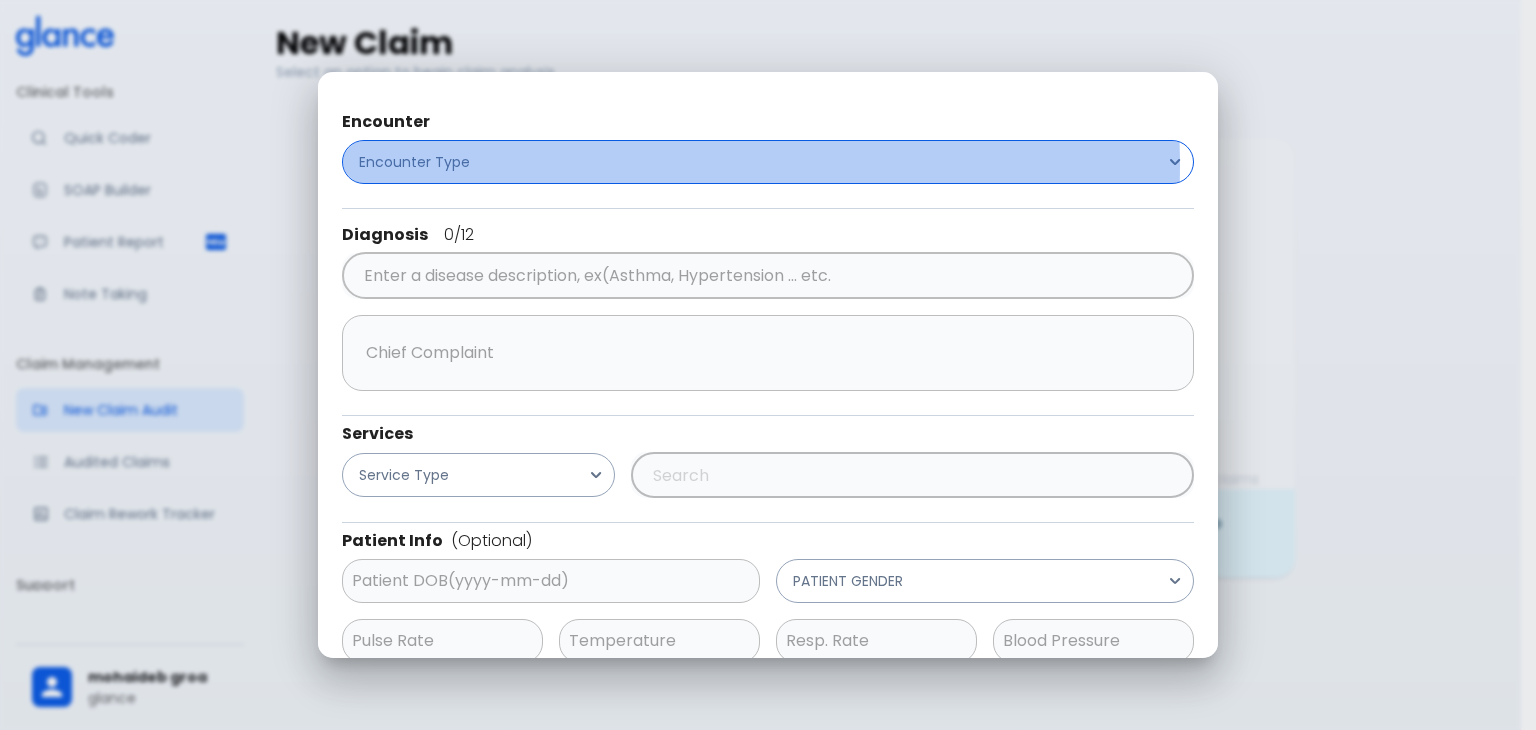 click on "Encounter Type" at bounding box center (768, 162) 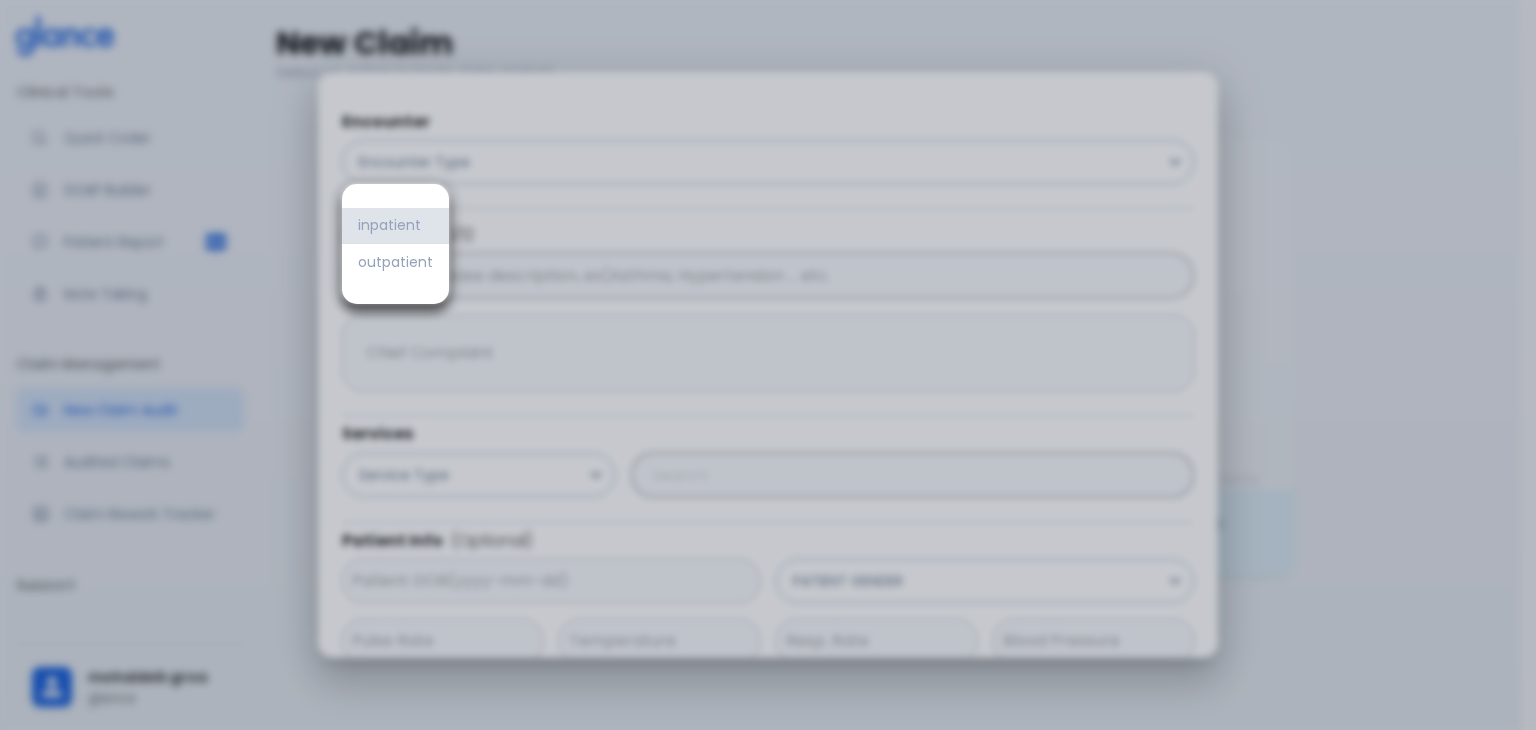 click on "inpatient" at bounding box center (395, 225) 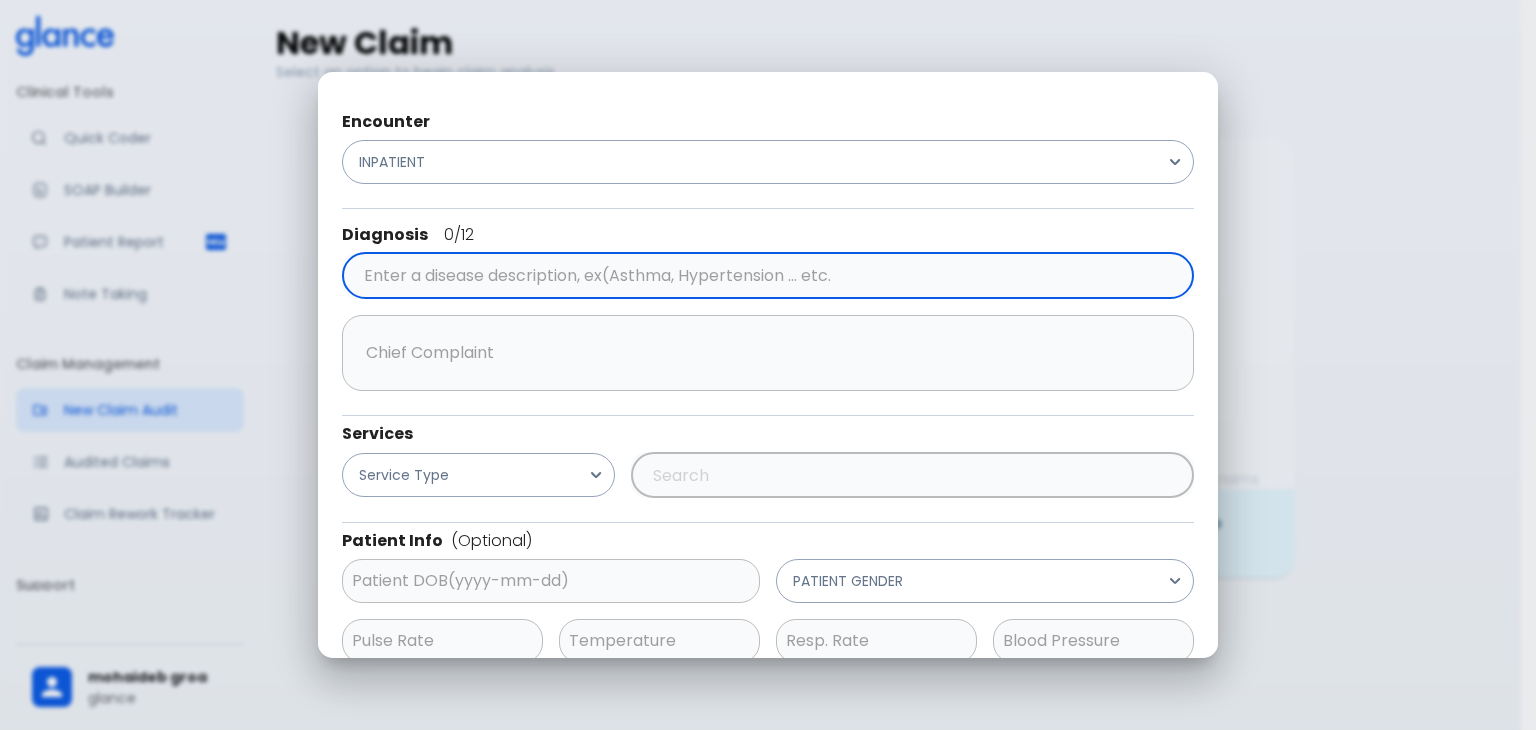 click at bounding box center [764, 276] 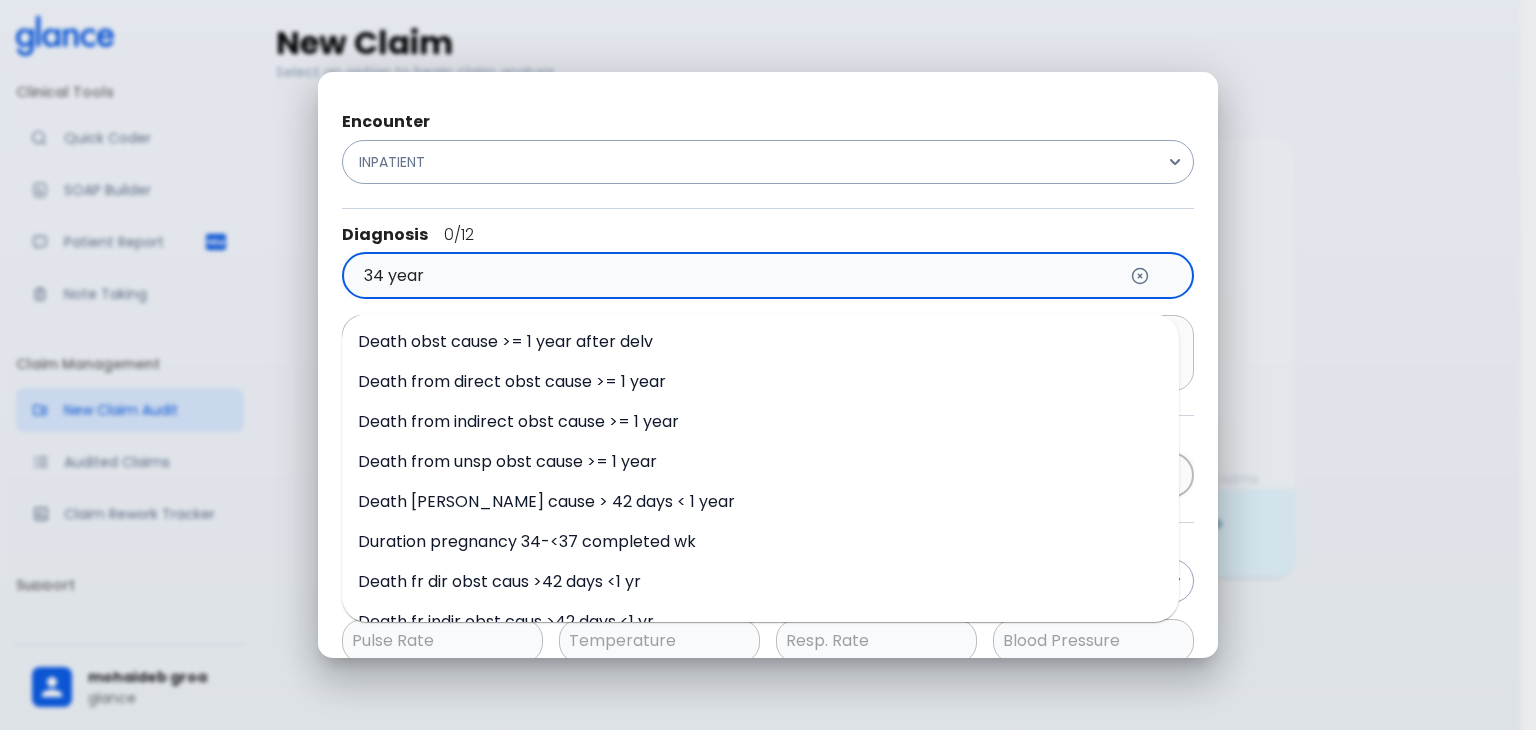 click on "Death from unsp obst cause >= 1 year" at bounding box center [507, 461] 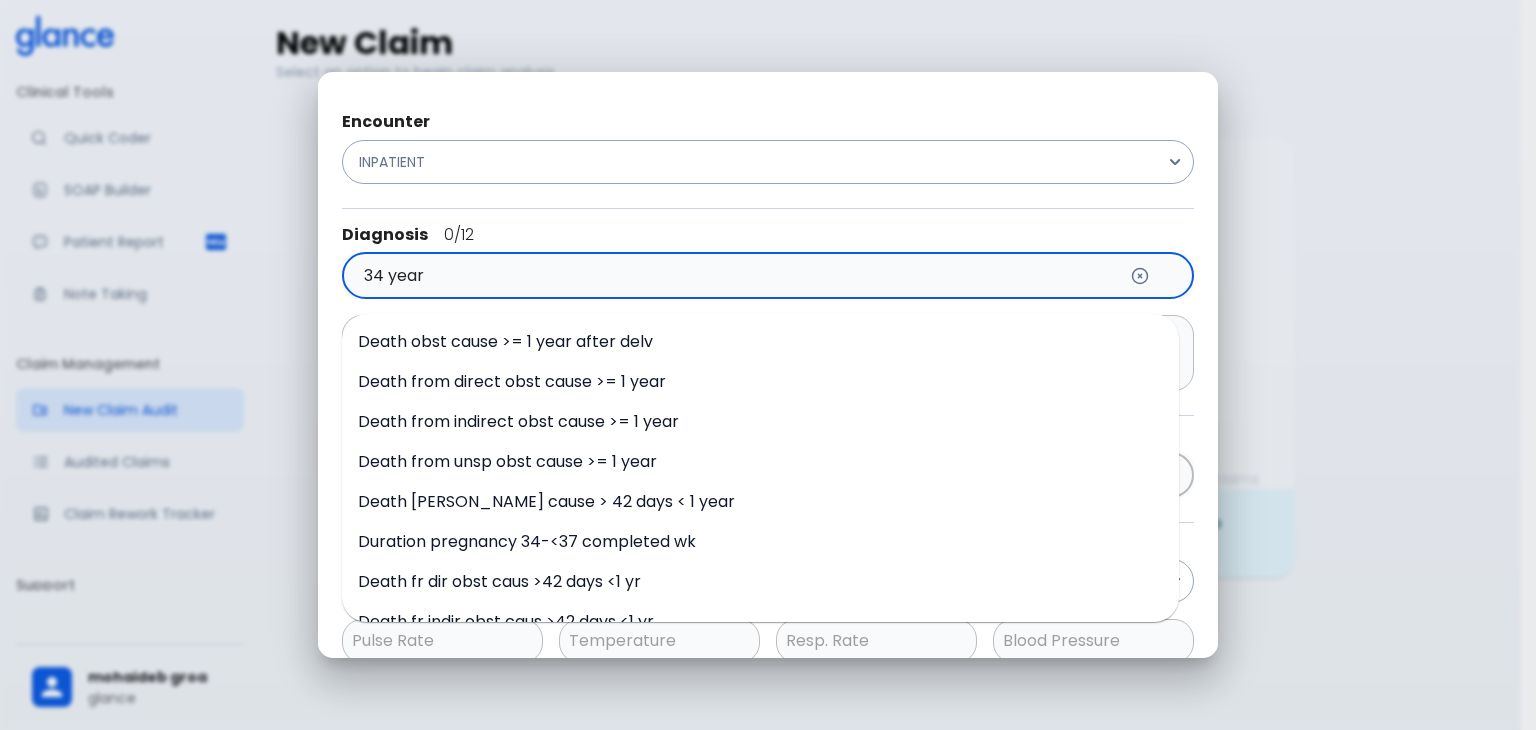 type on "Death from unsp obst cause >= 1 year" 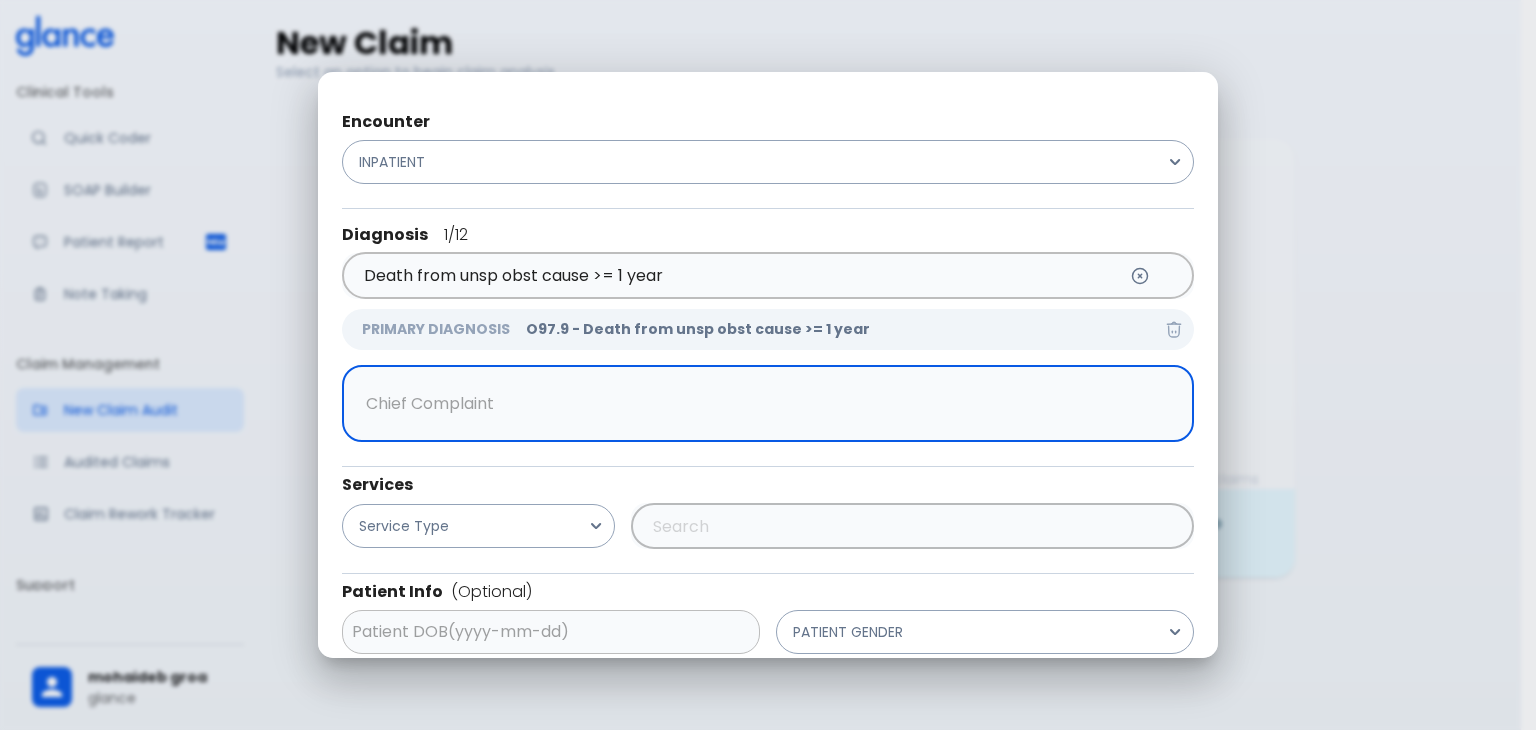 click at bounding box center (763, 404) 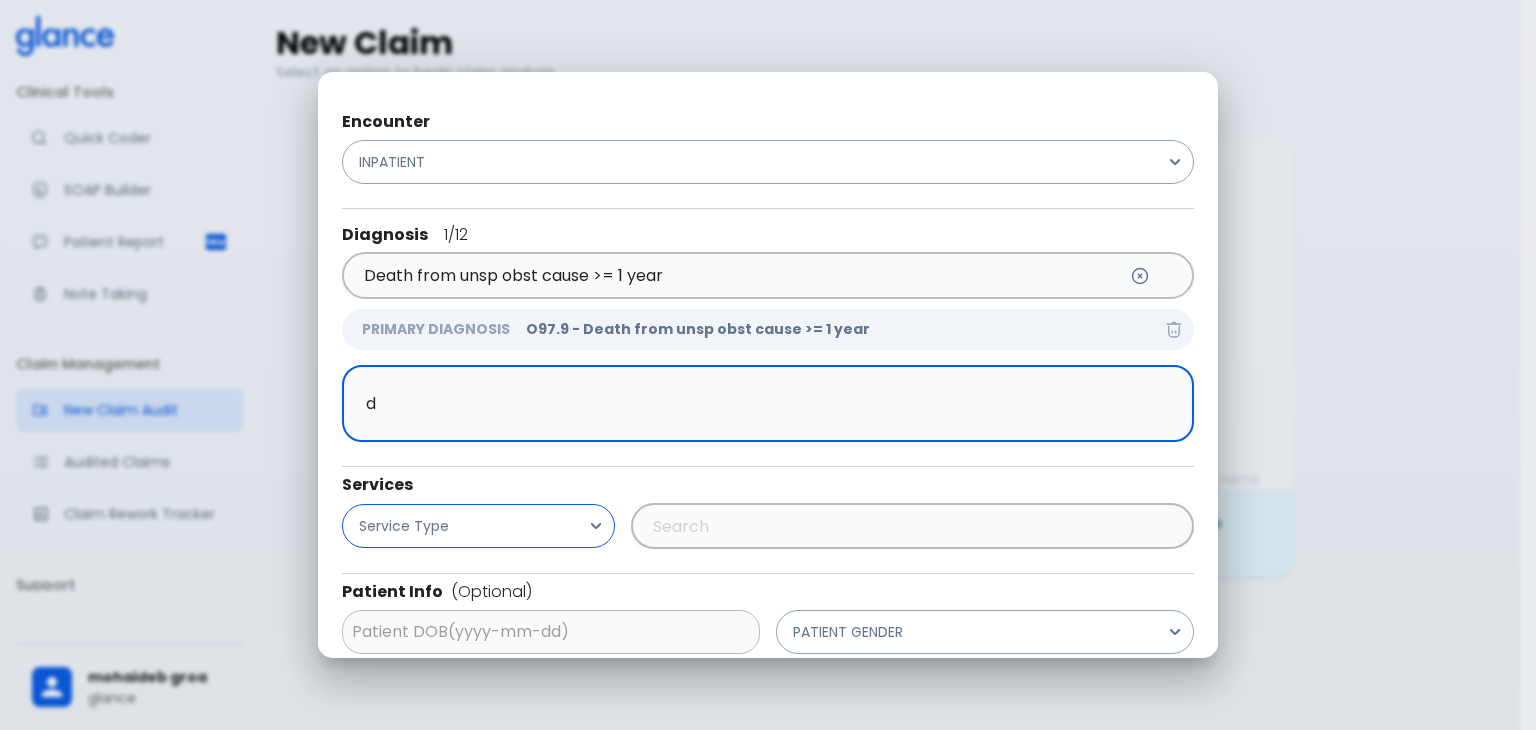 type on "d" 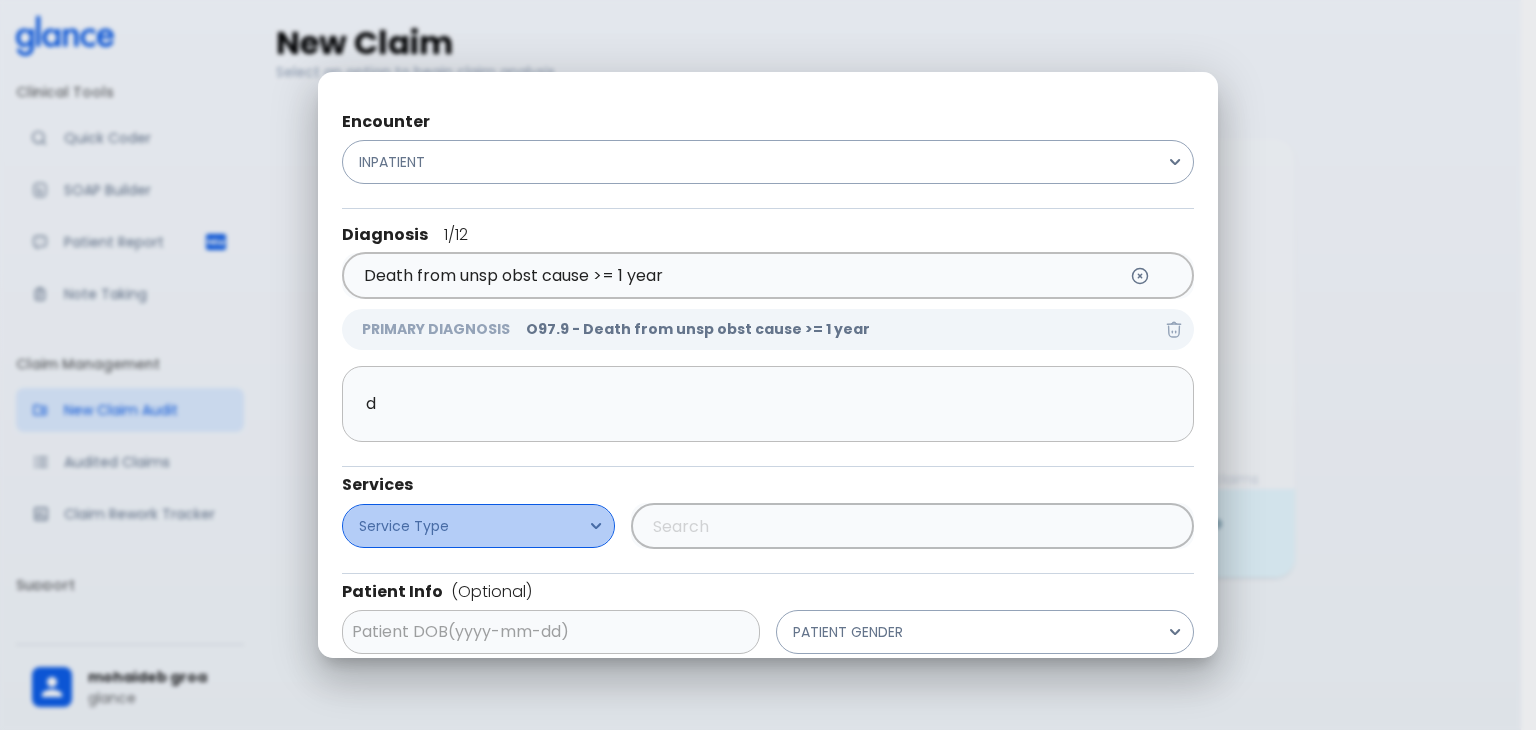 click on "Service Type" at bounding box center [478, 526] 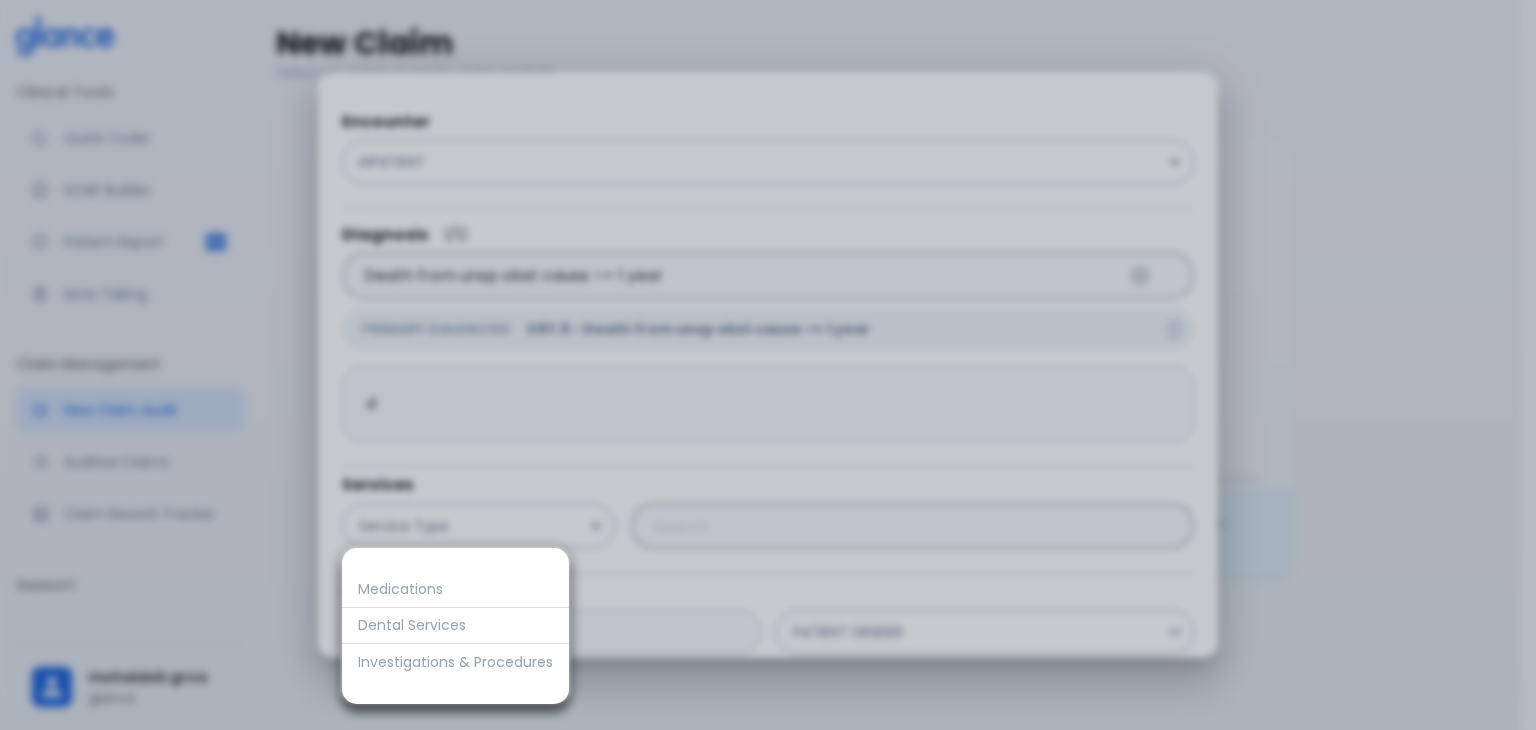 click at bounding box center (768, 365) 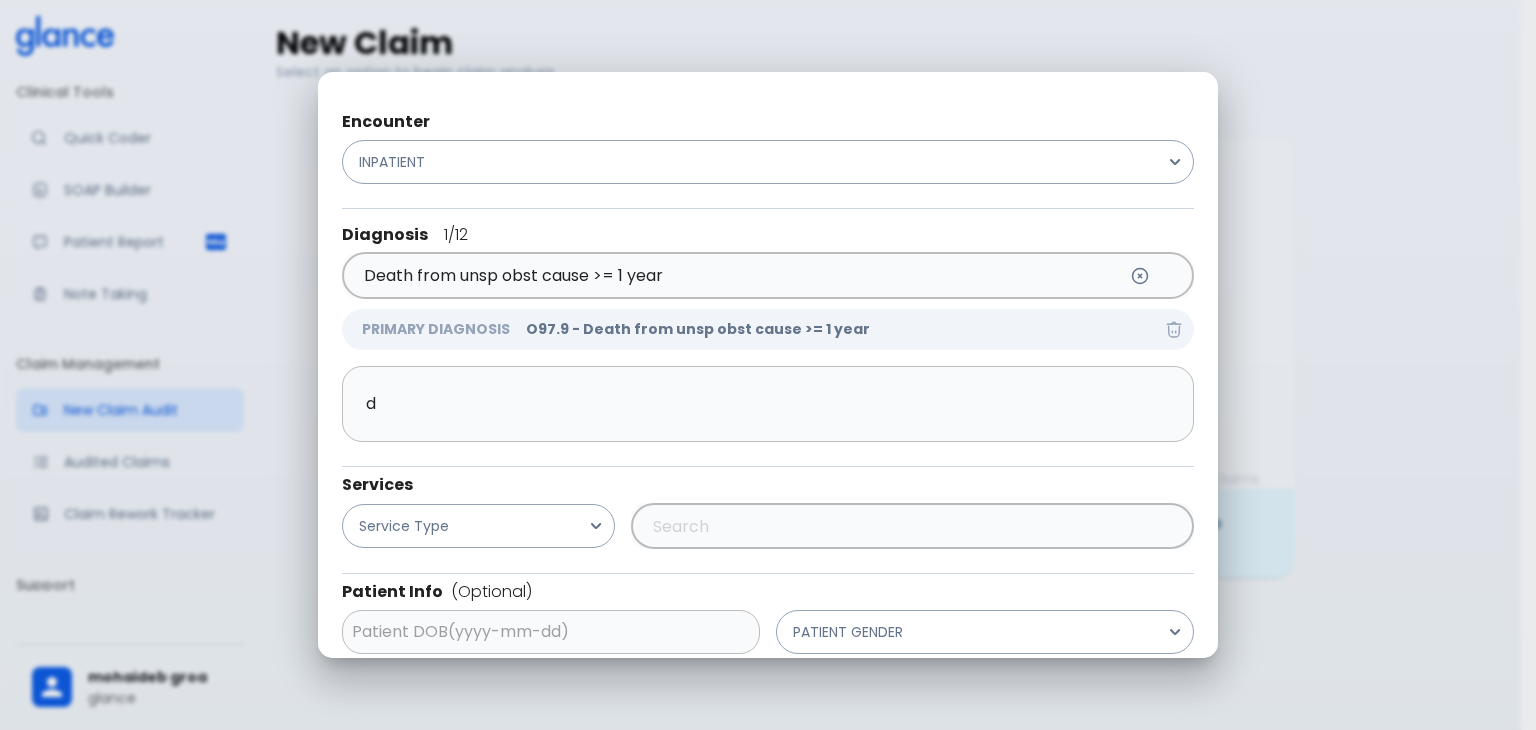 click on "Encounter INPATIENT Diagnosis 1 /12 Death from unsp obst cause >= 1 year ​  PRIMARY DIAGNOSIS O97.9 - Death from unsp obst cause >= 1 year d x ​ Services Service Type ​ Patient Info (Optional) ​ PATIENT GENDER ​ ​ ​ ​ Close Analyse Claim" at bounding box center (768, 365) 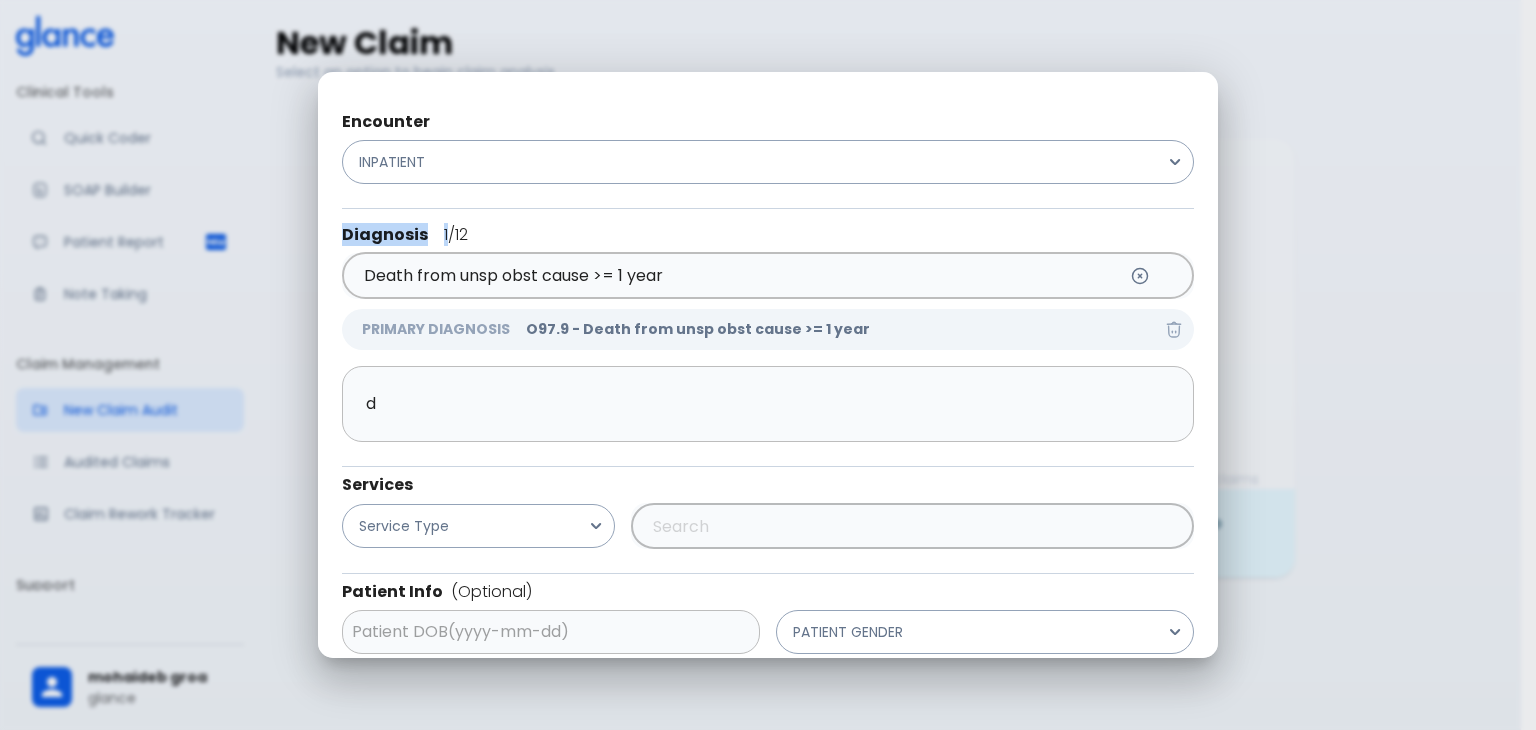 click on "Encounter INPATIENT Diagnosis 1 /12 Death from unsp obst cause >= 1 year ​  PRIMARY DIAGNOSIS O97.9 - Death from unsp obst cause >= 1 year d x ​ Services Service Type ​ Patient Info (Optional) ​ PATIENT GENDER ​ ​ ​ ​ Close Analyse Claim" at bounding box center [768, 365] 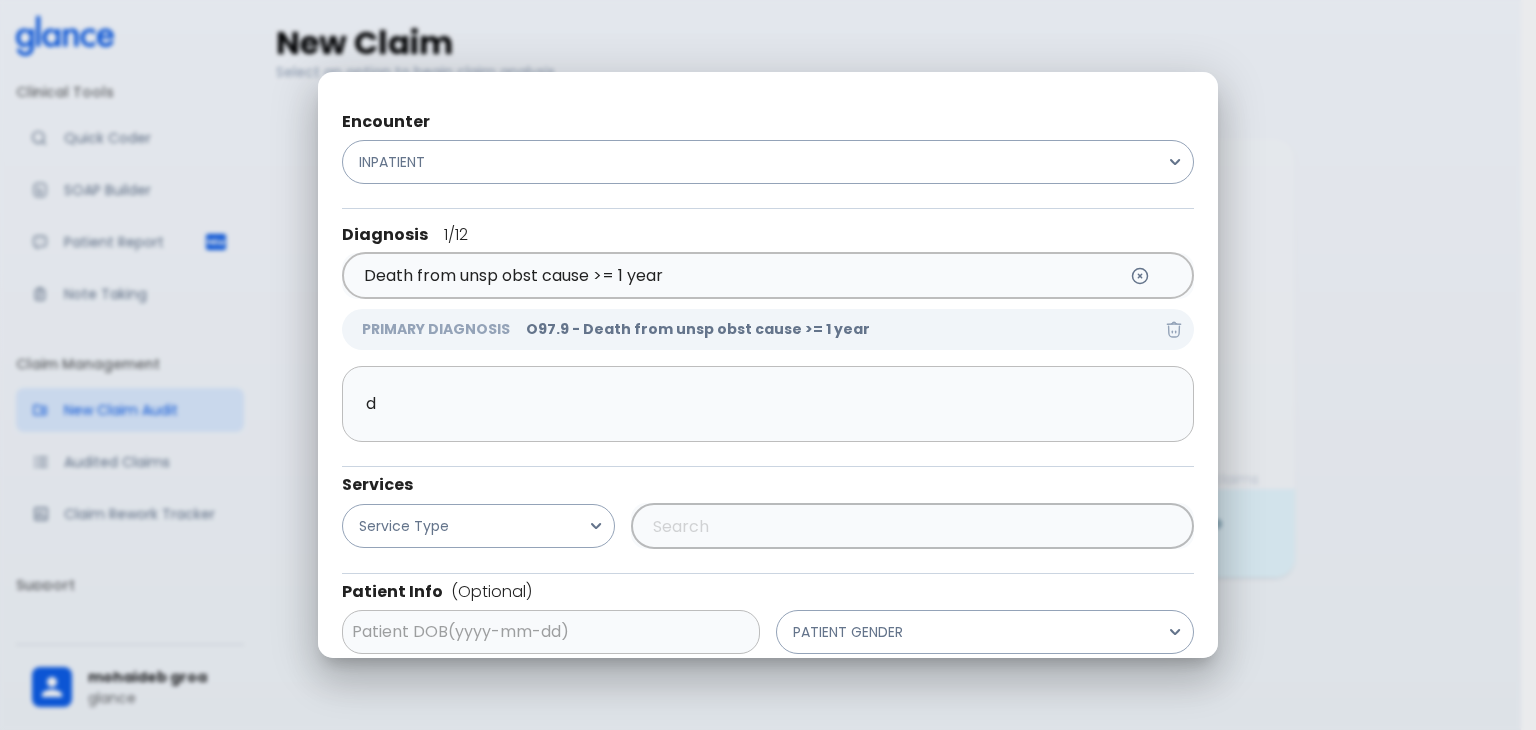 click on "Encounter INPATIENT Diagnosis 1 /12 Death from unsp obst cause >= 1 year ​  PRIMARY DIAGNOSIS O97.9 - Death from unsp obst cause >= 1 year d x ​ Services Service Type ​ Patient Info (Optional) ​ PATIENT GENDER ​ ​ ​ ​ Close Analyse Claim" at bounding box center [768, 365] 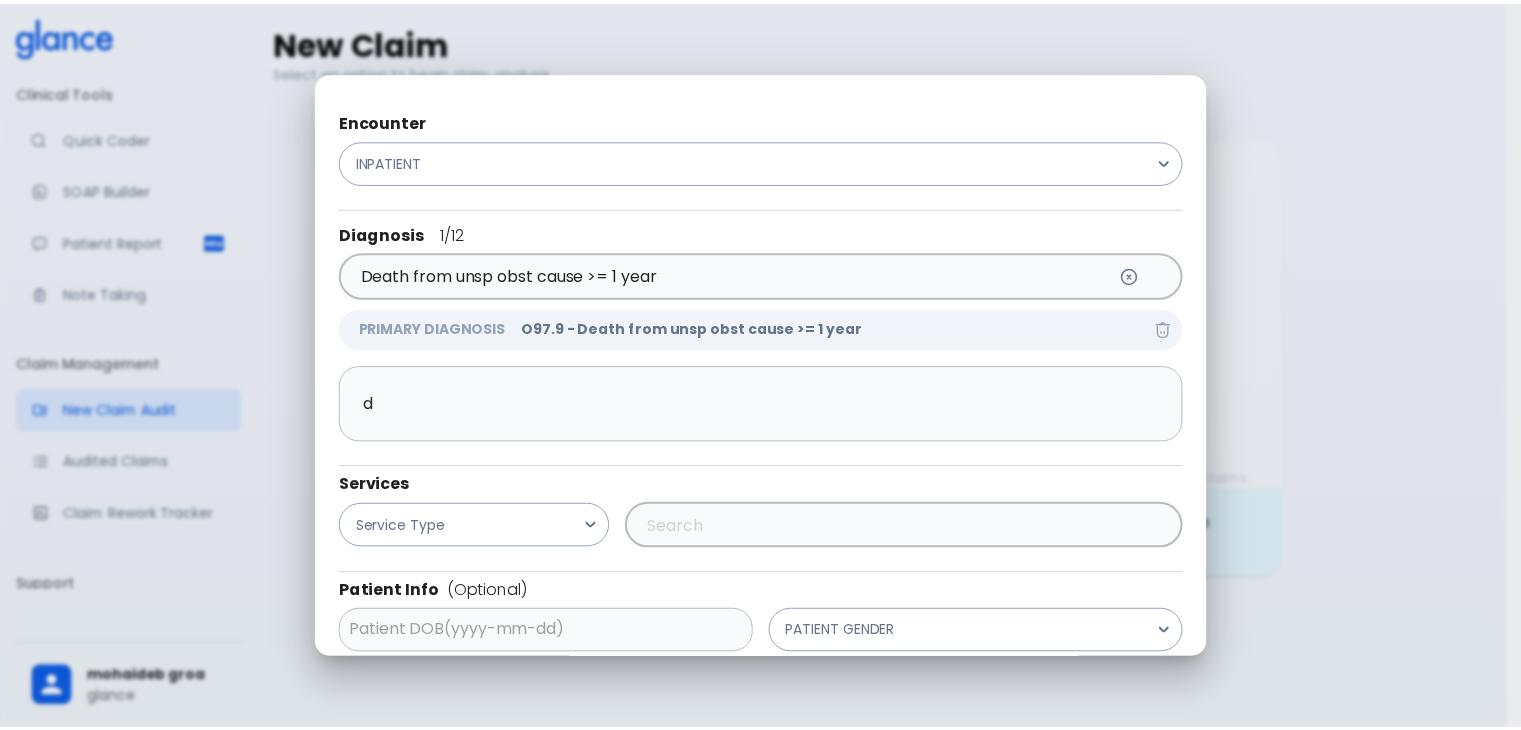 scroll, scrollTop: 129, scrollLeft: 0, axis: vertical 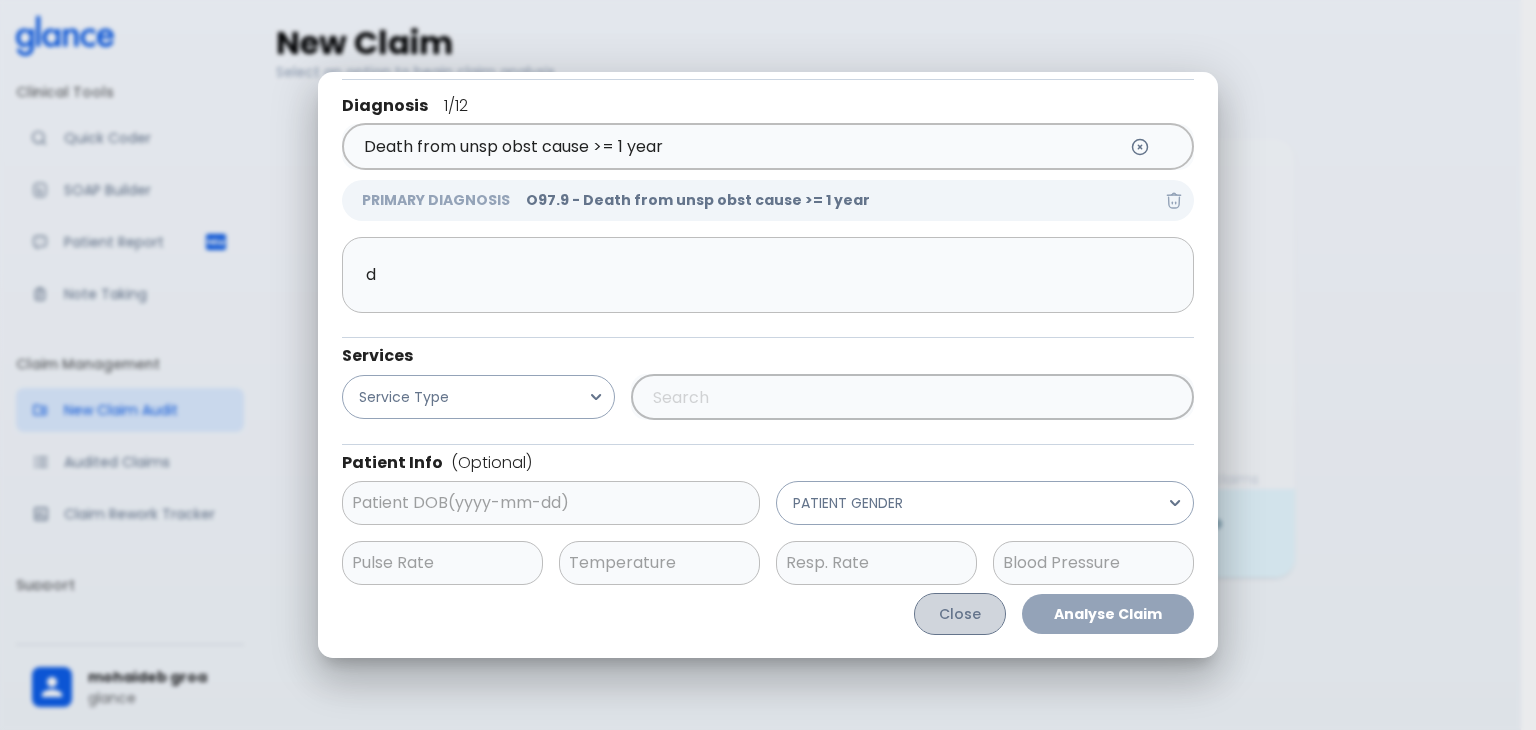 click on "Close" at bounding box center [960, 614] 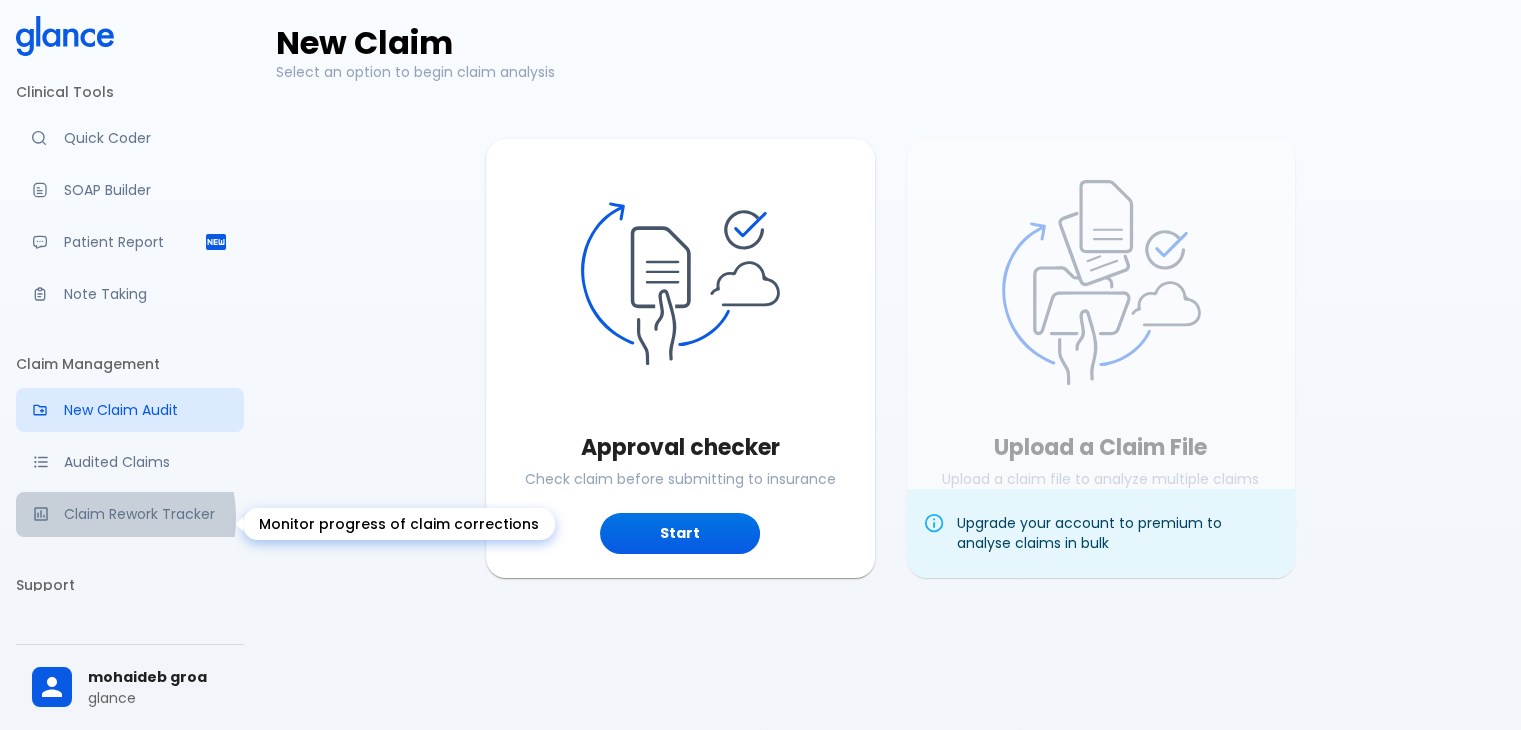 click on "Claim Rework Tracker" at bounding box center (146, 514) 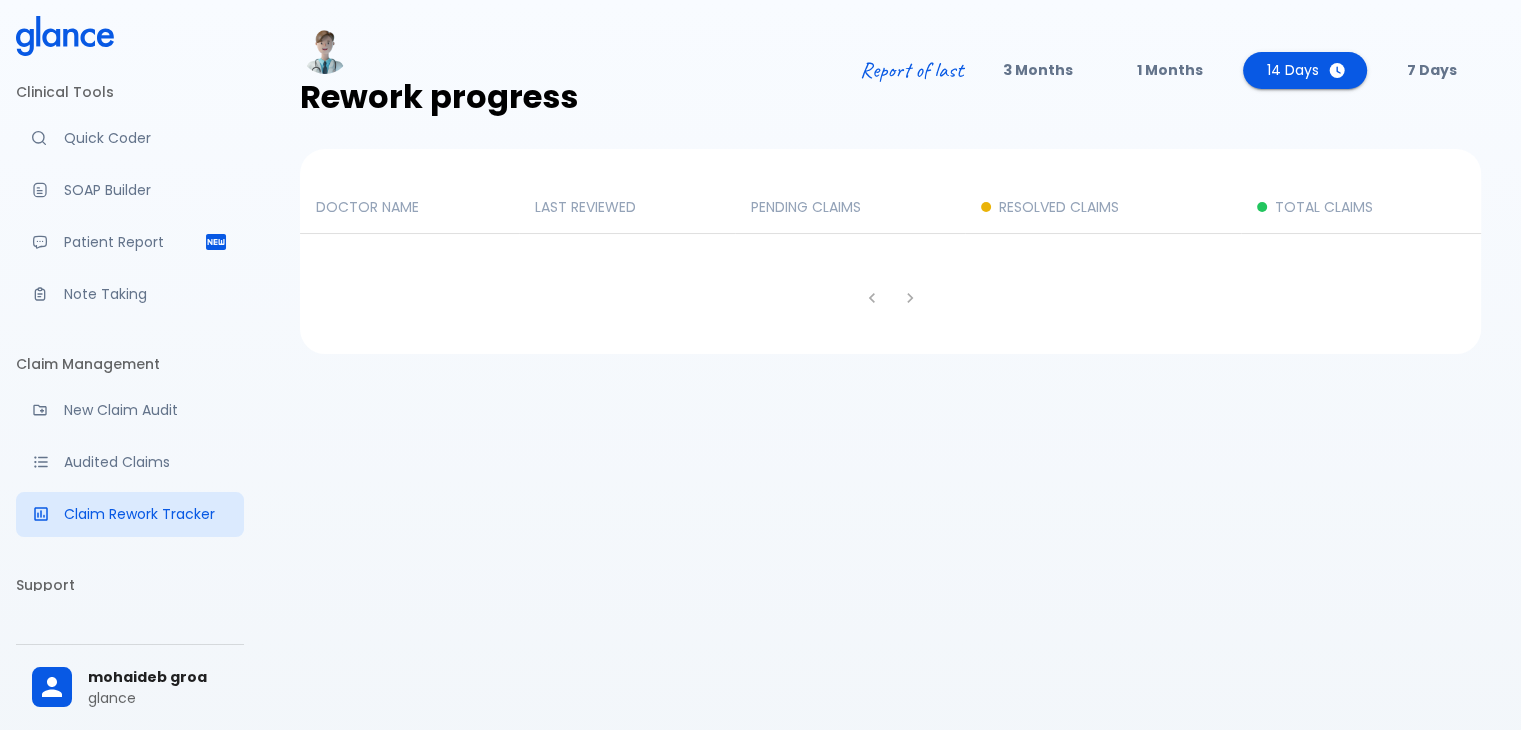click on "Rework progress Report of last 3 Months 1 Months 14 Days 7 Days DOCTOR NAME LAST REVIEWED PENDING CLAIMS RESOLVED CLAIMS TOTAL CLAIMS" at bounding box center (890, 477) 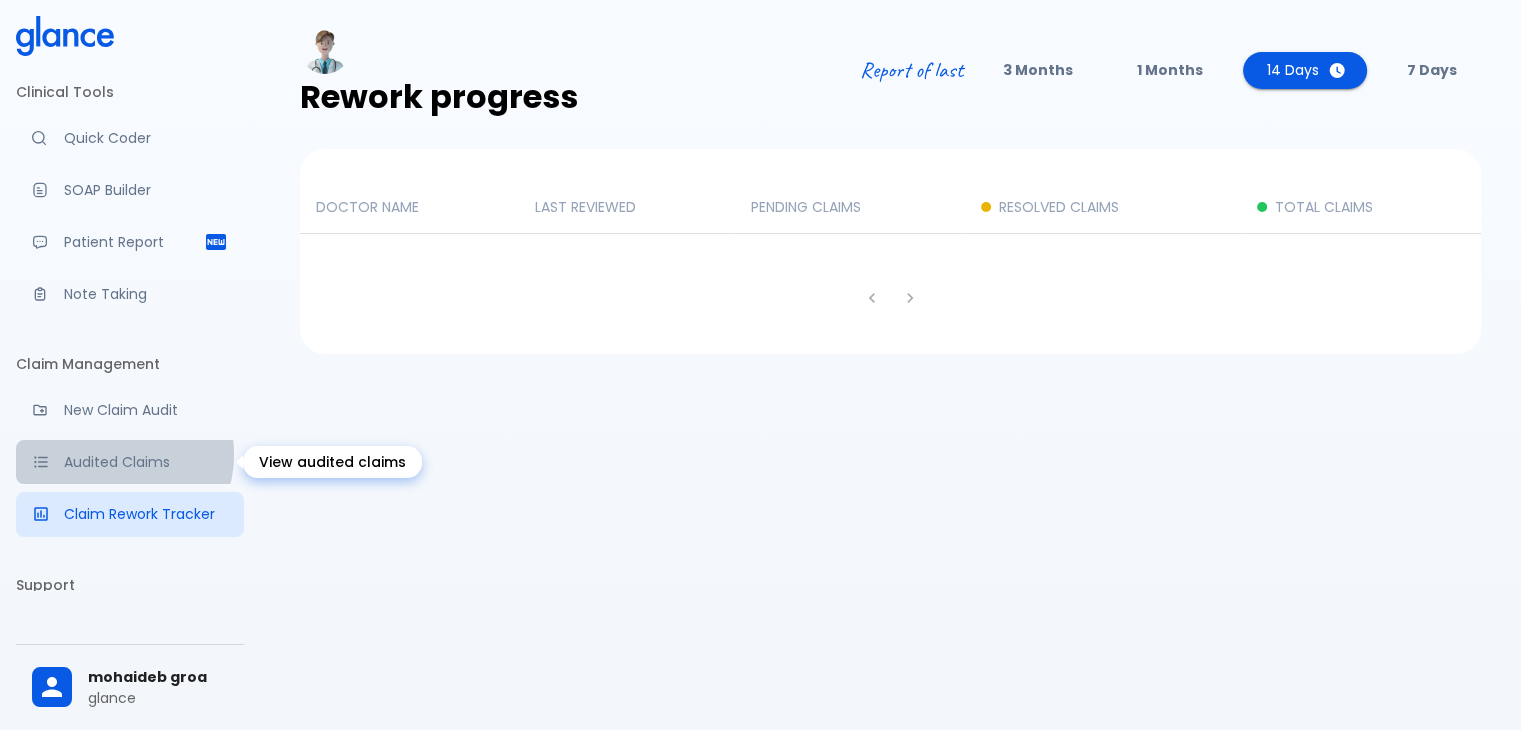 click on "Audited Claims" at bounding box center (146, 462) 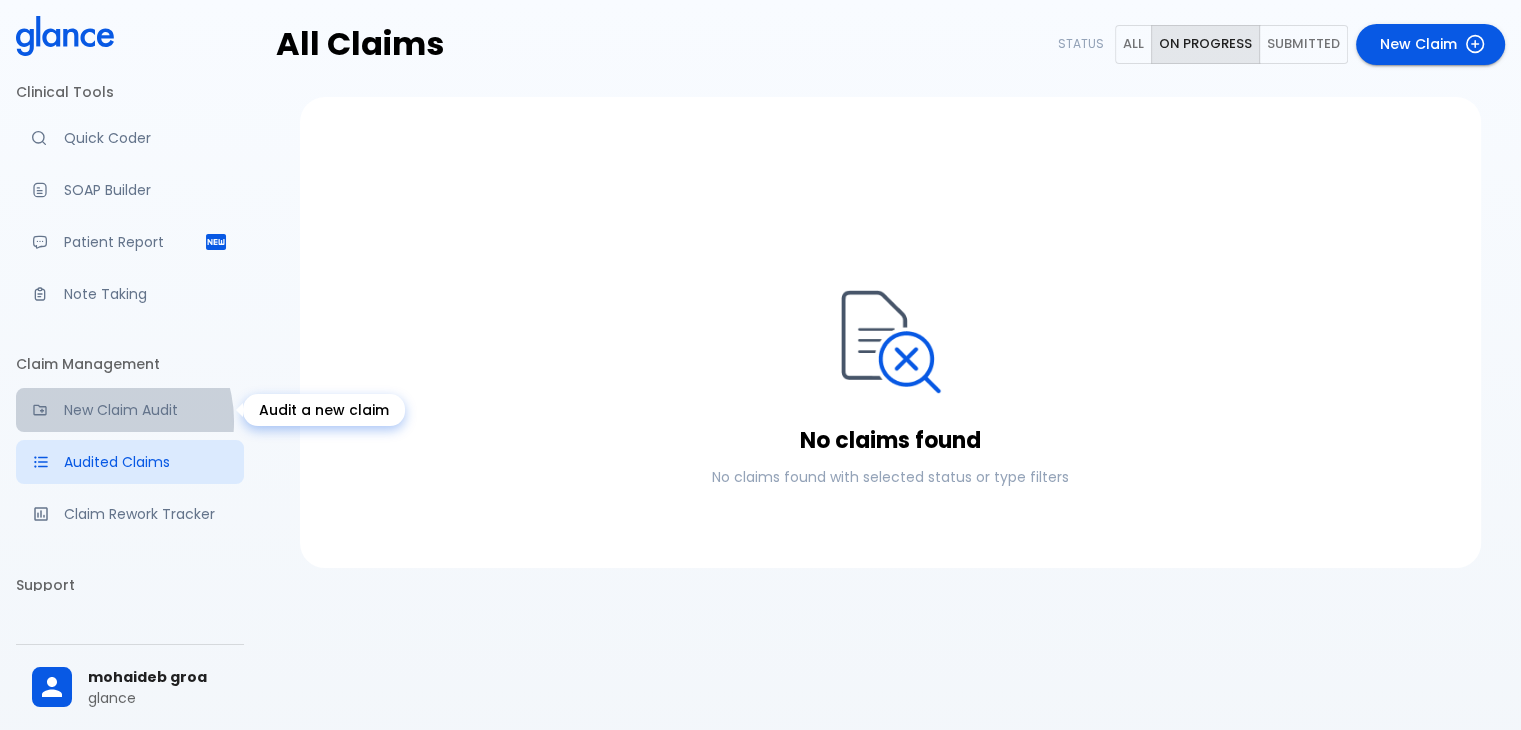 click on "New Claim Audit" at bounding box center (130, 410) 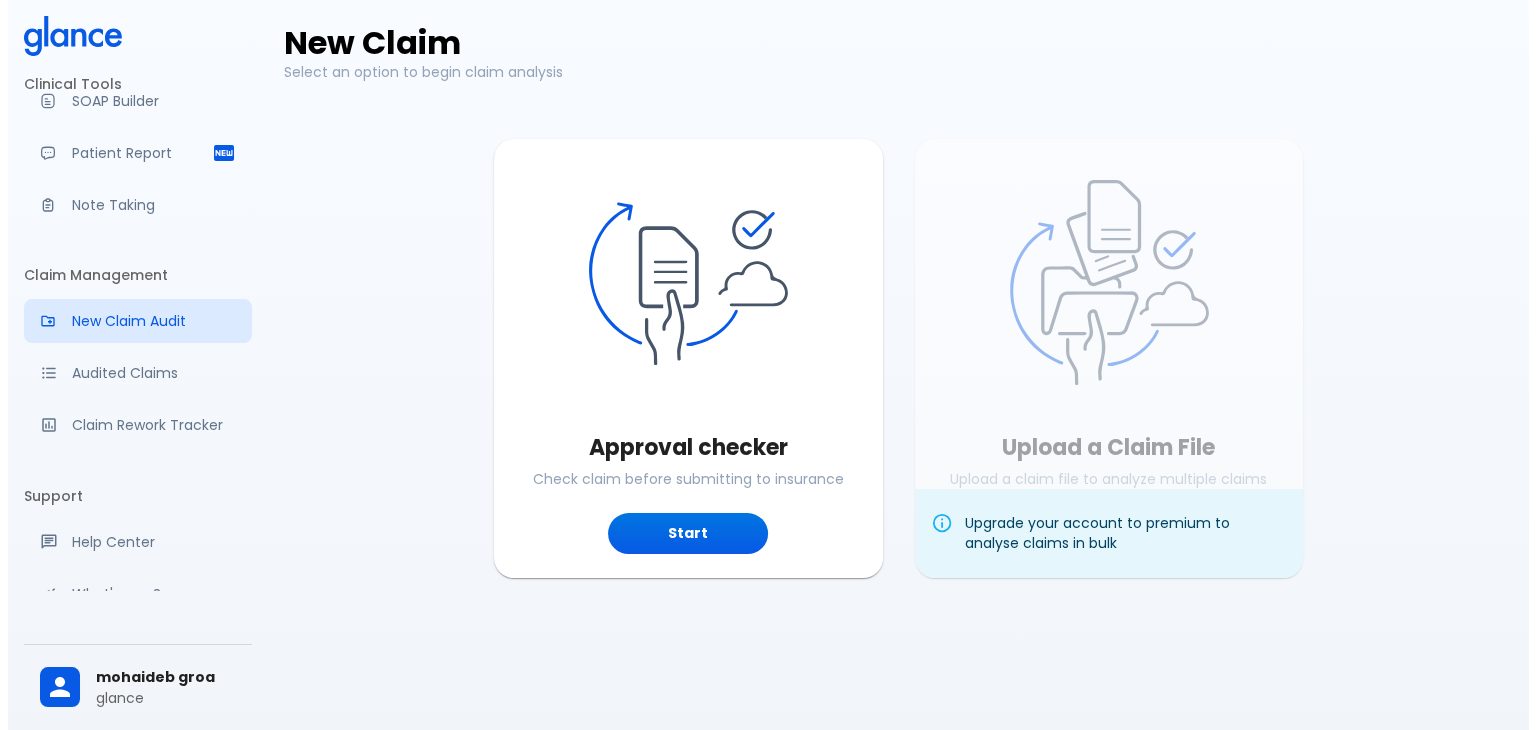 scroll, scrollTop: 0, scrollLeft: 0, axis: both 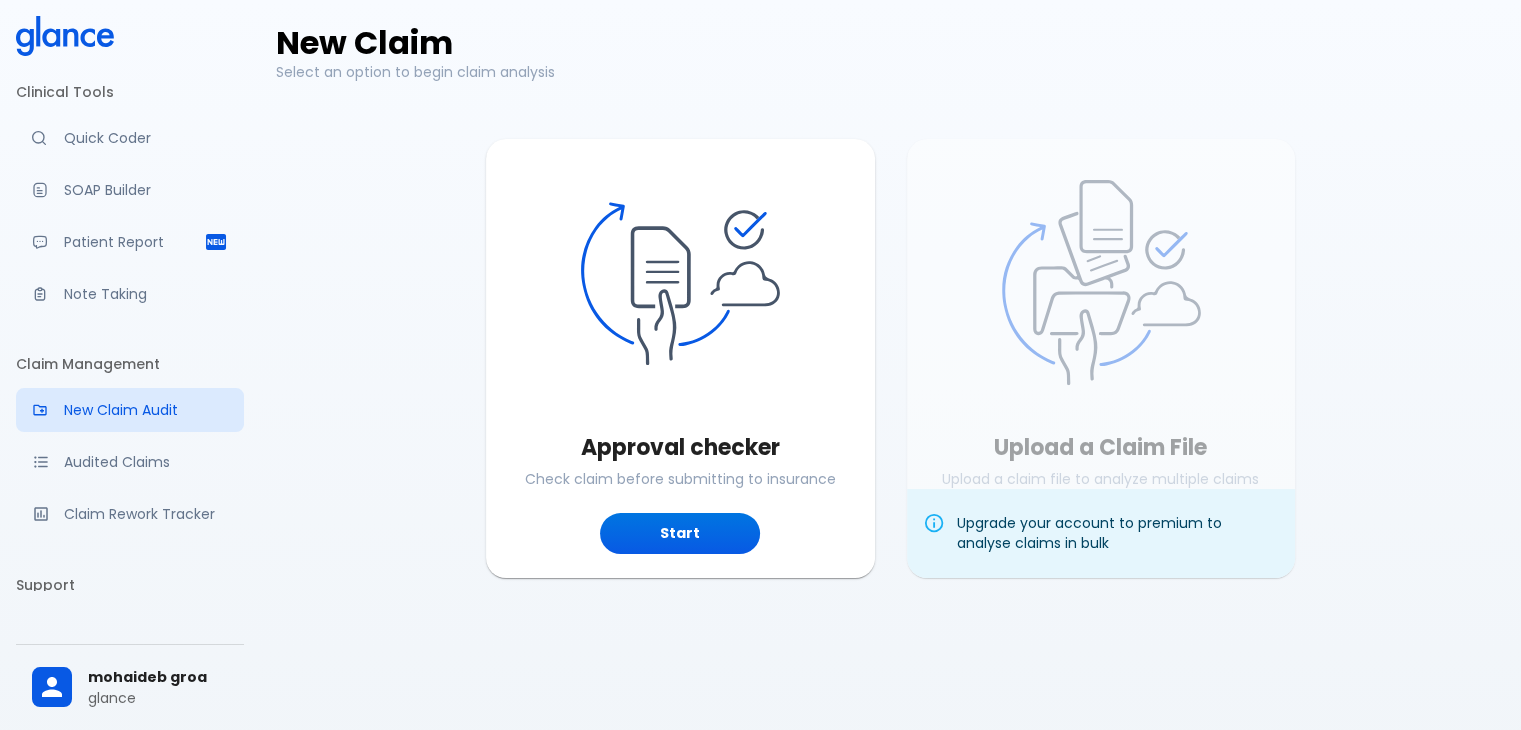click on "Approval checker Check claim before submitting to insurance Start Upload a Claim File Upload a claim file to analyze multiple claims Upload File Upgrade your account to premium to analyse claims in bulk" at bounding box center (874, 342) 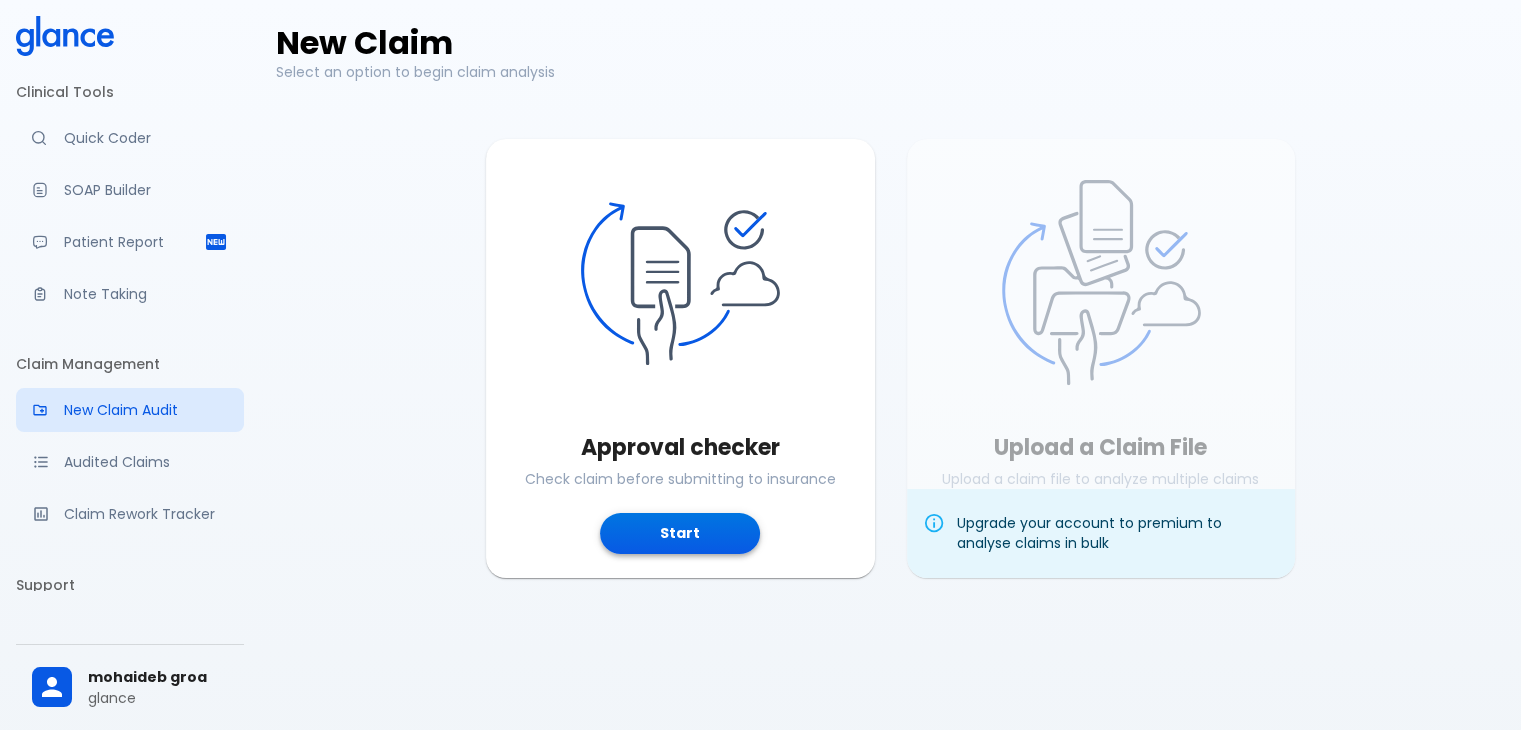 click on "Start" at bounding box center [680, 533] 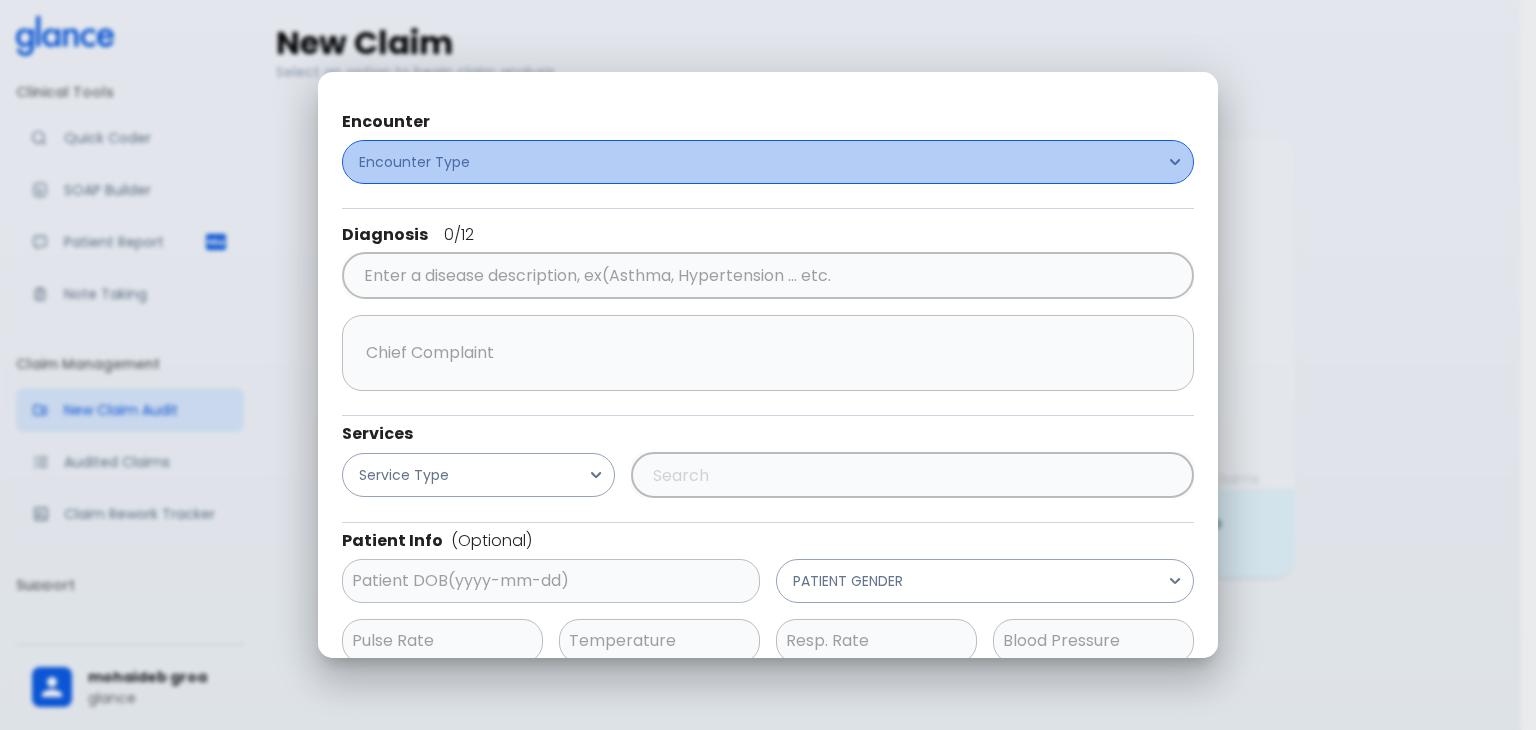 click on "Encounter Type" at bounding box center (768, 162) 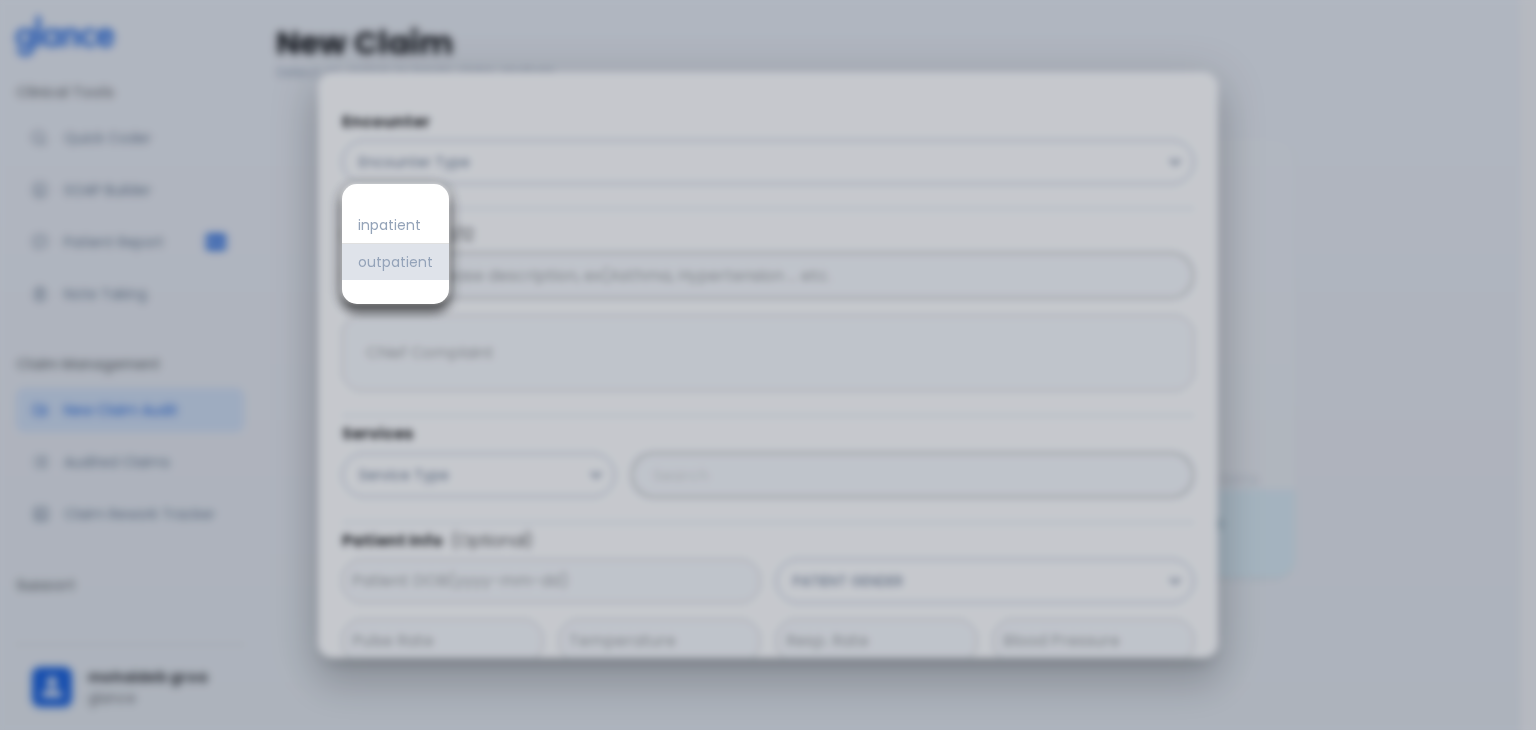 click on "outpatient" at bounding box center [395, 262] 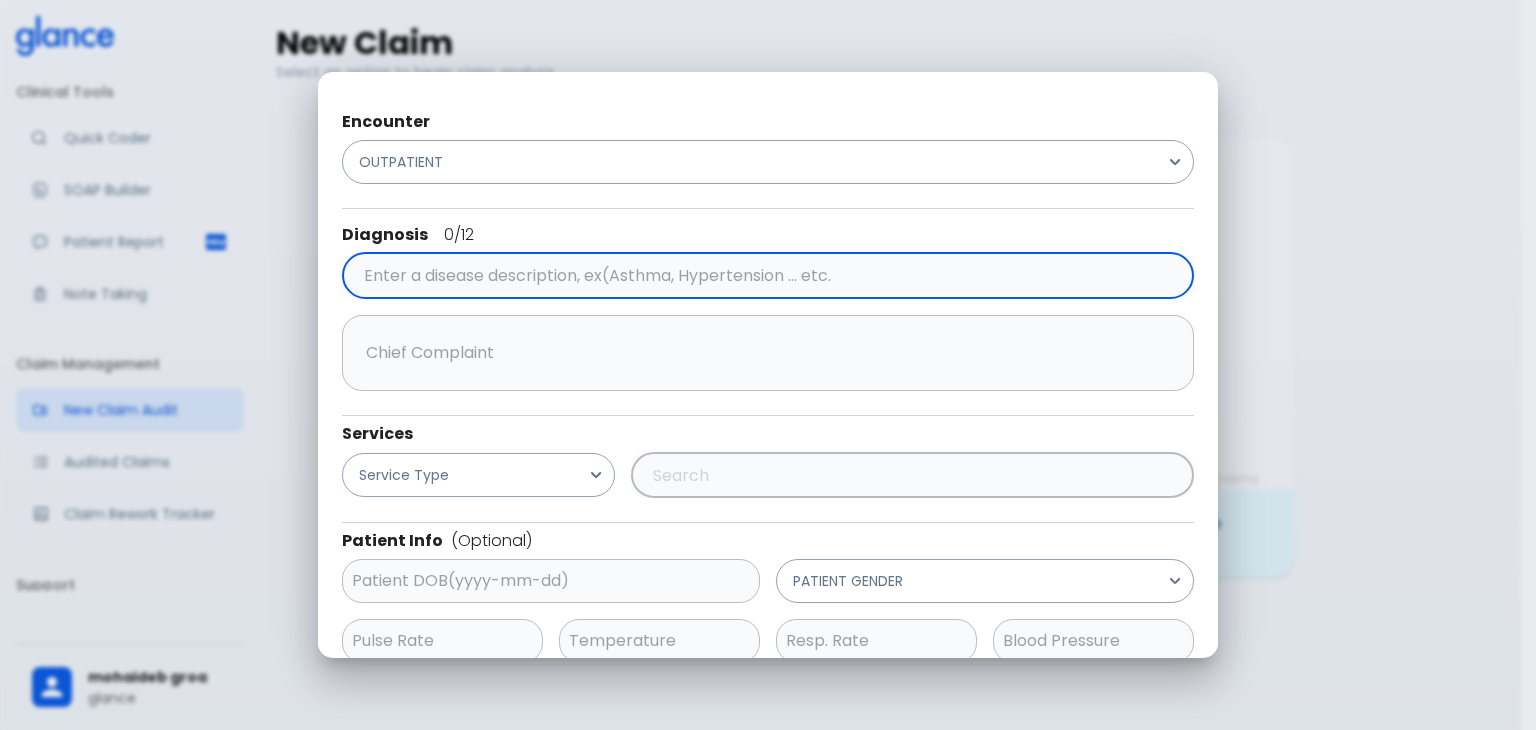 click at bounding box center (764, 276) 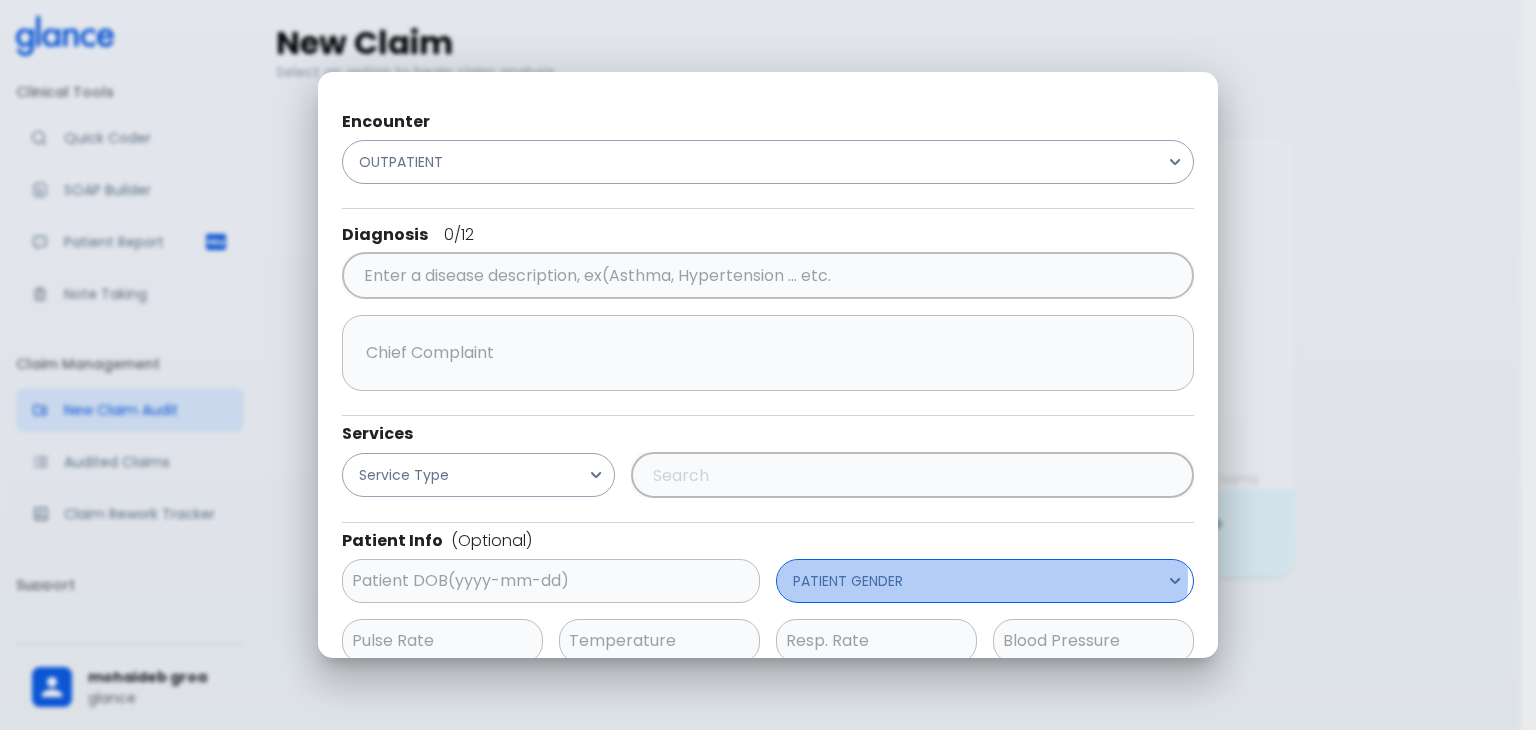 click on "PATIENT GENDER" at bounding box center (985, 581) 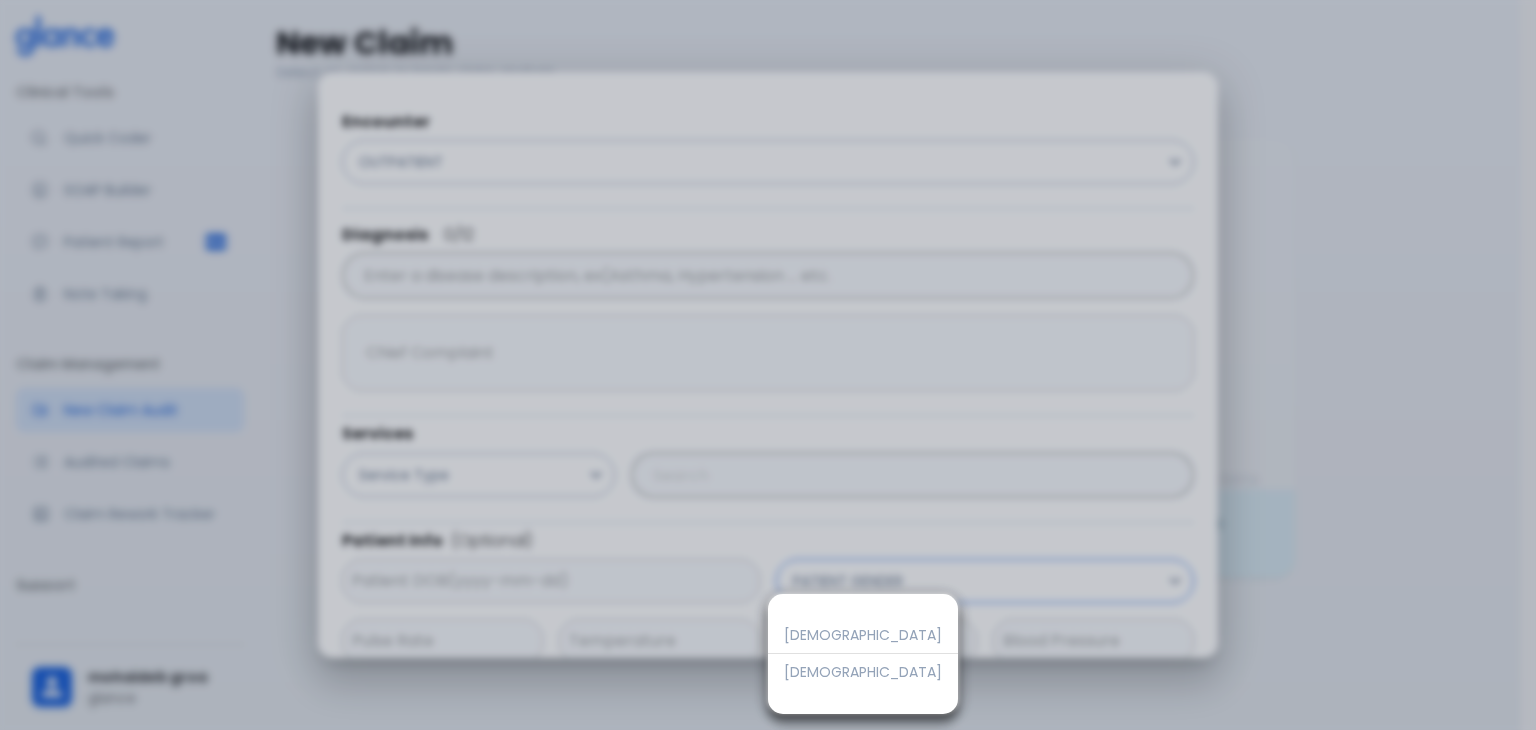 click at bounding box center (768, 365) 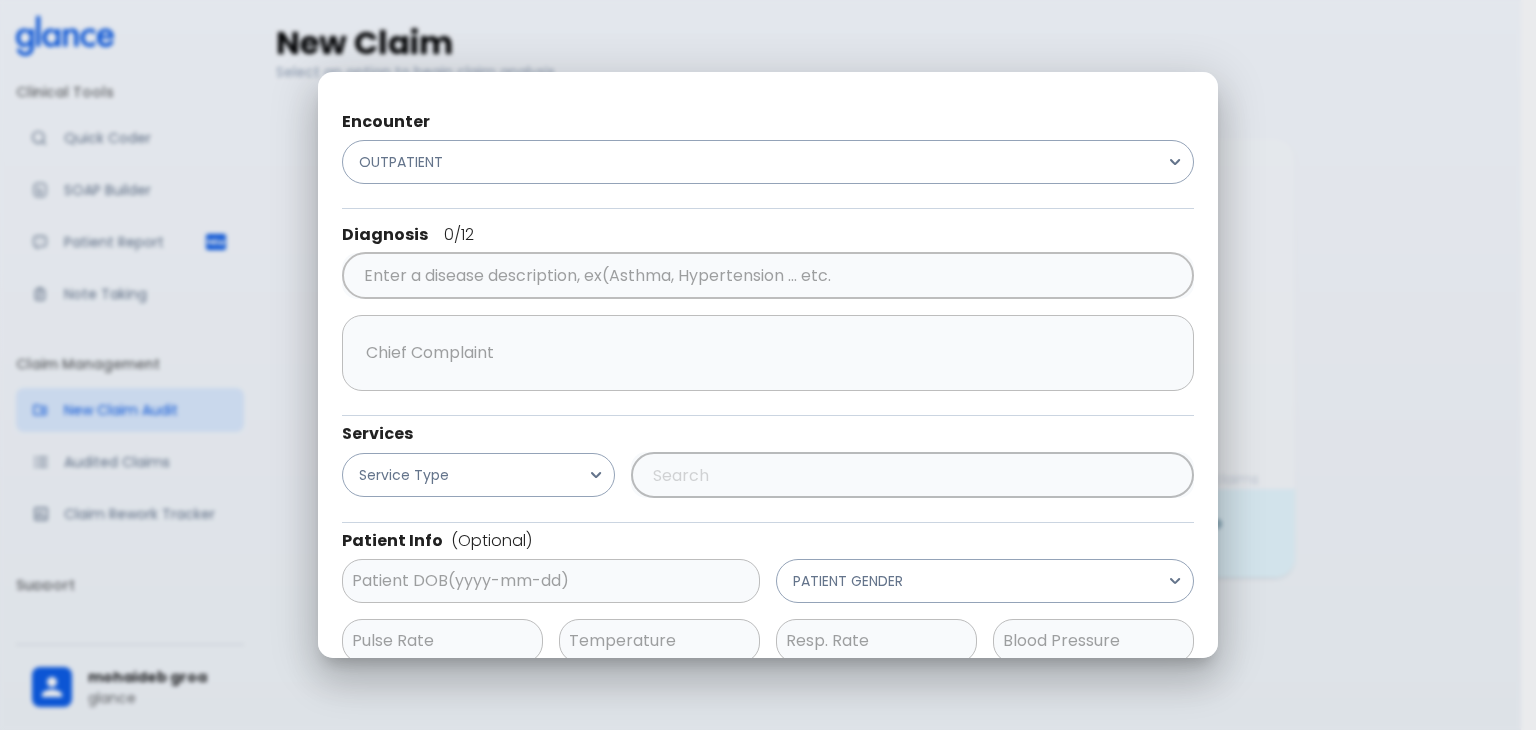 click on "Encounter OUTPATIENT Diagnosis 0 /12 ​ x ​ Services Service Type ​ Patient Info (Optional) ​ PATIENT GENDER ​ ​ ​ ​ Close Analyse Claim" at bounding box center (768, 365) 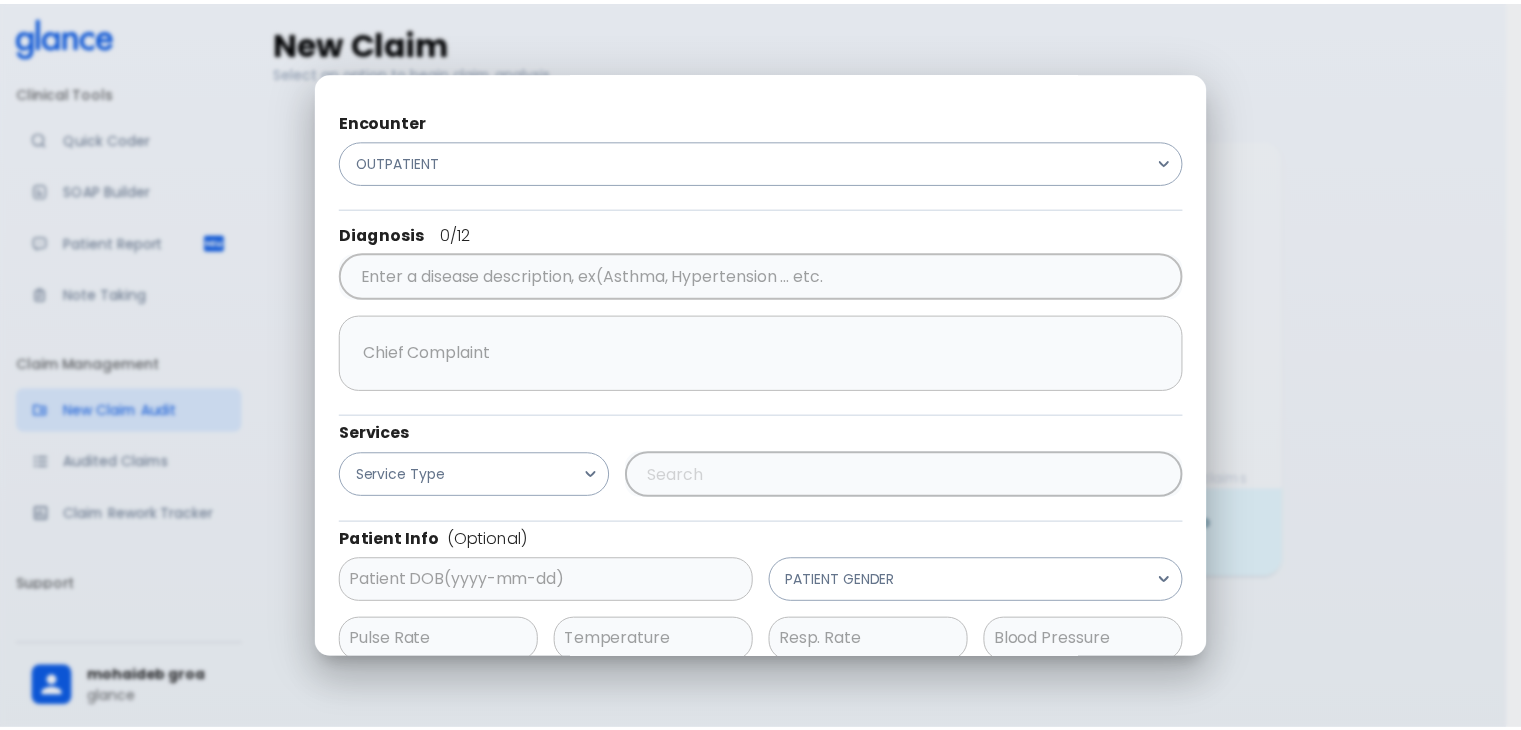 scroll, scrollTop: 78, scrollLeft: 0, axis: vertical 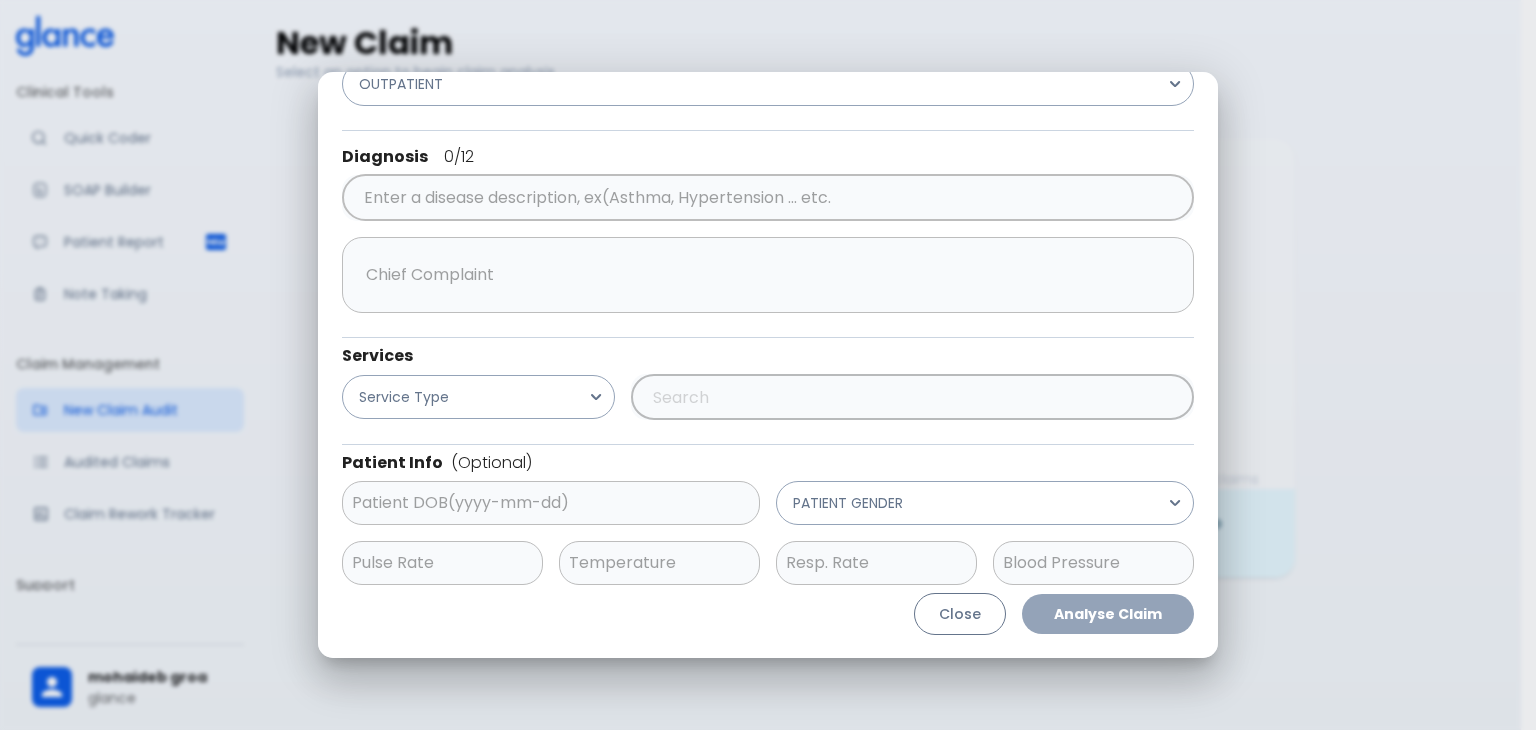 click on "Close" at bounding box center [960, 614] 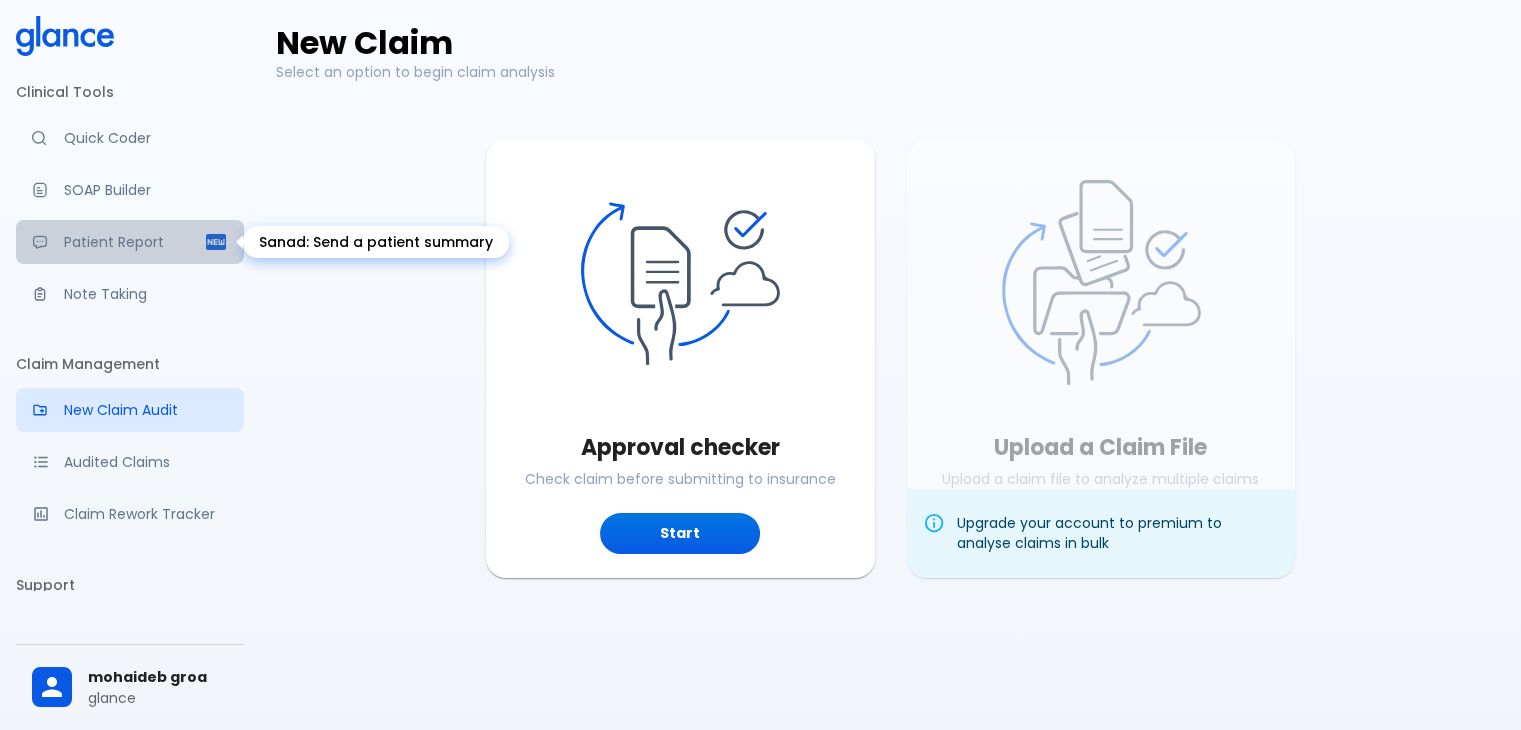 click on "Patient Report" at bounding box center [130, 242] 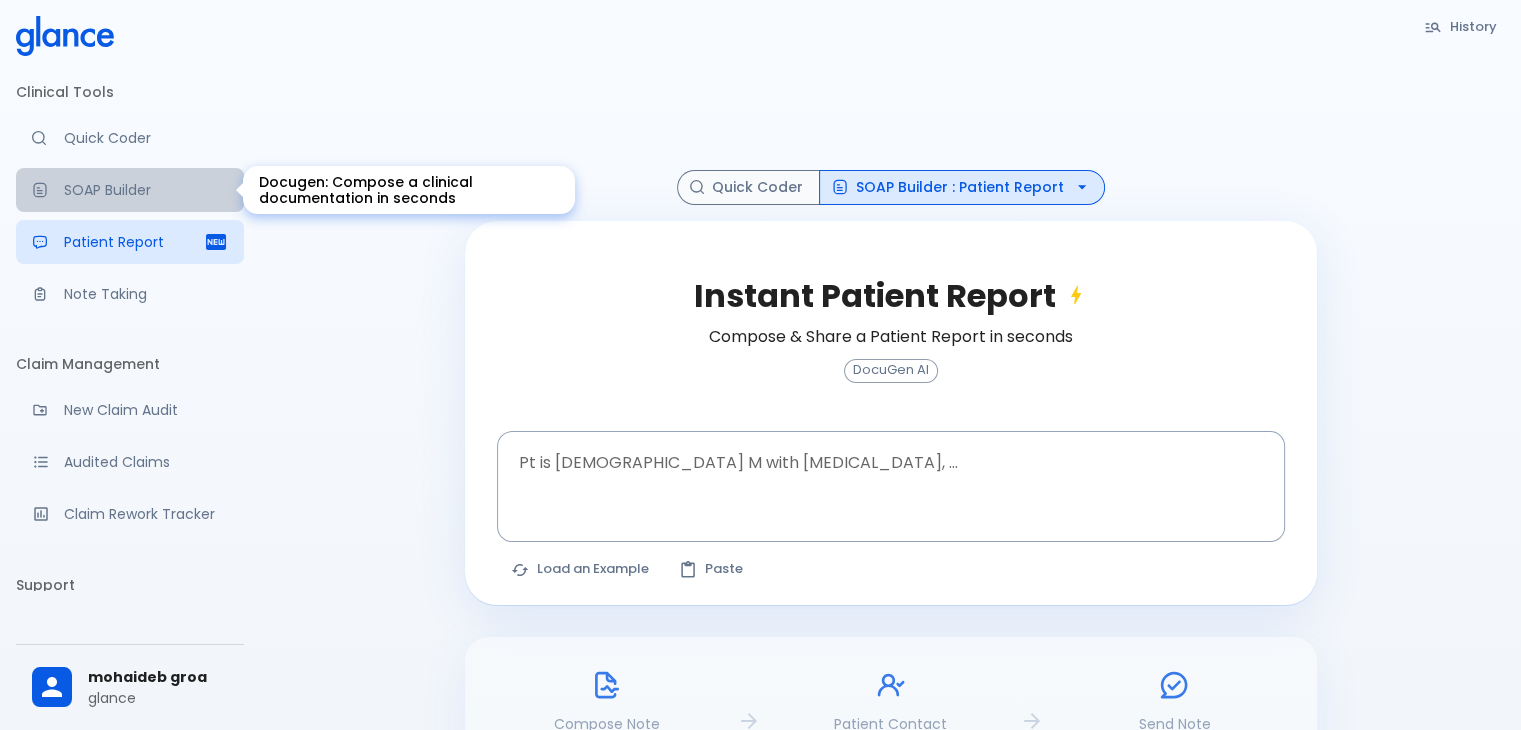 click on "SOAP Builder" at bounding box center [146, 190] 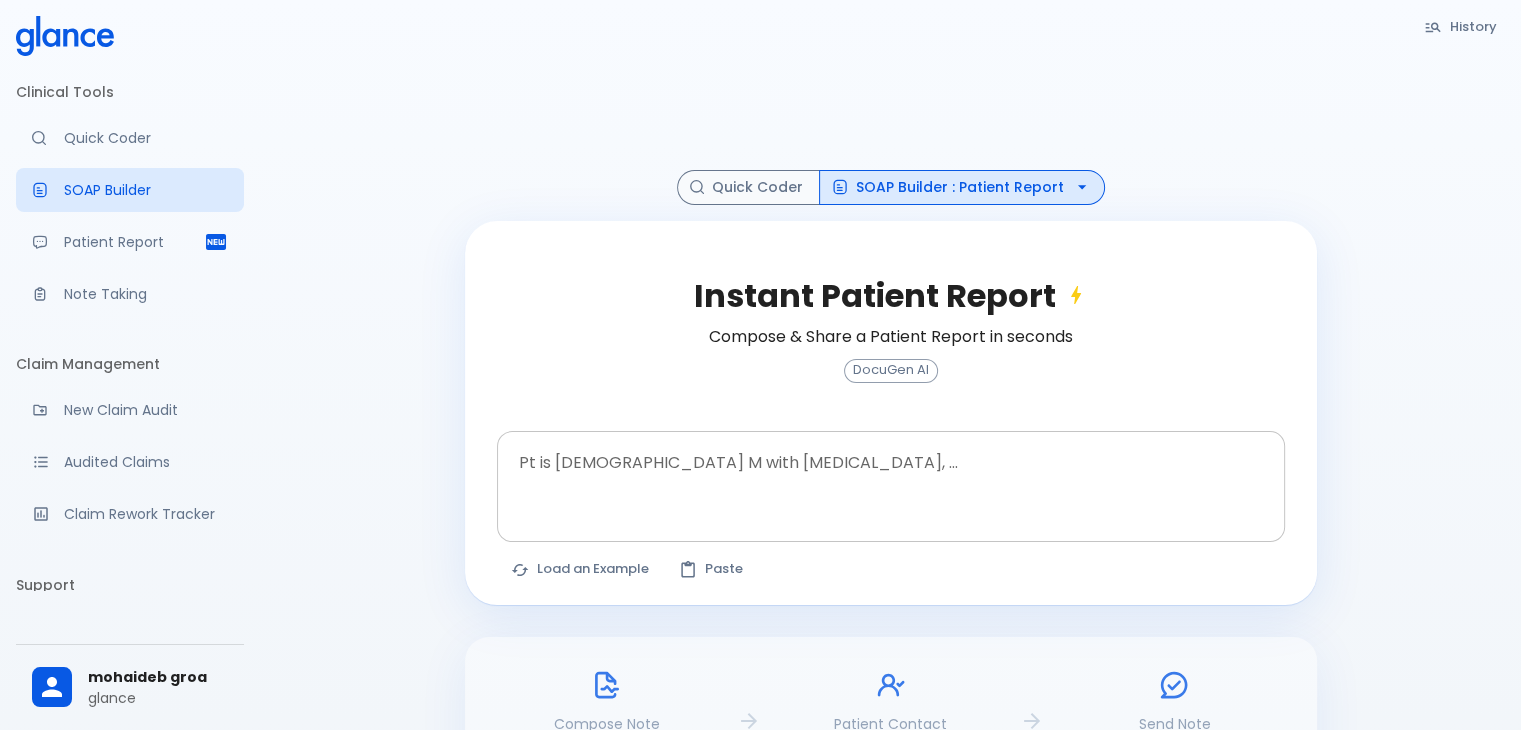 click at bounding box center [891, 470] 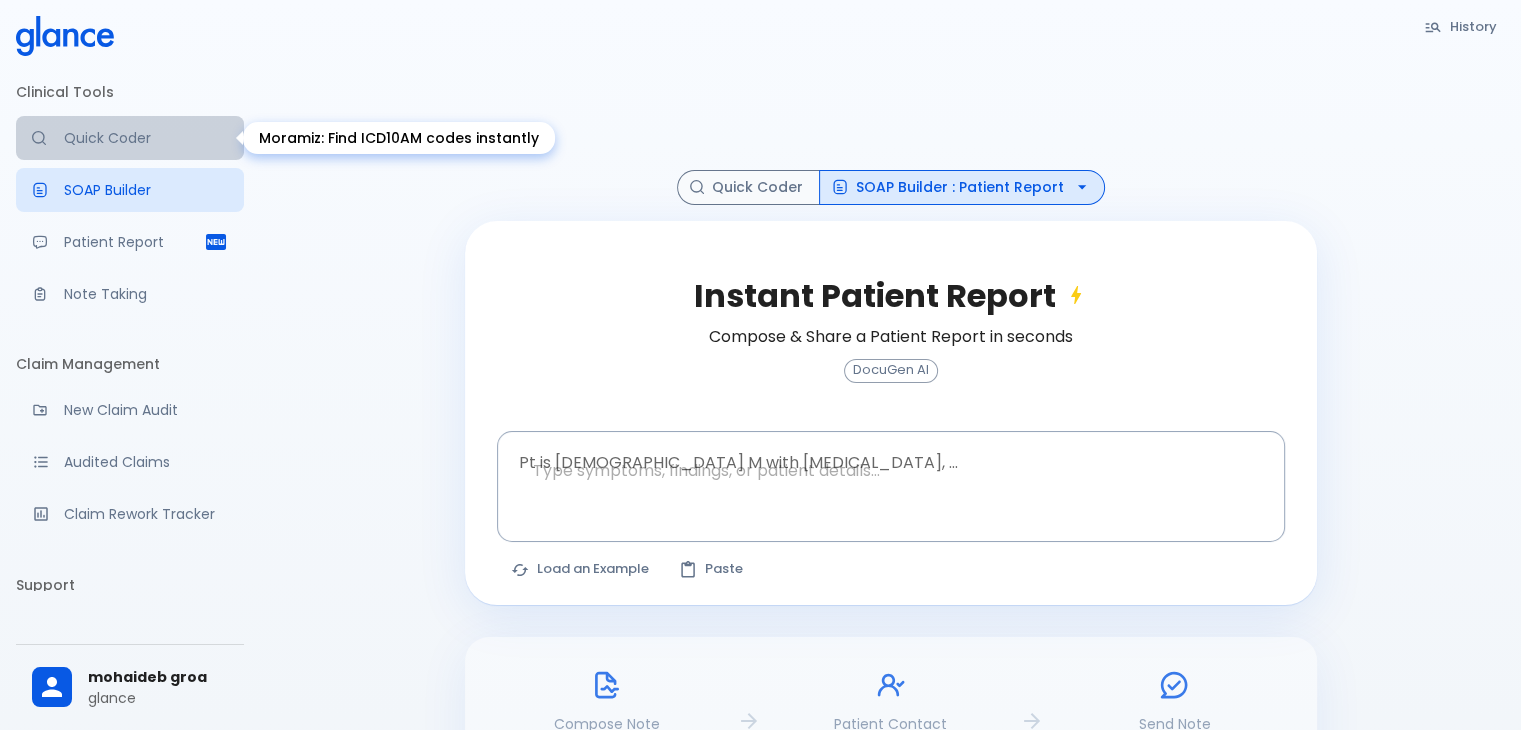 click on "Quick Coder" at bounding box center (130, 138) 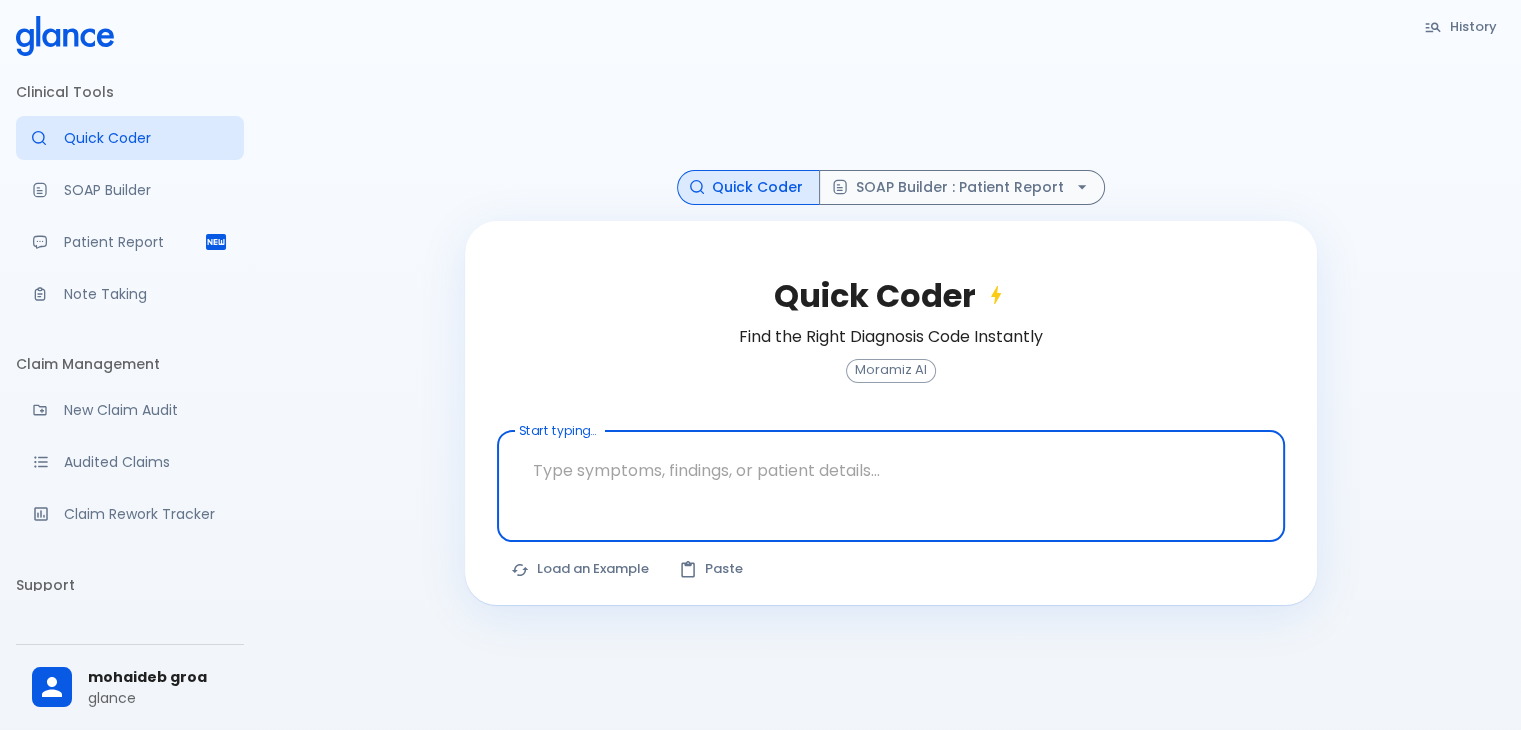 click at bounding box center (891, 470) 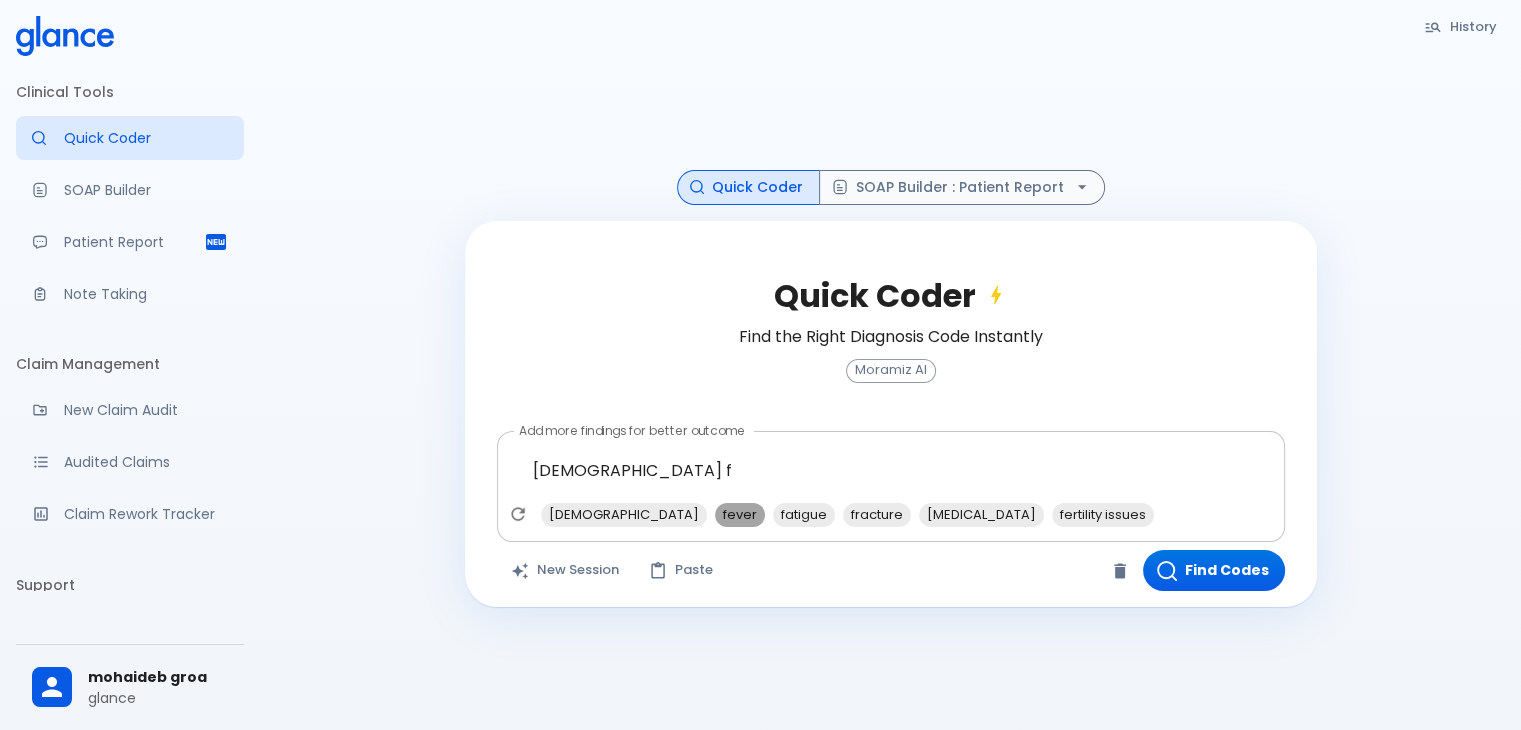 click on "fever" at bounding box center [740, 514] 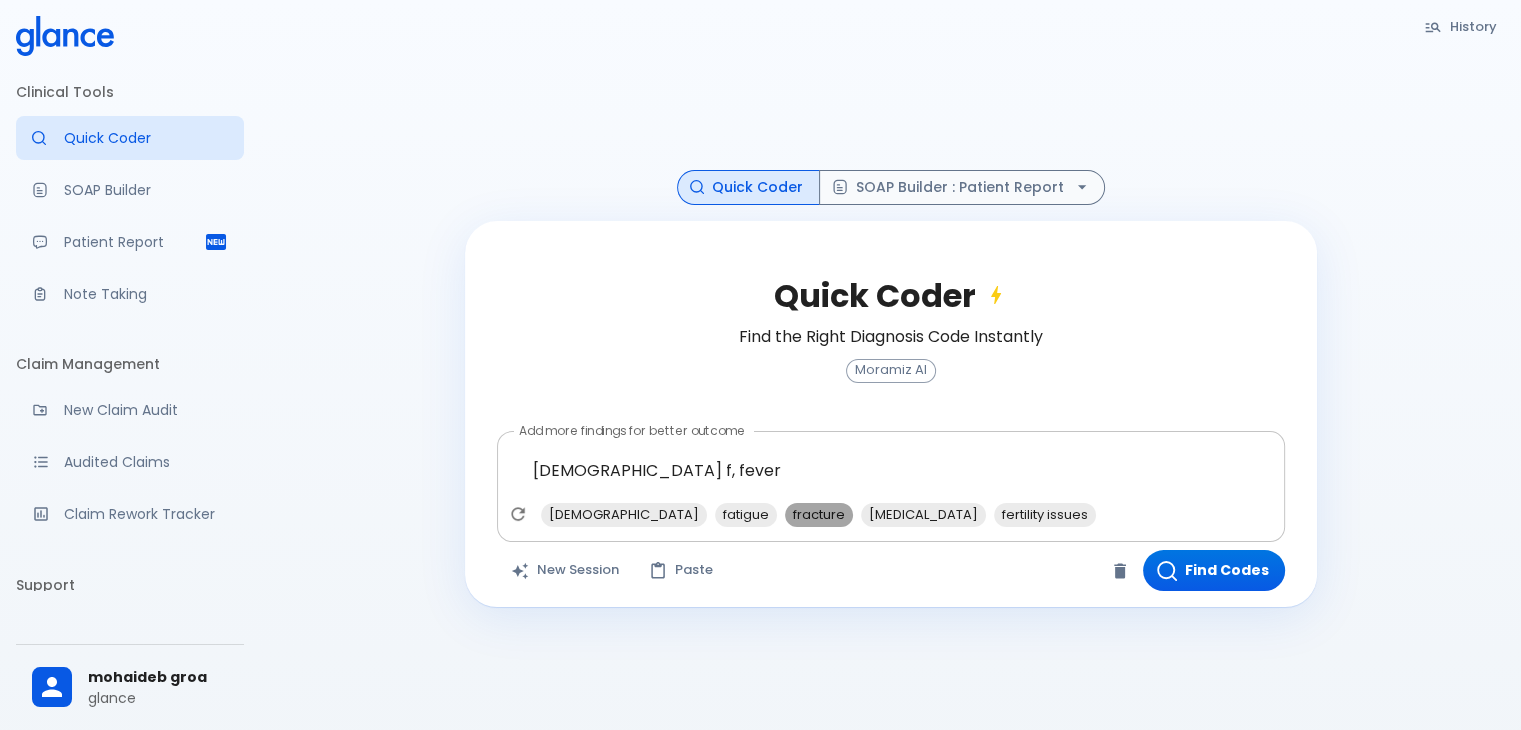 click on "fracture" at bounding box center (819, 514) 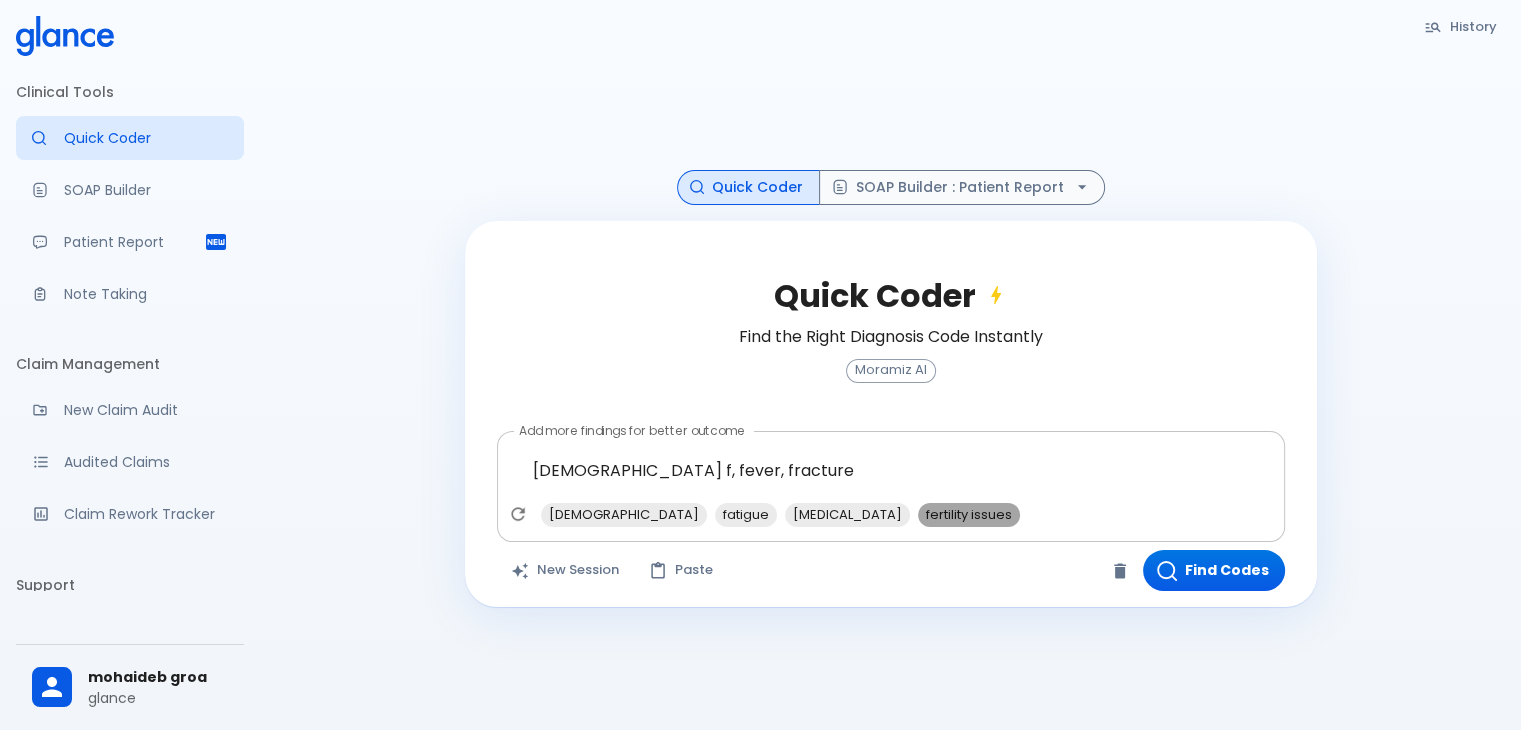click on "fertility issues" at bounding box center [969, 514] 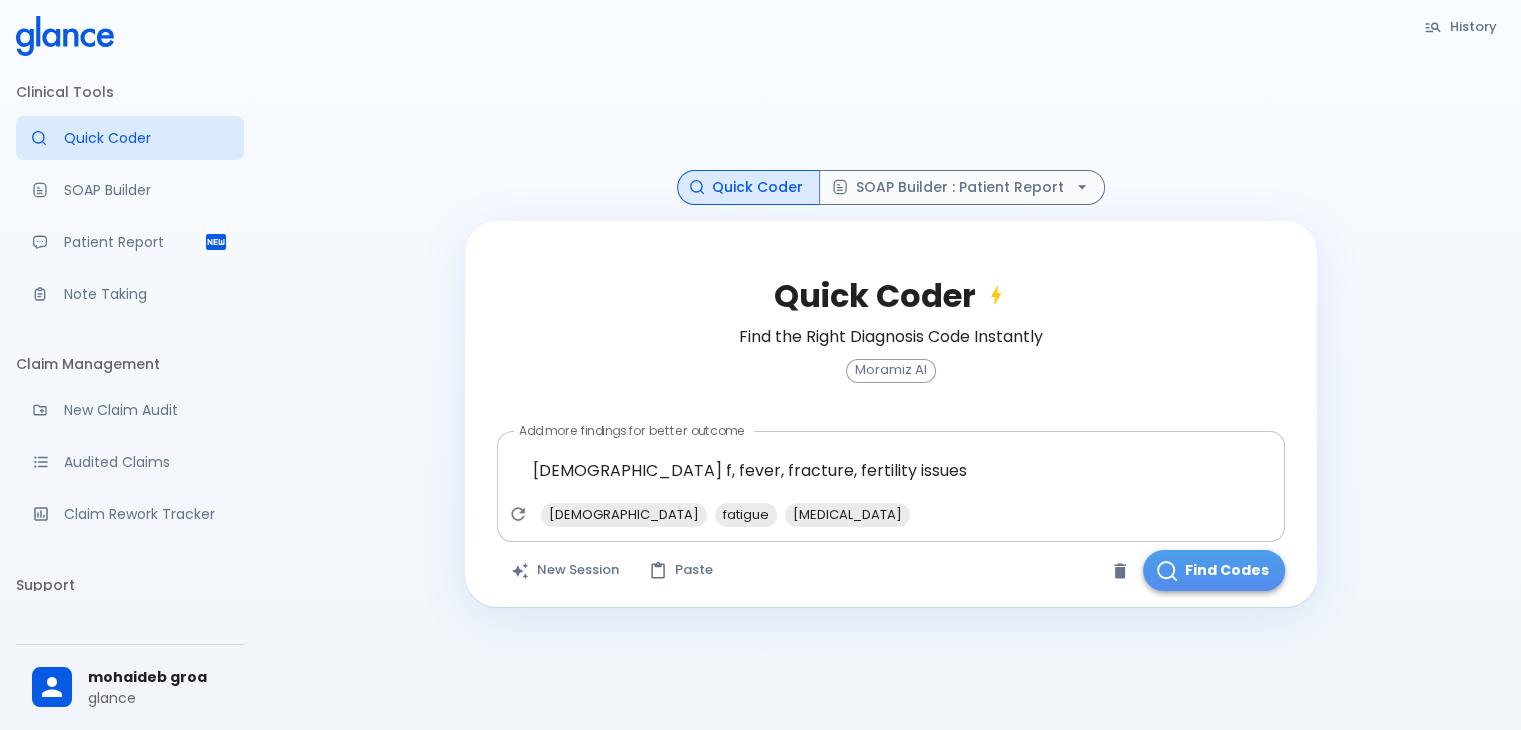 click 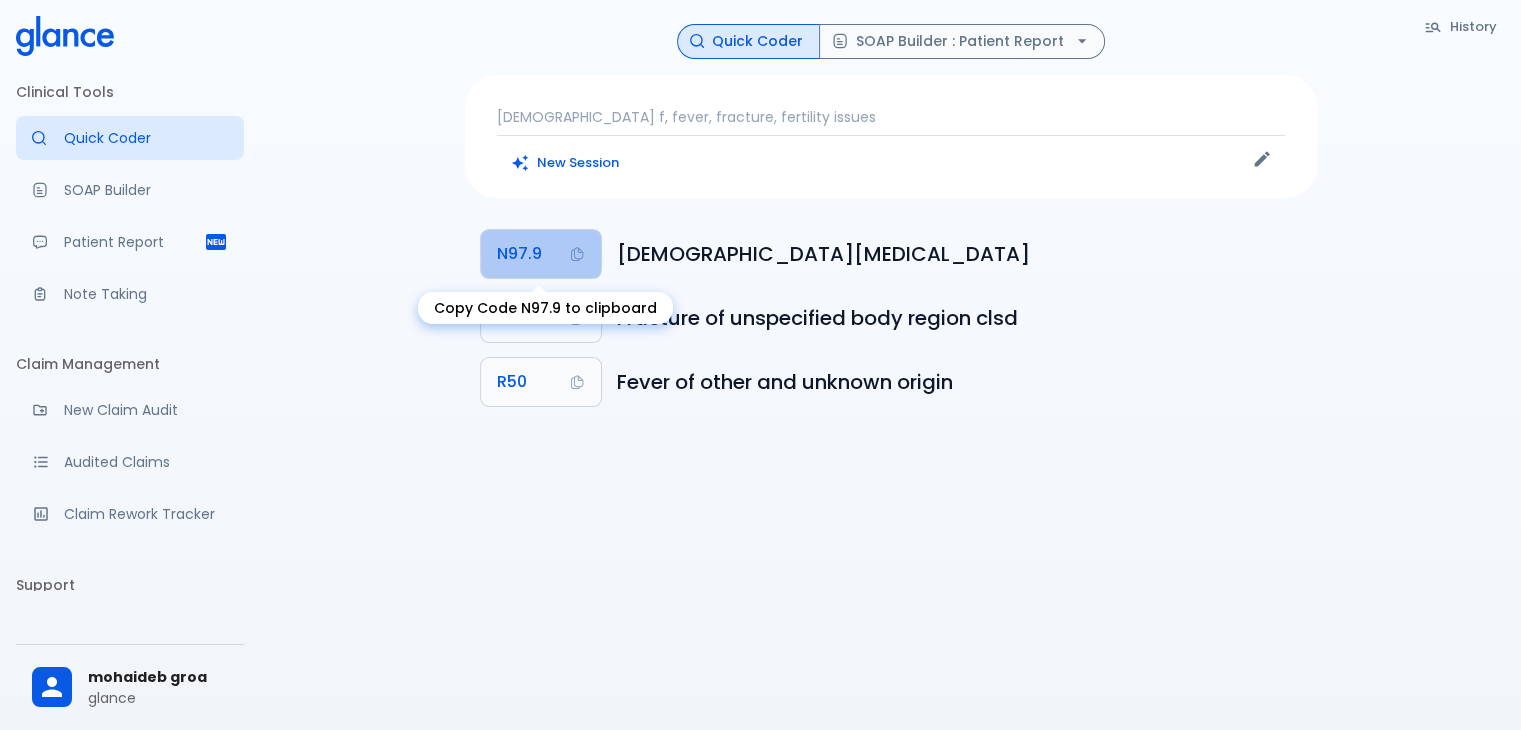 click on "N97.9" at bounding box center (519, 254) 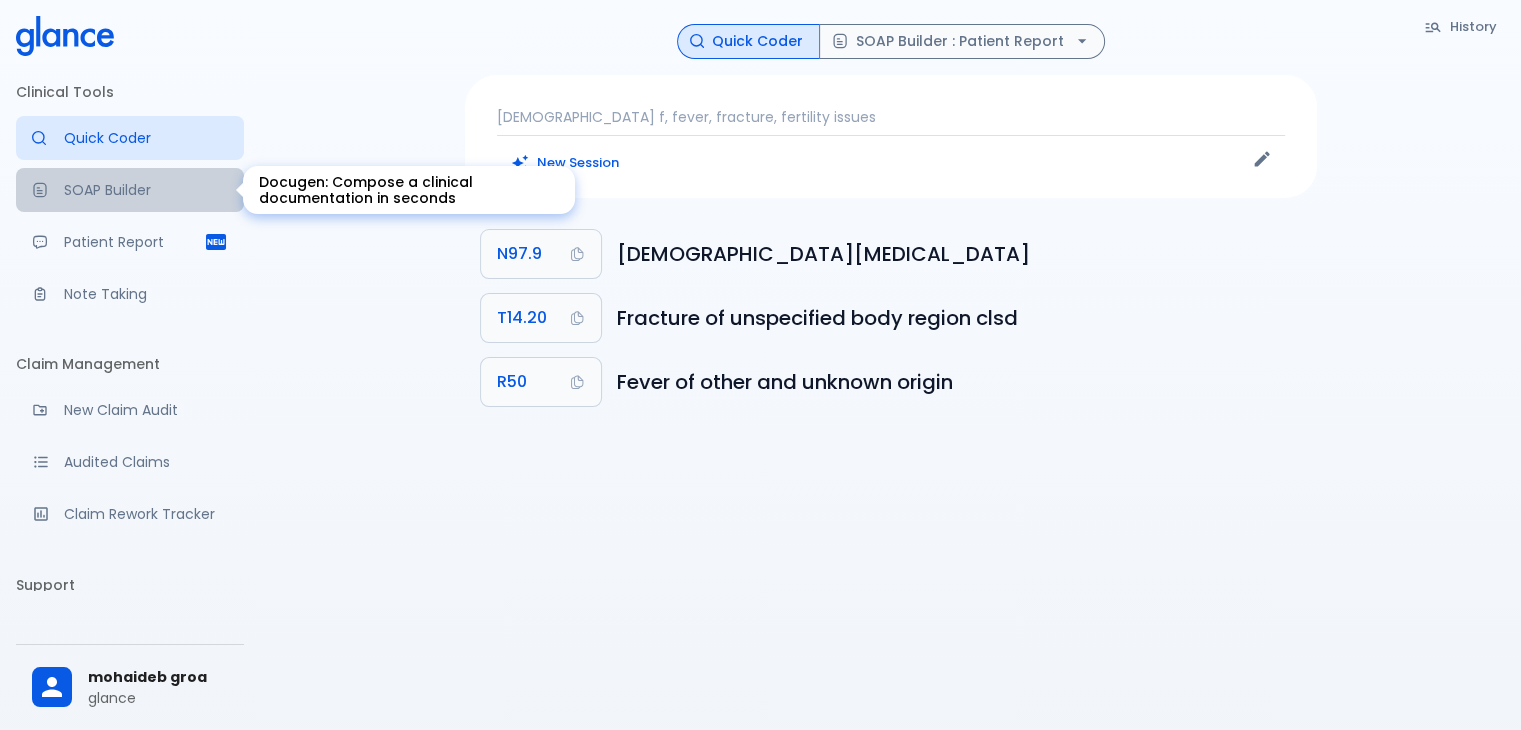 click on "SOAP Builder" at bounding box center (146, 190) 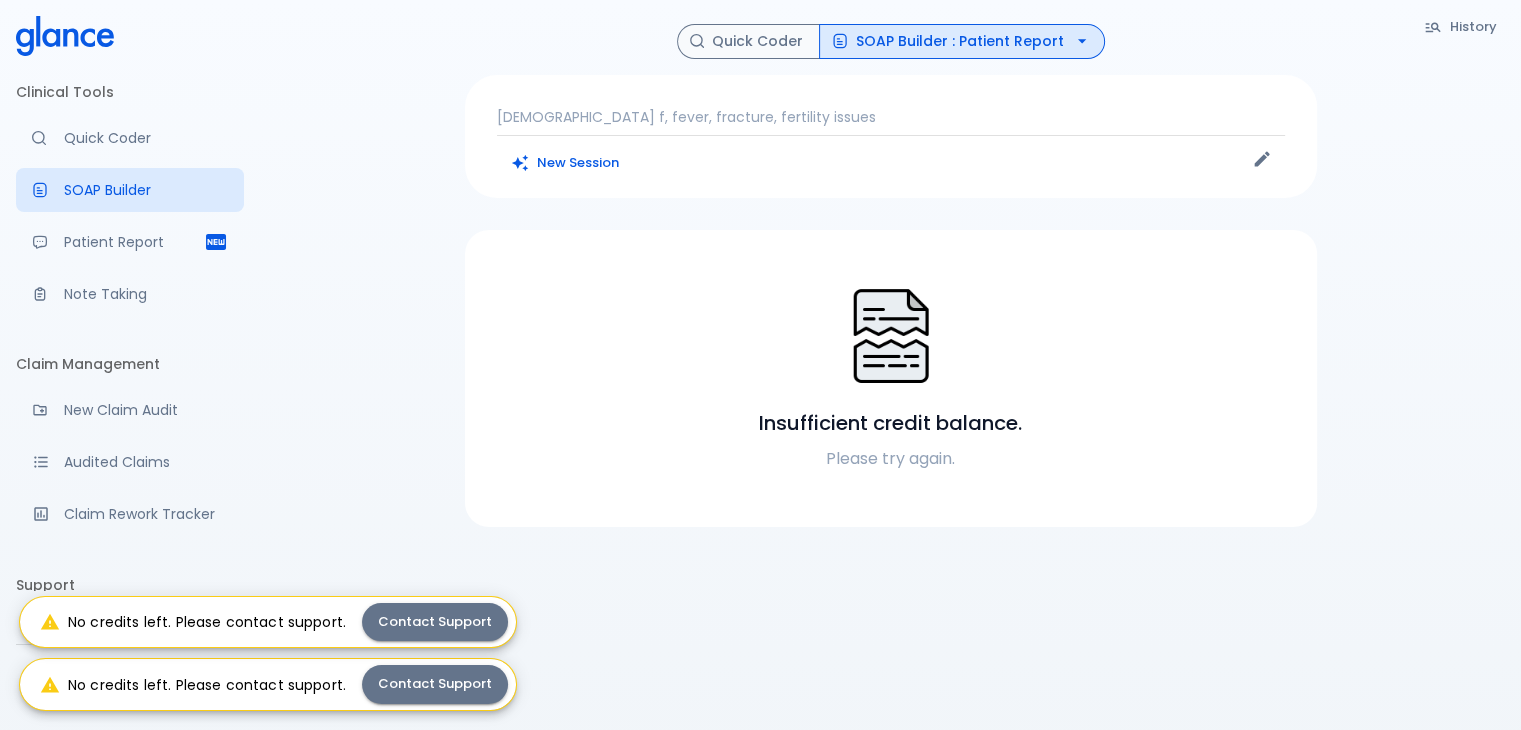 click on "37 year old f, fever, fracture, fertility issues" at bounding box center (891, 117) 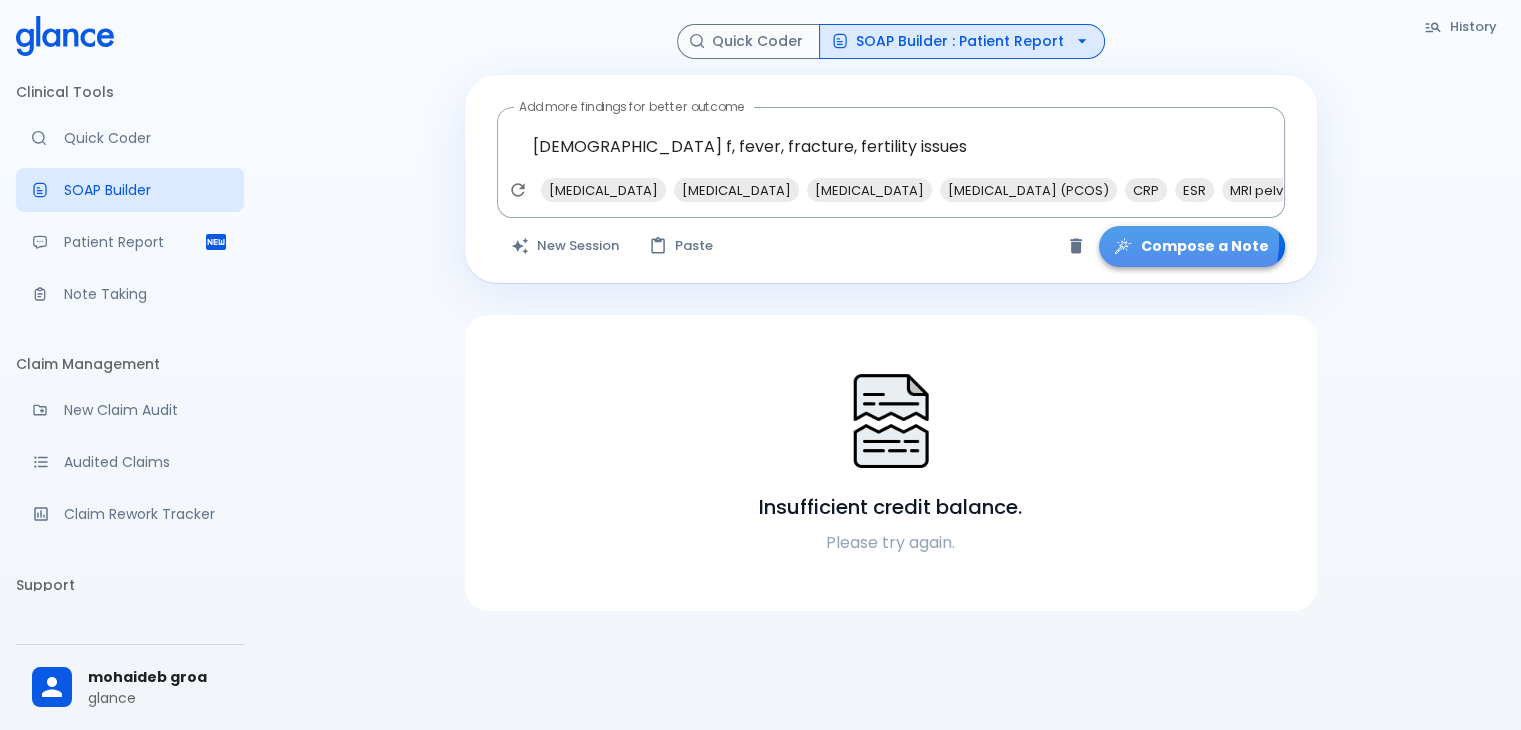 click on "Compose a Note" at bounding box center (1192, 246) 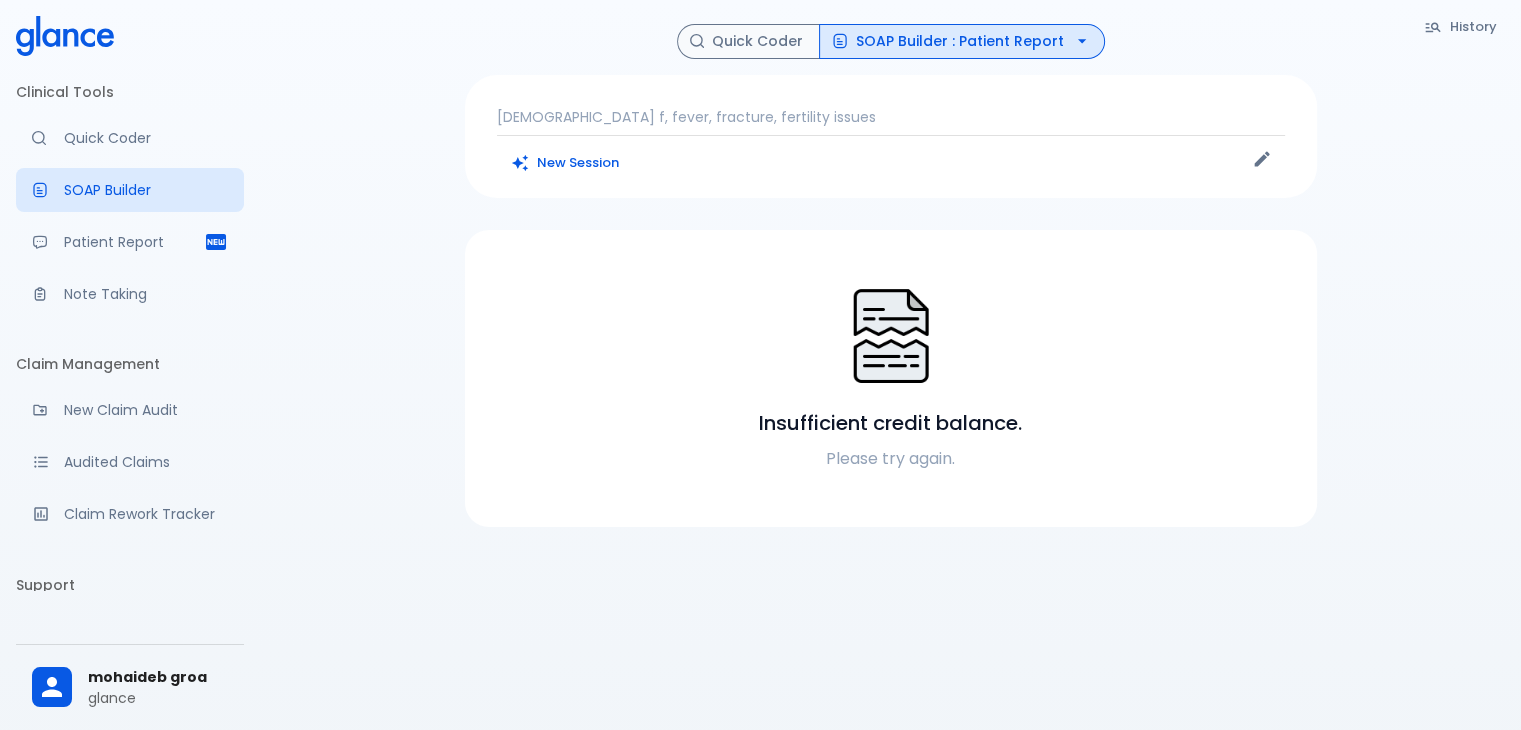 click on "37 year old f, fever, fracture, fertility issues" at bounding box center (891, 117) 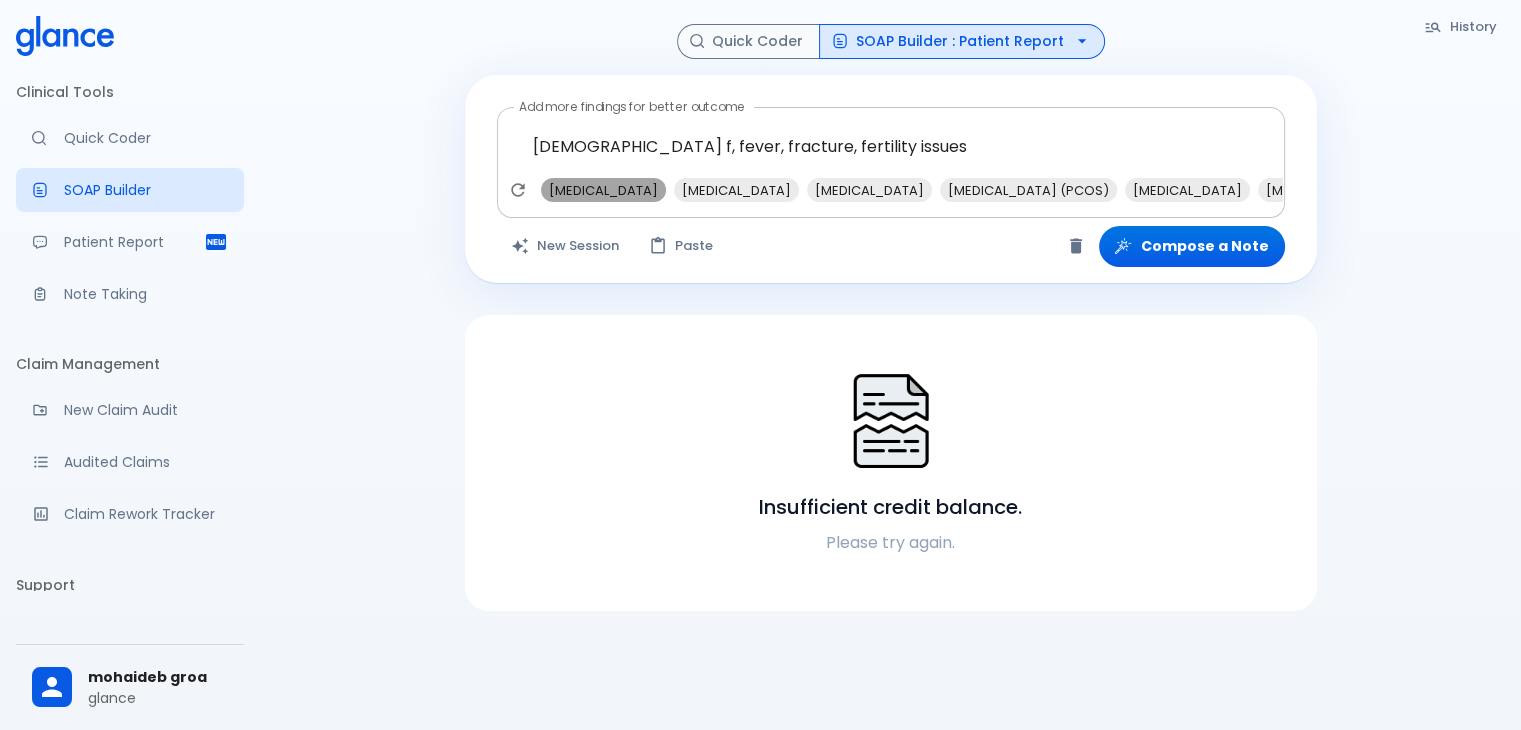 click on "Pelvic inflammatory disease" at bounding box center (603, 190) 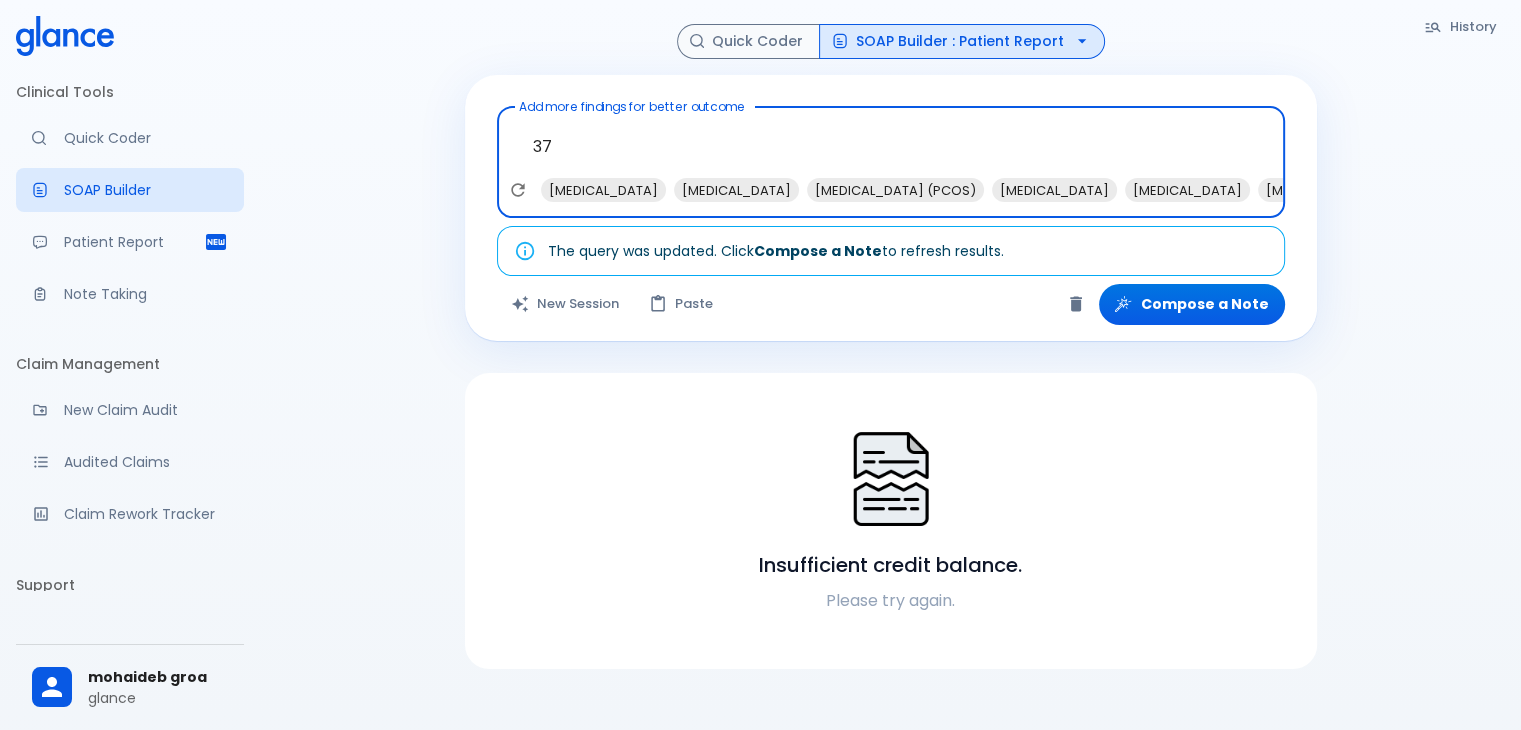 type on "3" 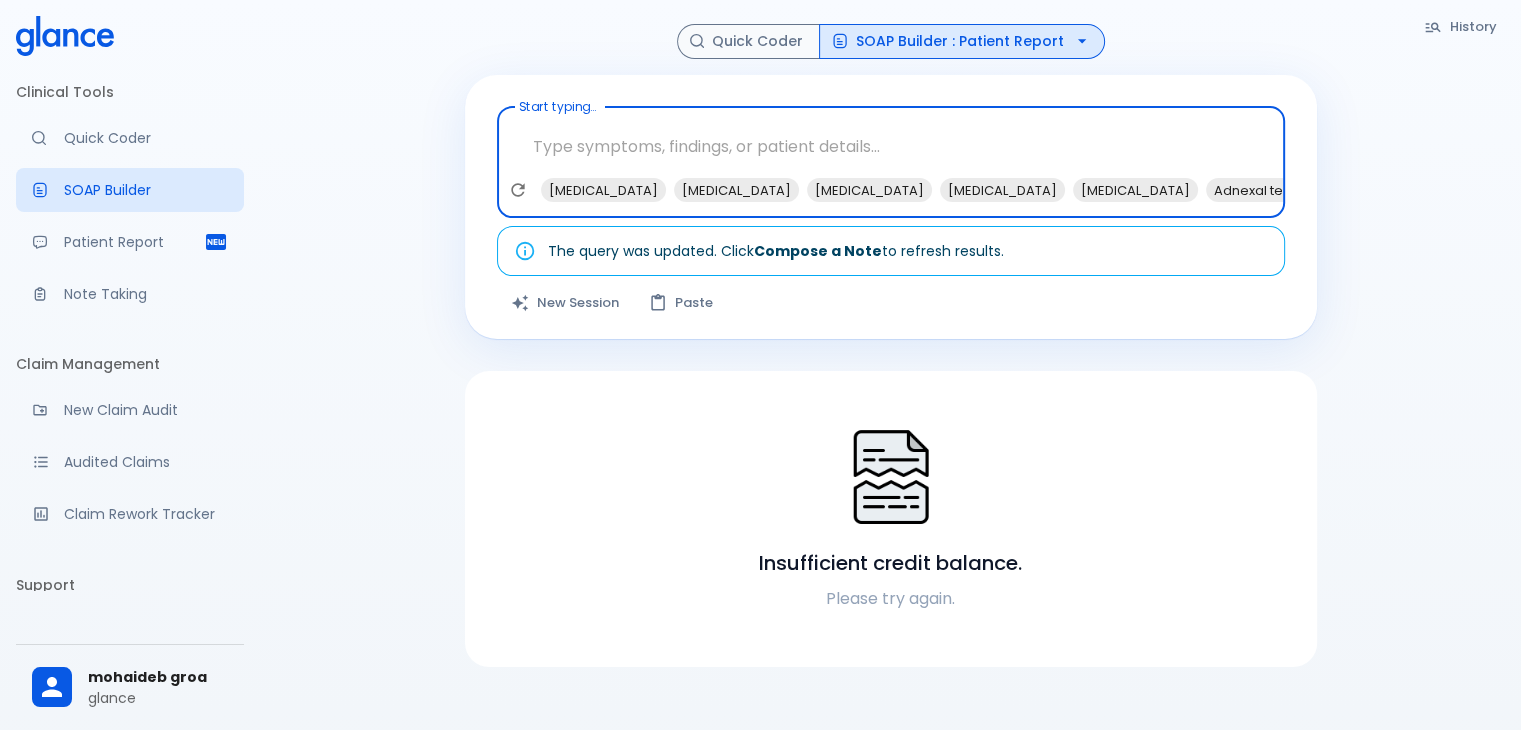 click at bounding box center (891, 146) 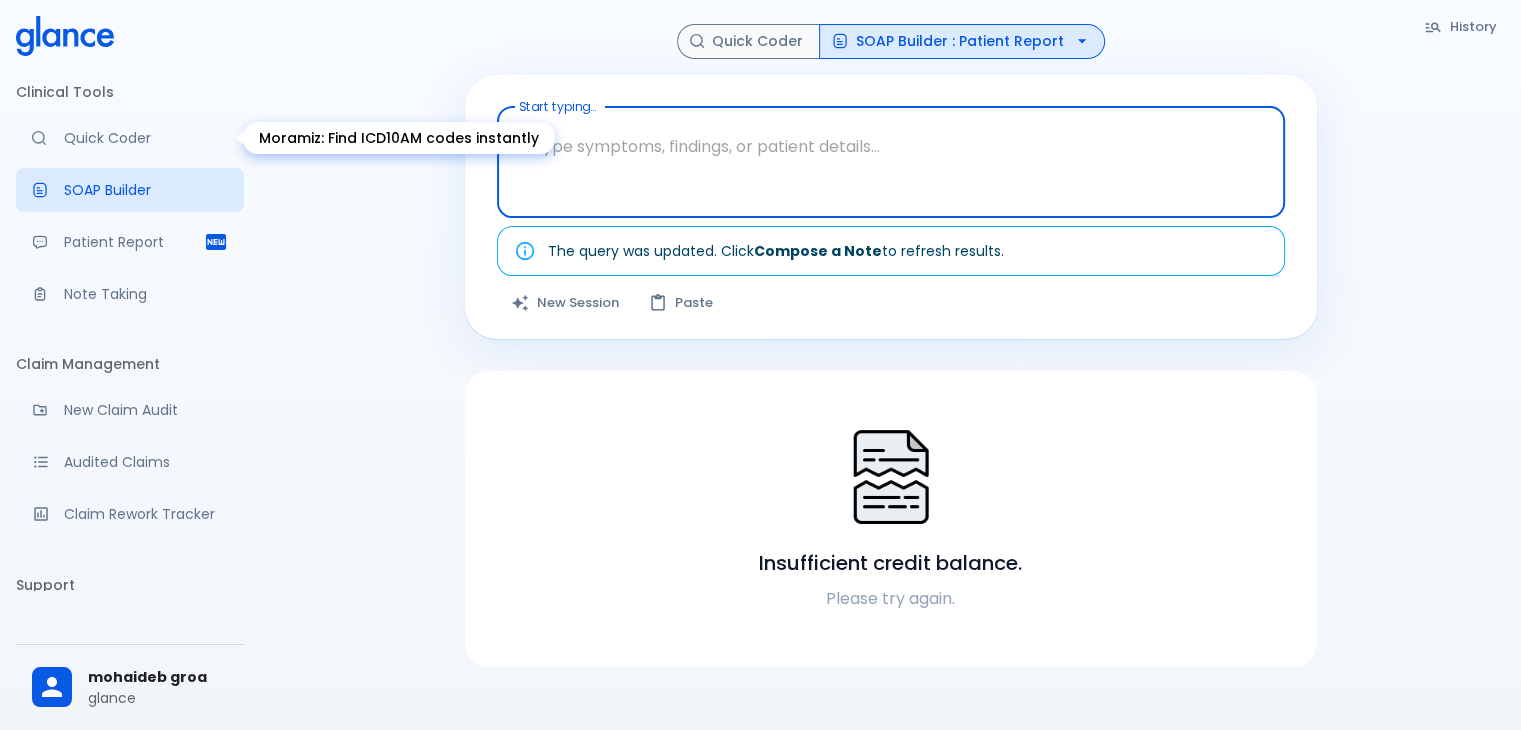 type 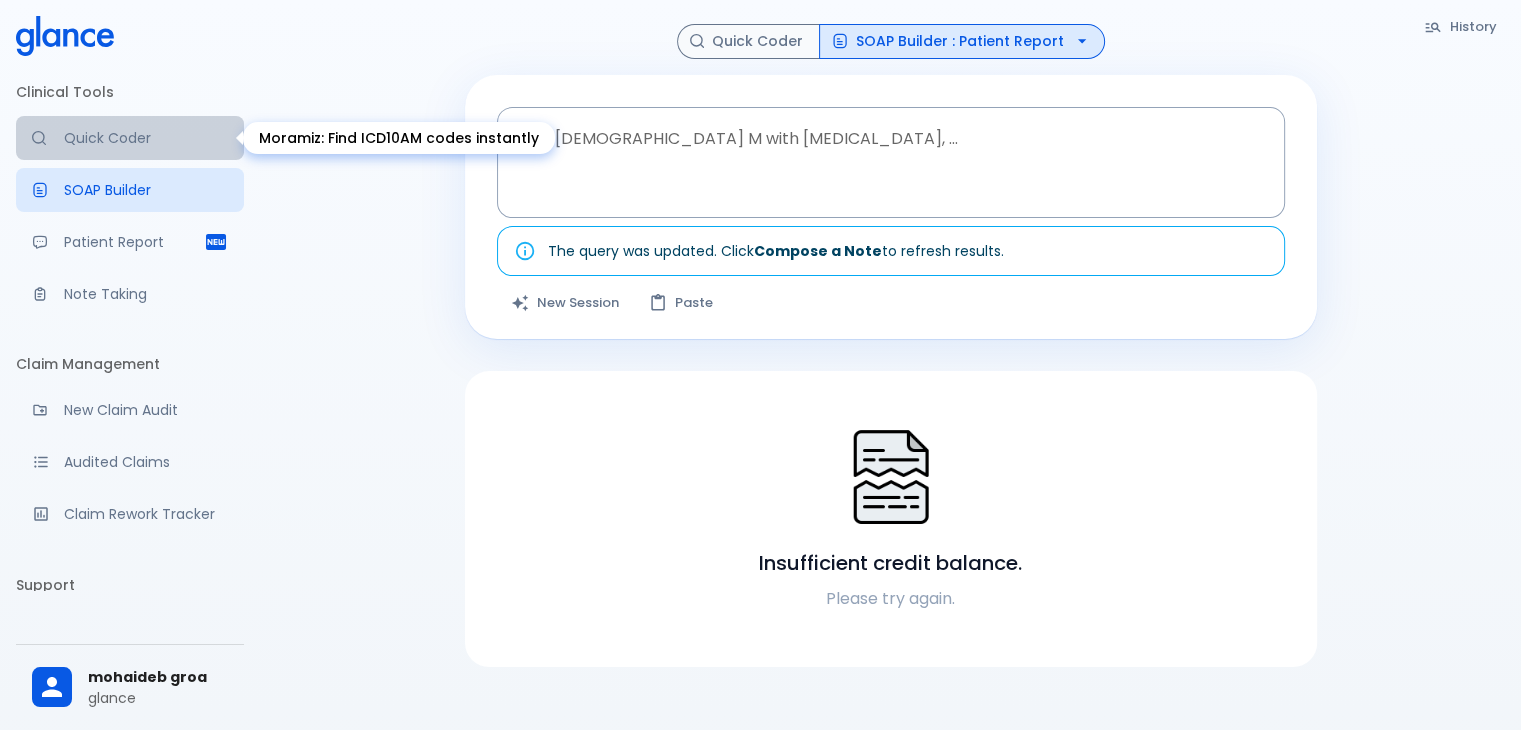 click on "Quick Coder" at bounding box center (146, 138) 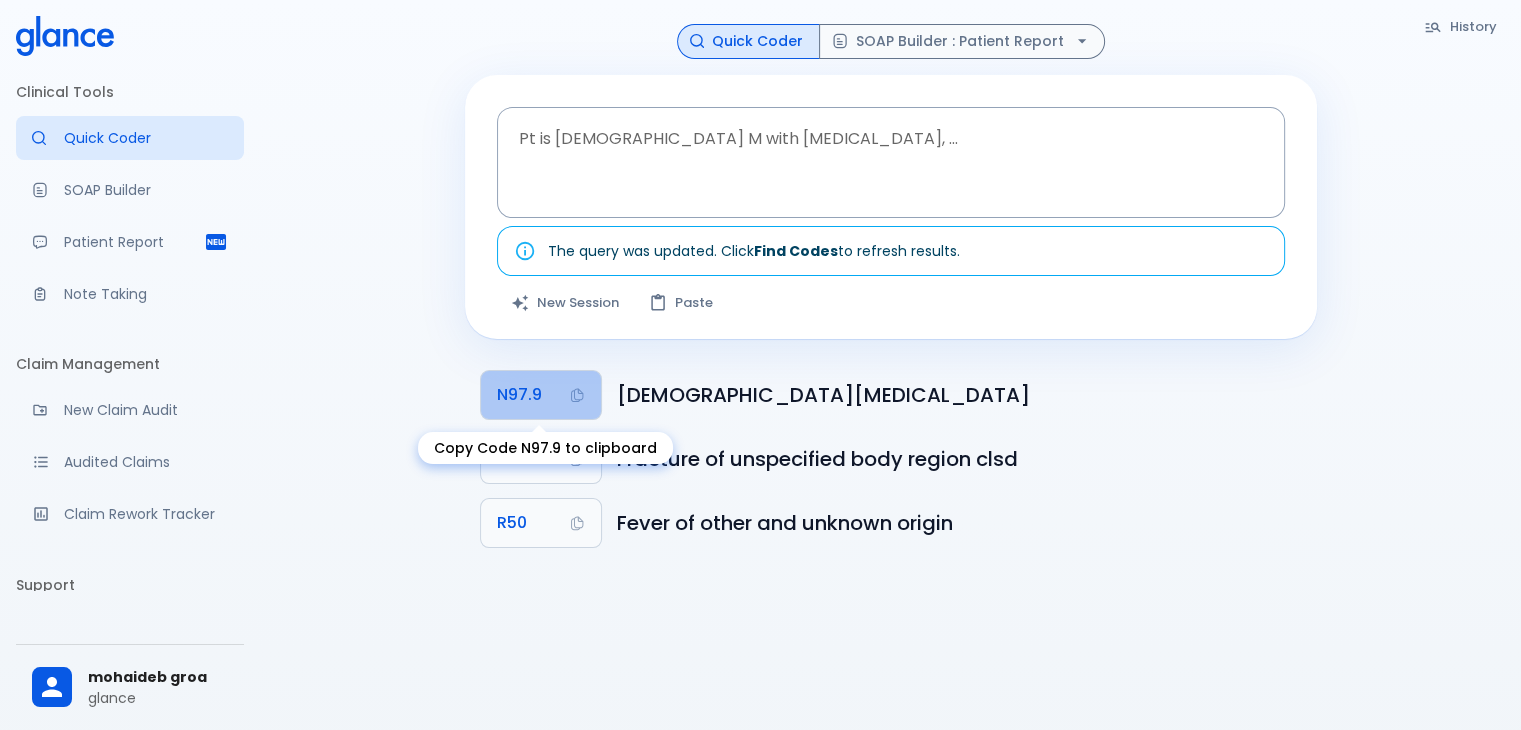 click on "N97.9" at bounding box center [519, 395] 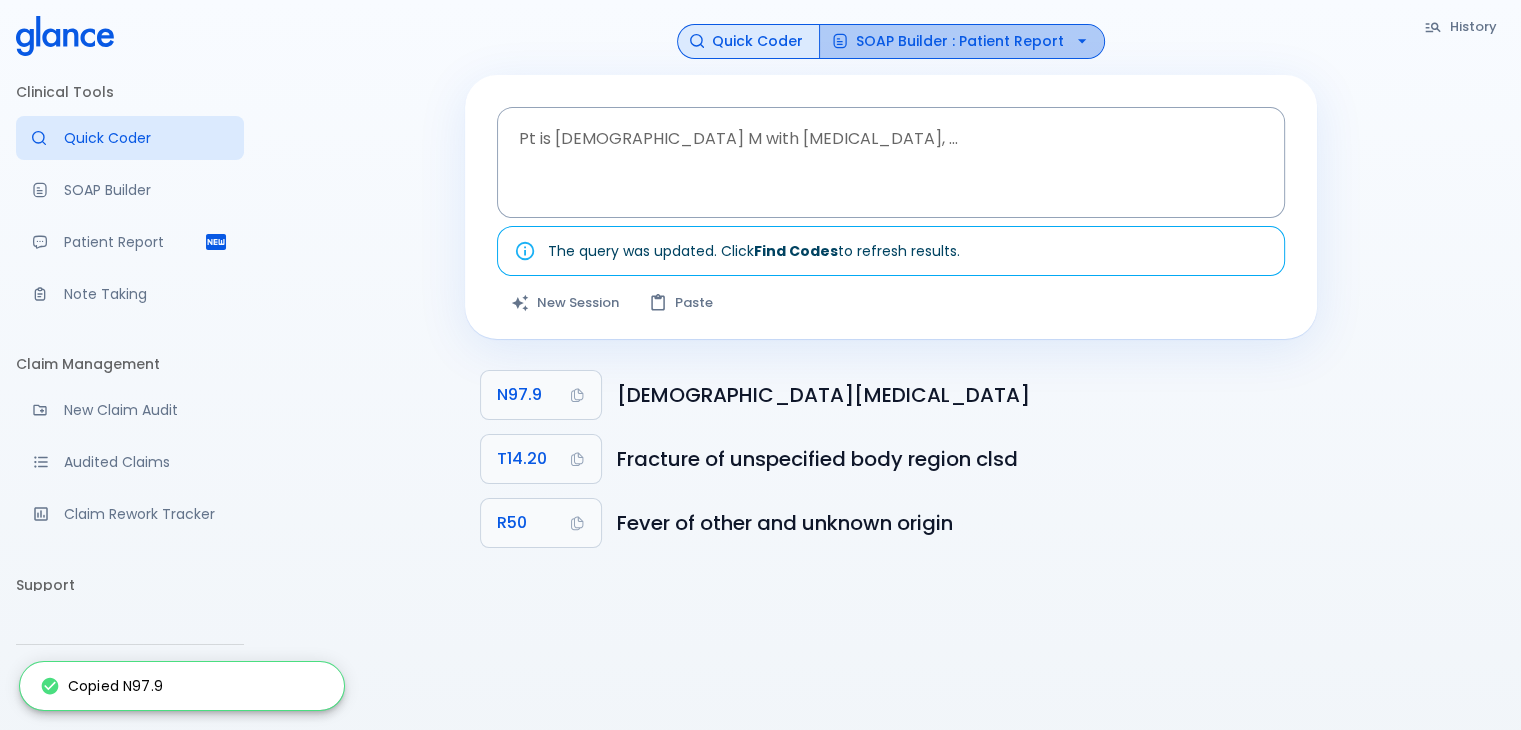 click on "SOAP Builder   : Patient Report" at bounding box center (962, 41) 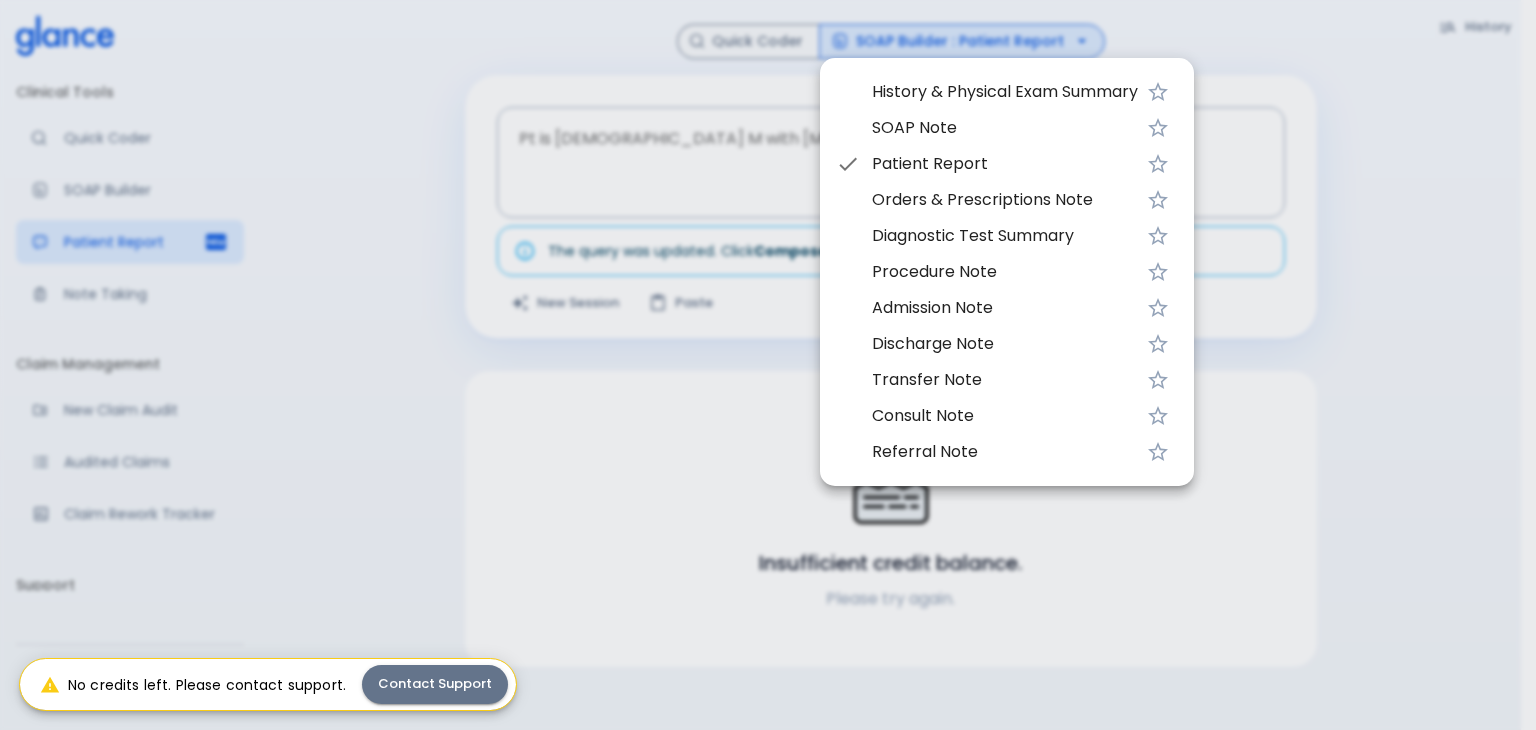 click on "SOAP Note" at bounding box center (1005, 128) 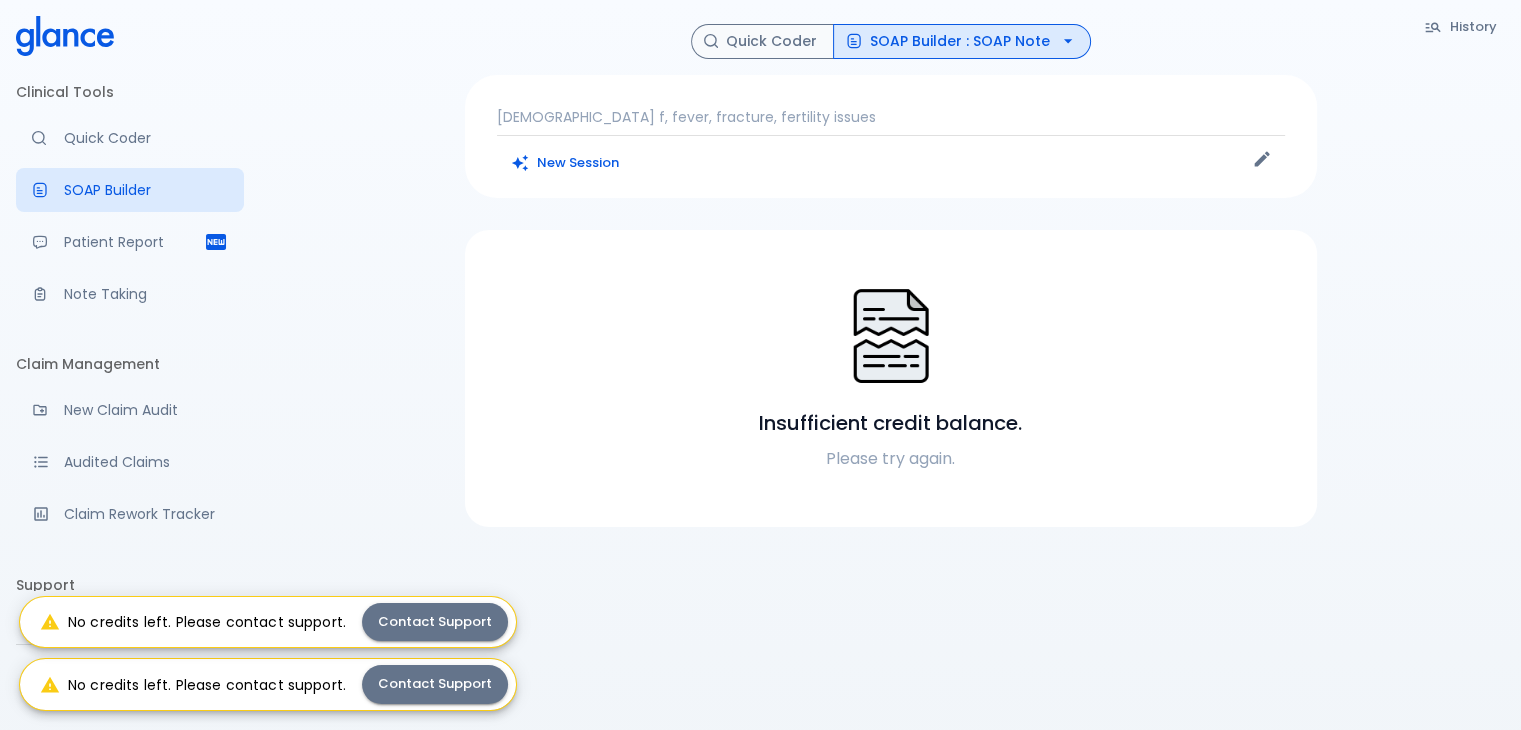 click on "37 year old f, fever, fracture, fertility issues" at bounding box center [891, 117] 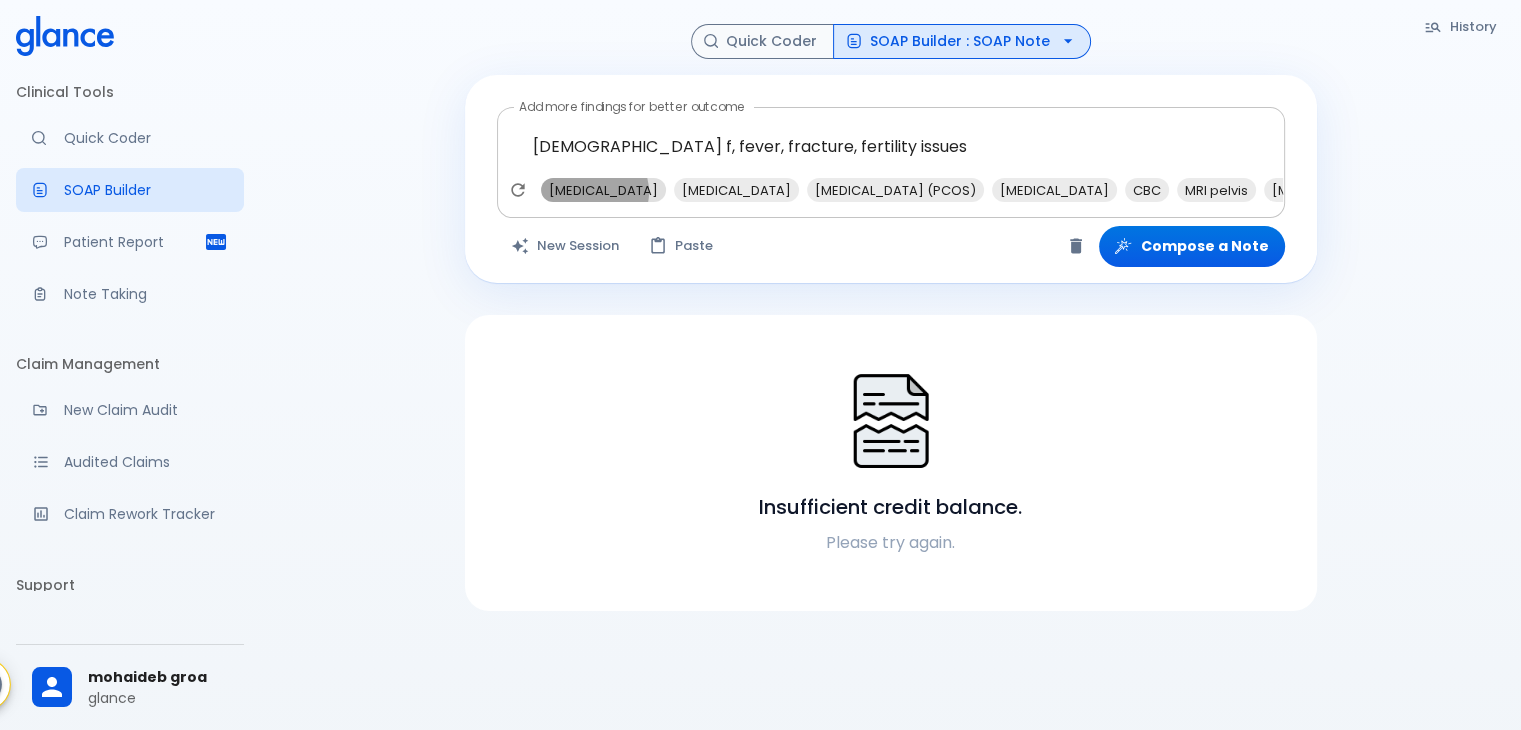 click on "Hyperthermia" at bounding box center (603, 190) 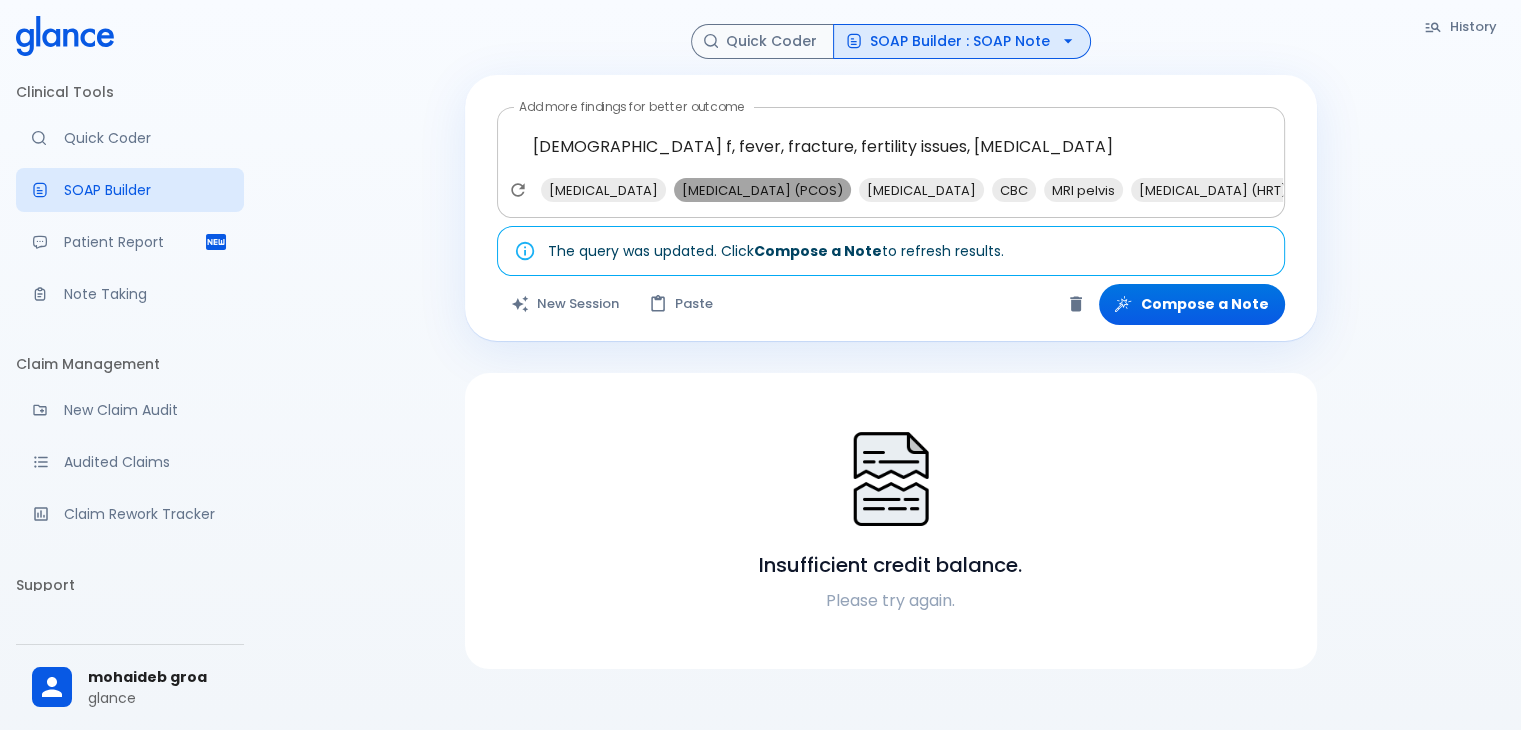 click on "Polycystic ovary syndrome (PCOS)" at bounding box center [762, 190] 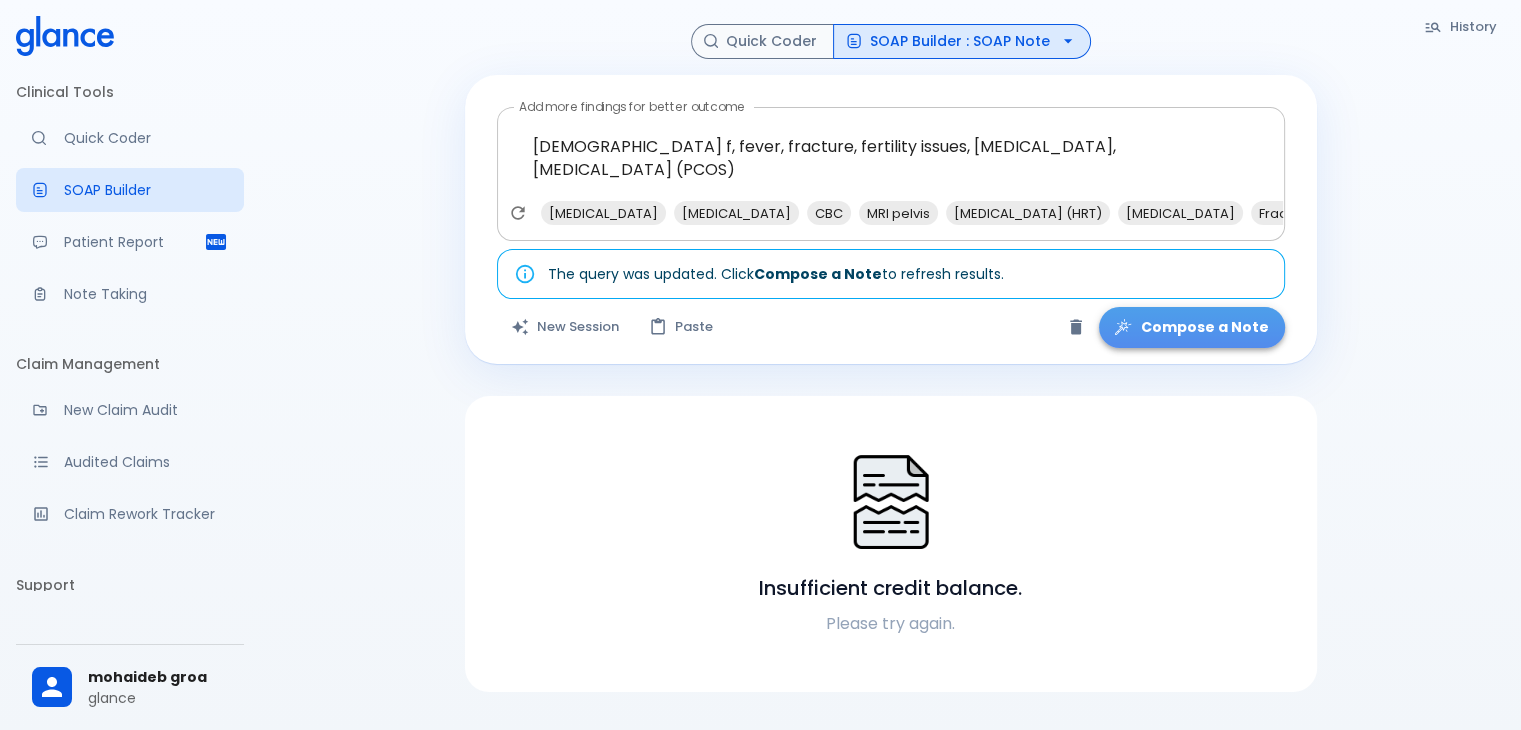 click on "Compose a Note" at bounding box center [1192, 327] 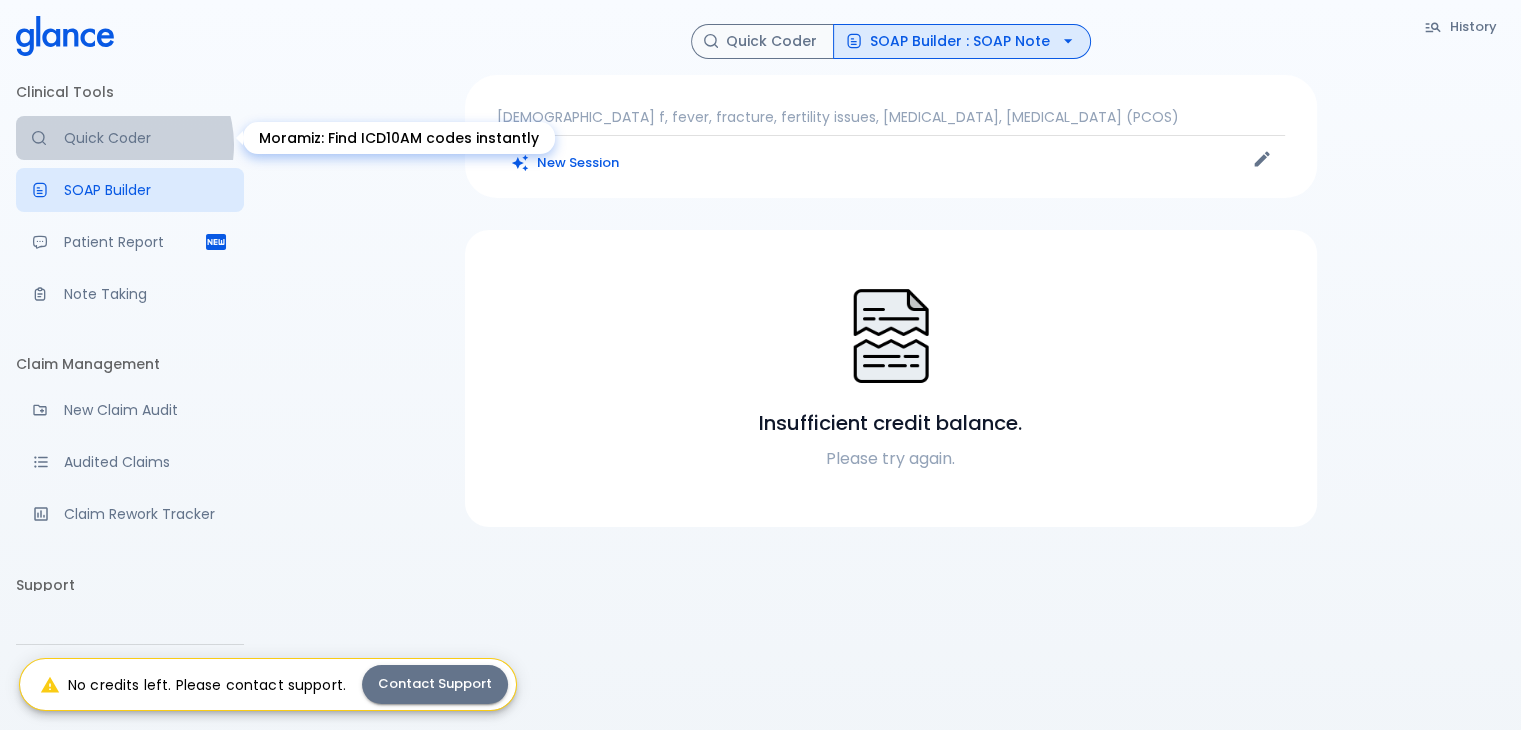 click on "Quick Coder" at bounding box center (146, 138) 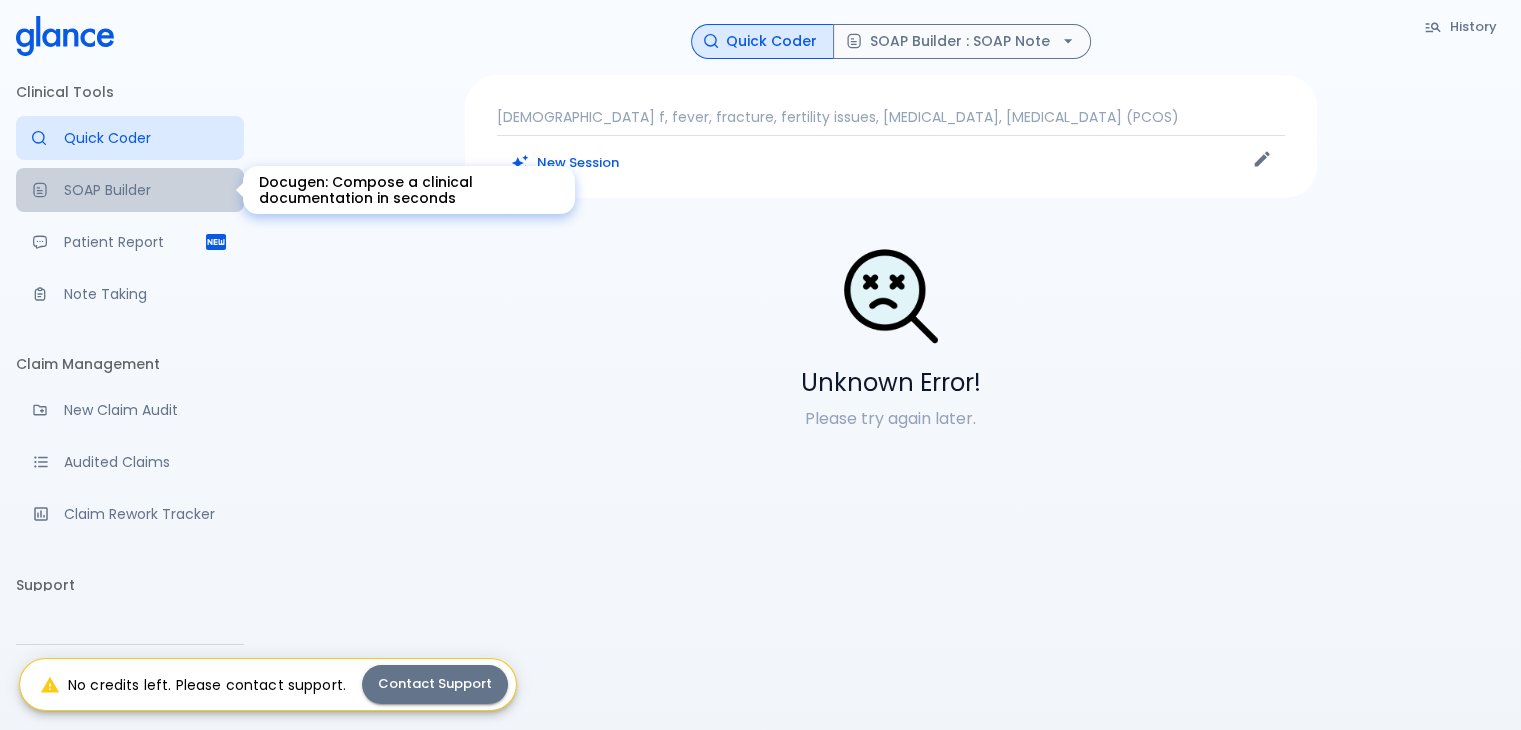 click on "SOAP Builder" at bounding box center (146, 190) 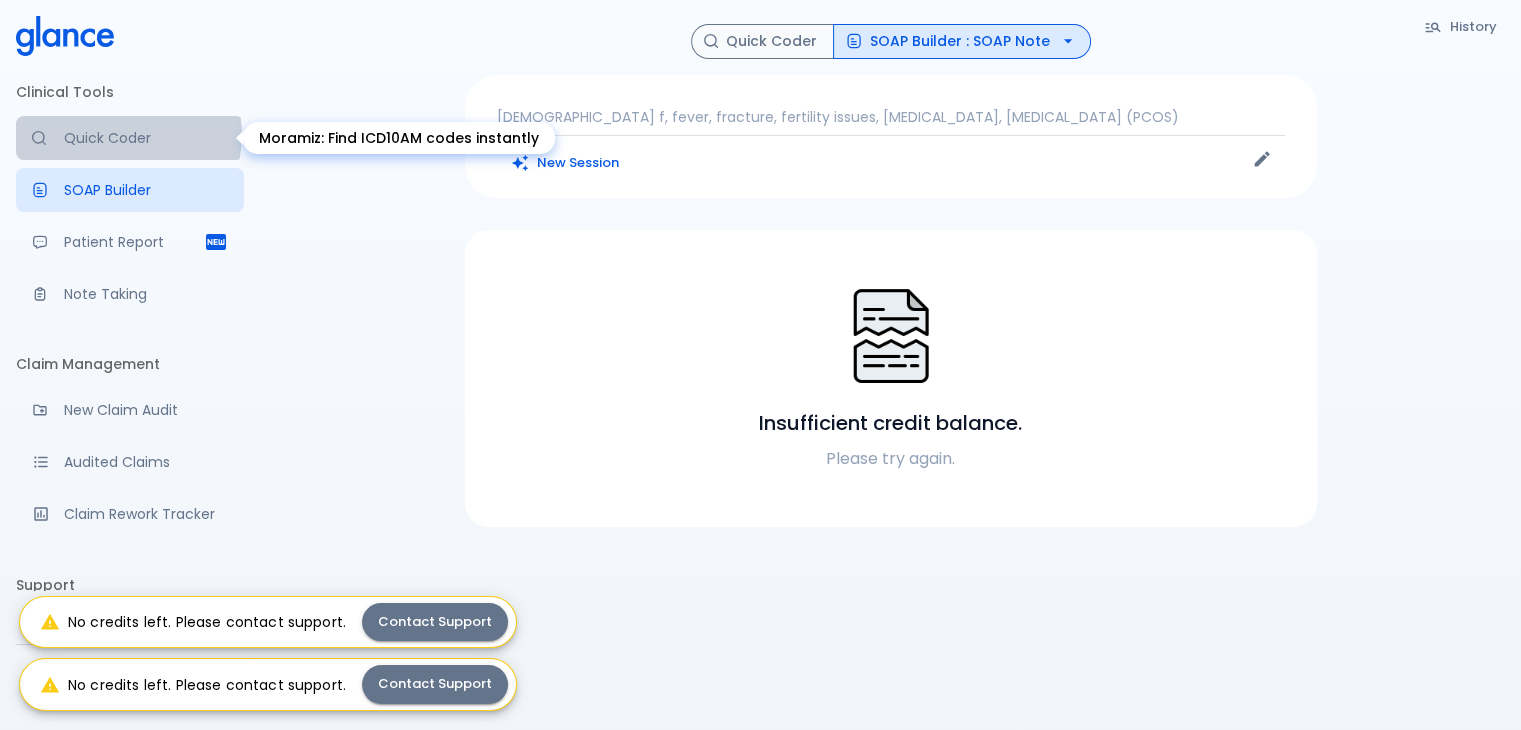 click on "Quick Coder" at bounding box center (146, 138) 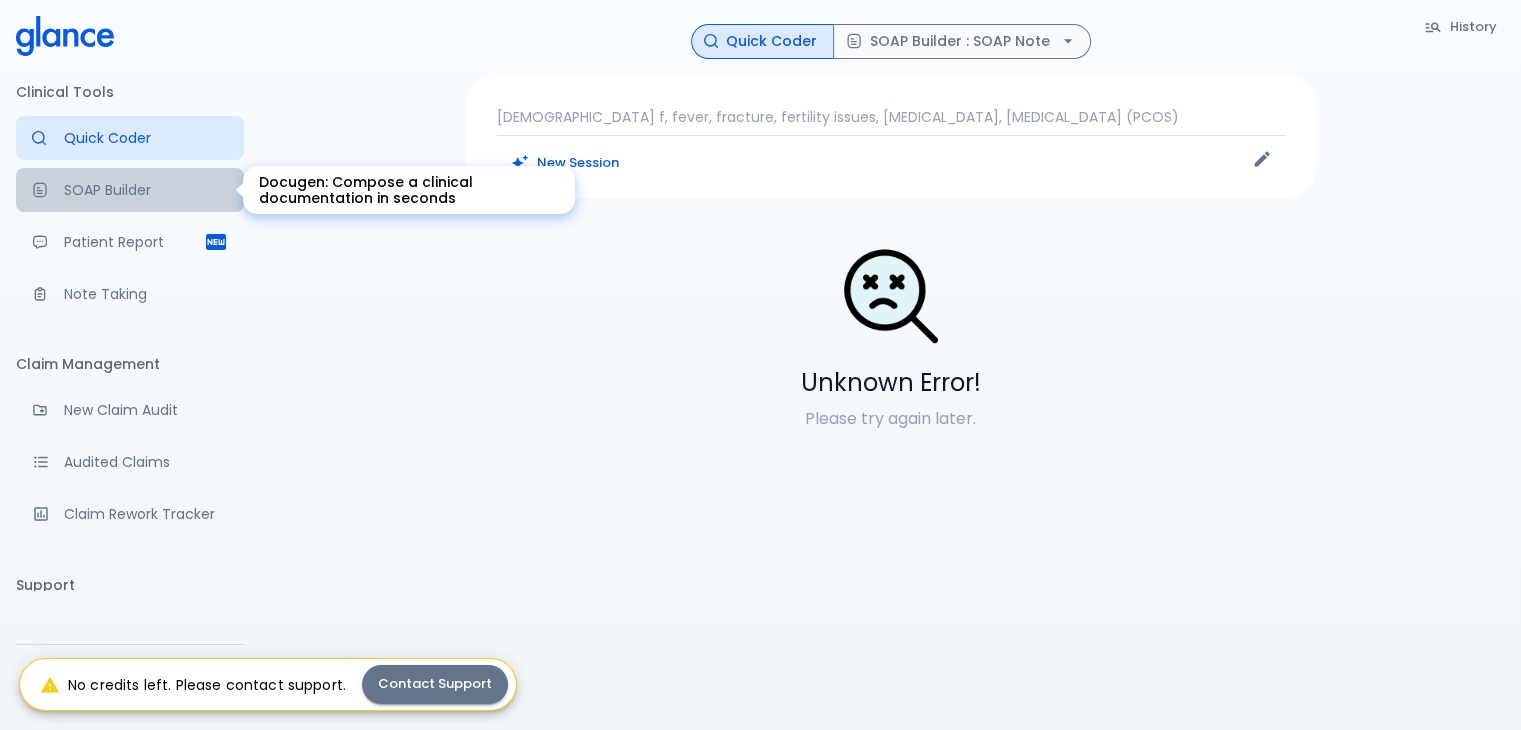 click on "SOAP Builder" at bounding box center (146, 190) 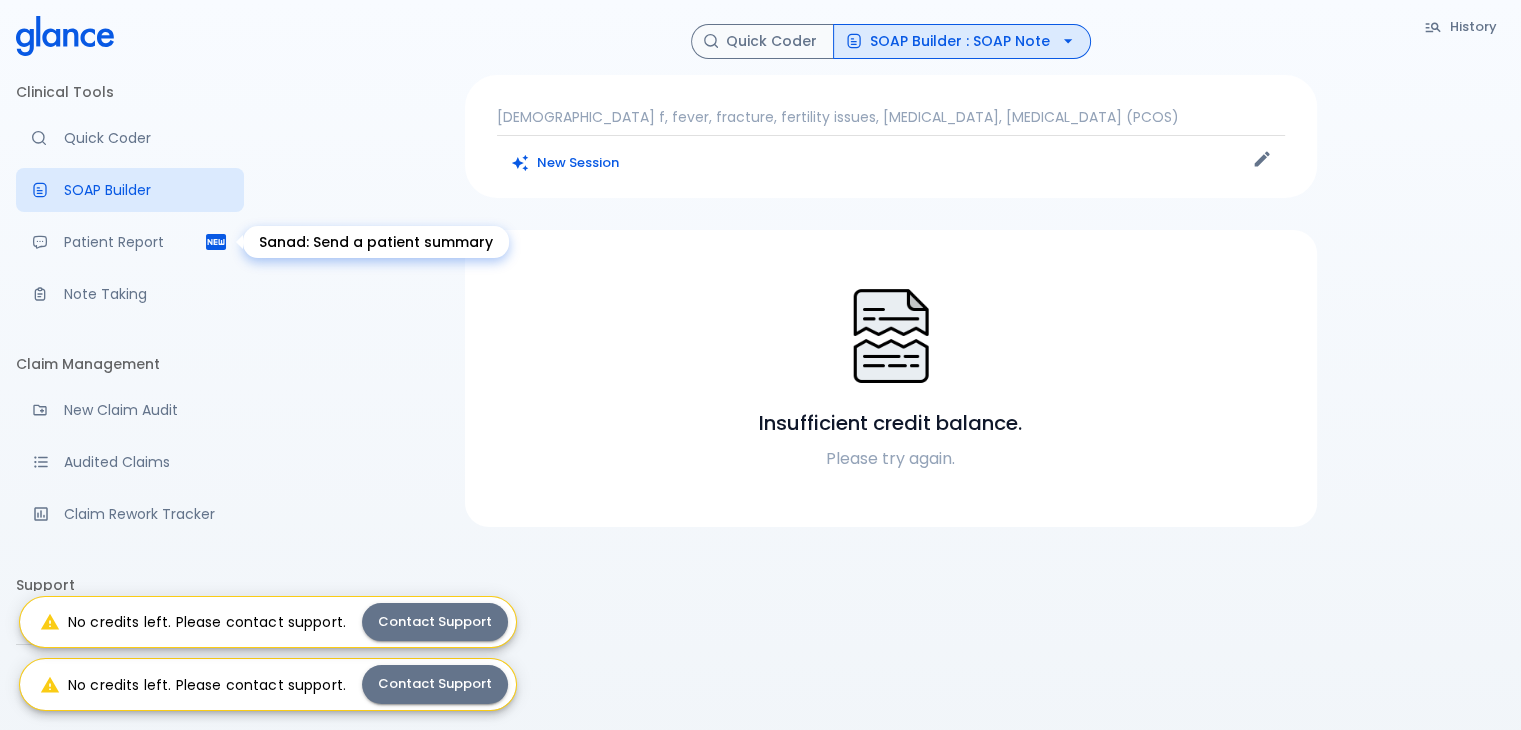 click on "Patient Report" at bounding box center [134, 242] 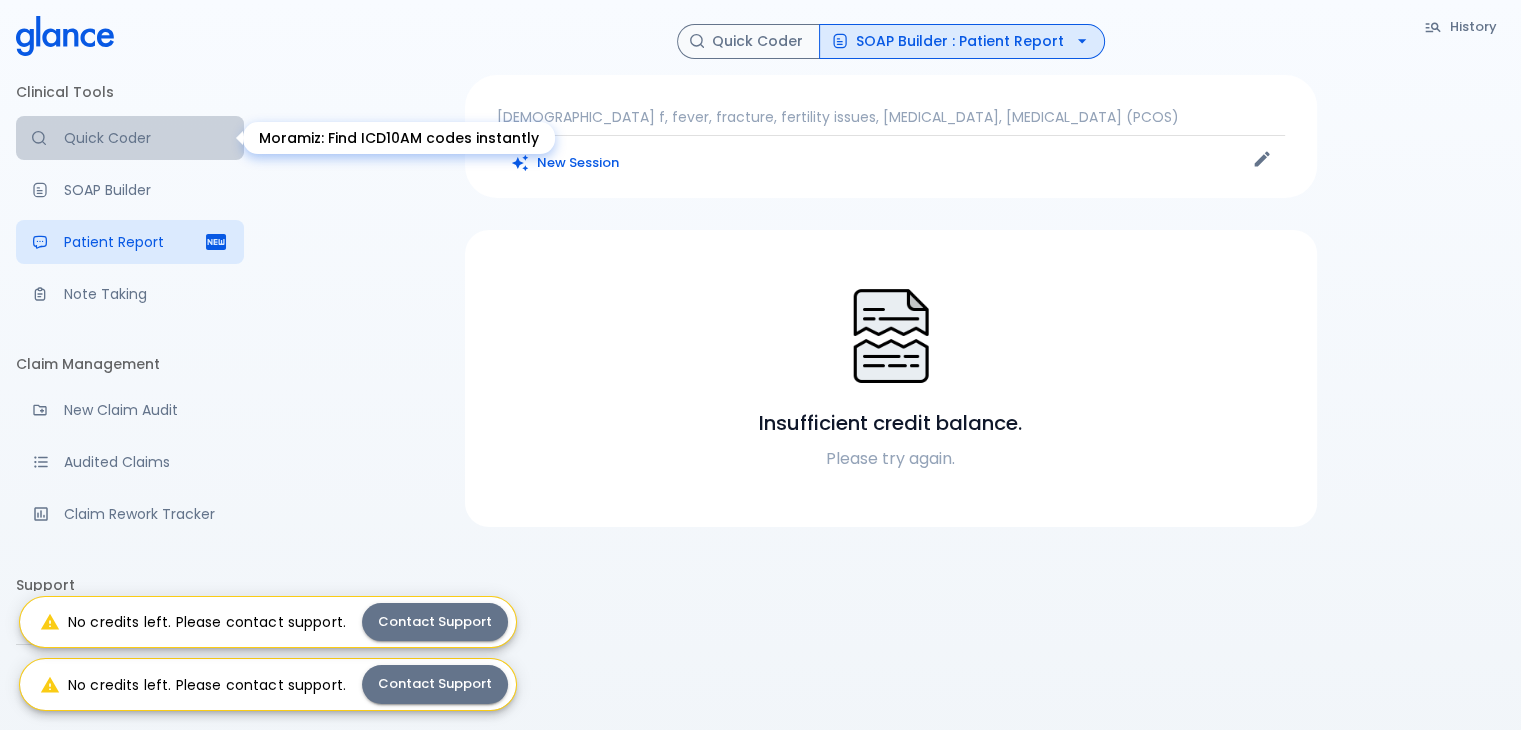click on "Quick Coder" at bounding box center [146, 138] 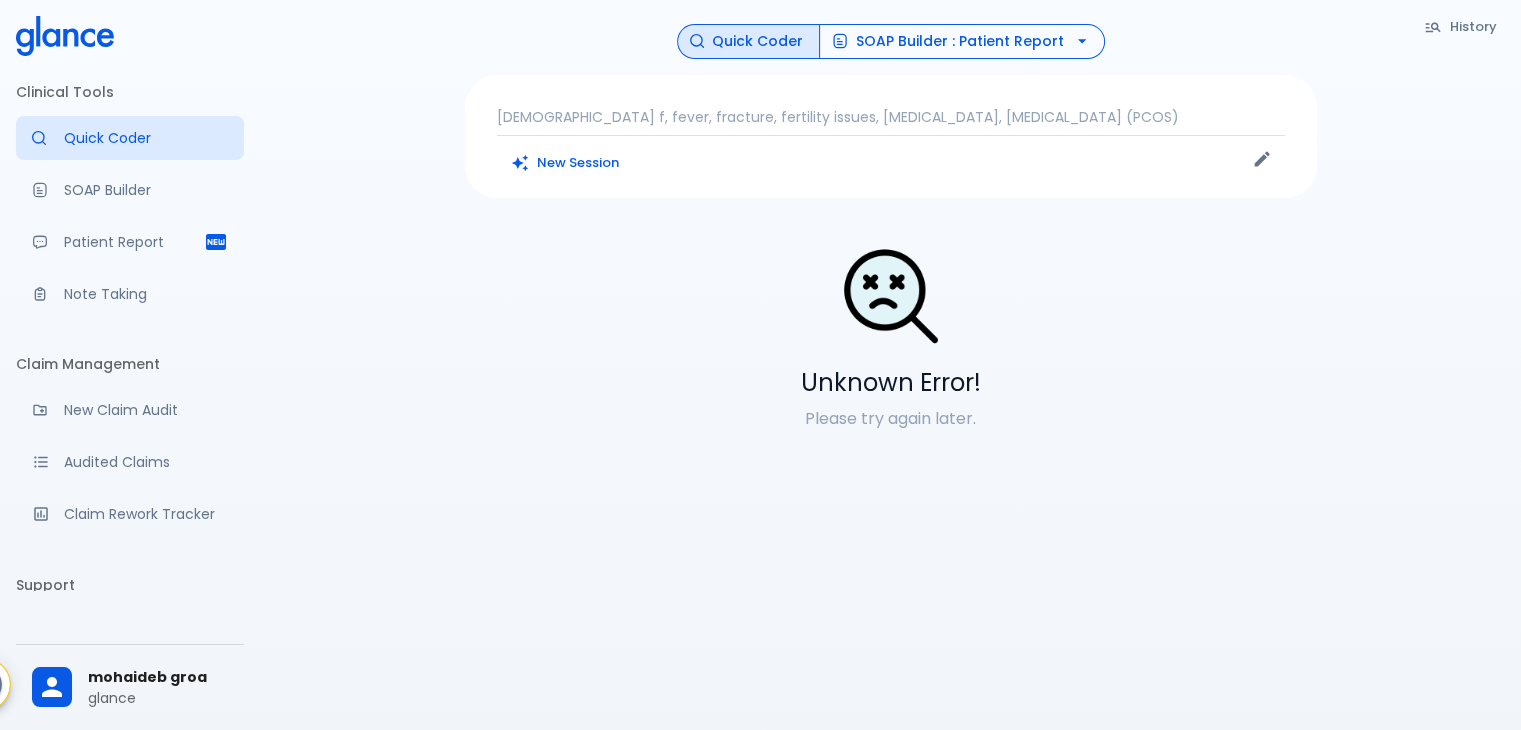 click on "SOAP Builder   : Patient Report" at bounding box center [962, 41] 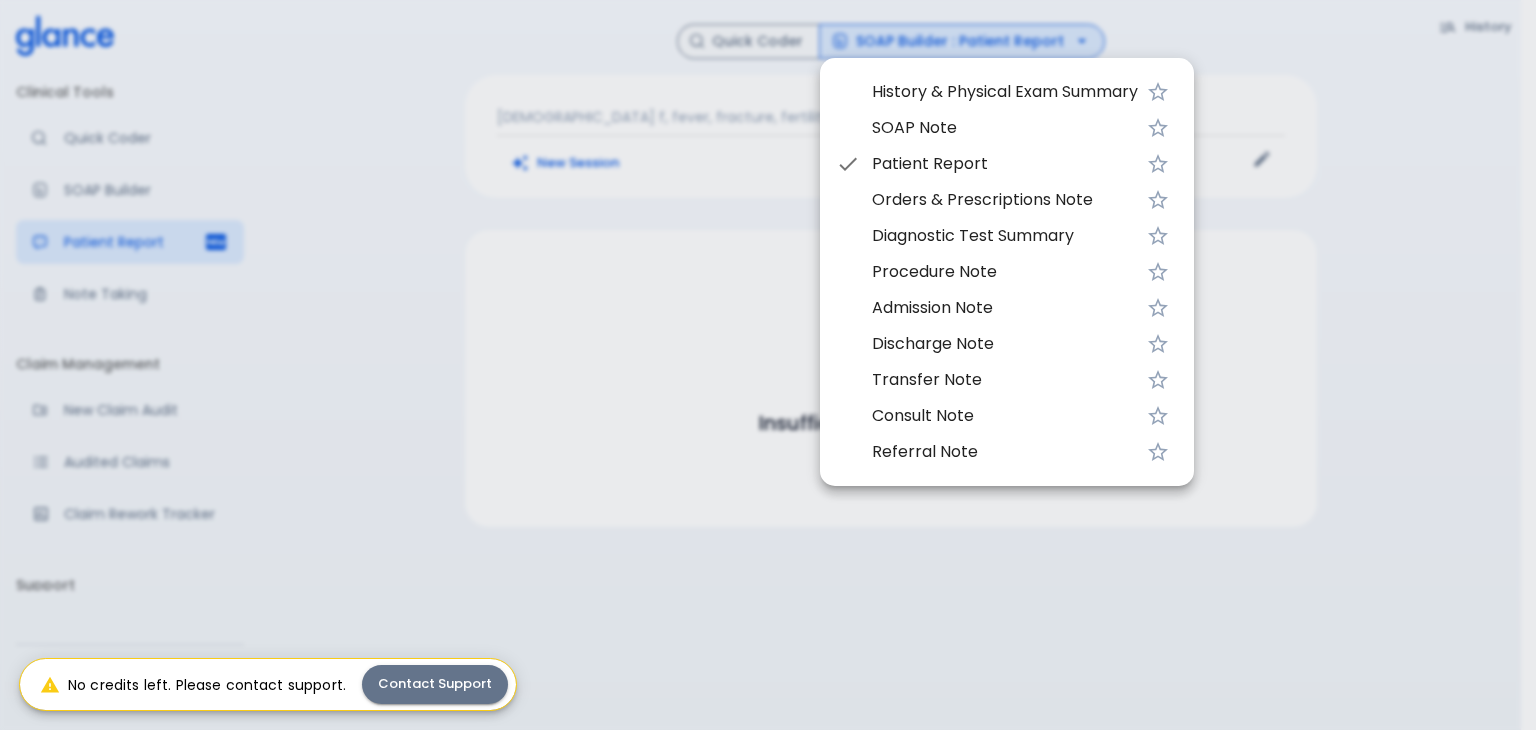 click at bounding box center (768, 365) 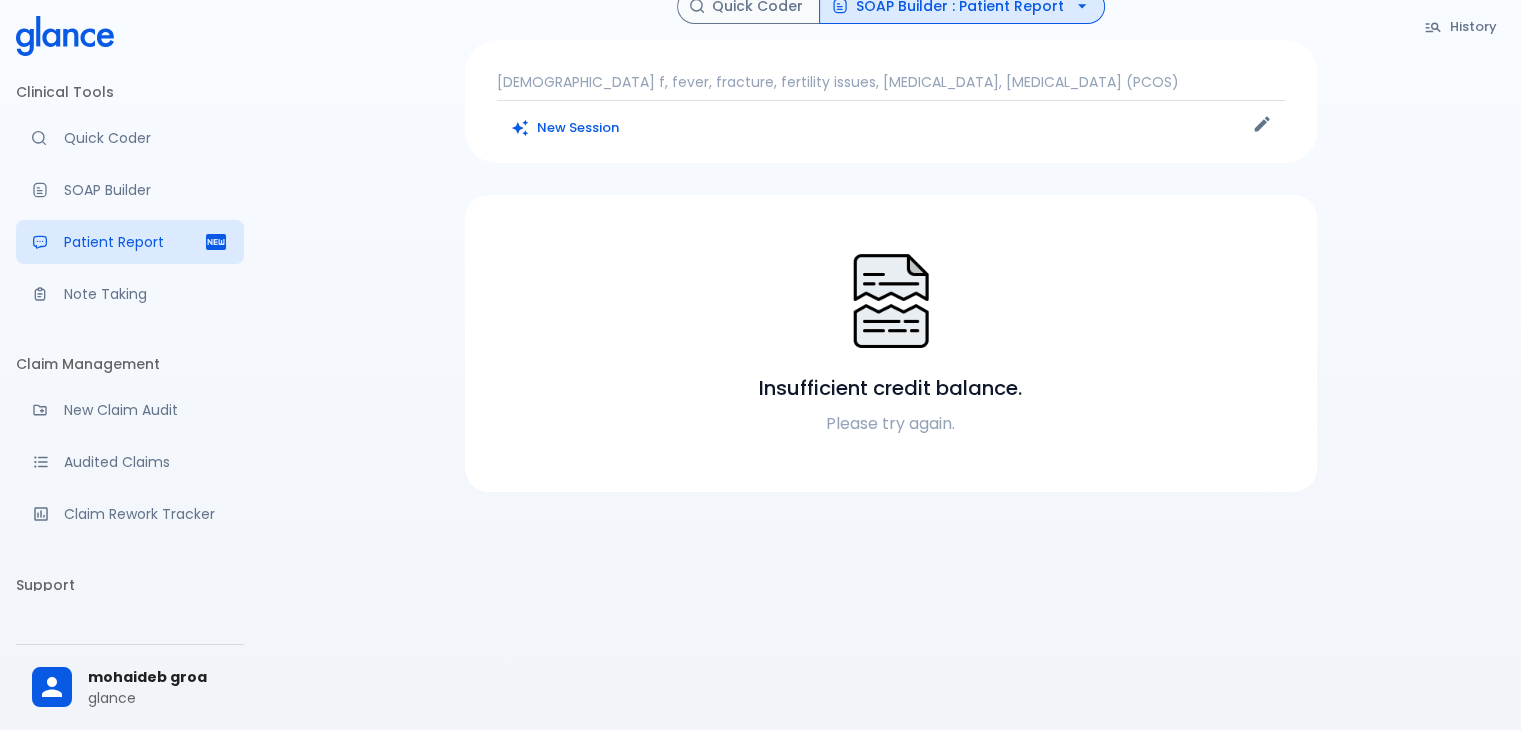 scroll, scrollTop: 36, scrollLeft: 0, axis: vertical 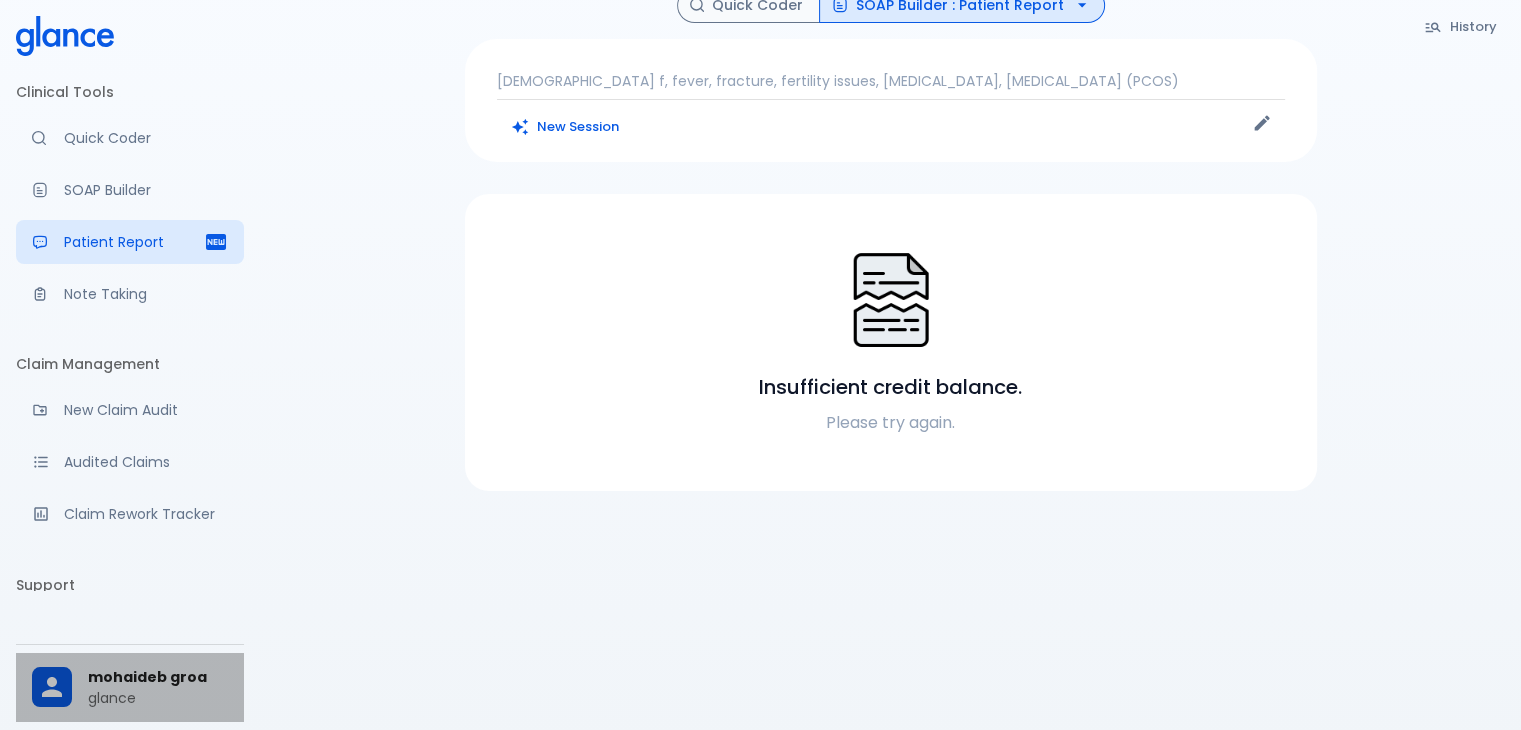 click on "mohaideb groa" at bounding box center [158, 677] 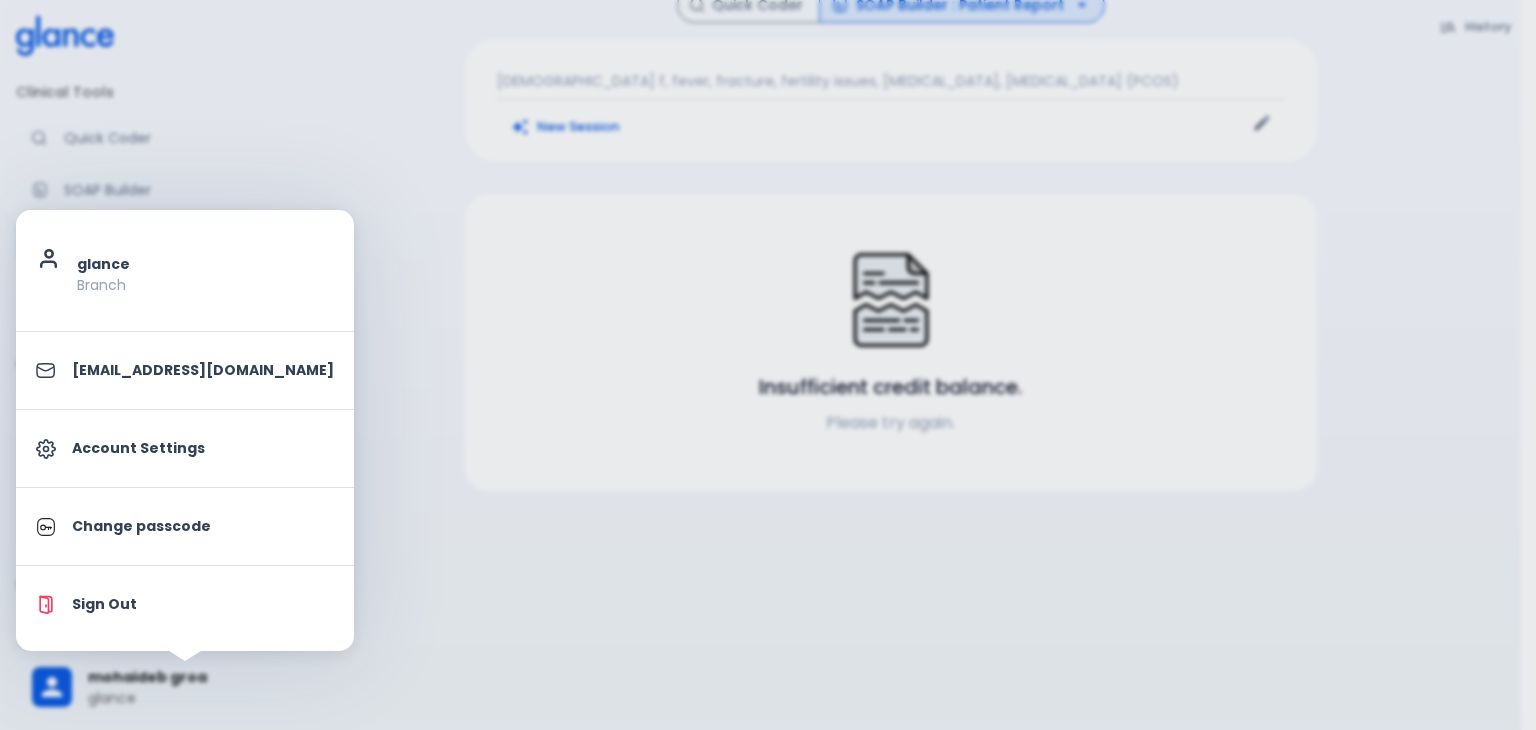 click at bounding box center (768, 365) 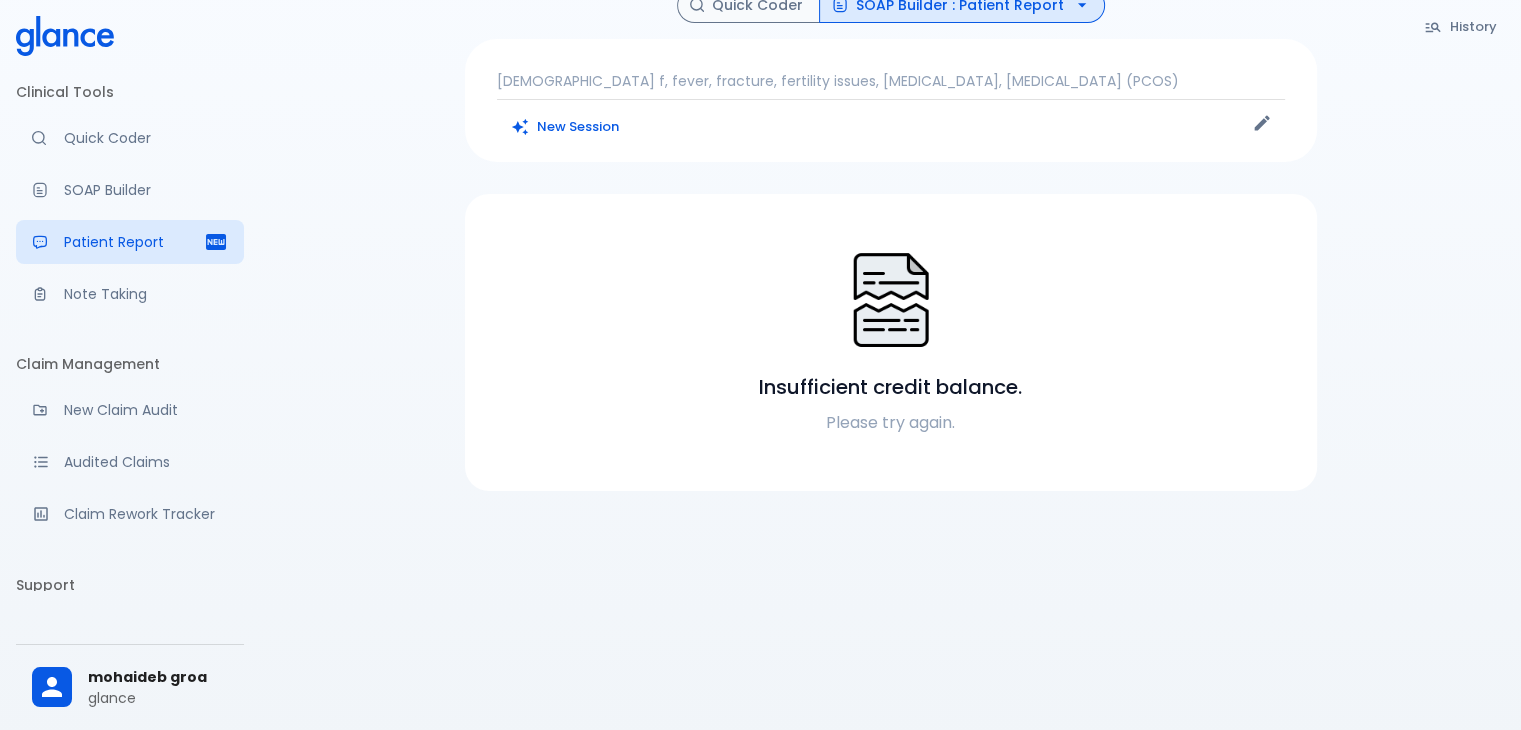 scroll, scrollTop: 0, scrollLeft: 0, axis: both 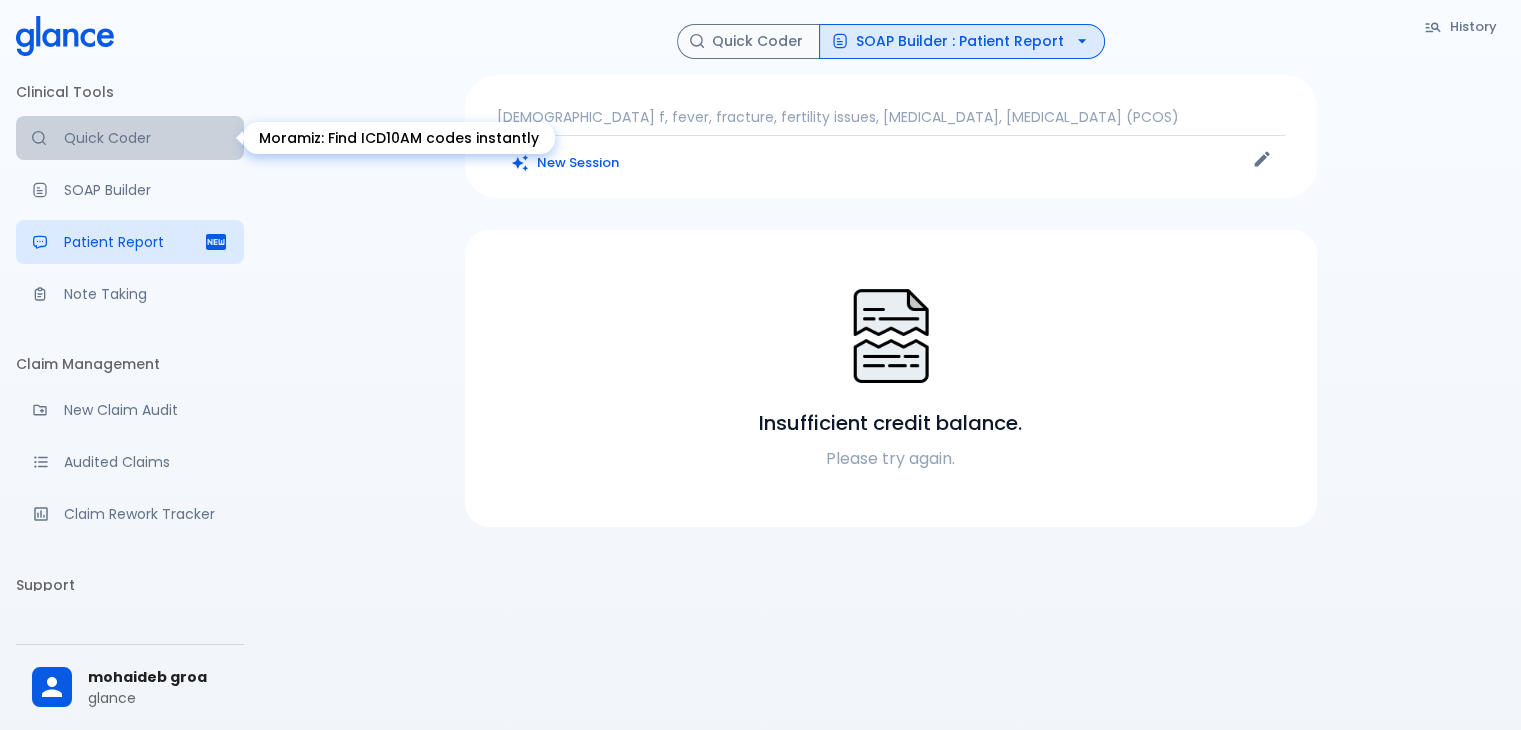 click on "Quick Coder" at bounding box center (146, 138) 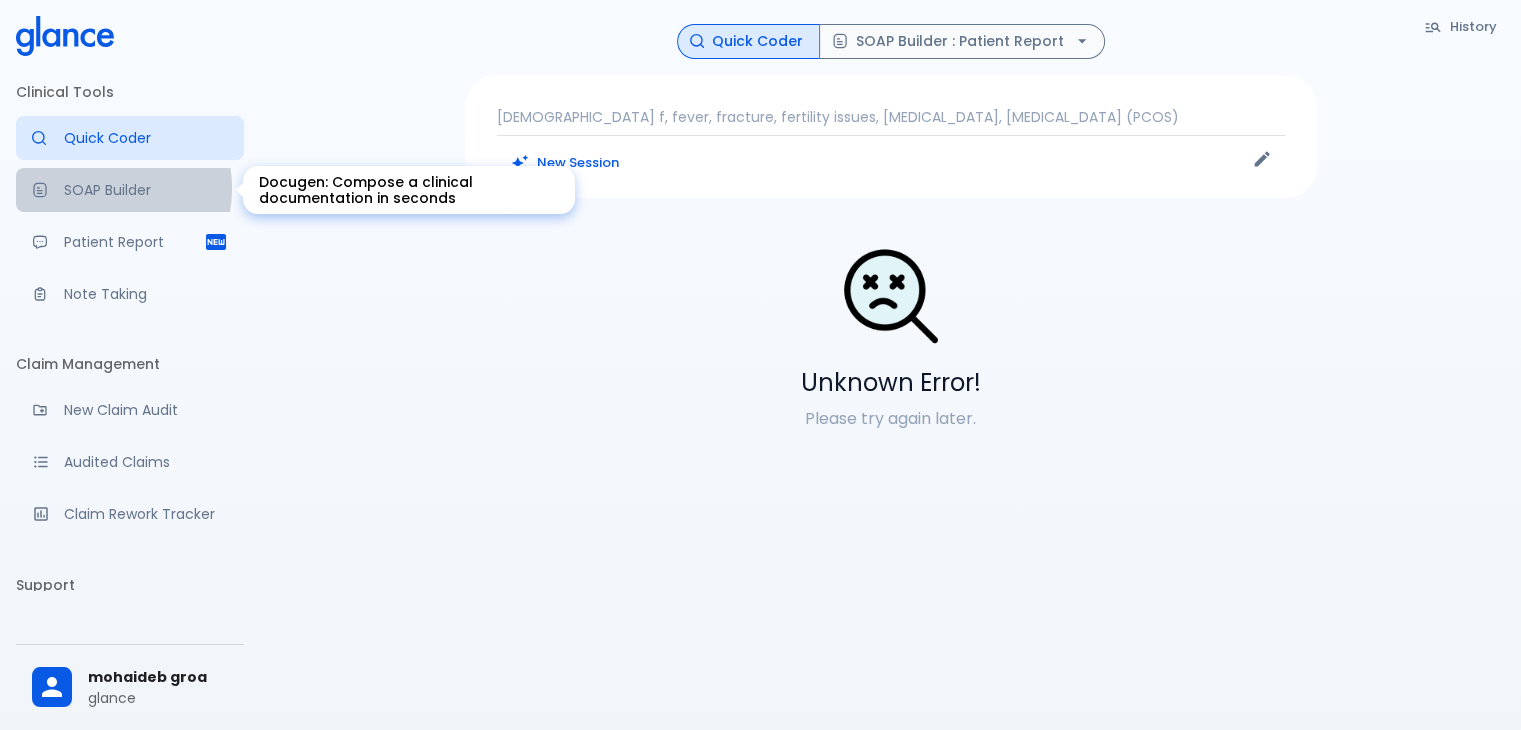 click on "SOAP Builder" at bounding box center (146, 190) 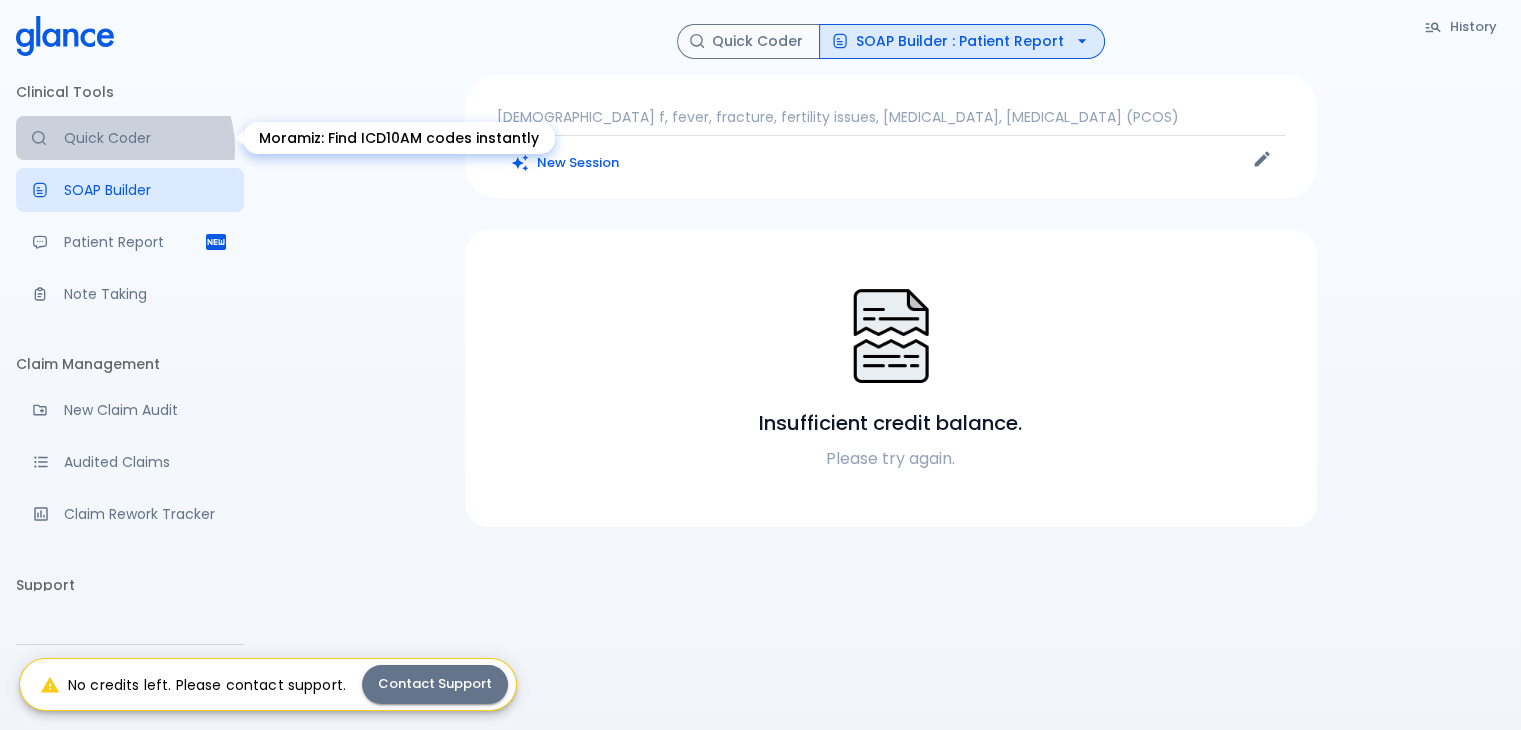 click on "Quick Coder" at bounding box center [130, 138] 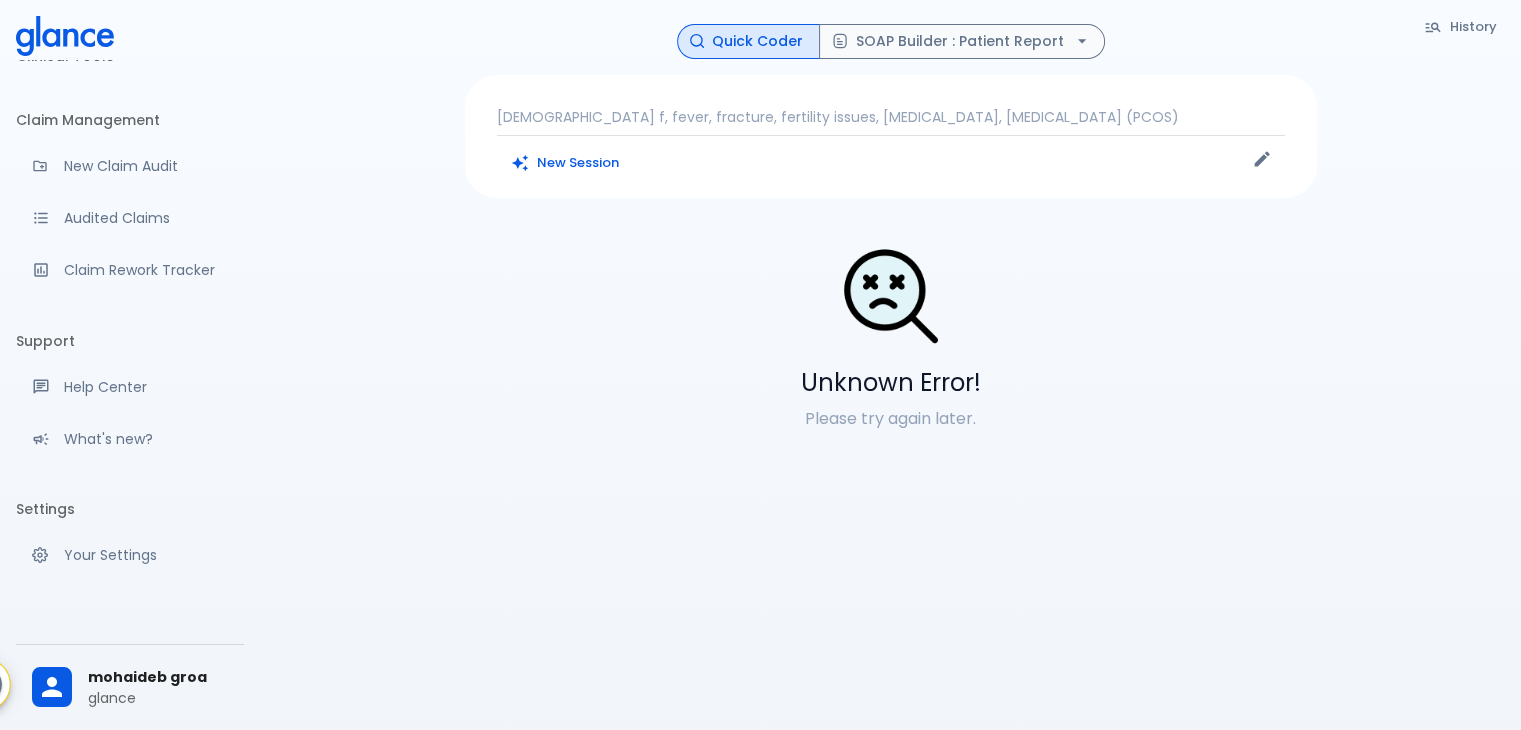 scroll, scrollTop: 298, scrollLeft: 0, axis: vertical 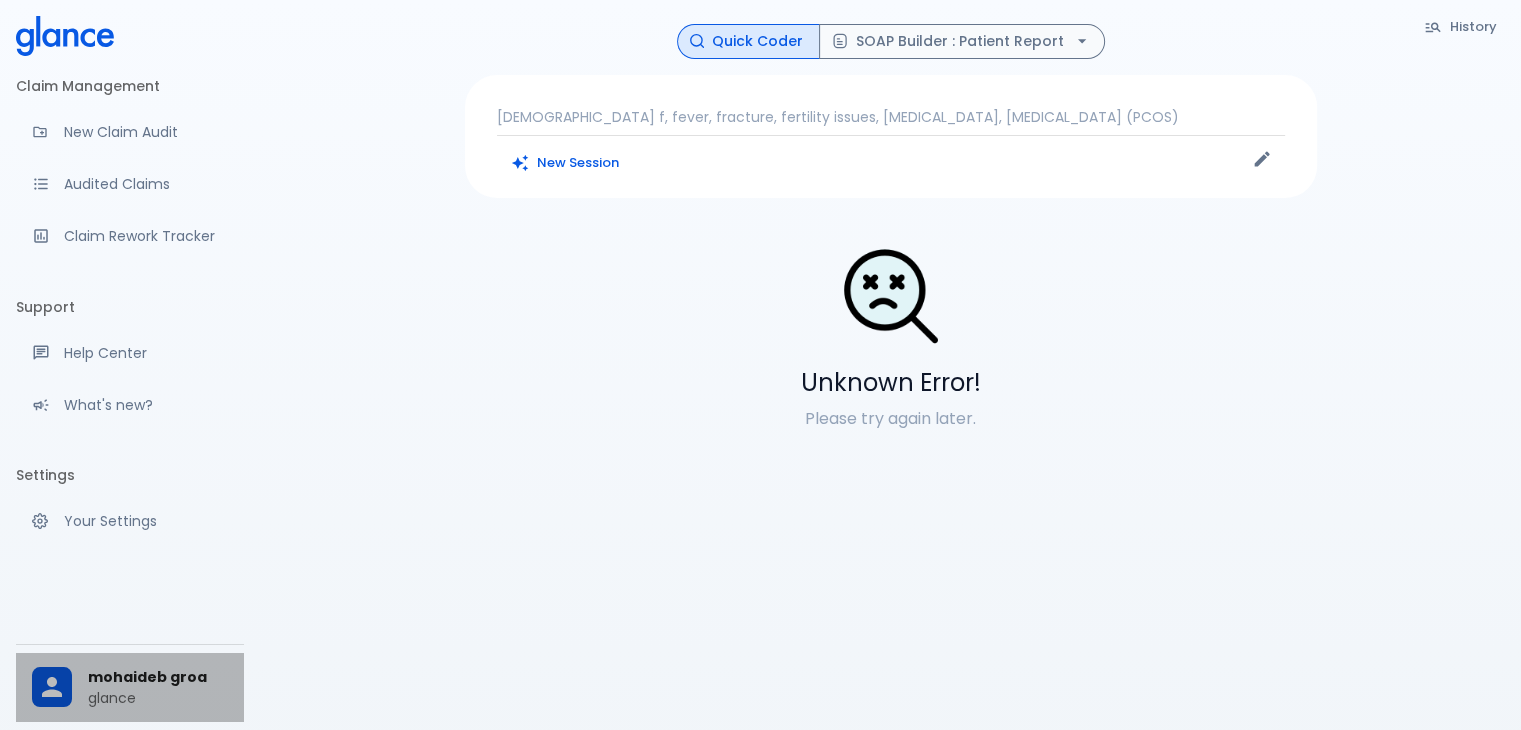 click on "mohaideb groa" at bounding box center (158, 677) 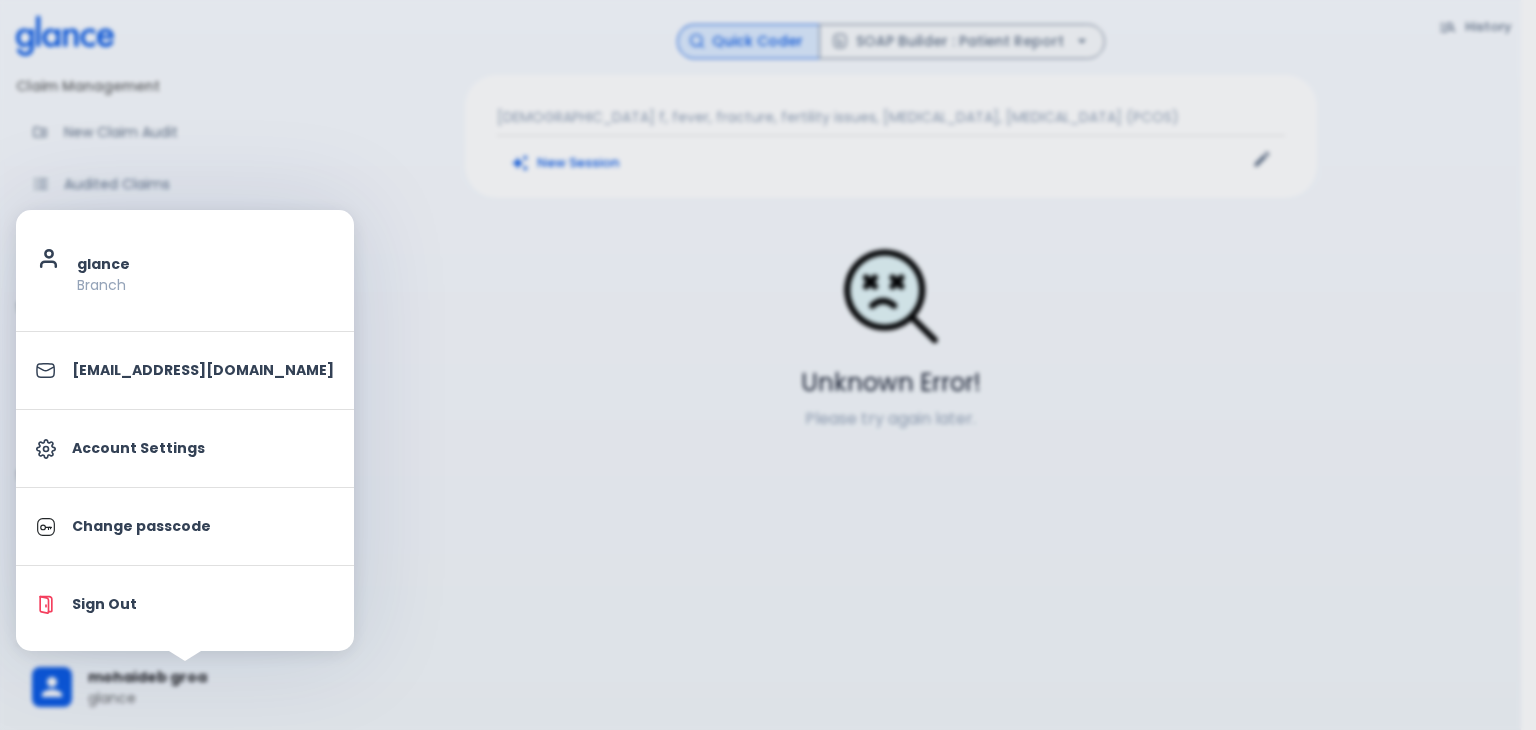 click at bounding box center [768, 365] 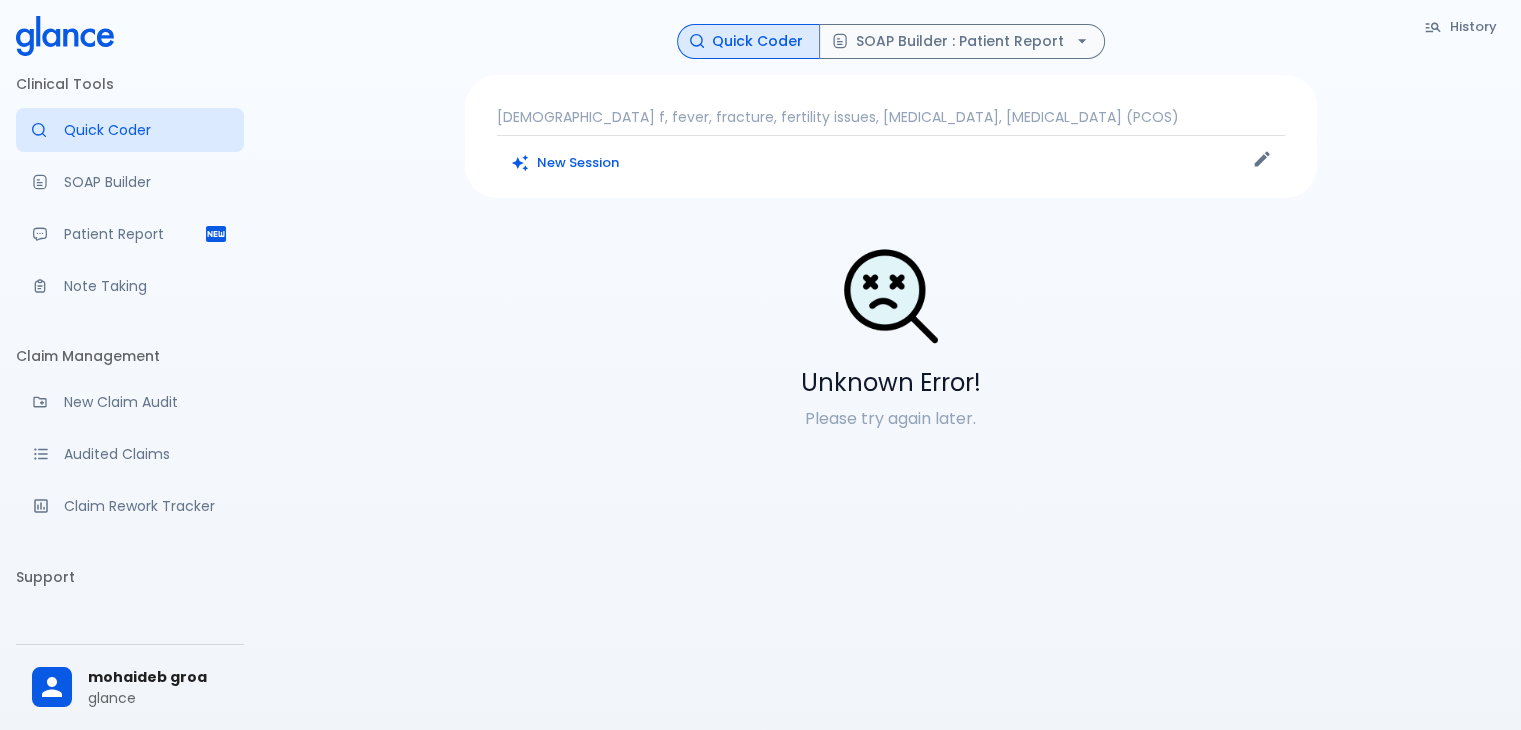 scroll, scrollTop: 0, scrollLeft: 0, axis: both 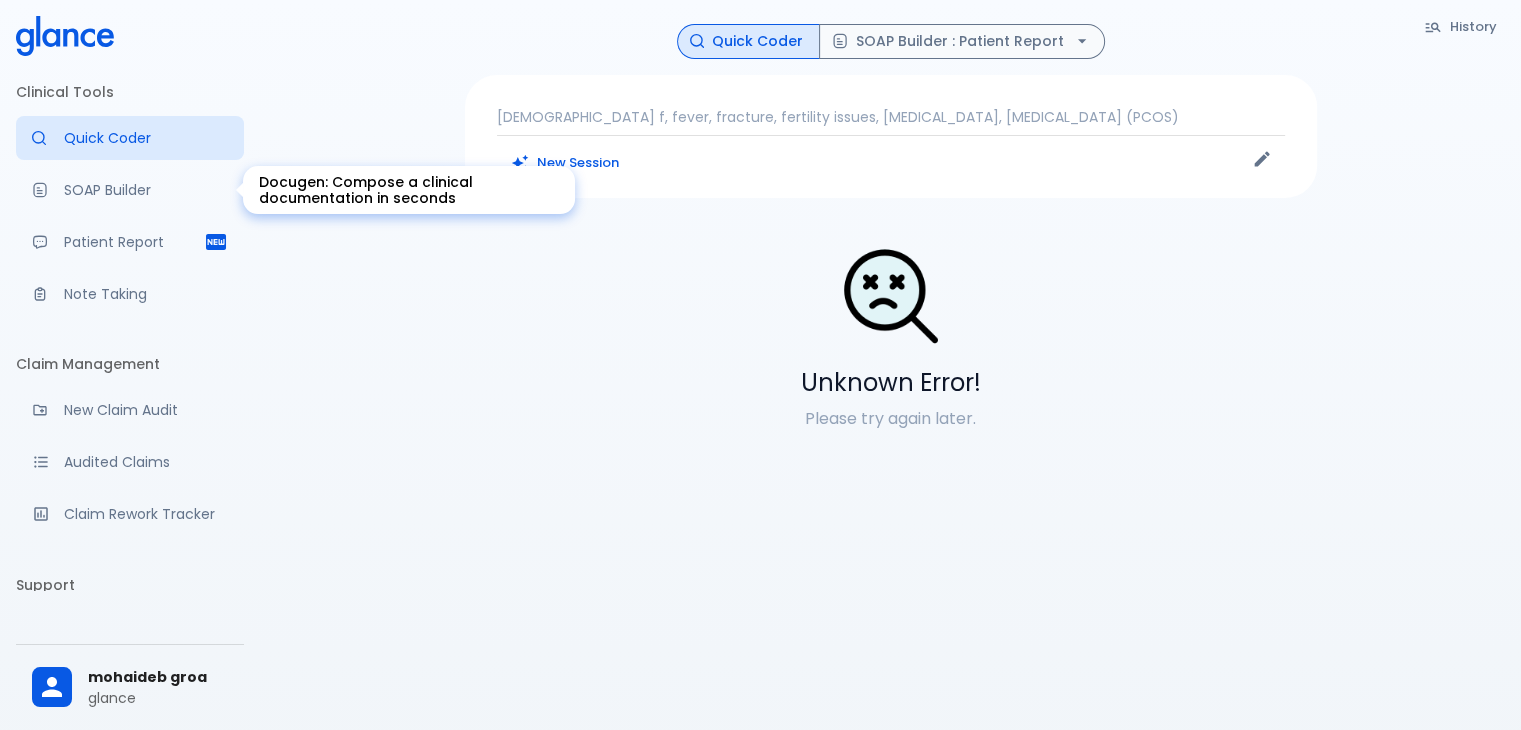 click on "SOAP Builder" at bounding box center [146, 190] 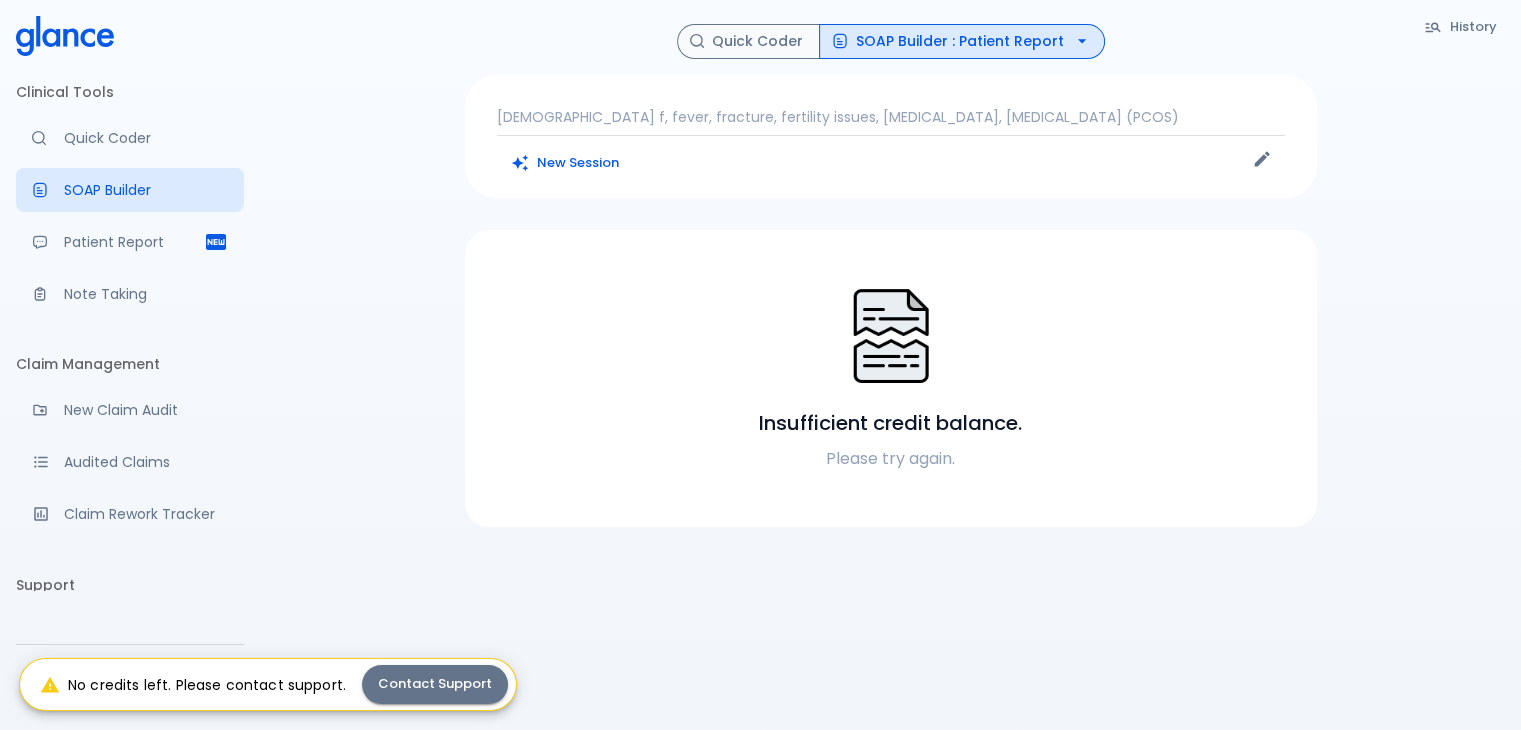 click on "Please try again." at bounding box center [891, 459] 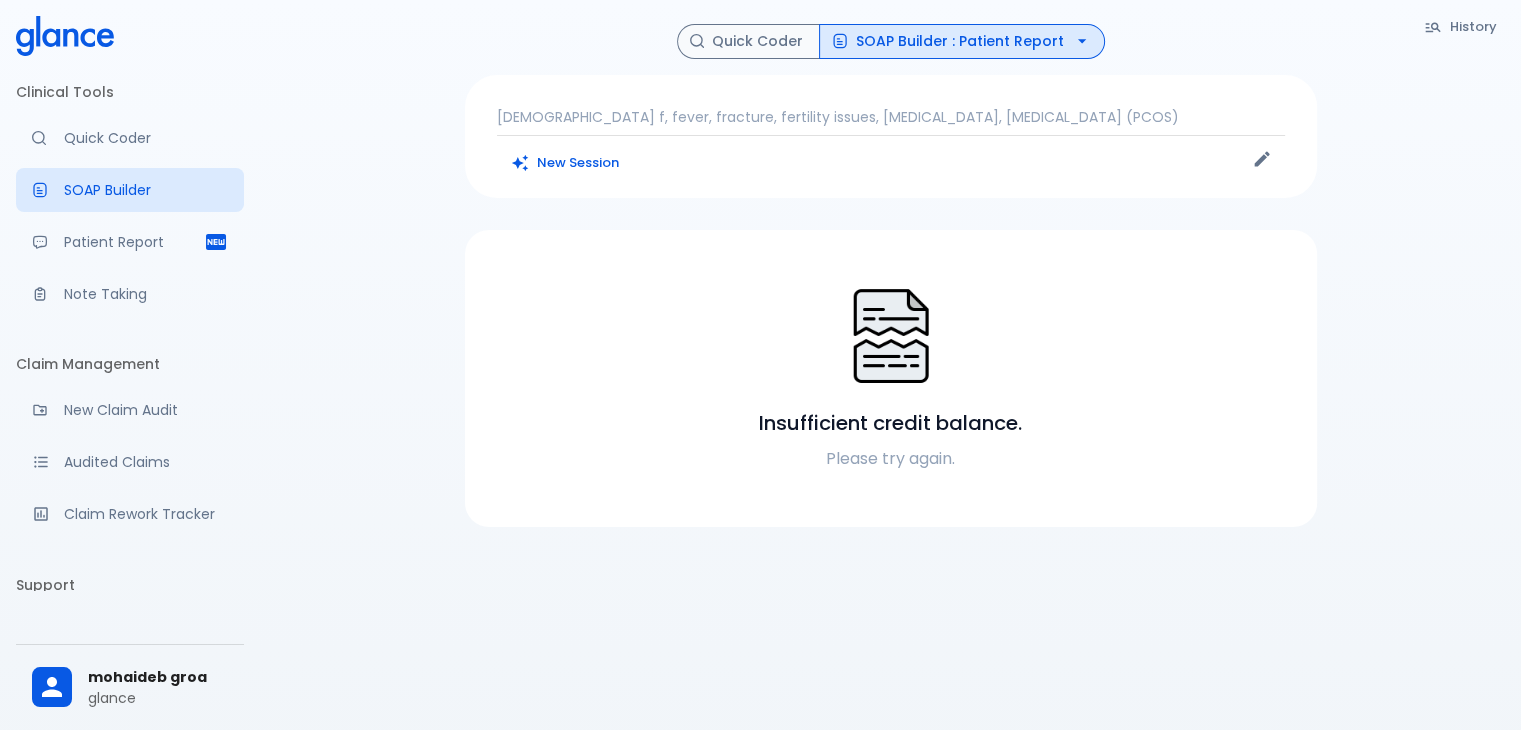 click at bounding box center [891, 338] 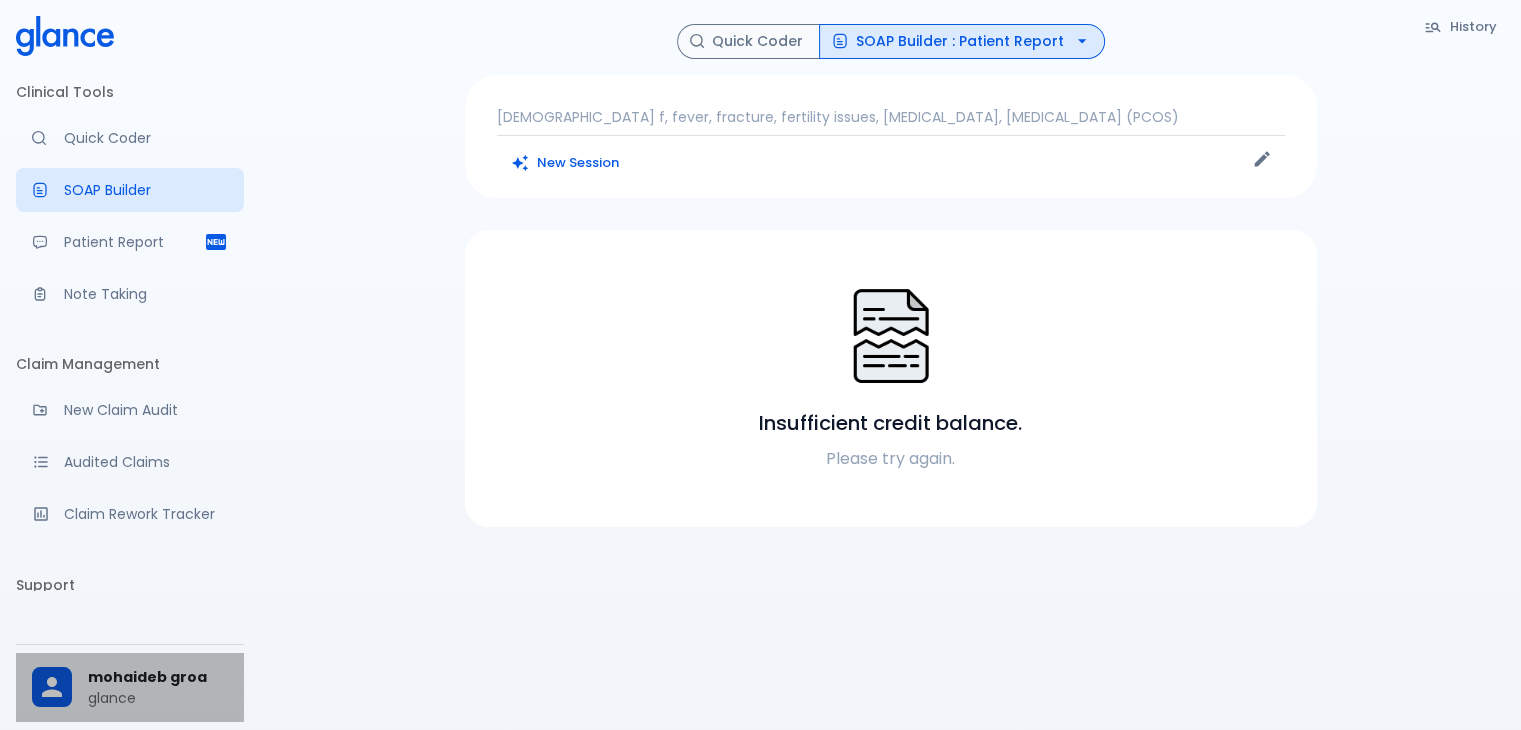click on "mohaideb groa" at bounding box center [158, 677] 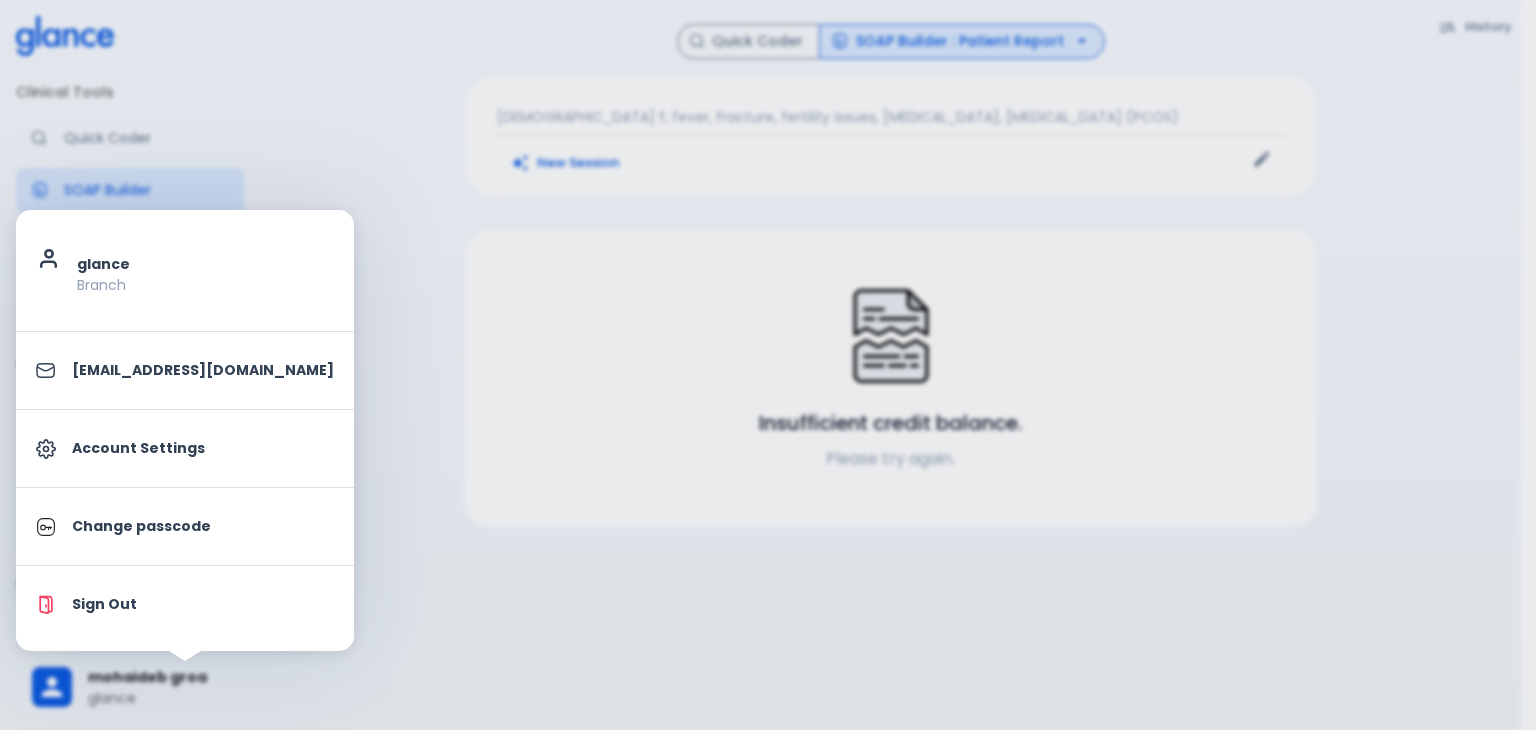 click at bounding box center (768, 365) 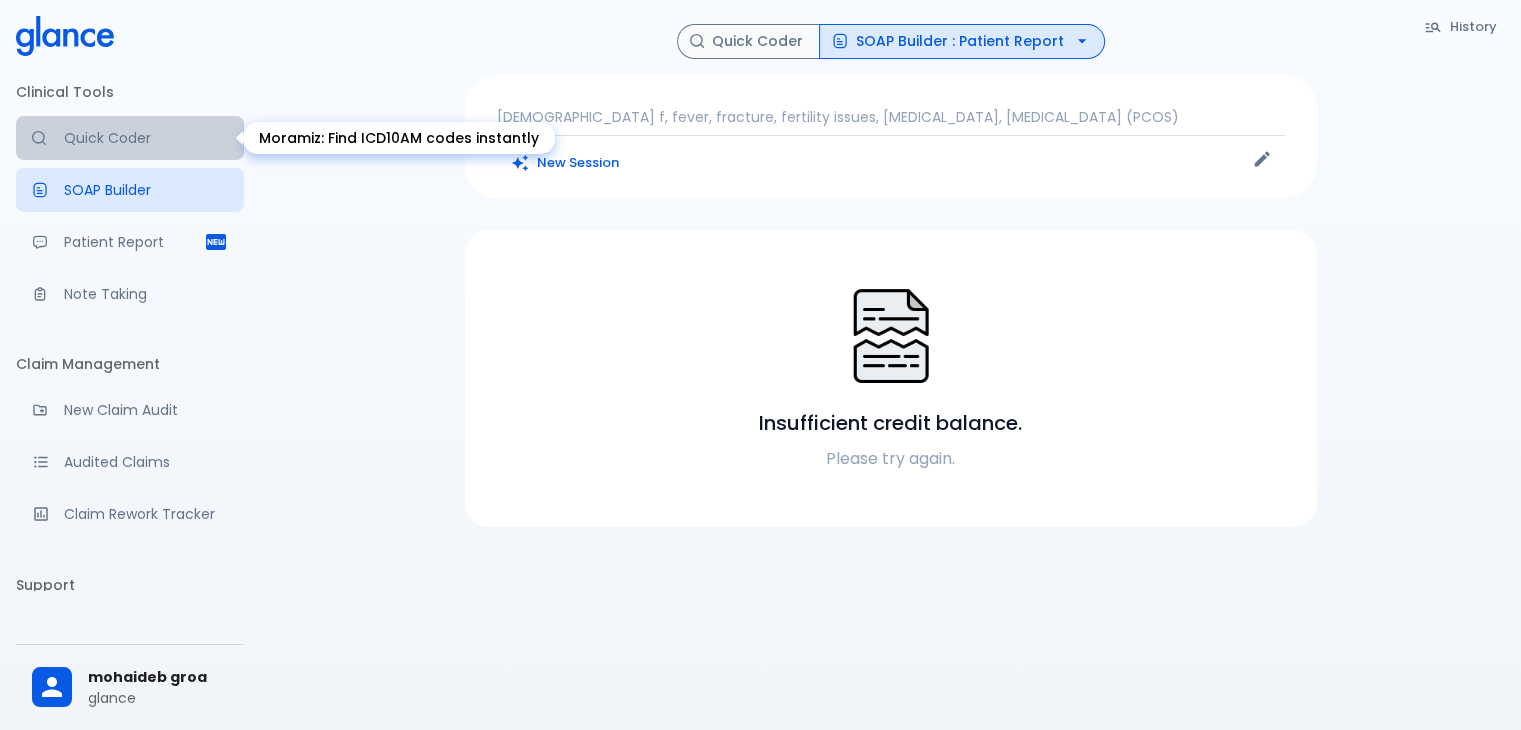 click on "Quick Coder" at bounding box center [146, 138] 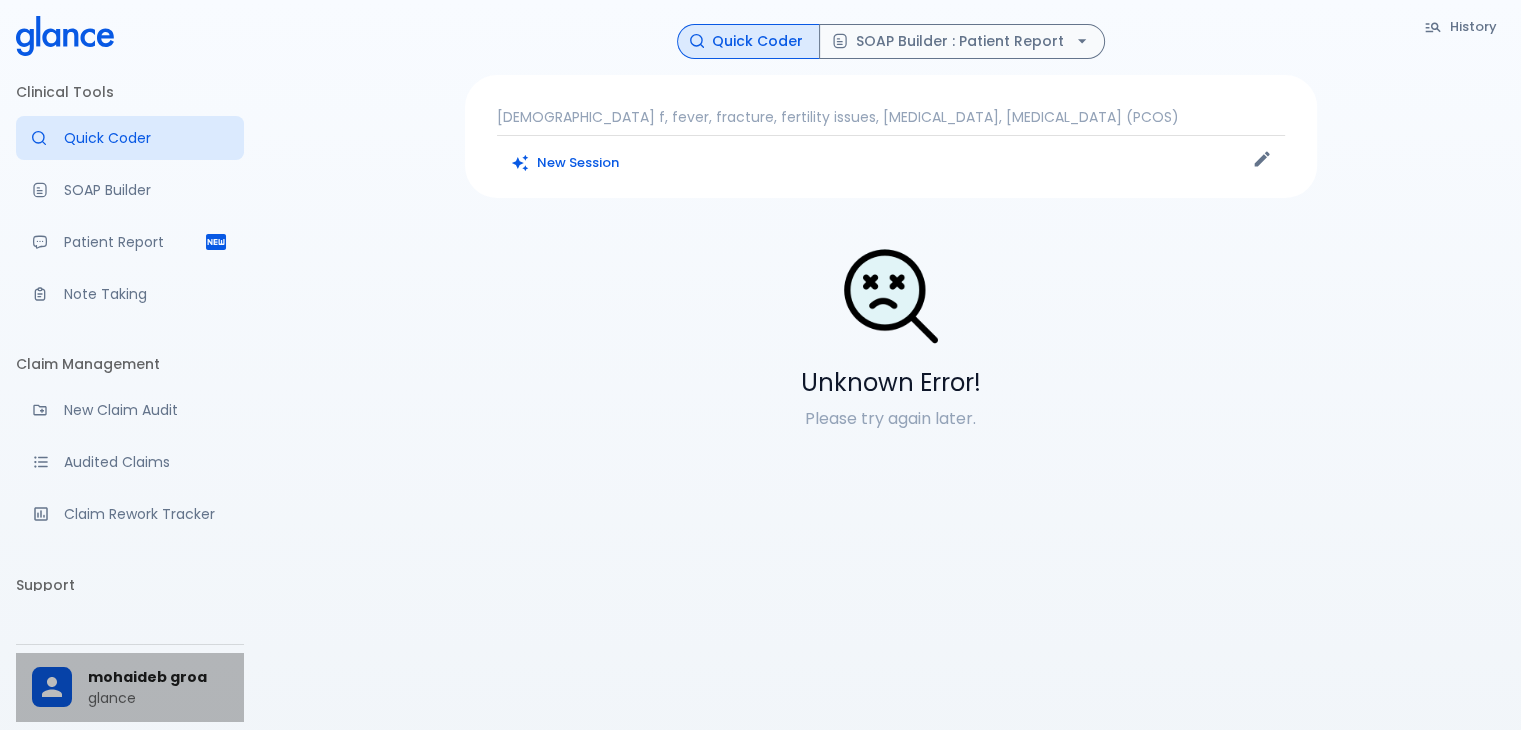 click on "glance" at bounding box center (158, 698) 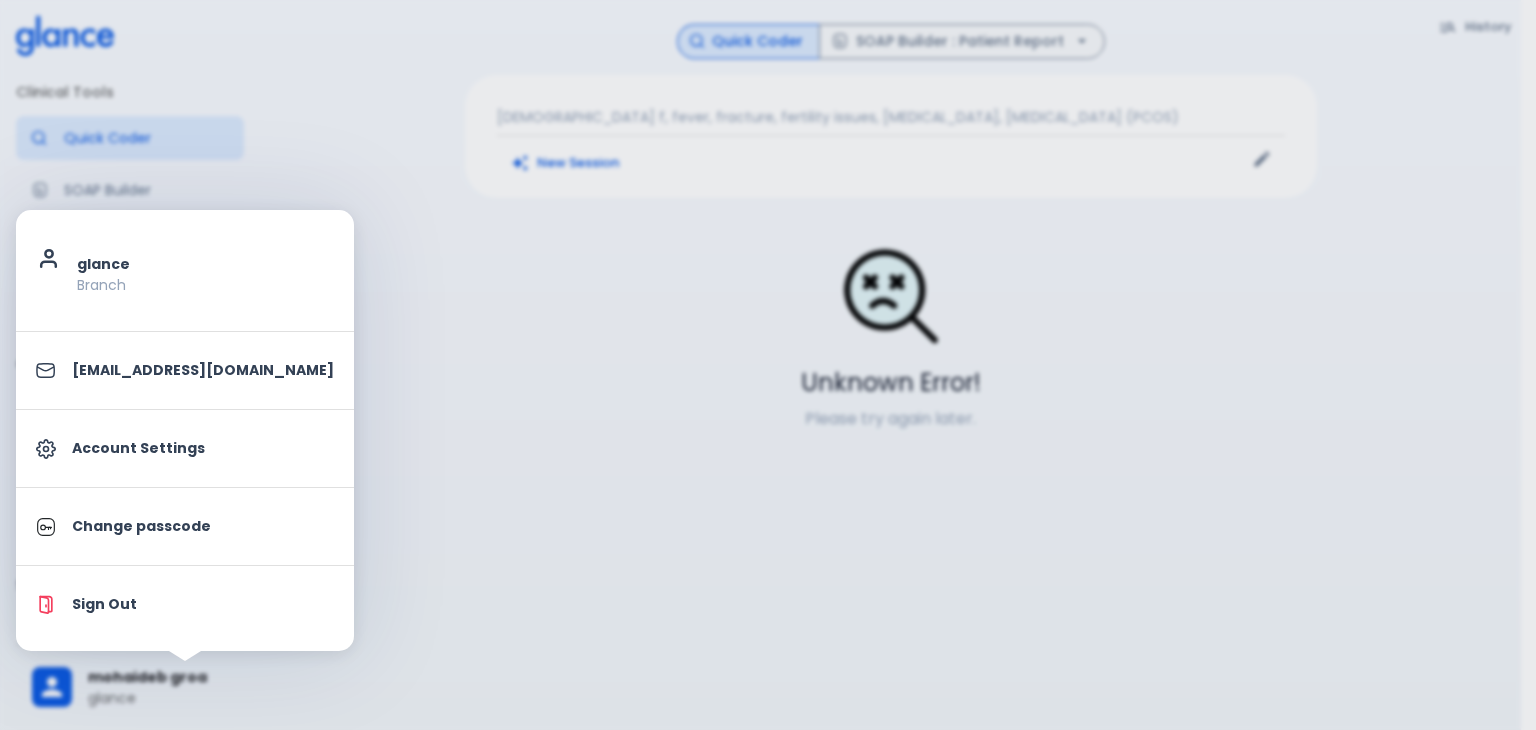 click on "Sign Out" at bounding box center [203, 604] 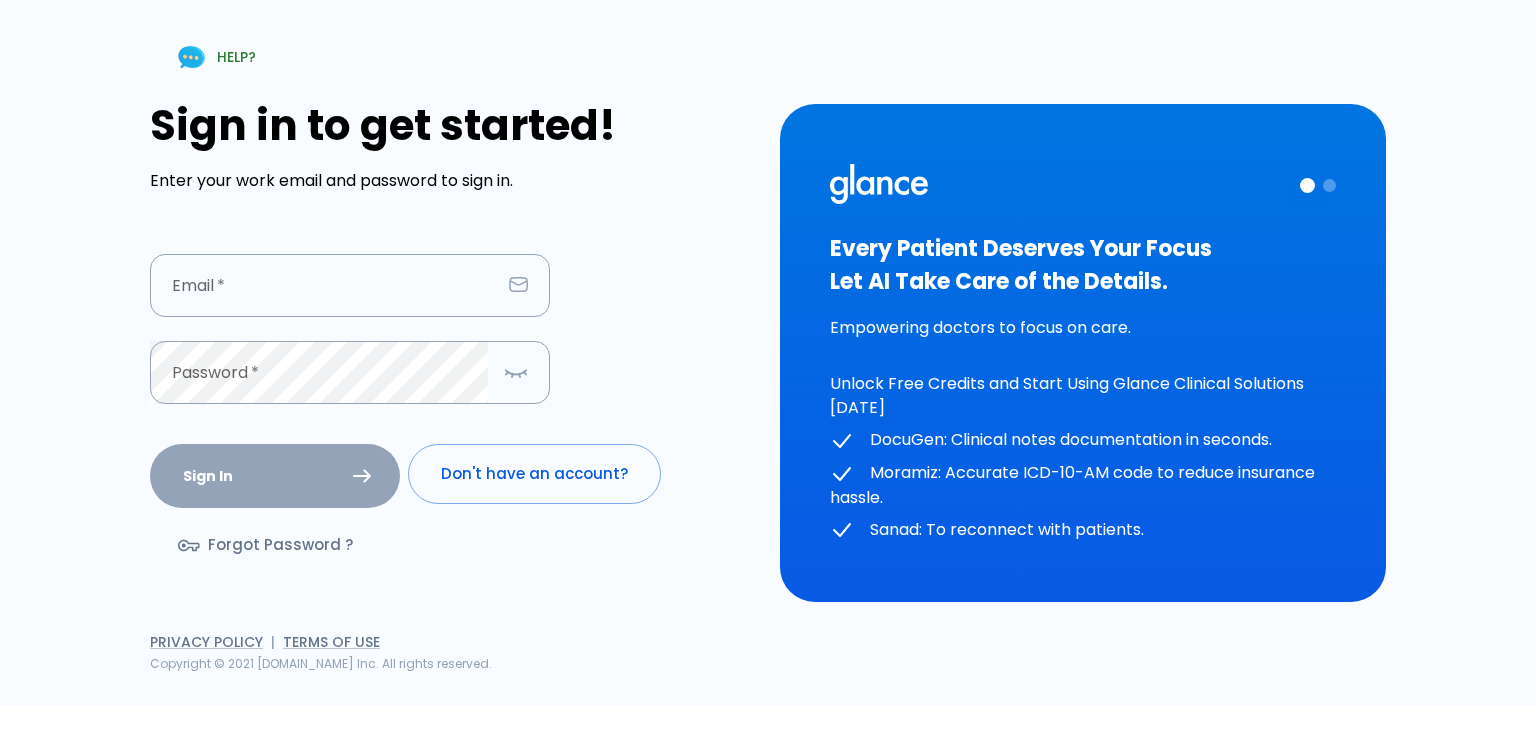 type on "mohaideb@groa.care" 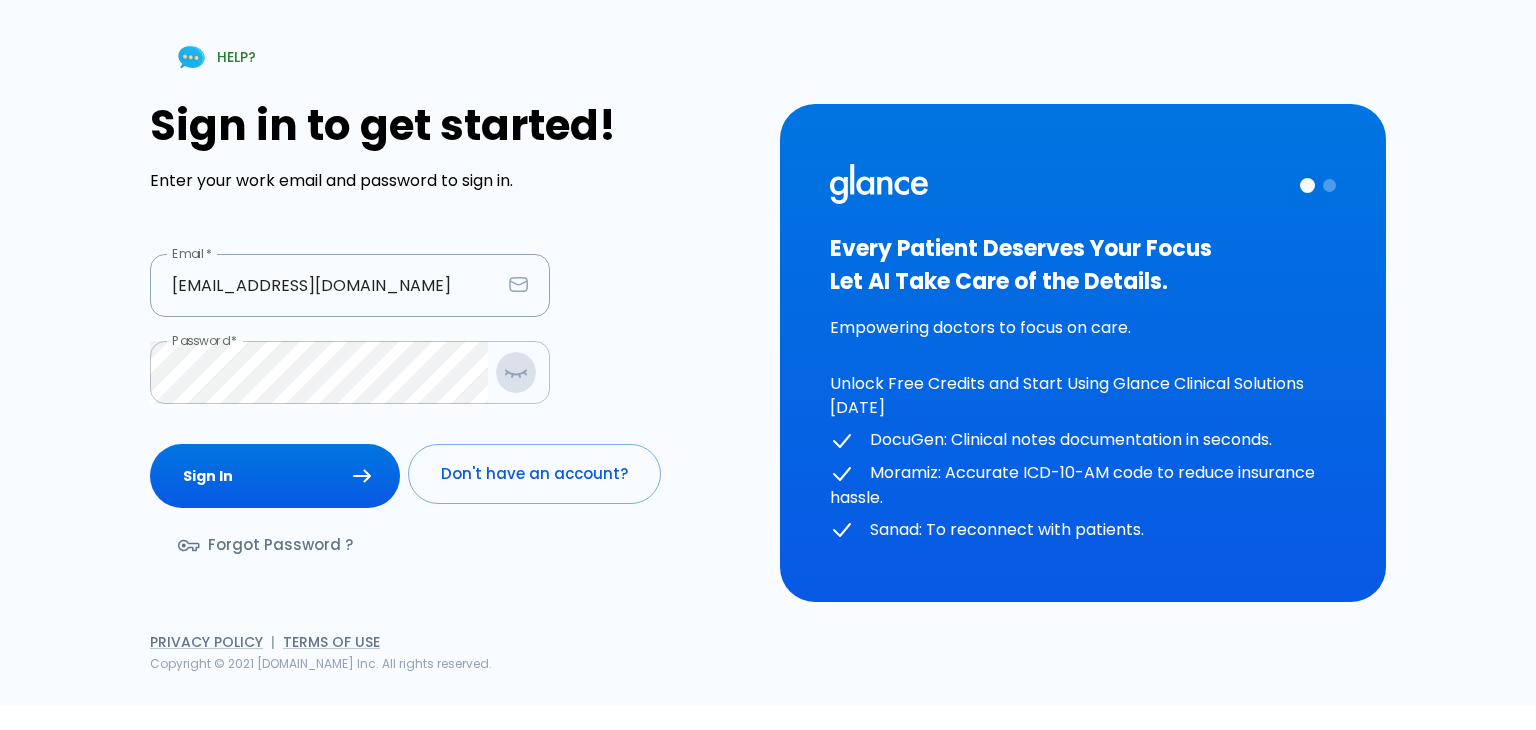 click at bounding box center (516, 372) 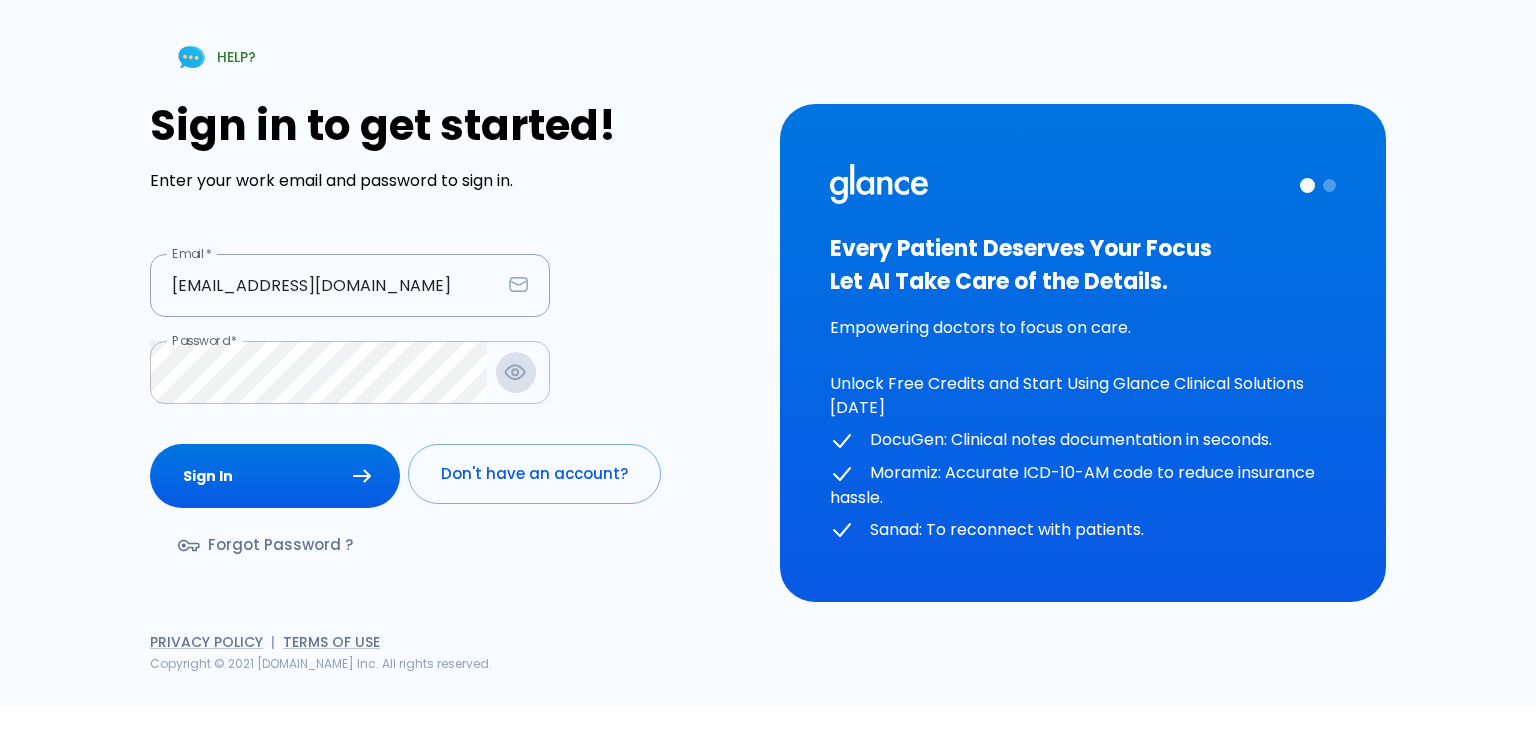 click at bounding box center [515, 372] 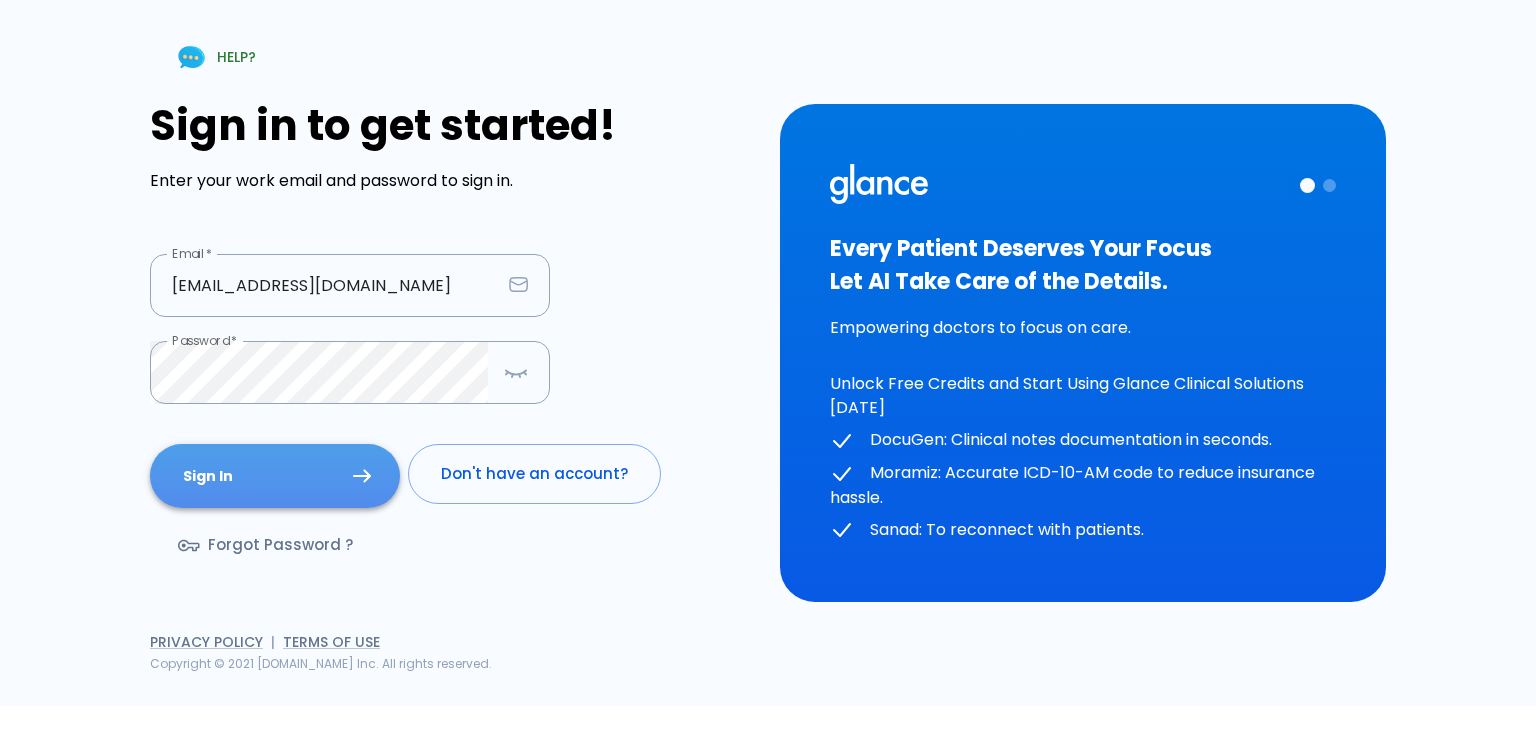 click on "Sign In" at bounding box center [275, 476] 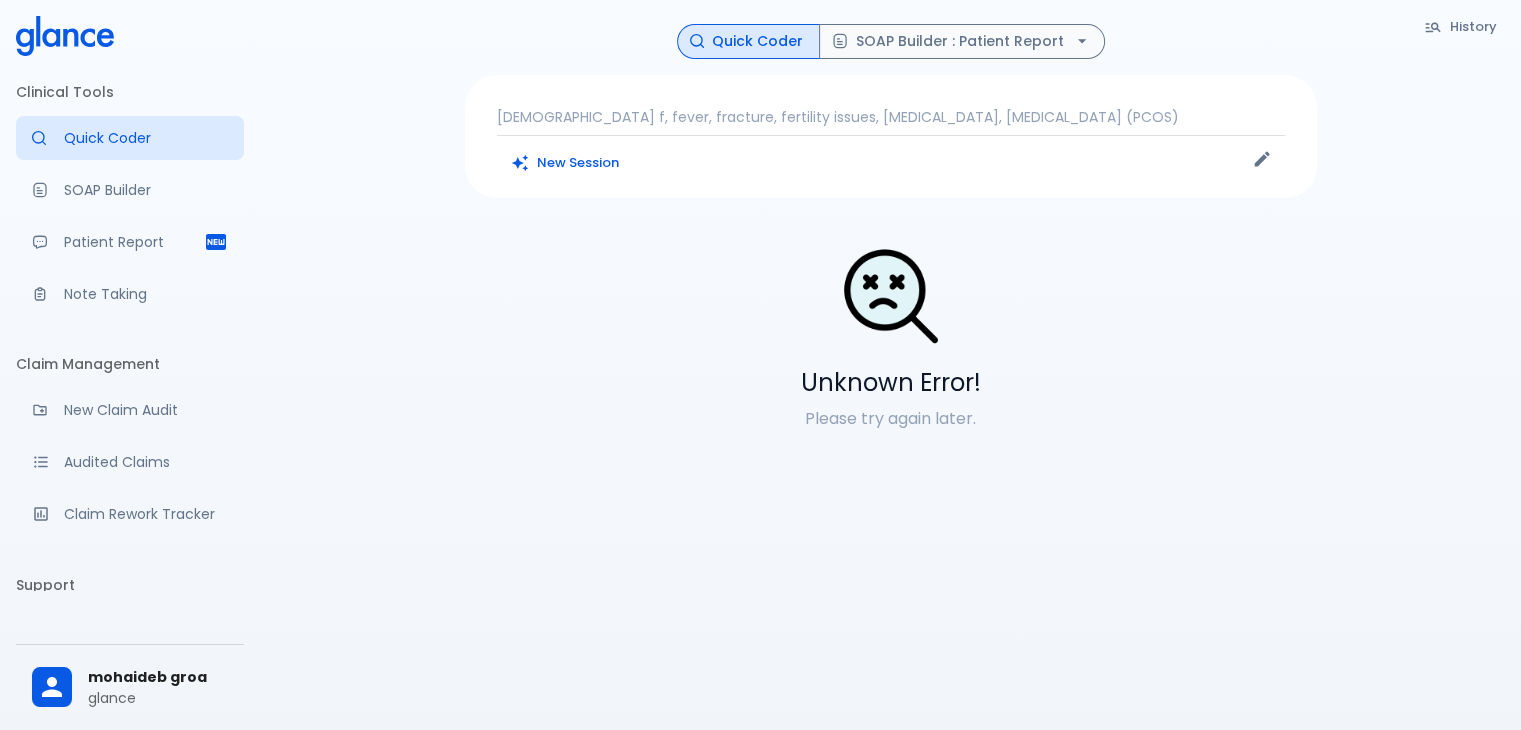 click on "37 year old f, fever, fracture, fertility issues, Hyperthermia, Polycystic ovary syndrome (PCOS)" at bounding box center (891, 117) 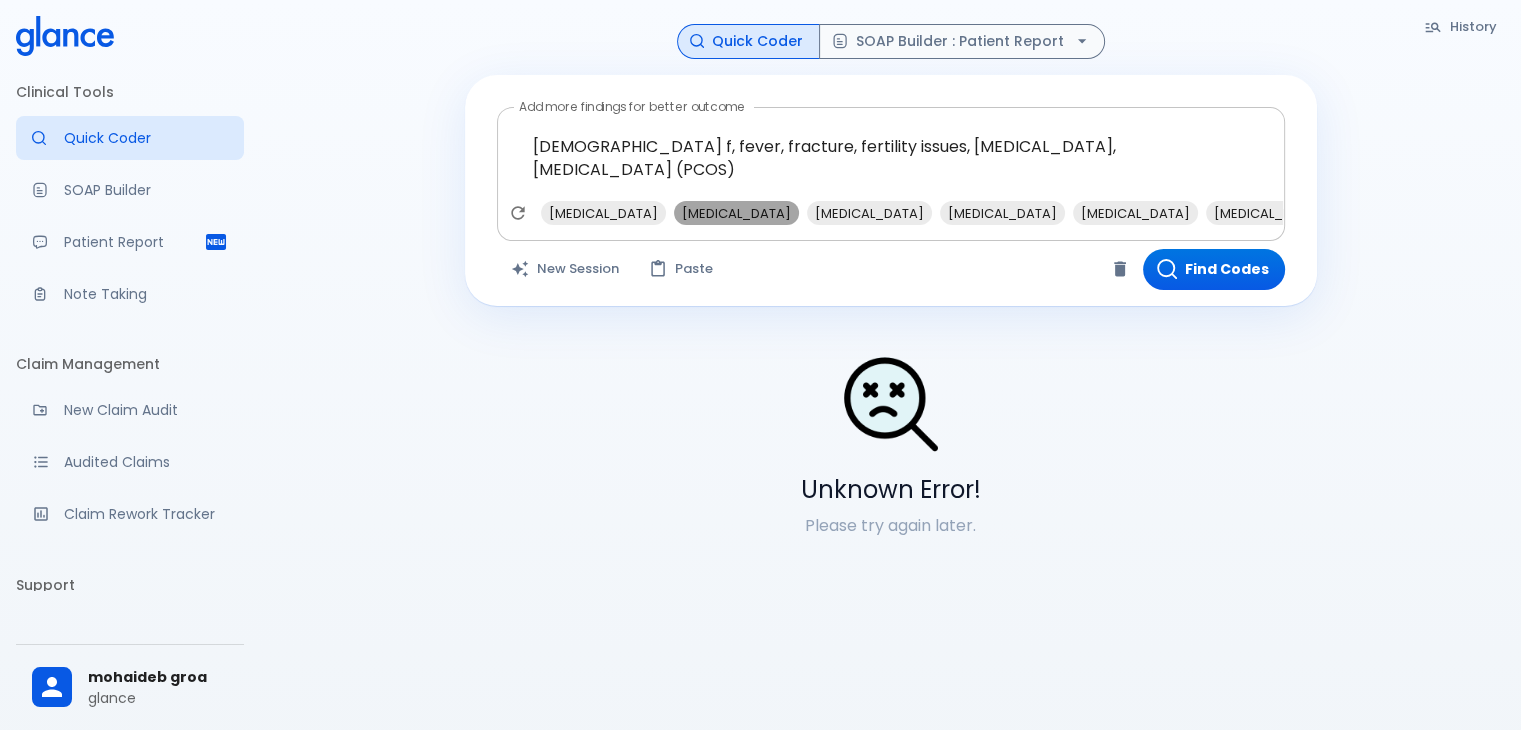 click on "Insulin resistance" at bounding box center [736, 213] 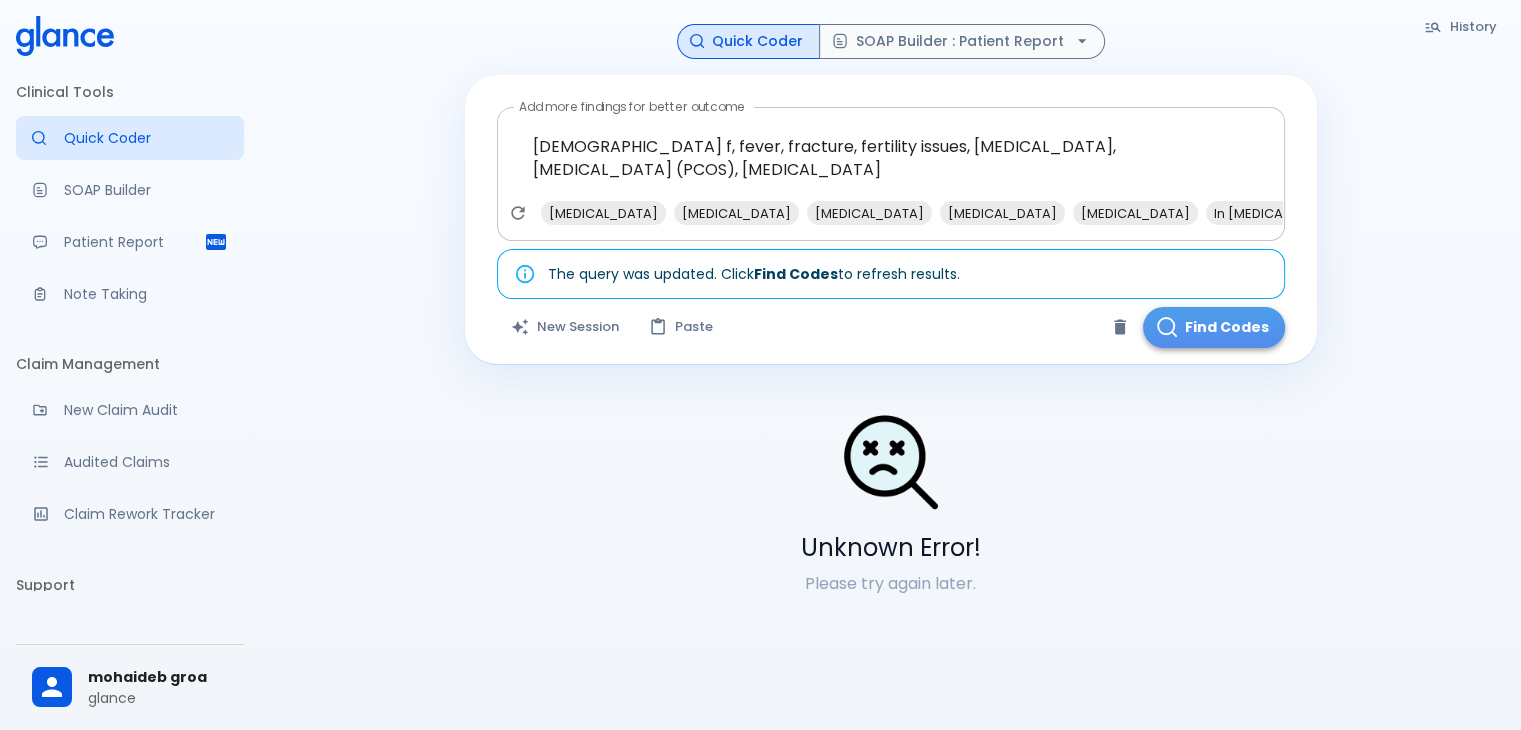 click on "Find Codes" at bounding box center (1214, 327) 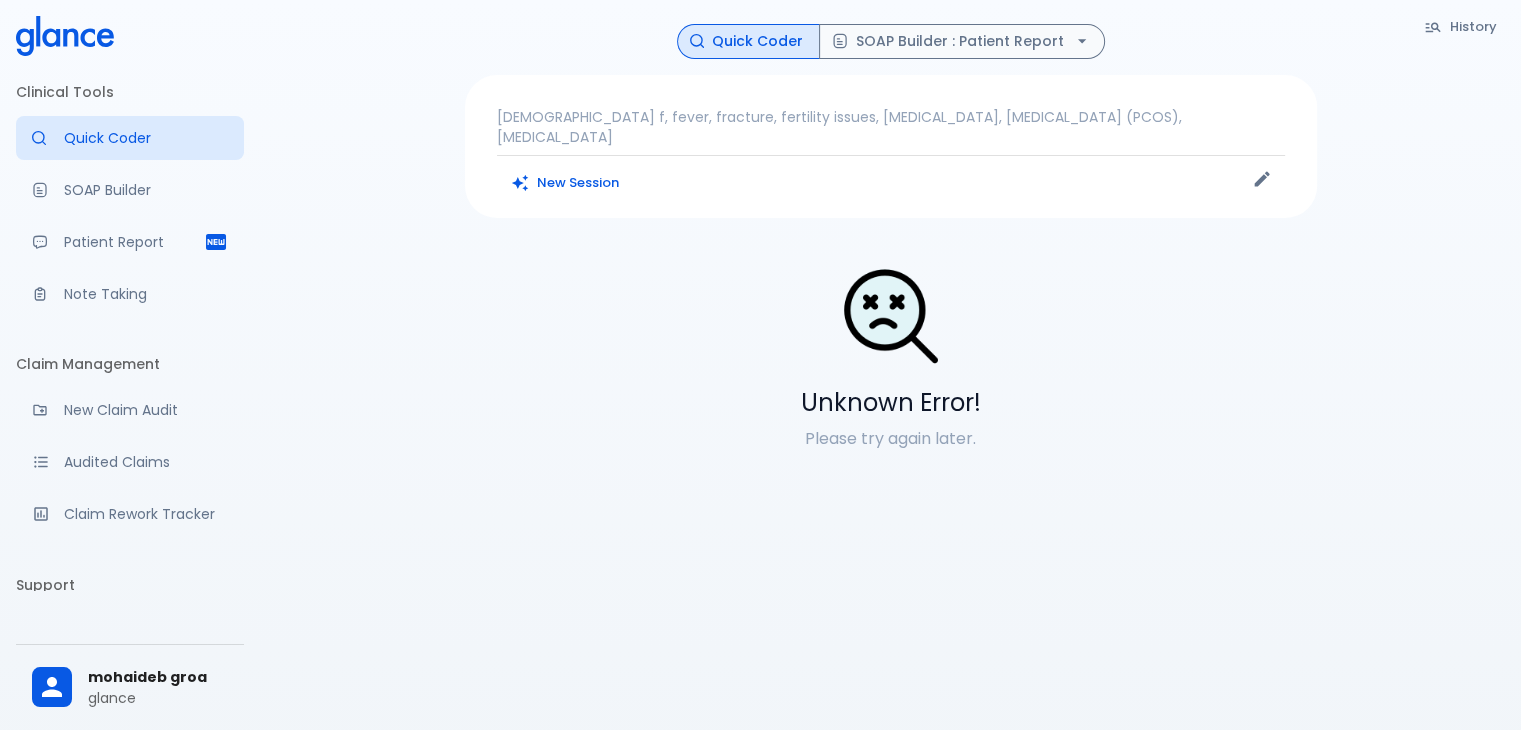 scroll, scrollTop: 298, scrollLeft: 0, axis: vertical 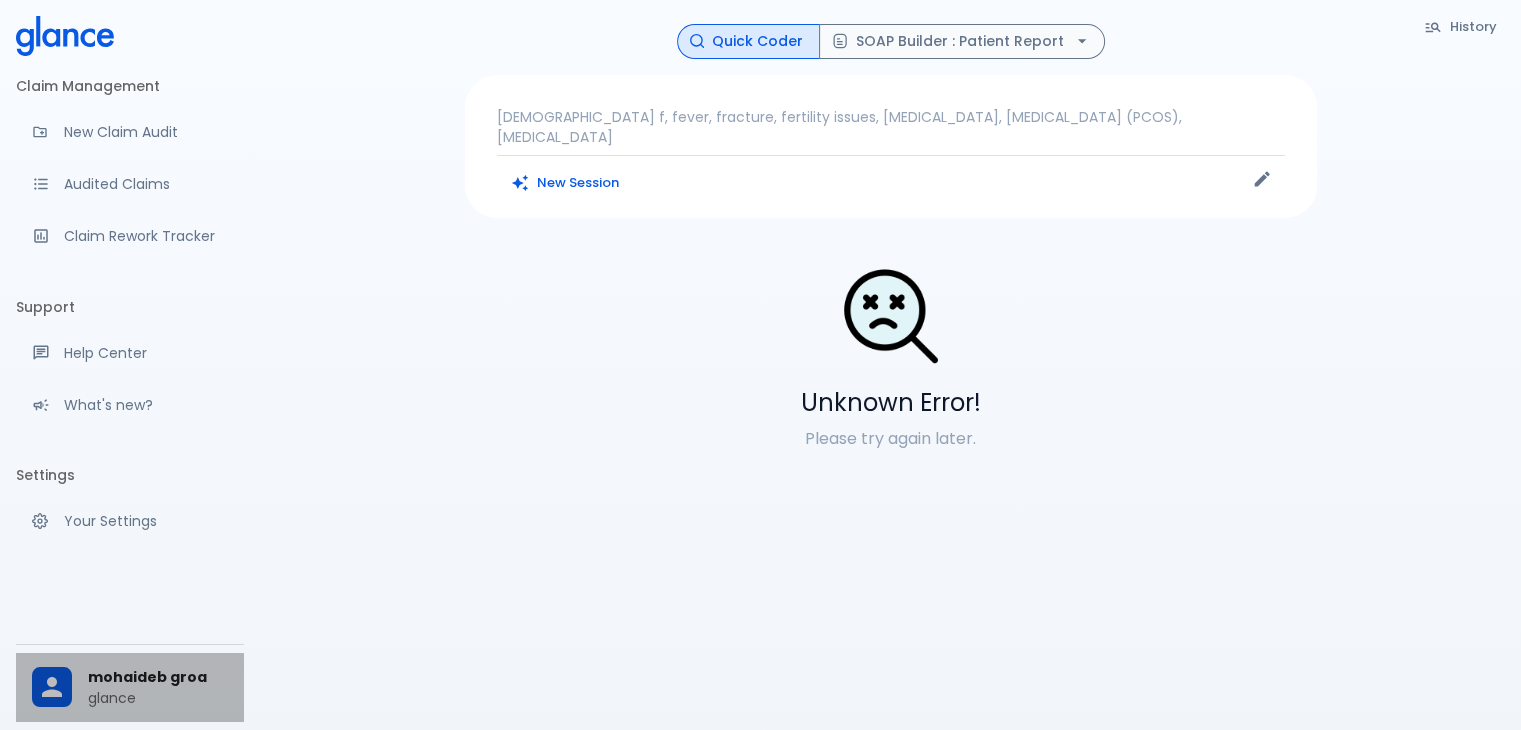 click on "glance" at bounding box center [158, 698] 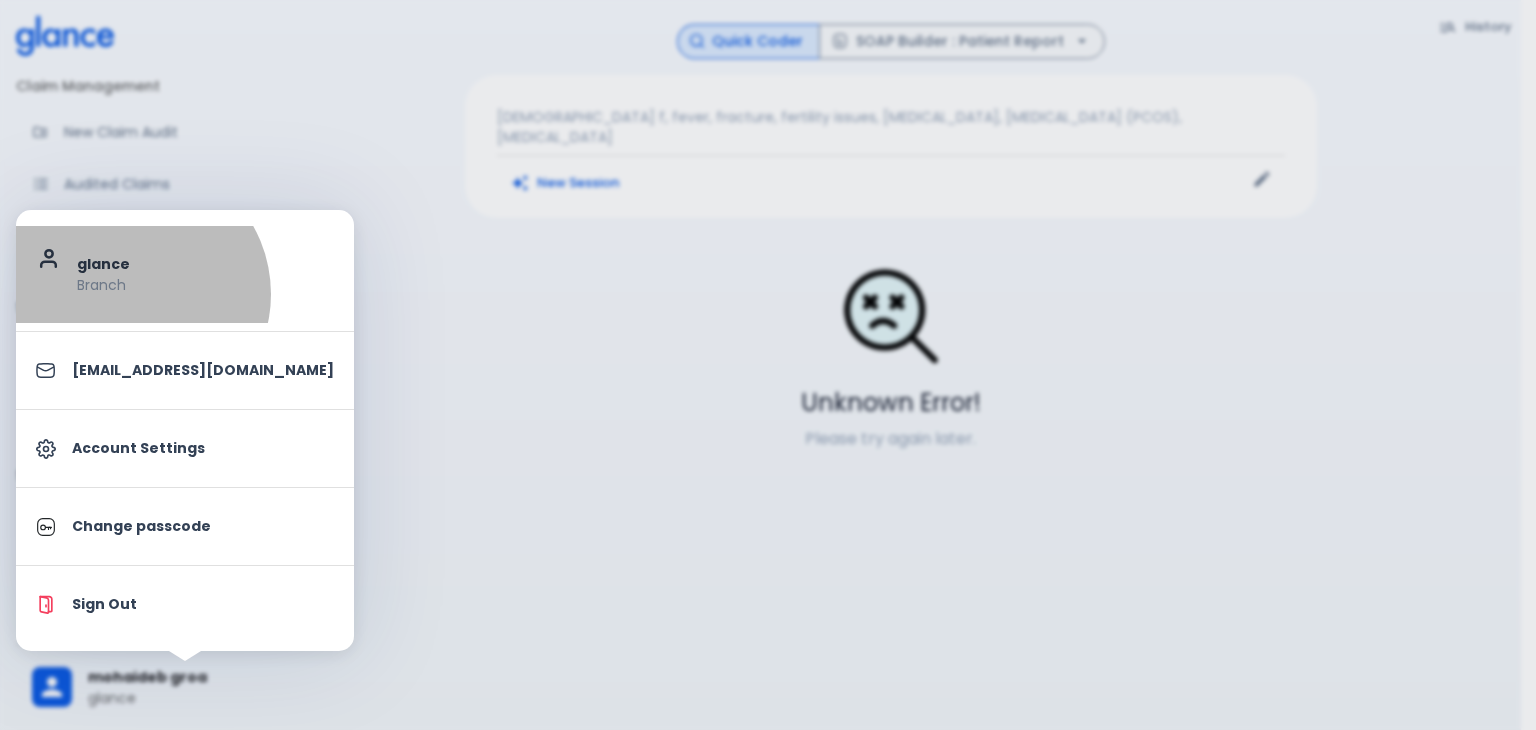 click on "Branch" at bounding box center (205, 285) 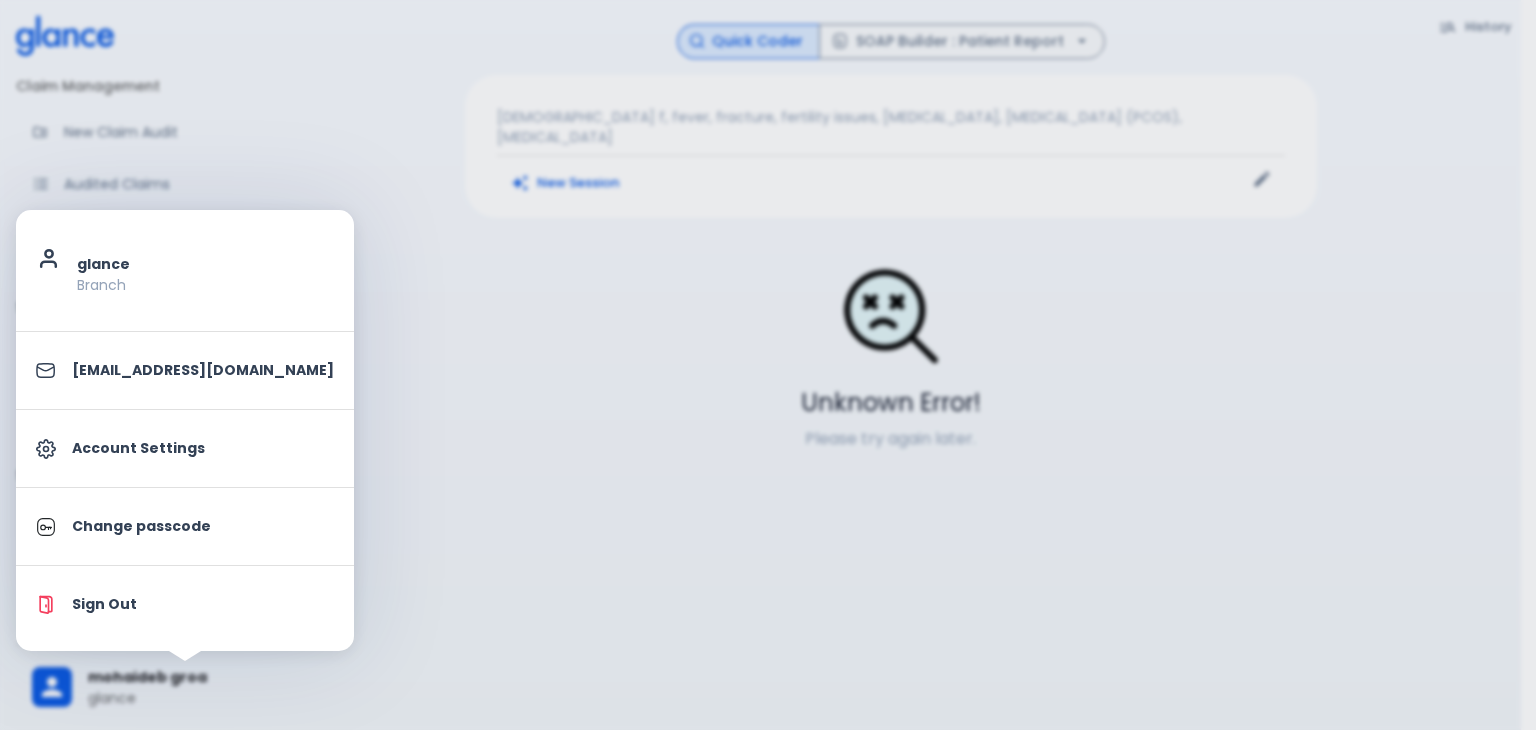 click at bounding box center (768, 365) 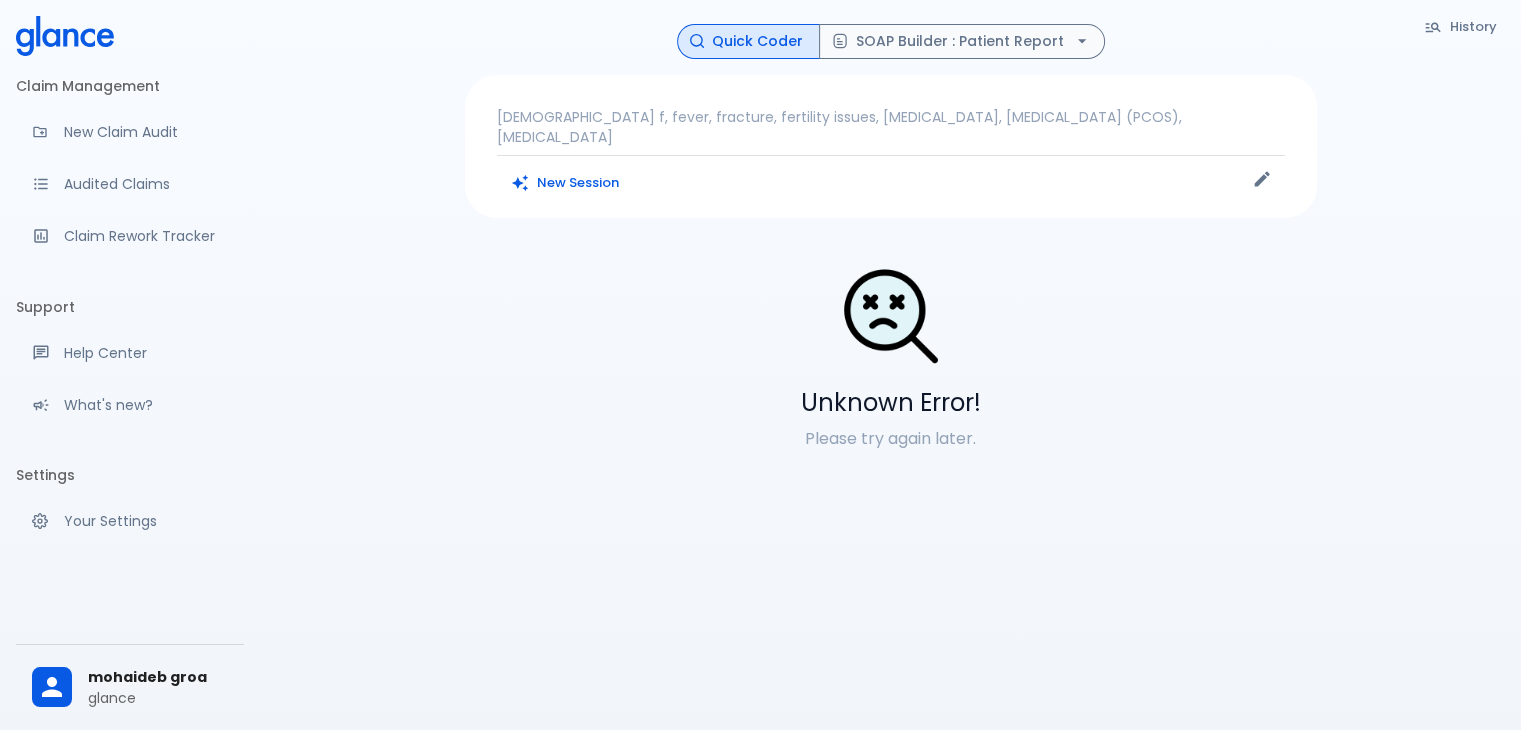 scroll, scrollTop: 0, scrollLeft: 0, axis: both 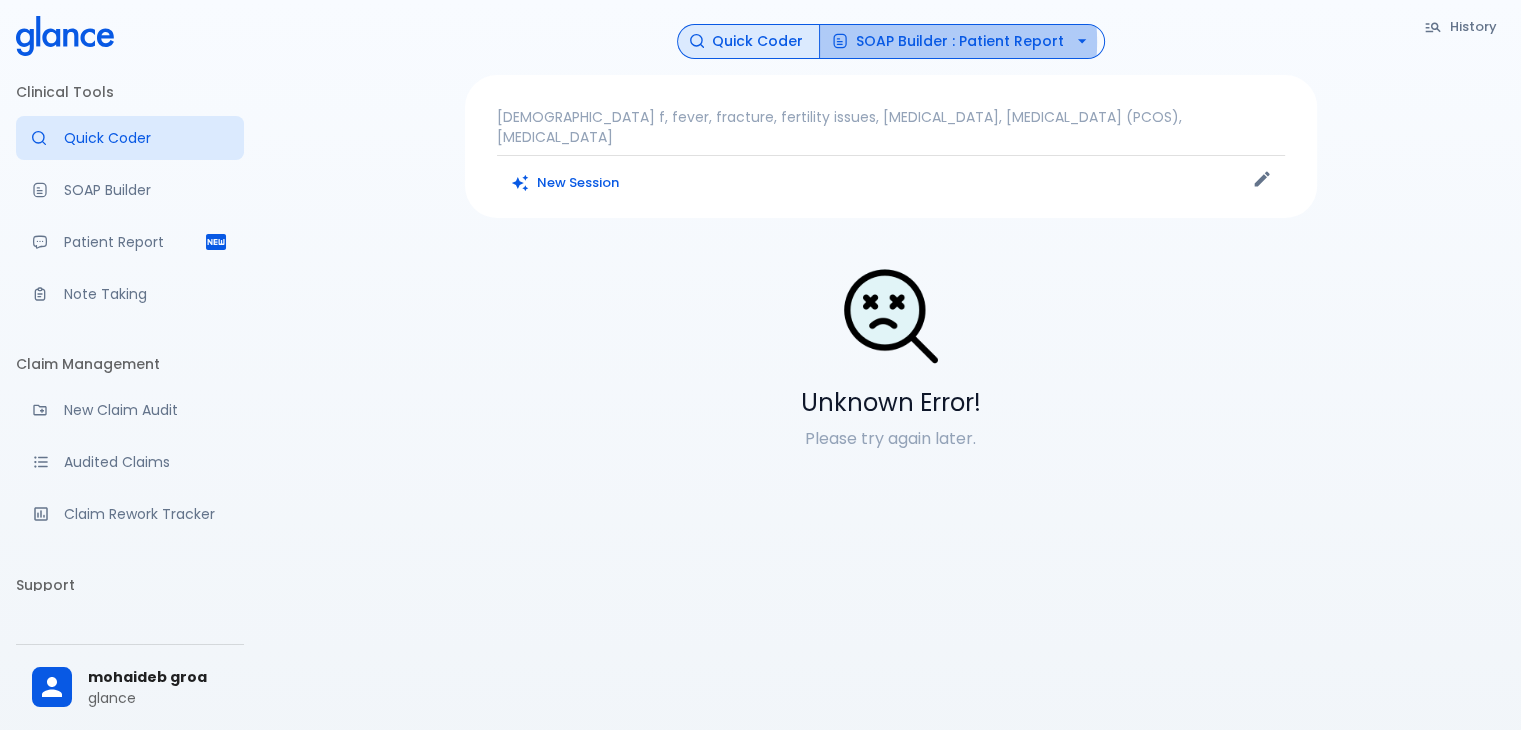click on "SOAP Builder   : Patient Report" at bounding box center (962, 41) 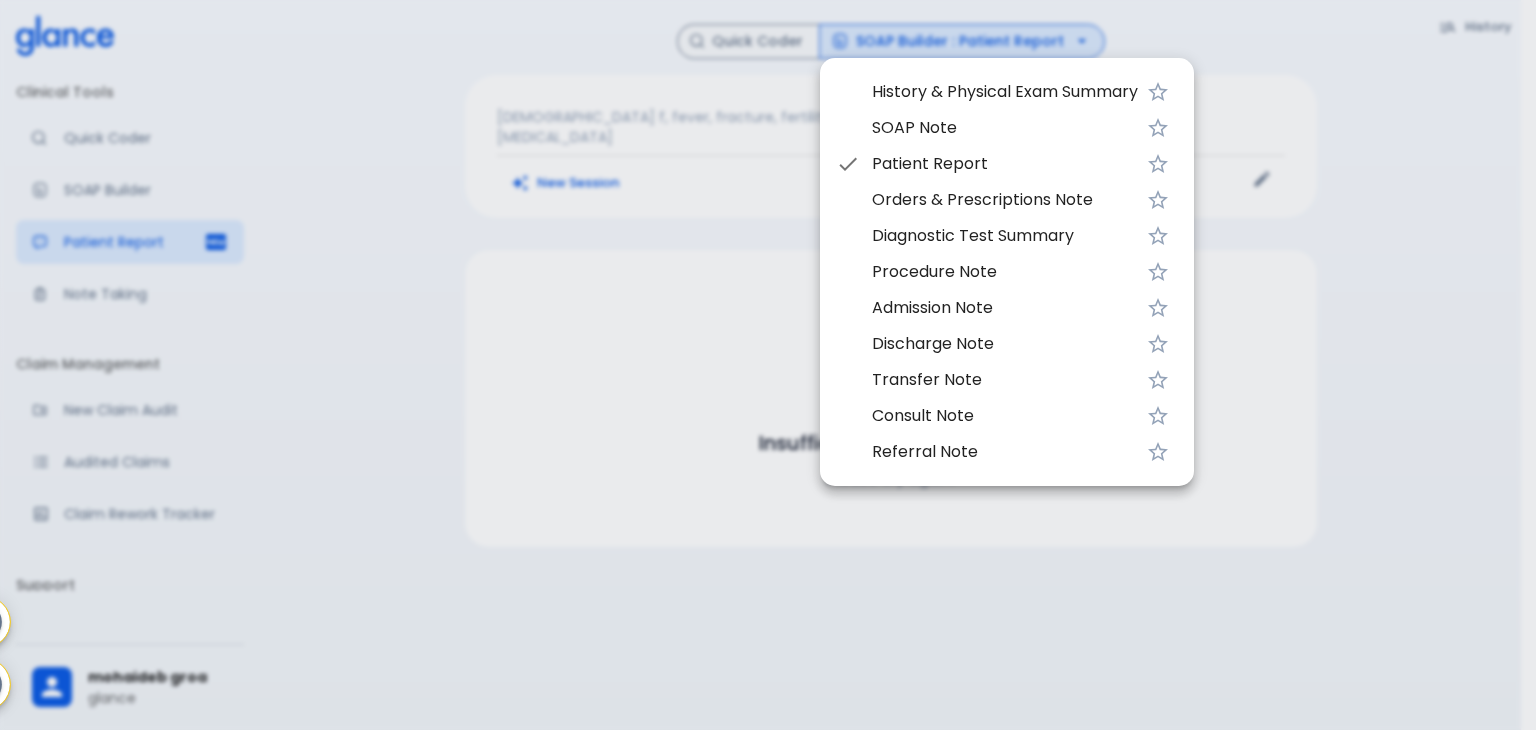 click at bounding box center (768, 365) 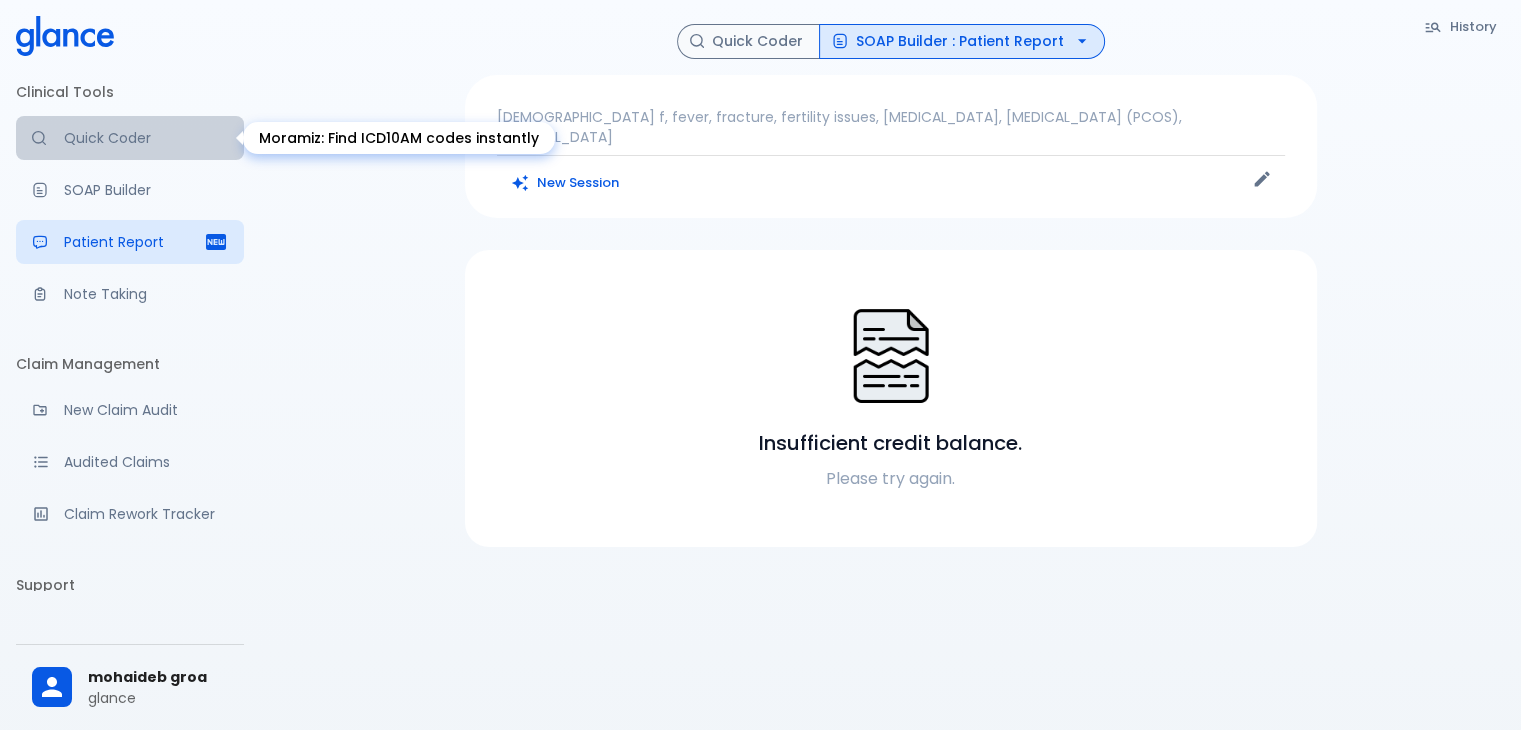 click on "Quick Coder" at bounding box center (146, 138) 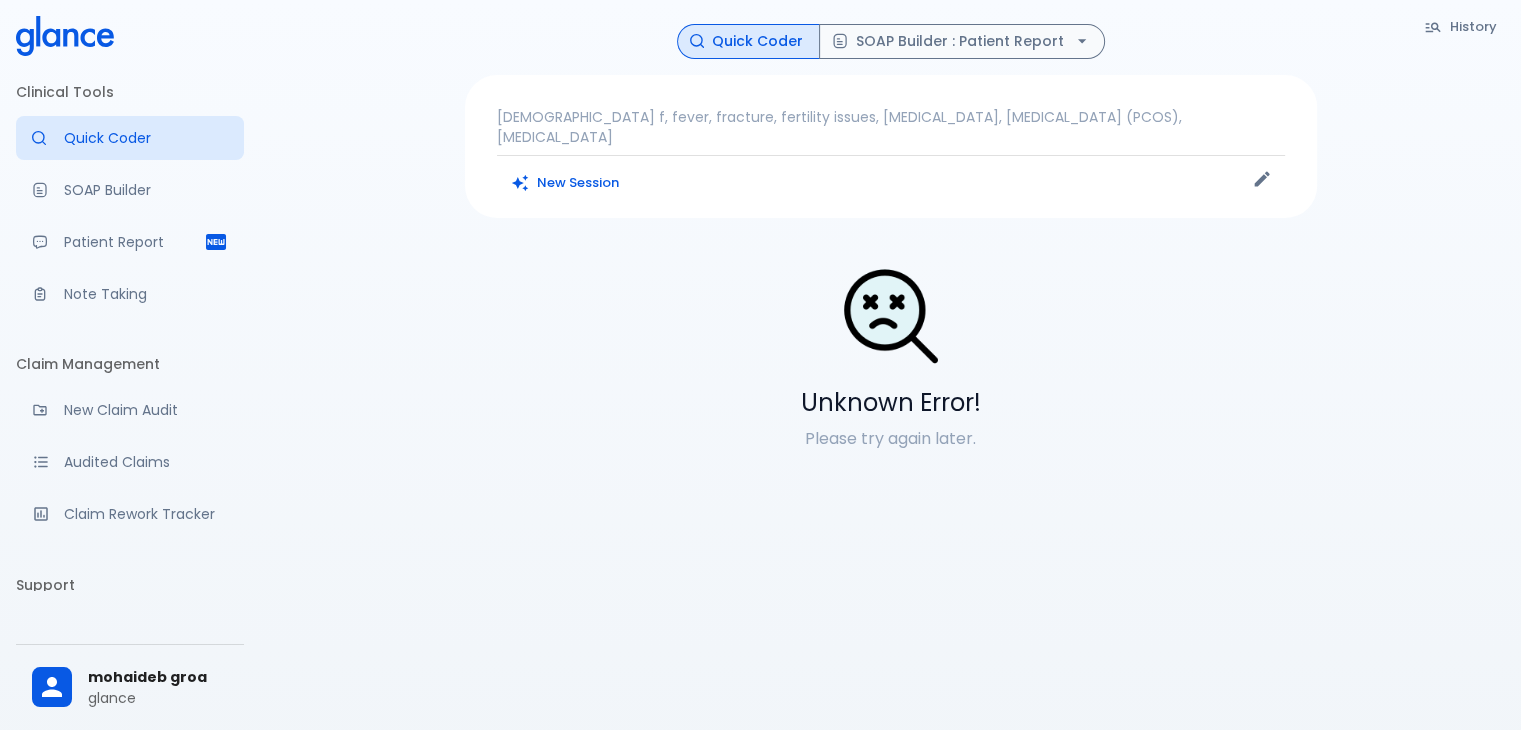 click on "37 year old f, fever, fracture, fertility issues, Hyperthermia, Polycystic ovary syndrome (PCOS), Insulin resistance New Session" at bounding box center (891, 147) 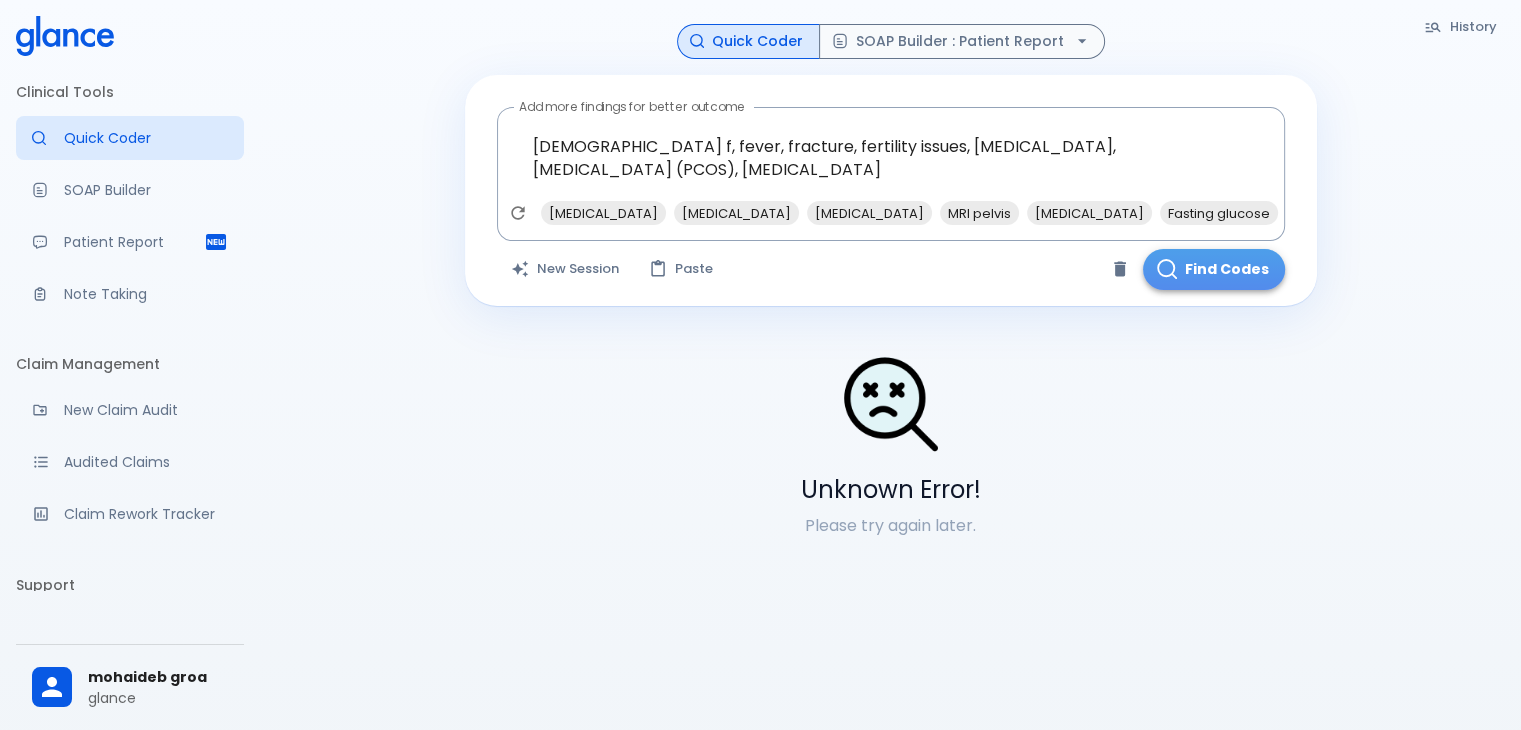click on "Find Codes" at bounding box center [1214, 269] 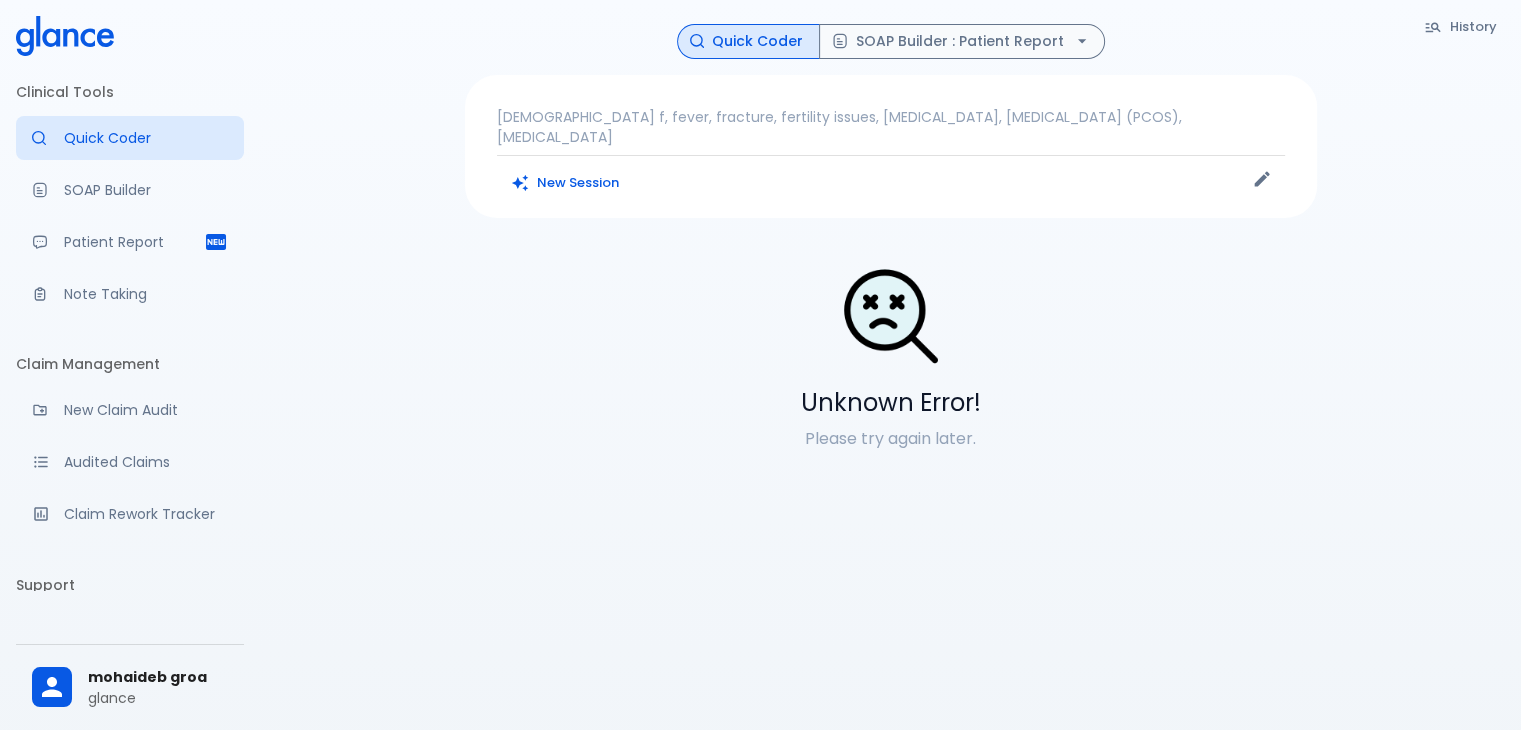 click on "History Quick Coder SOAP Builder   : Patient Report 37 year old f, fever, fracture, fertility issues, Hyperthermia, Polycystic ovary syndrome (PCOS), Insulin resistance New Session Unknown Error! Please try again later." at bounding box center [891, 253] 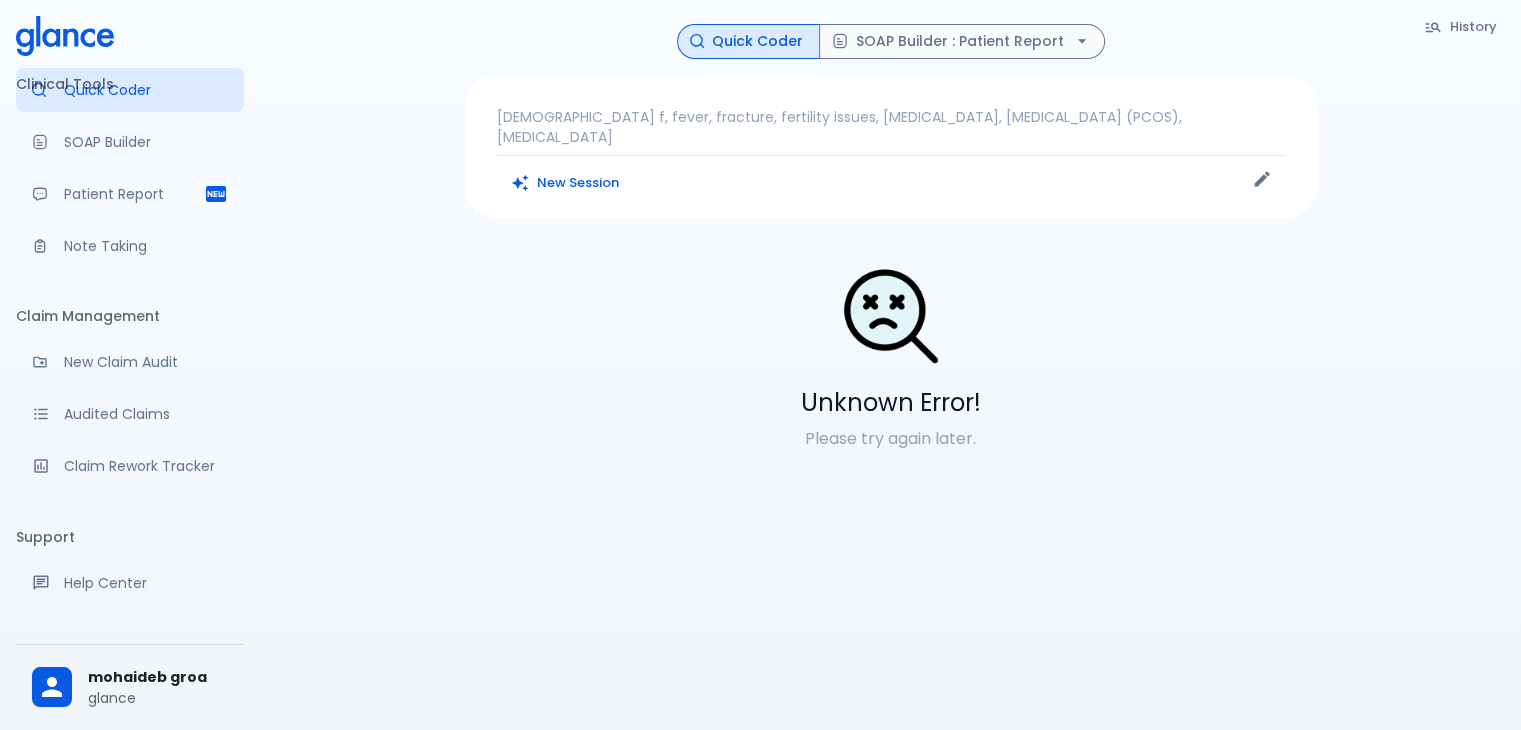 scroll, scrollTop: 0, scrollLeft: 0, axis: both 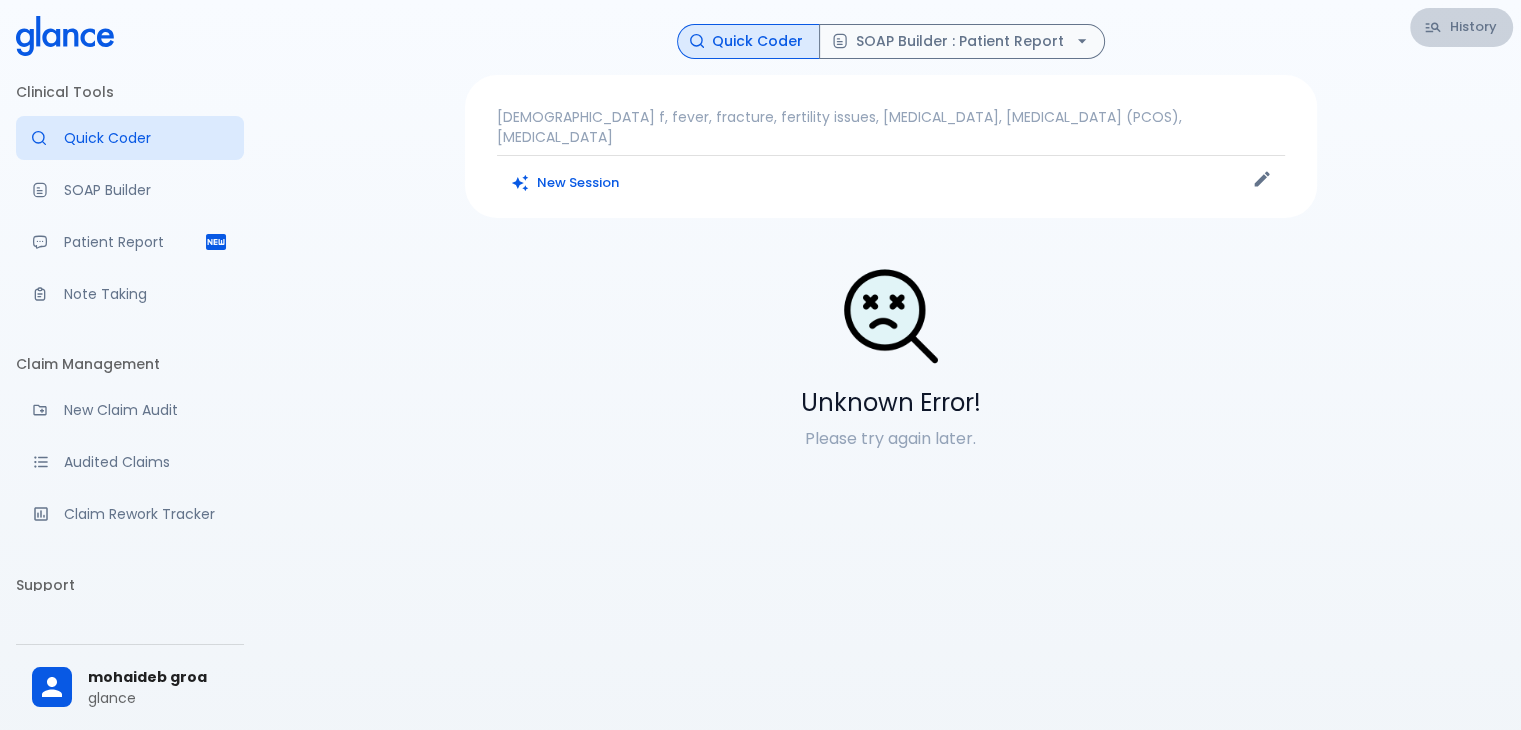click on "History" at bounding box center (1461, 27) 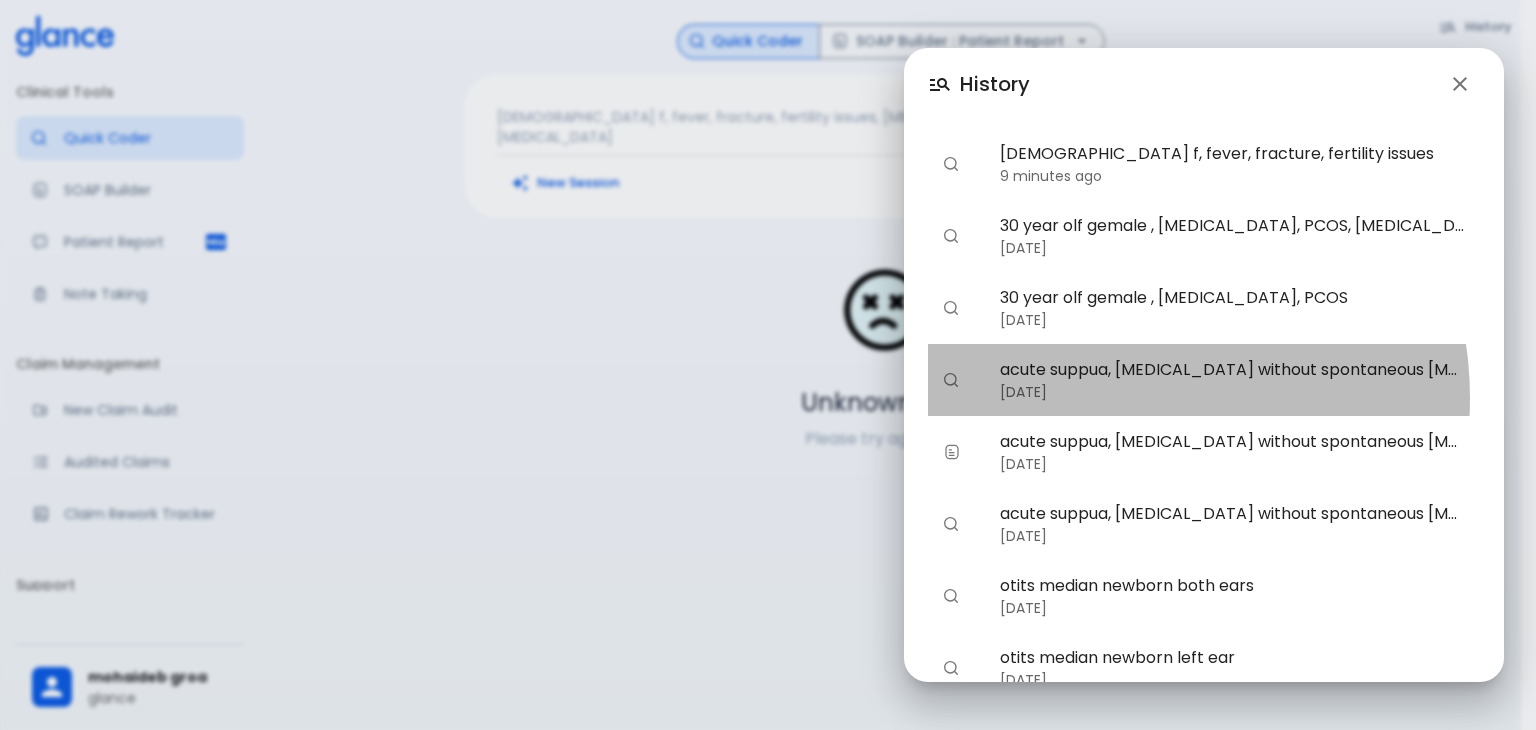 click on "3 days ago" at bounding box center [1232, 392] 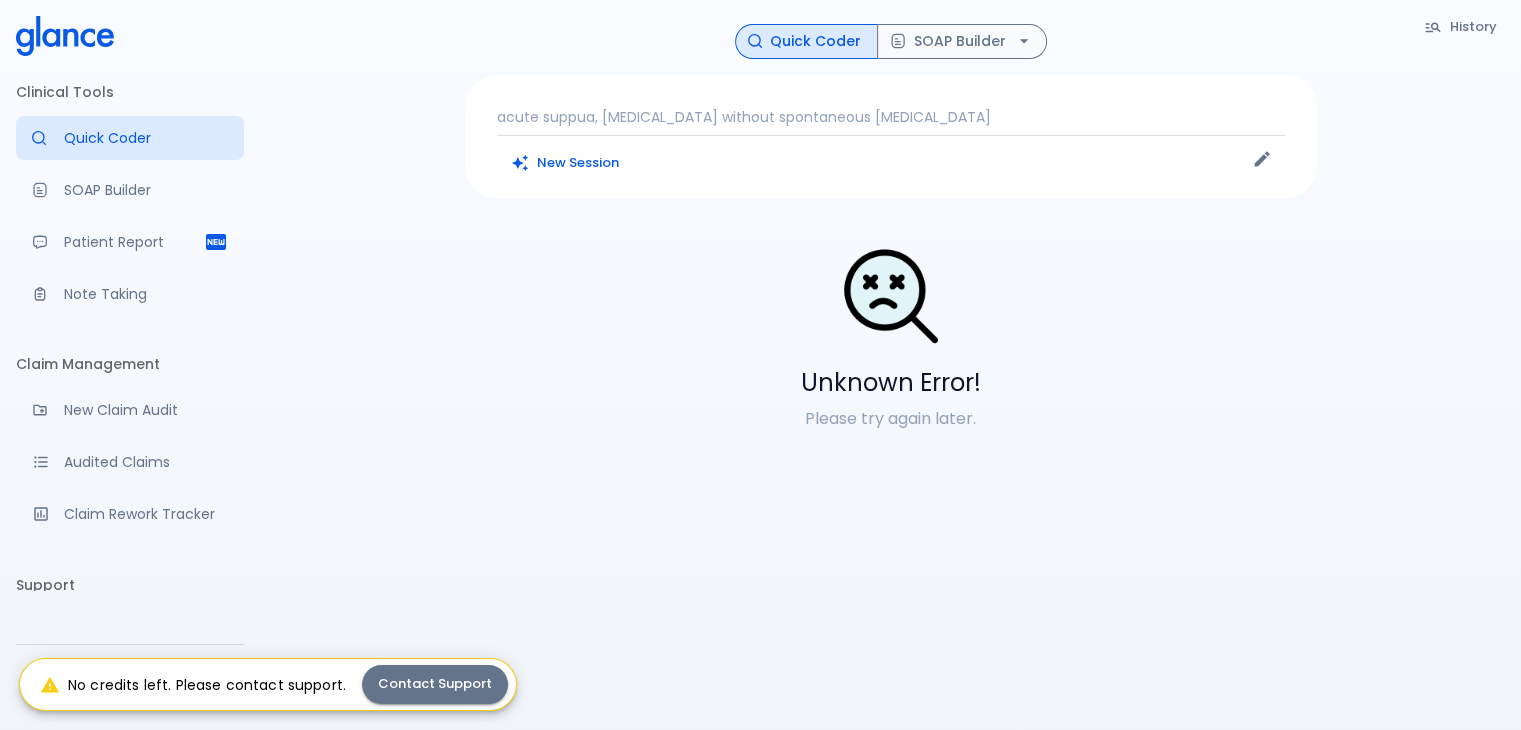 click 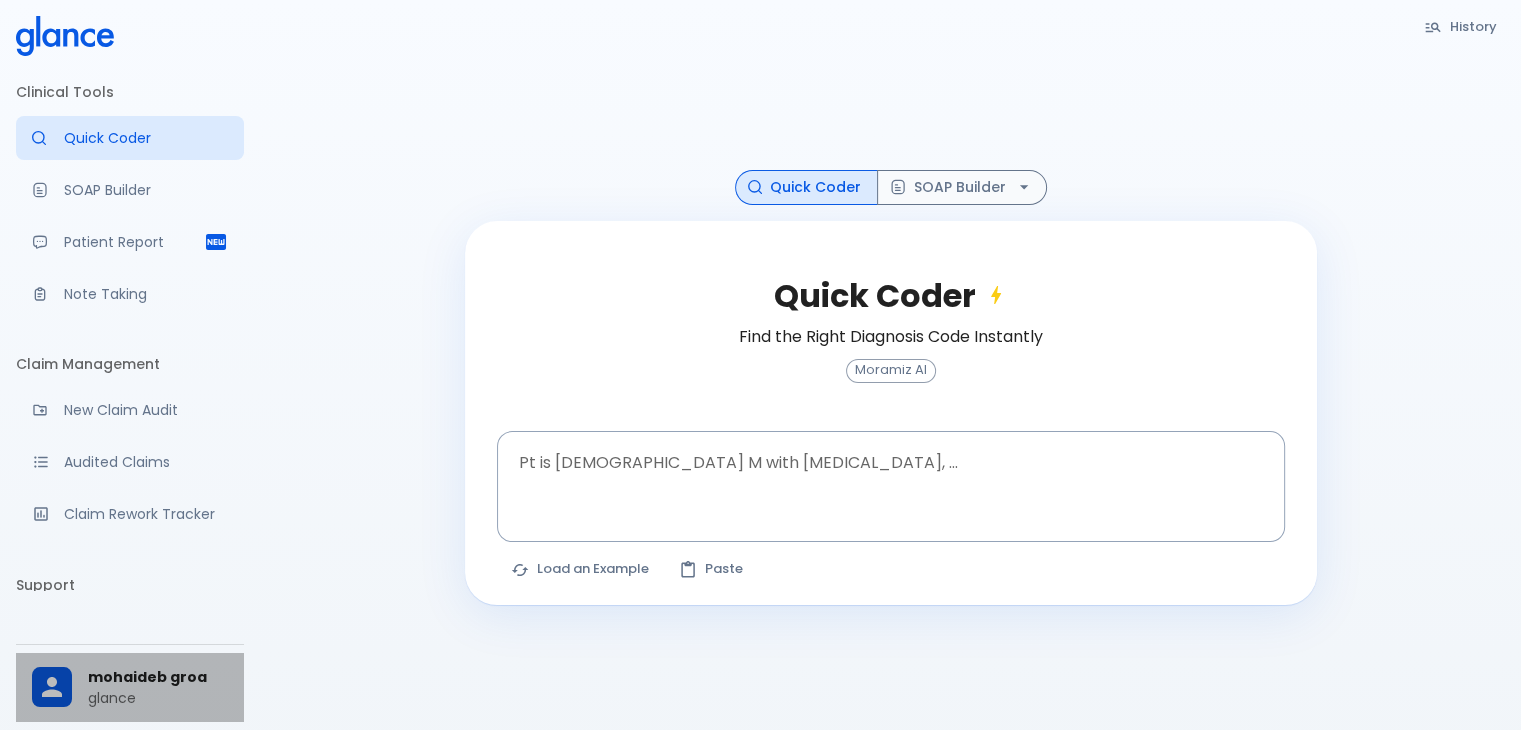 click on "mohaideb groa" at bounding box center (158, 677) 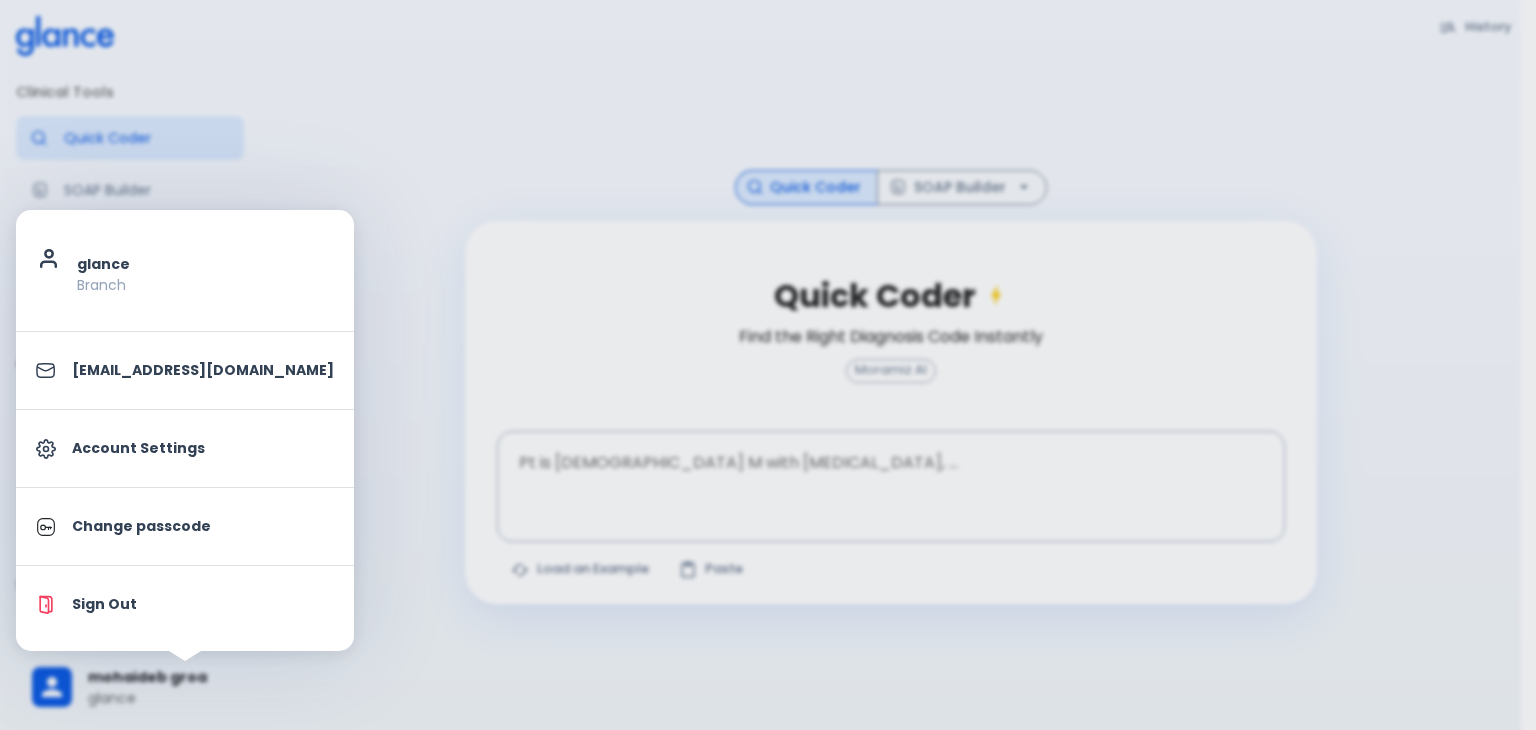 click at bounding box center (768, 365) 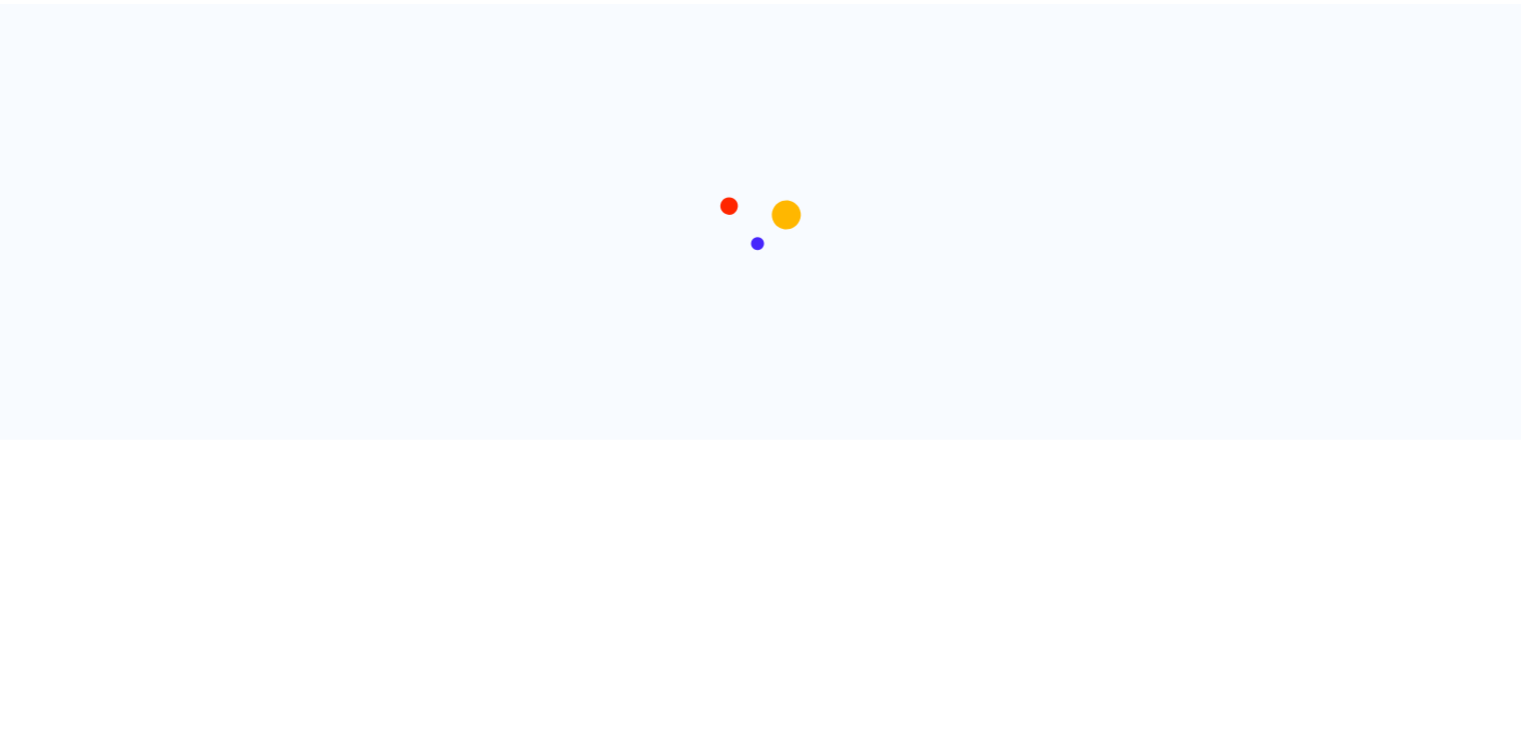 scroll, scrollTop: 0, scrollLeft: 0, axis: both 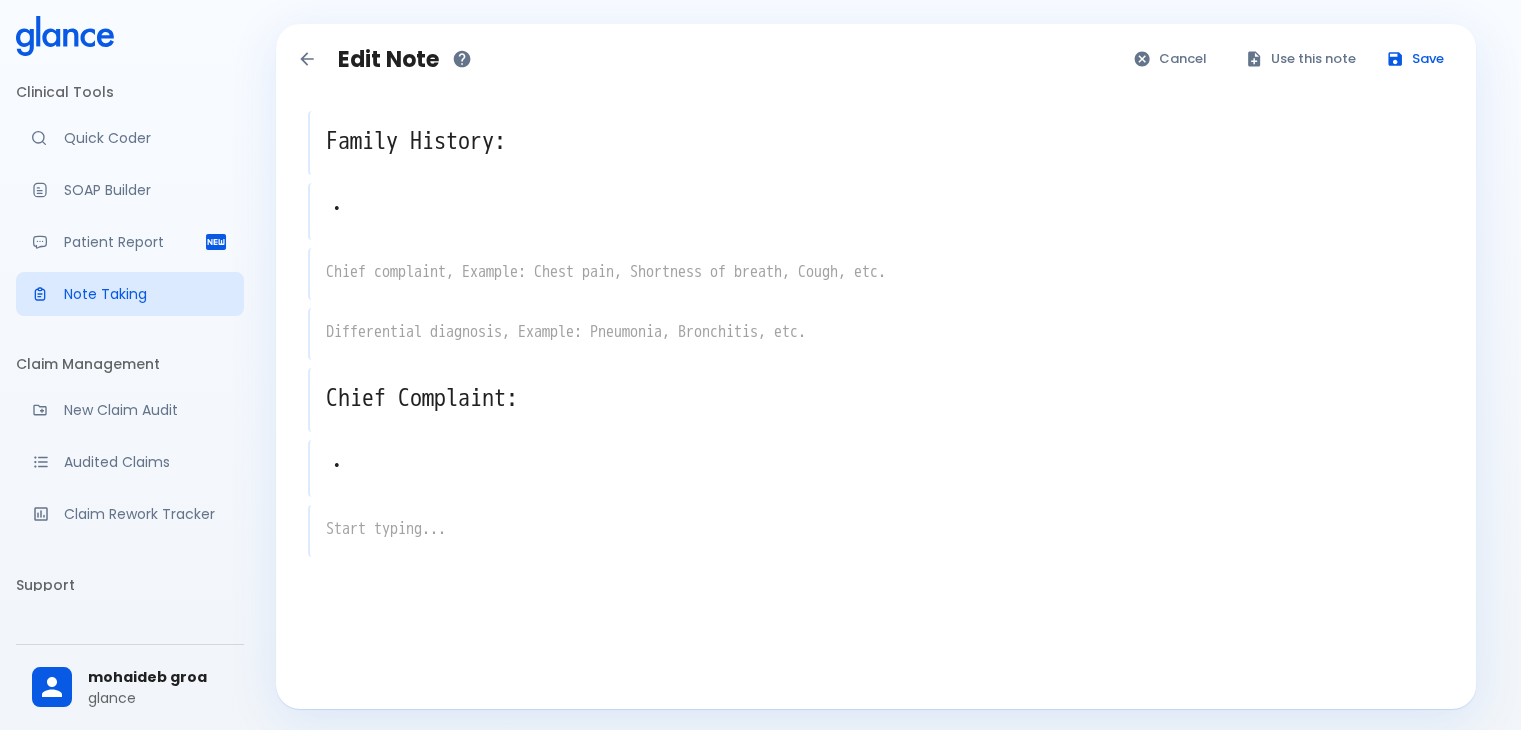 click 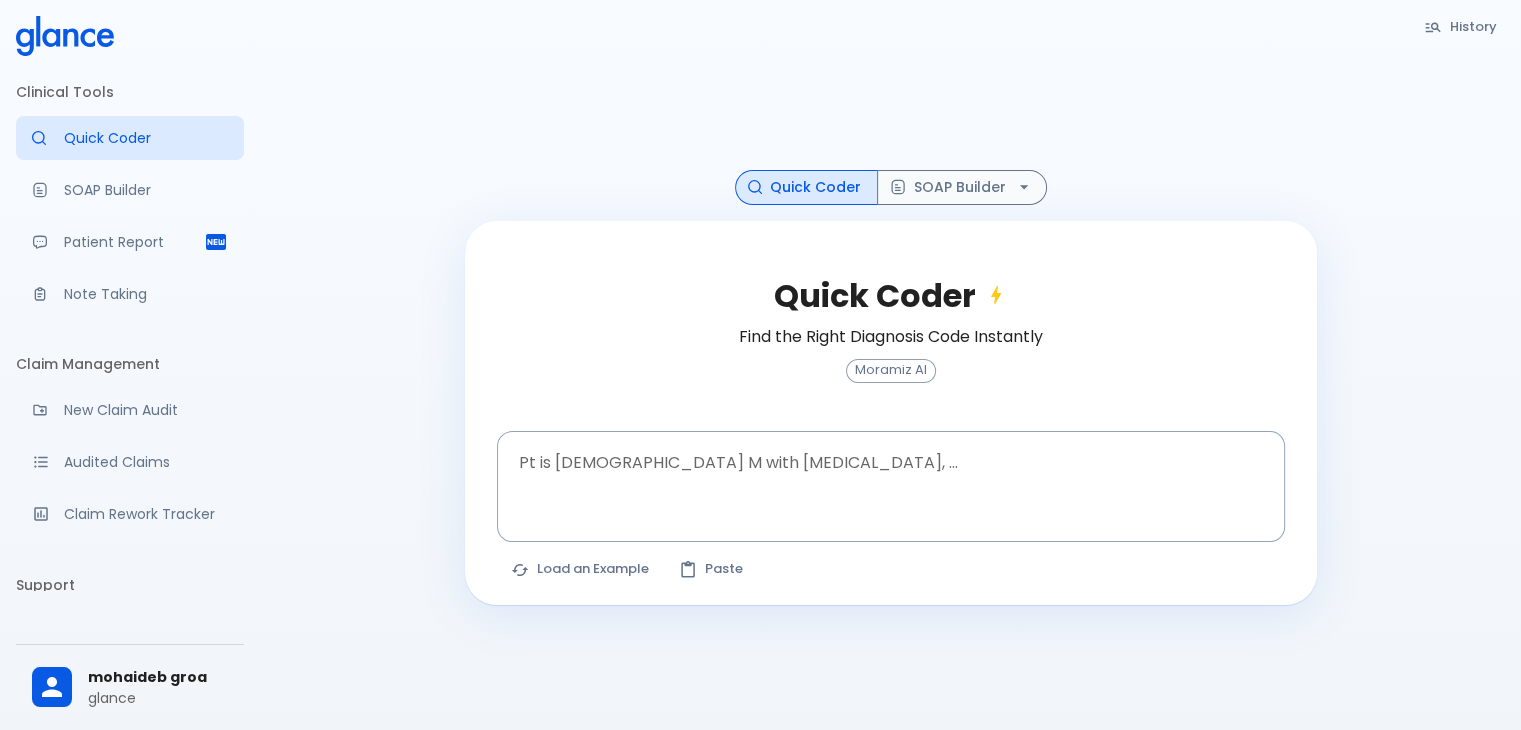 click 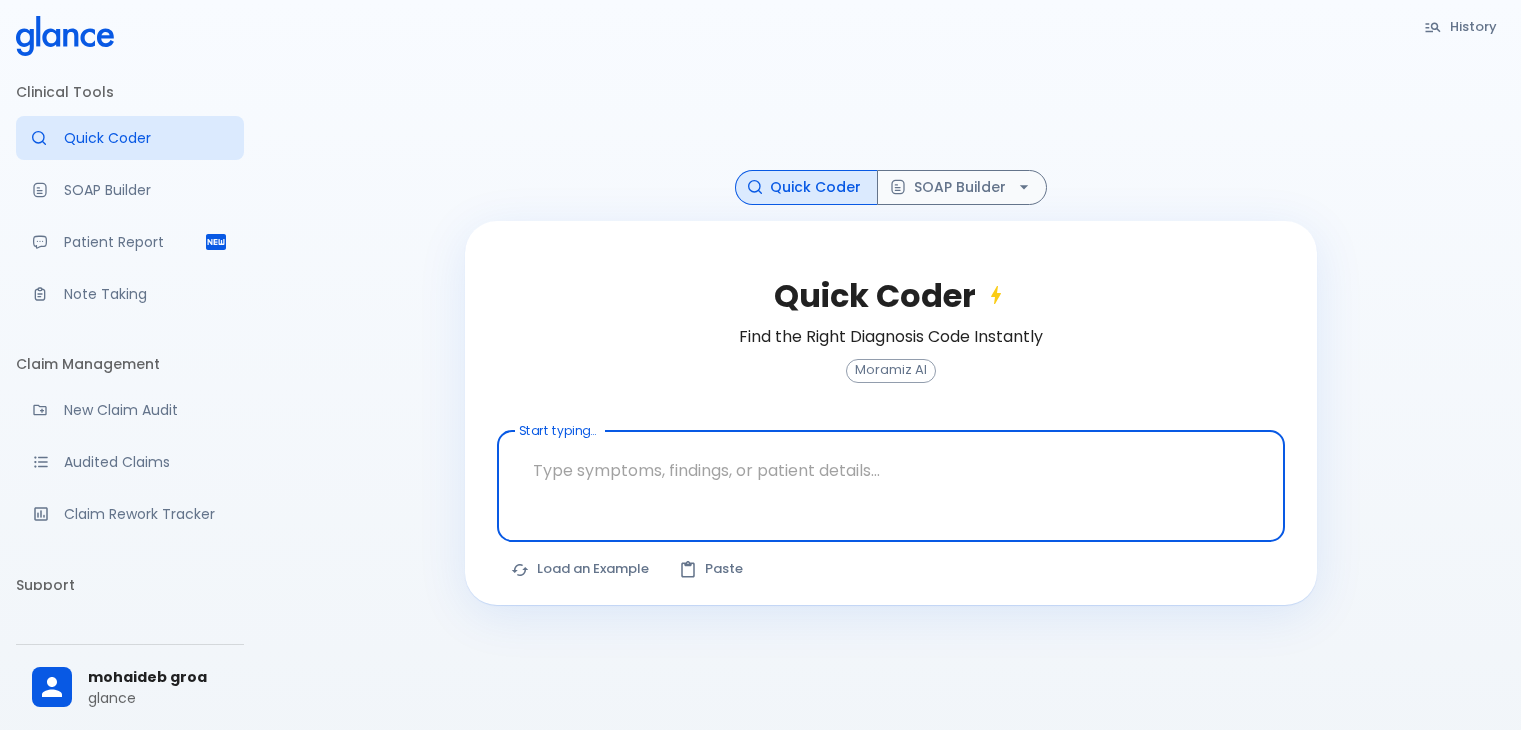 scroll, scrollTop: 0, scrollLeft: 0, axis: both 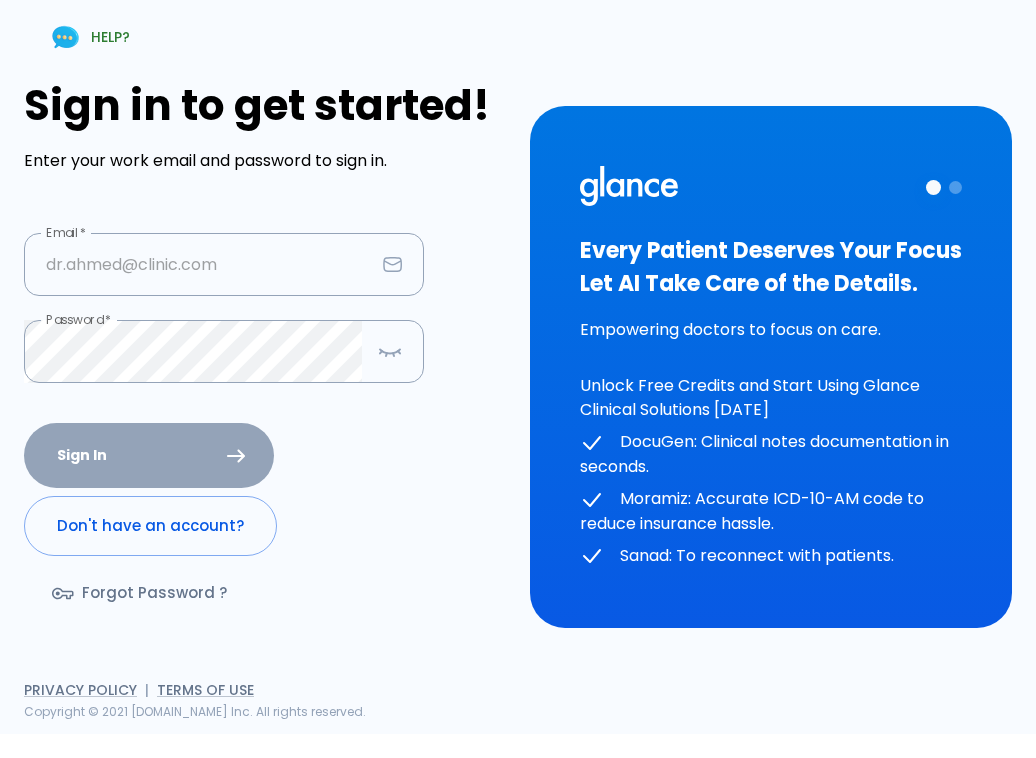 type on "[EMAIL_ADDRESS][DOMAIN_NAME]" 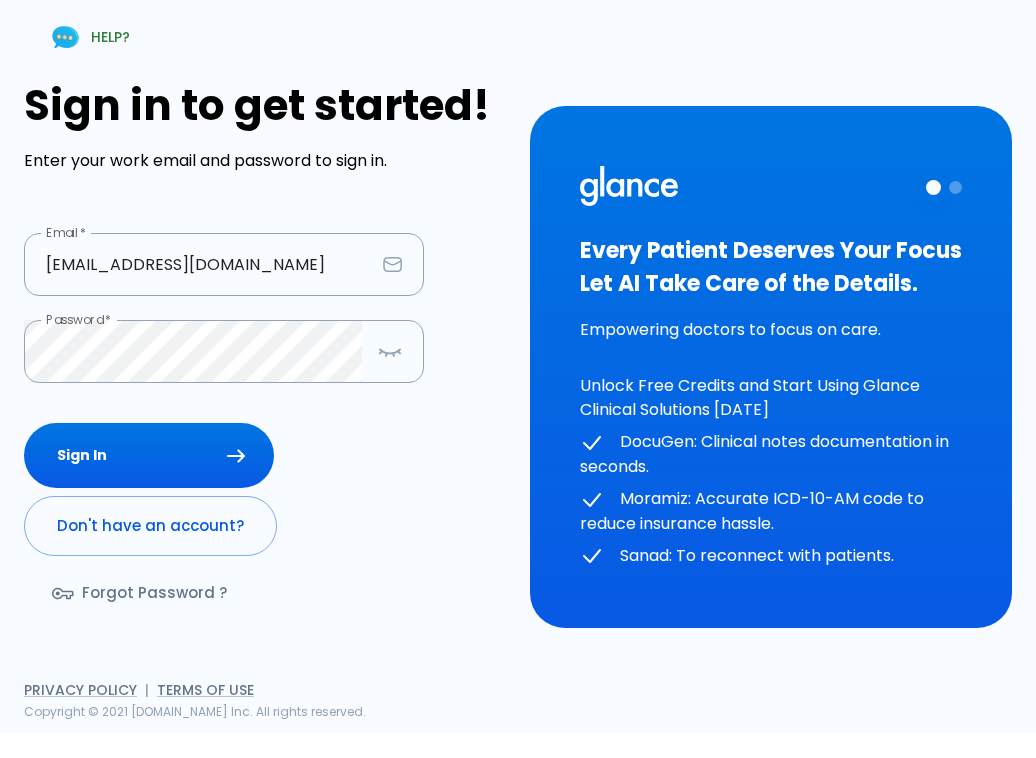click on "Sign In" at bounding box center (145, 451) 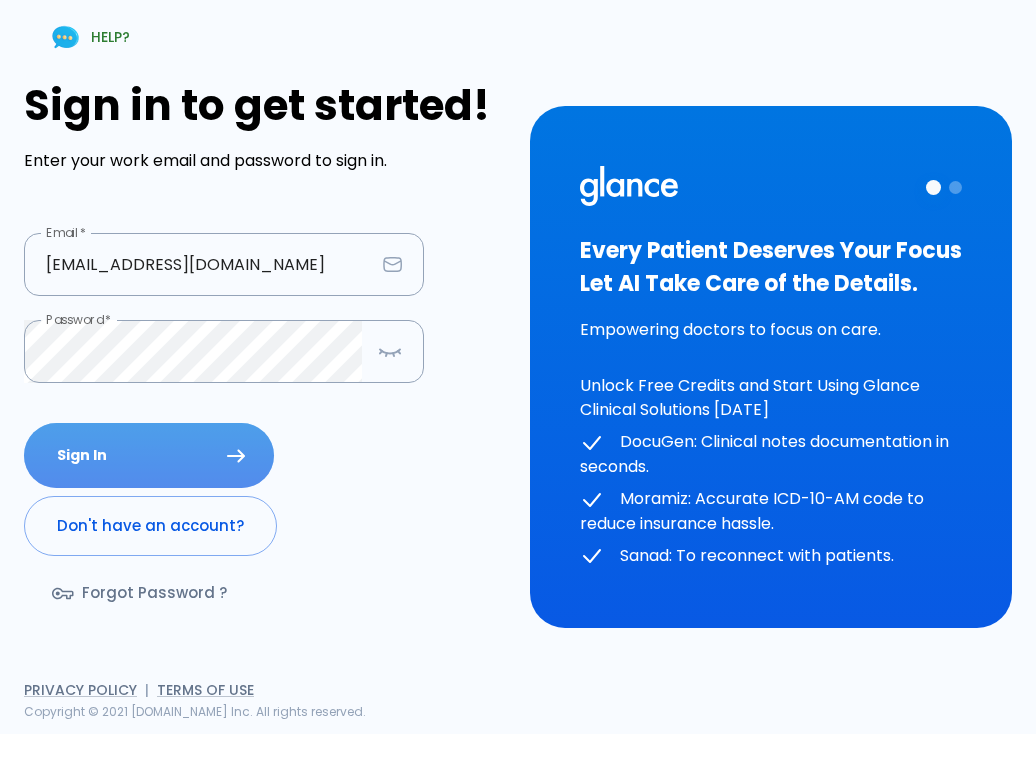 click on "Sign In" at bounding box center (149, 455) 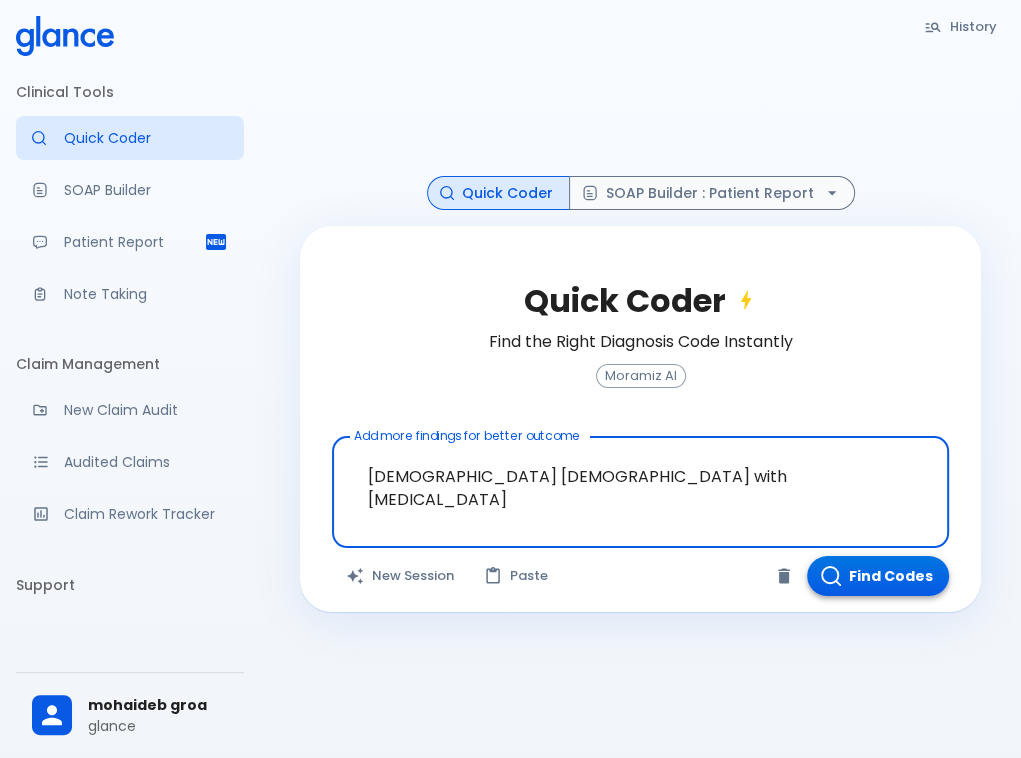type on "37 year old female with fractured skull" 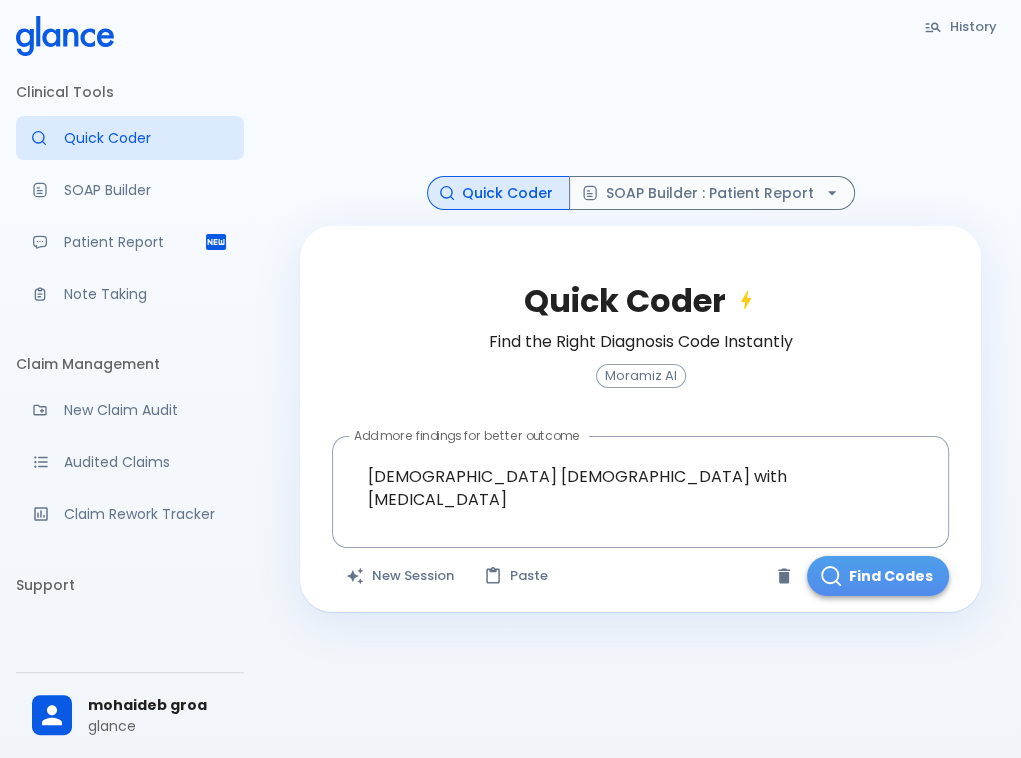 click on "Find Codes" at bounding box center (878, 576) 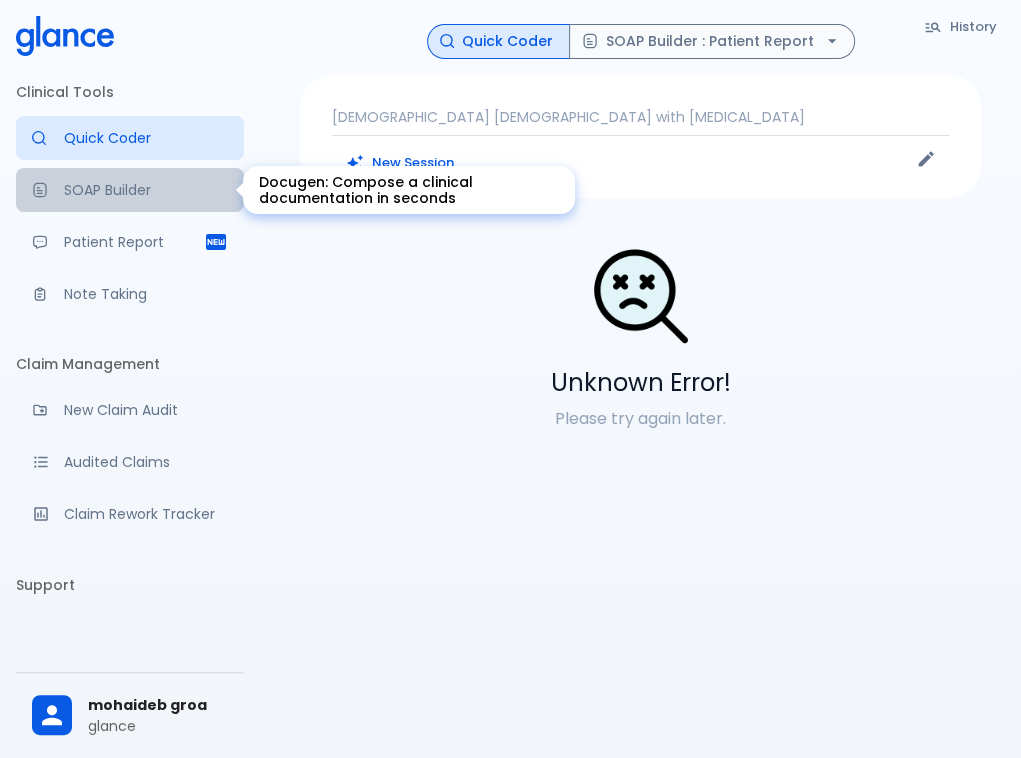 click on "SOAP Builder" at bounding box center (146, 190) 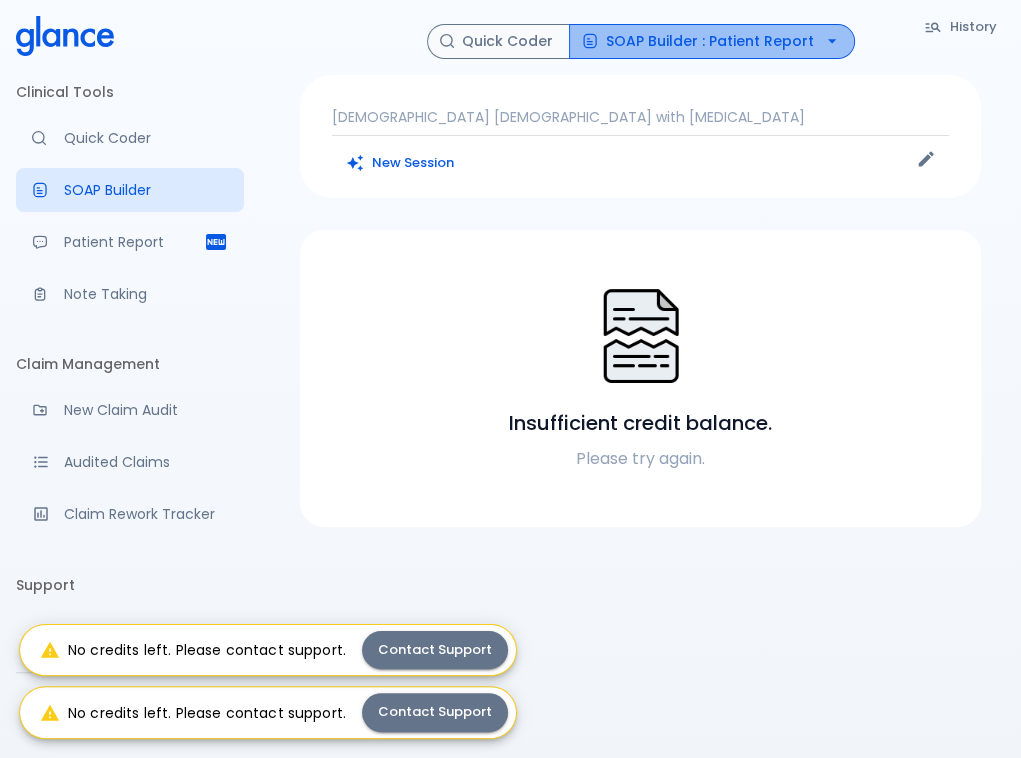 click on "SOAP Builder   : Patient Report" at bounding box center (712, 41) 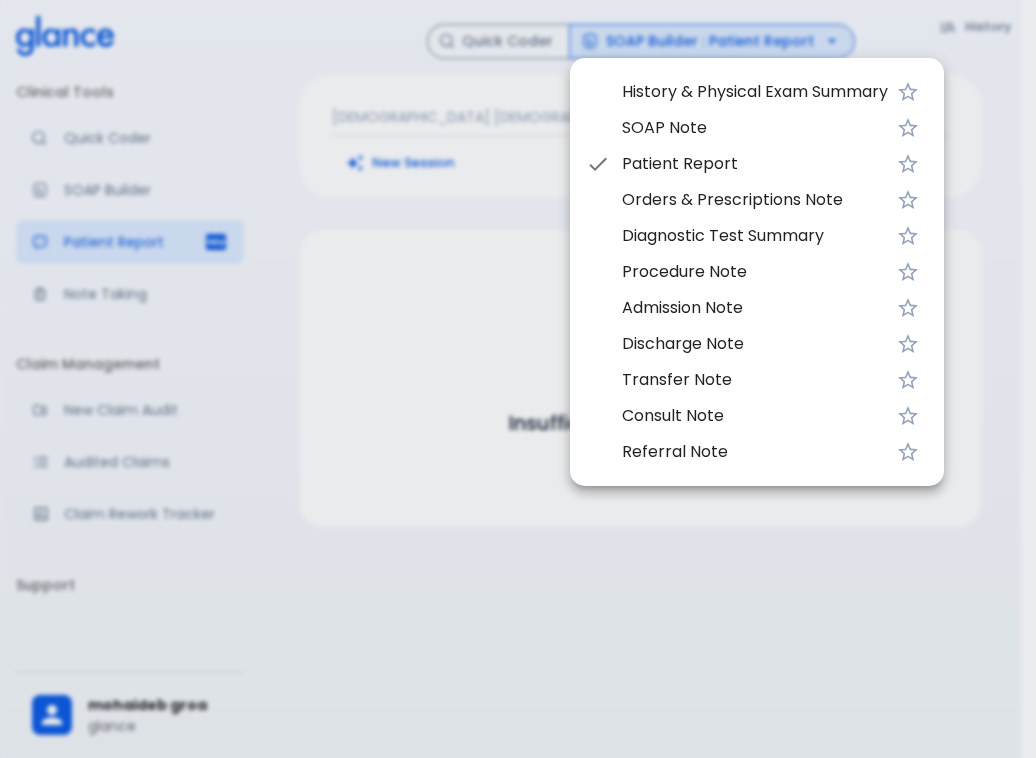 click at bounding box center (518, 379) 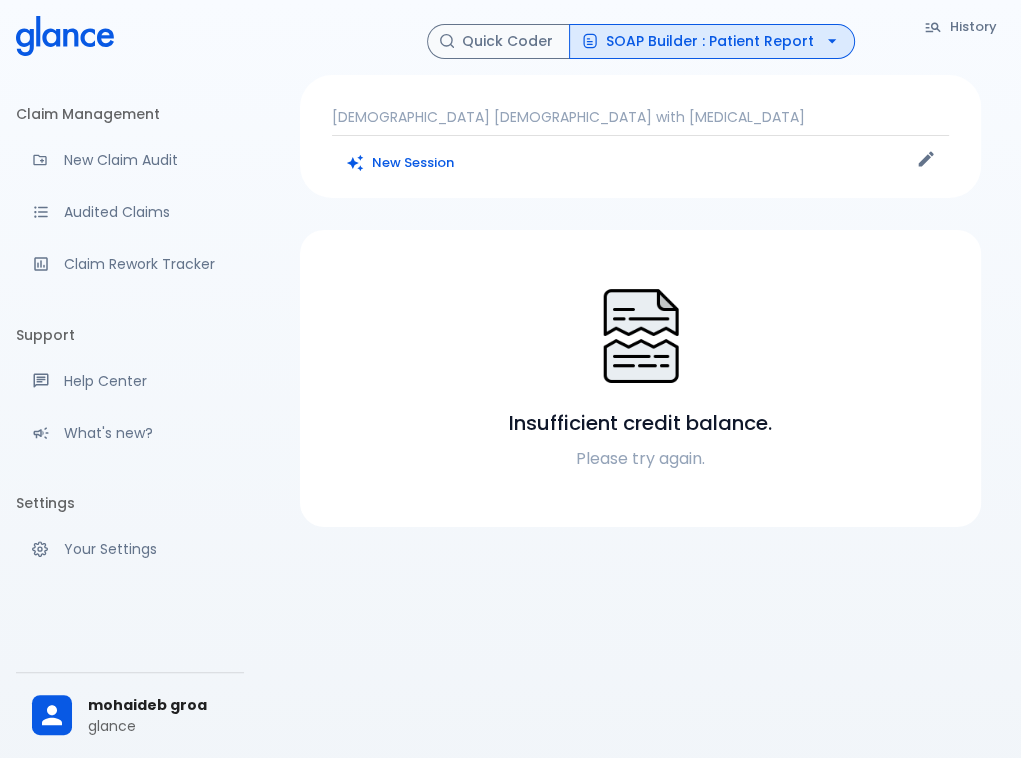 scroll, scrollTop: 0, scrollLeft: 0, axis: both 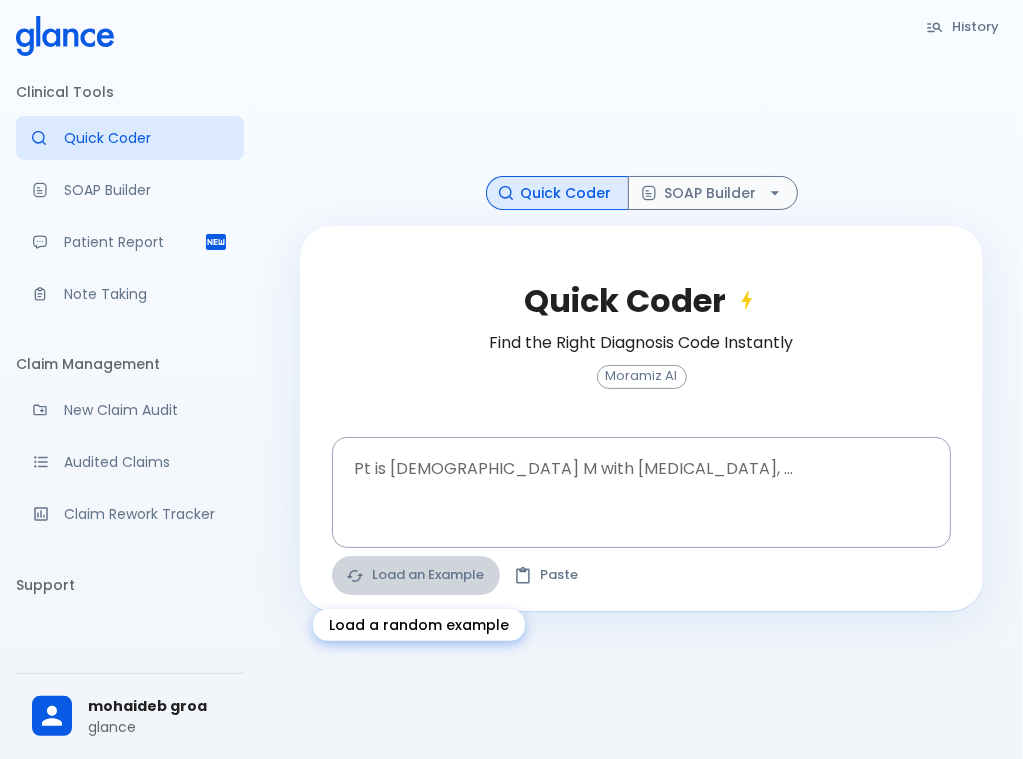 click on "Load an Example" at bounding box center (416, 575) 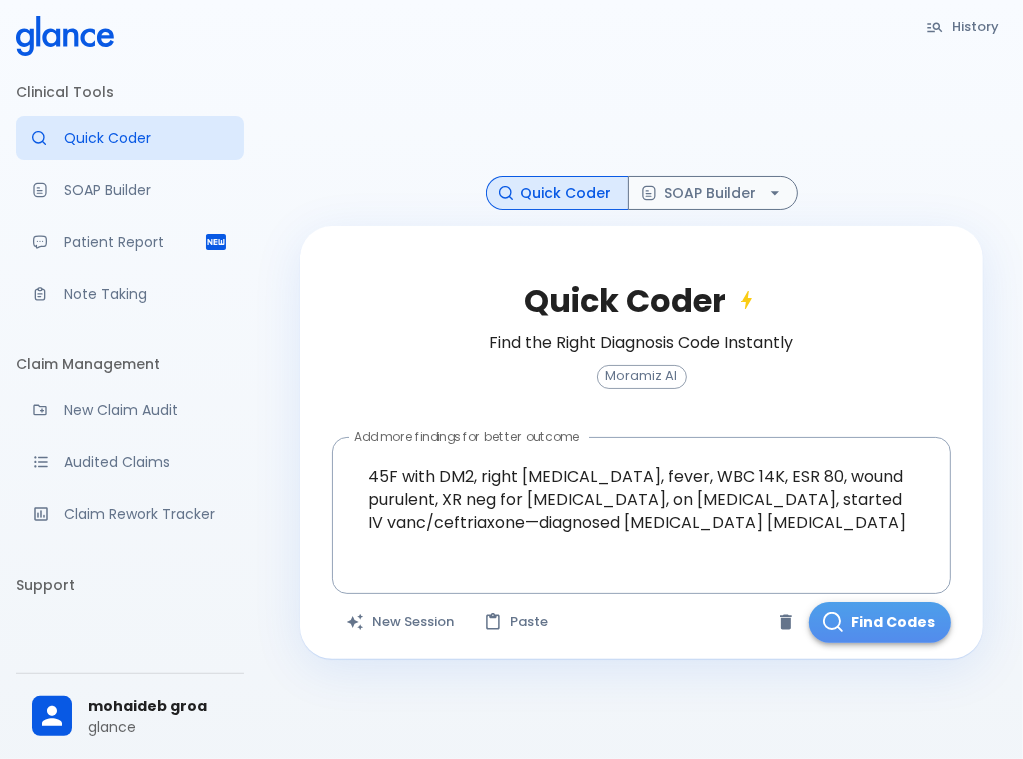 click on "Find Codes" at bounding box center (880, 622) 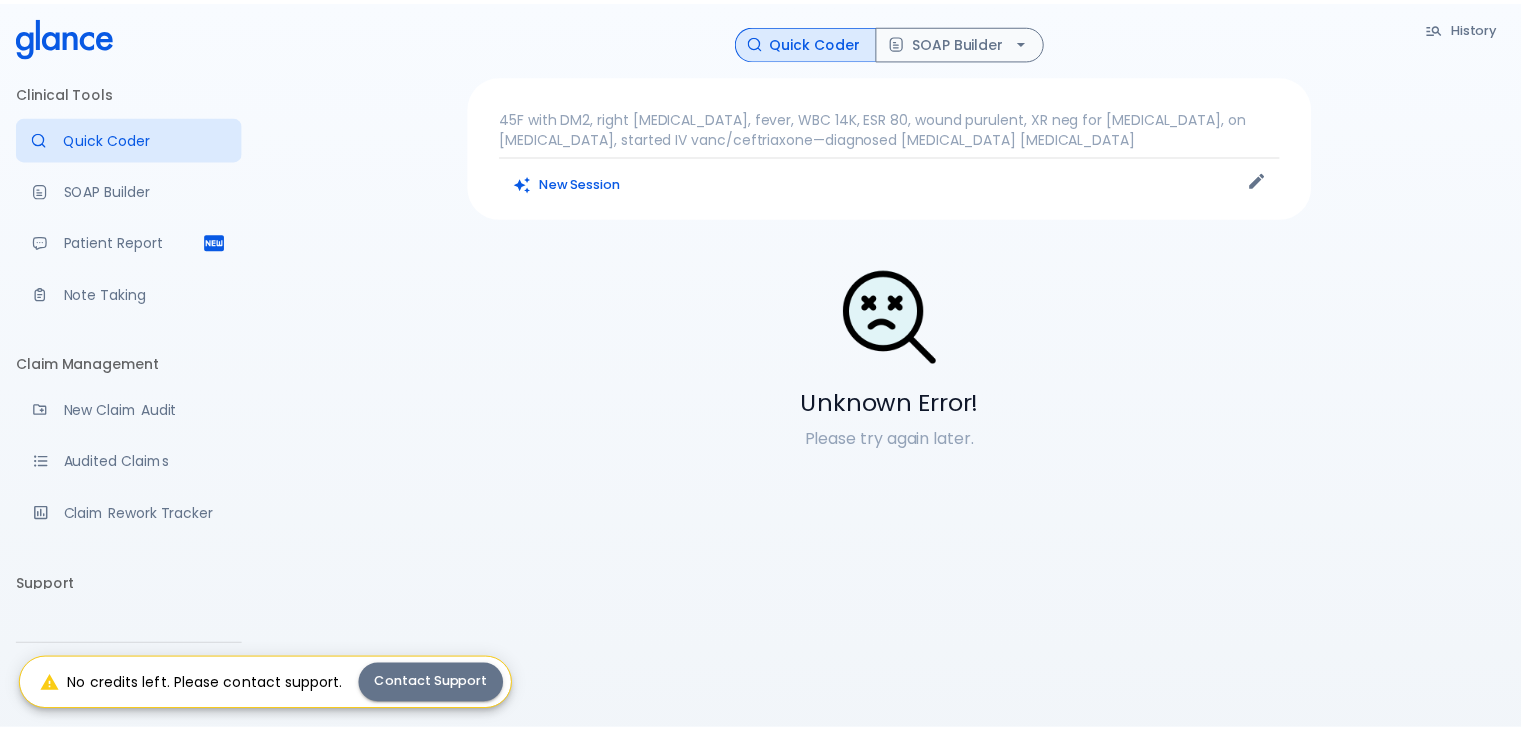 scroll, scrollTop: 0, scrollLeft: 0, axis: both 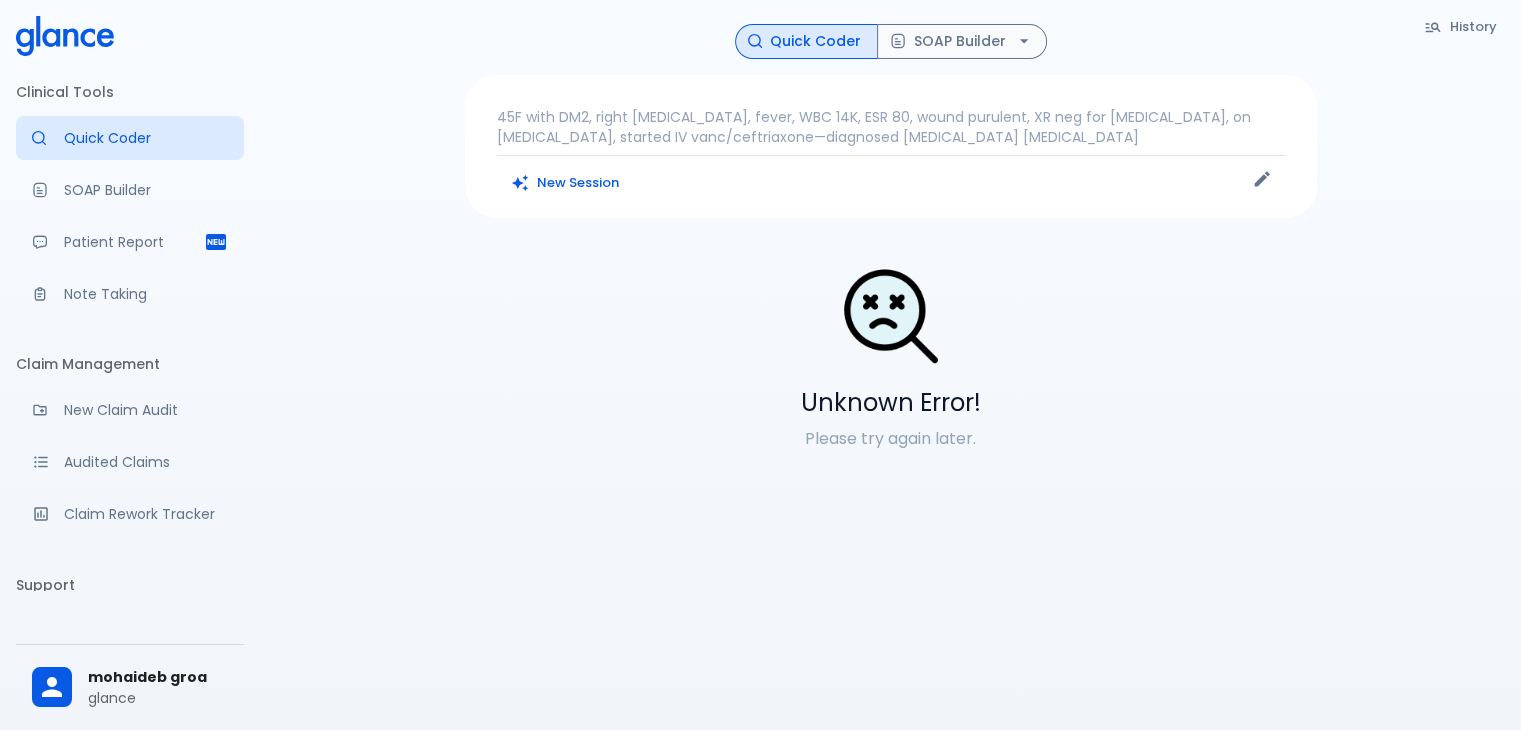 click on "History Quick Coder SOAP Builder   45F with DM2, right foot ulcer, fever, WBC 14K, ESR 80, wound purulent, XR neg for osteomyelitis, on metformin, started IV vanc/ceftriaxone—diagnosed diabetic foot cellulitis New Session Unknown Error! Please try again later." at bounding box center (890, 389) 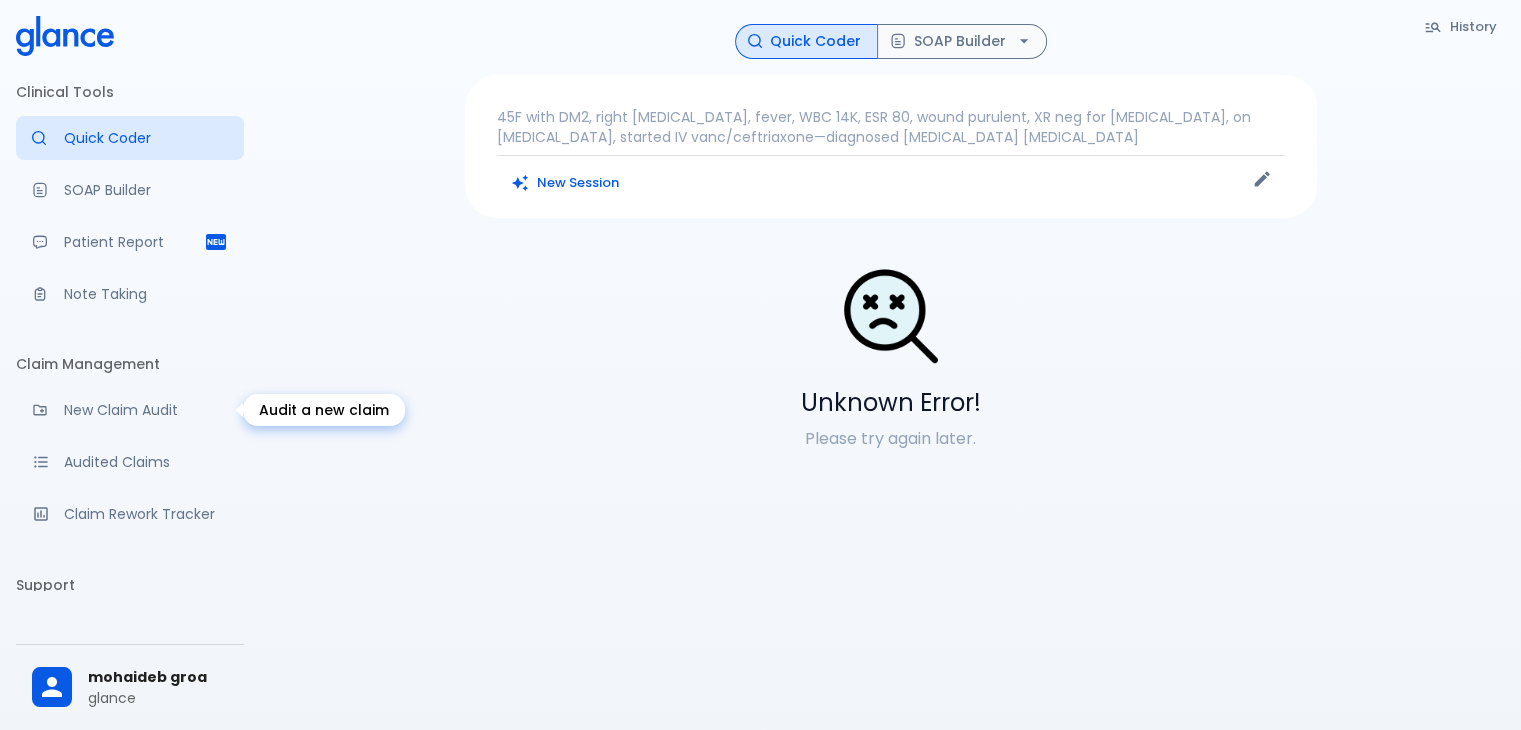 click on "New Claim Audit" at bounding box center [130, 410] 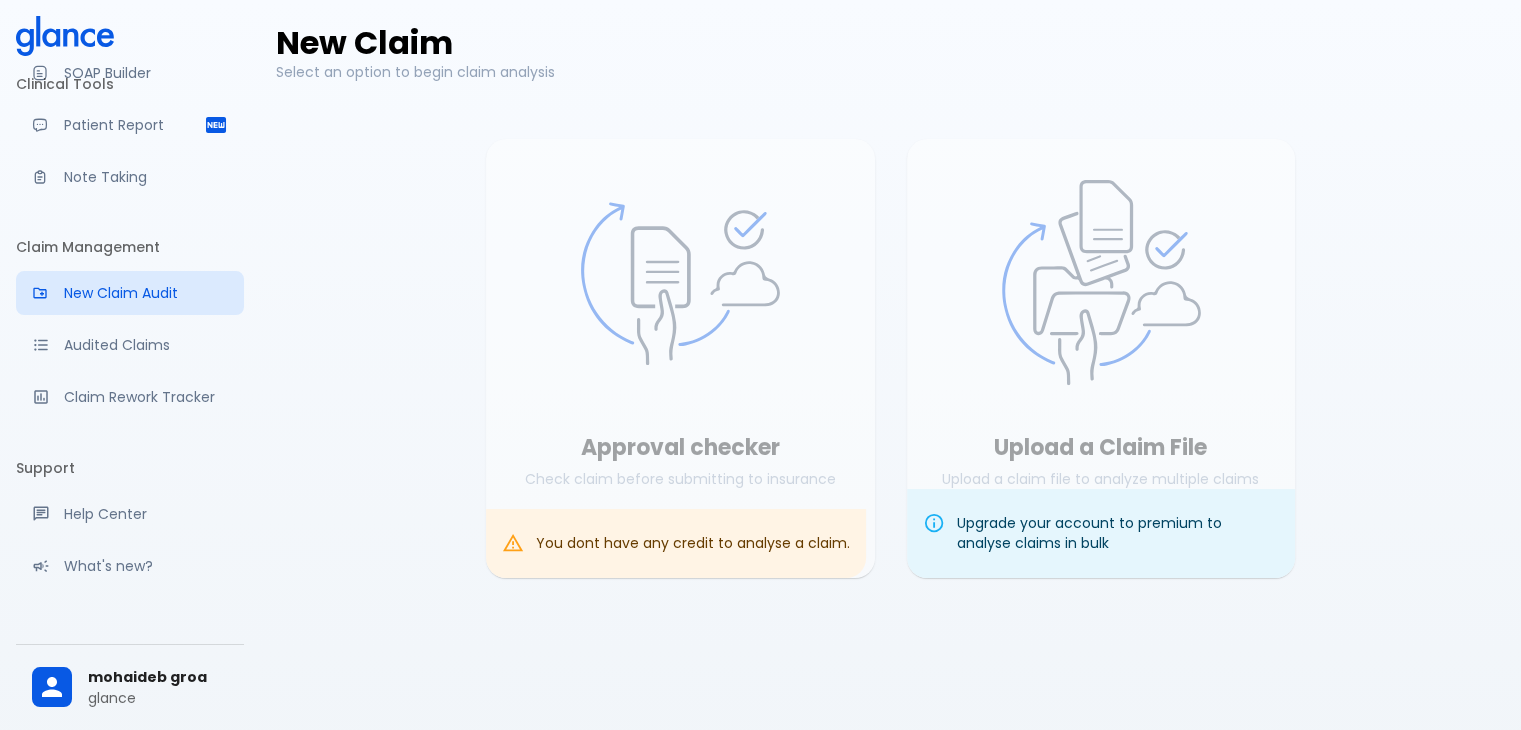 scroll, scrollTop: 0, scrollLeft: 0, axis: both 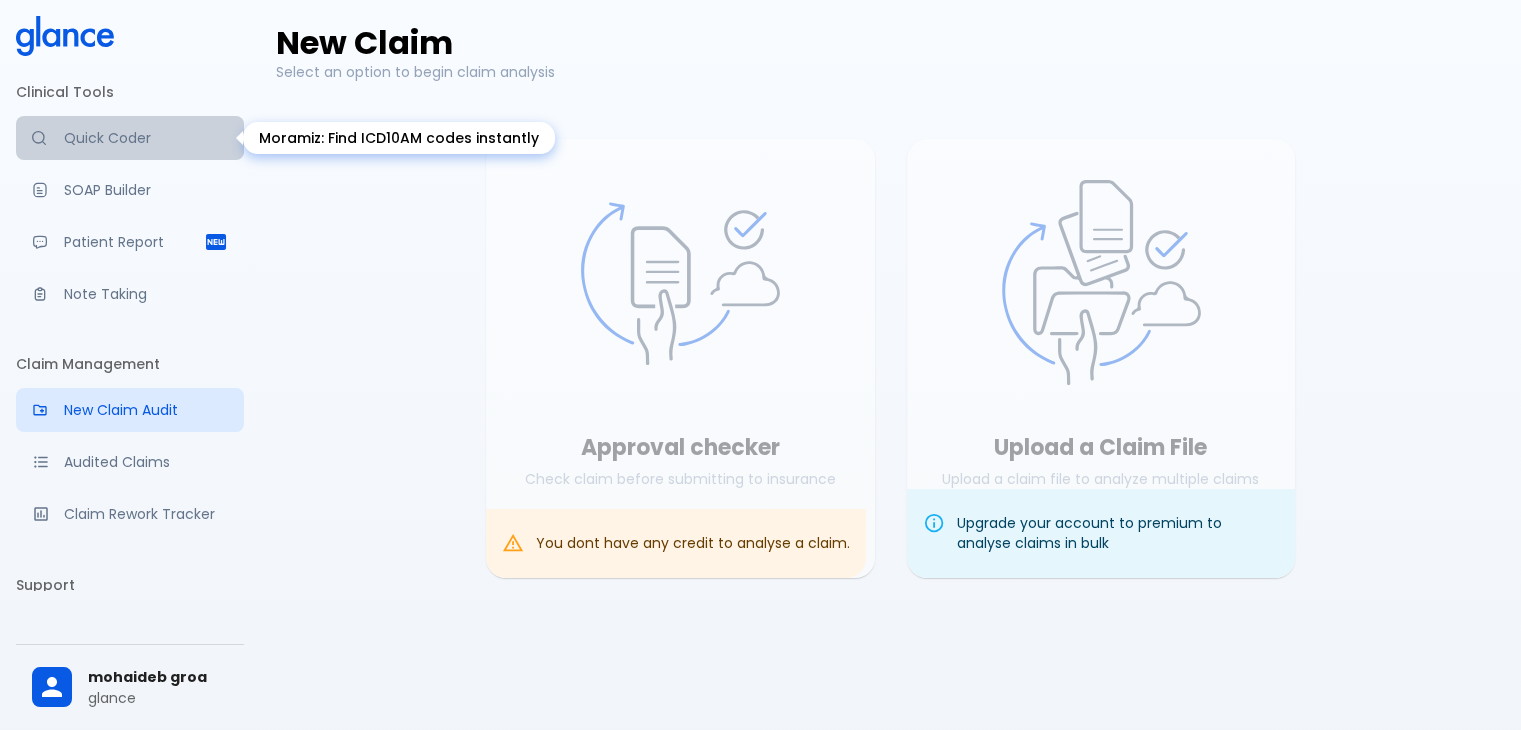 click on "Quick Coder" at bounding box center [130, 138] 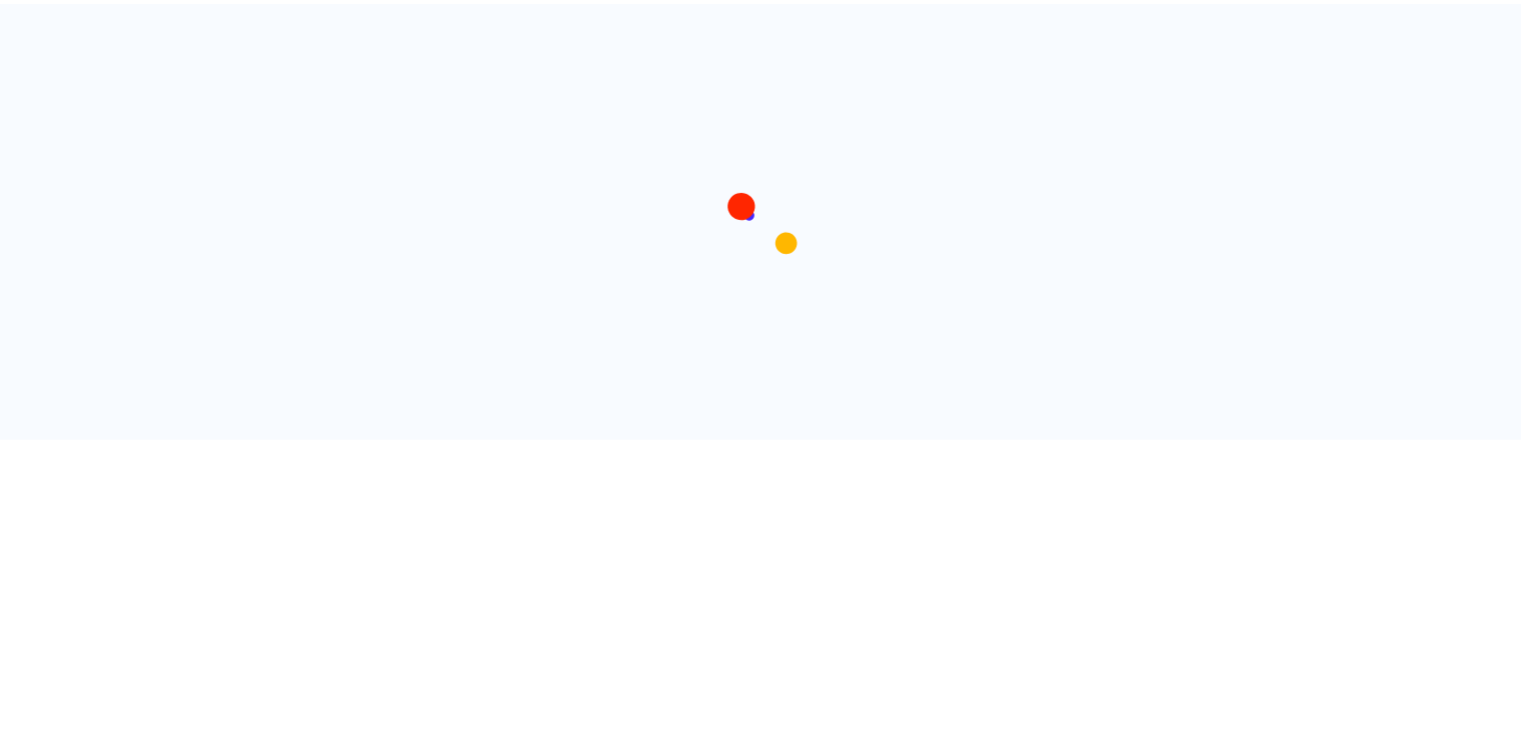 scroll, scrollTop: 0, scrollLeft: 0, axis: both 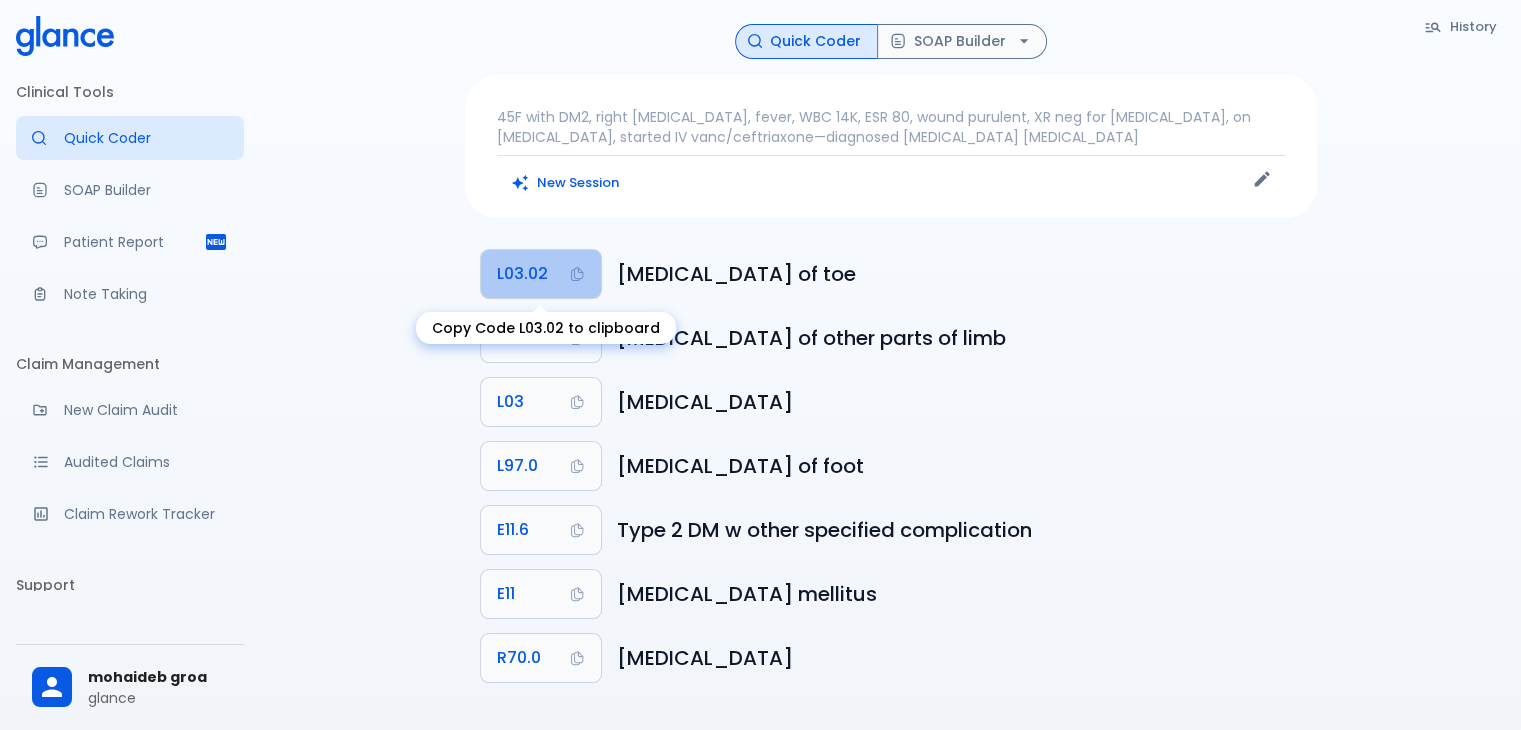 click on "L03.02" at bounding box center [522, 274] 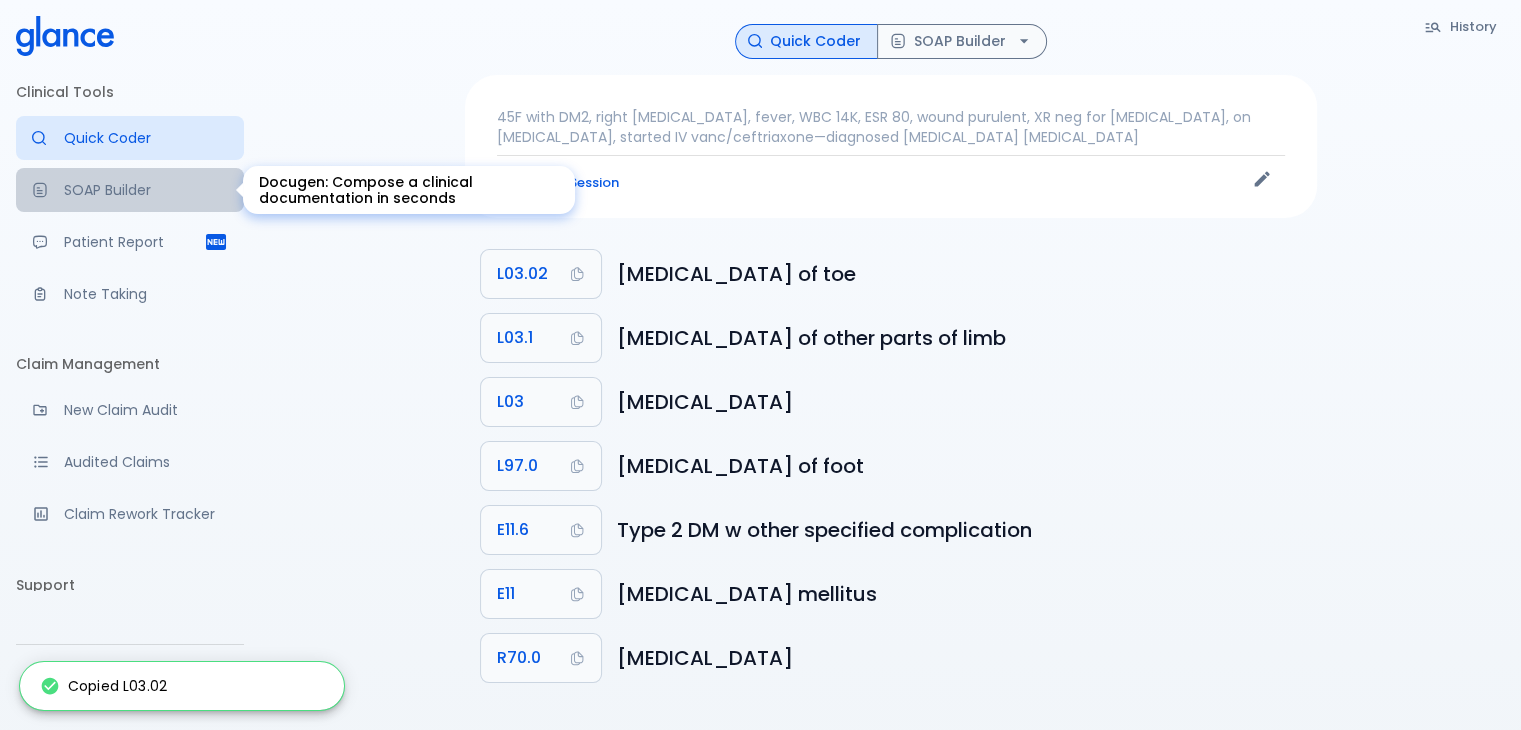 click on "SOAP Builder" at bounding box center (146, 190) 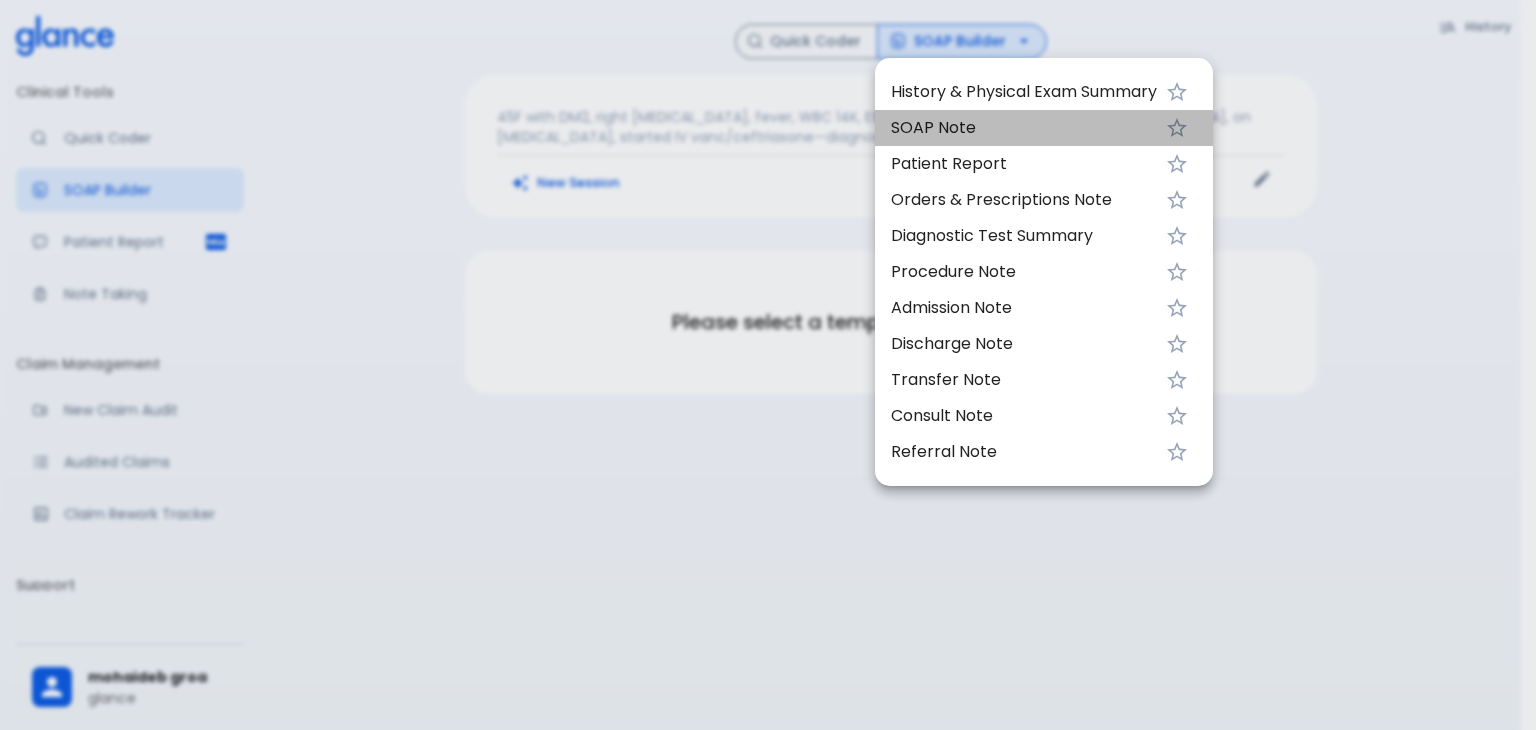 click on "SOAP Note" at bounding box center [1024, 128] 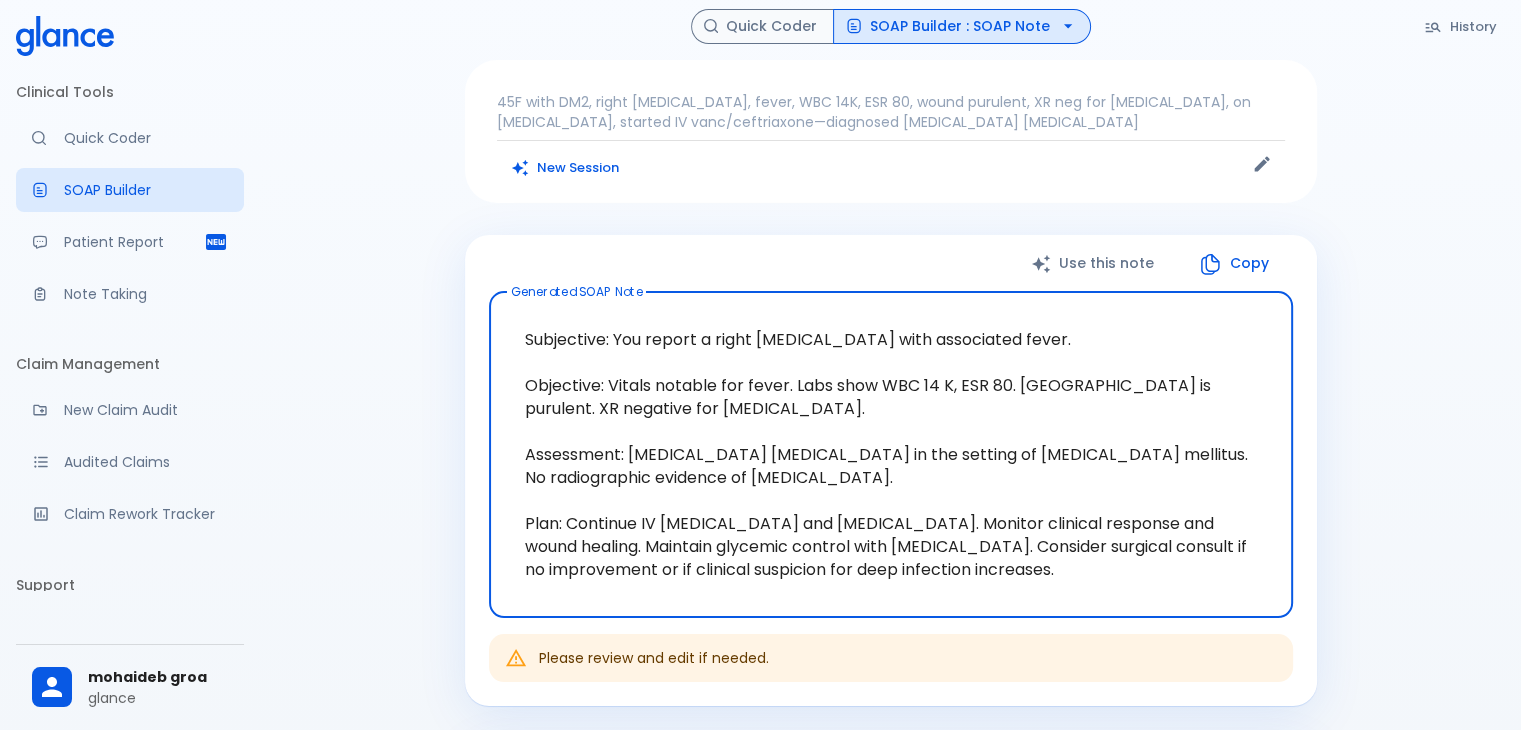 scroll, scrollTop: 0, scrollLeft: 0, axis: both 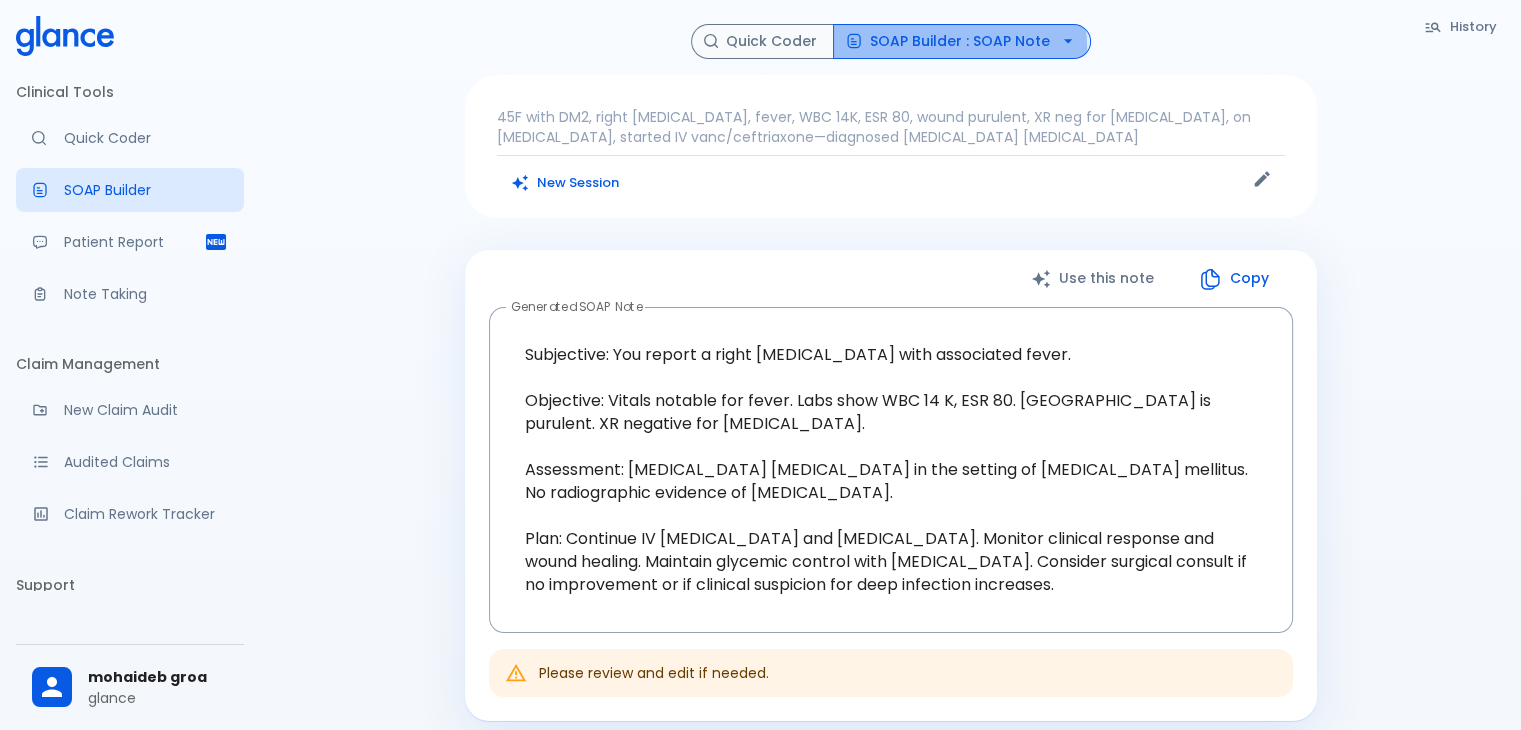 click on "SOAP Builder   : SOAP Note" at bounding box center (962, 41) 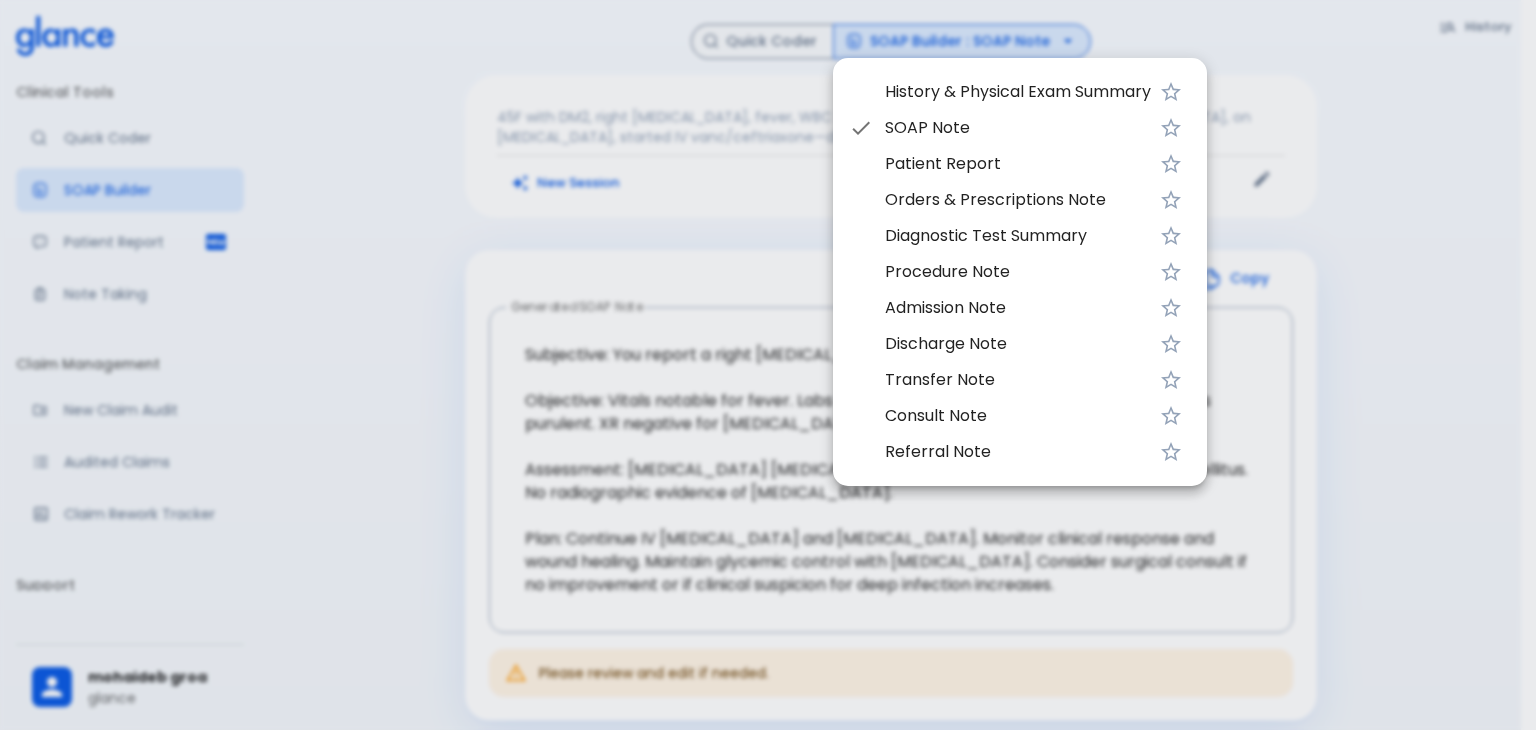 click at bounding box center (768, 365) 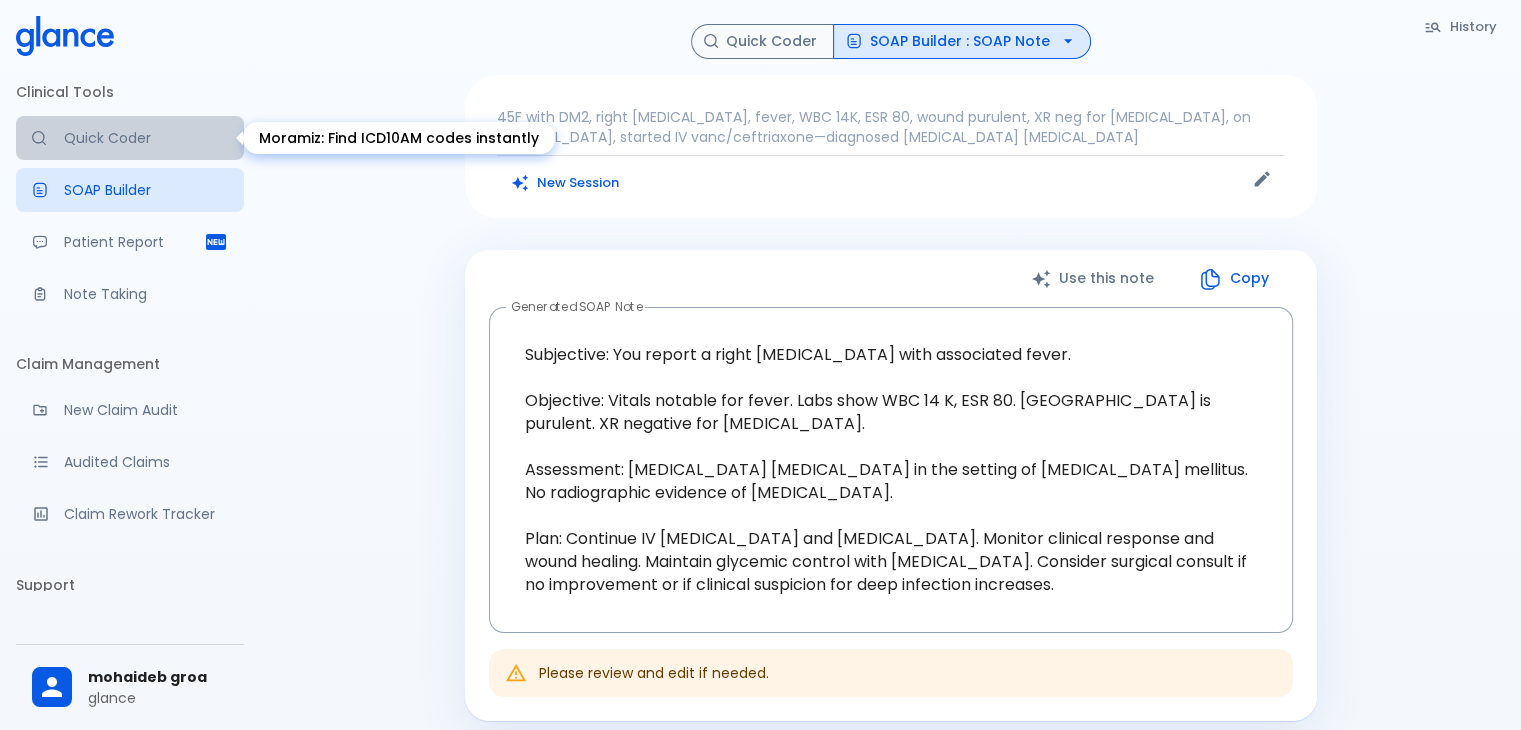 click on "Quick Coder" at bounding box center [146, 138] 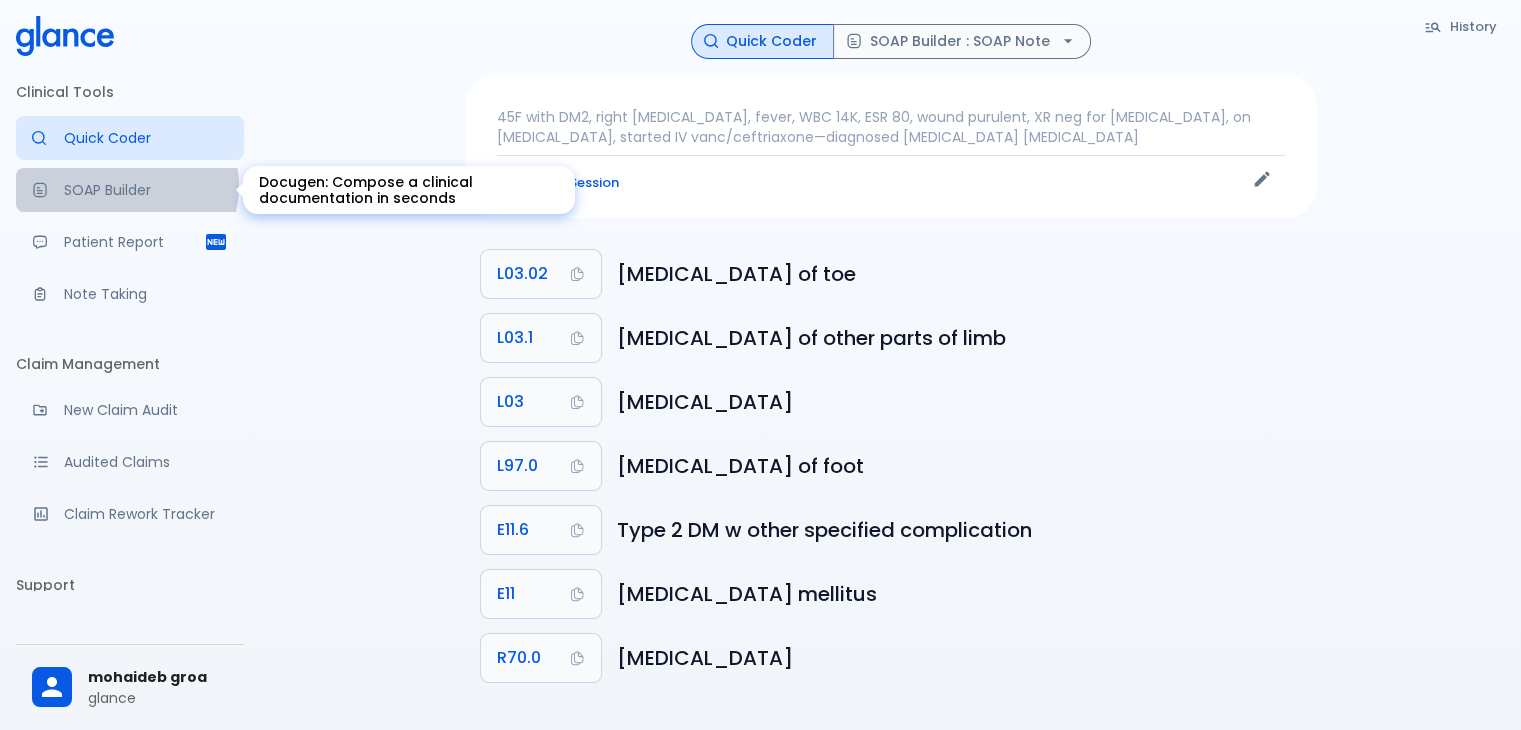 click on "SOAP Builder" at bounding box center [146, 190] 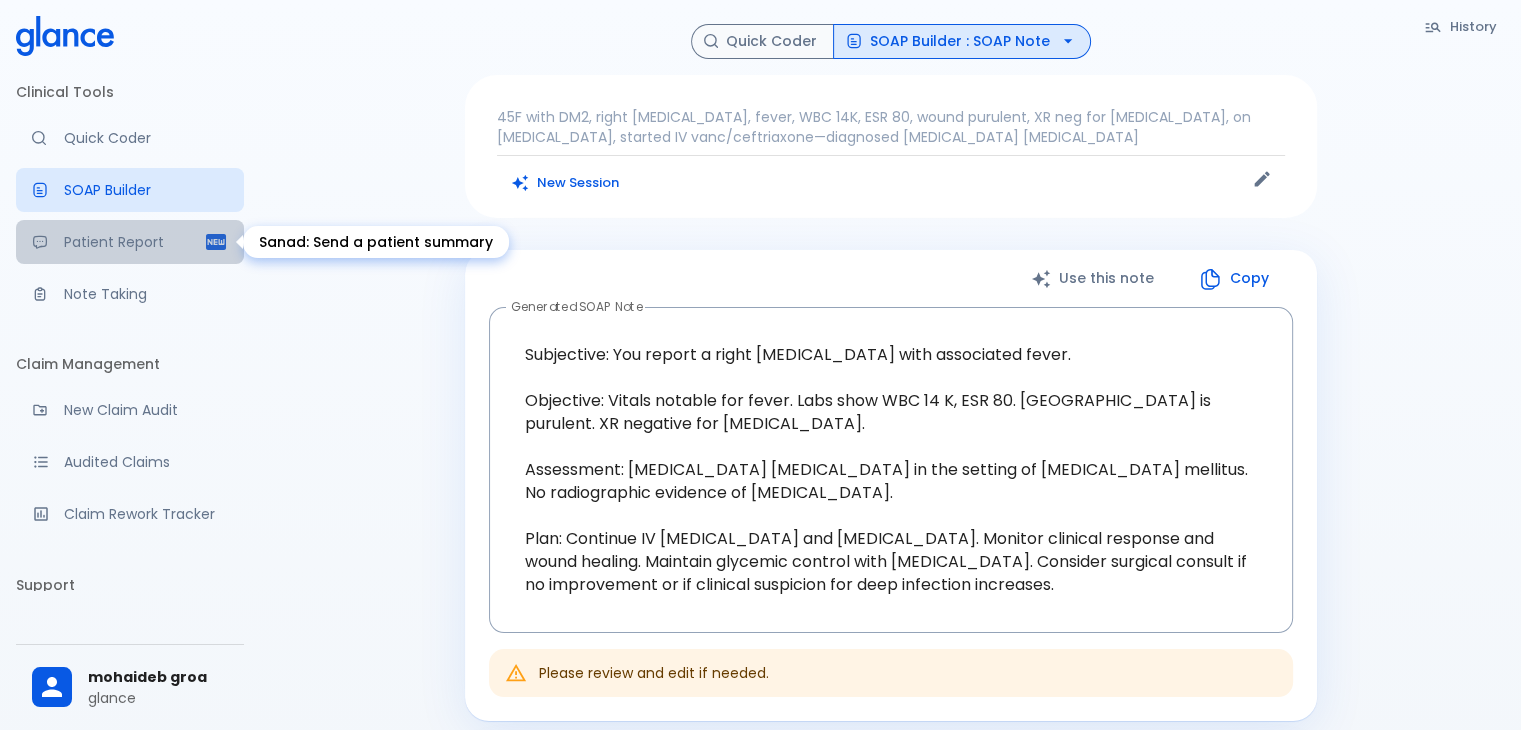 click on "Patient Report" at bounding box center [134, 242] 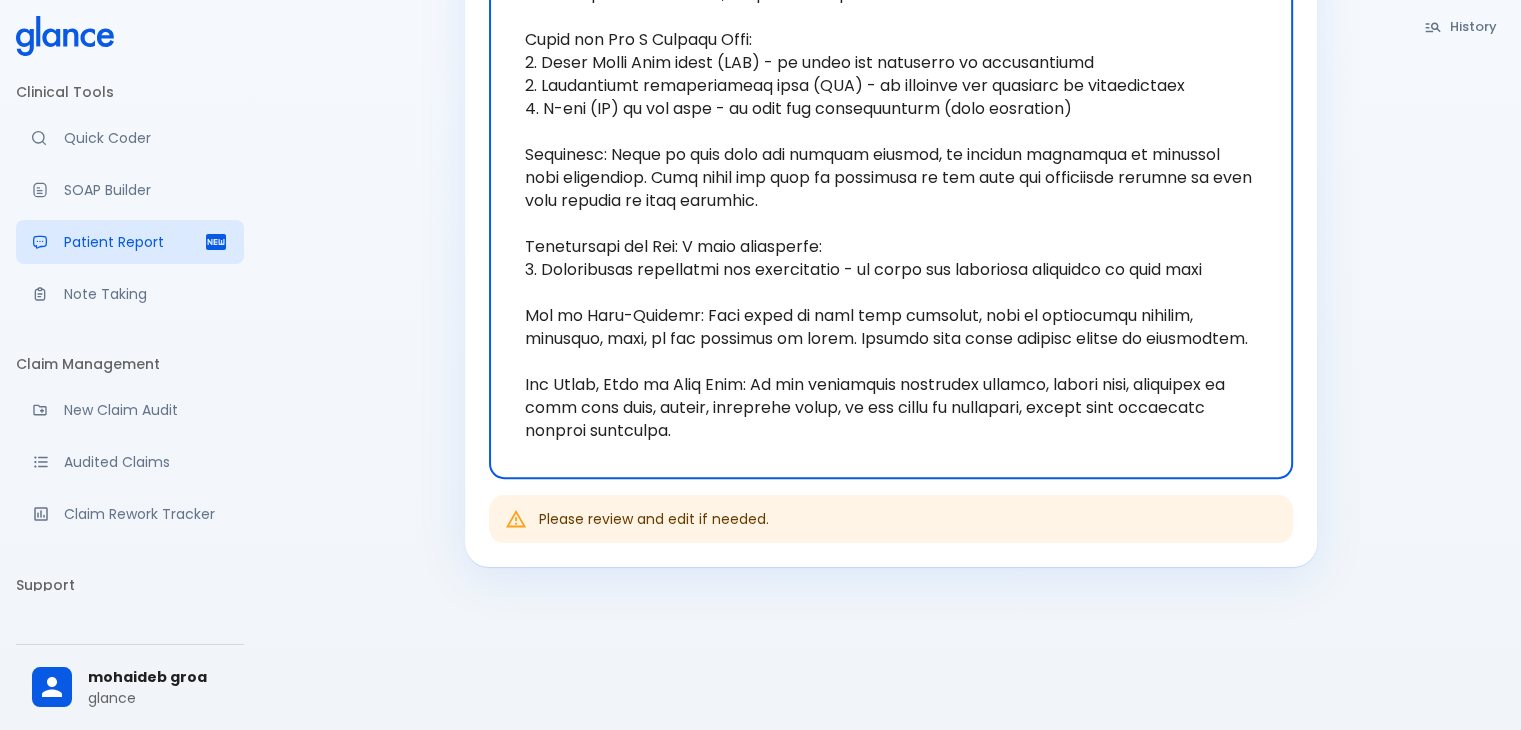 scroll, scrollTop: 0, scrollLeft: 0, axis: both 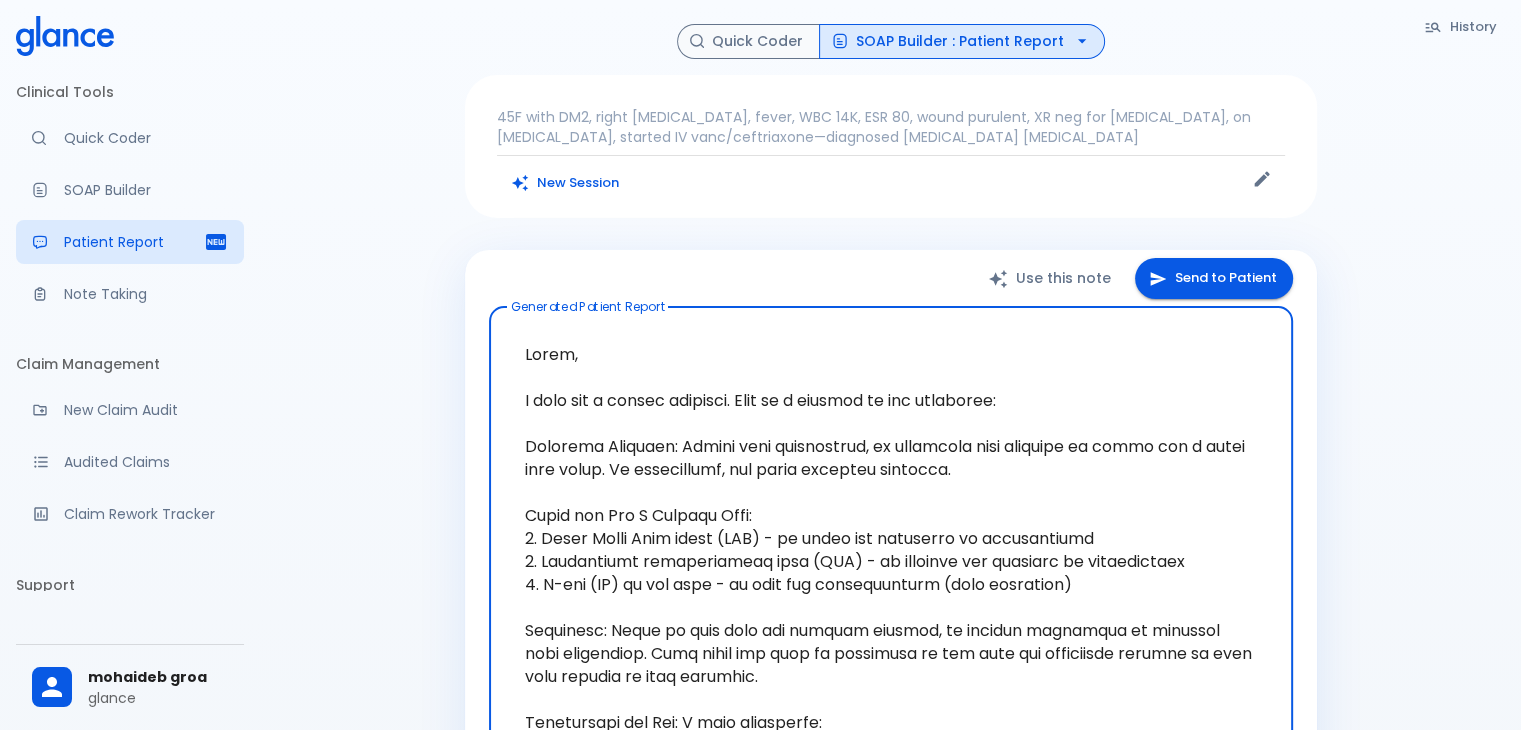 click on "Use this note" at bounding box center (1051, 278) 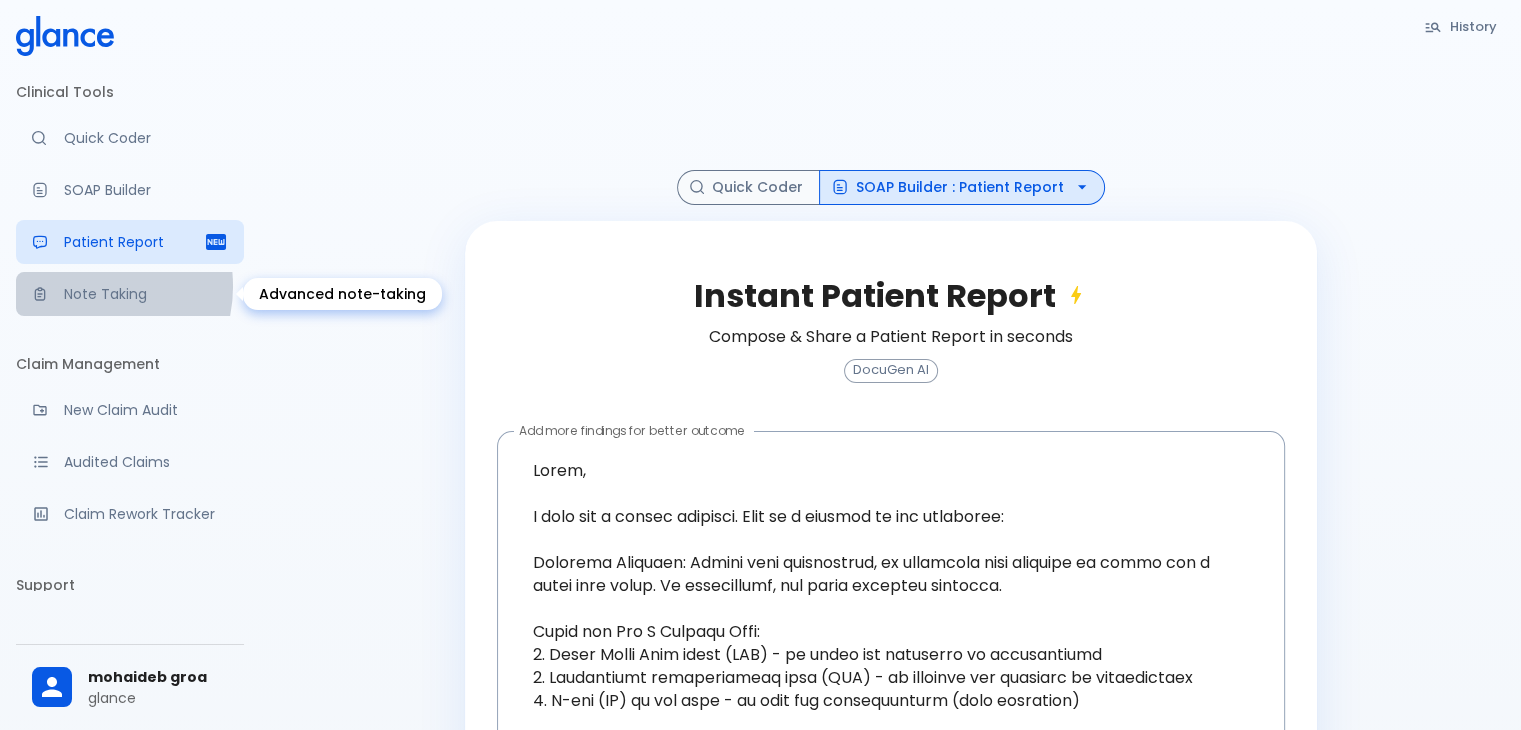 click on "Note Taking" at bounding box center [146, 294] 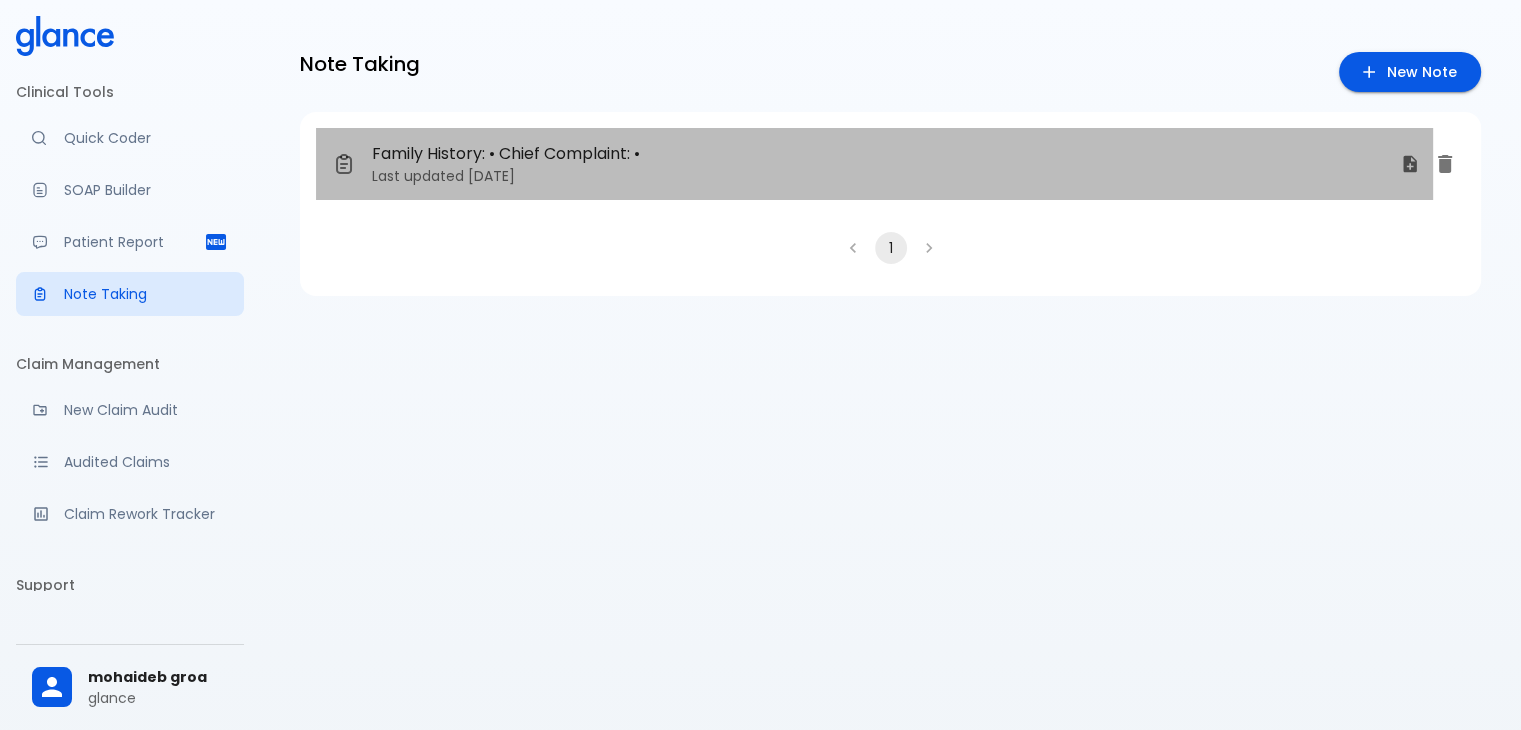 click on "4 days ago" at bounding box center [491, 176] 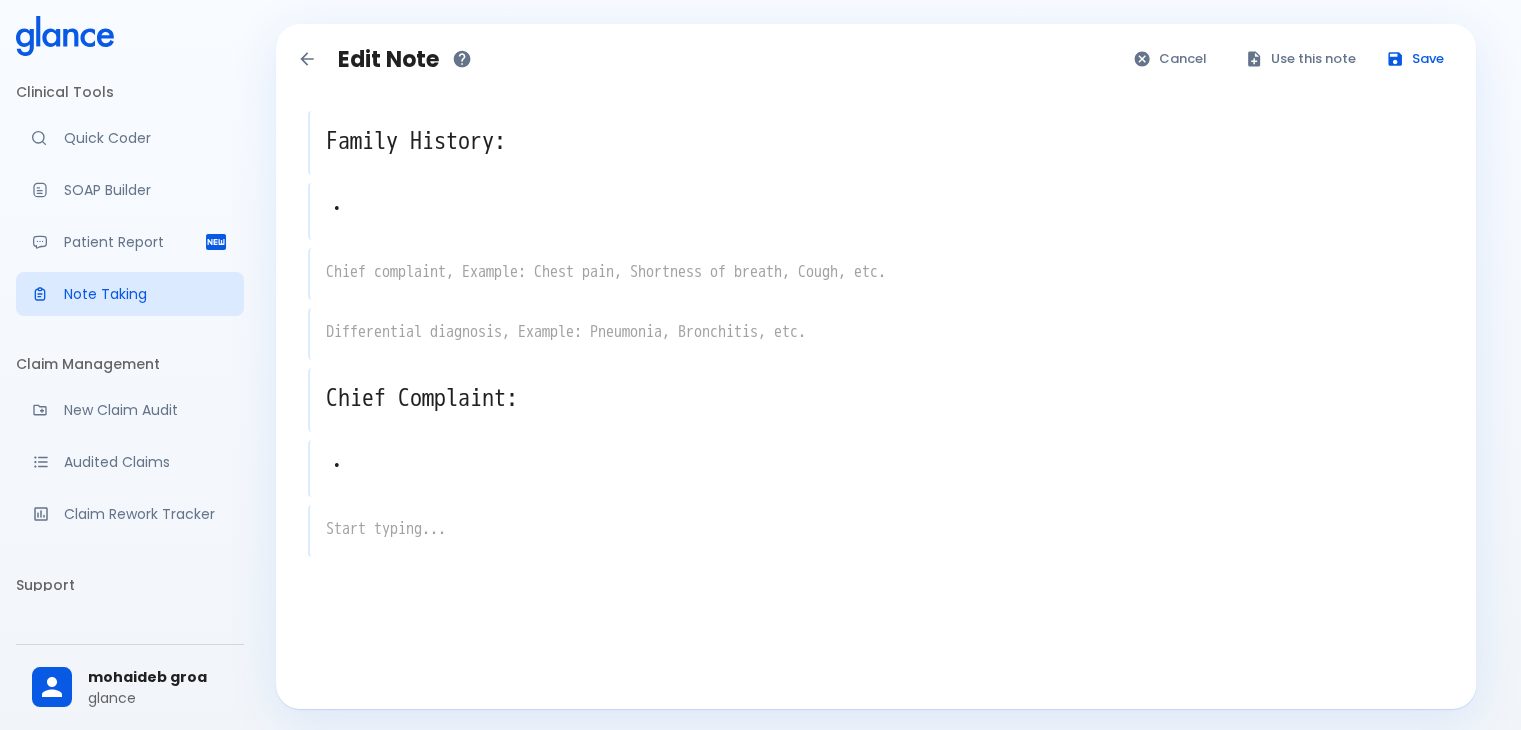 click on "Family History: x" at bounding box center (876, 143) 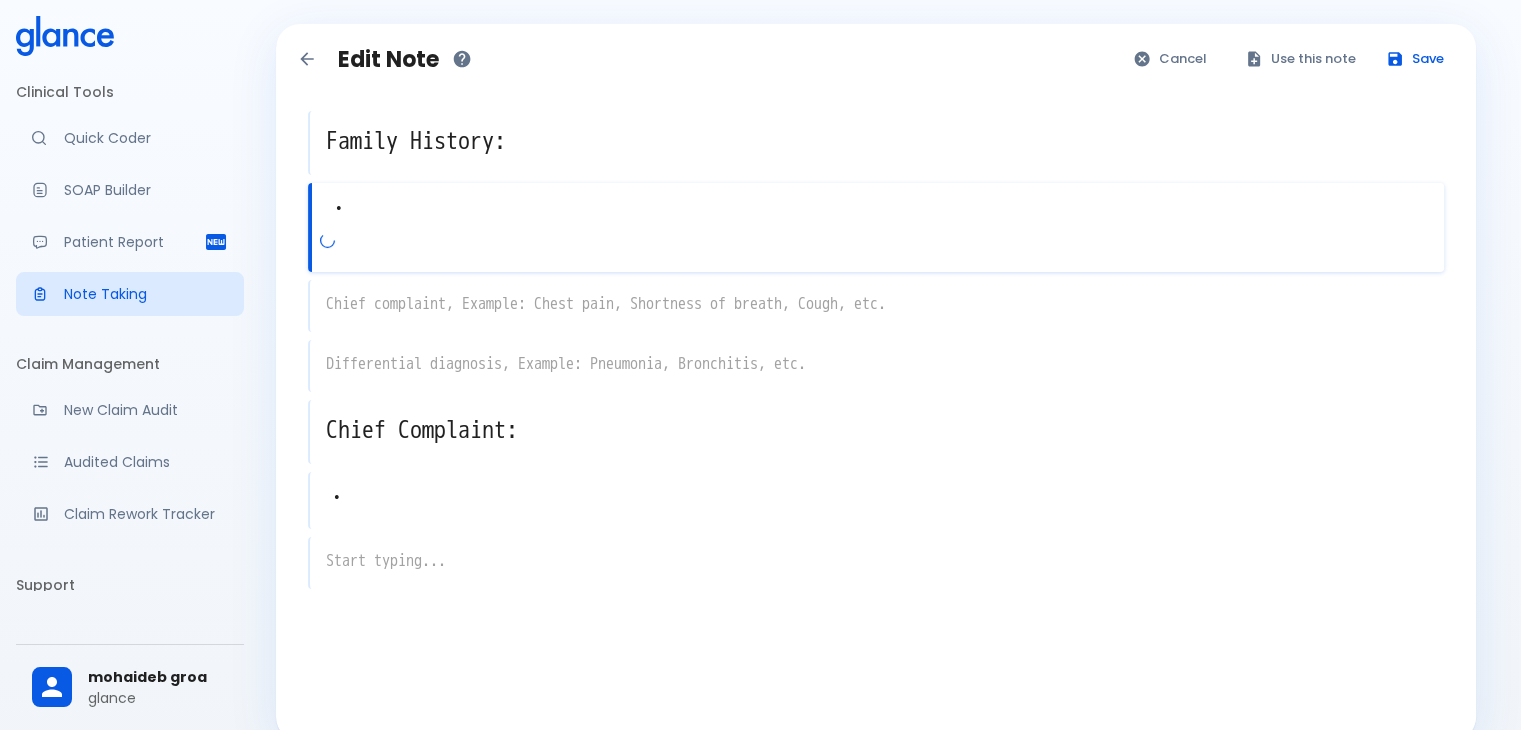click on "•" at bounding box center [878, 209] 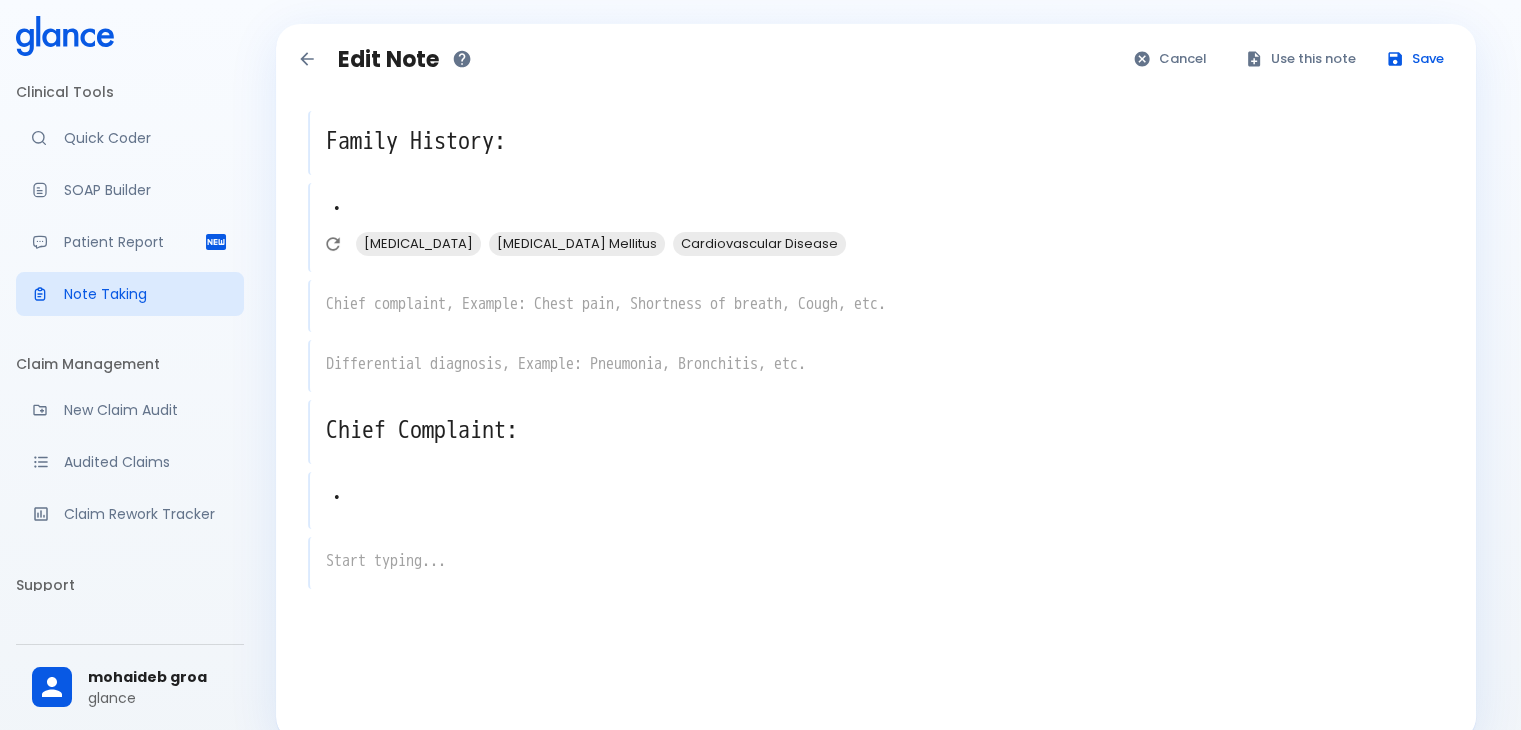click on "•  x" at bounding box center [876, 500] 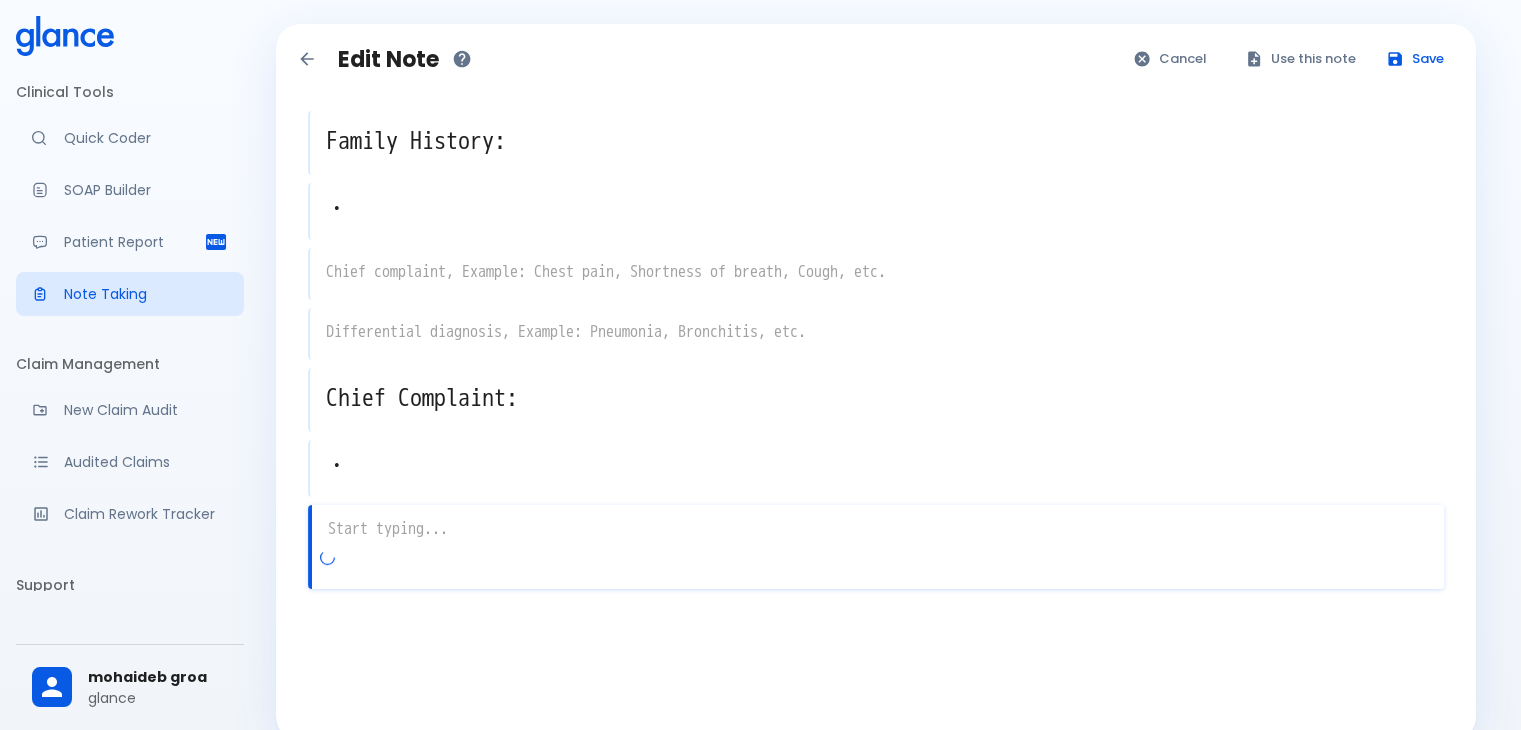click on "x" at bounding box center (876, 547) 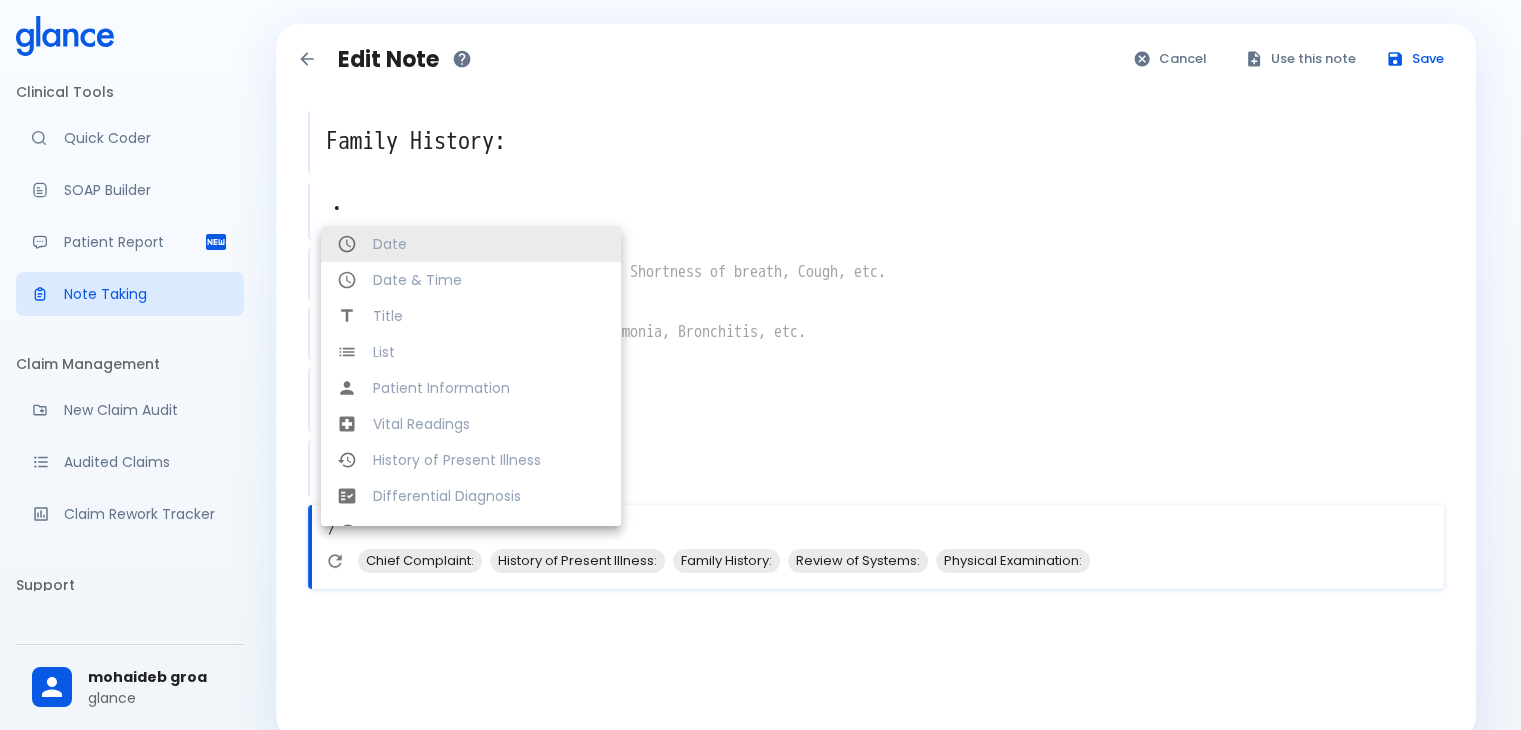 type on "/" 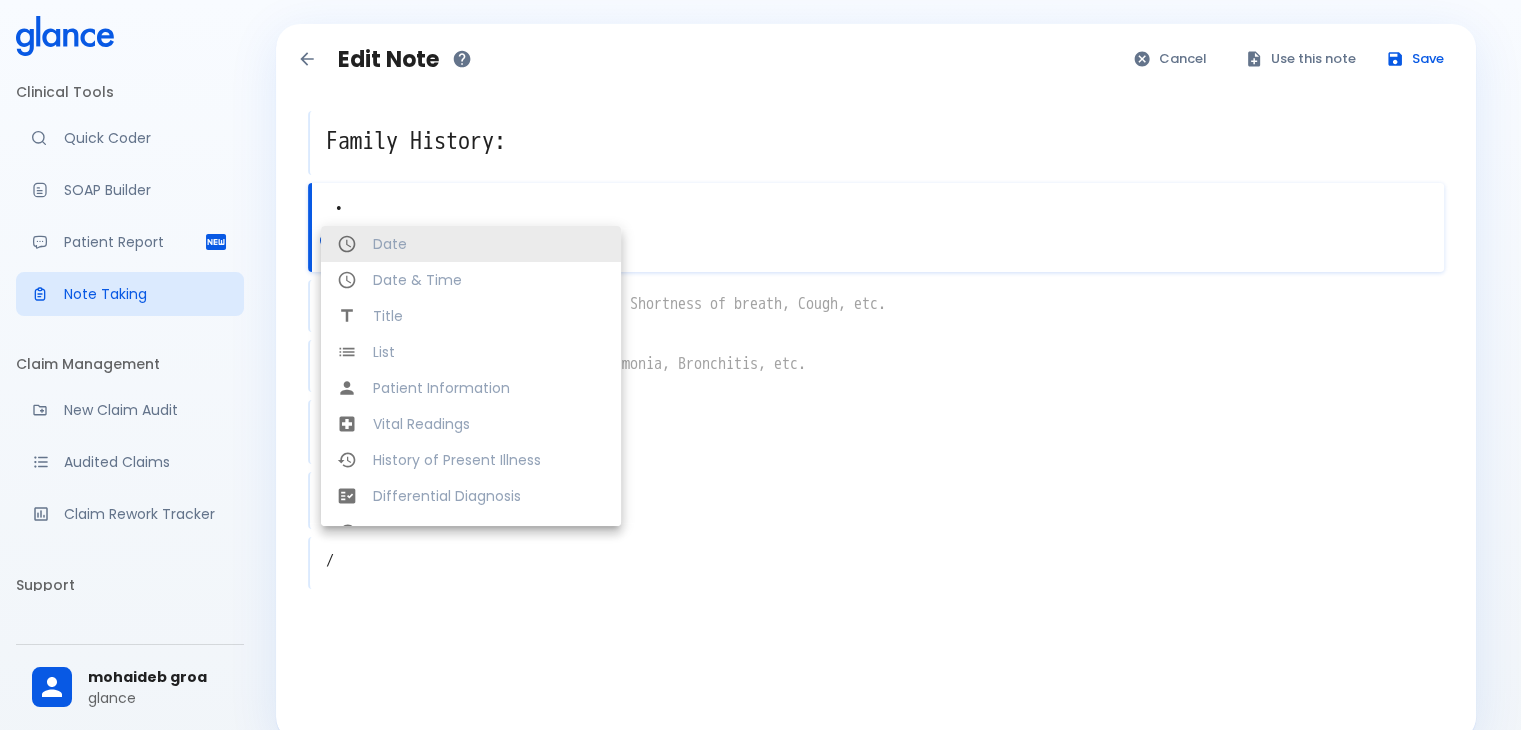 click on "•" at bounding box center [878, 209] 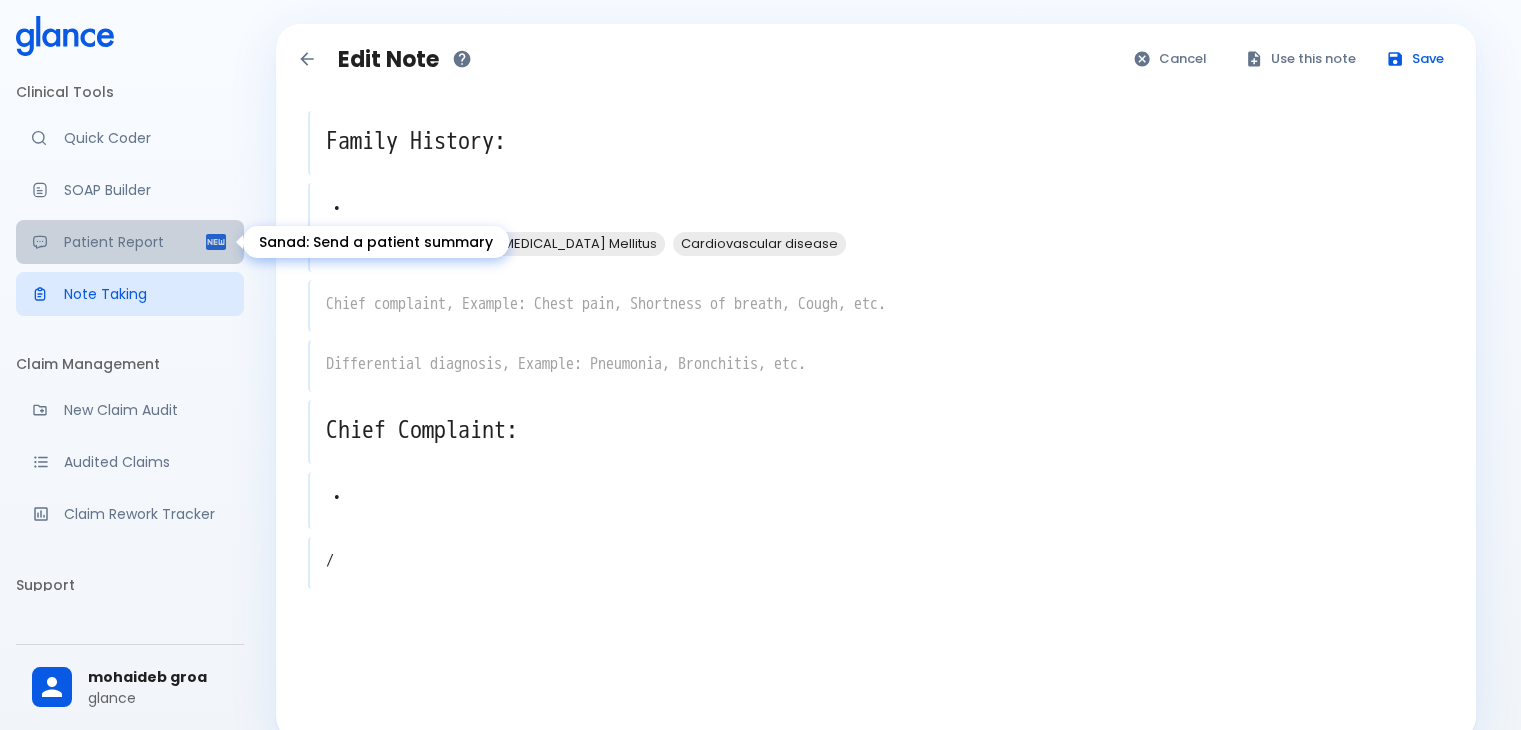 click on "Patient Report" at bounding box center [134, 242] 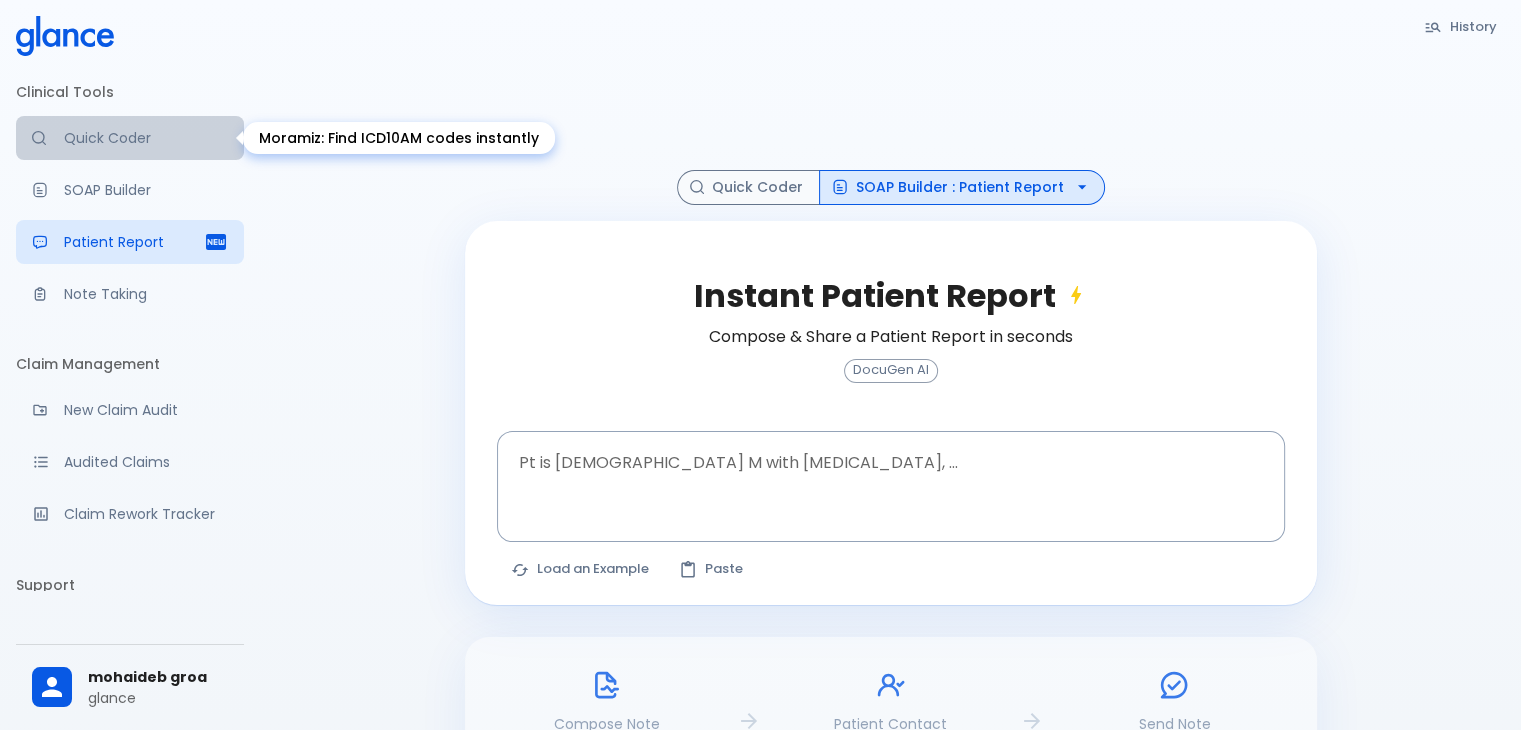click on "Quick Coder" at bounding box center (146, 138) 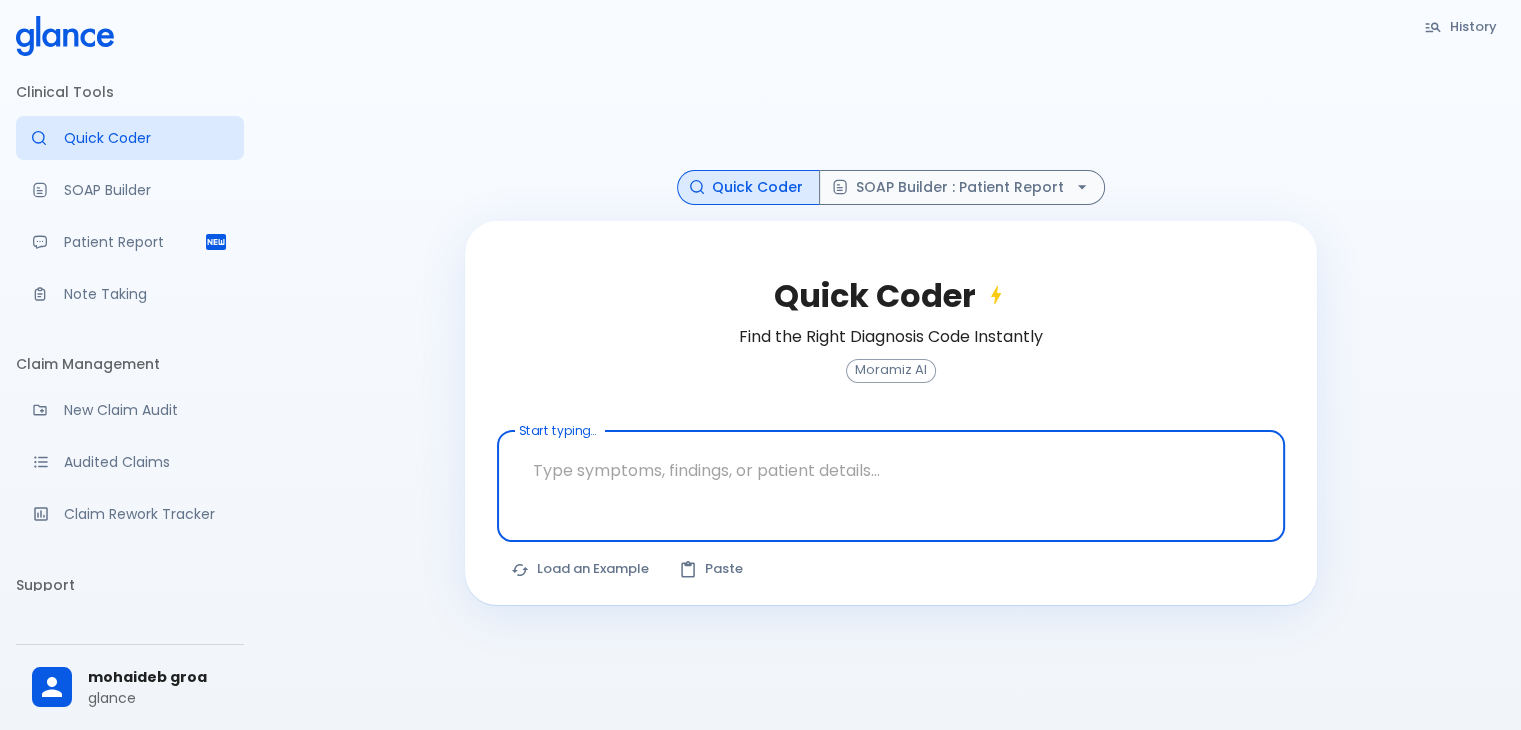 click at bounding box center [891, 470] 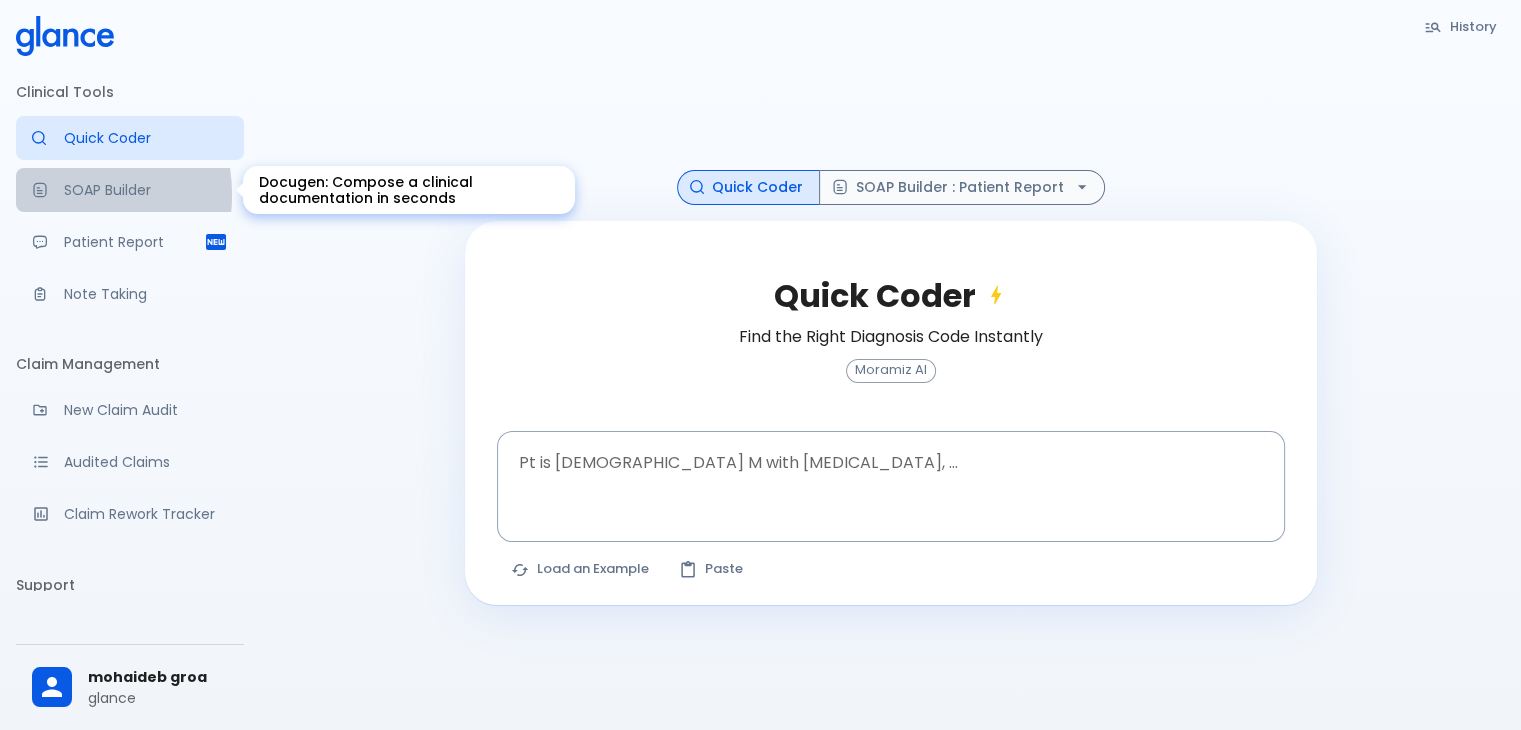 click at bounding box center (48, 190) 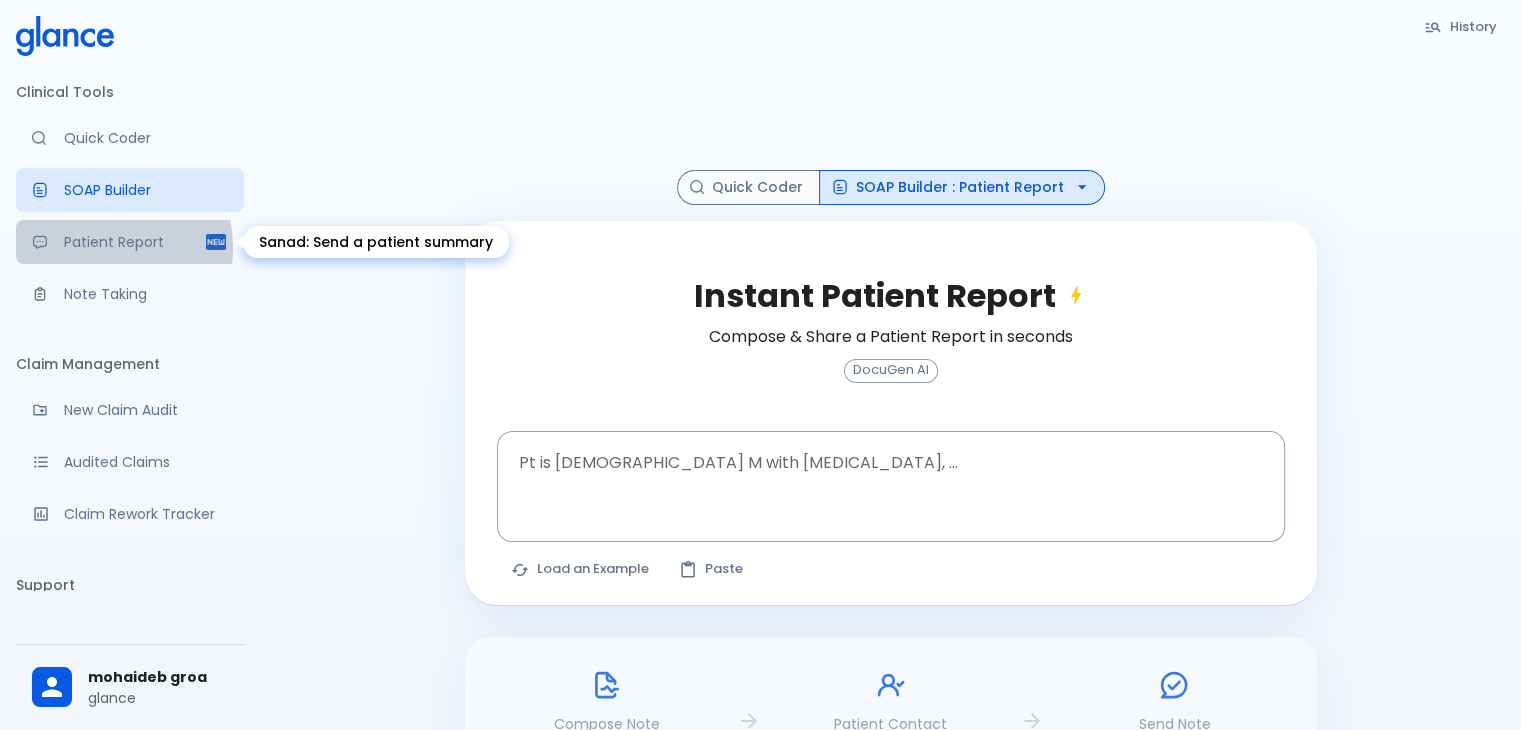 click on "Patient Report" at bounding box center [134, 242] 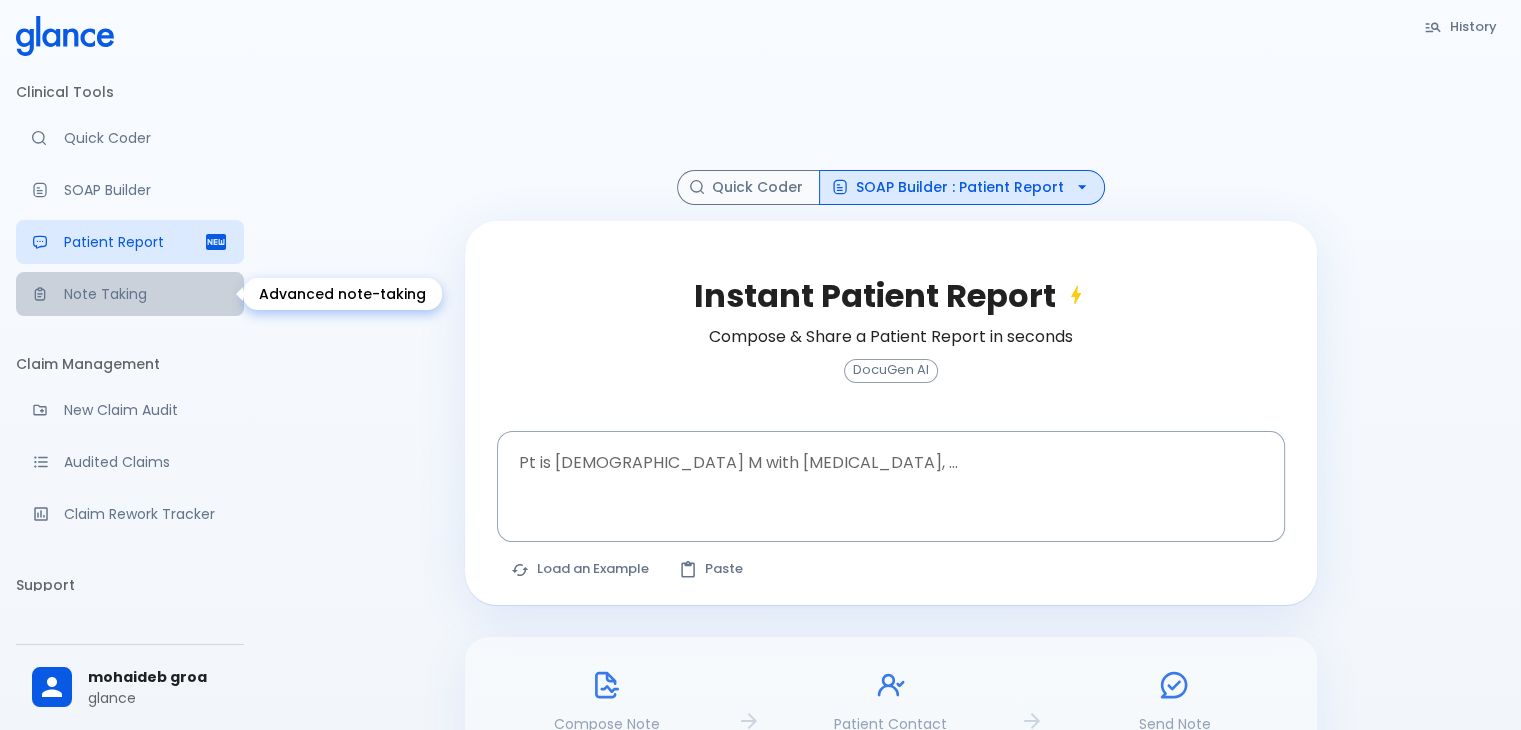 click on "Note Taking" at bounding box center (146, 294) 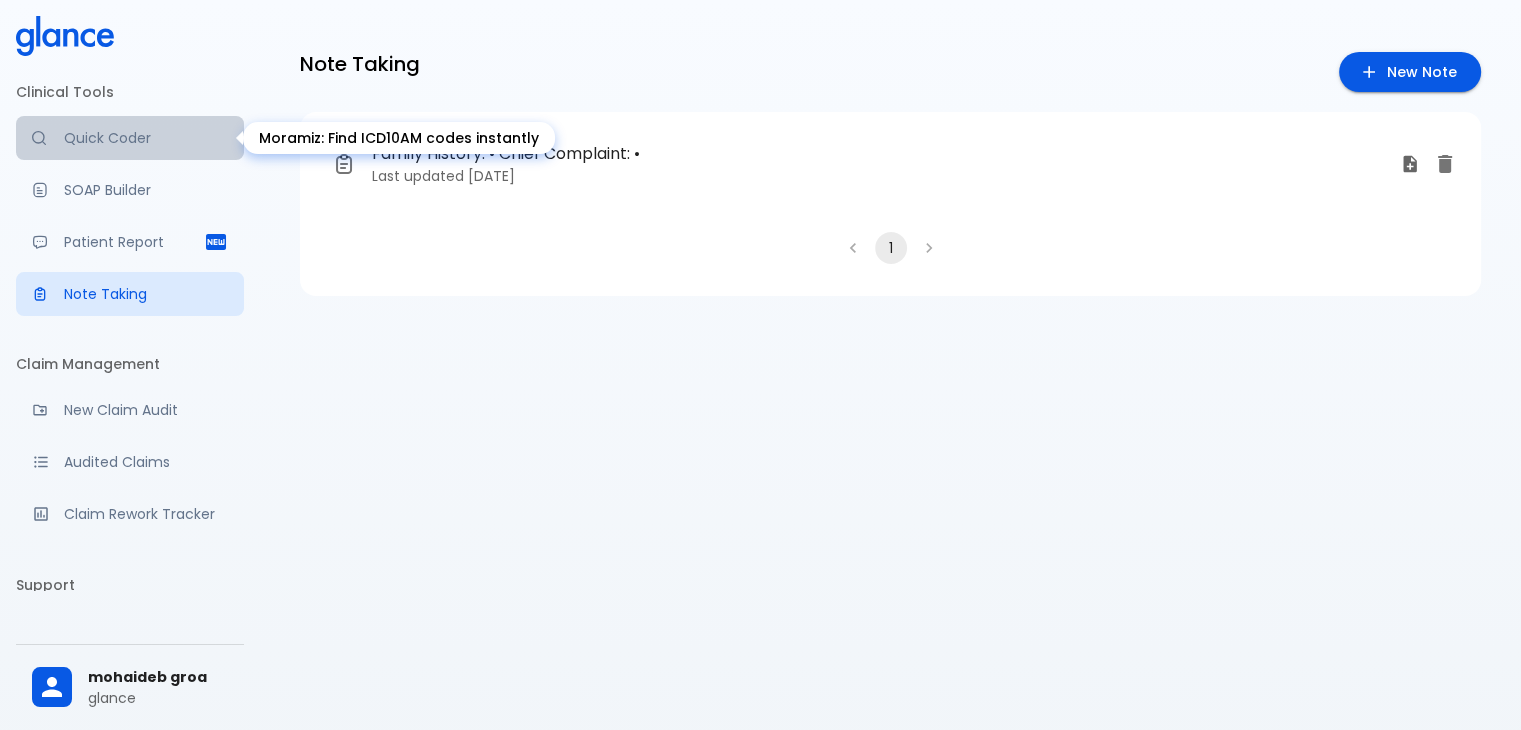 click on "Quick Coder" at bounding box center [146, 138] 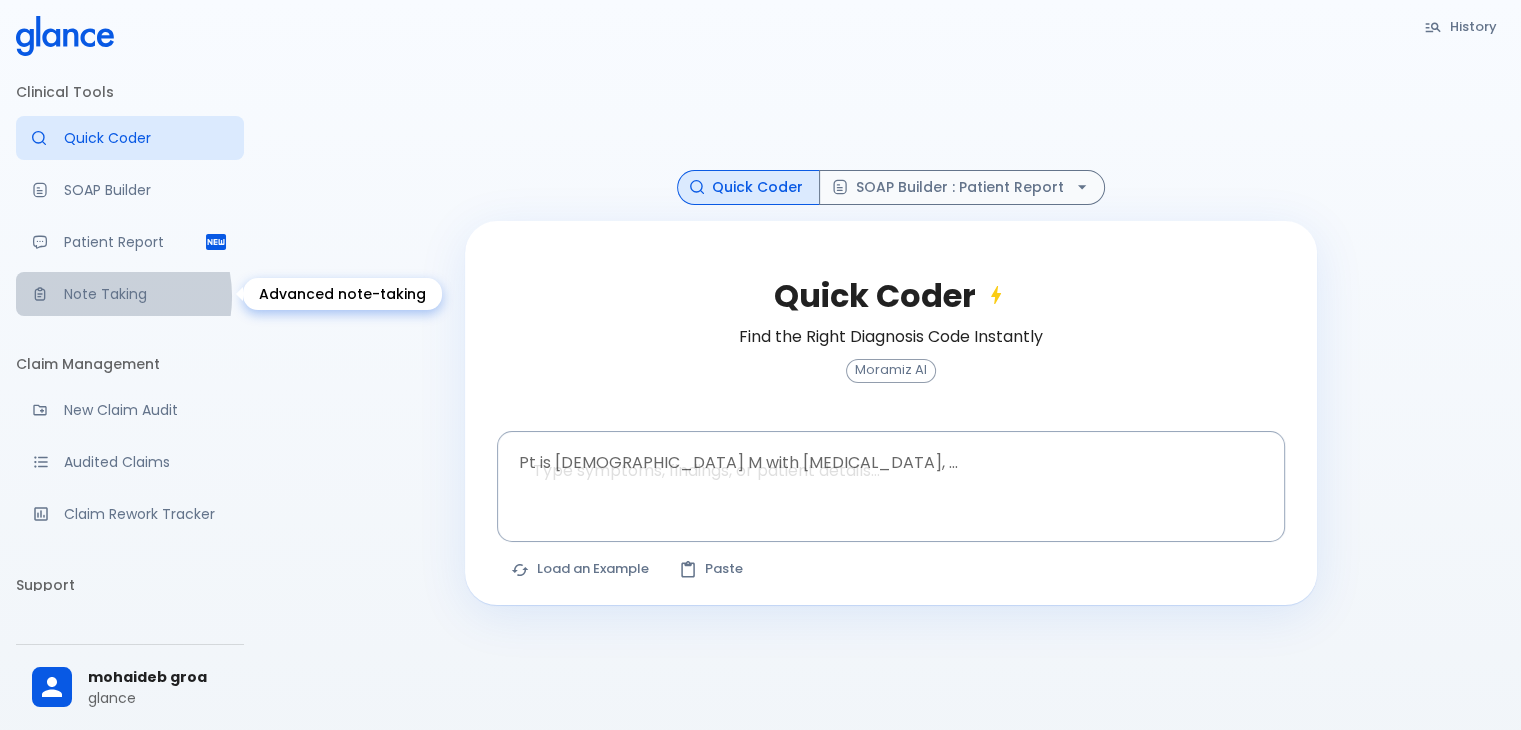 click on "Note Taking" at bounding box center (146, 294) 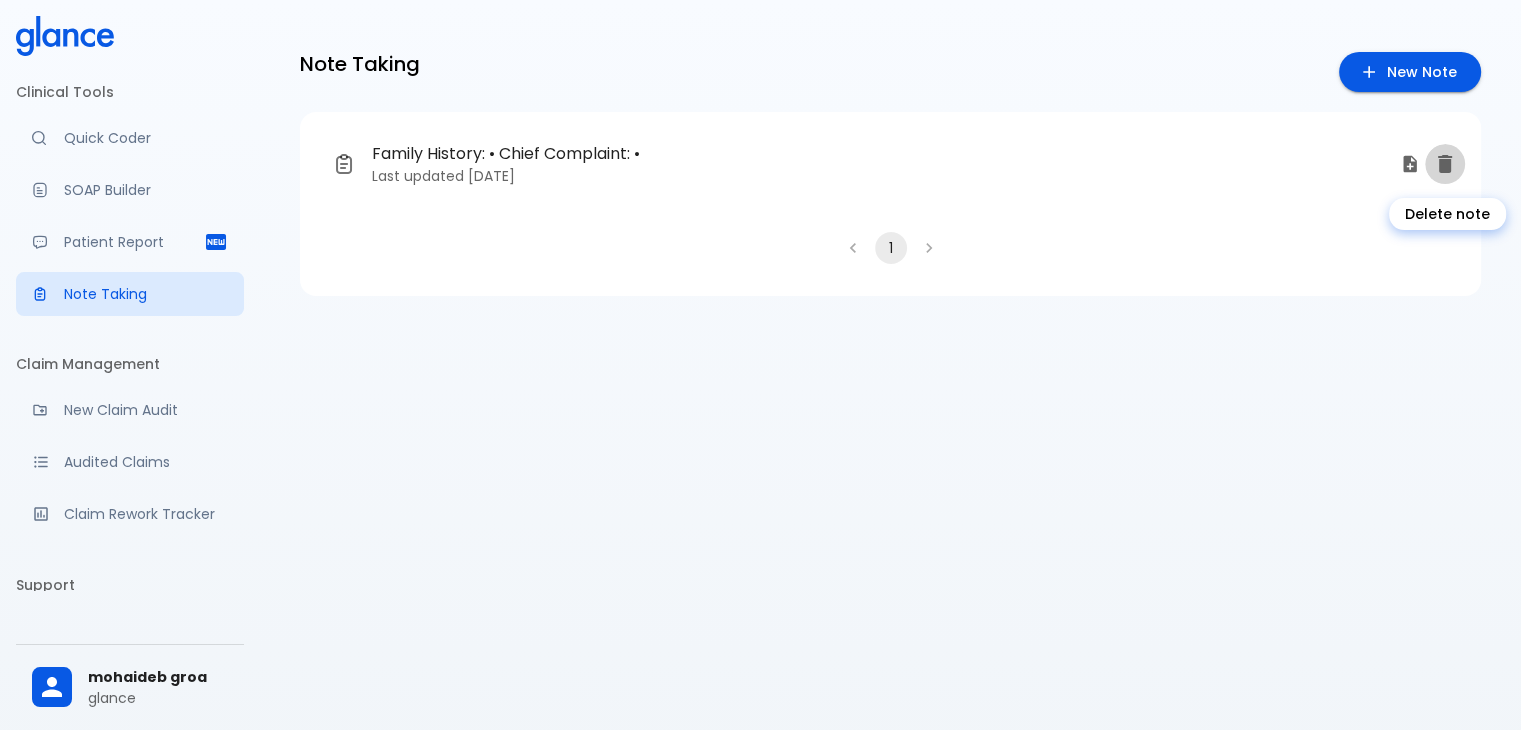 click 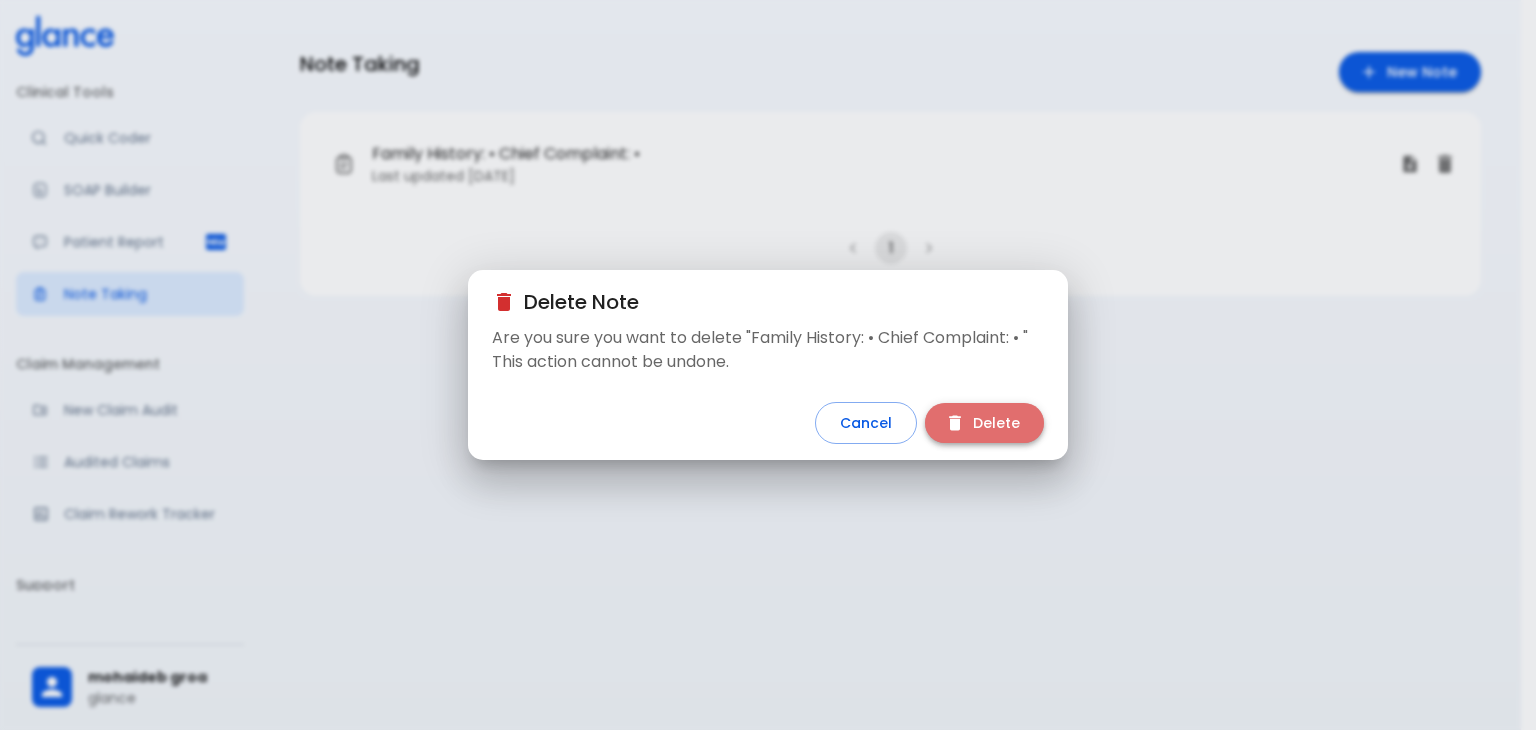 click 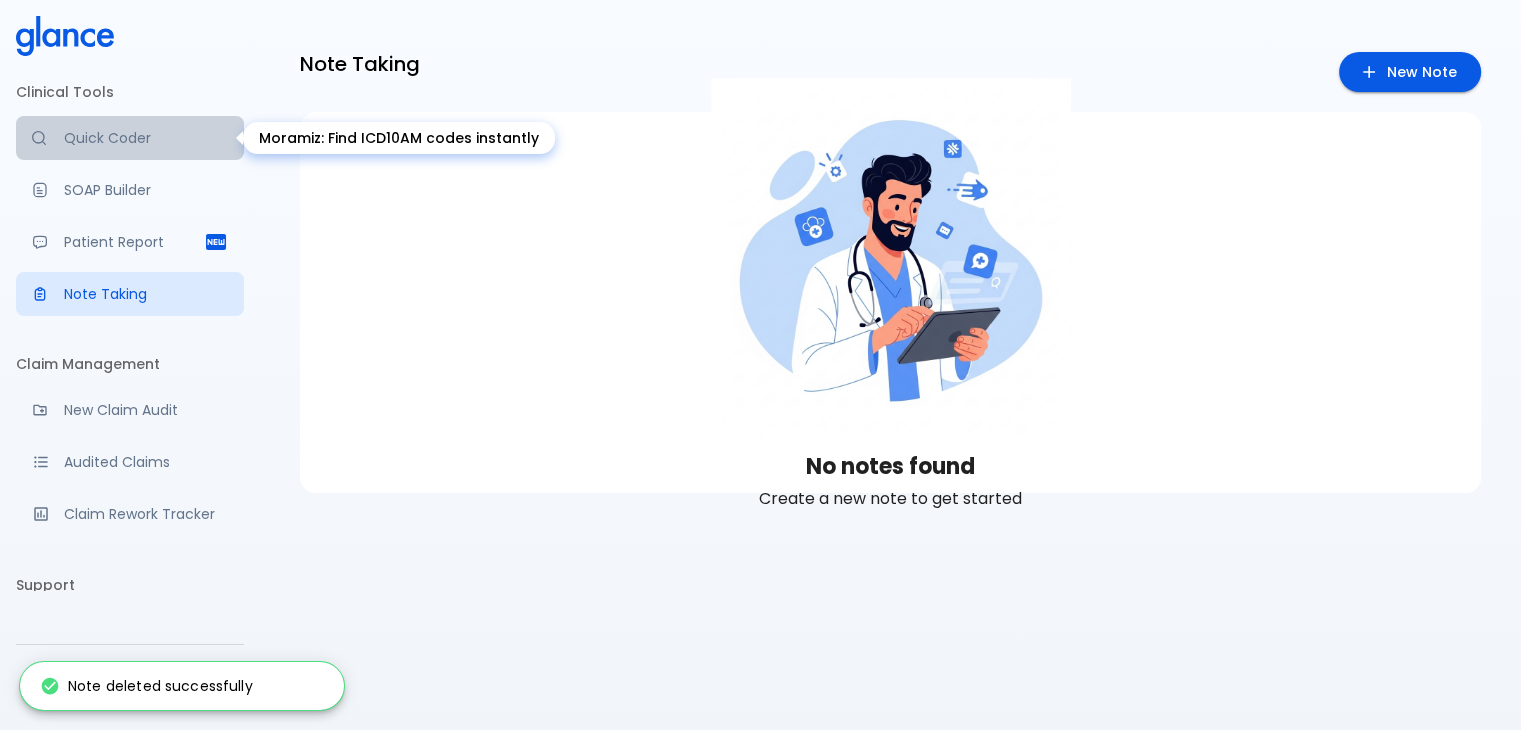 click on "Quick Coder" at bounding box center (146, 138) 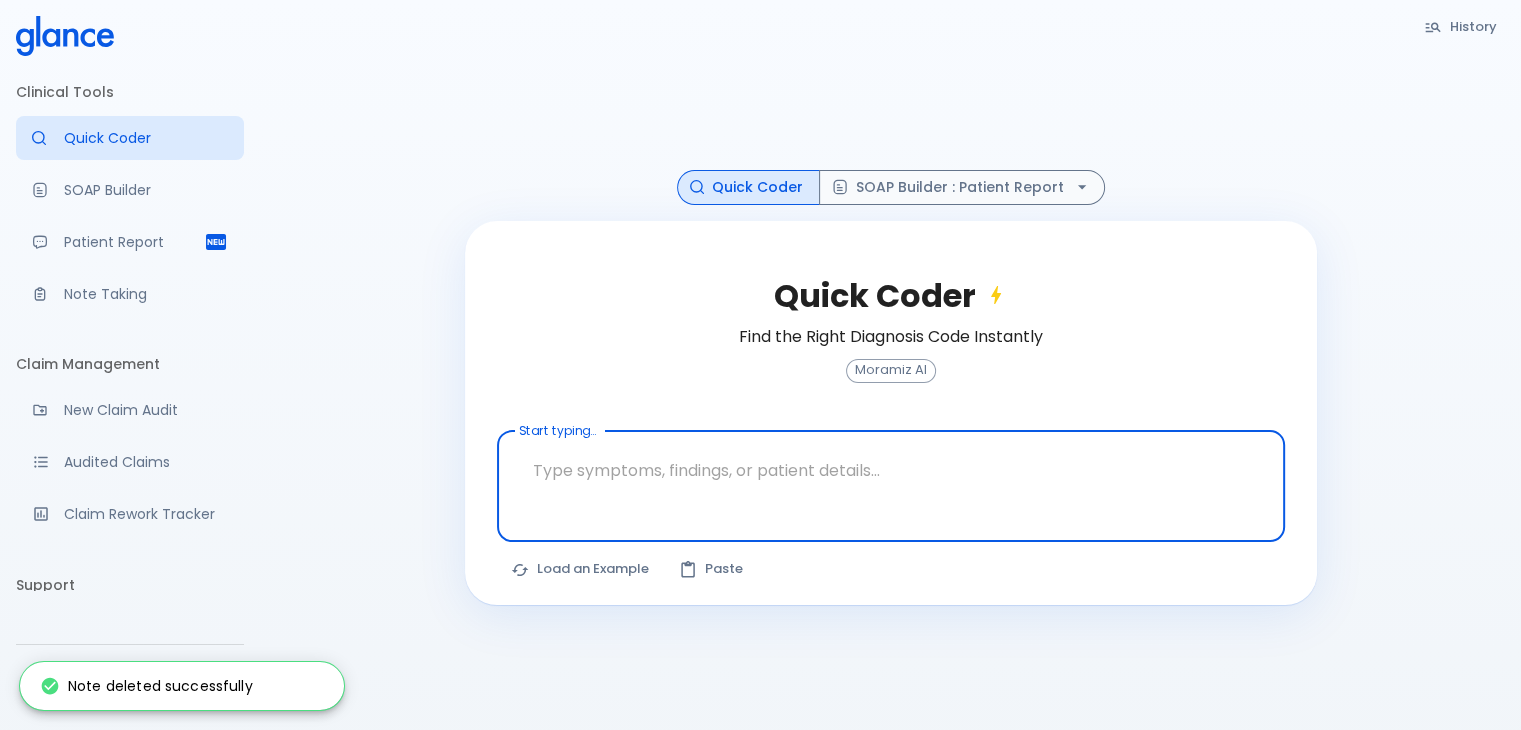 click at bounding box center [891, 470] 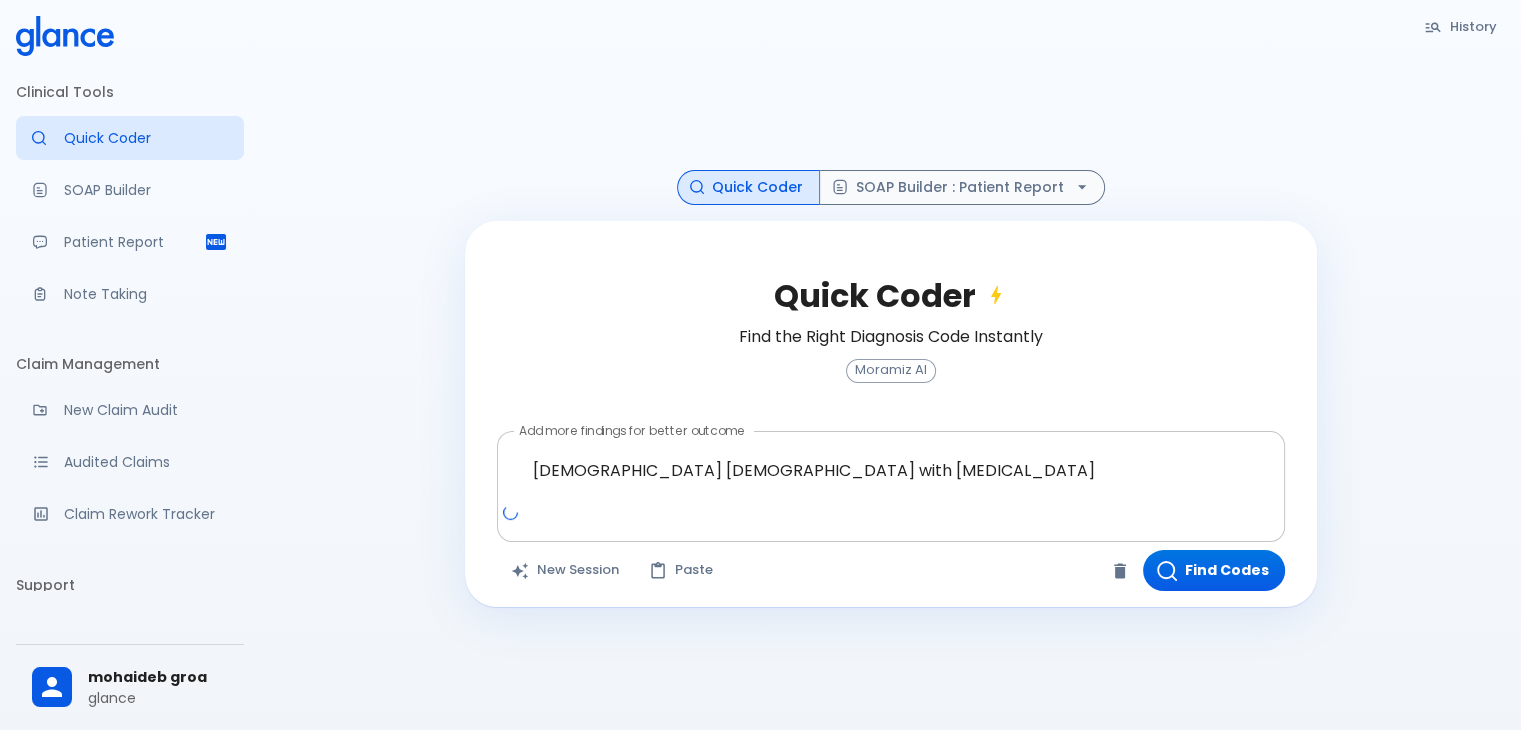 click at bounding box center [893, 520] 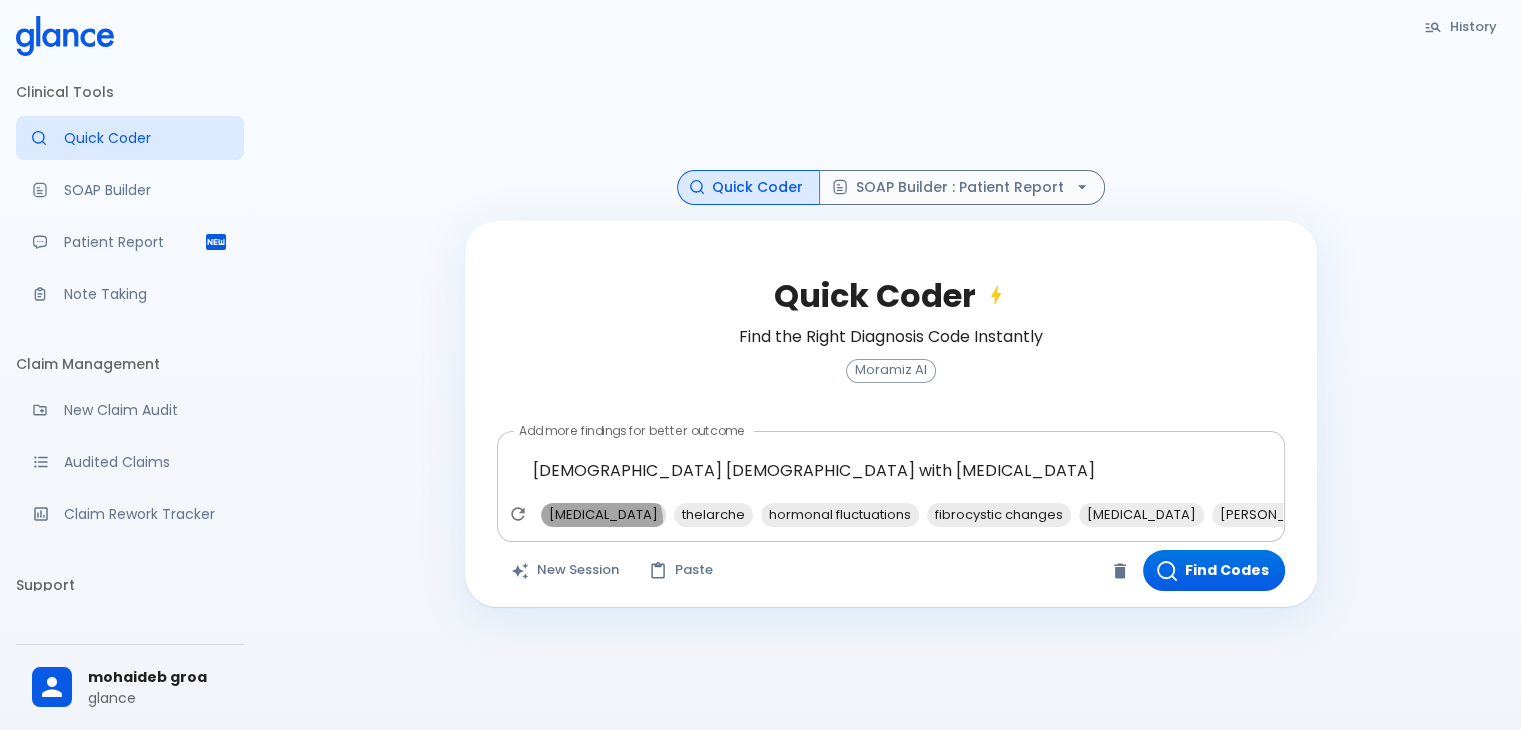 click on "mastalgia" at bounding box center [603, 514] 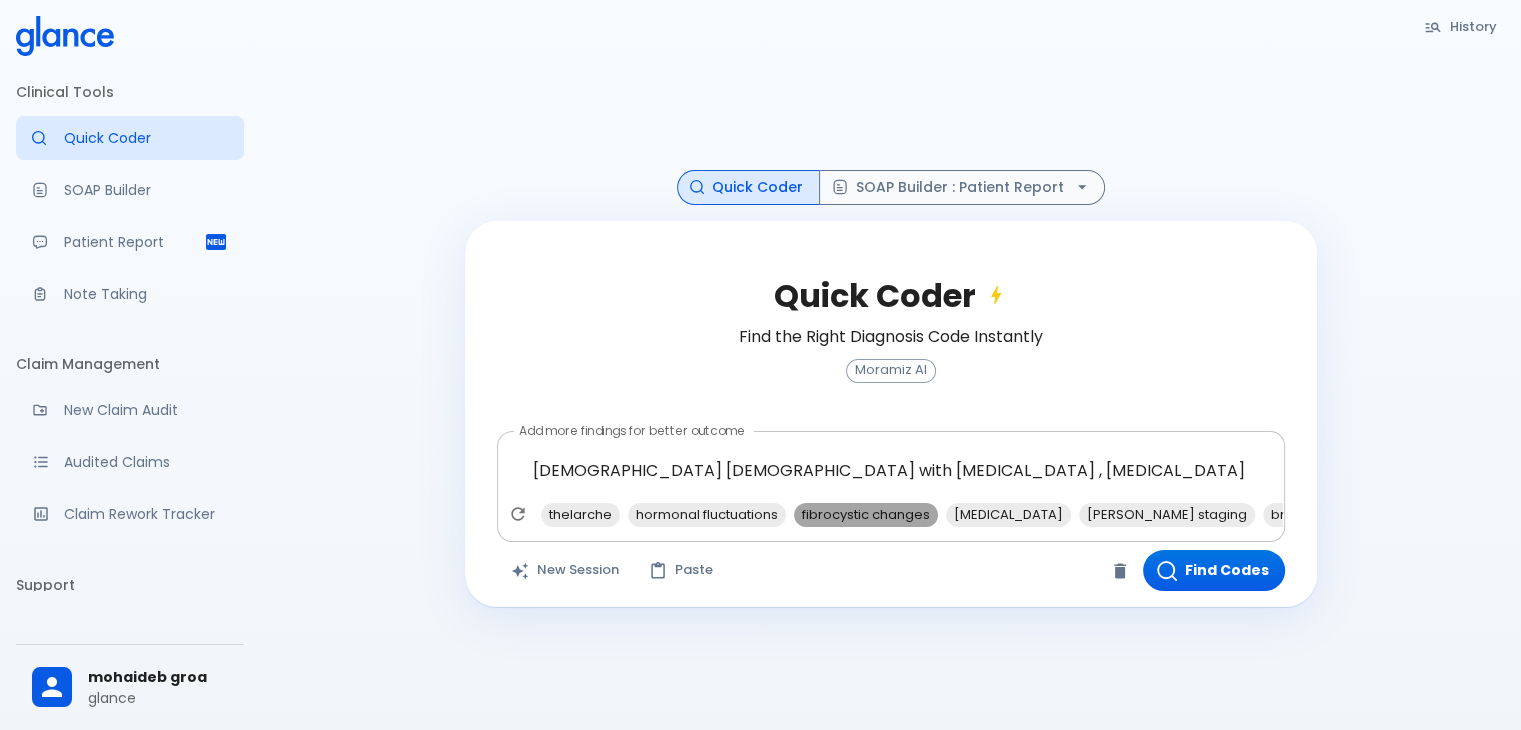 click on "fibrocystic changes" at bounding box center [866, 514] 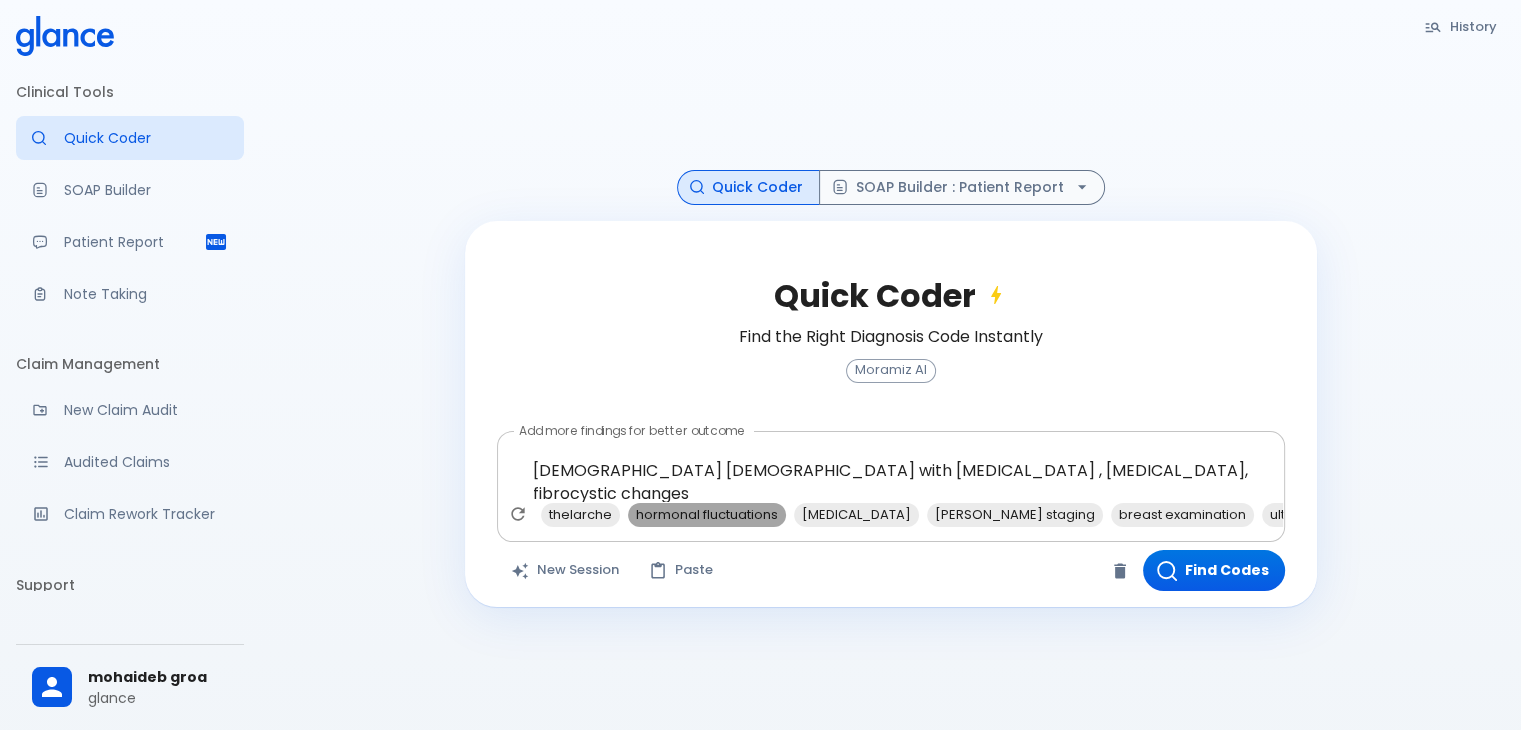 click on "hormonal fluctuations" at bounding box center (707, 514) 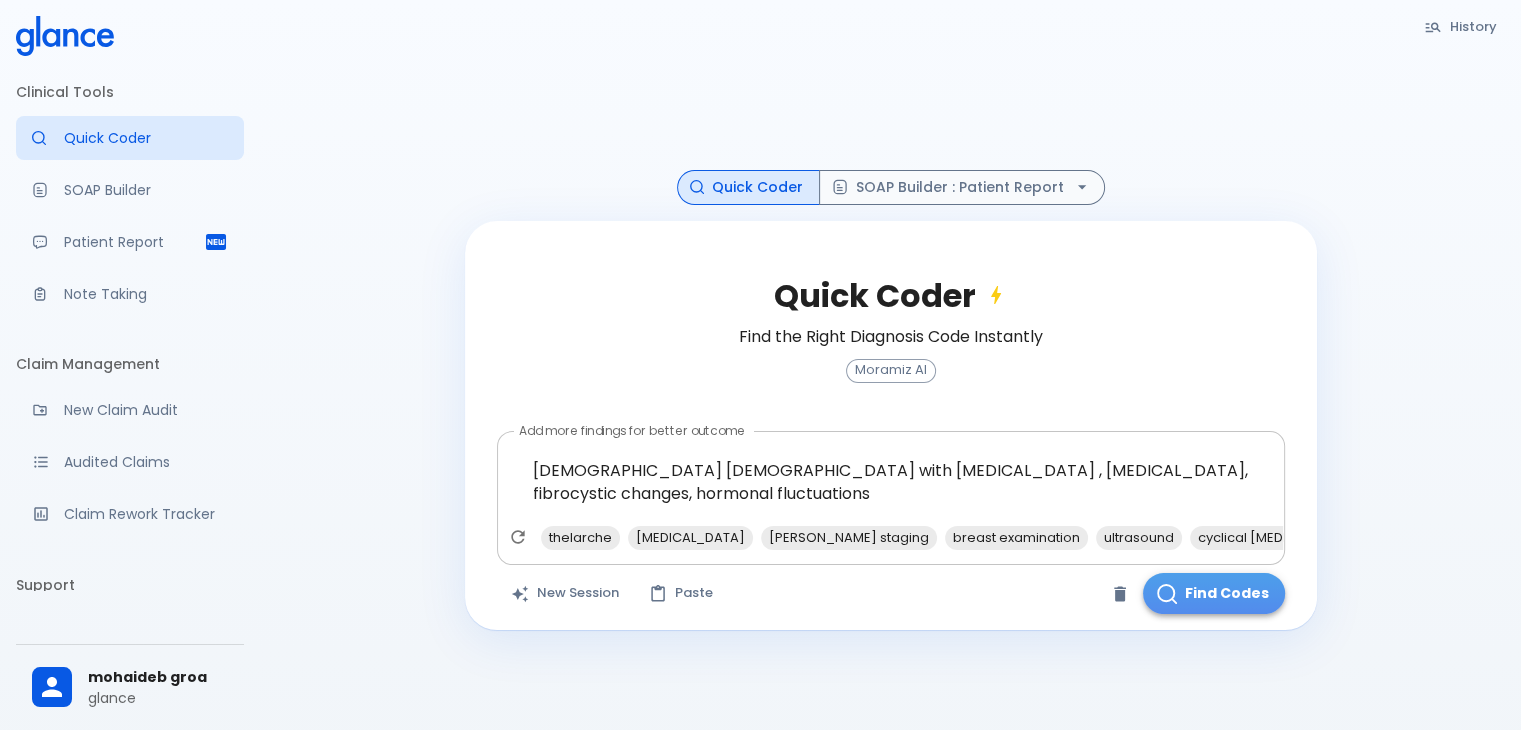 click on "Find Codes" at bounding box center [1214, 593] 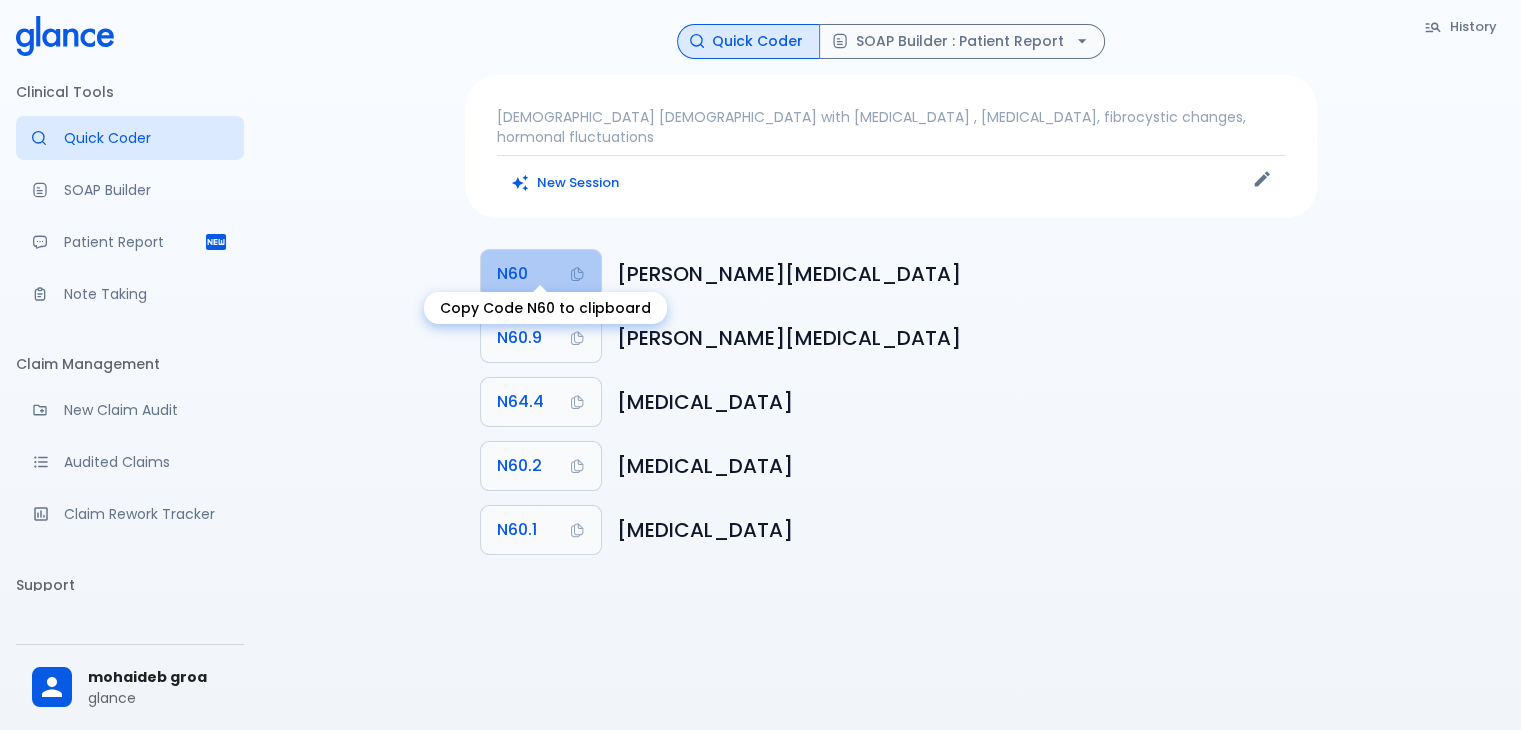 click on "N60" at bounding box center (541, 274) 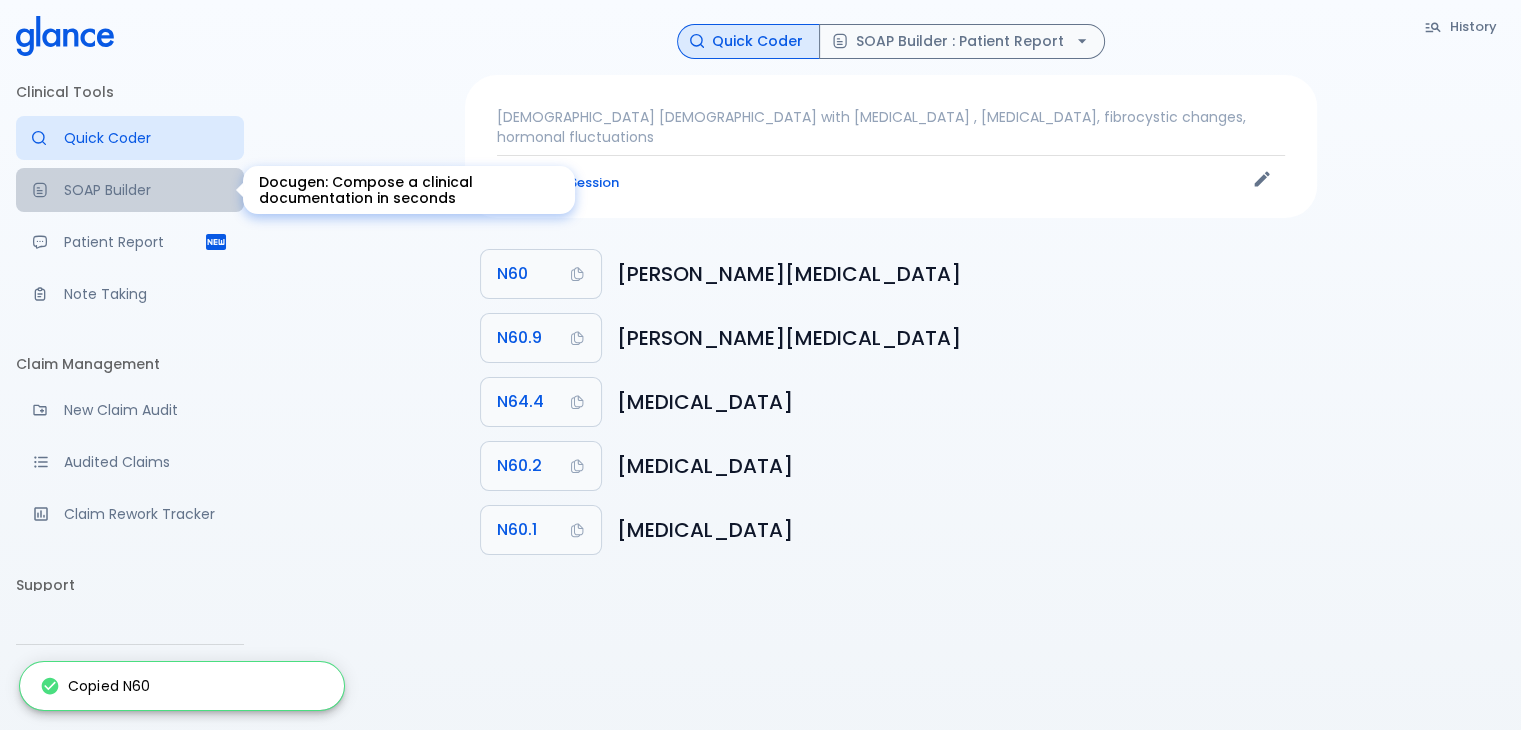 click on "SOAP Builder" at bounding box center [130, 190] 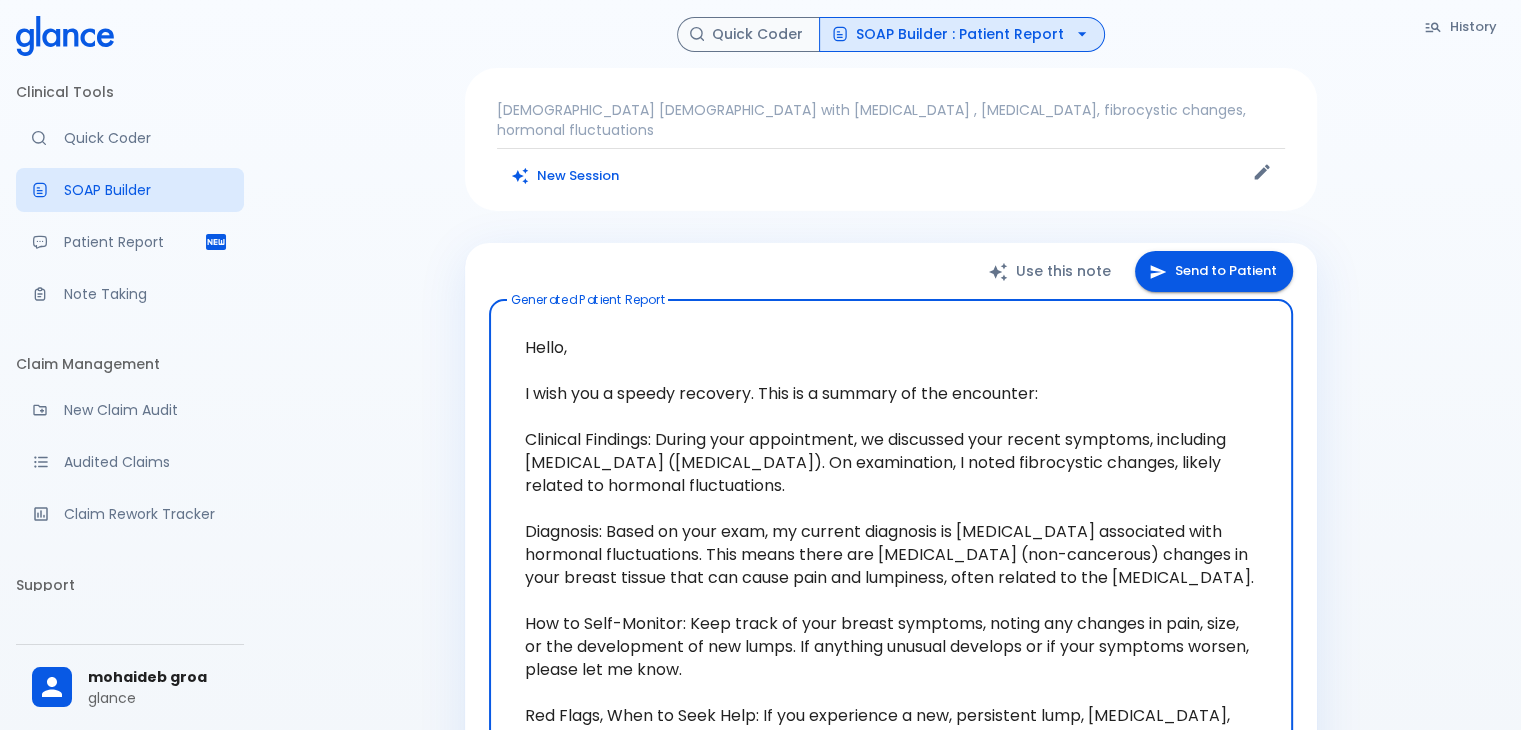 scroll, scrollTop: 5, scrollLeft: 0, axis: vertical 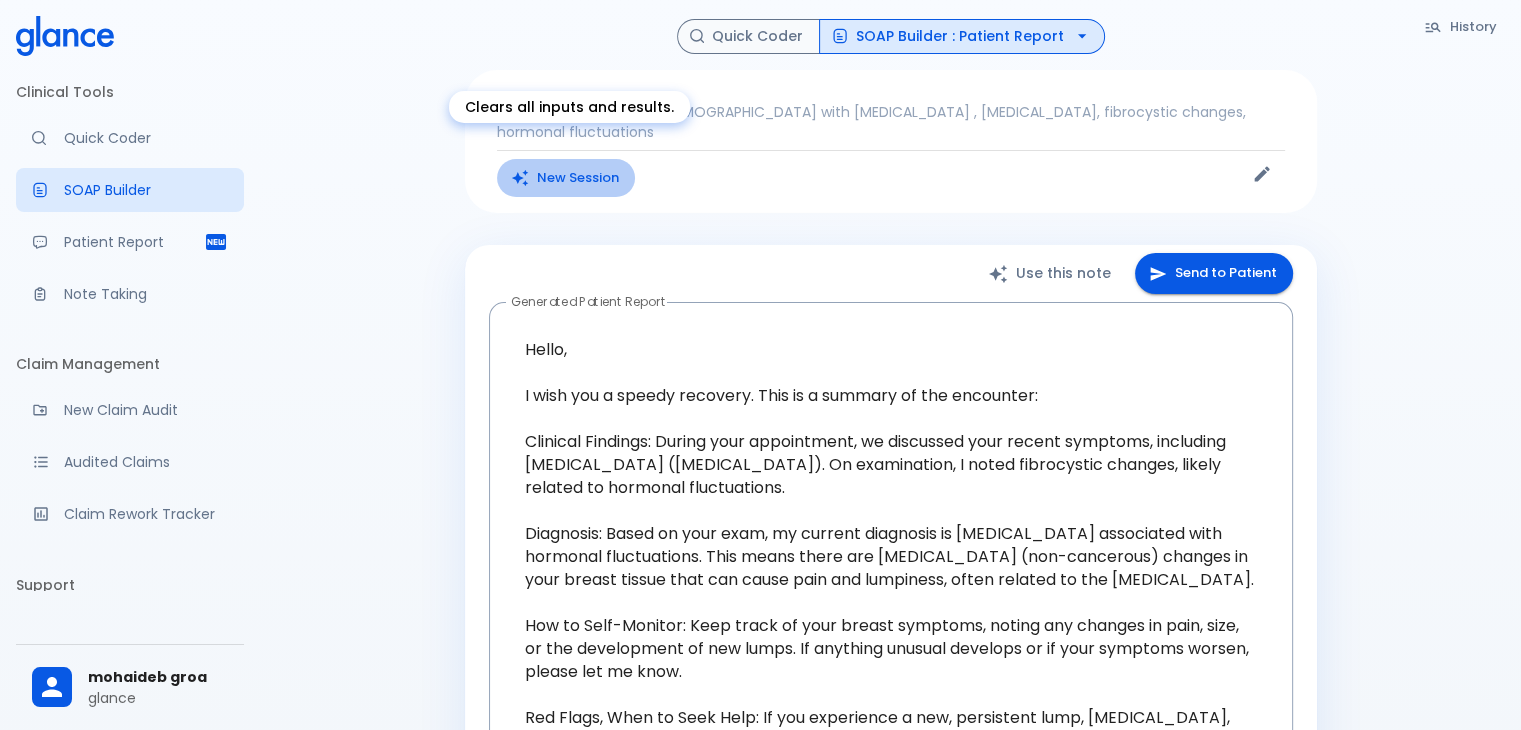 click on "New Session" at bounding box center [566, 178] 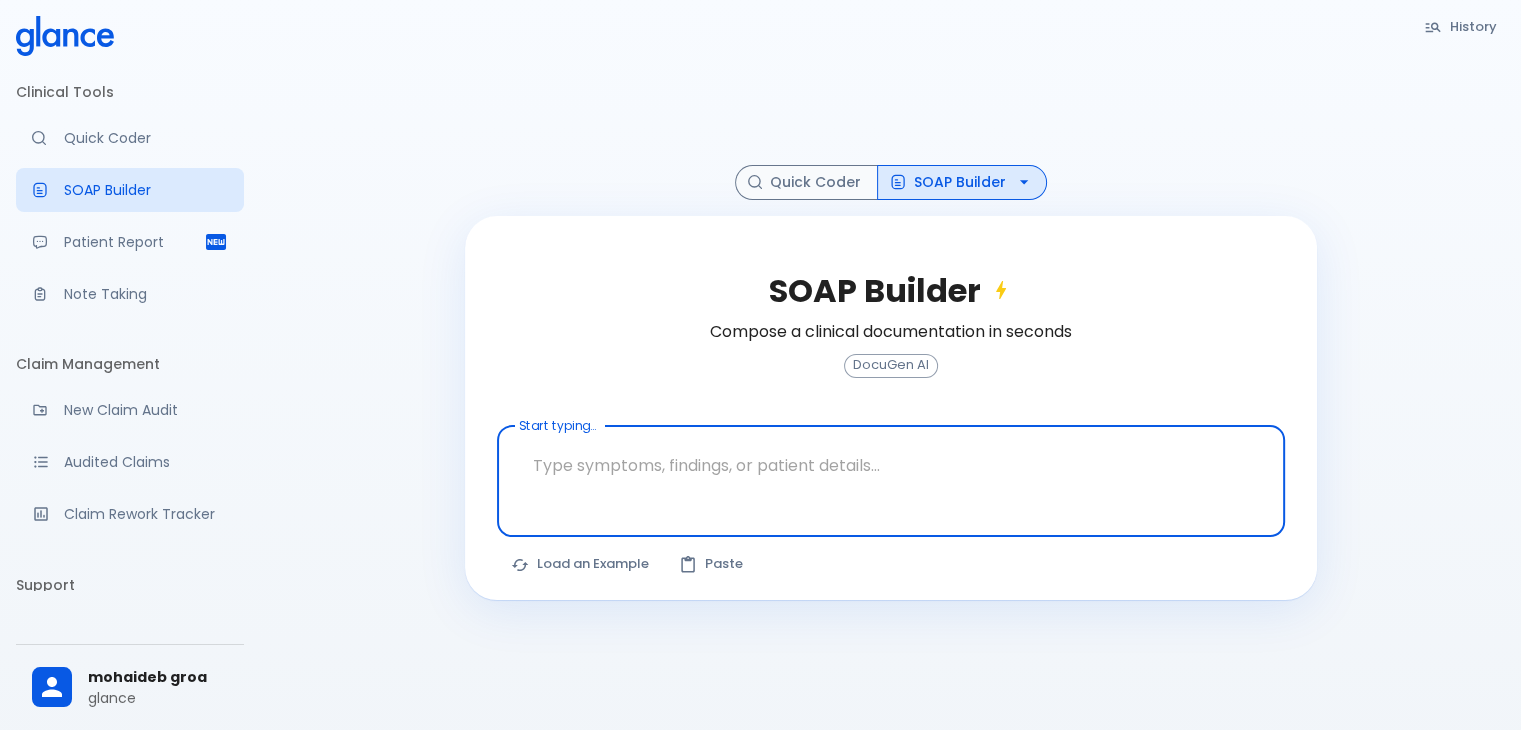 click at bounding box center [891, 465] 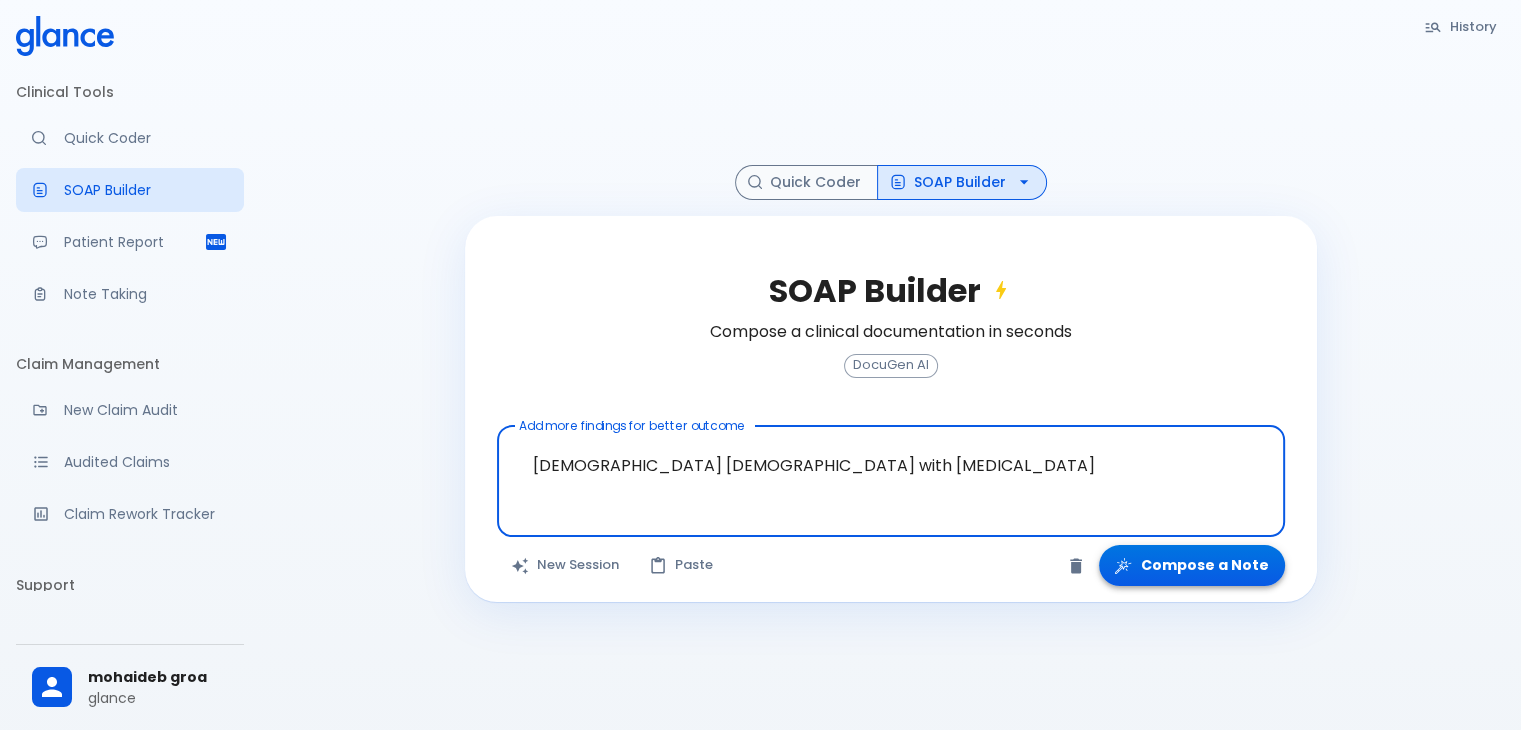 type on "13 year old female with breast pain" 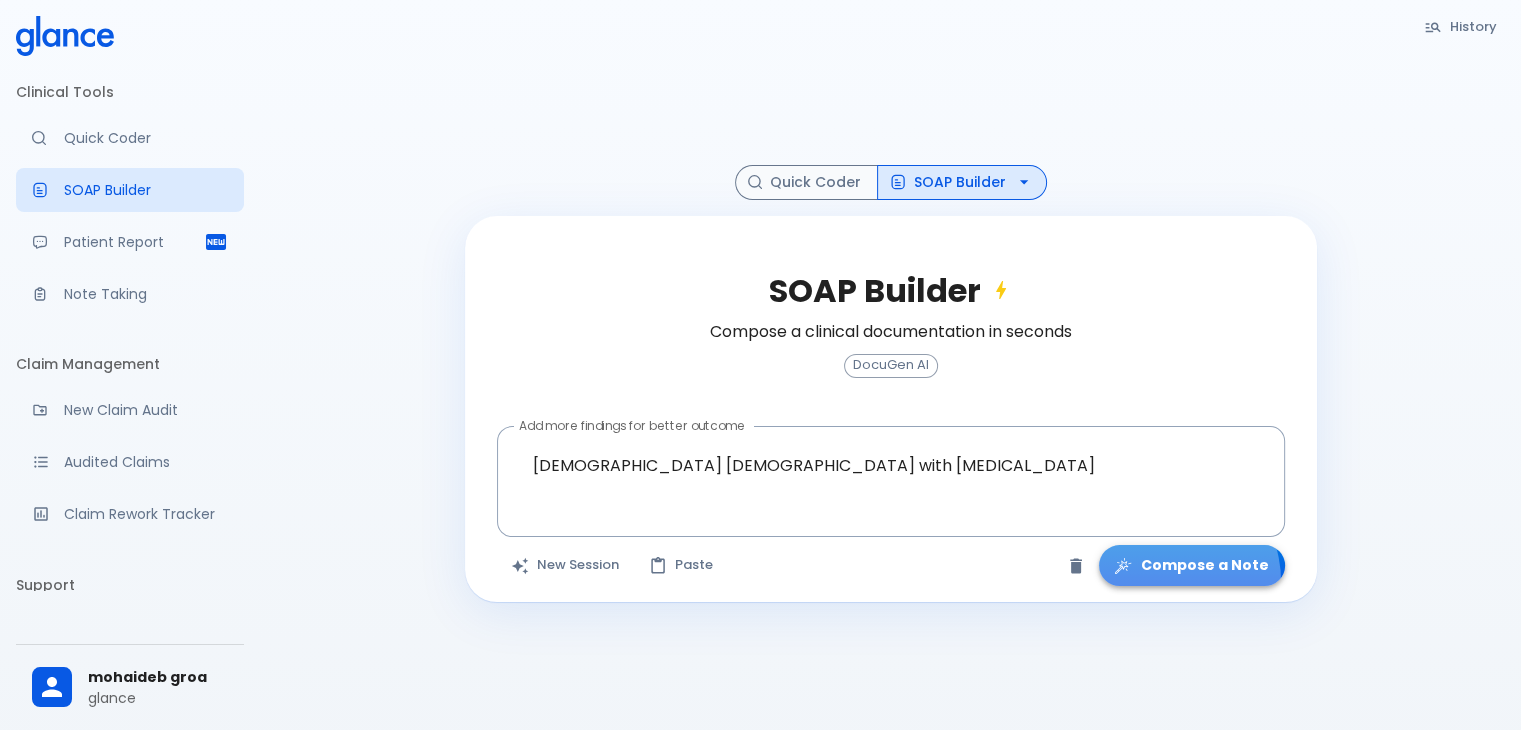 click on "Compose a Note" at bounding box center [1192, 565] 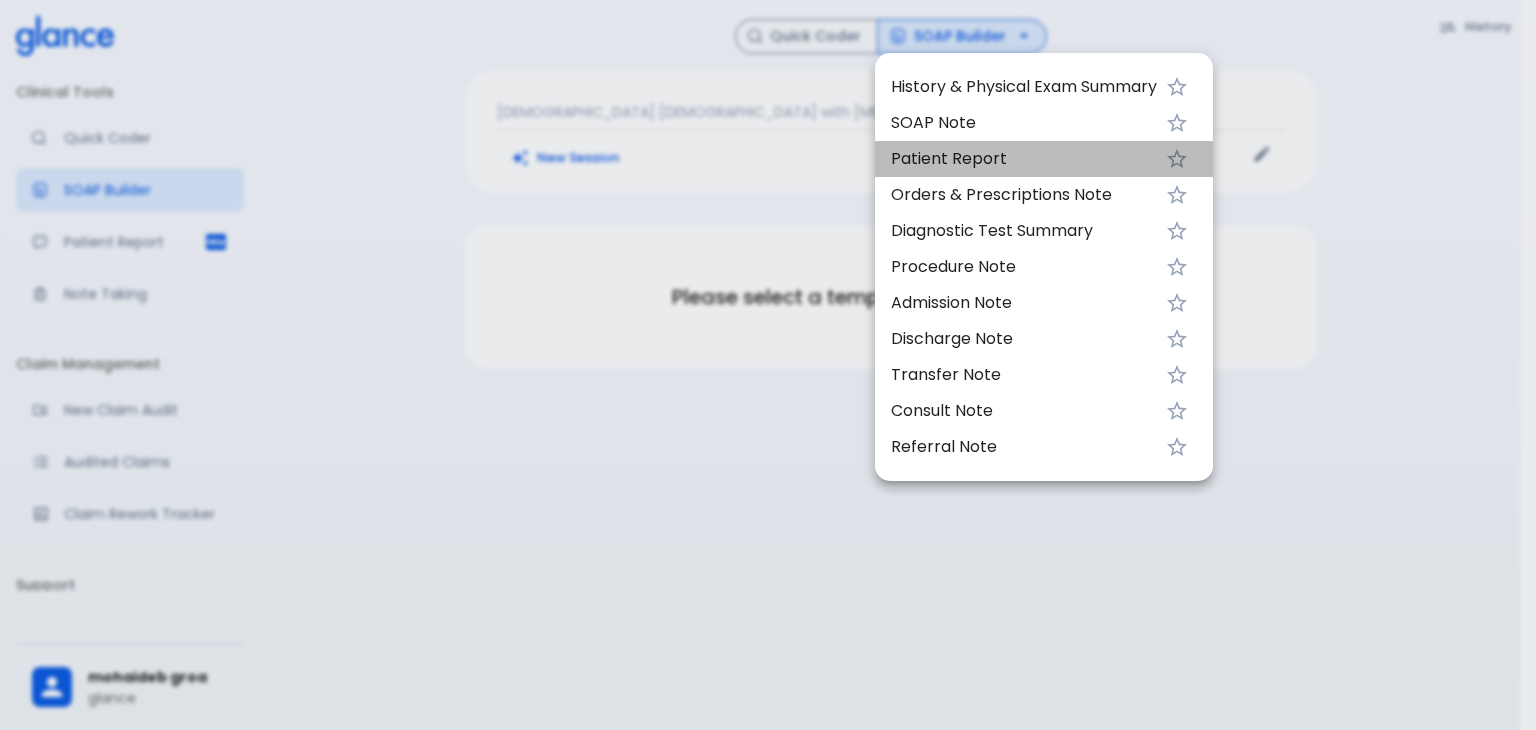 click on "Patient Report" at bounding box center [1024, 159] 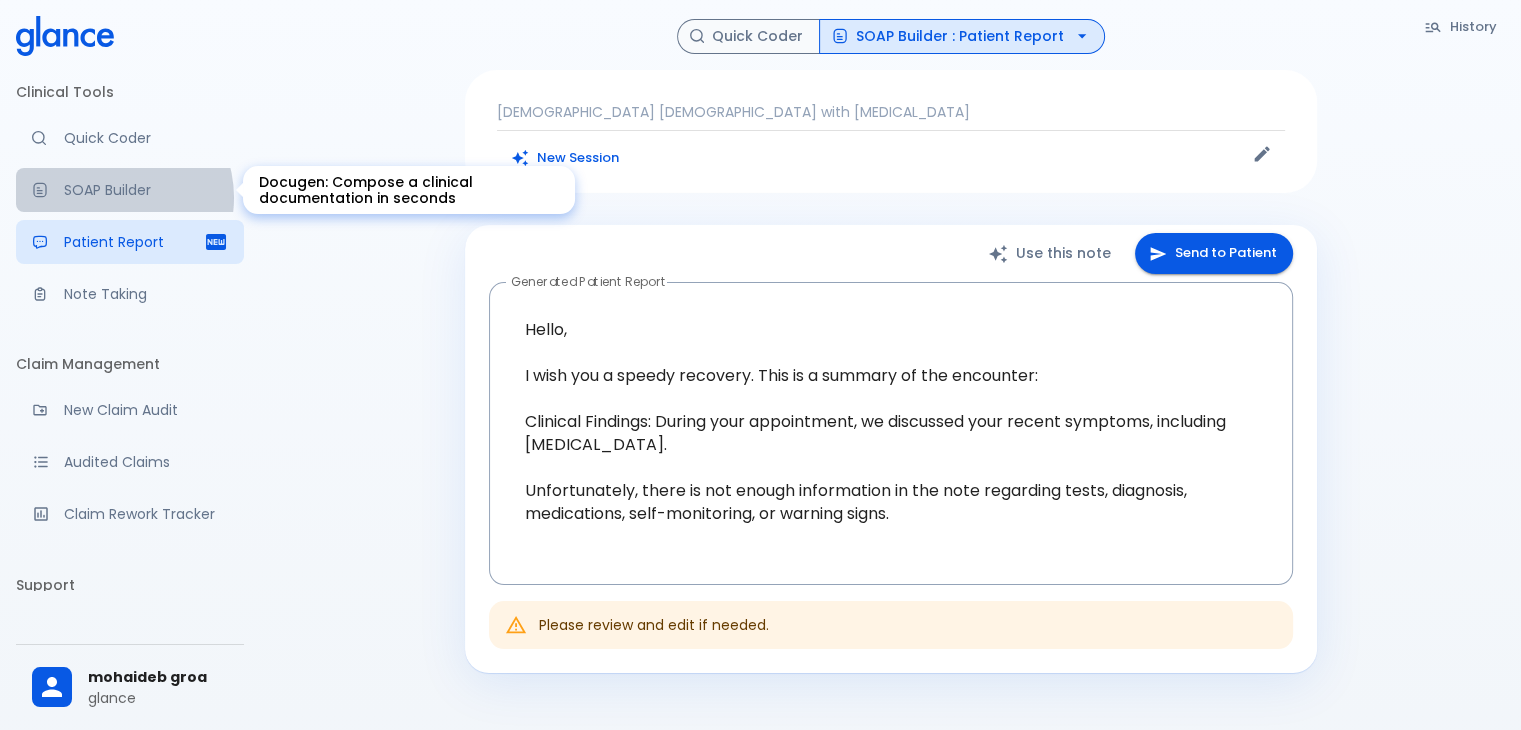 click on "SOAP Builder" at bounding box center [146, 190] 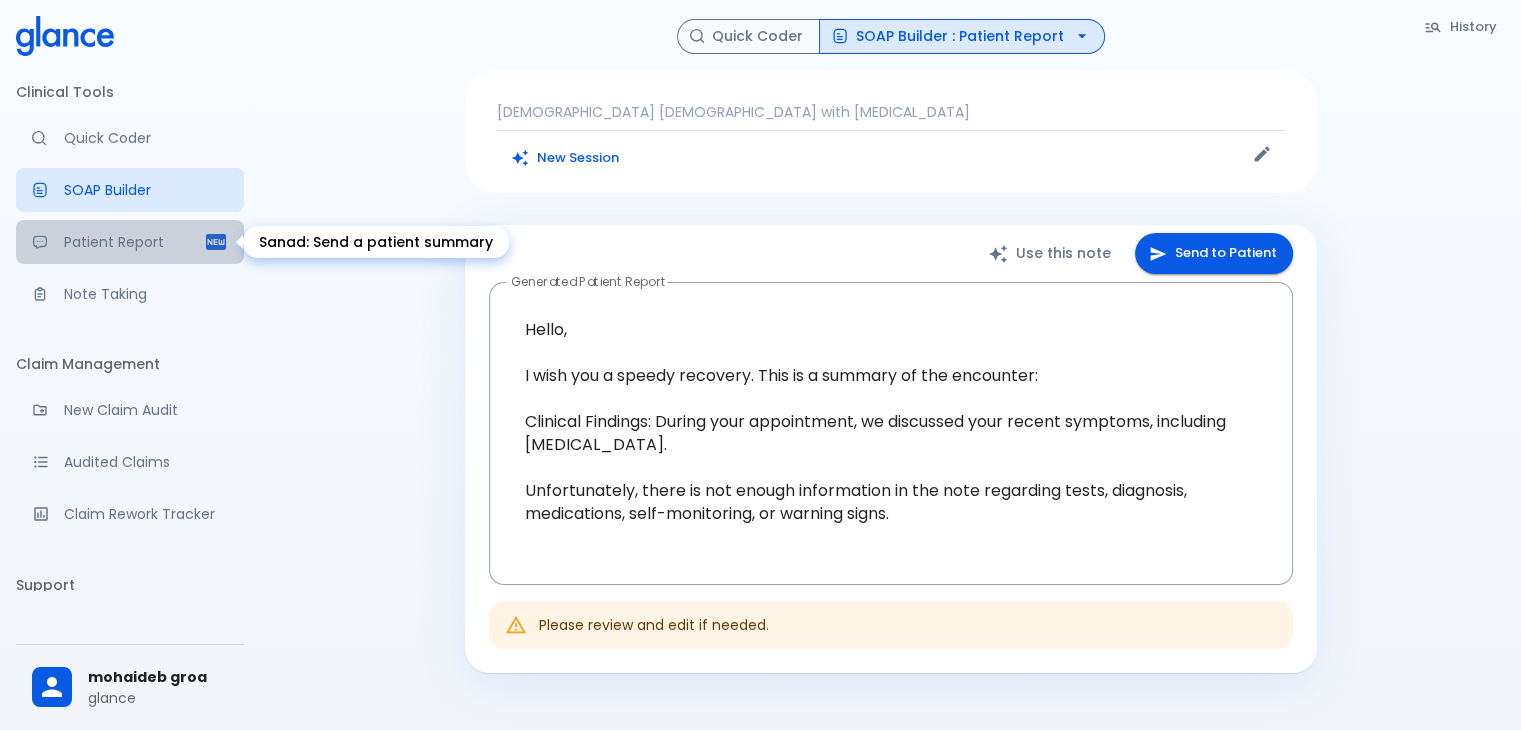 click on "Patient Report" at bounding box center (134, 242) 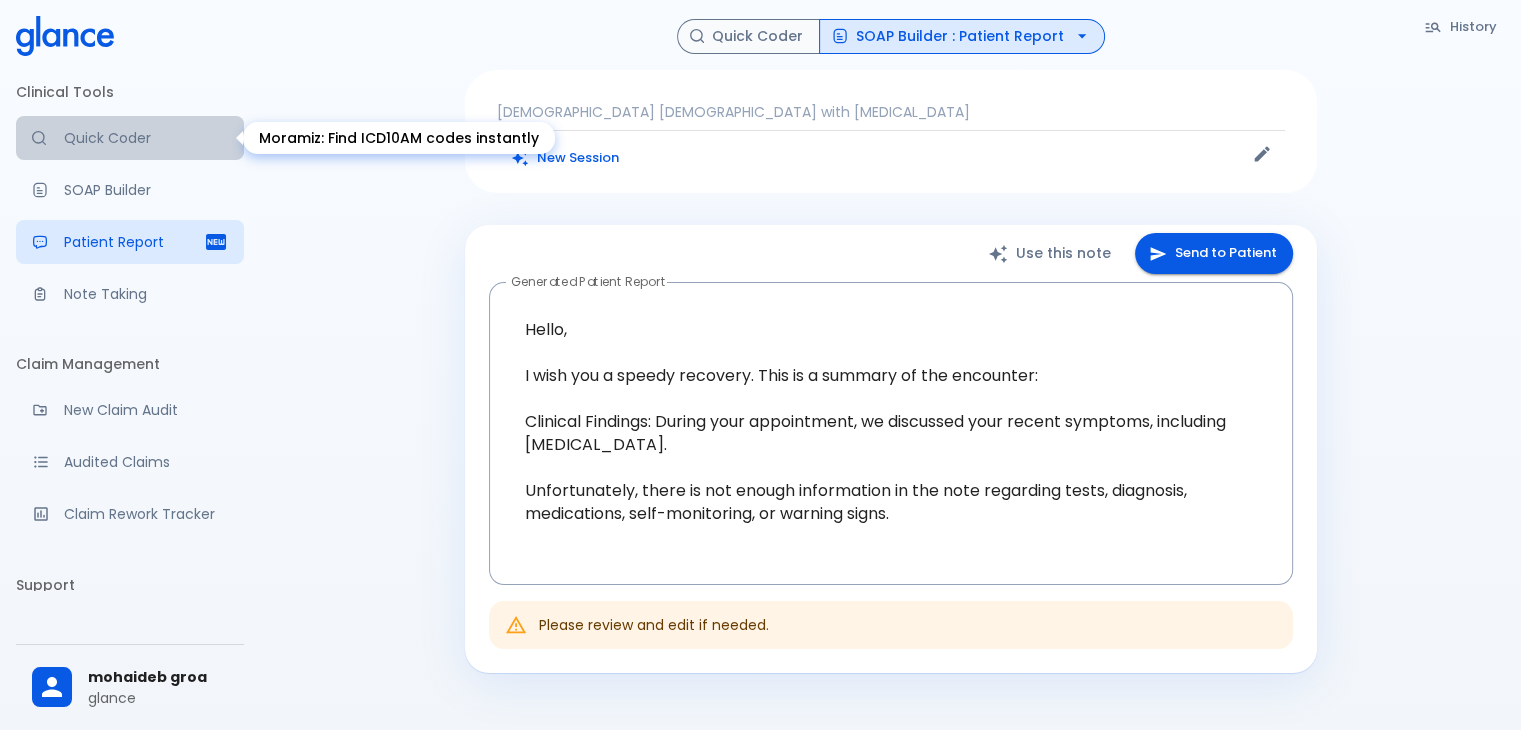 click on "Quick Coder" at bounding box center (146, 138) 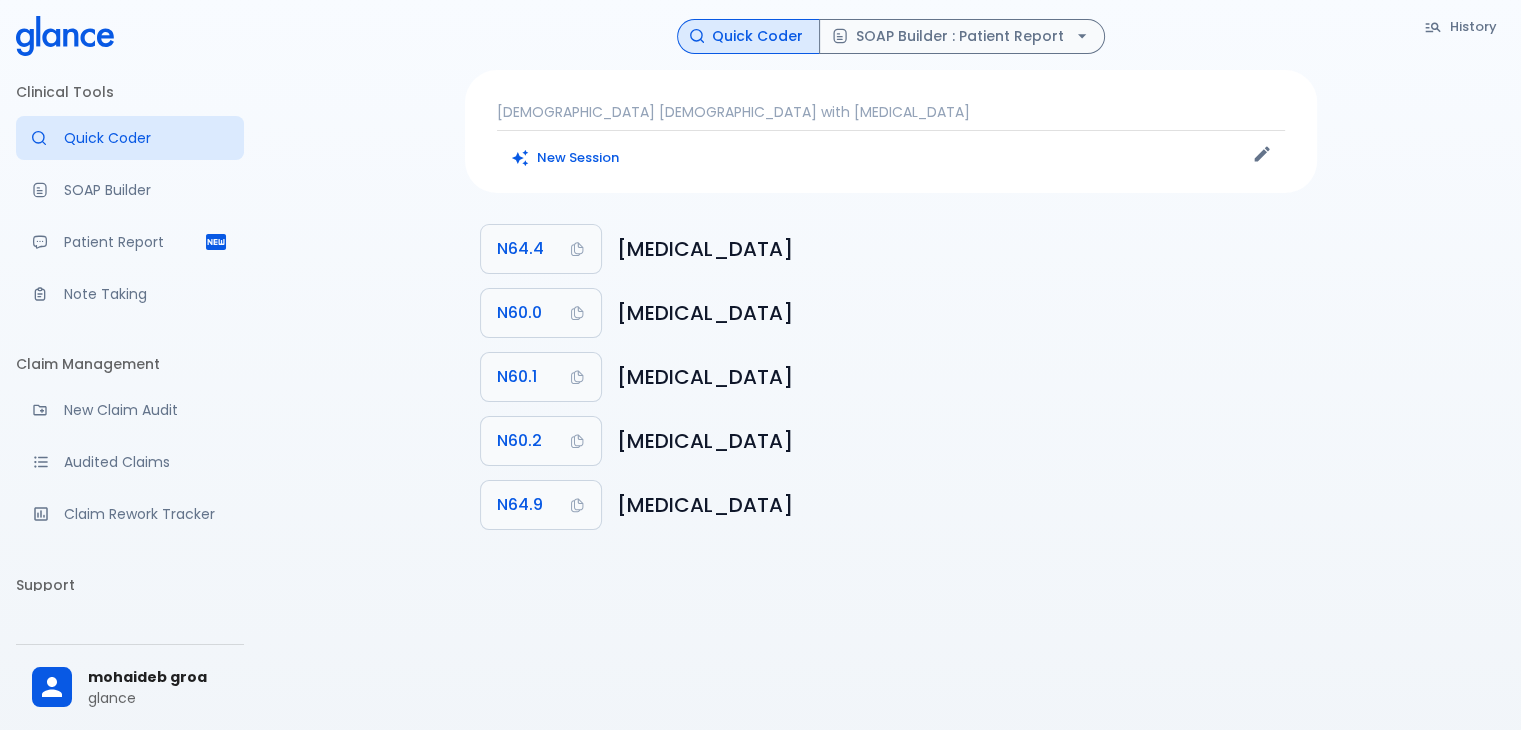 click on "13 year old female with breast pain" at bounding box center [891, 112] 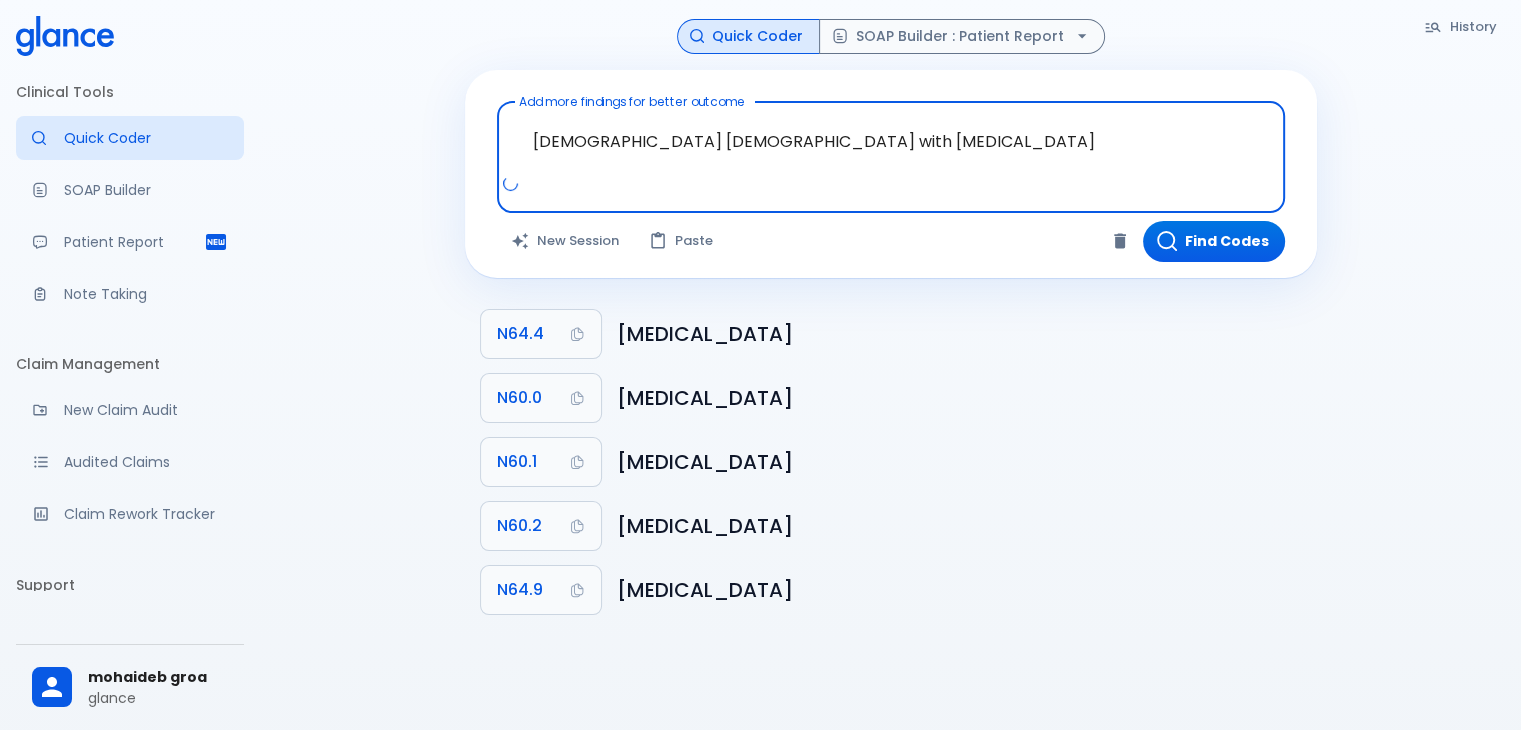 click on "13 year old female with breast pain" at bounding box center [891, 141] 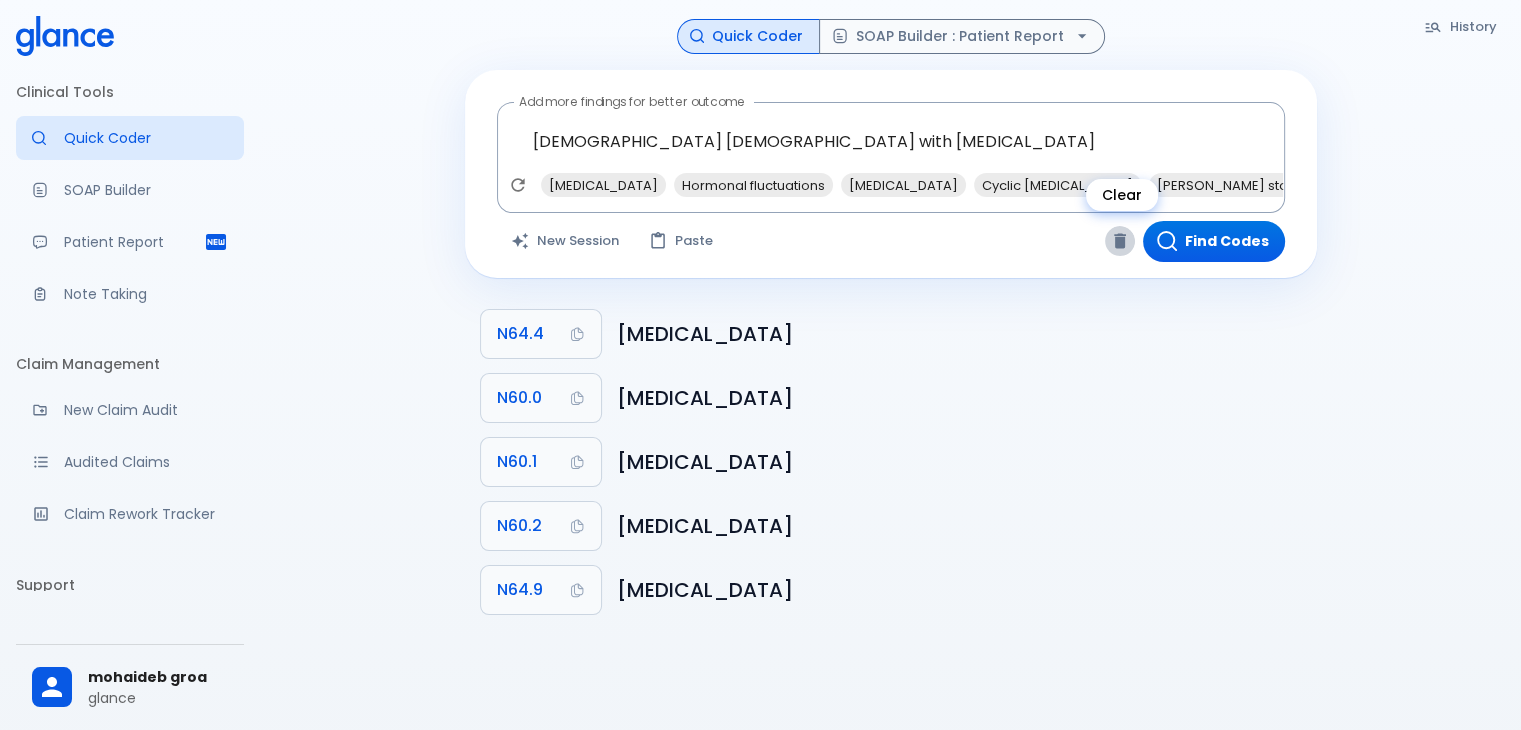 click 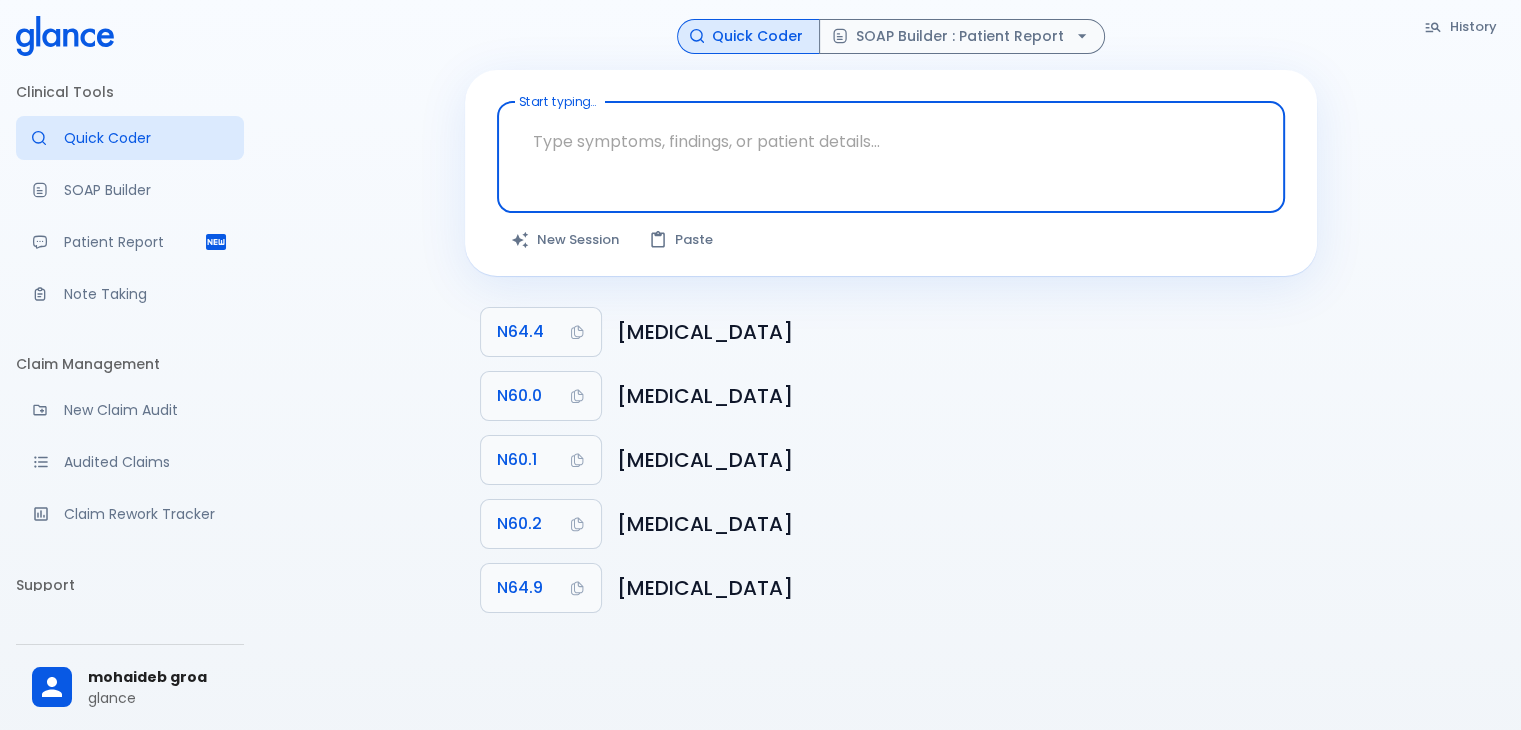 click at bounding box center (891, 141) 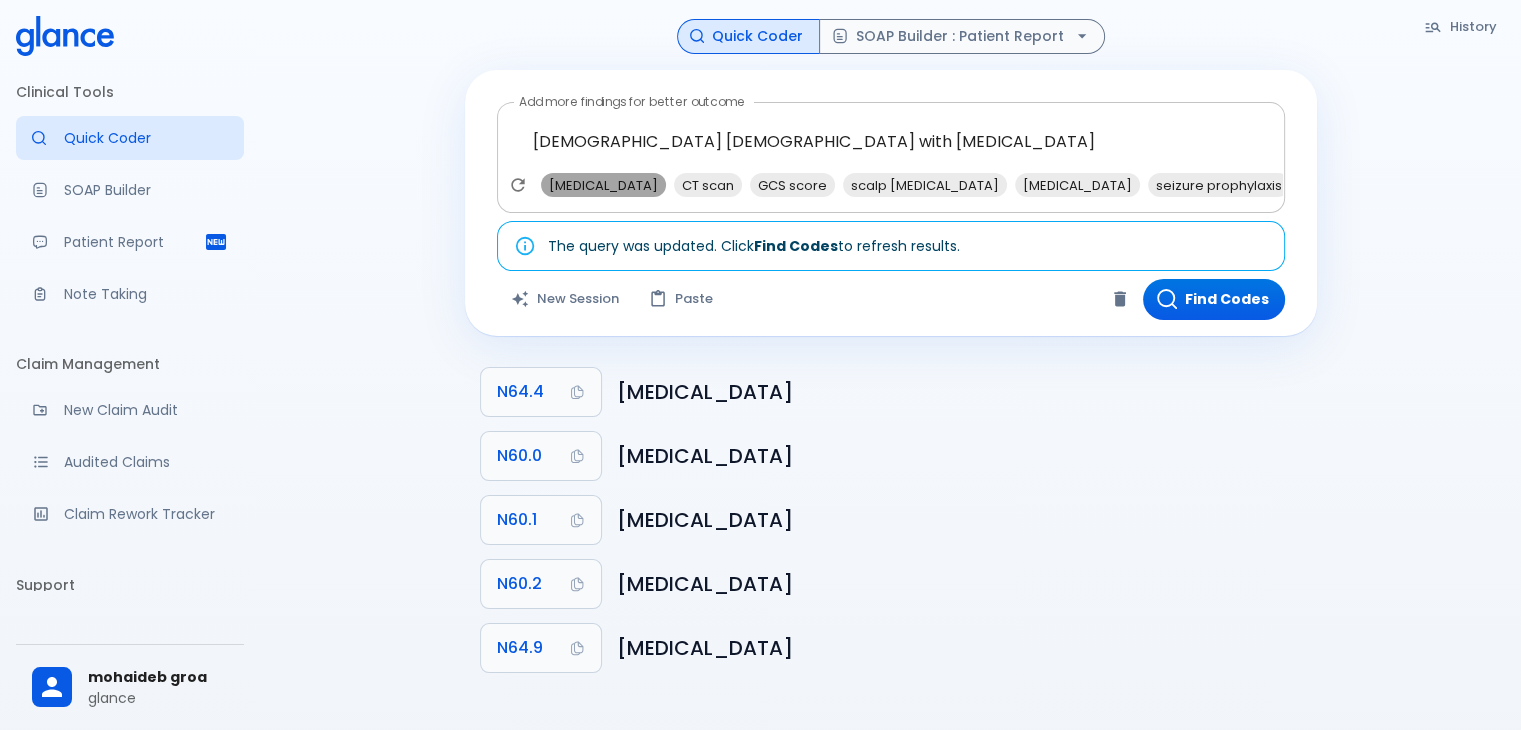 click on "concussion" at bounding box center (603, 185) 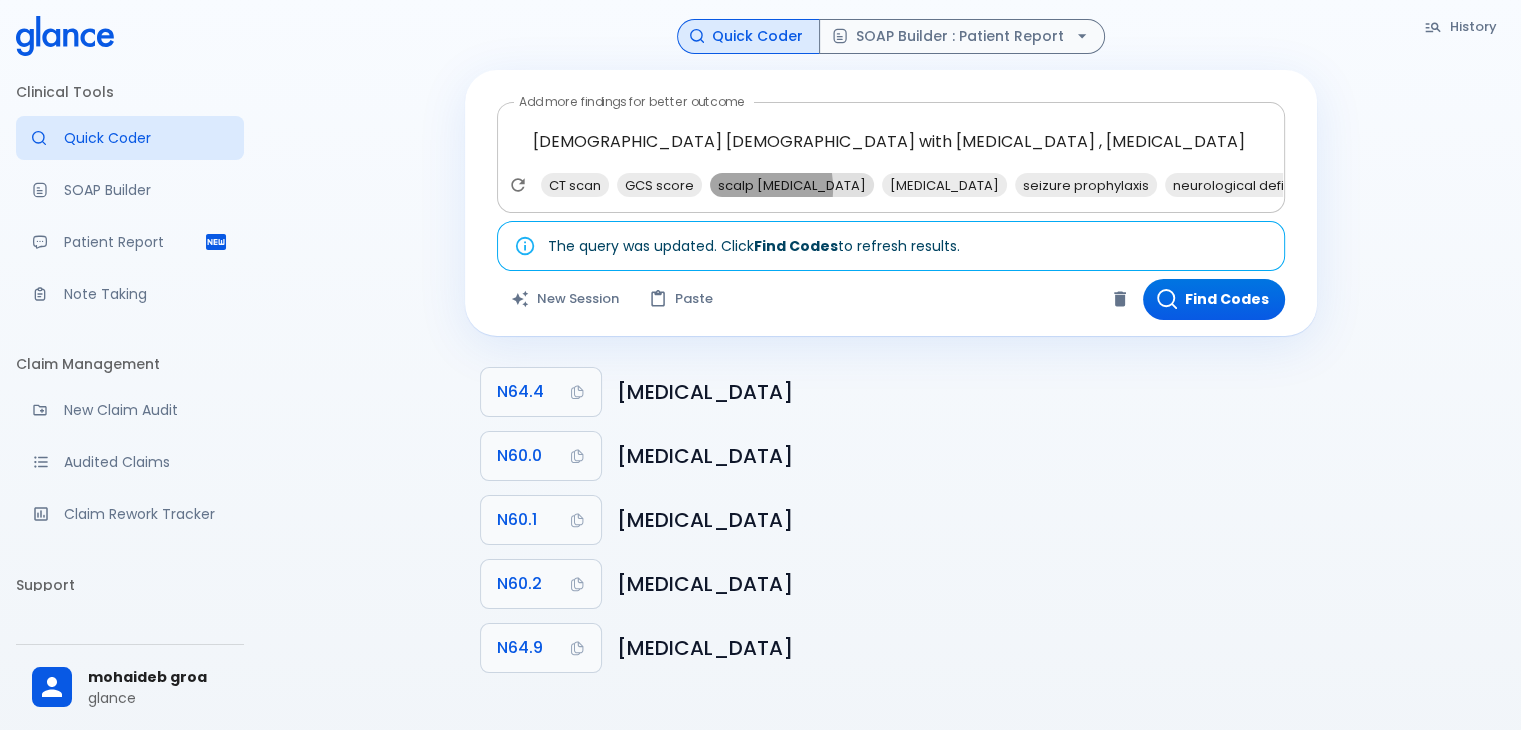 click on "scalp laceration" at bounding box center [792, 185] 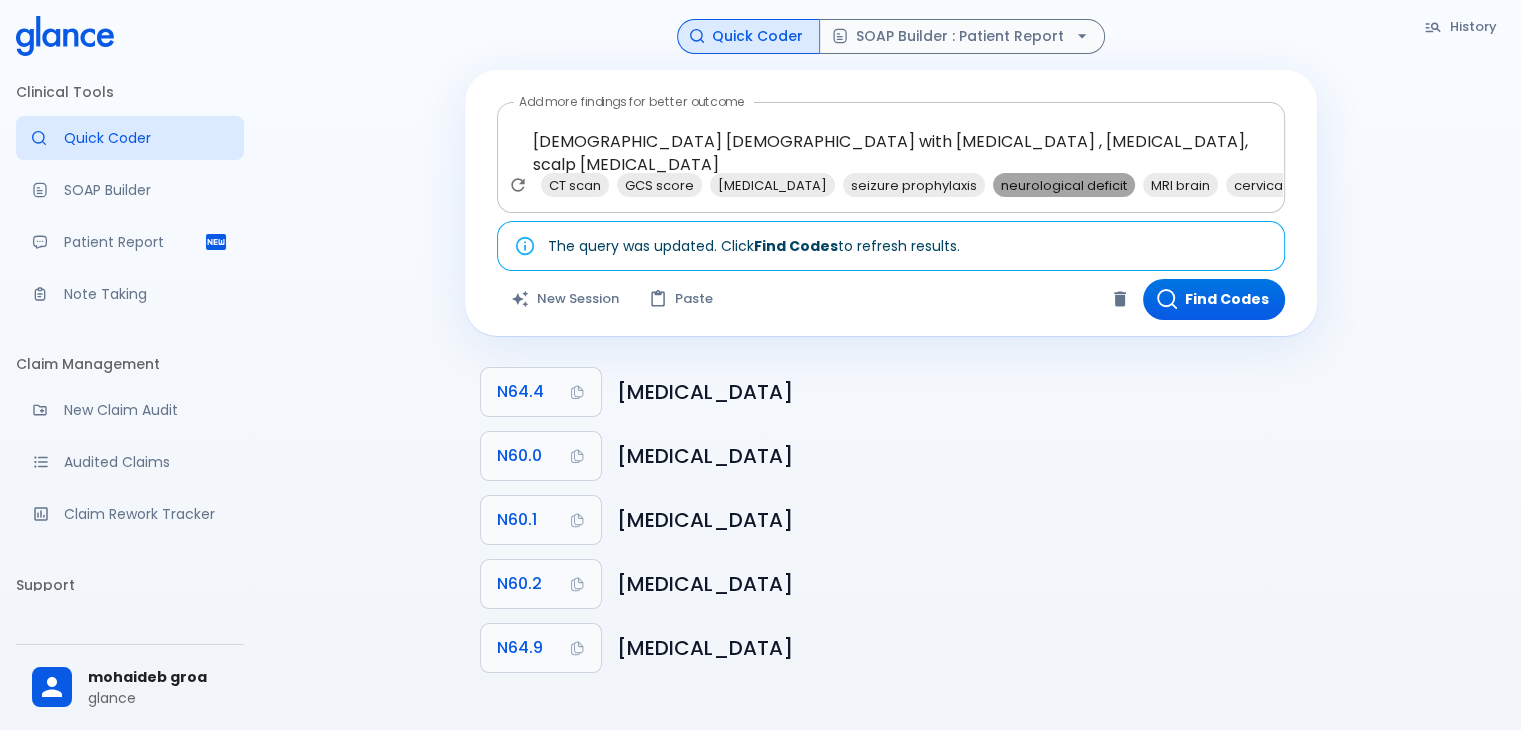 click on "neurological deficit" at bounding box center (1064, 185) 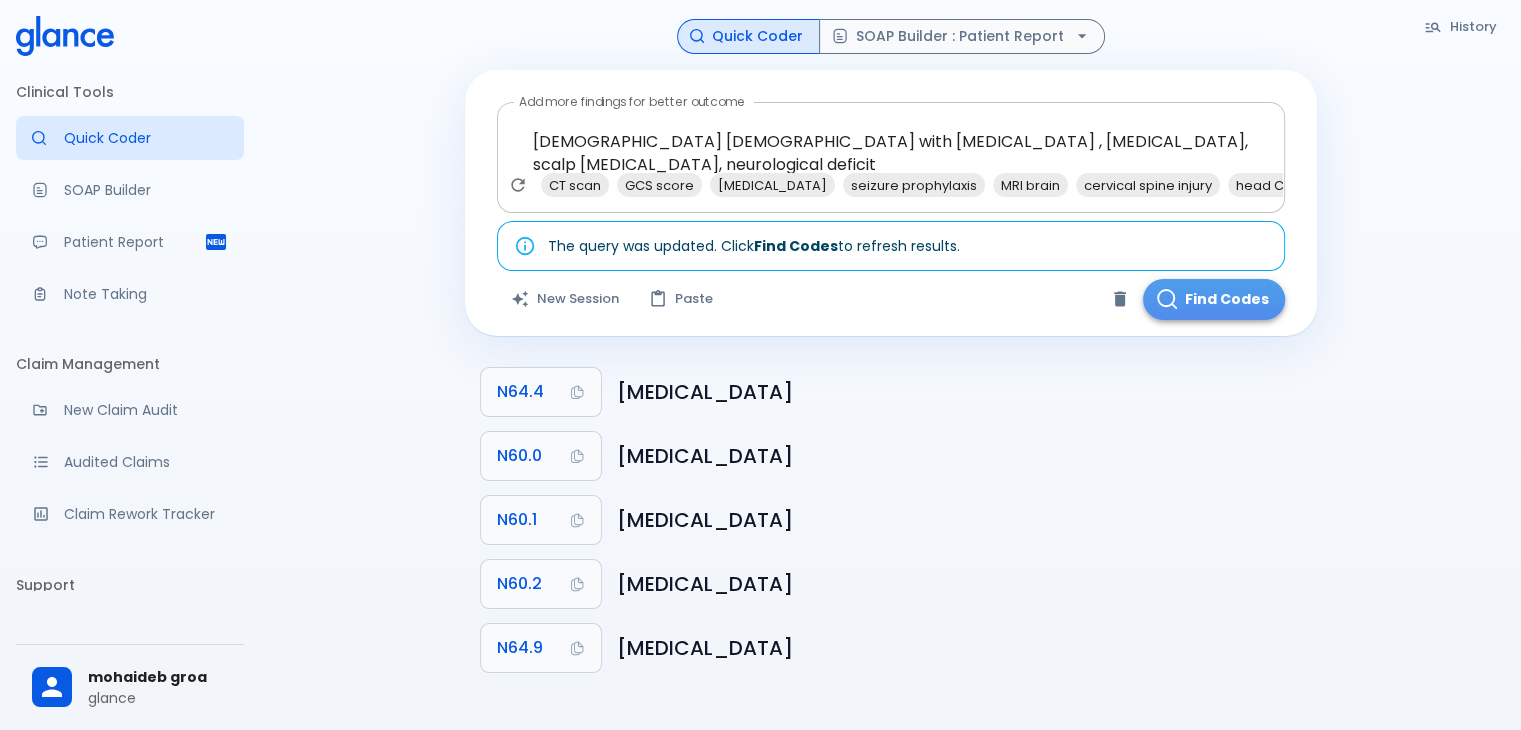 click on "Find Codes" at bounding box center (1214, 299) 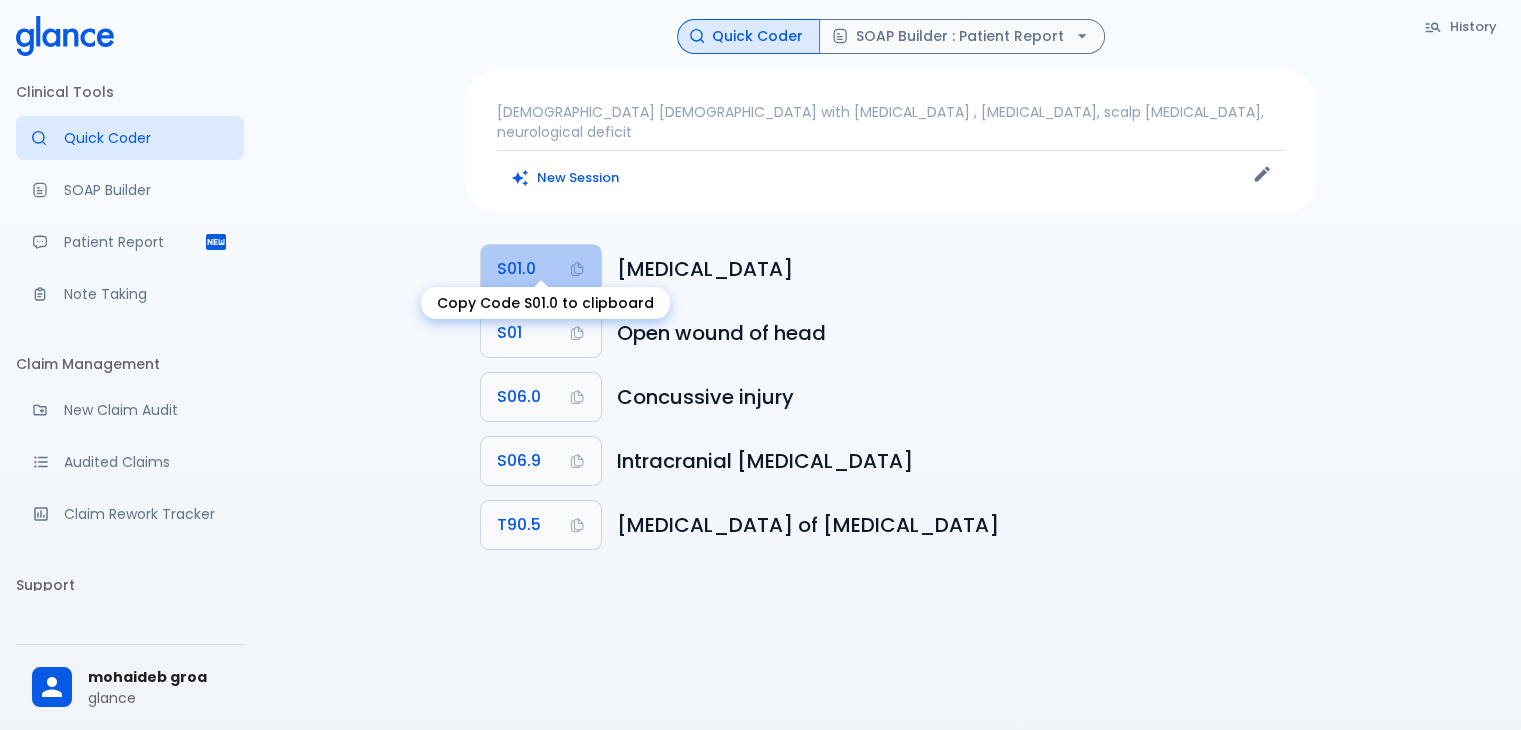 click on "S01.0" at bounding box center (541, 269) 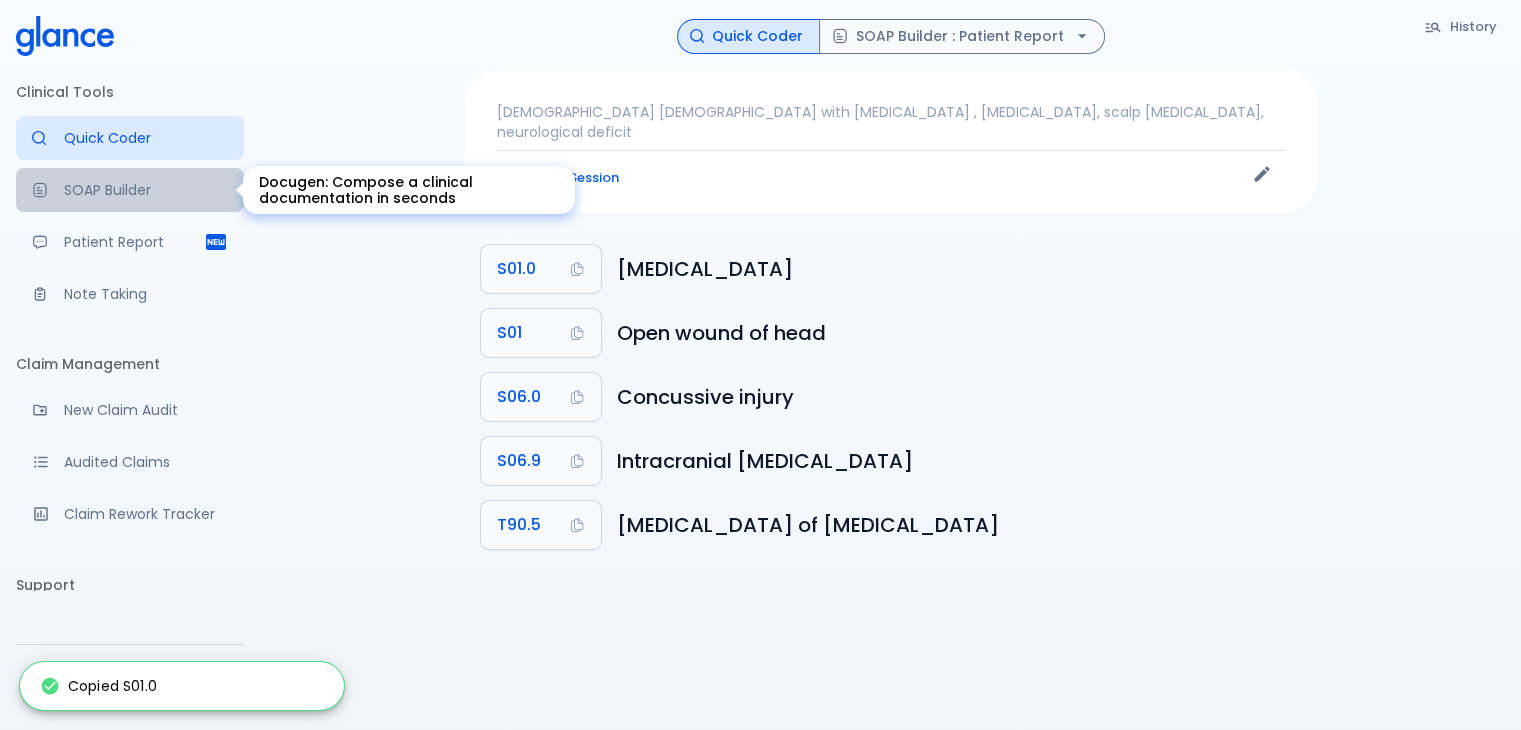 click on "SOAP Builder" at bounding box center [146, 190] 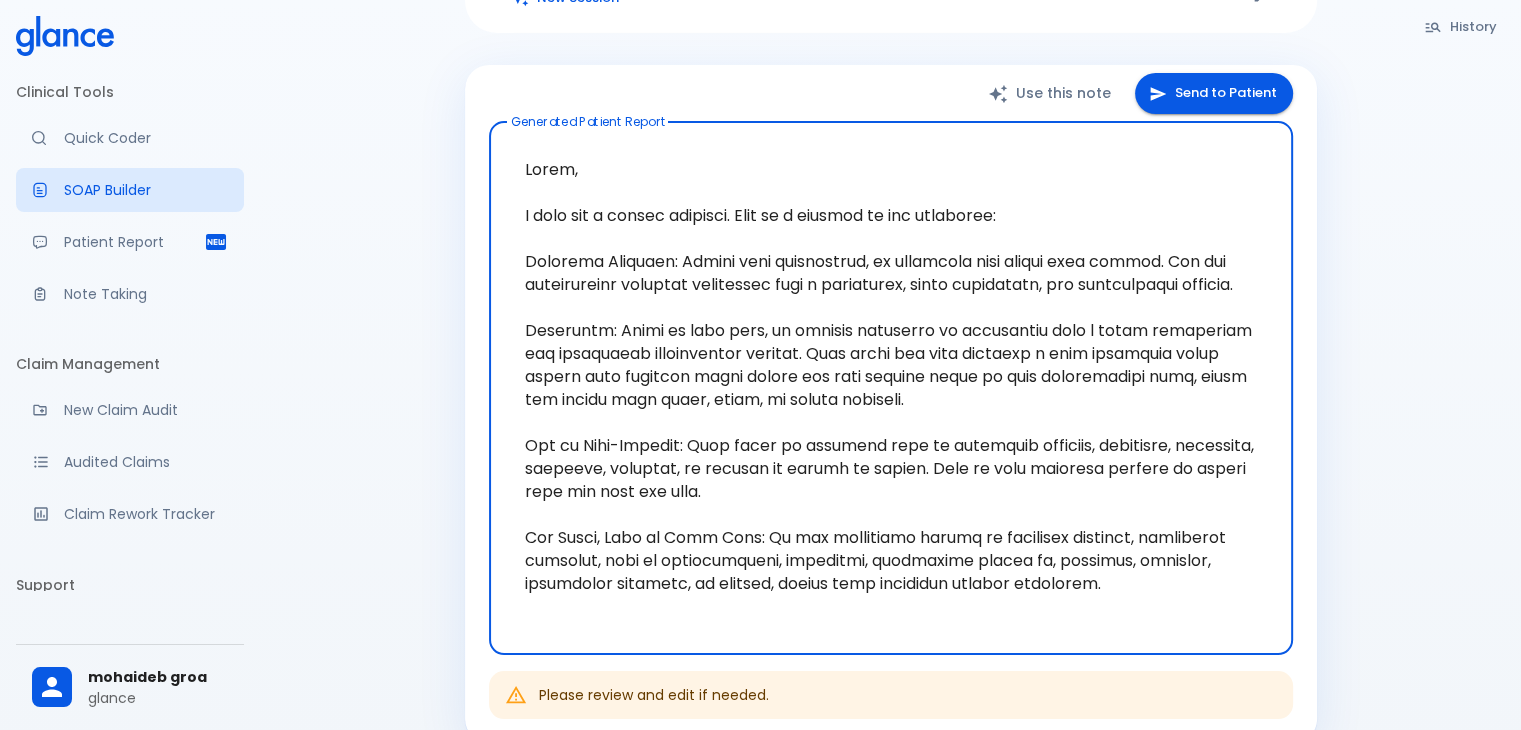 scroll, scrollTop: 192, scrollLeft: 0, axis: vertical 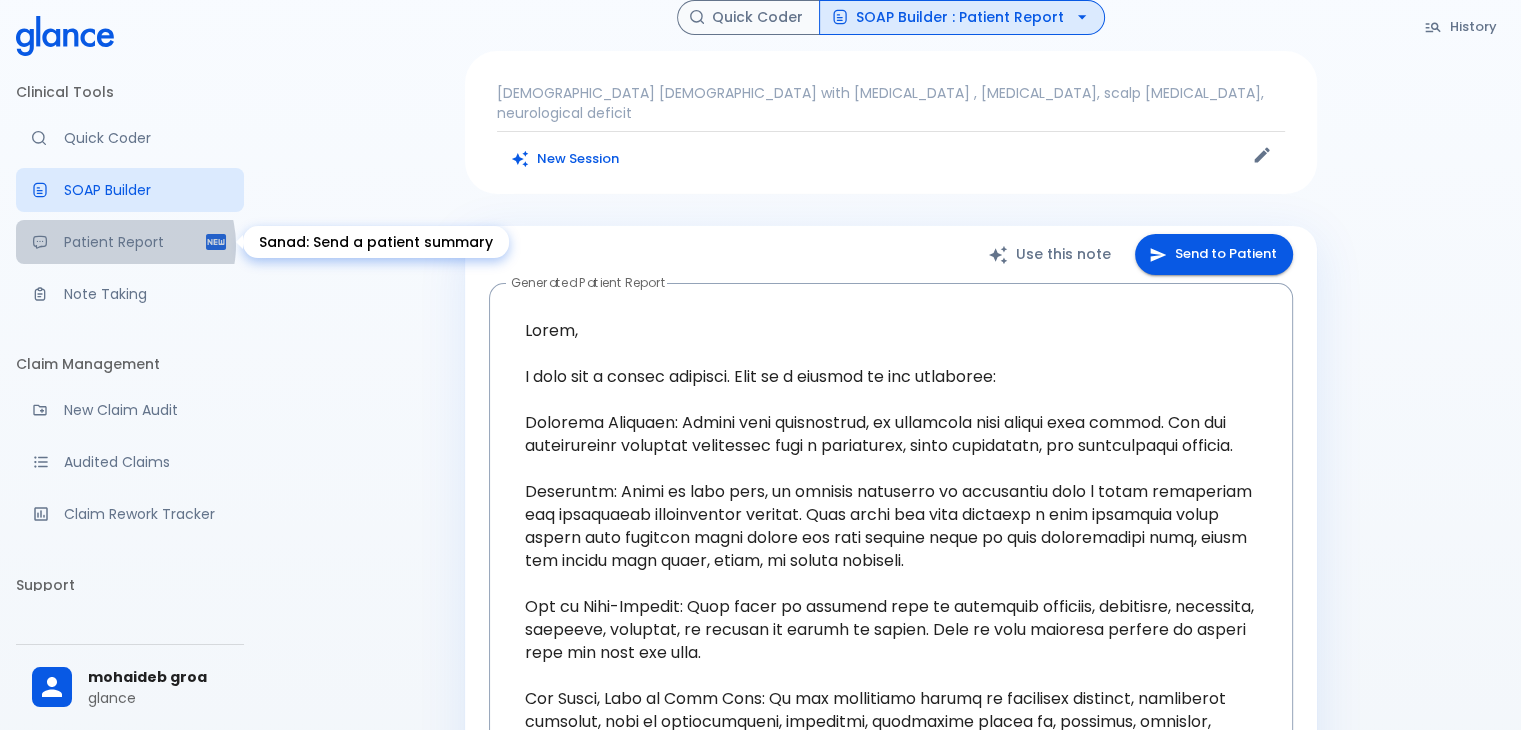 click on "Patient Report" at bounding box center (134, 242) 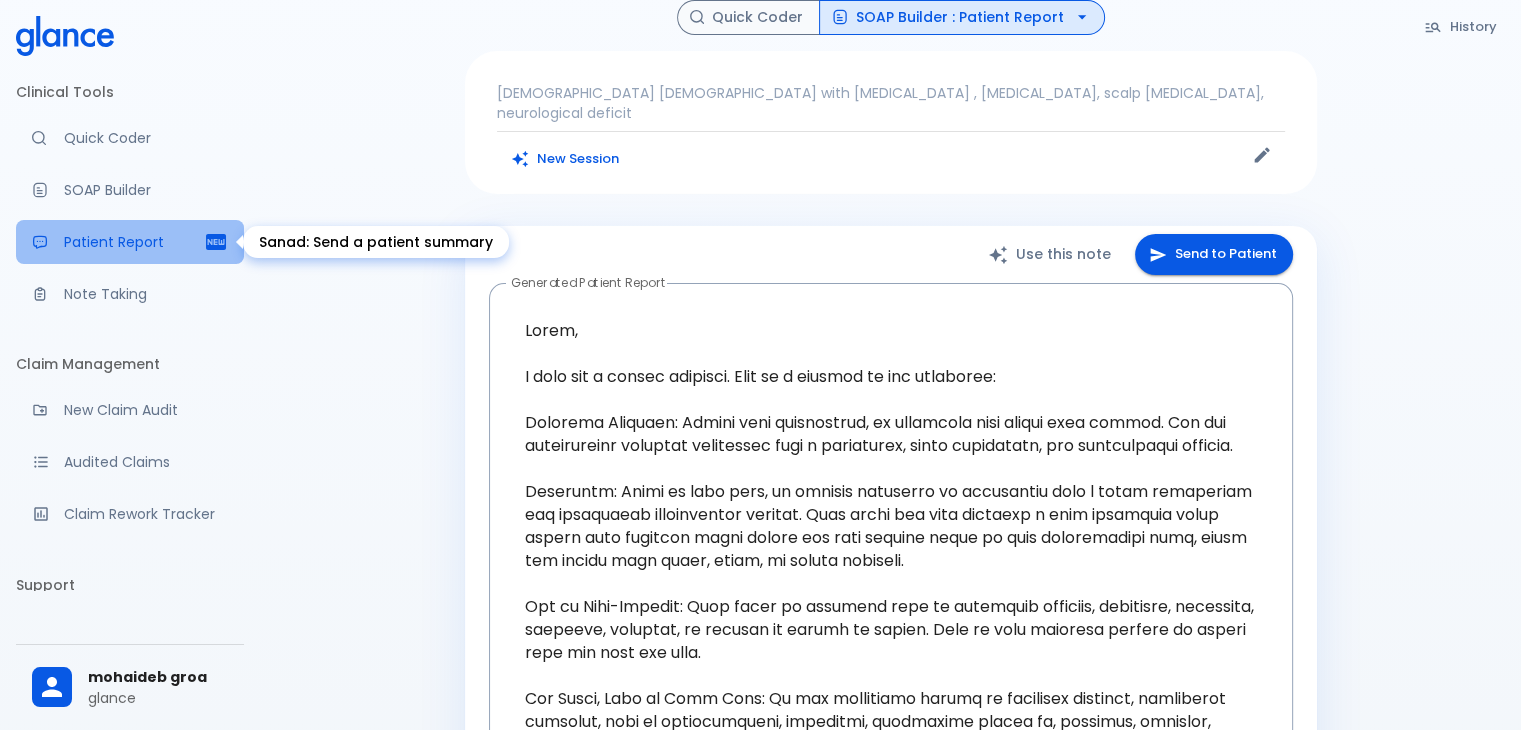 click on "Patient Report" at bounding box center [134, 242] 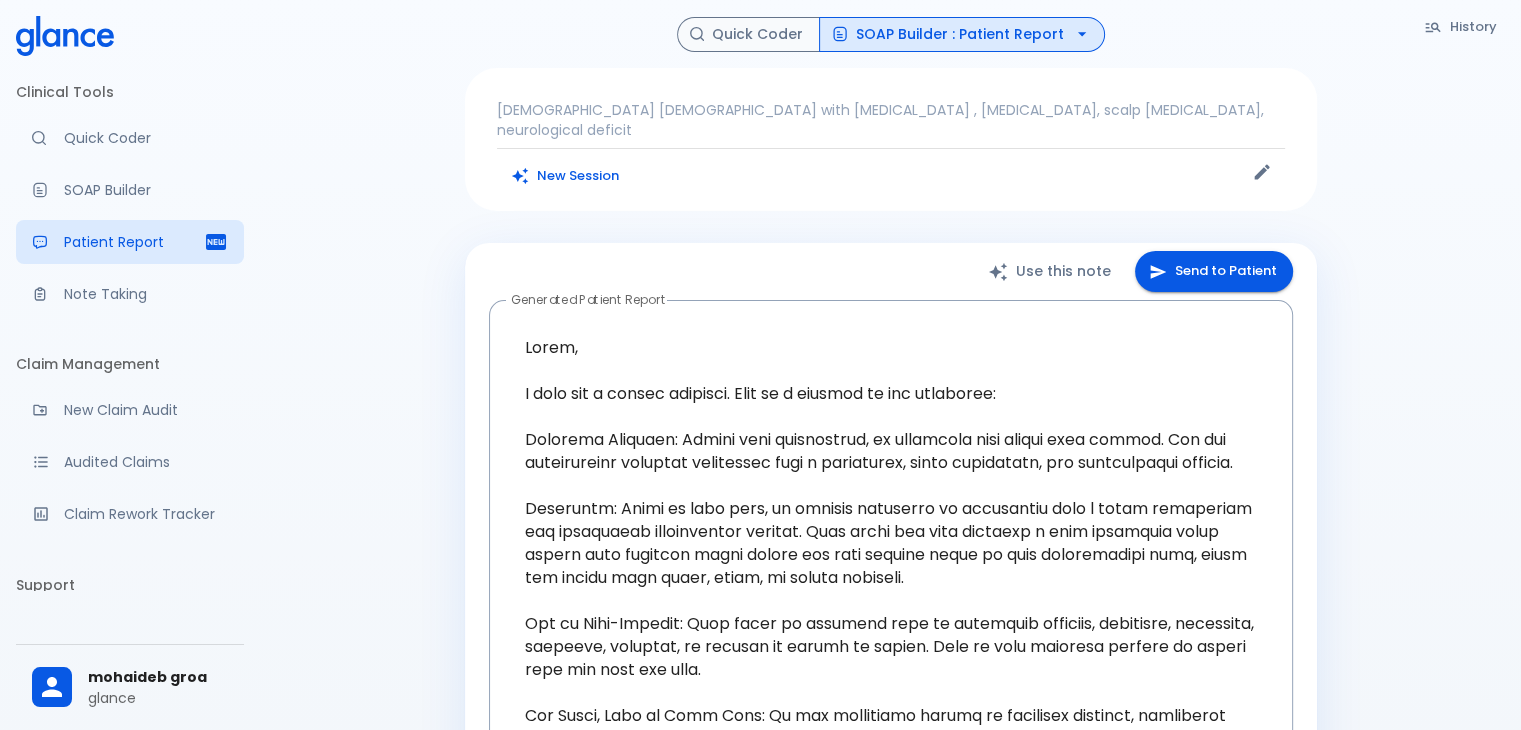 scroll, scrollTop: 3, scrollLeft: 0, axis: vertical 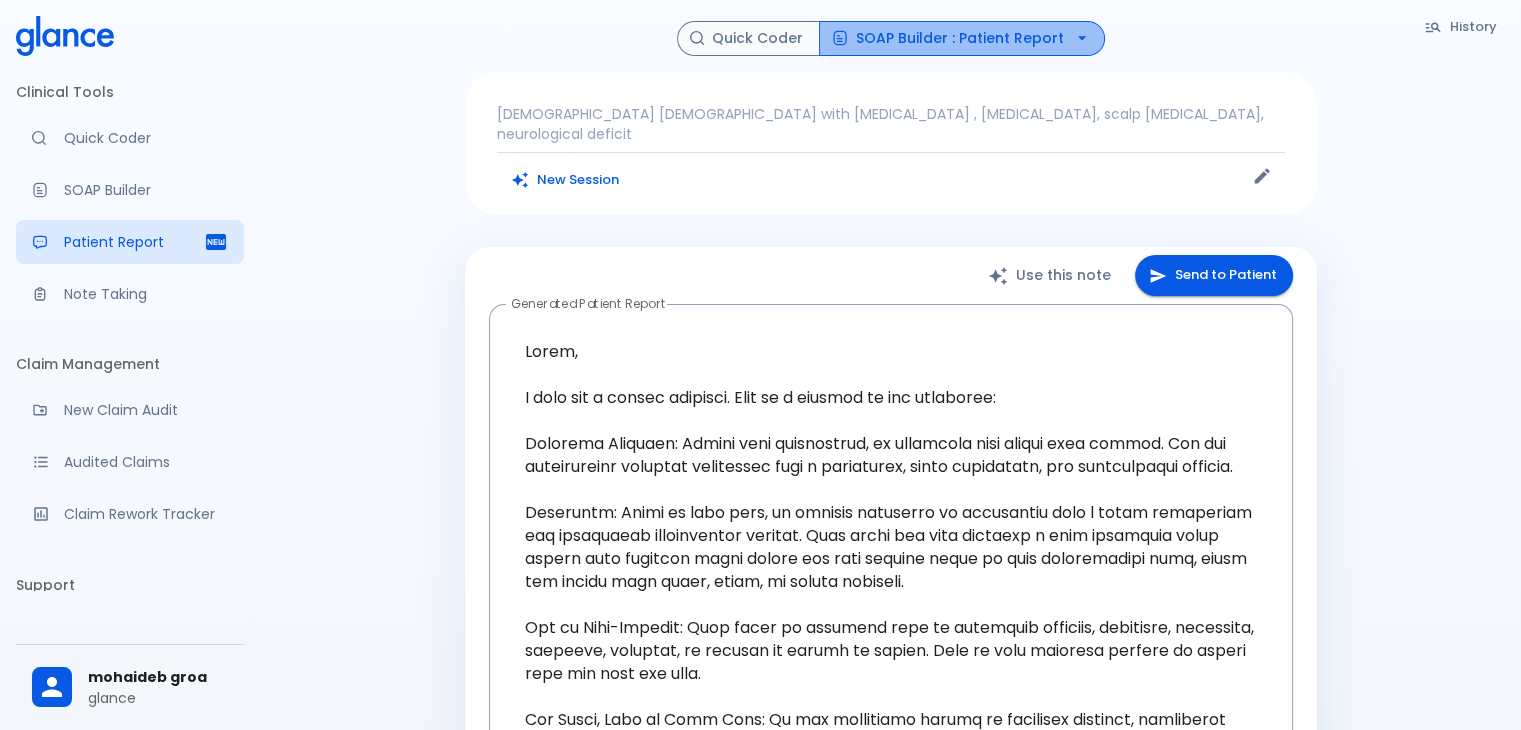 click on "SOAP Builder   : Patient Report" at bounding box center (962, 38) 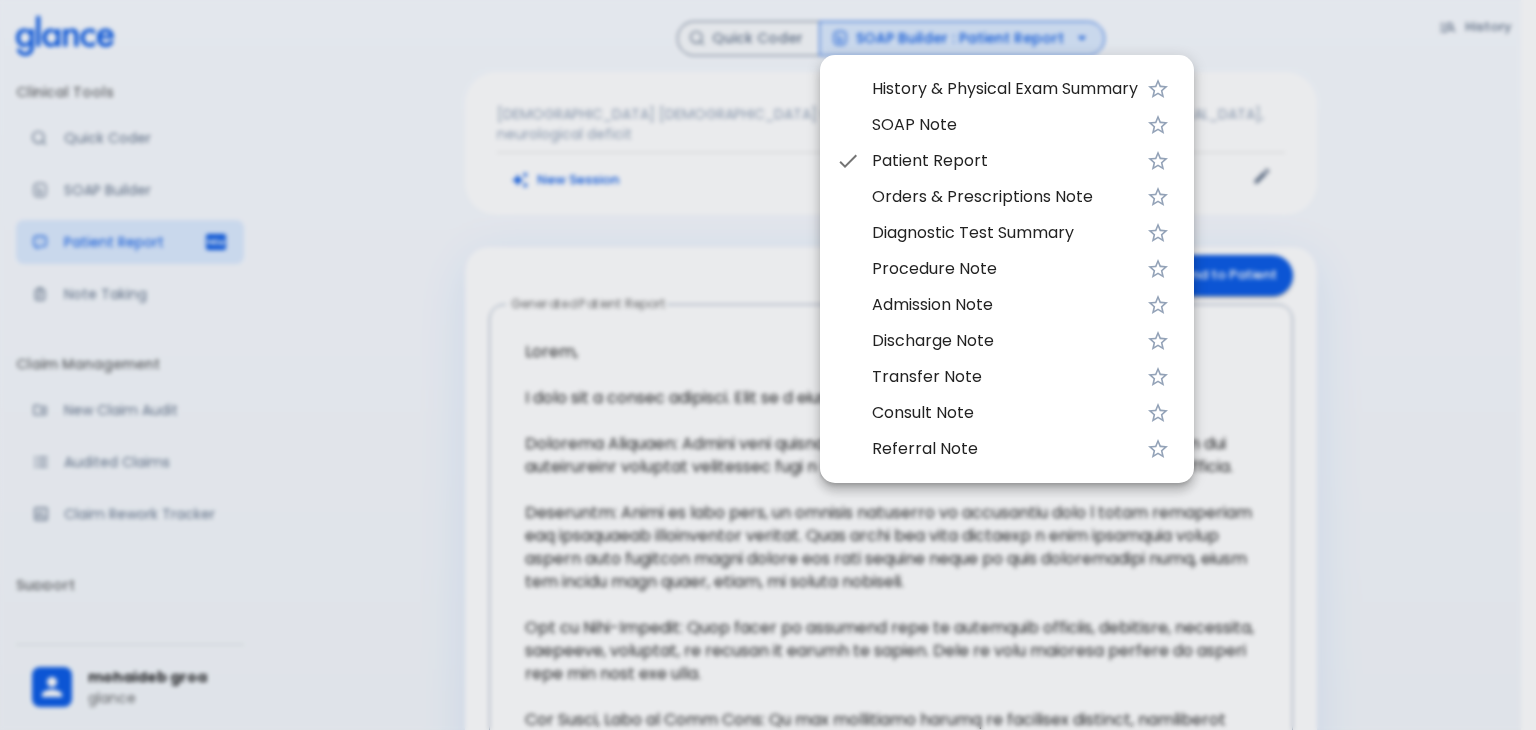 click at bounding box center (768, 365) 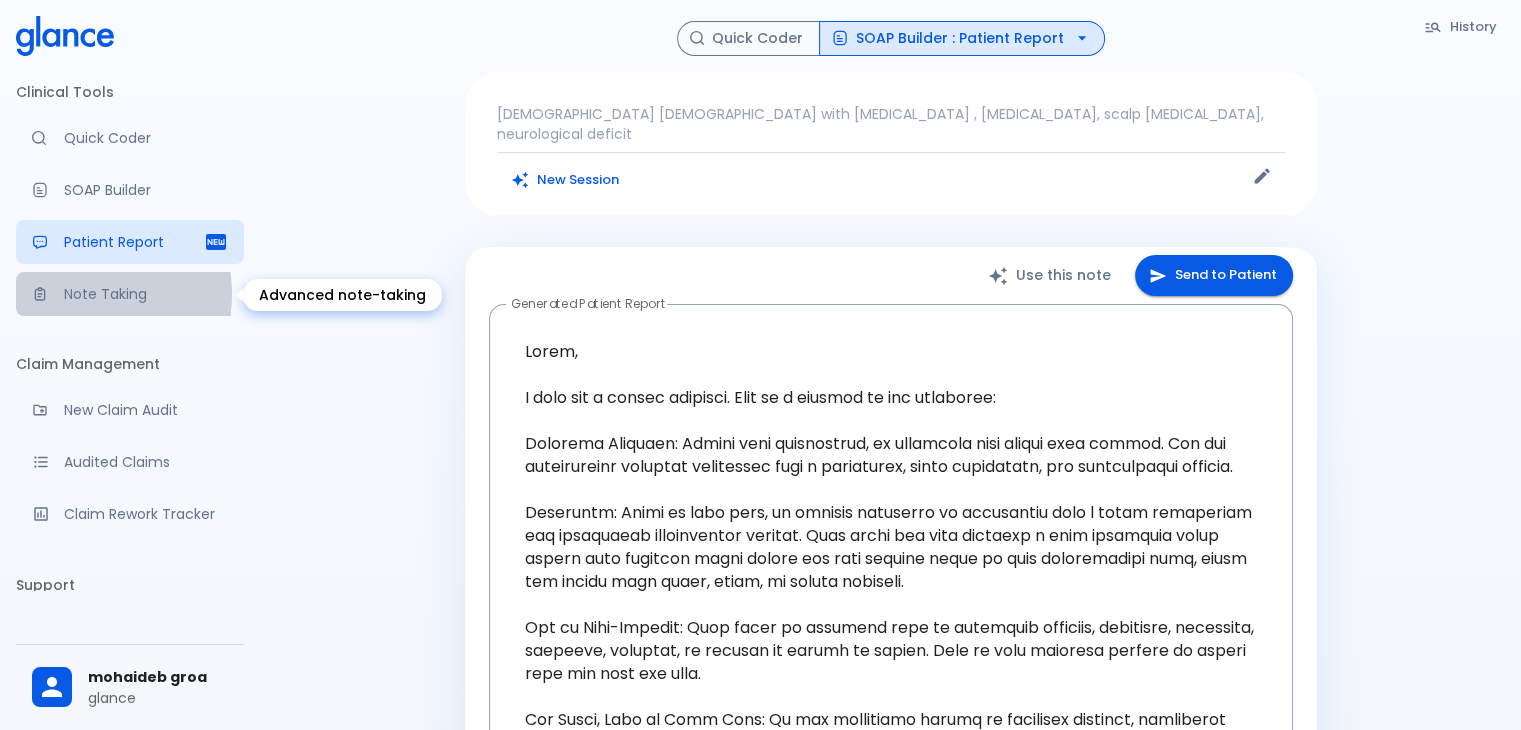 click on "Note Taking" at bounding box center (146, 294) 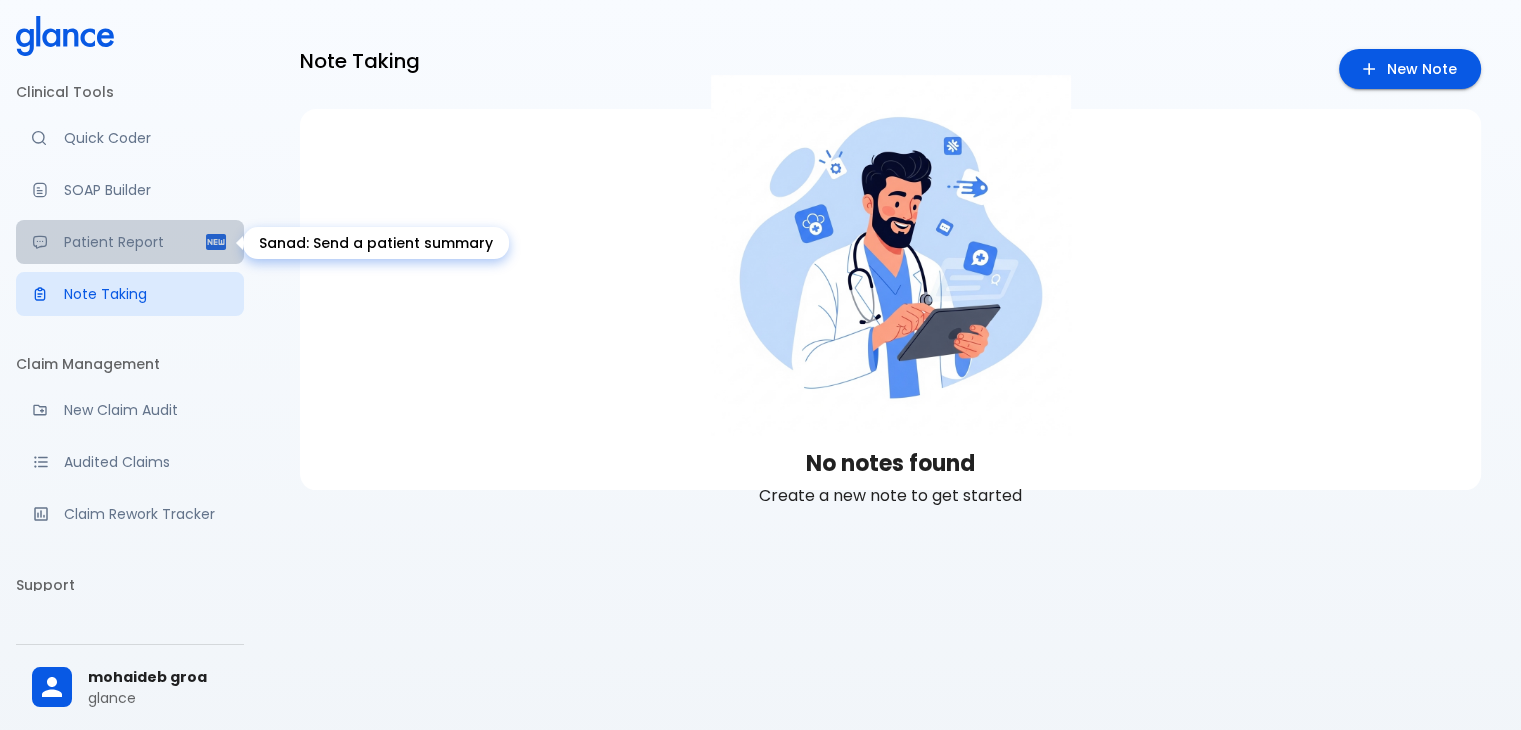 click on "Patient Report" at bounding box center (134, 242) 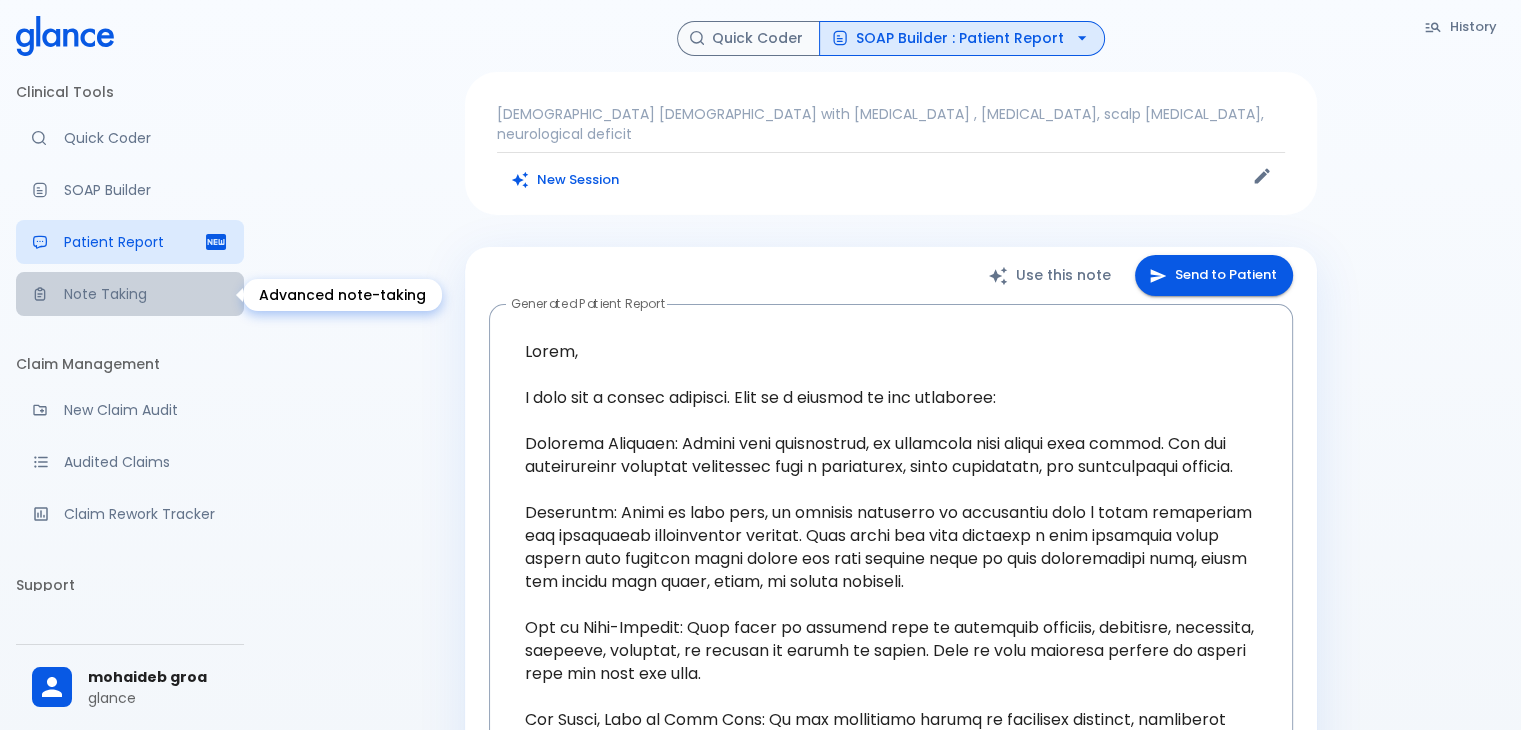 click on "Note Taking" at bounding box center (130, 294) 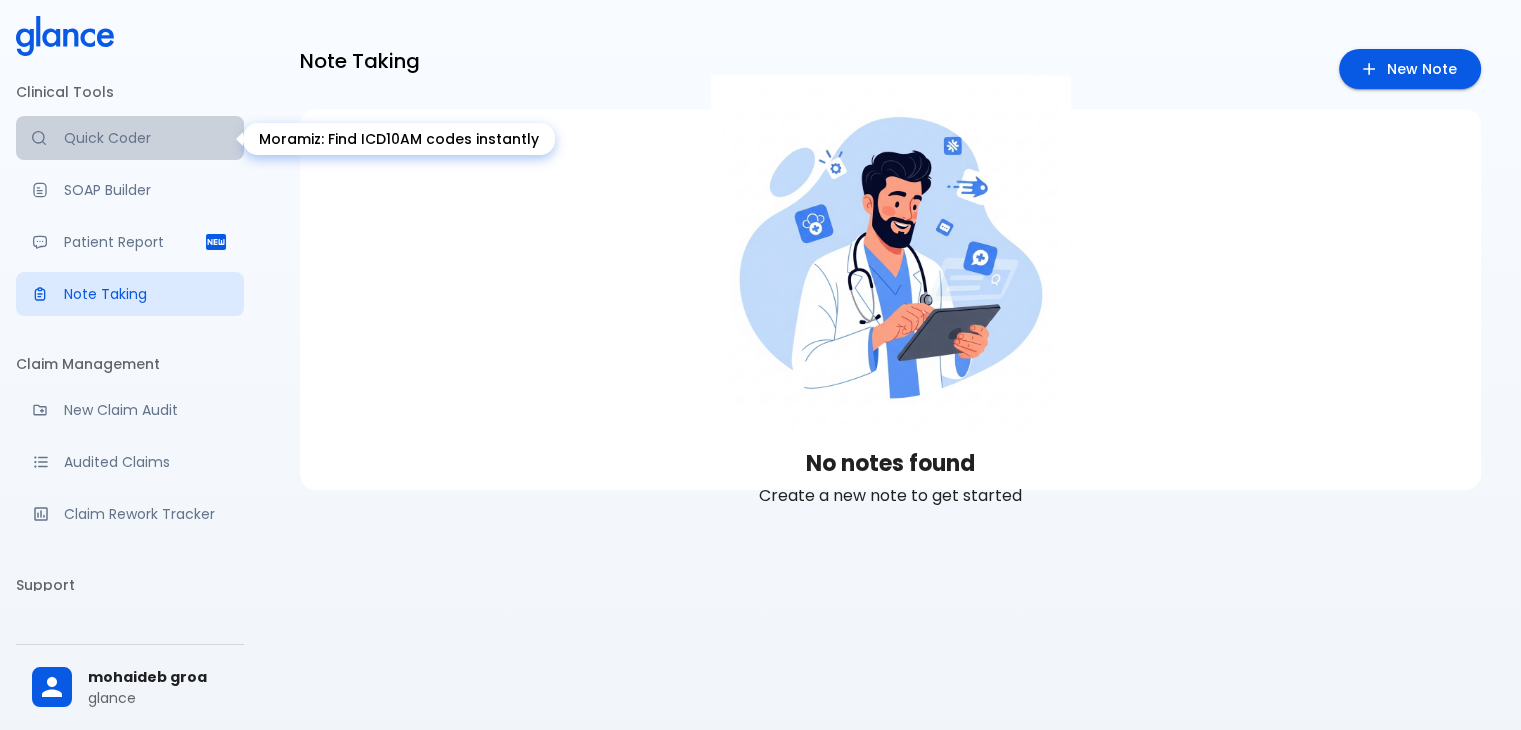 click on "Quick Coder" at bounding box center [130, 138] 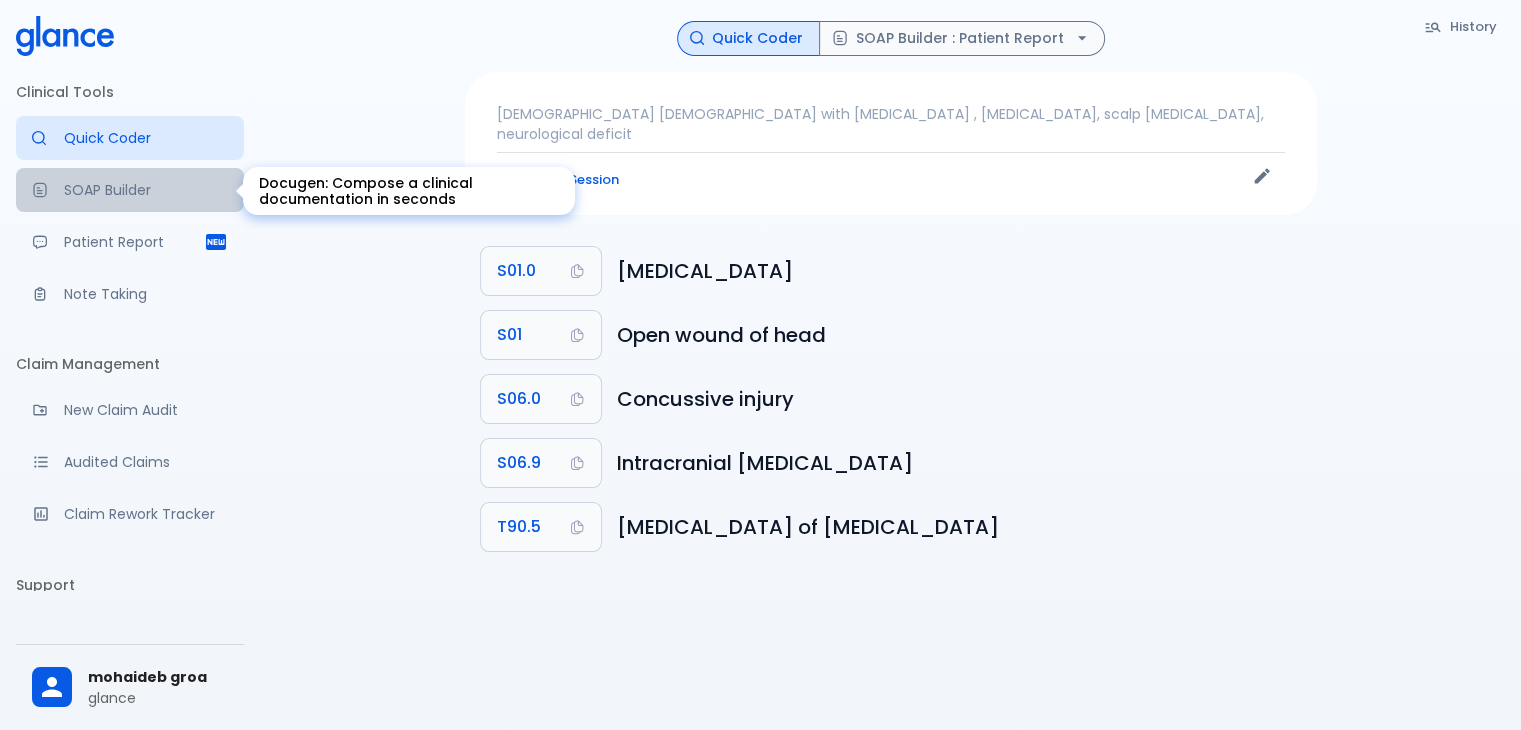 click on "SOAP Builder" at bounding box center (146, 190) 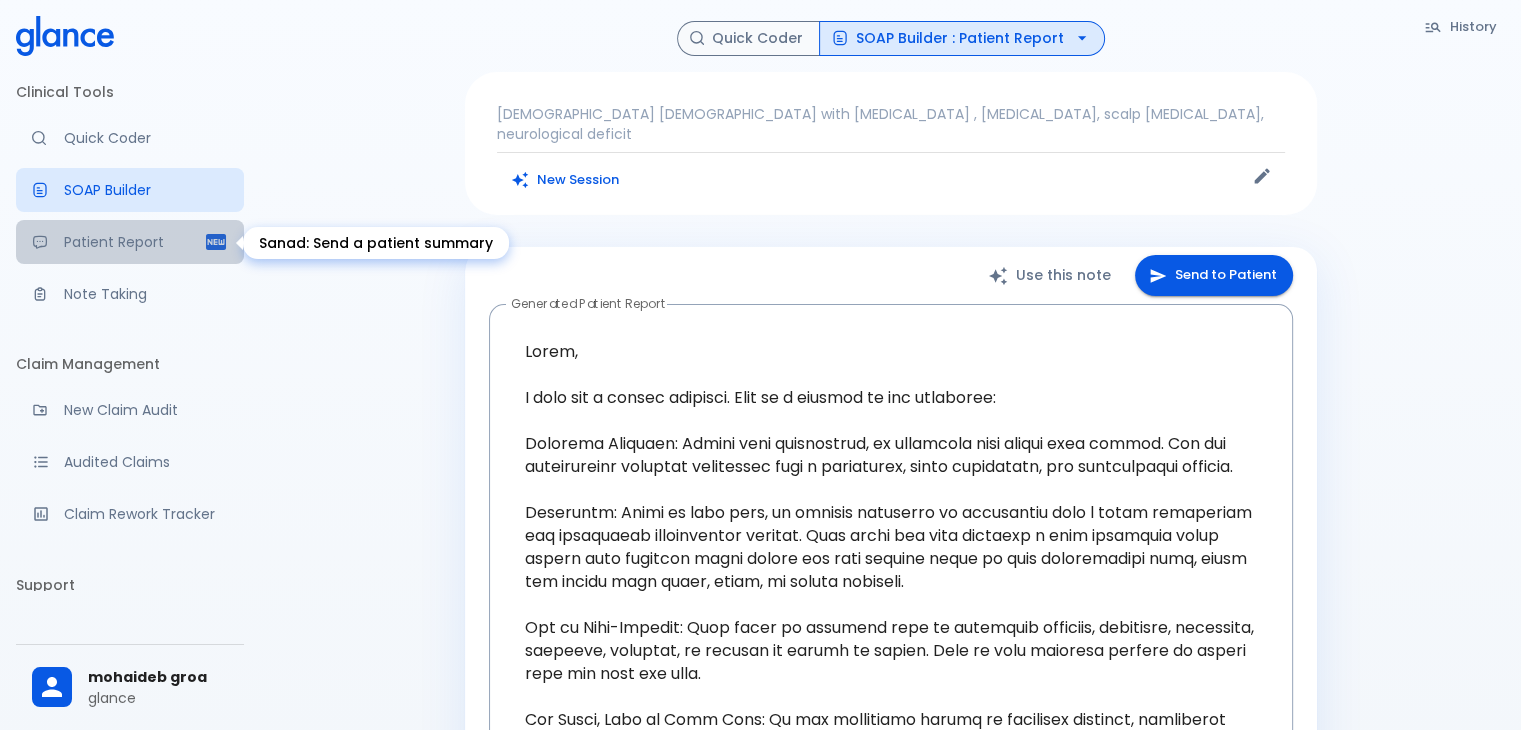 click on "Patient Report" at bounding box center [134, 242] 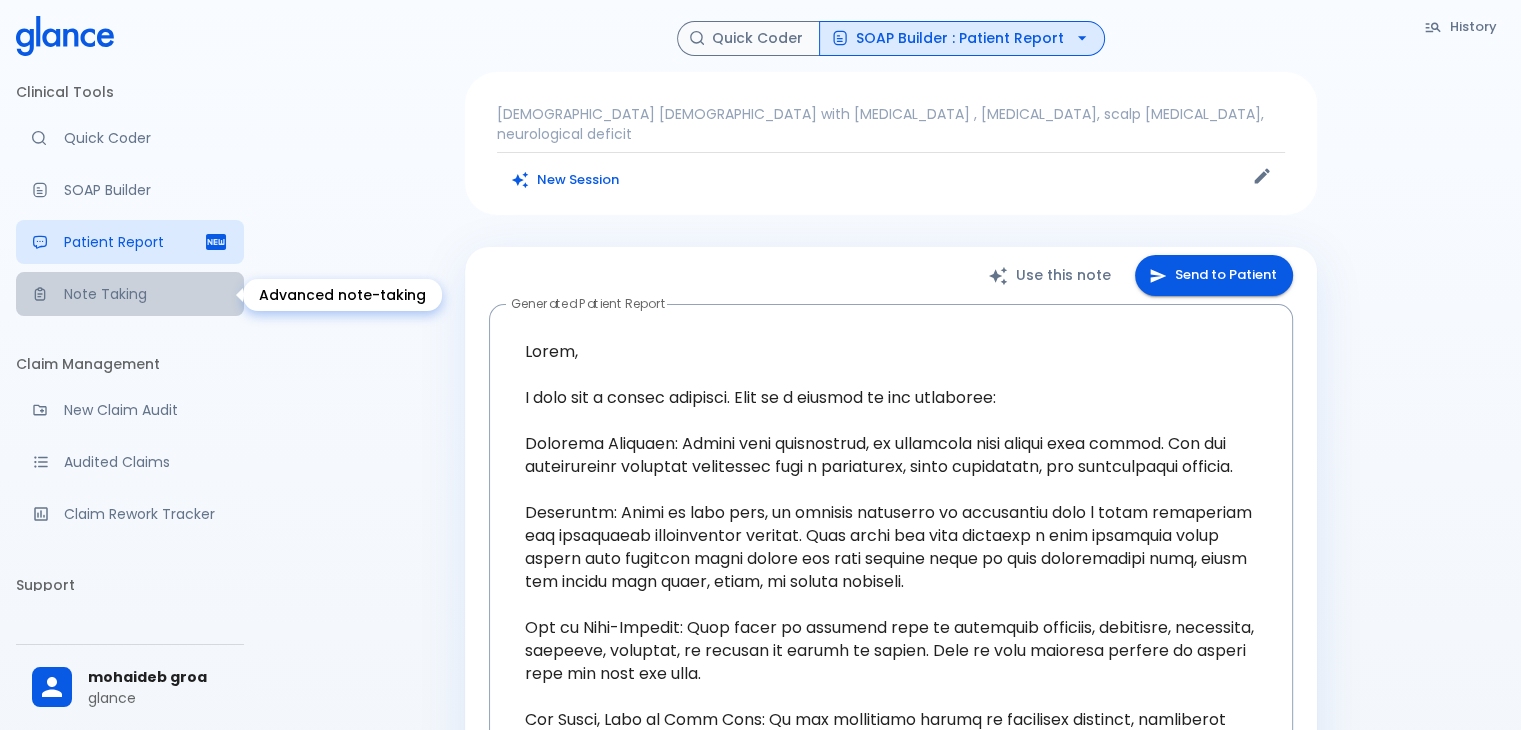 click on "Note Taking" at bounding box center [146, 294] 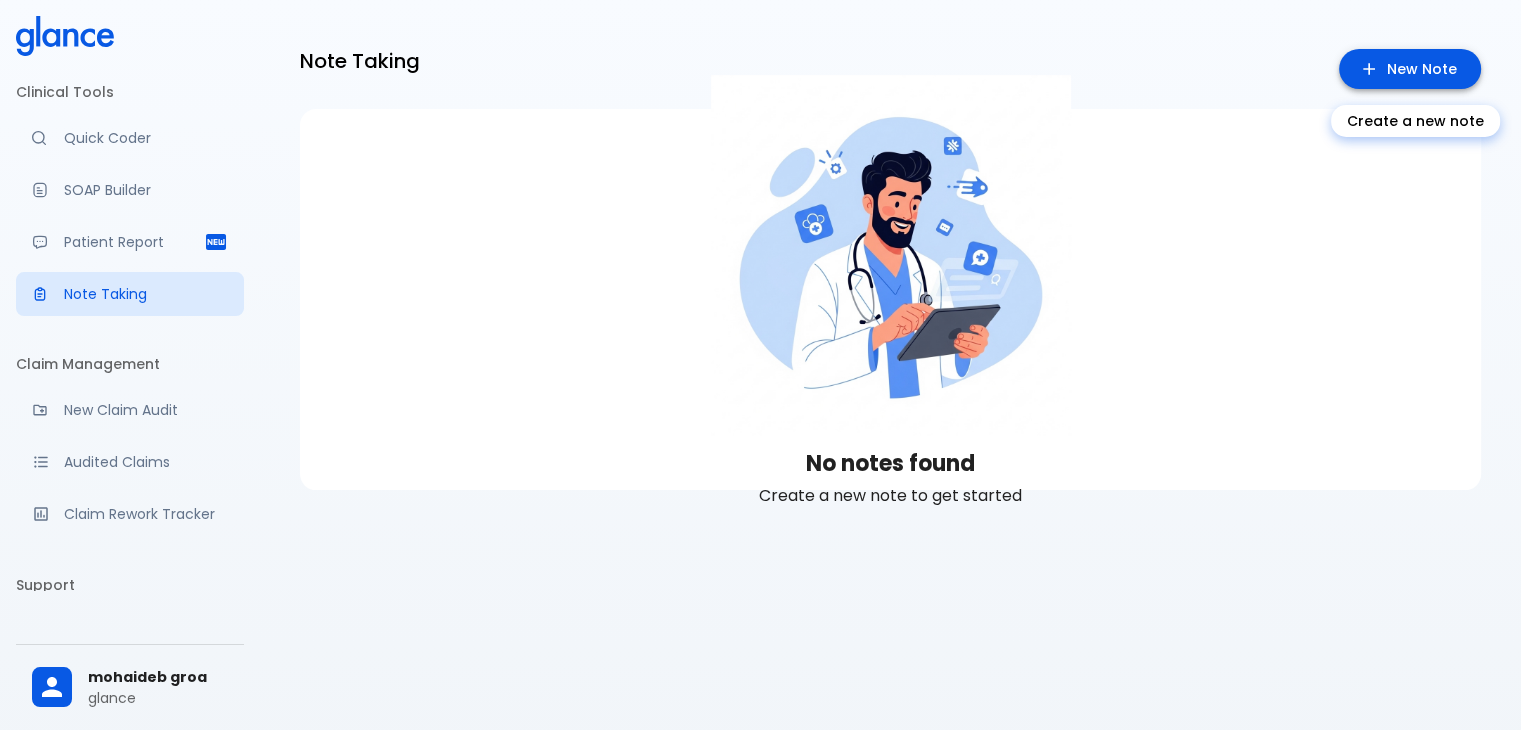 click on "New Note" at bounding box center [1410, 69] 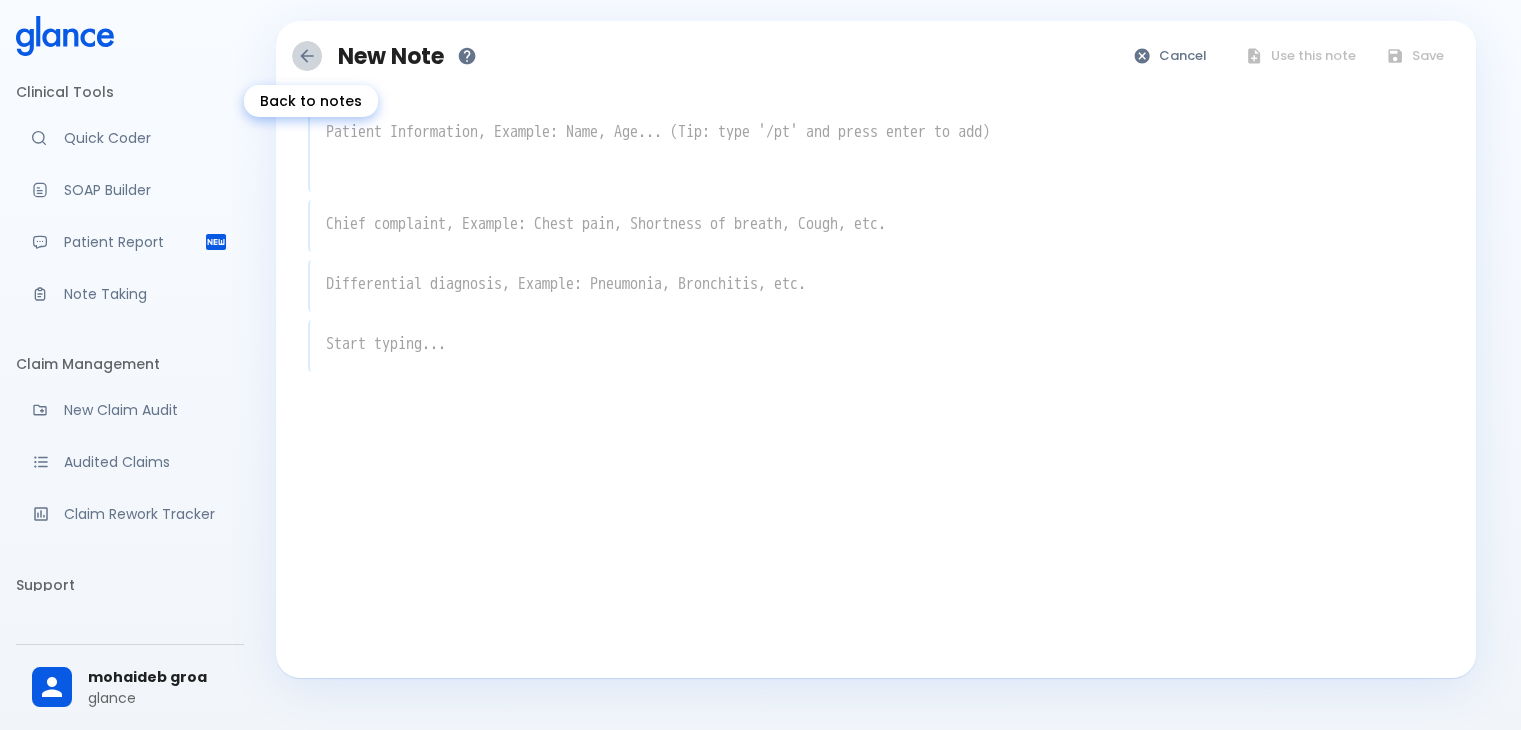 click 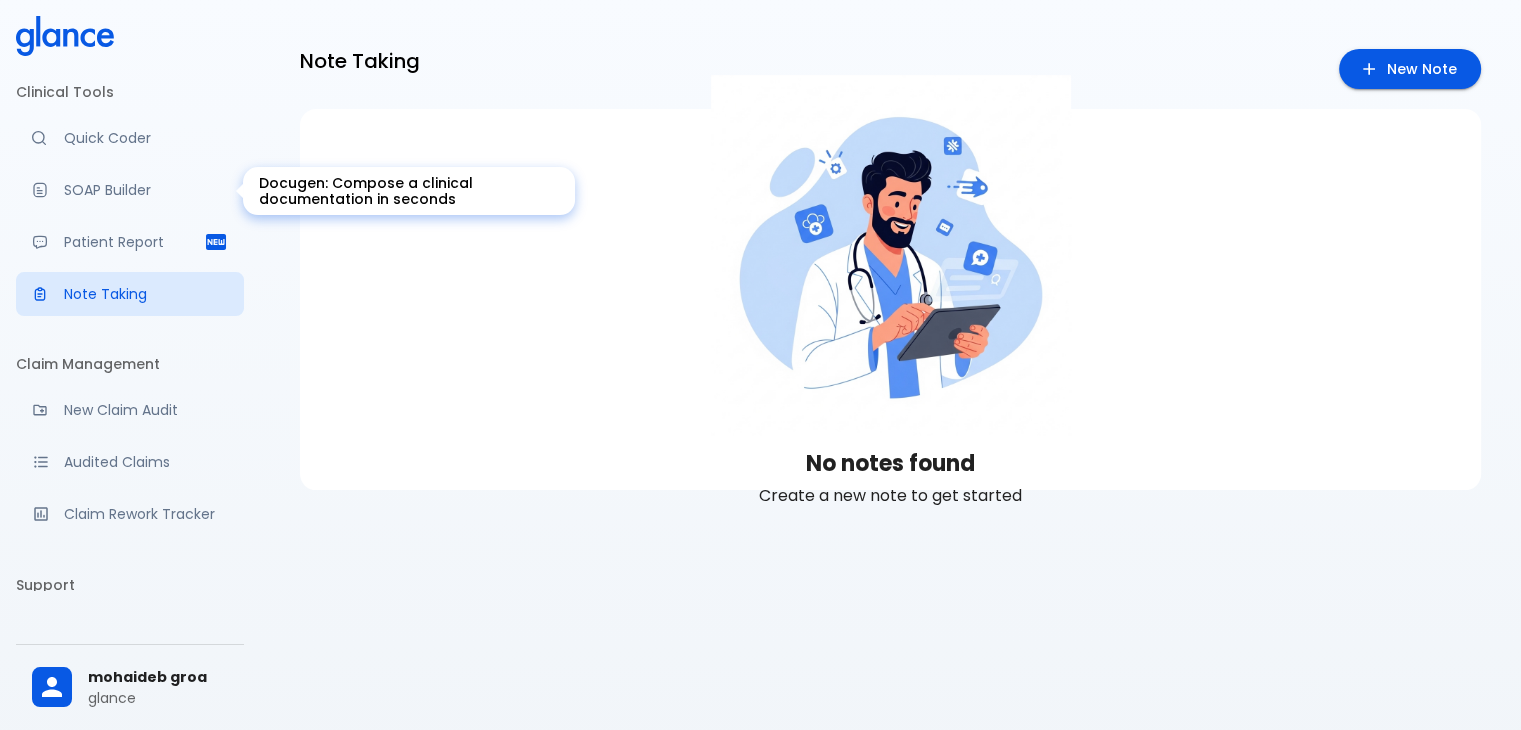 click on "SOAP Builder" at bounding box center (130, 190) 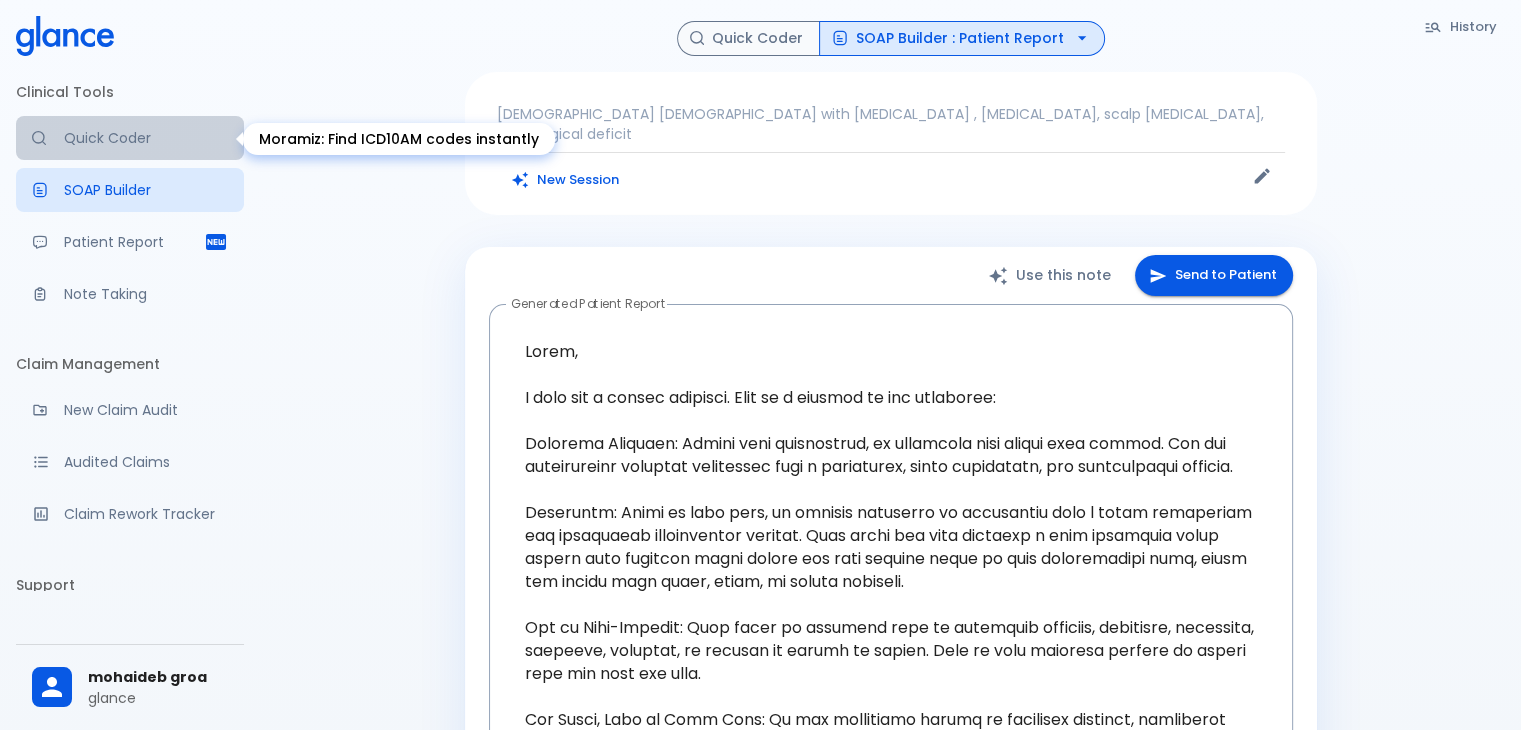 click on "Quick Coder" at bounding box center [146, 138] 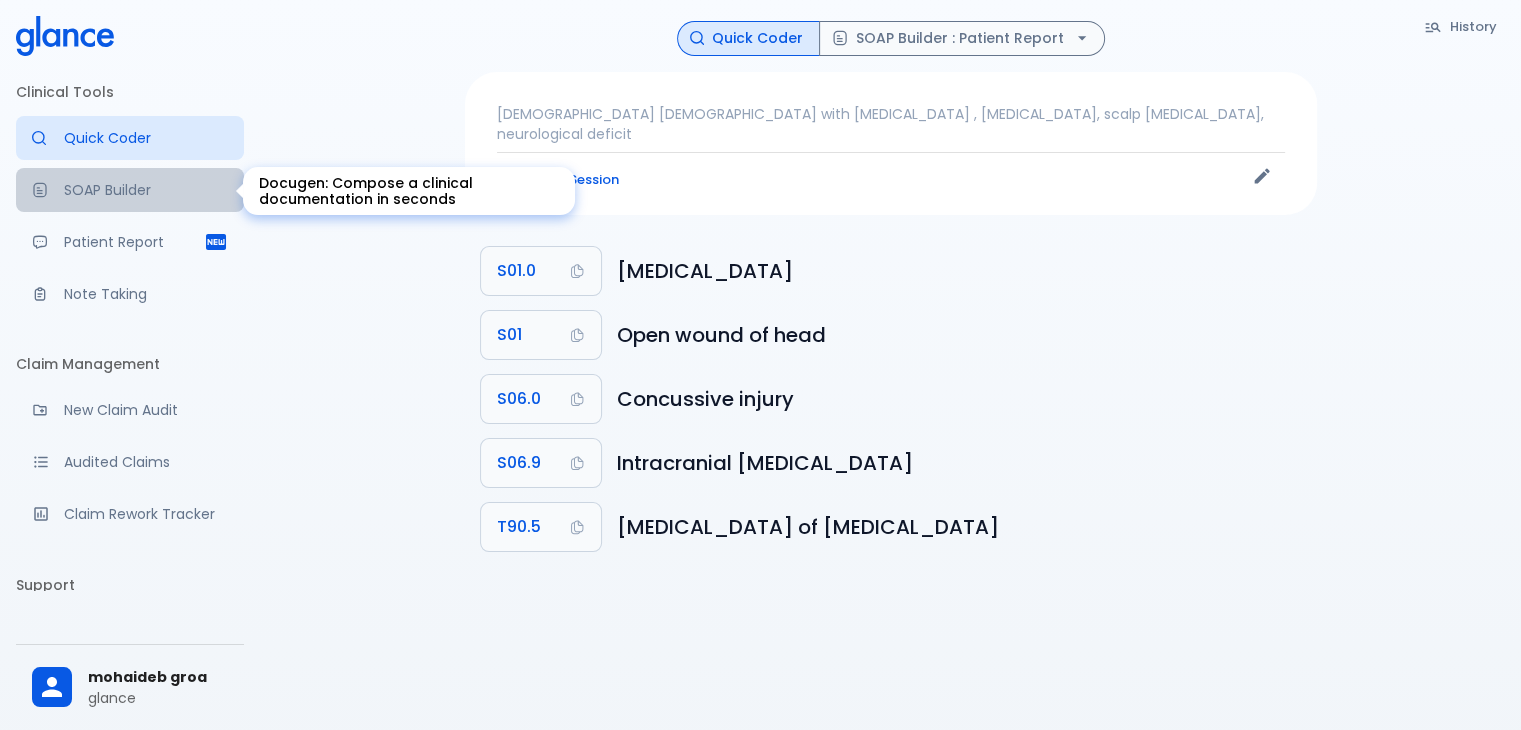 click on "SOAP Builder" at bounding box center (130, 190) 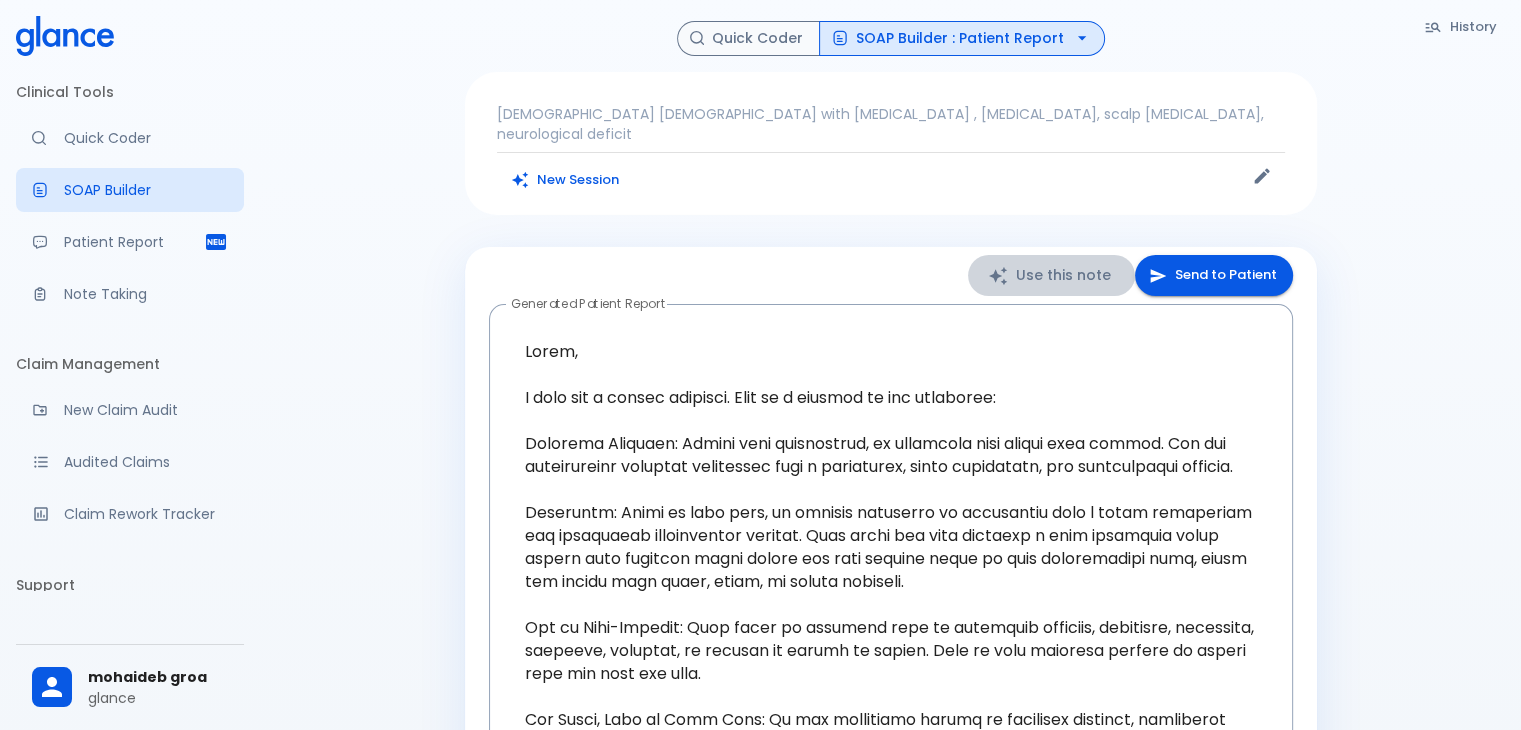 click on "Use this note" at bounding box center [1051, 275] 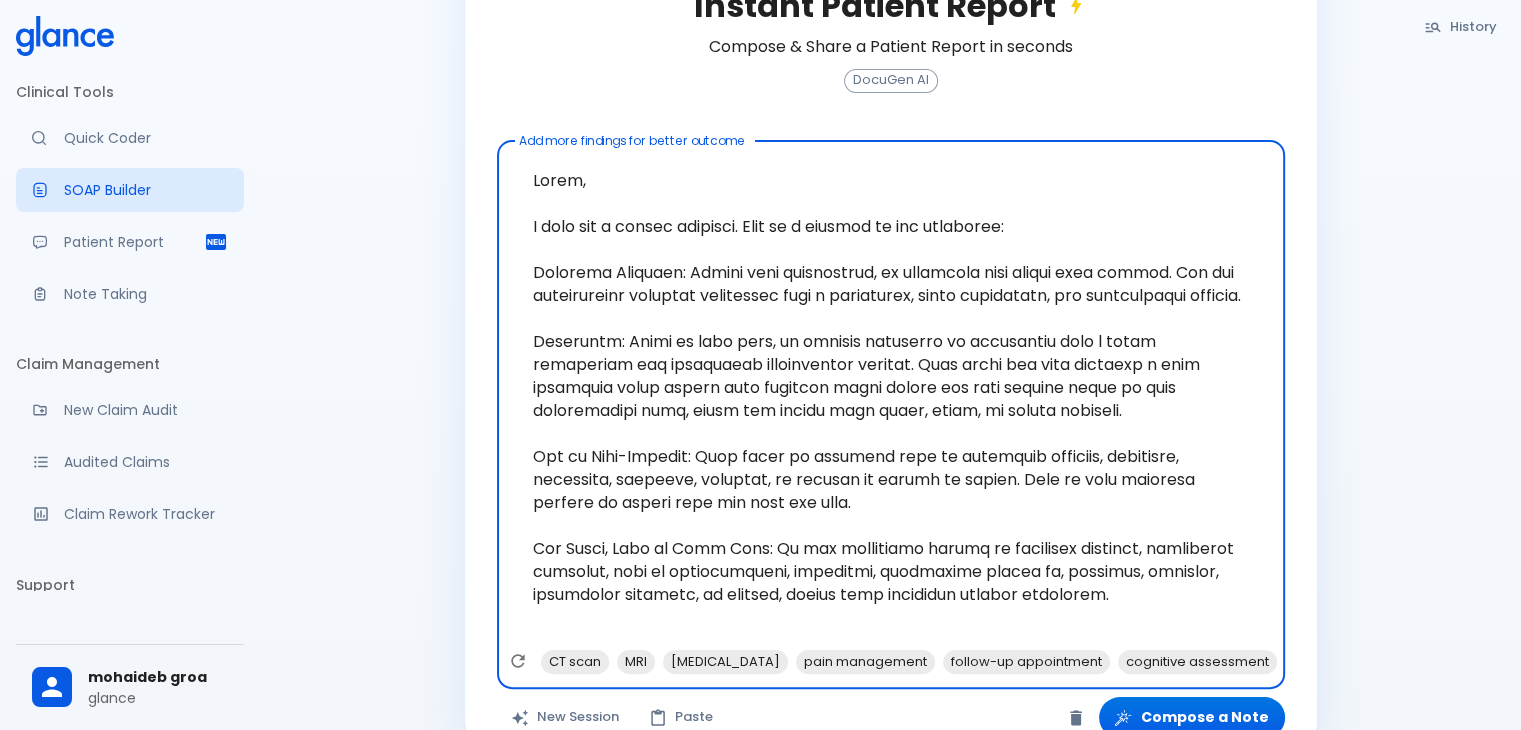 scroll, scrollTop: 296, scrollLeft: 0, axis: vertical 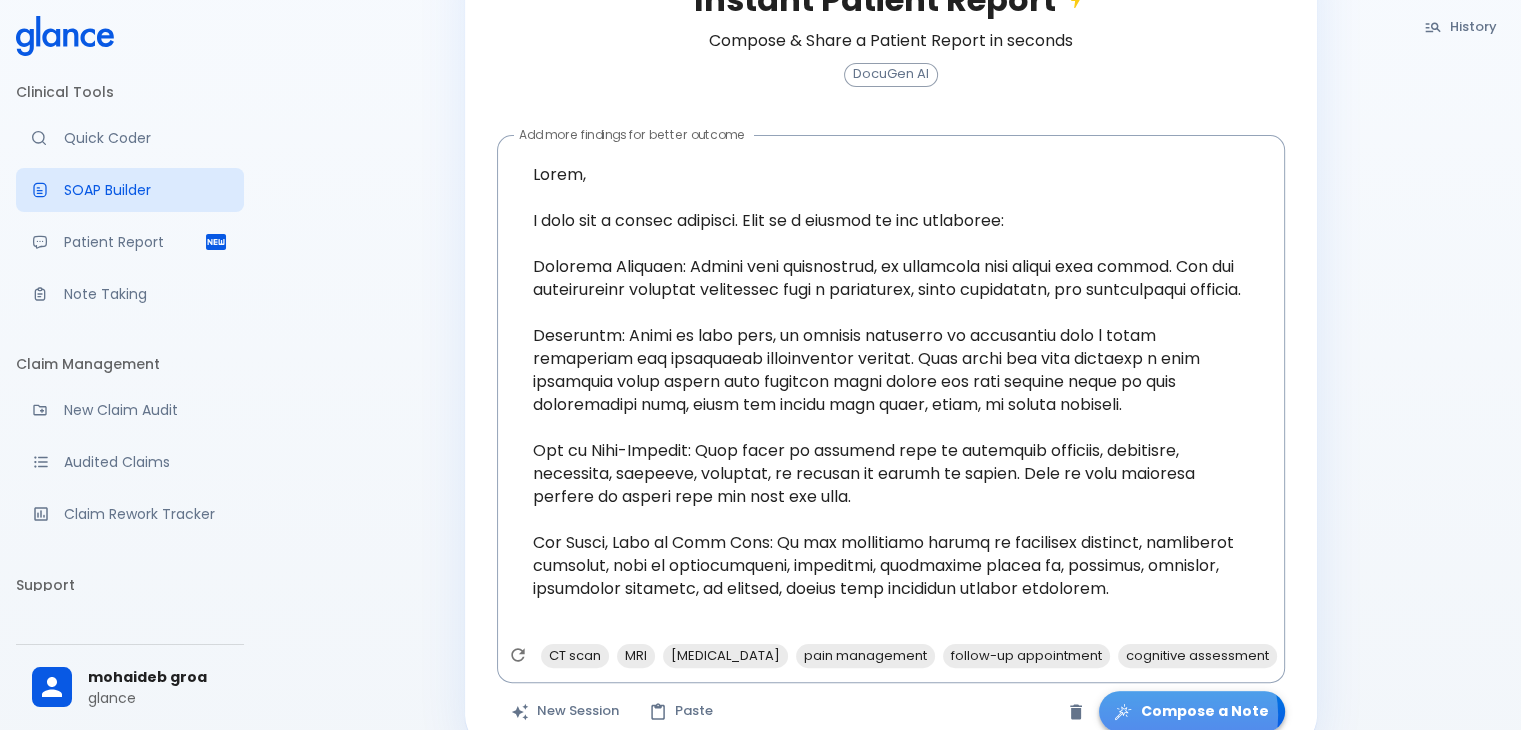 click on "Compose a Note" at bounding box center (1192, 711) 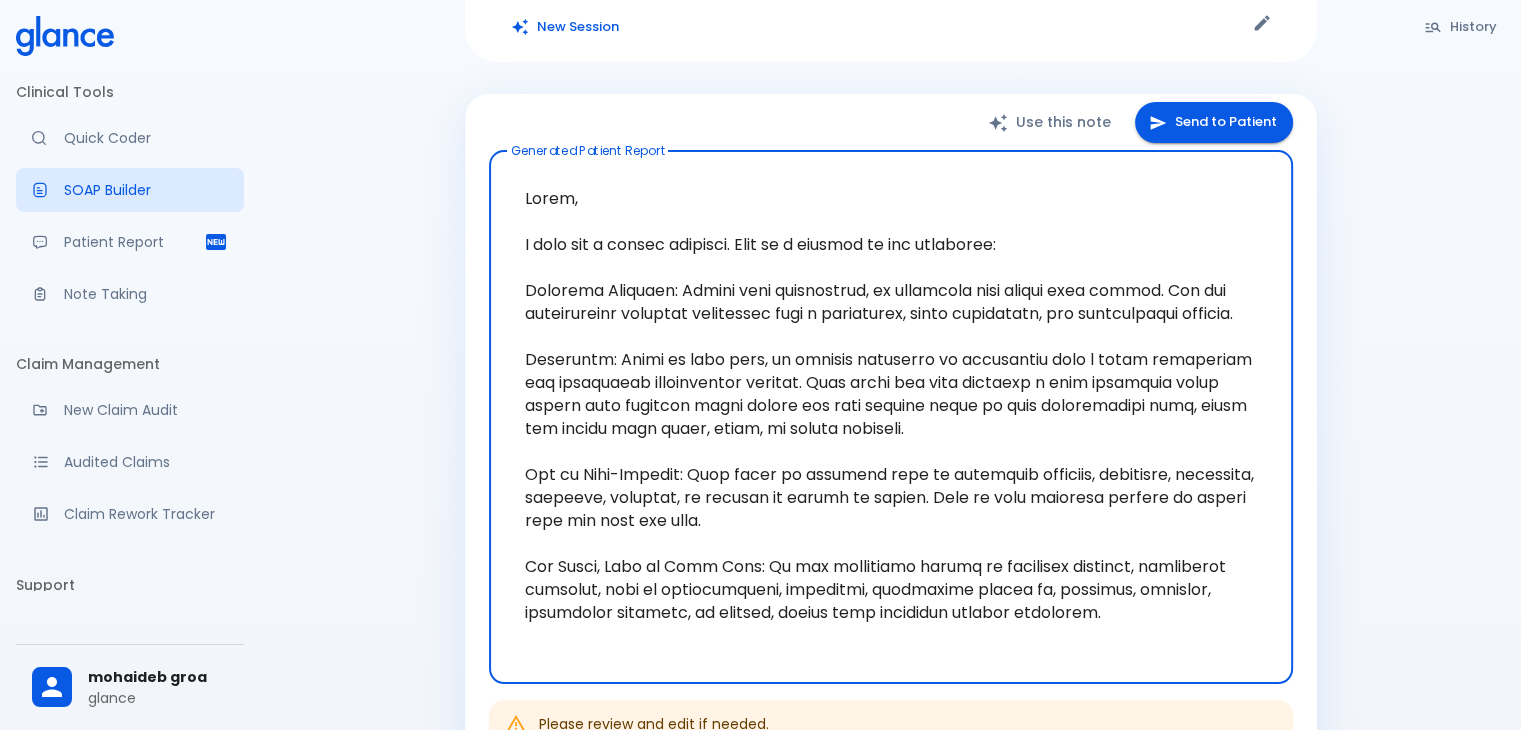scroll, scrollTop: 312, scrollLeft: 0, axis: vertical 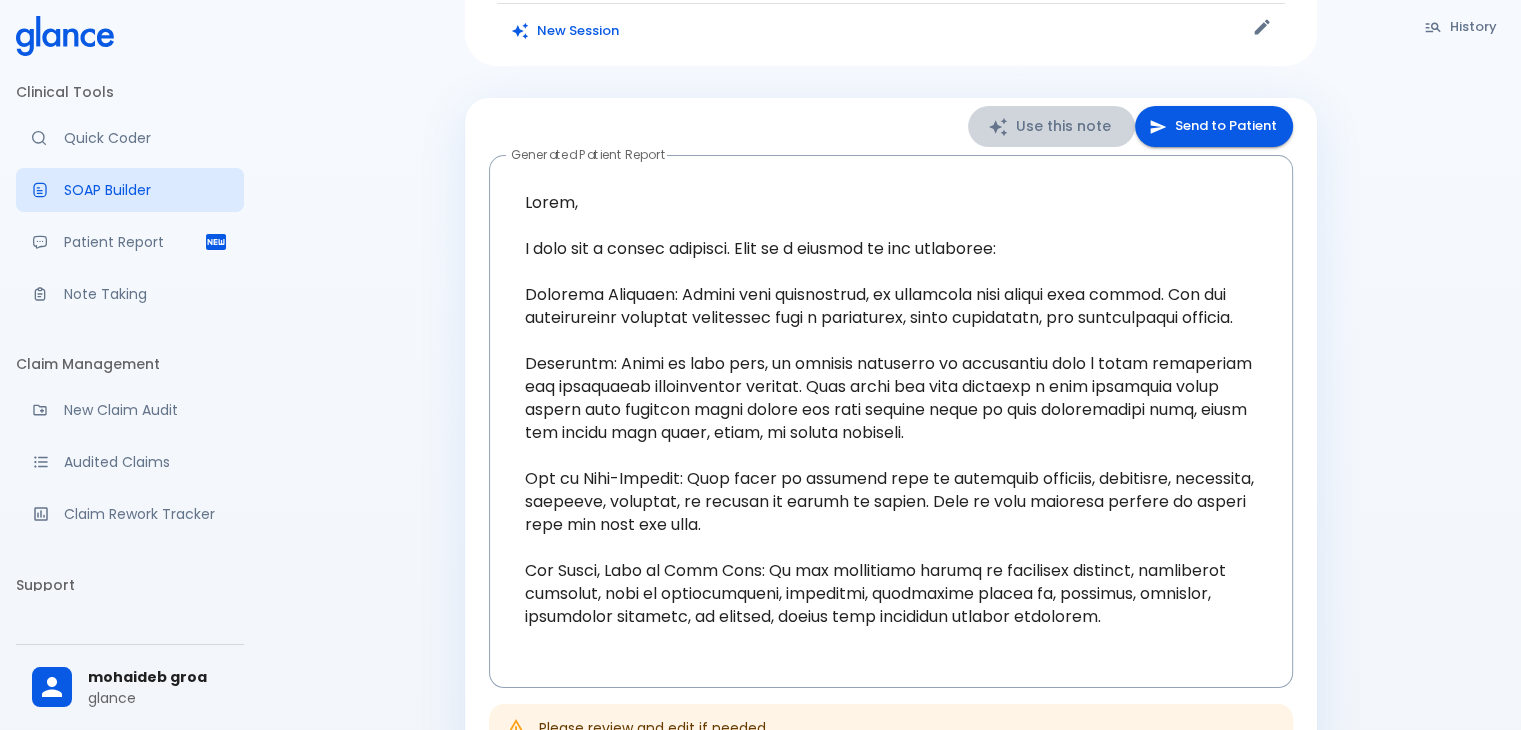 click on "Use this note" at bounding box center (1051, 126) 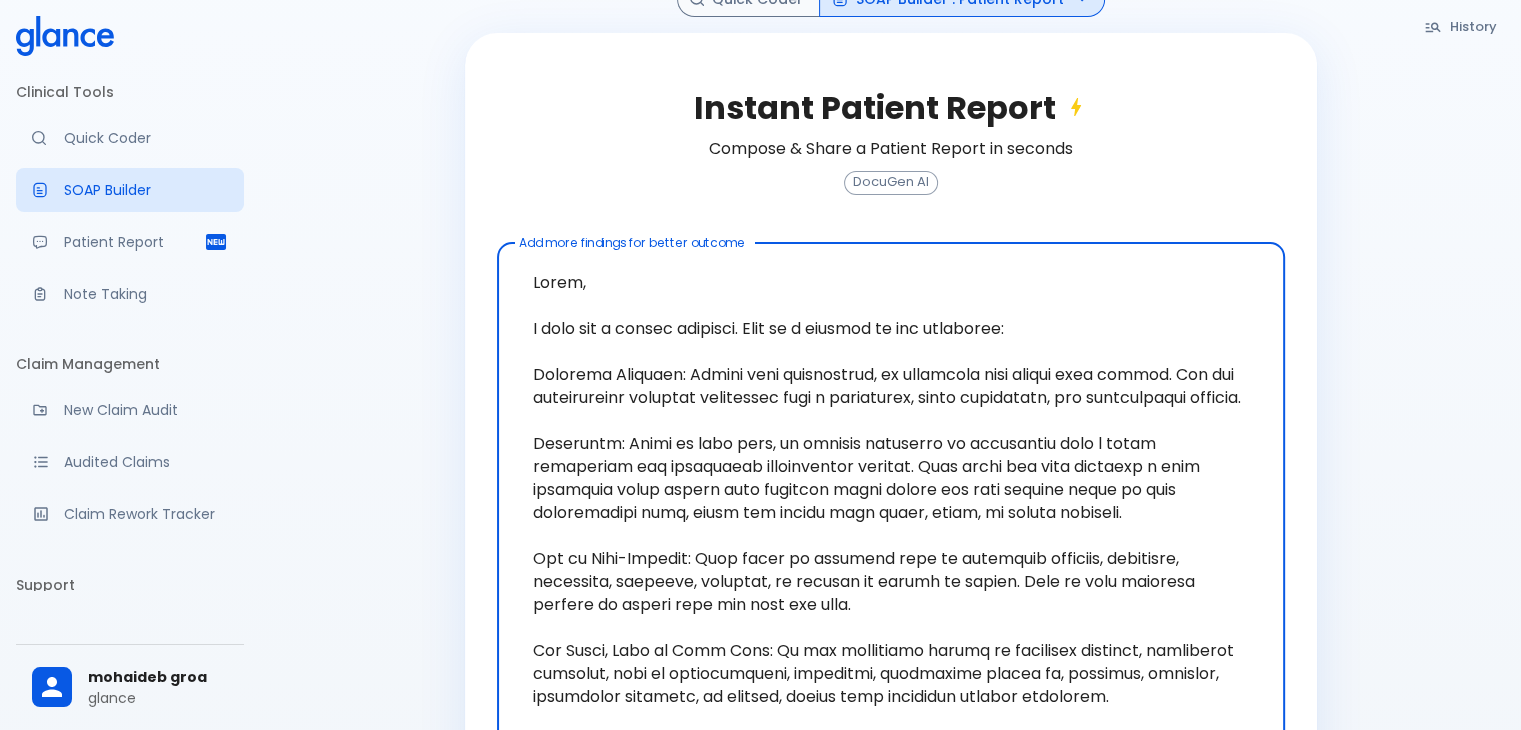 scroll, scrollTop: 193, scrollLeft: 0, axis: vertical 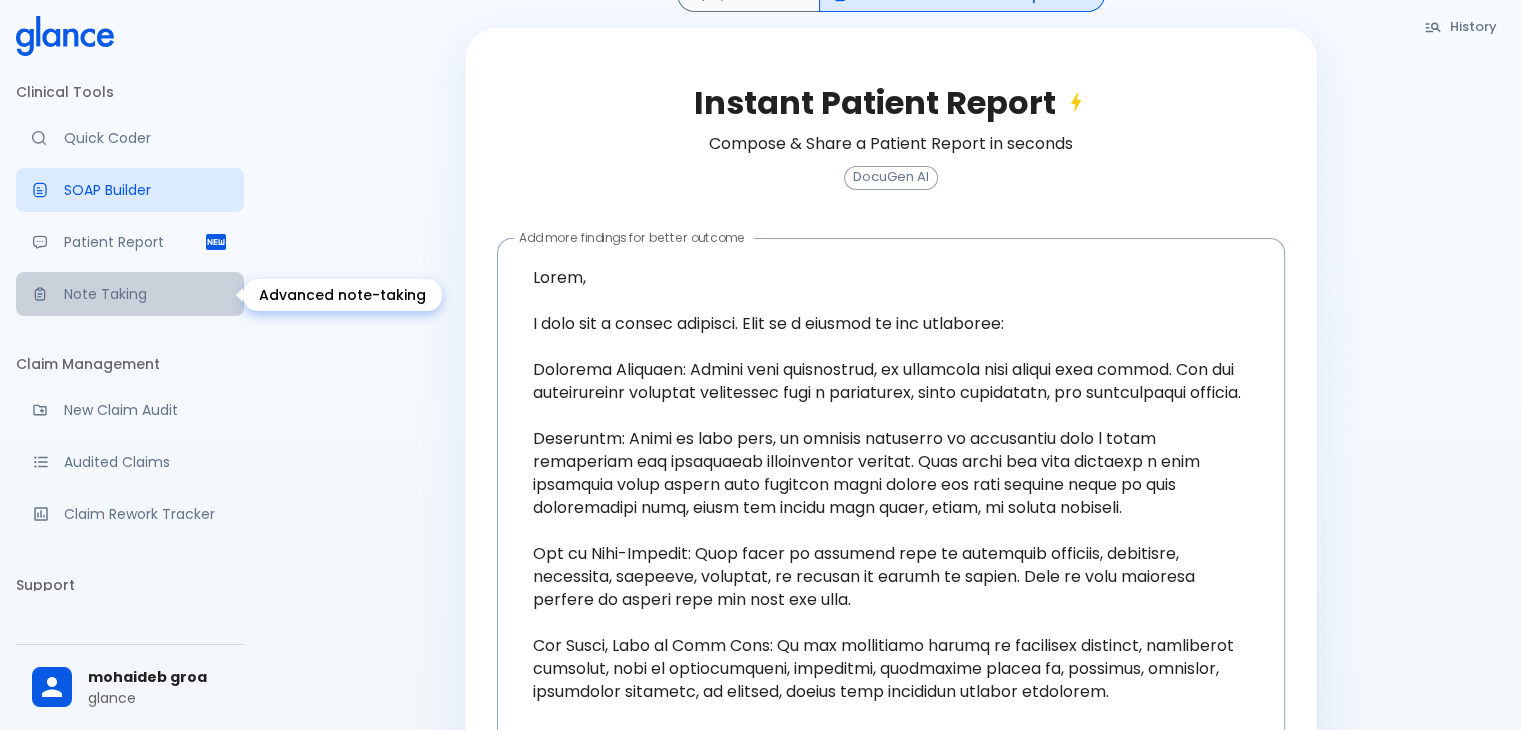click on "Note Taking" at bounding box center (146, 294) 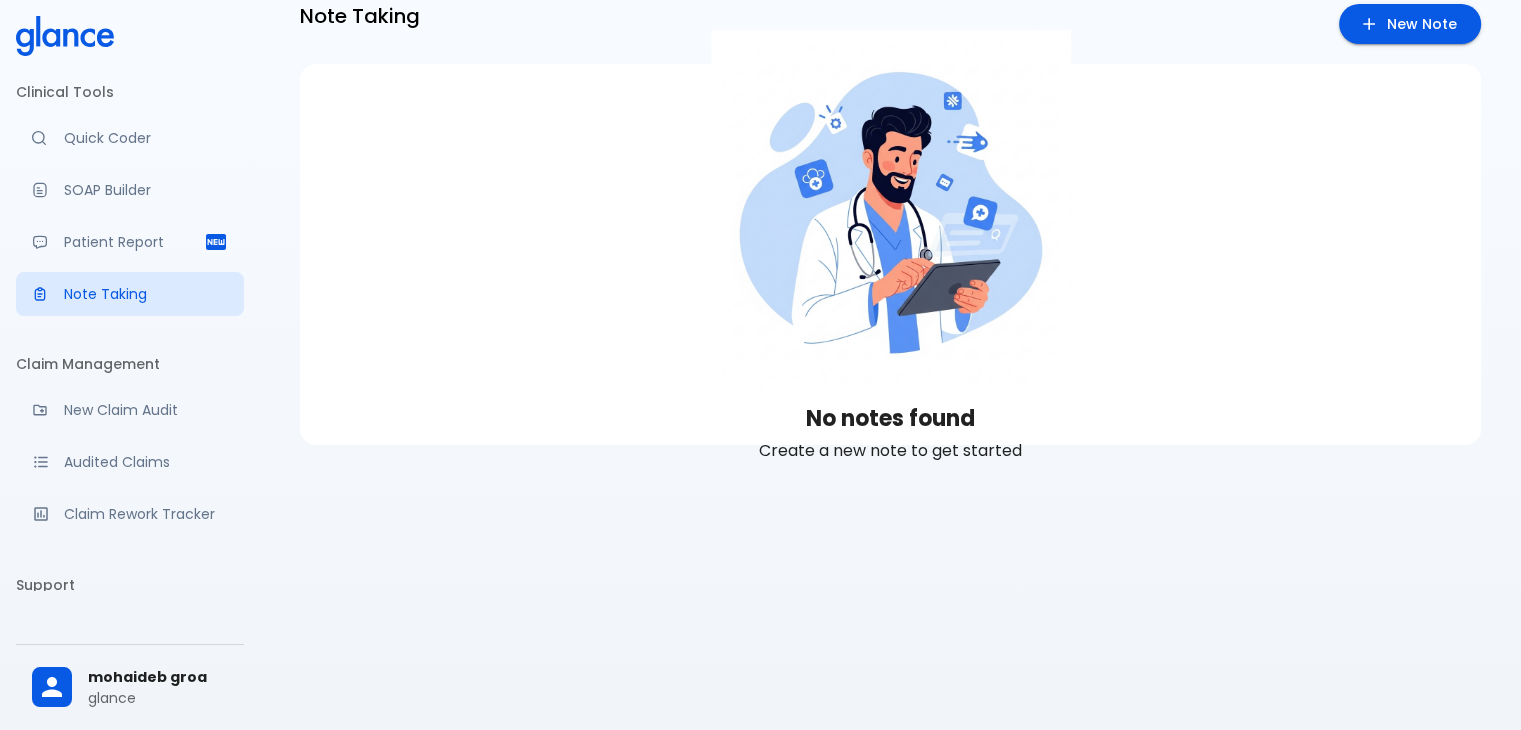 scroll, scrollTop: 0, scrollLeft: 0, axis: both 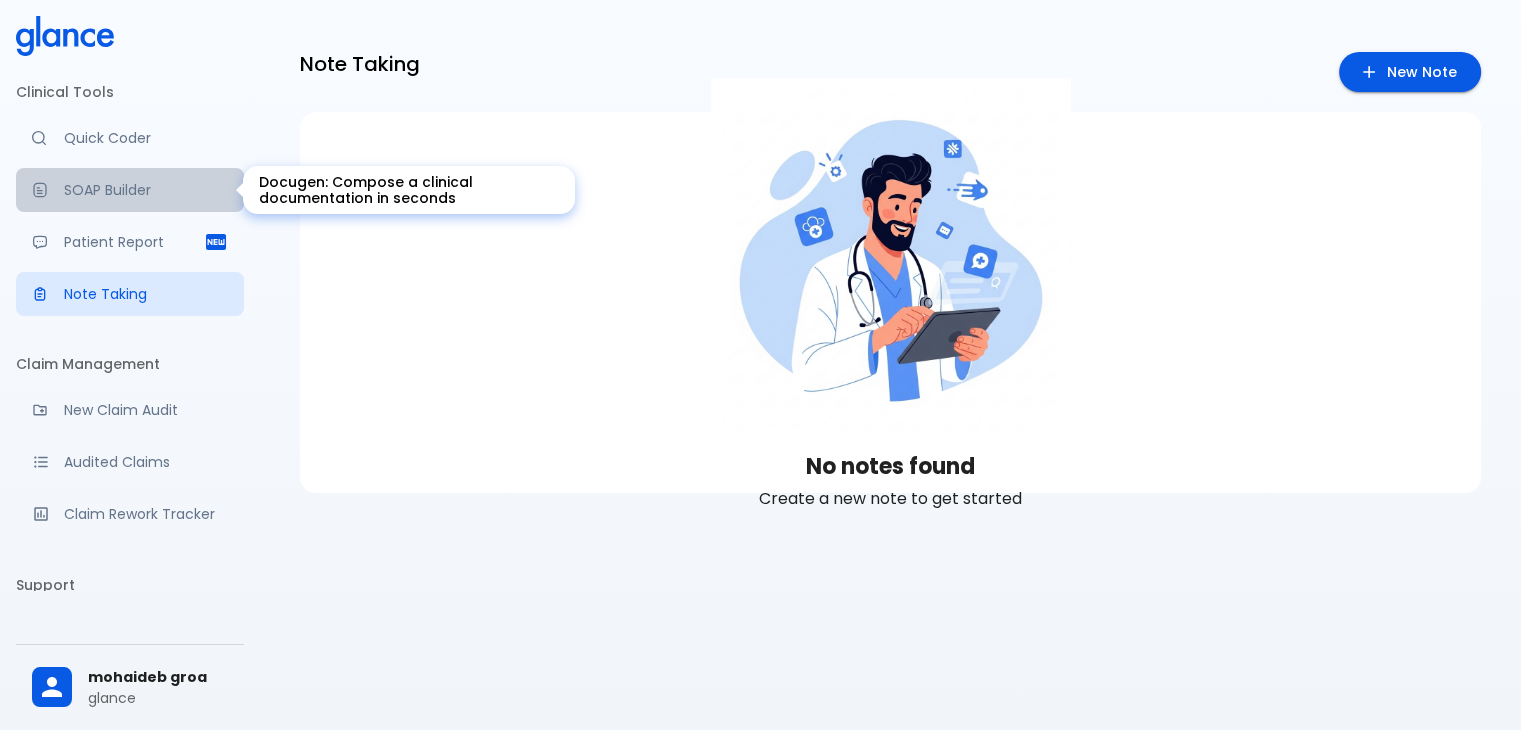 click on "SOAP Builder" at bounding box center (130, 190) 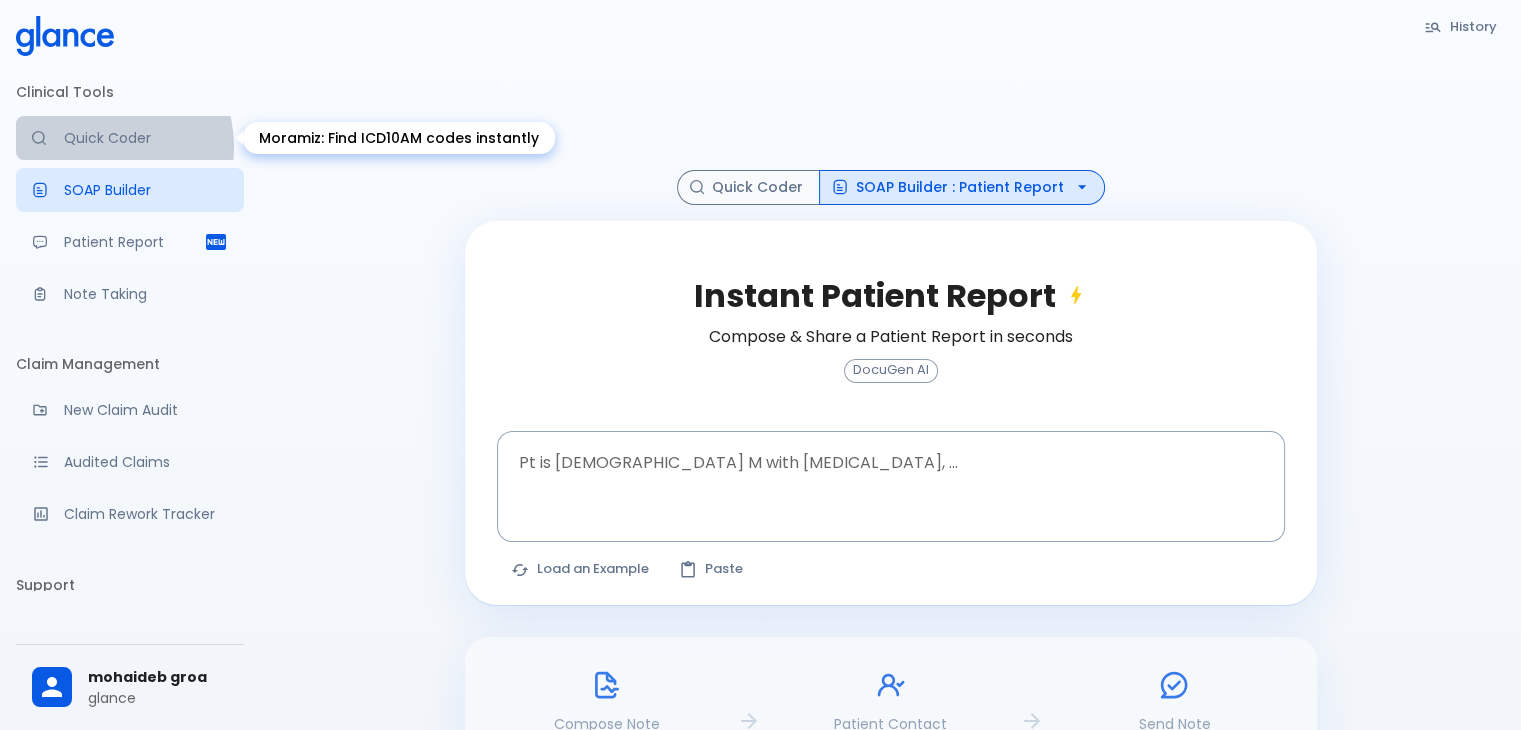 click on "Quick Coder" at bounding box center [146, 138] 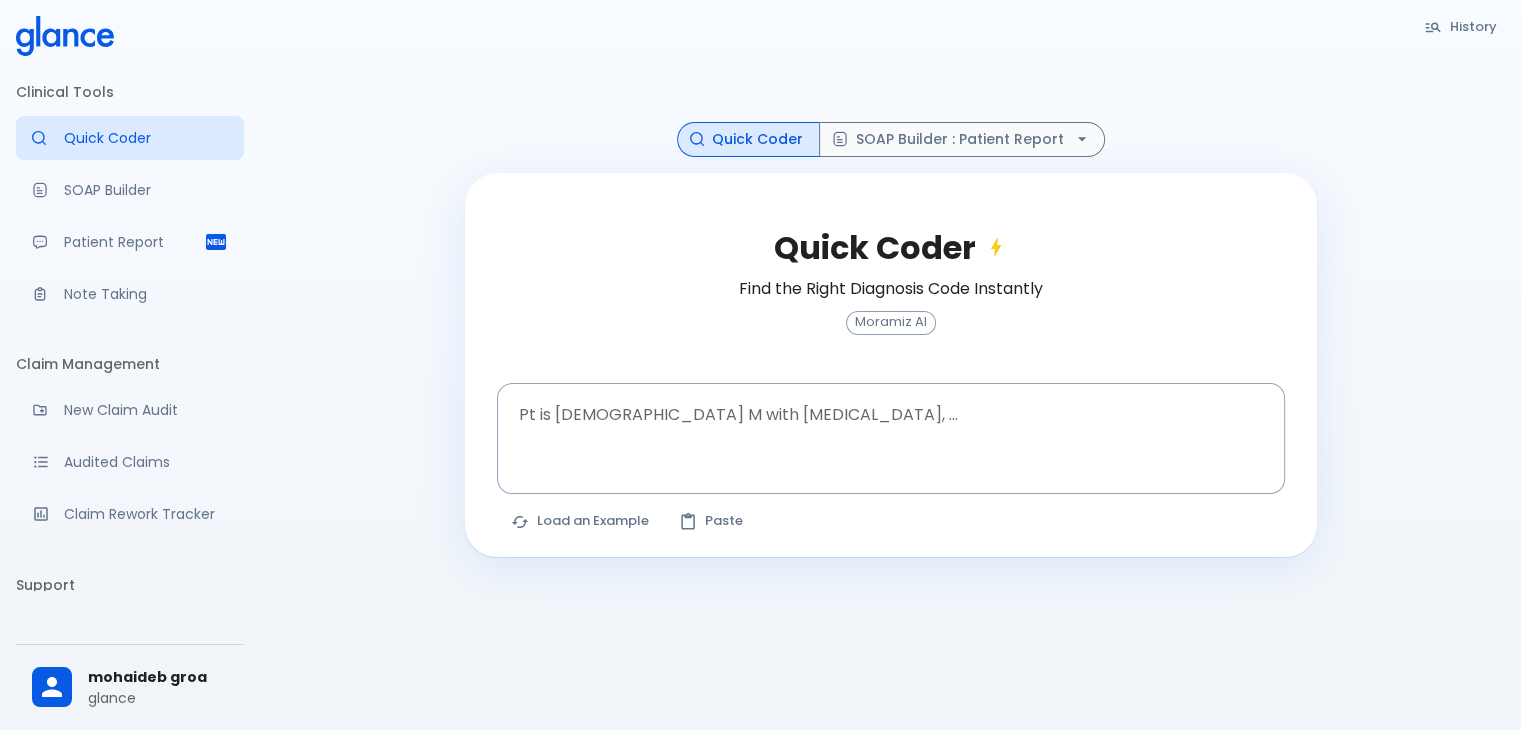 scroll, scrollTop: 0, scrollLeft: 0, axis: both 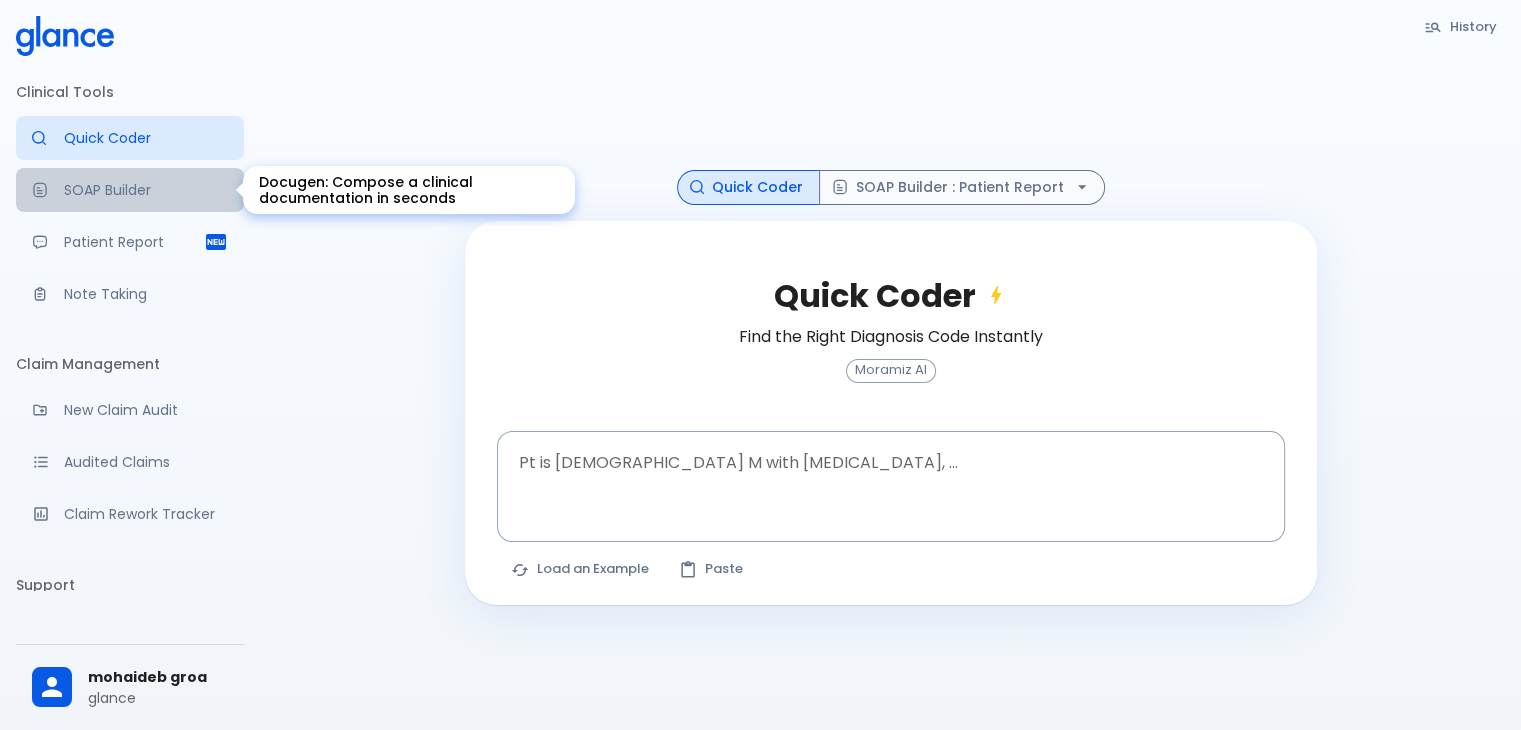 click on "SOAP Builder" at bounding box center (146, 190) 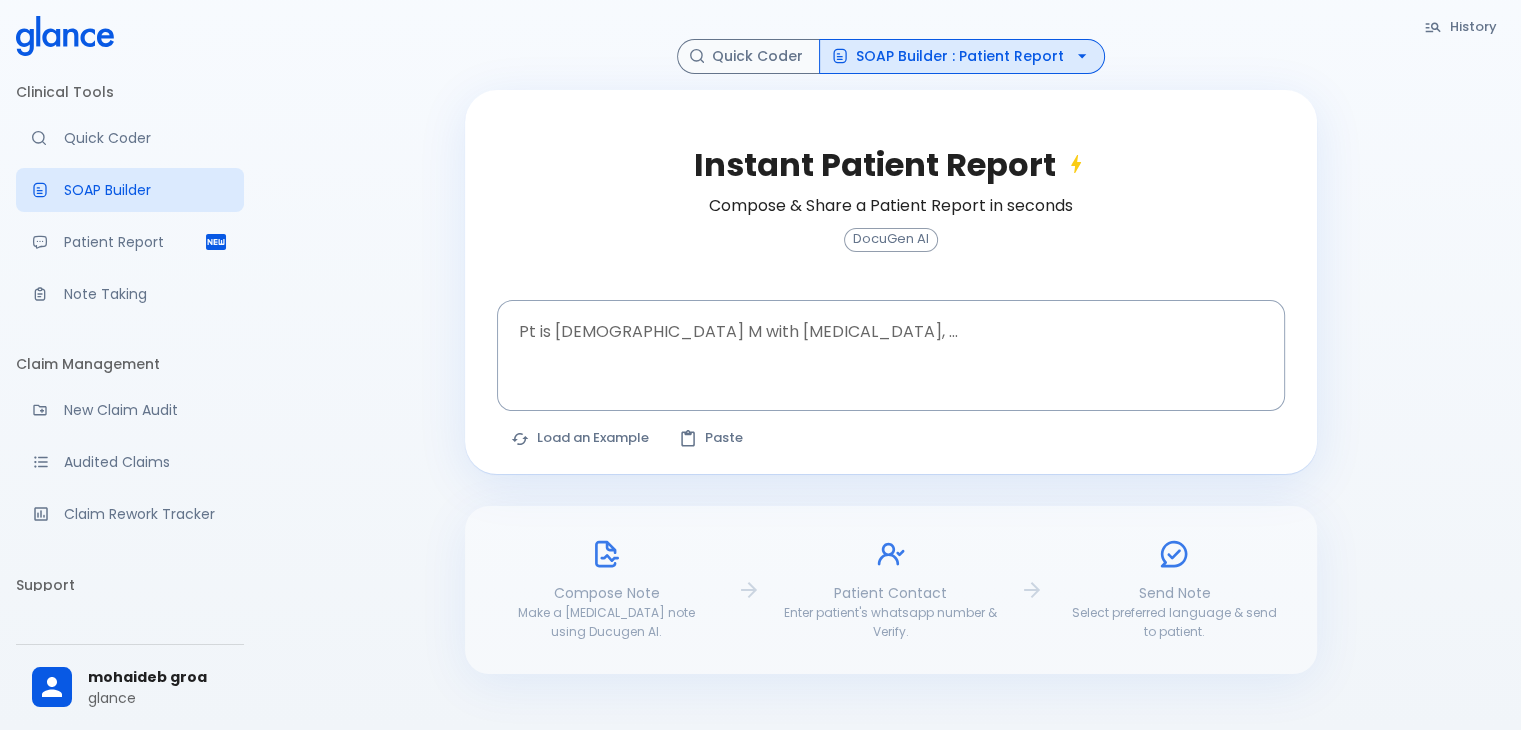 scroll, scrollTop: 0, scrollLeft: 0, axis: both 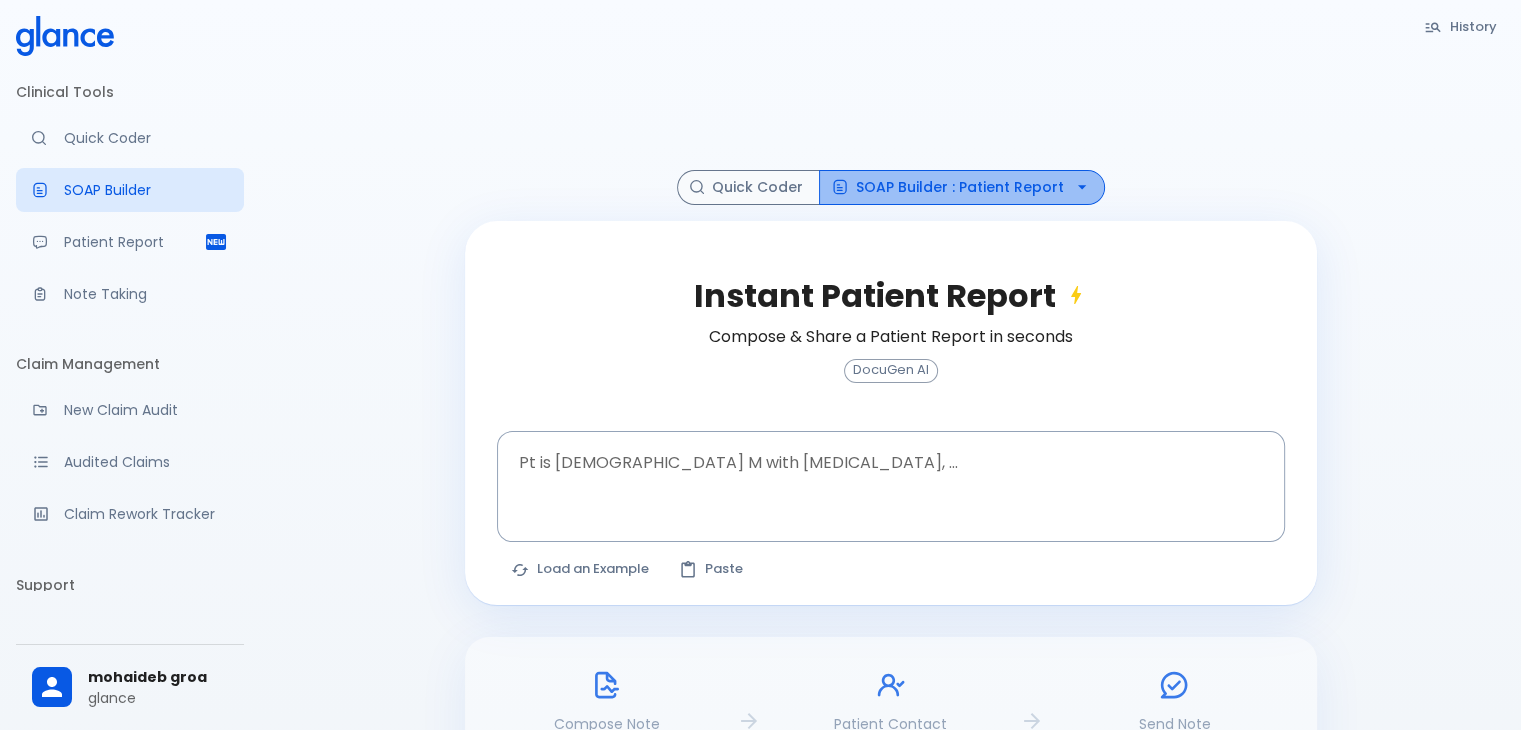 click on "SOAP Builder   : Patient Report" at bounding box center [962, 187] 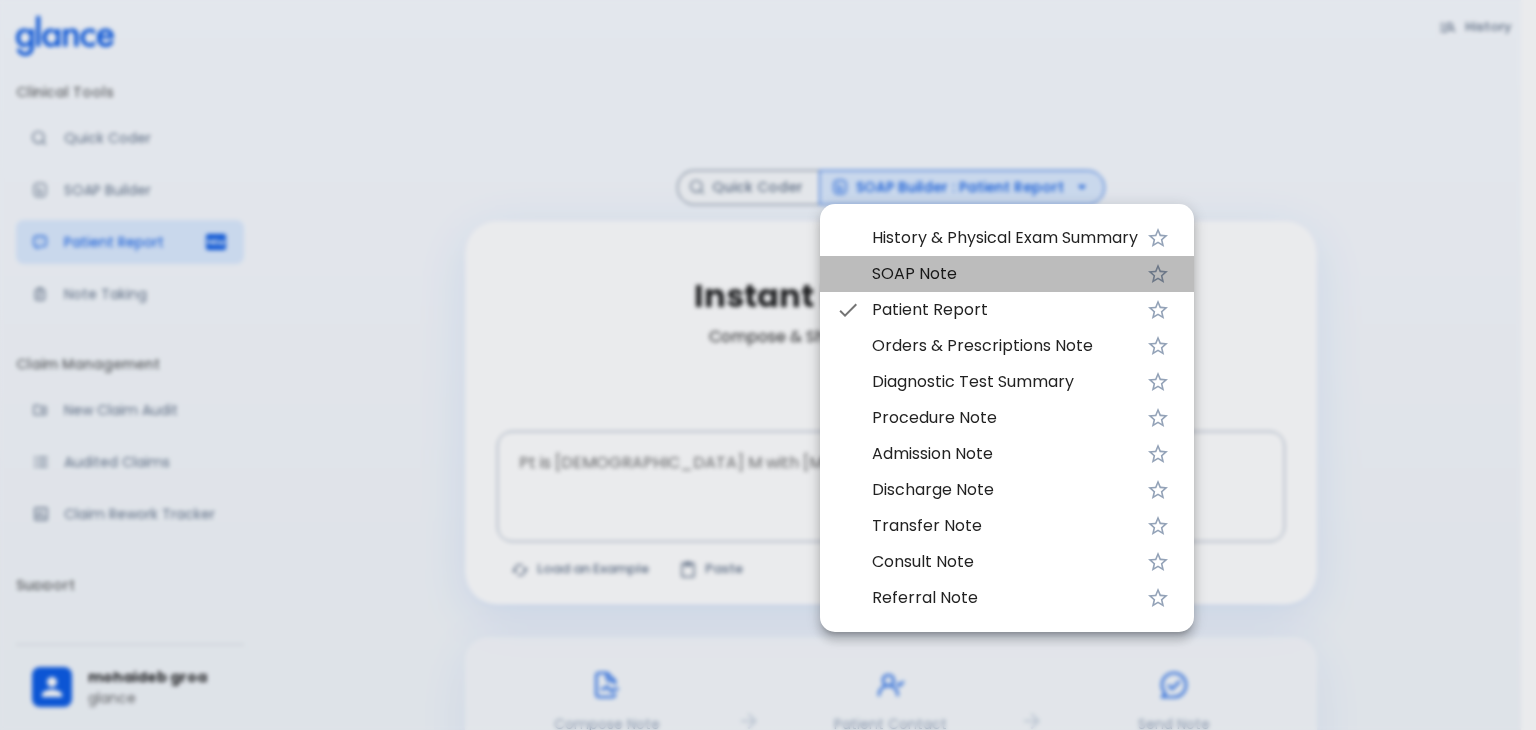 click on "SOAP Note" at bounding box center [1005, 274] 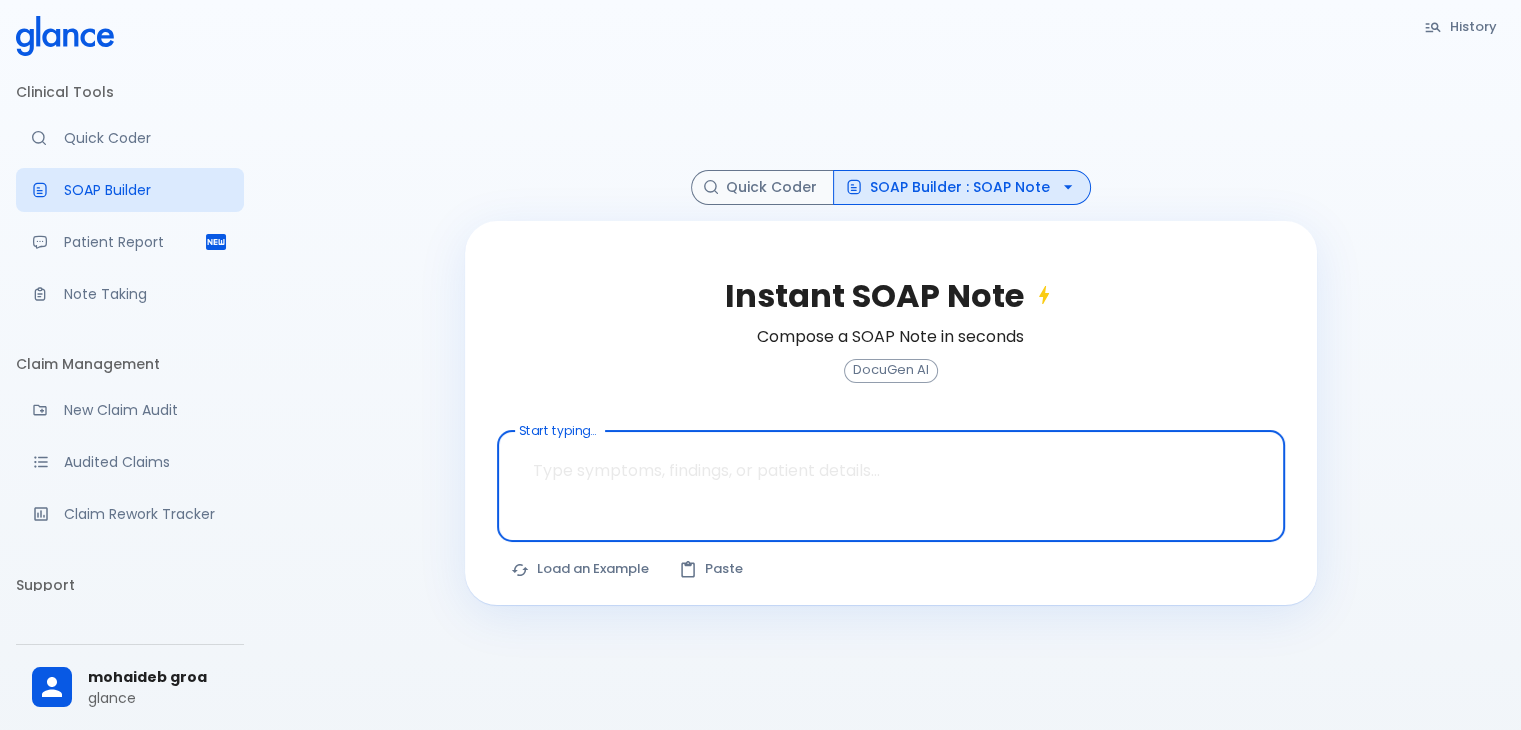 click at bounding box center (891, 470) 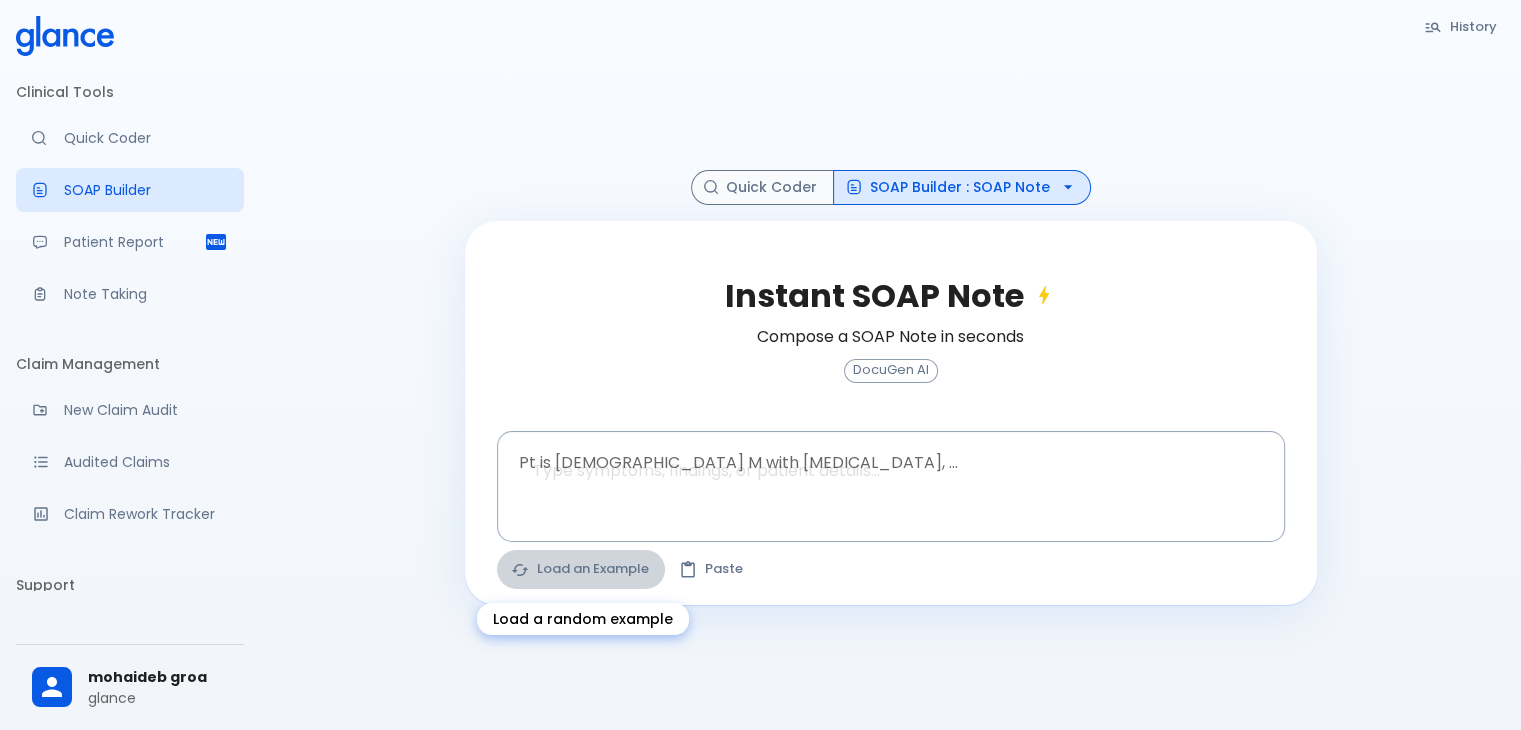 click on "Load an Example" at bounding box center [581, 569] 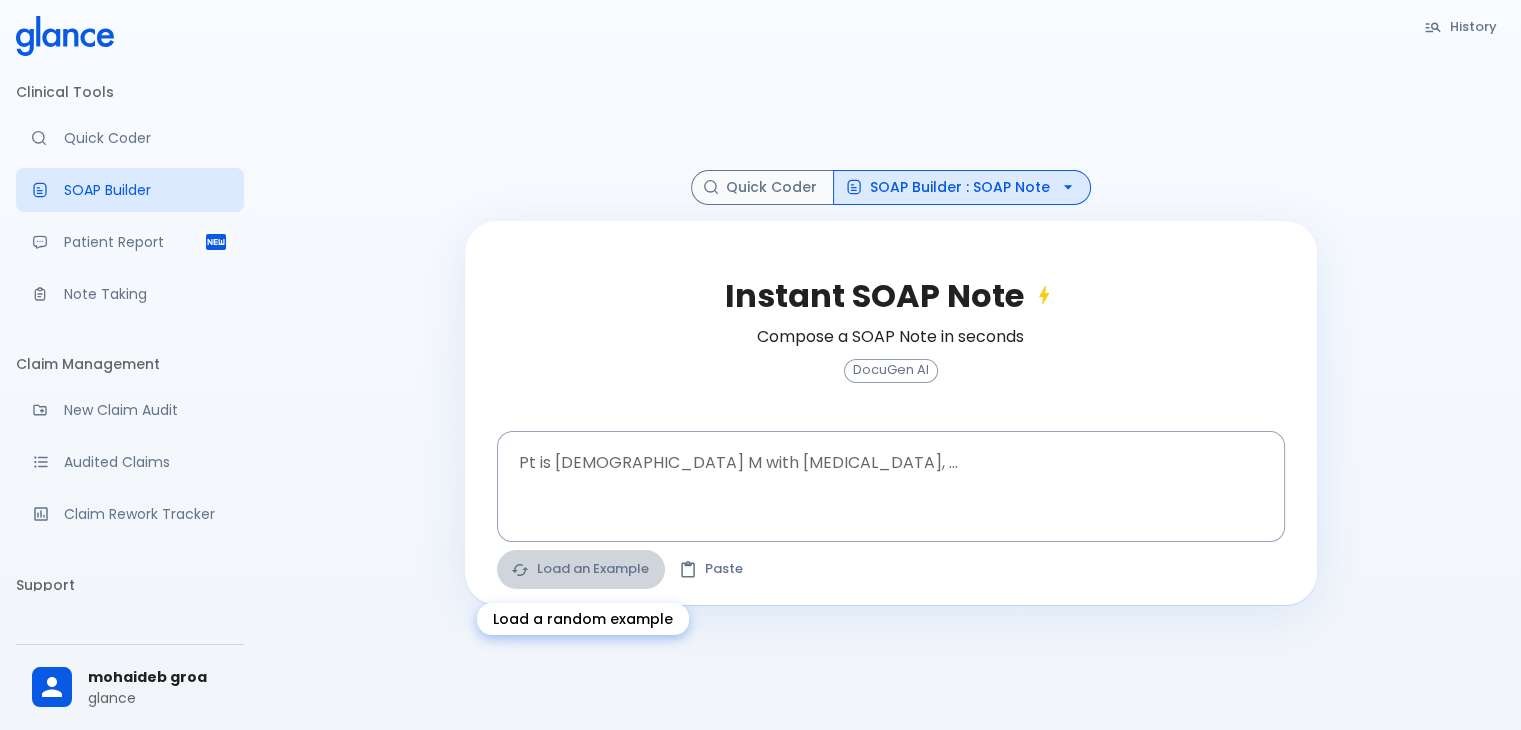 type on "30F, weight loss, palpitations, heat intolerance, HR 121, goiter, TSH undetectably low, T4 high, TSI positive, uptake scan diffusely high, started propranolol and methimazole—diagnosed Graves’ disease" 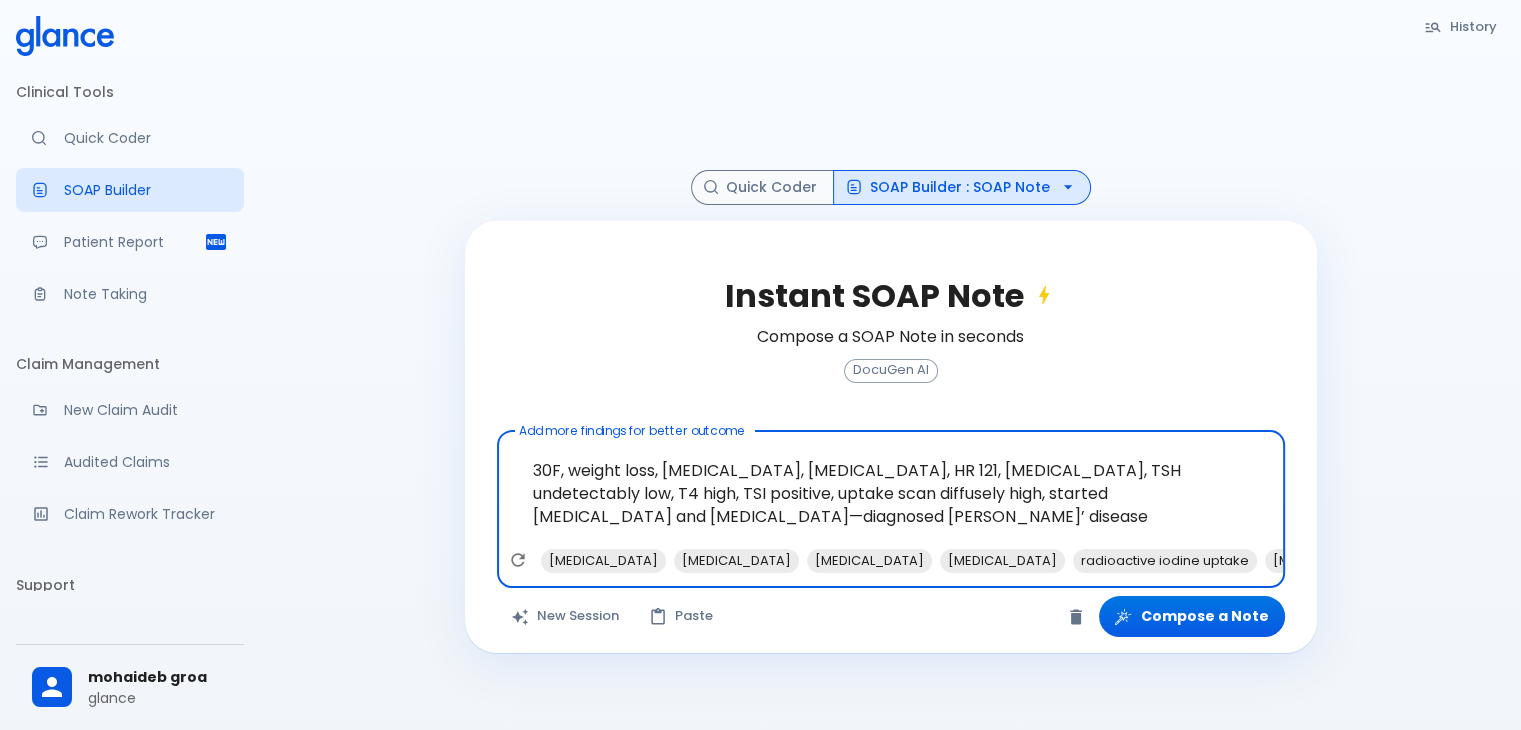 click on "30F, weight loss, palpitations, heat intolerance, HR 121, goiter, TSH undetectably low, T4 high, TSI positive, uptake scan diffusely high, started propranolol and methimazole—diagnosed Graves’ disease" at bounding box center [891, 493] 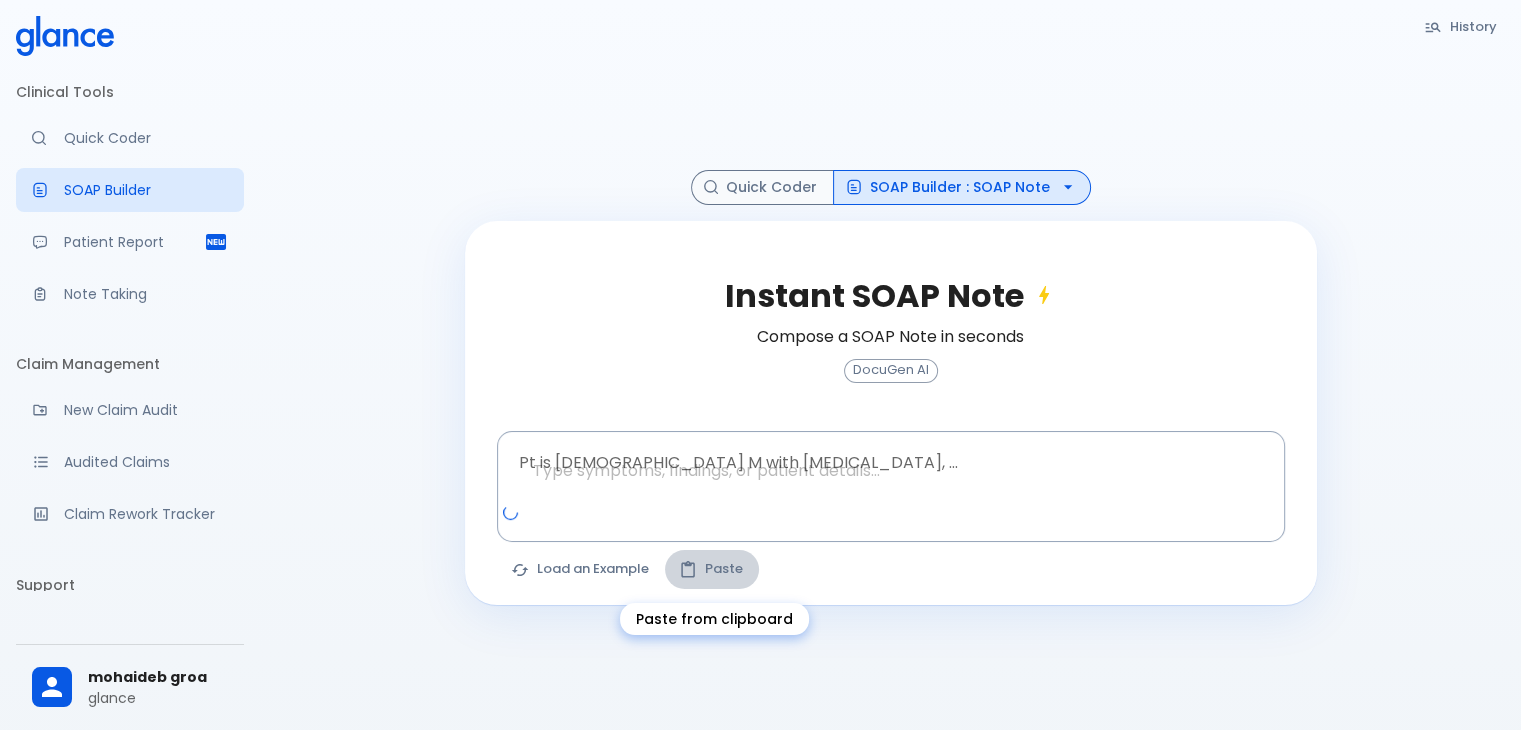 click 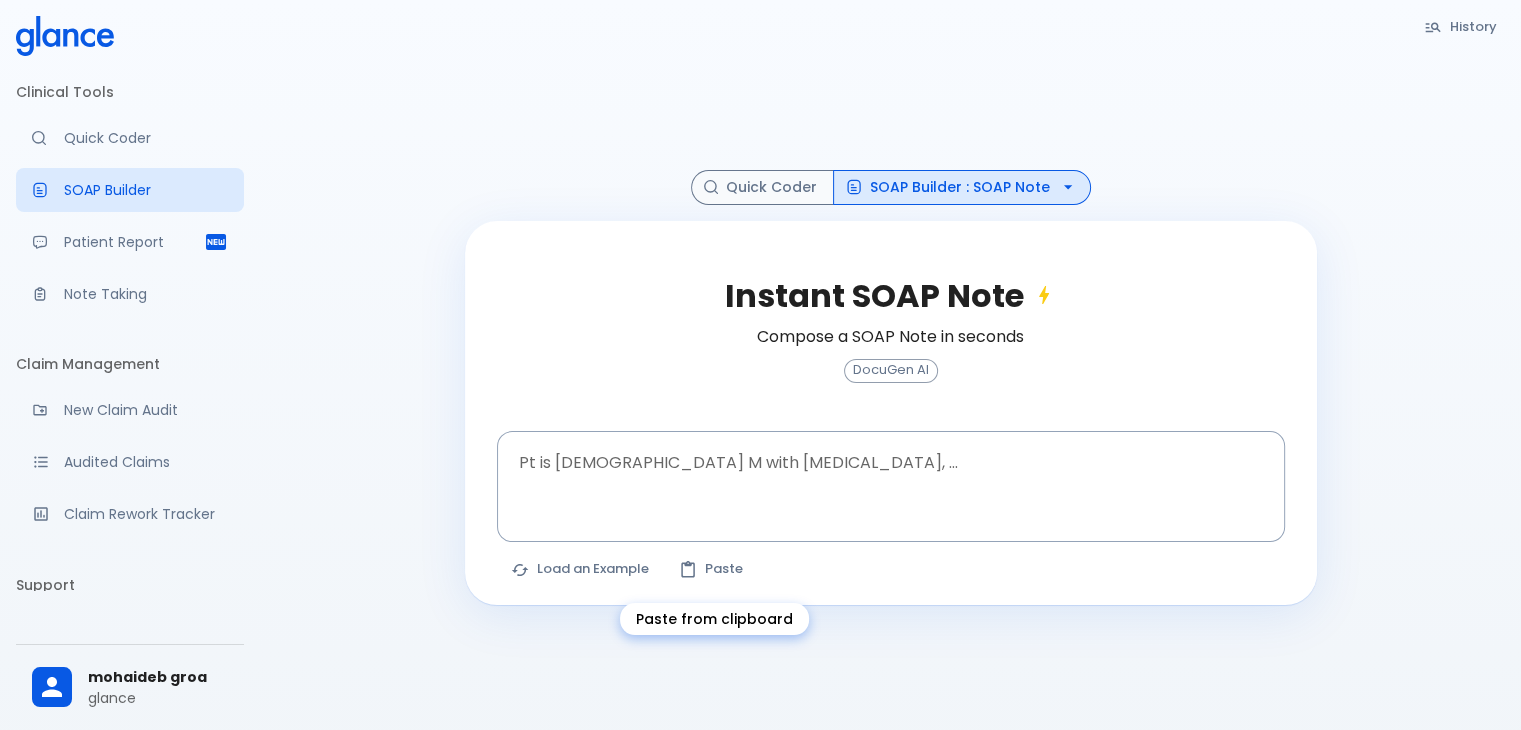 click on "Paste" at bounding box center (712, 569) 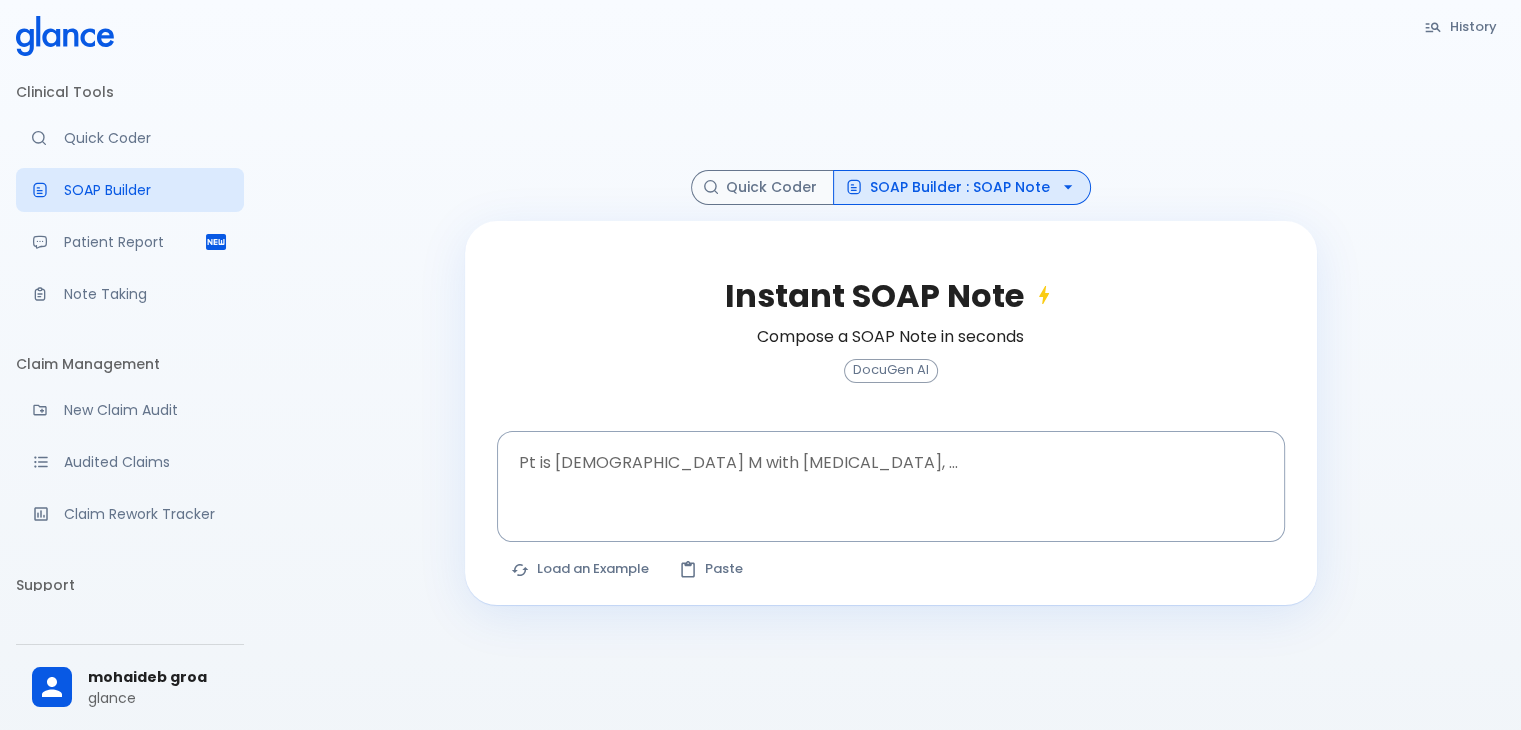 type on "S01.0" 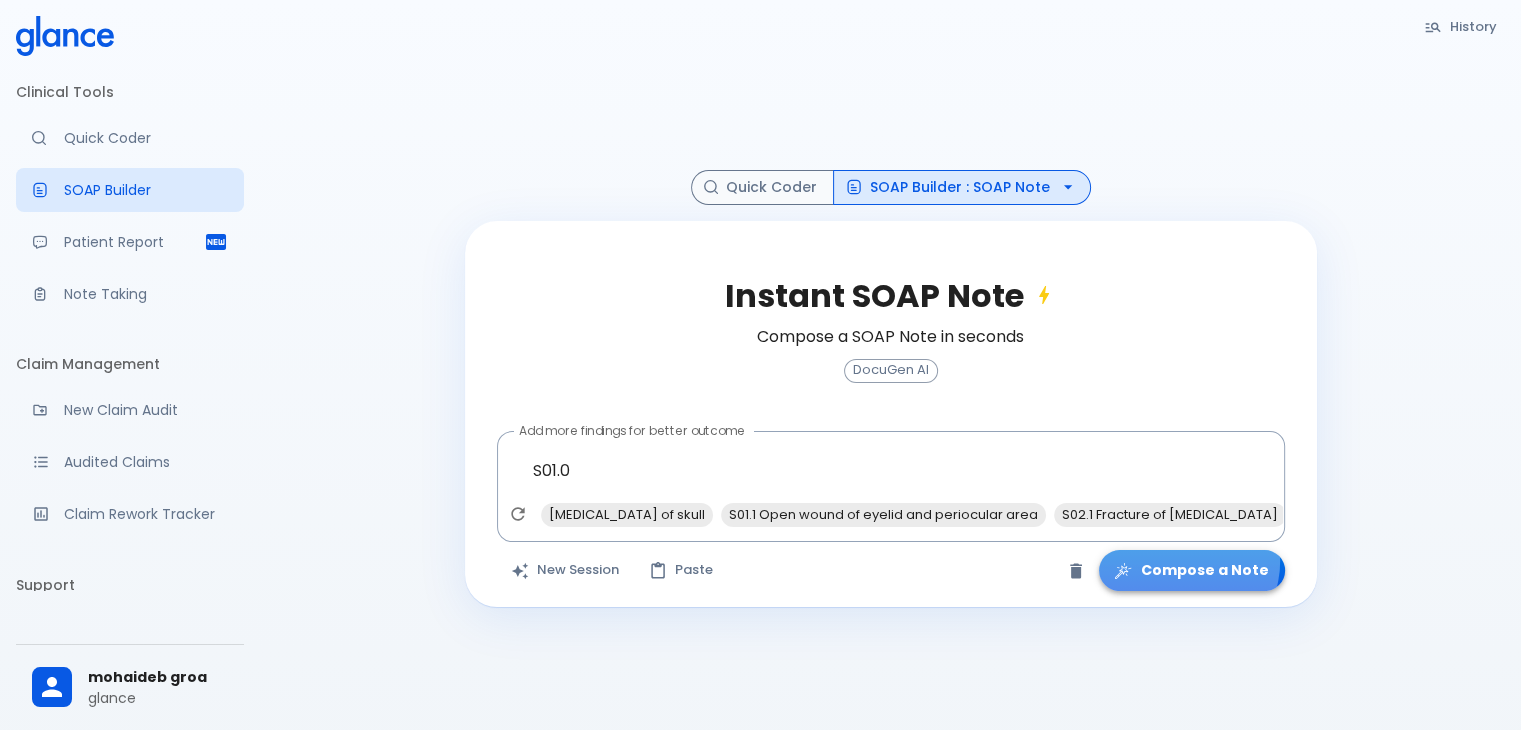 click on "Compose a Note" at bounding box center (1192, 570) 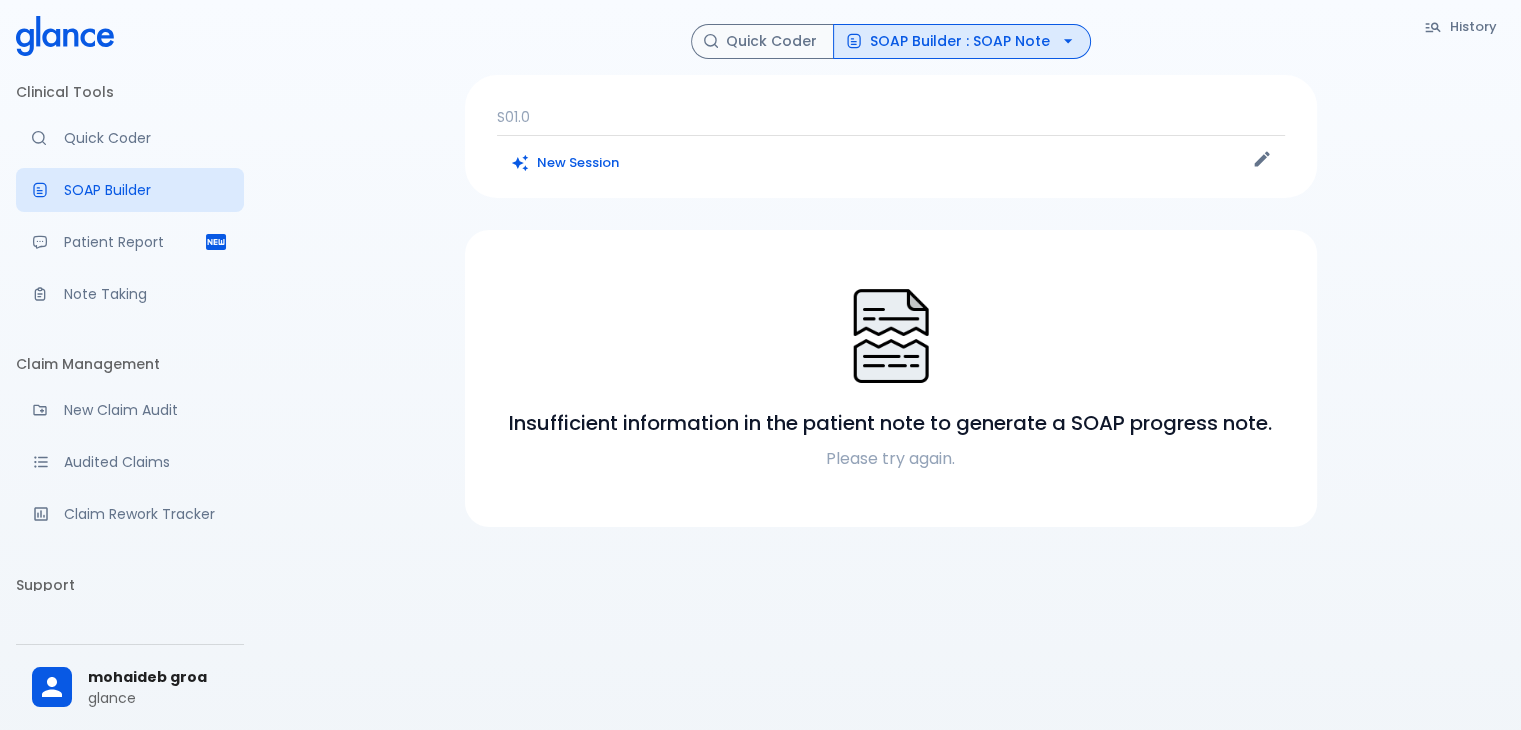 click on "S01.0" at bounding box center (891, 117) 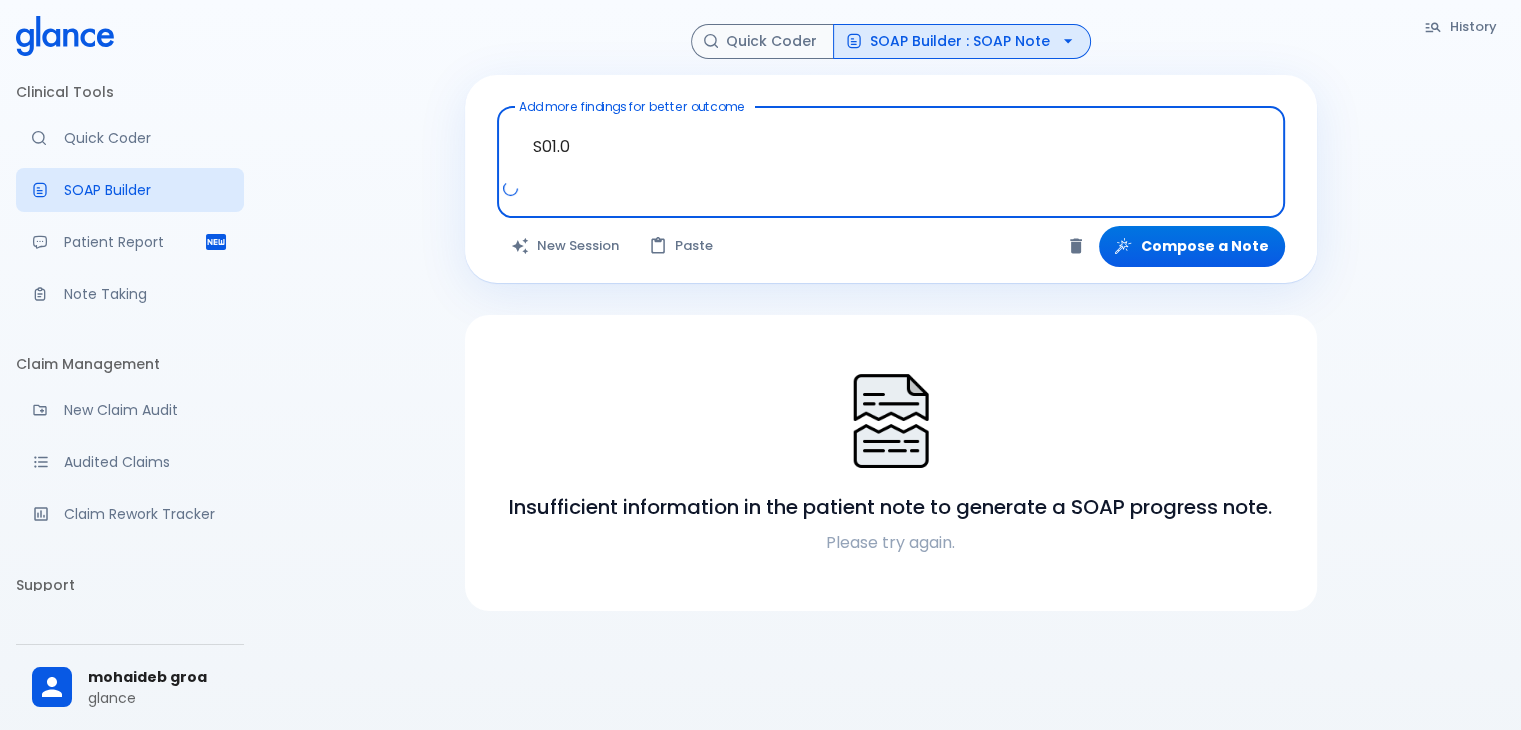 click on "S01.0" at bounding box center (891, 146) 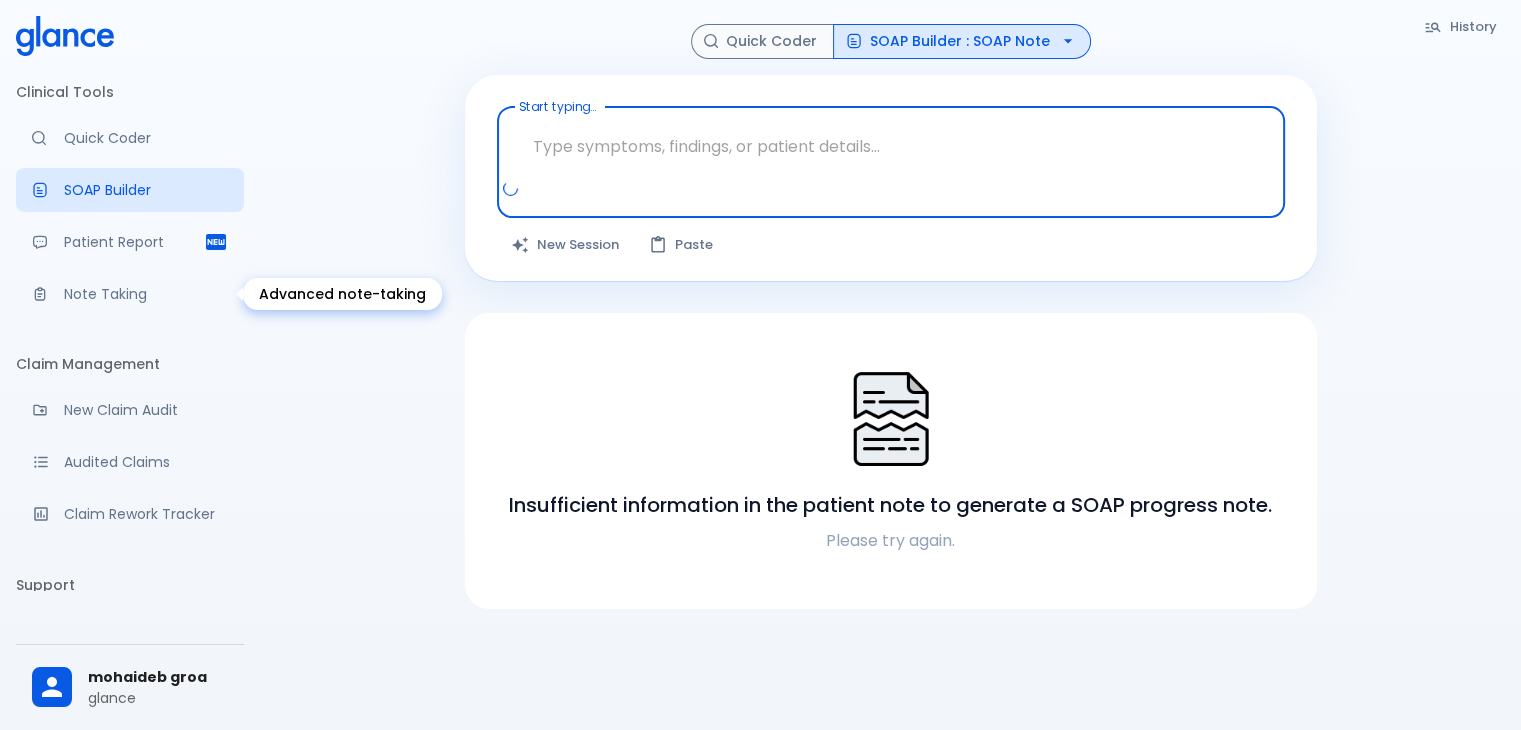 type 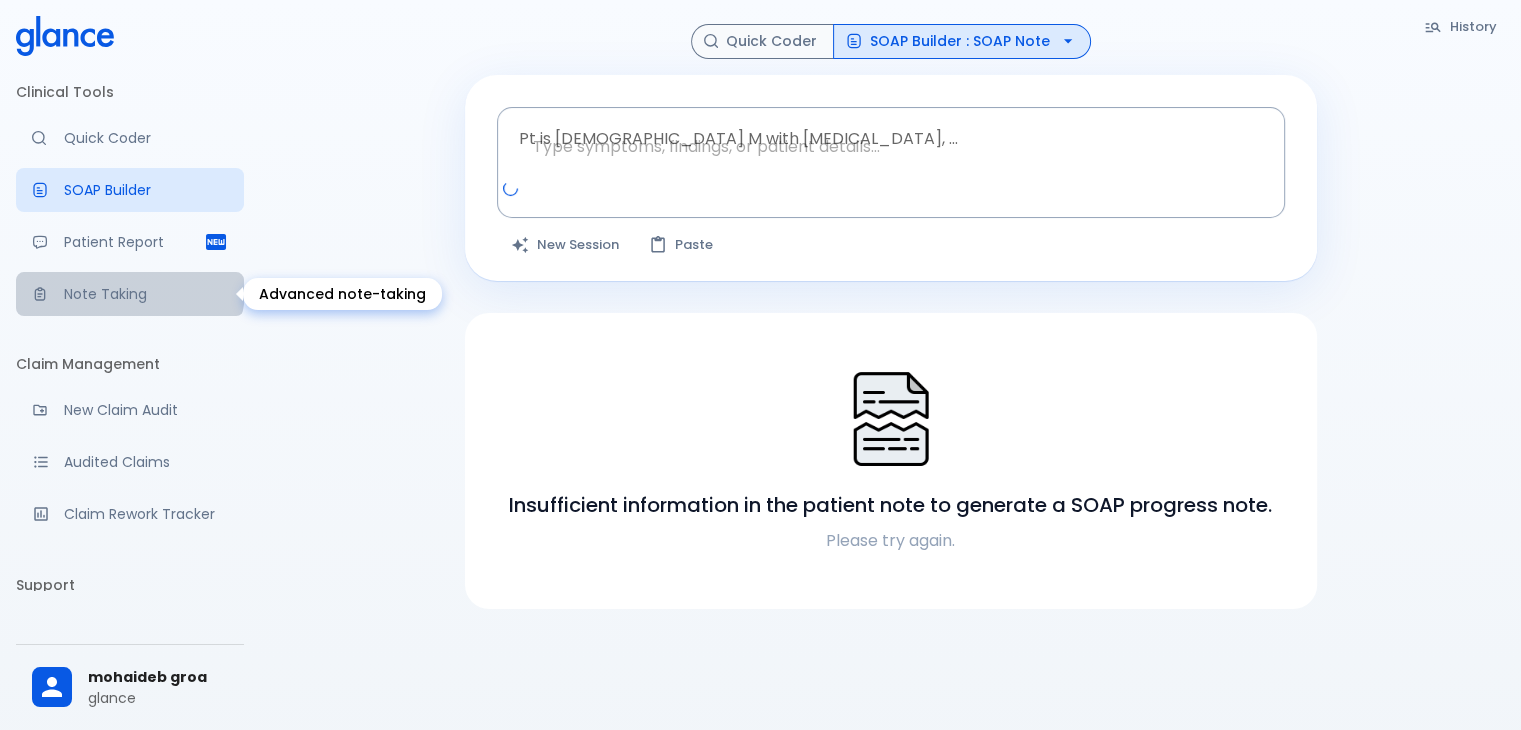 click on "Note Taking" at bounding box center (146, 294) 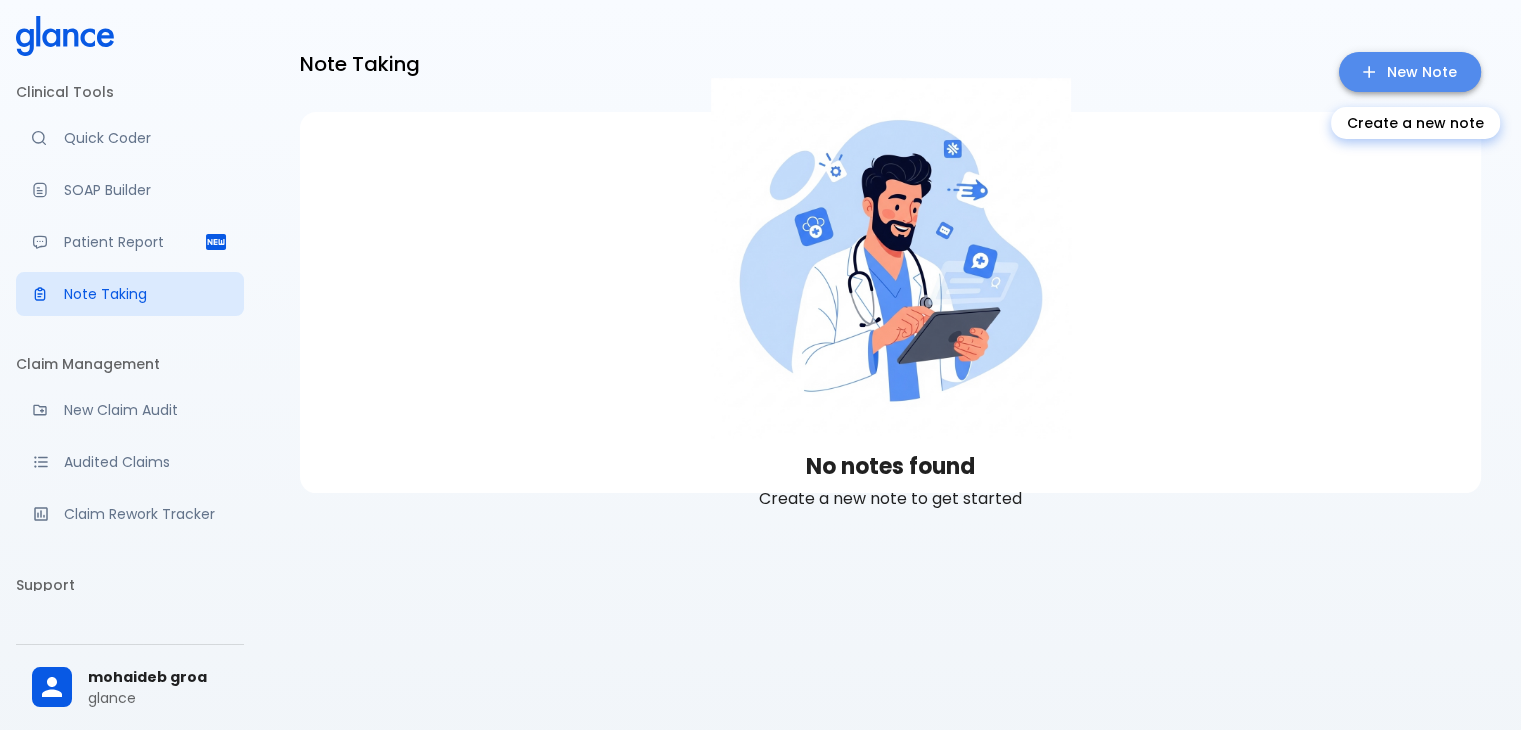 click on "New Note" at bounding box center (1410, 72) 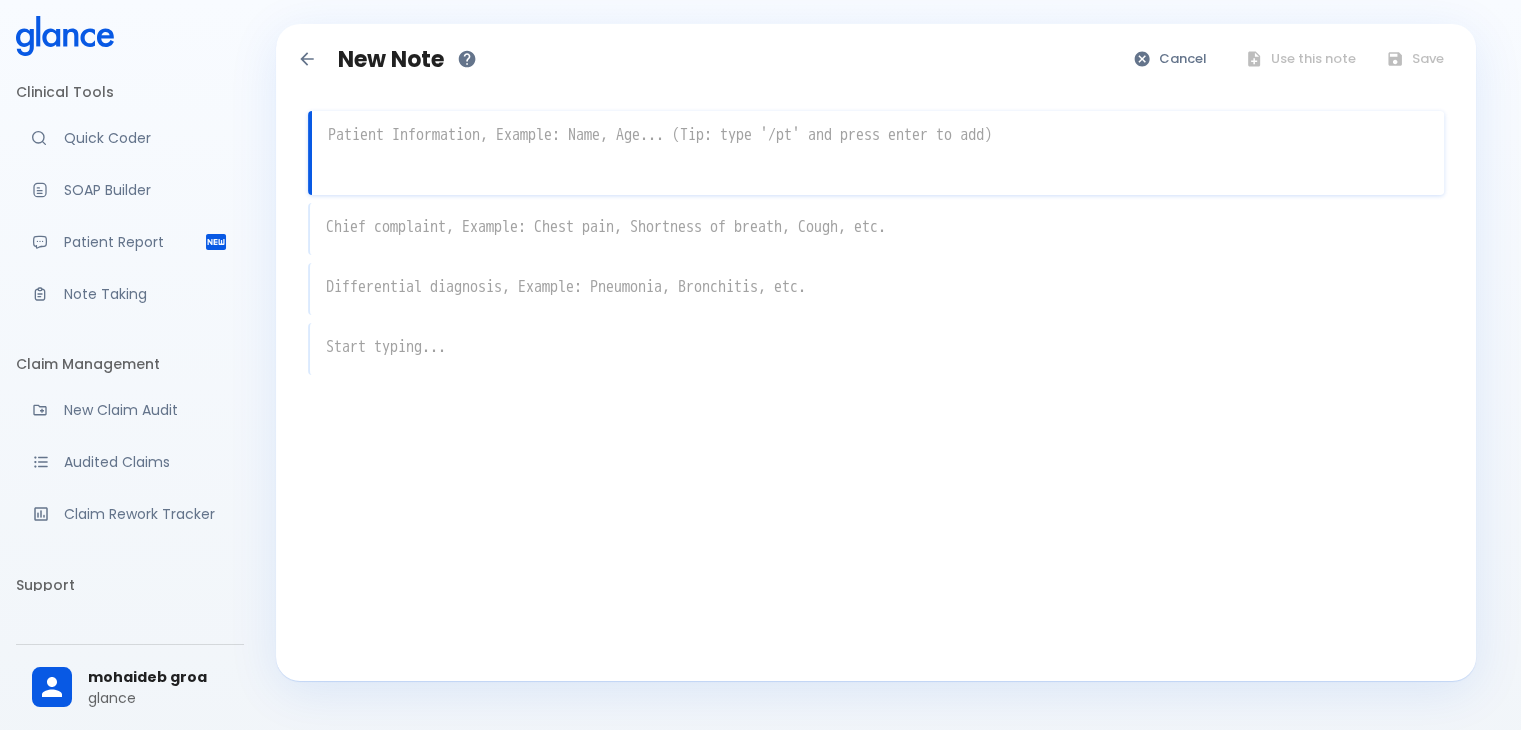 click at bounding box center [878, 135] 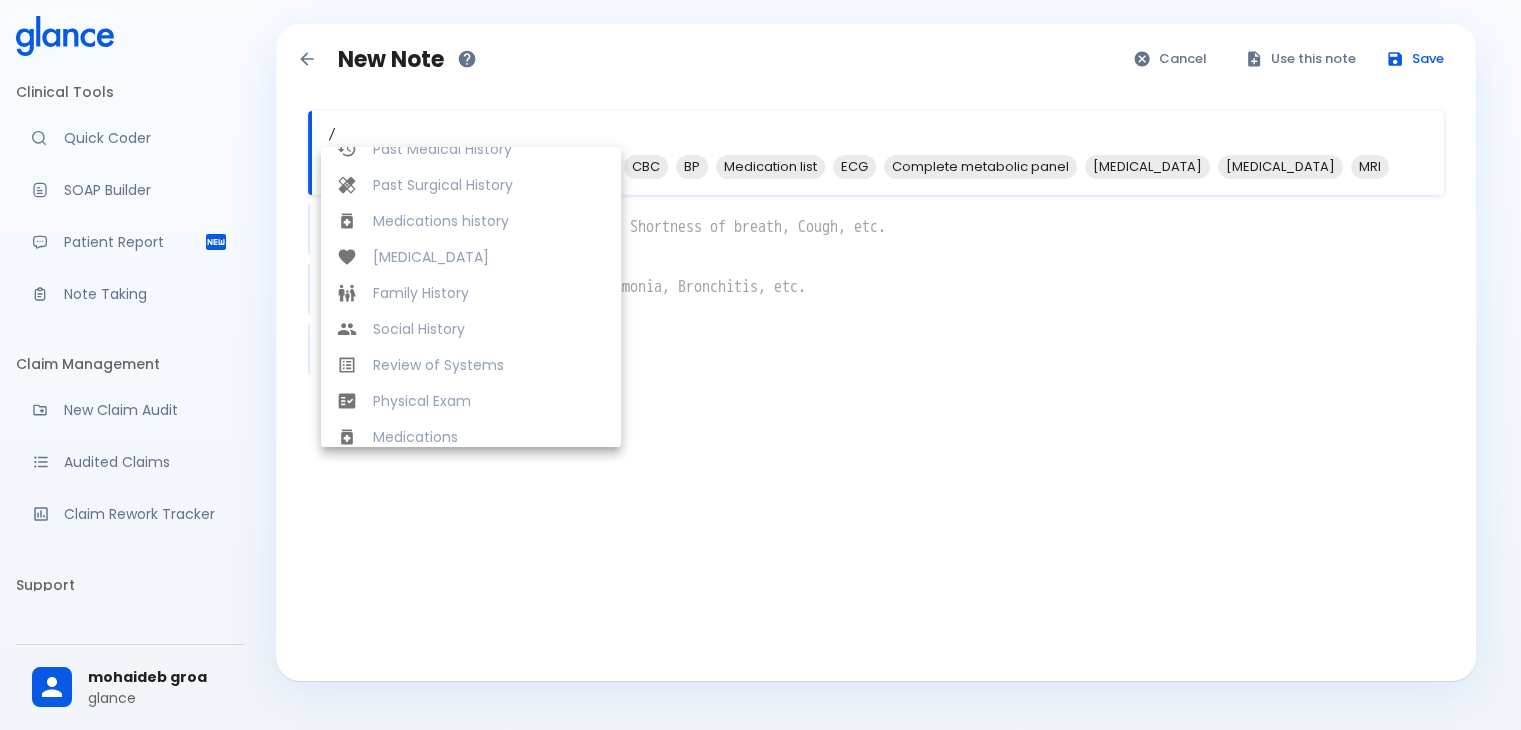 scroll, scrollTop: 0, scrollLeft: 0, axis: both 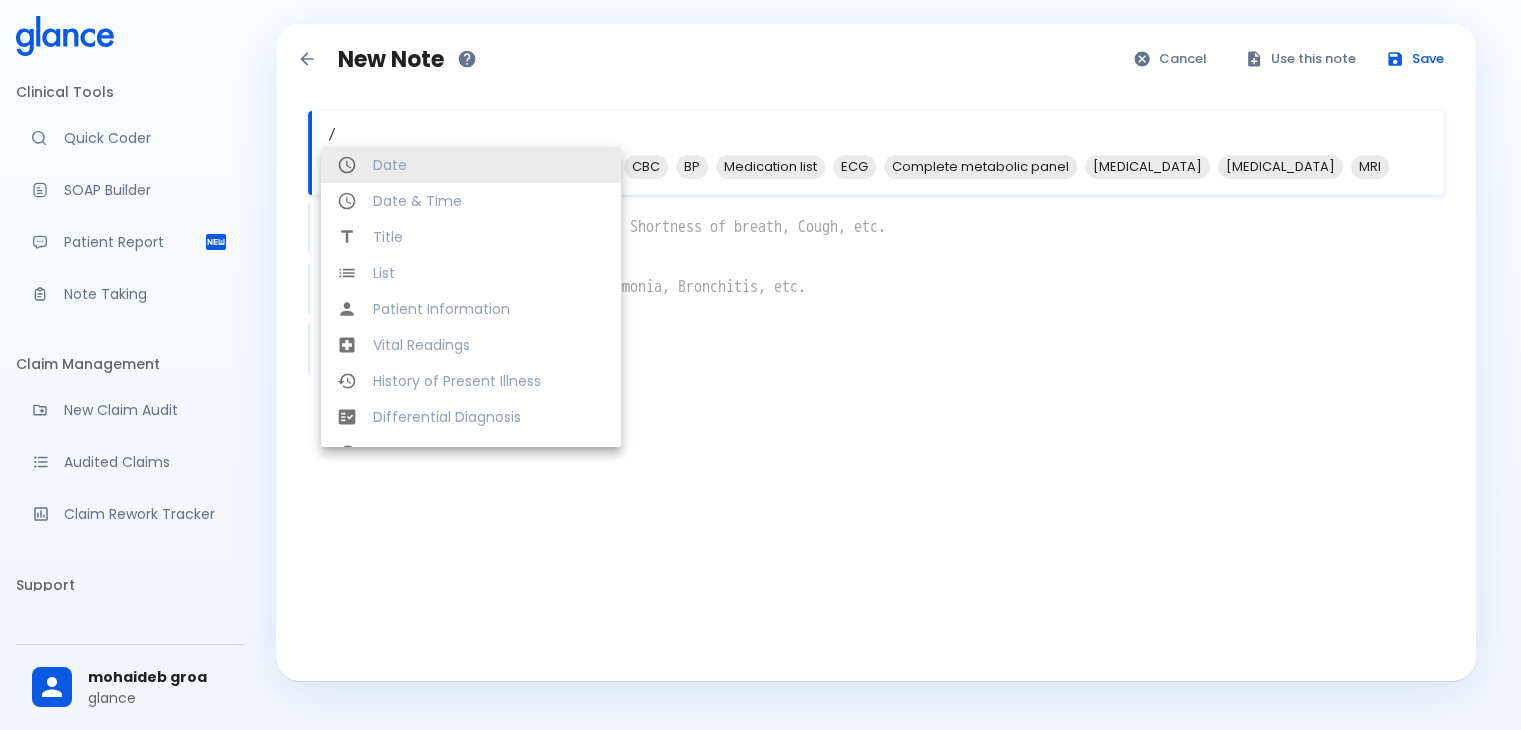 type on "/" 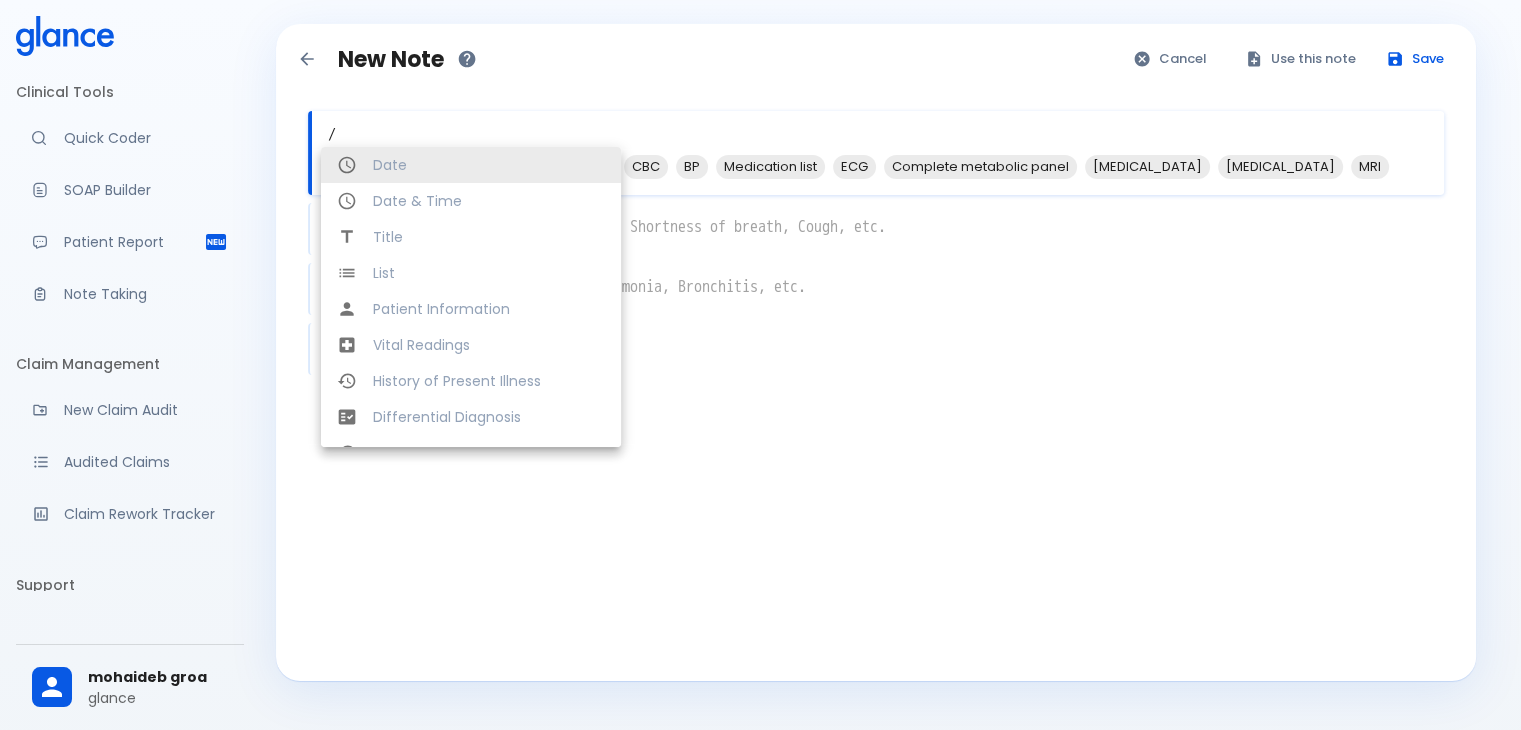 click on "/ x Hypertension Diabetes CBC BP Medication list ECG Complete metabolic panel Lipid profile Thyroid function tests MRI x x x" at bounding box center (876, 291) 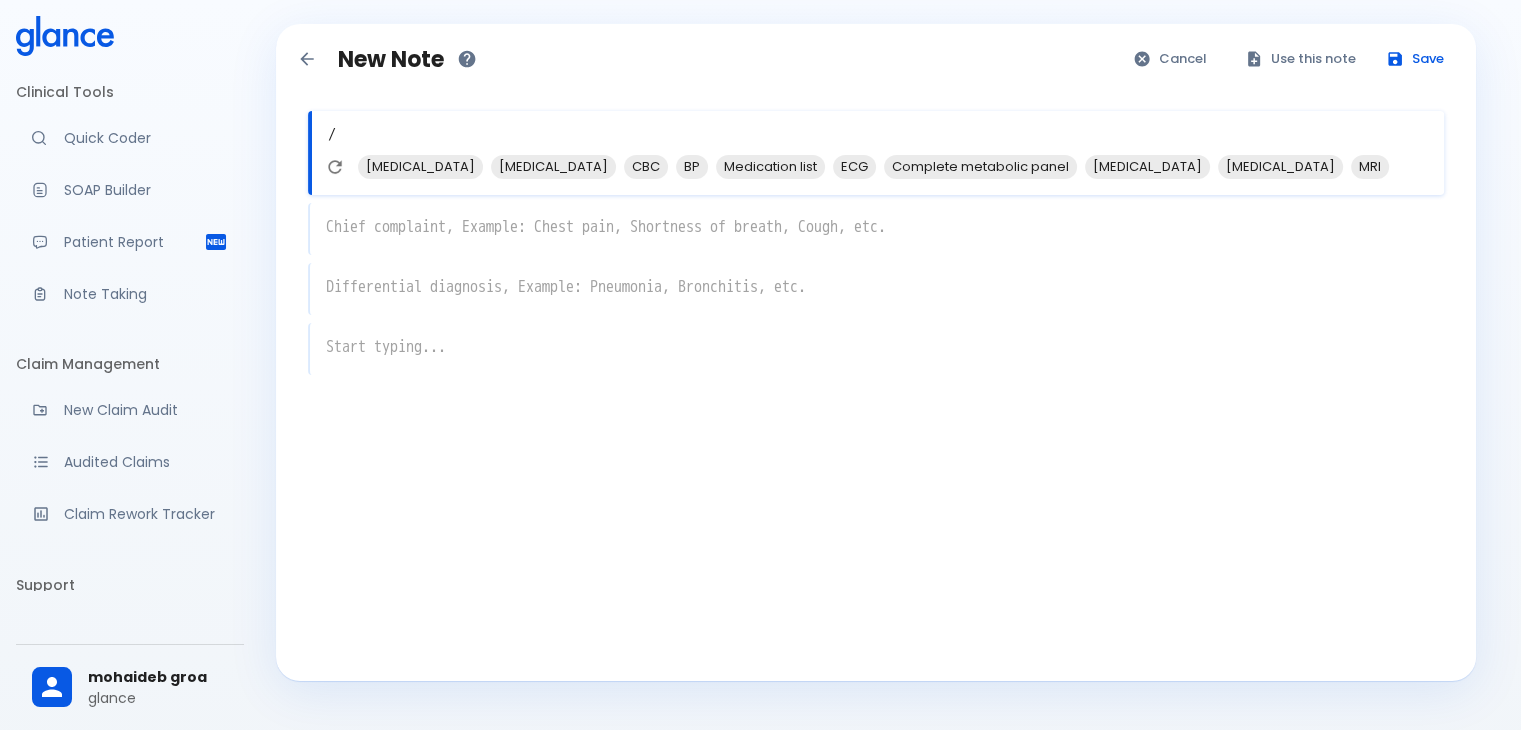 click on "/" at bounding box center (878, 135) 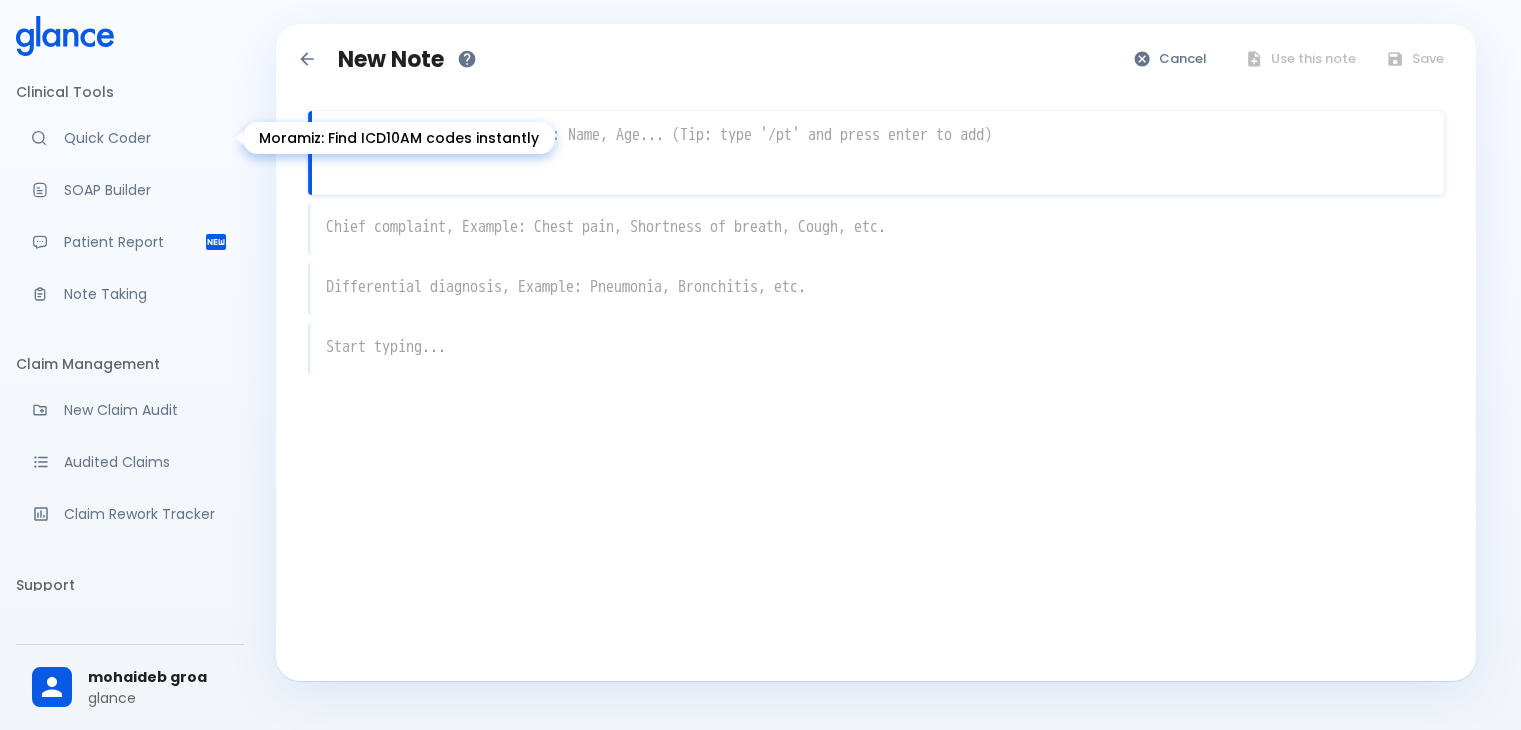 type 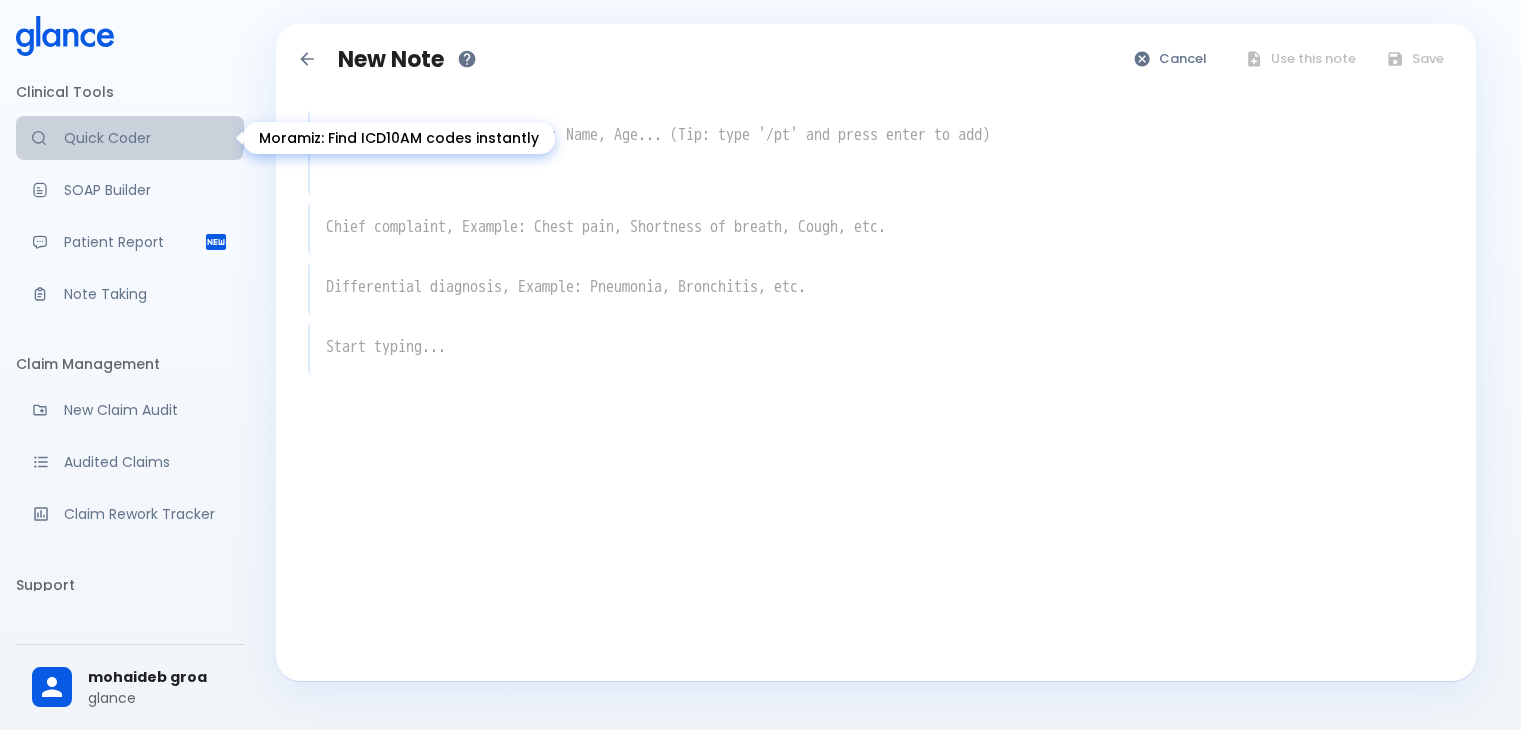 click on "Quick Coder" at bounding box center [146, 138] 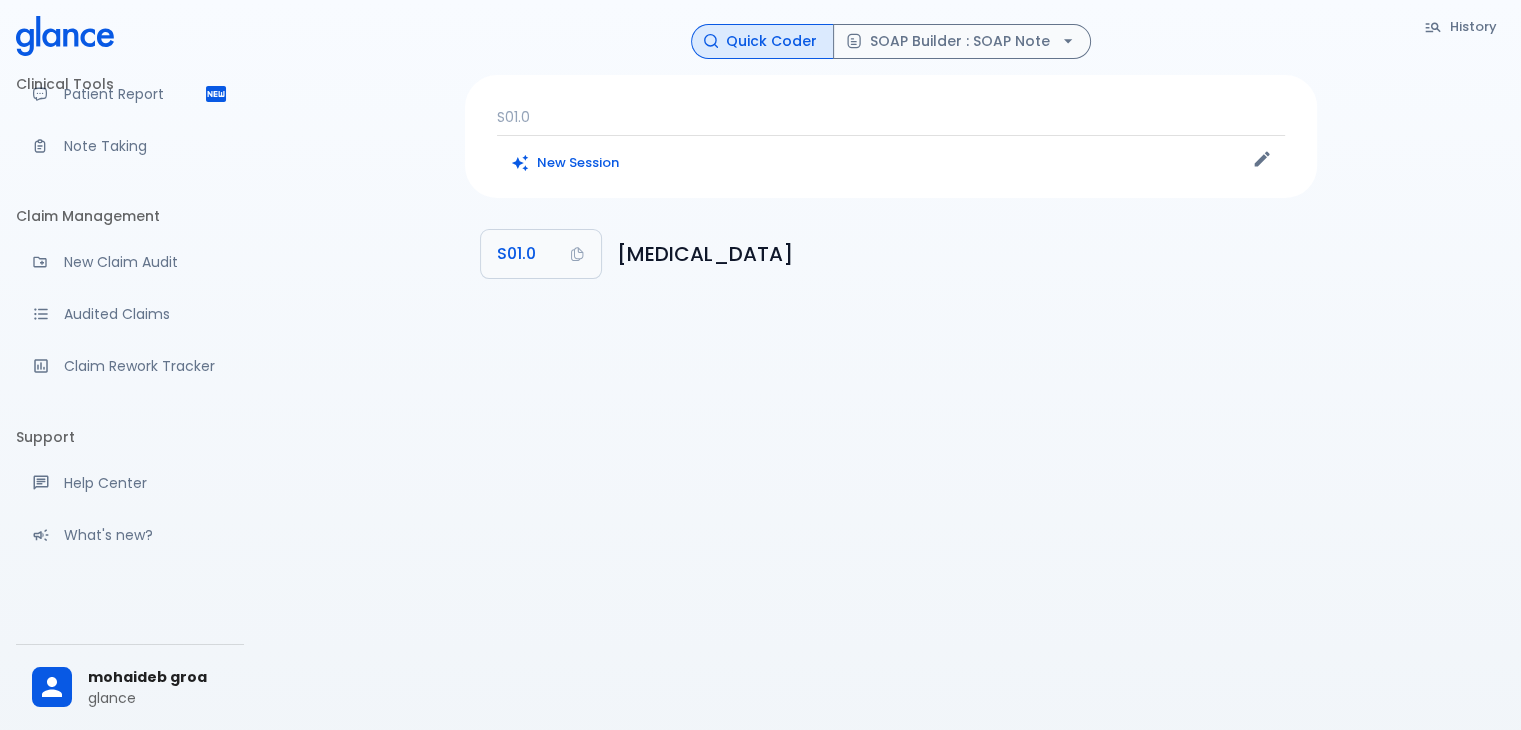 scroll, scrollTop: 0, scrollLeft: 0, axis: both 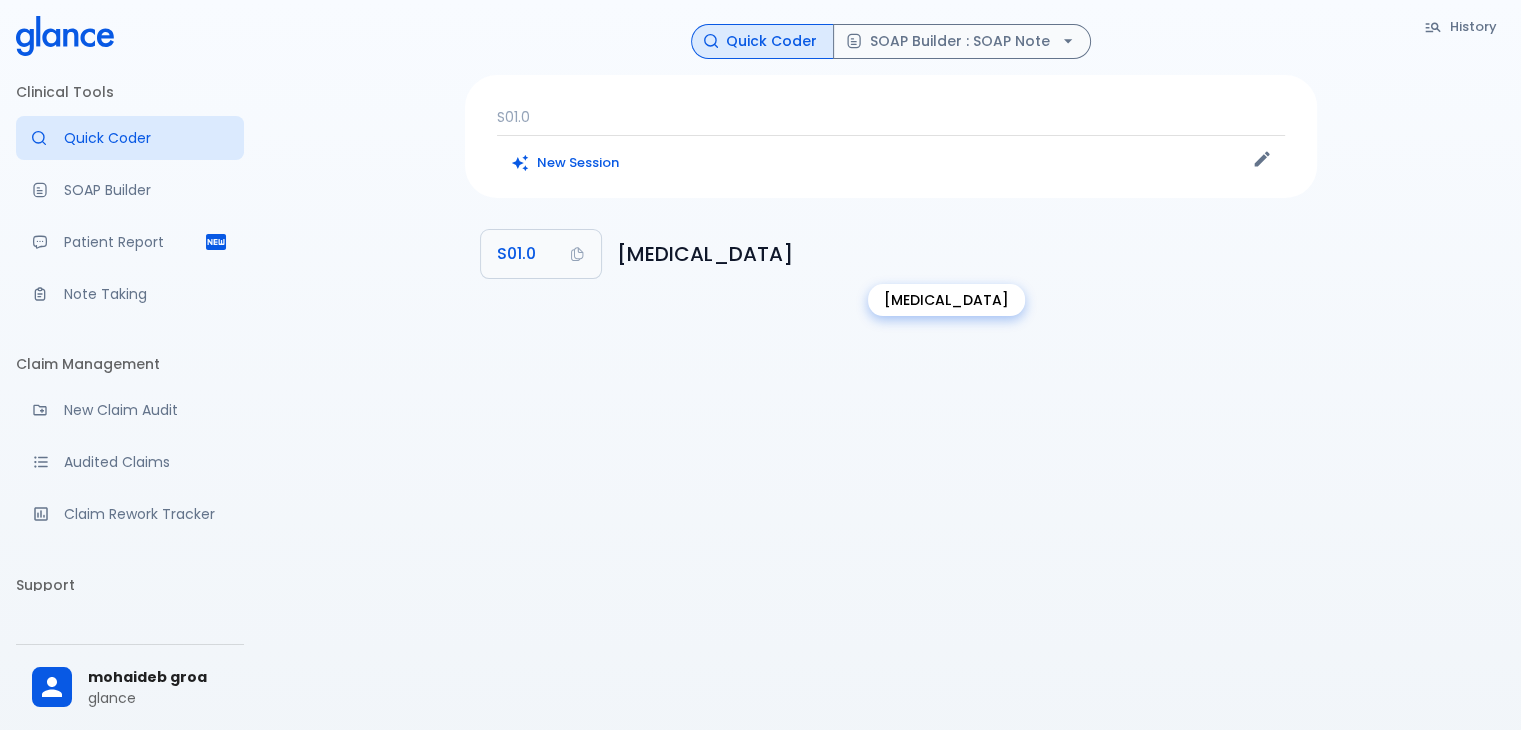 click on "Open wound of scalp" at bounding box center [959, 254] 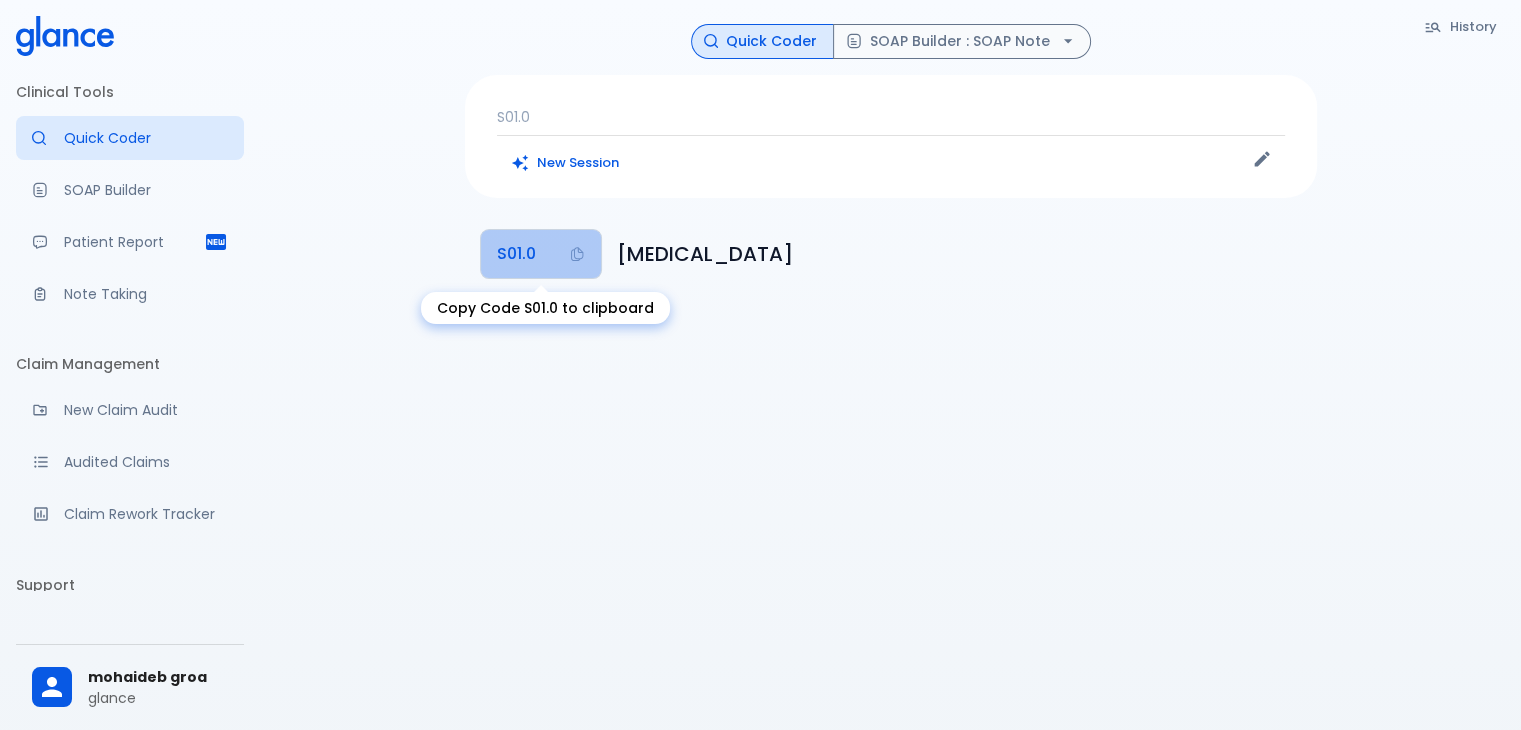 click on "S01.0" at bounding box center (541, 254) 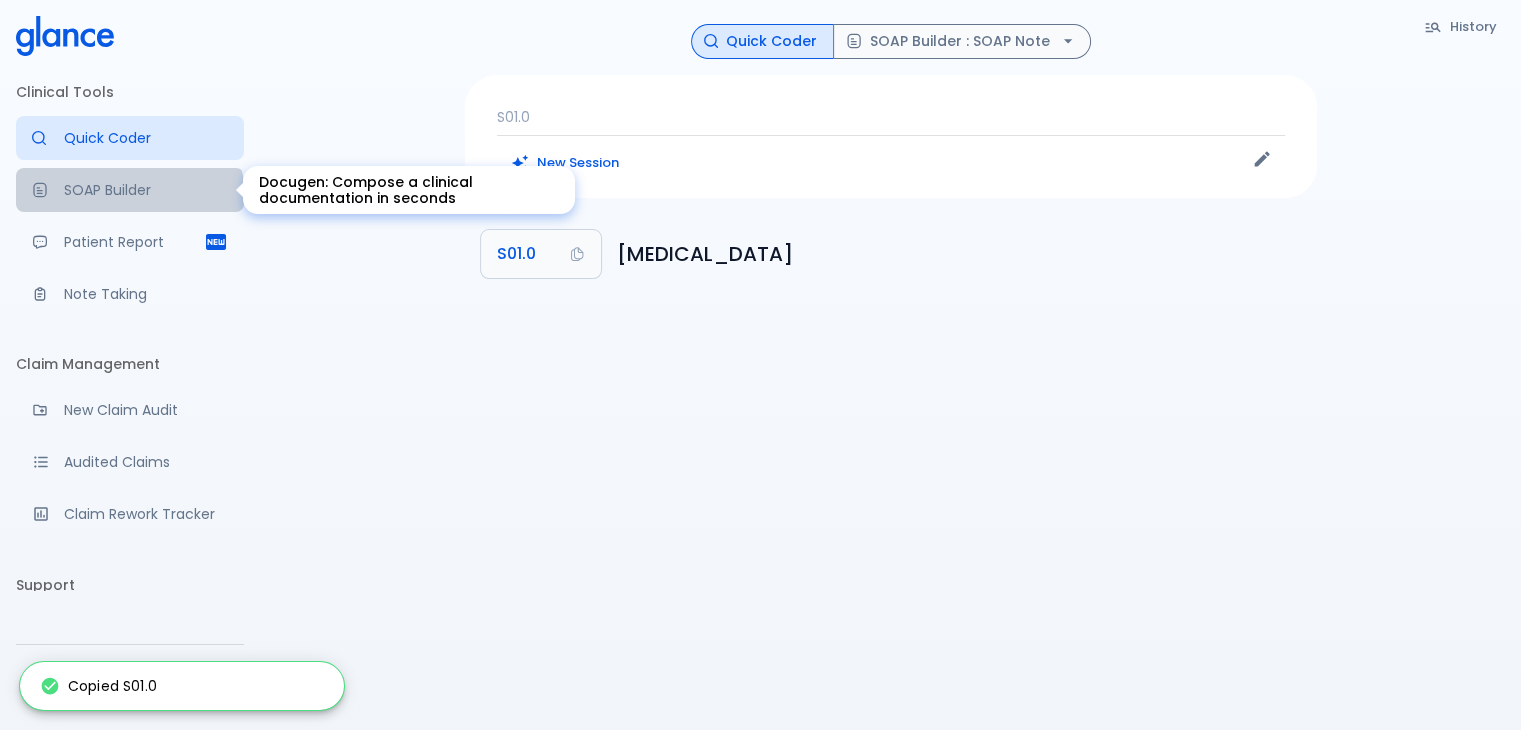 click on "SOAP Builder" at bounding box center [146, 190] 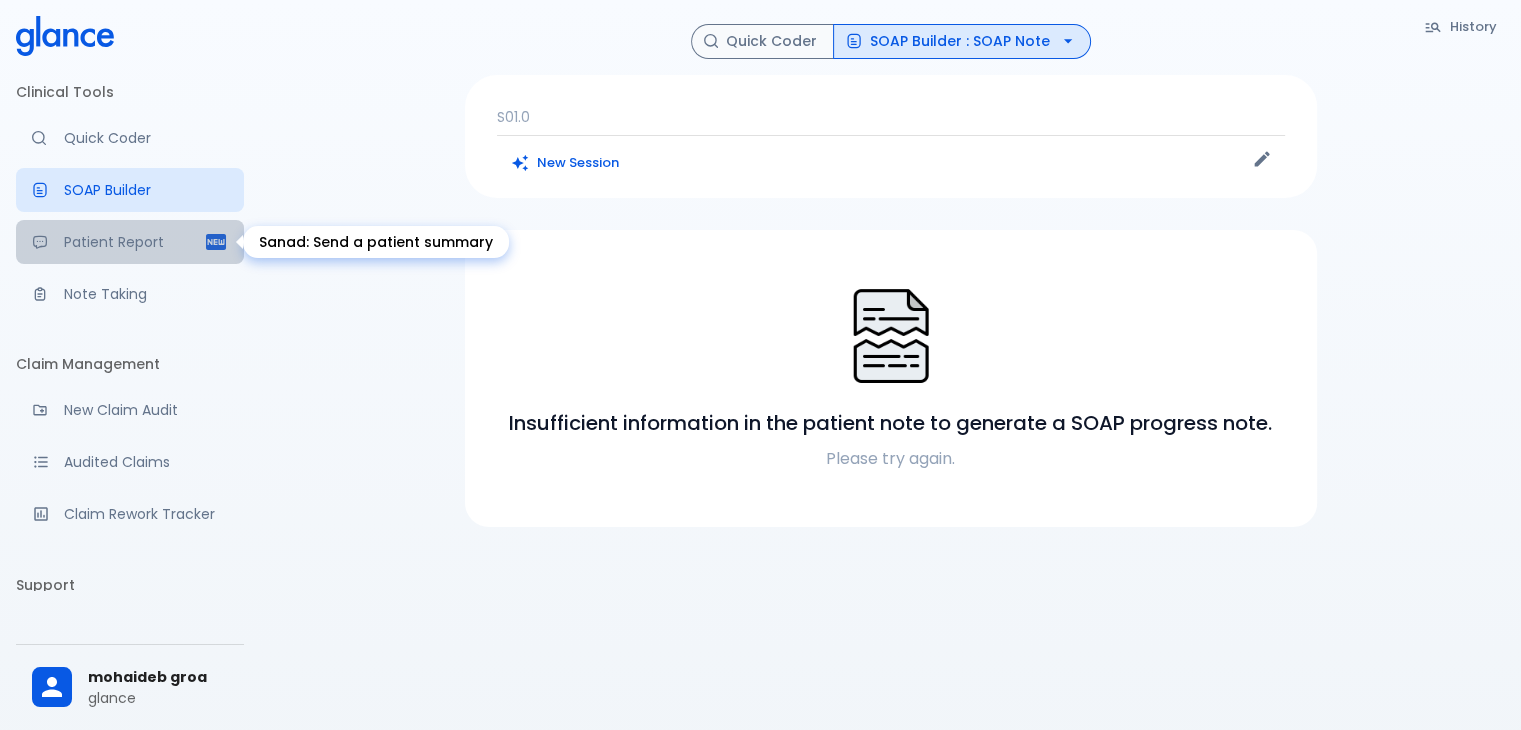 click on "Patient Report" at bounding box center (134, 242) 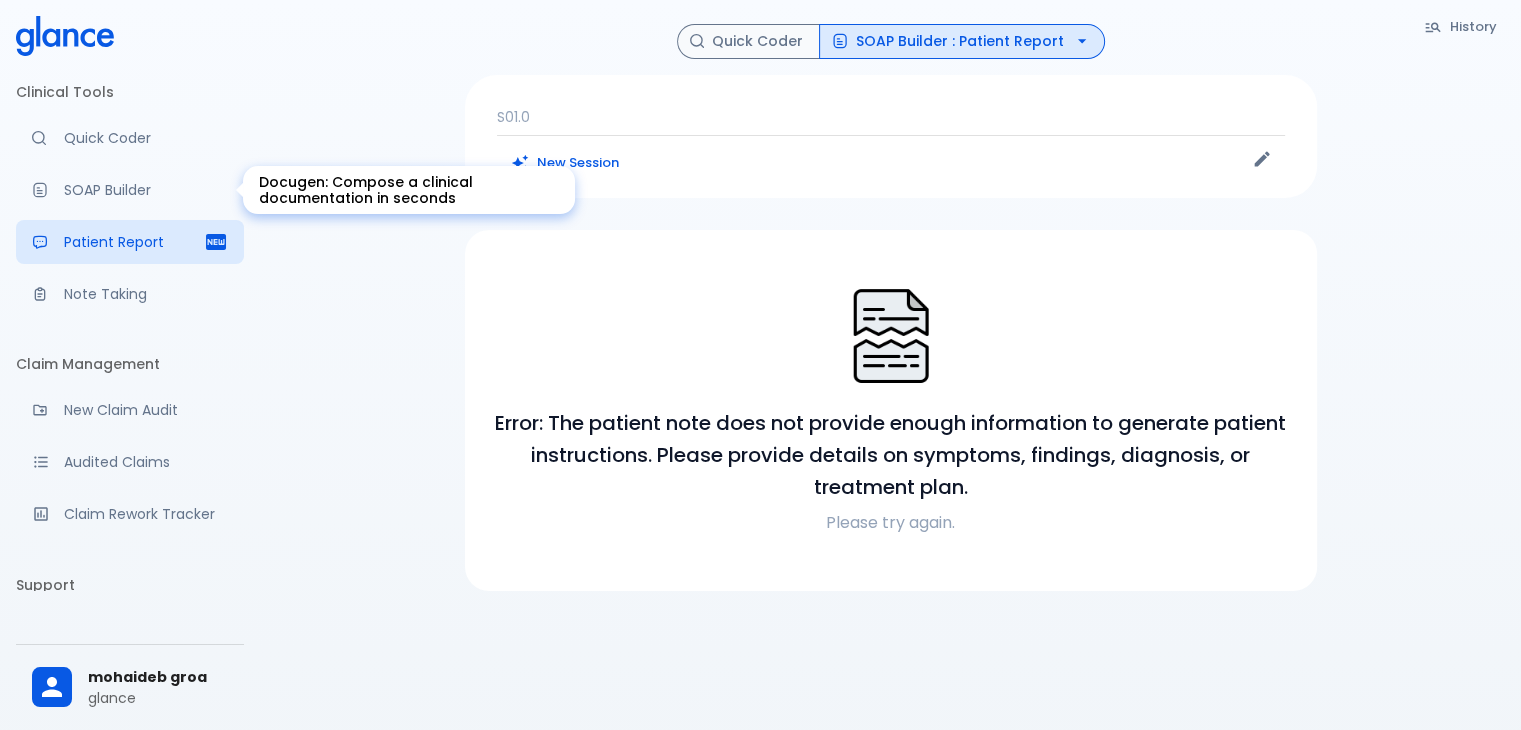 click on "SOAP Builder" at bounding box center [146, 190] 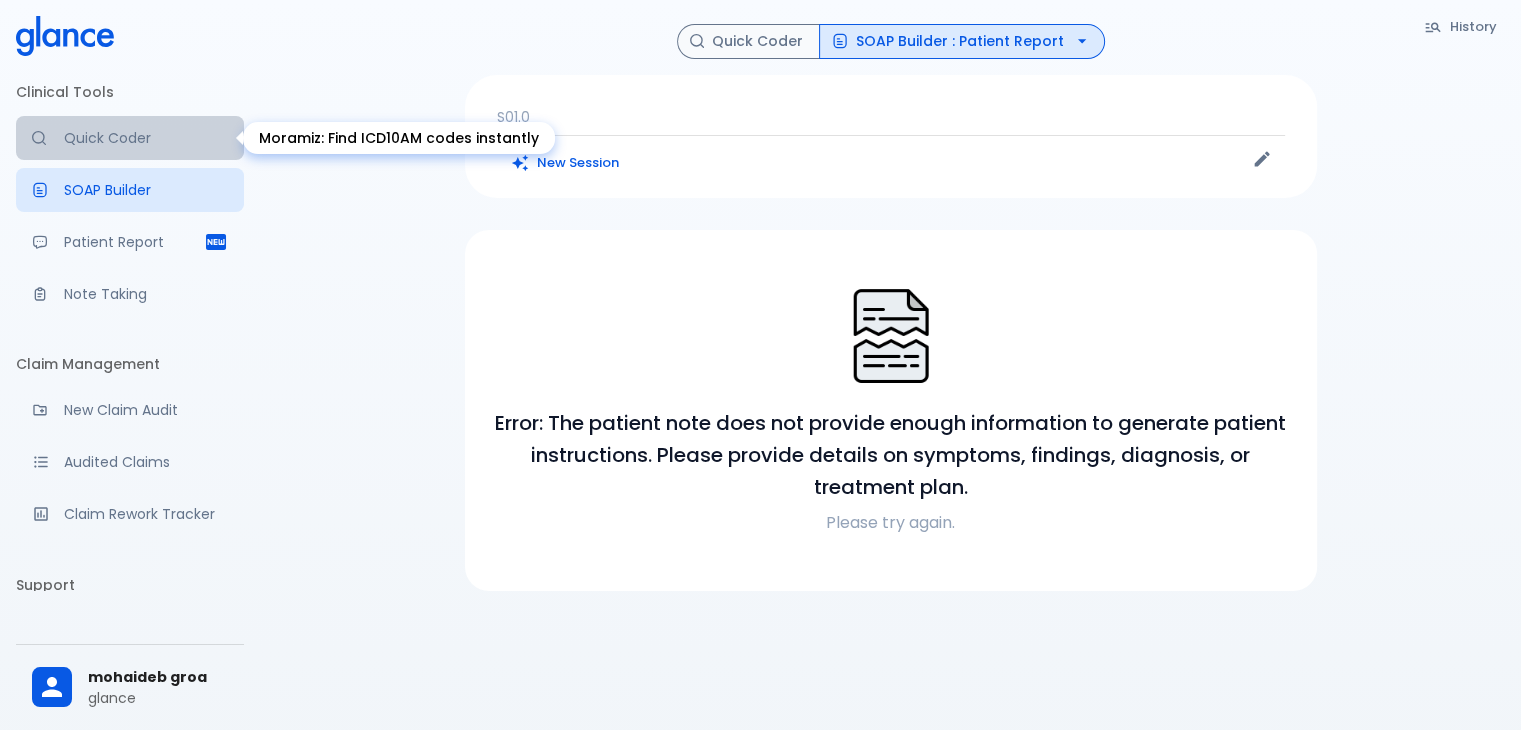 click on "Quick Coder" at bounding box center [146, 138] 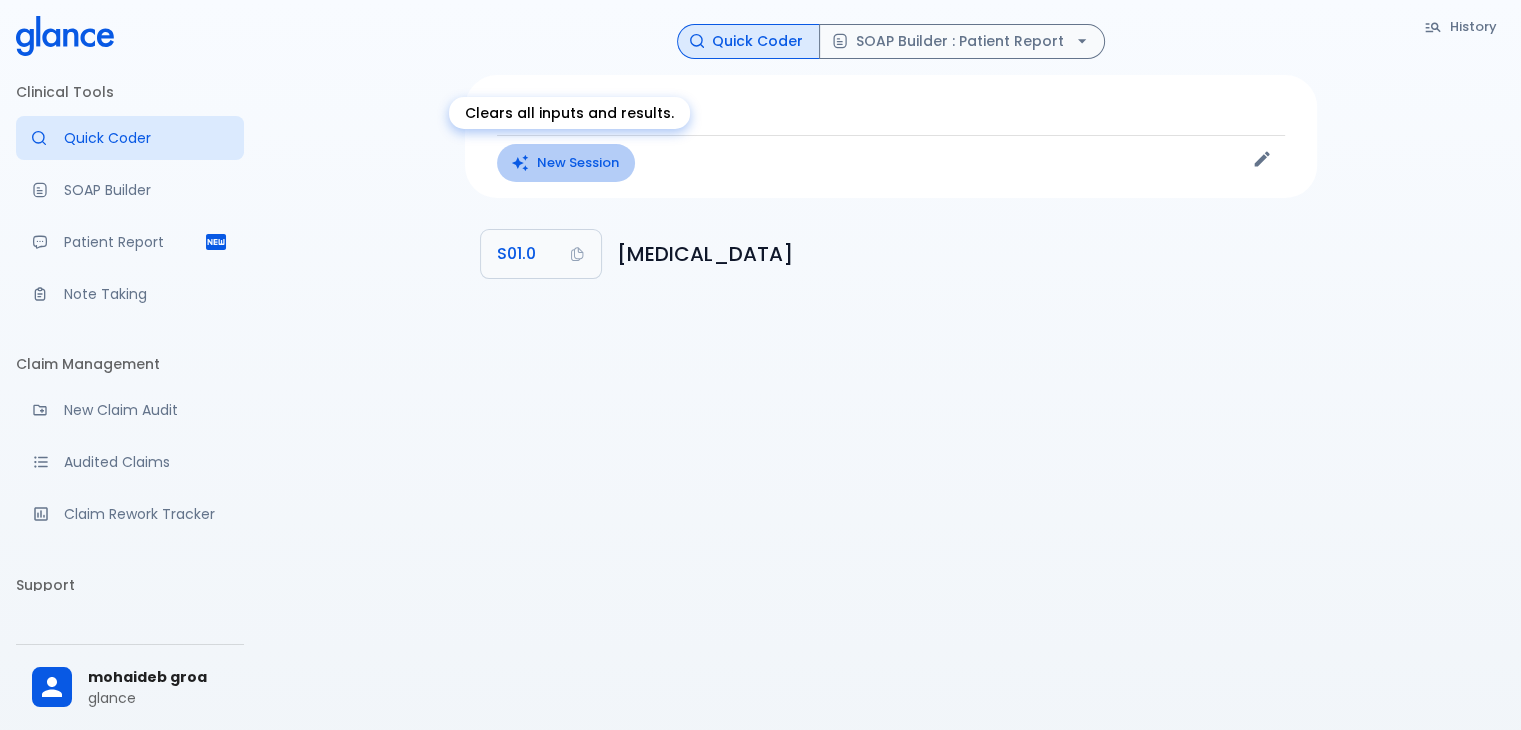 click on "New Session" at bounding box center [566, 163] 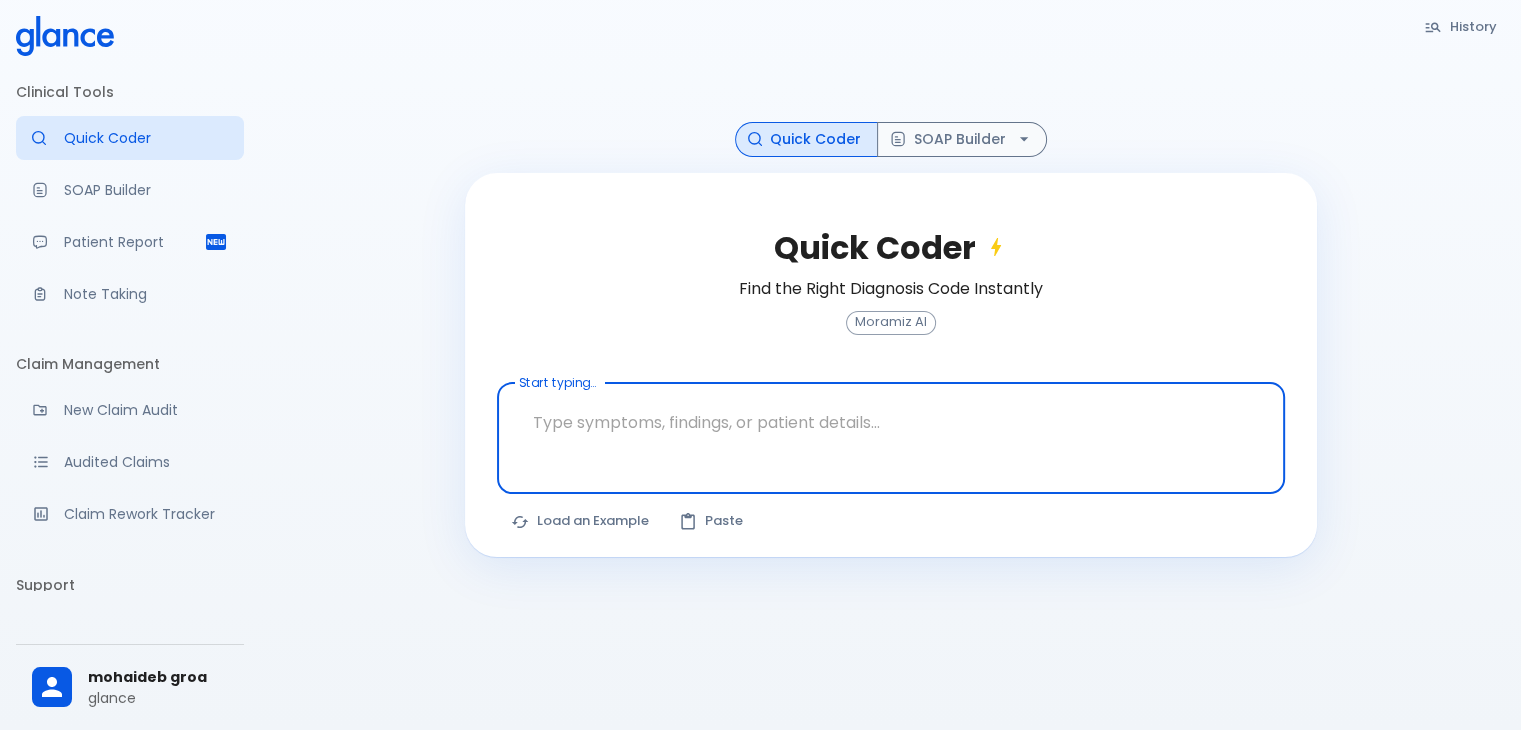 scroll, scrollTop: 0, scrollLeft: 0, axis: both 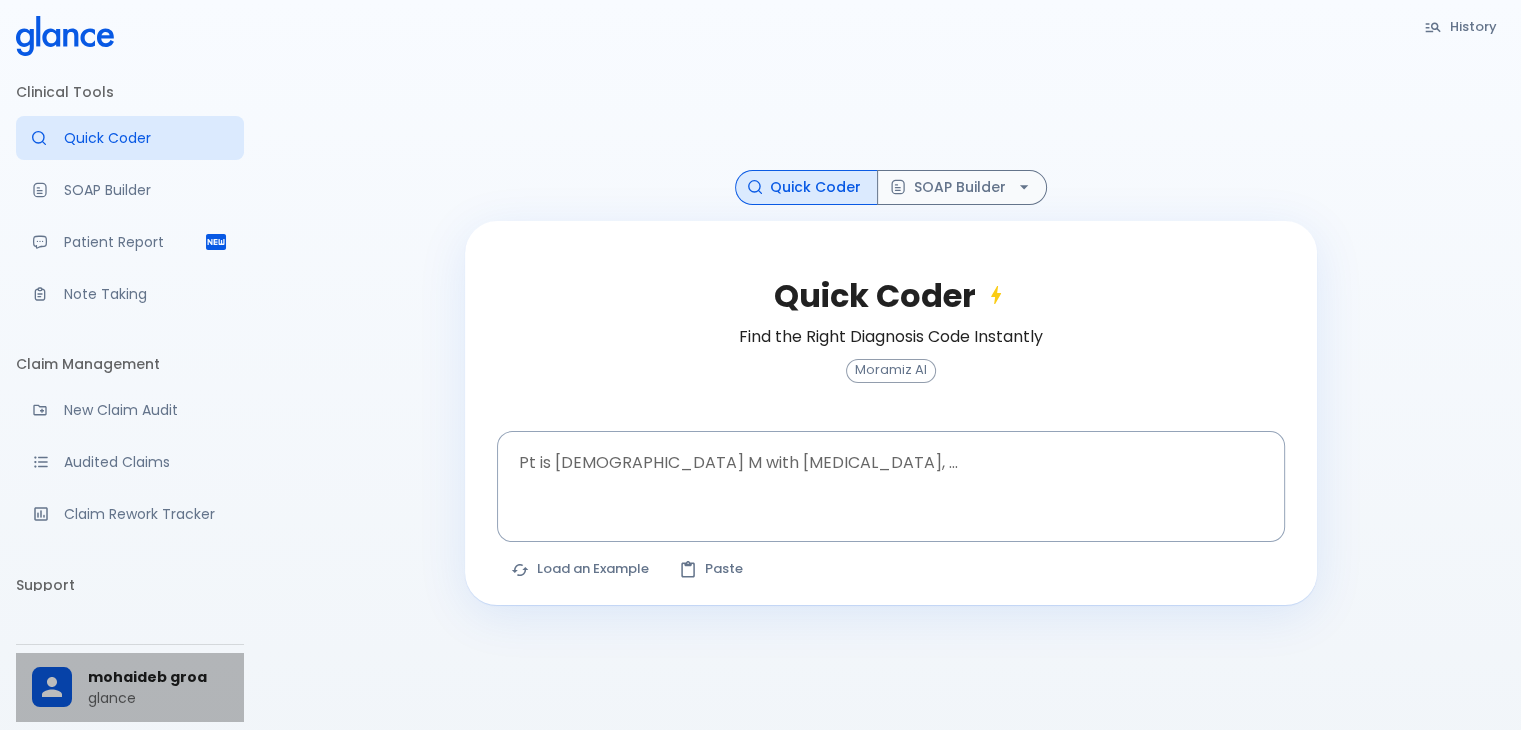 click on "mohaideb groa" at bounding box center (158, 677) 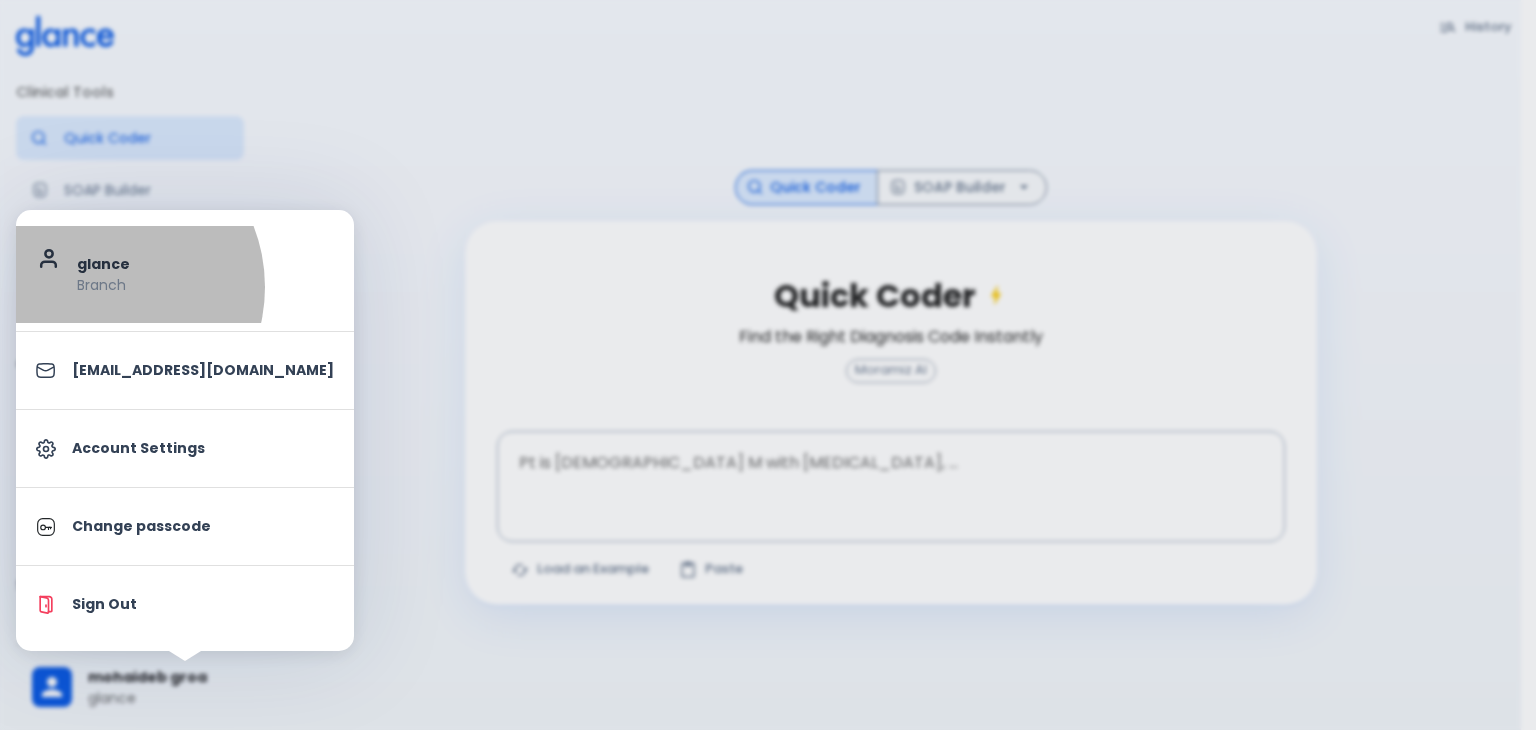 click on "Branch" at bounding box center (205, 285) 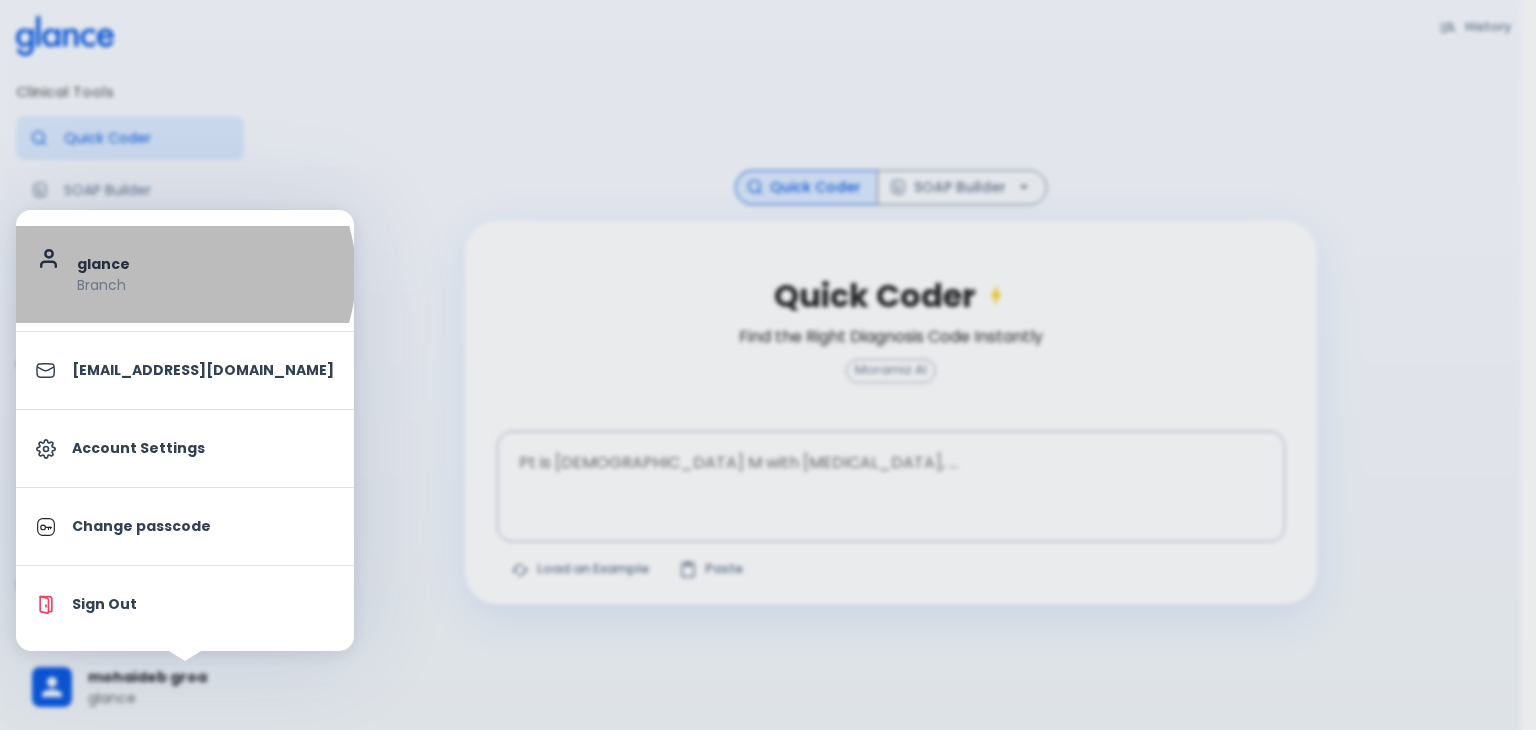 click on "Branch" at bounding box center (205, 285) 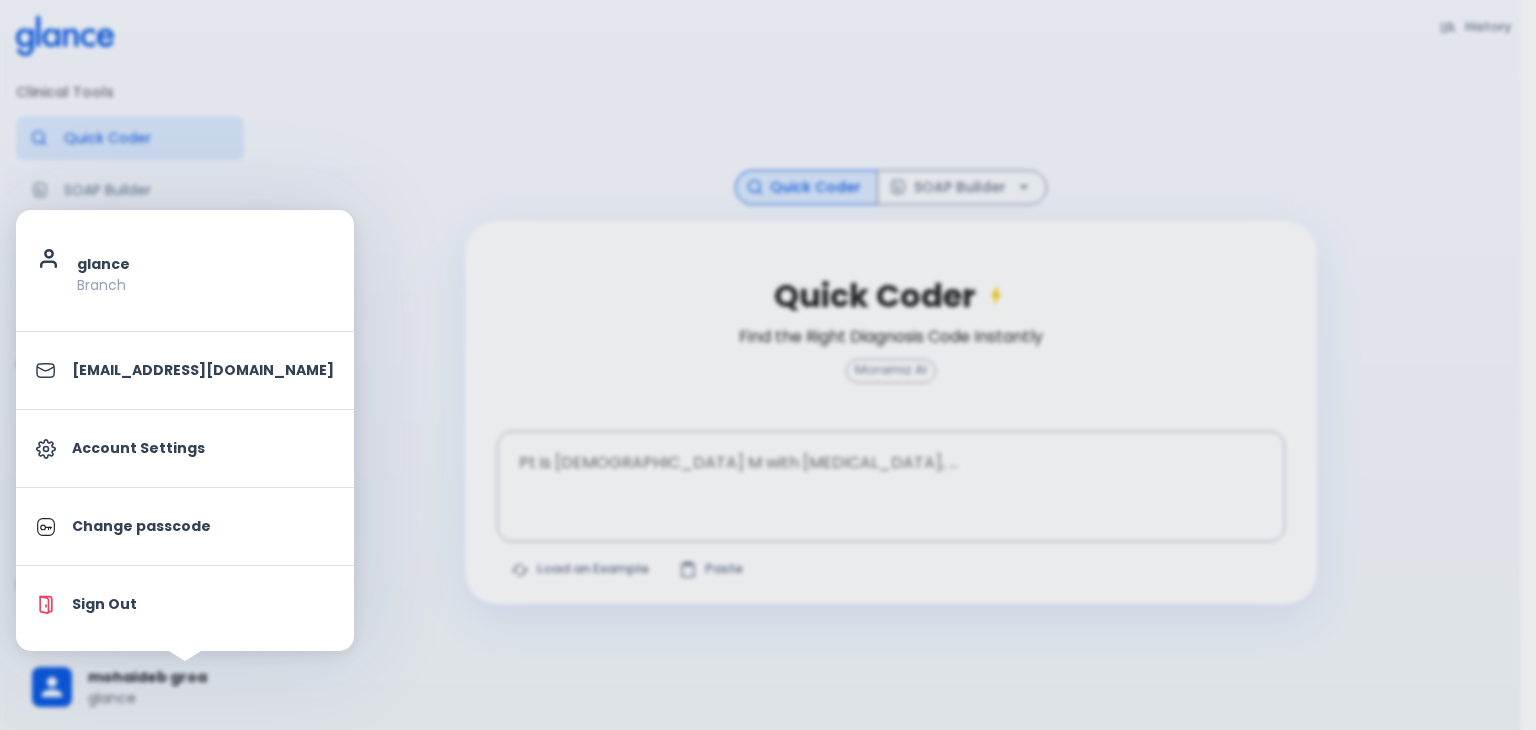 click at bounding box center (768, 365) 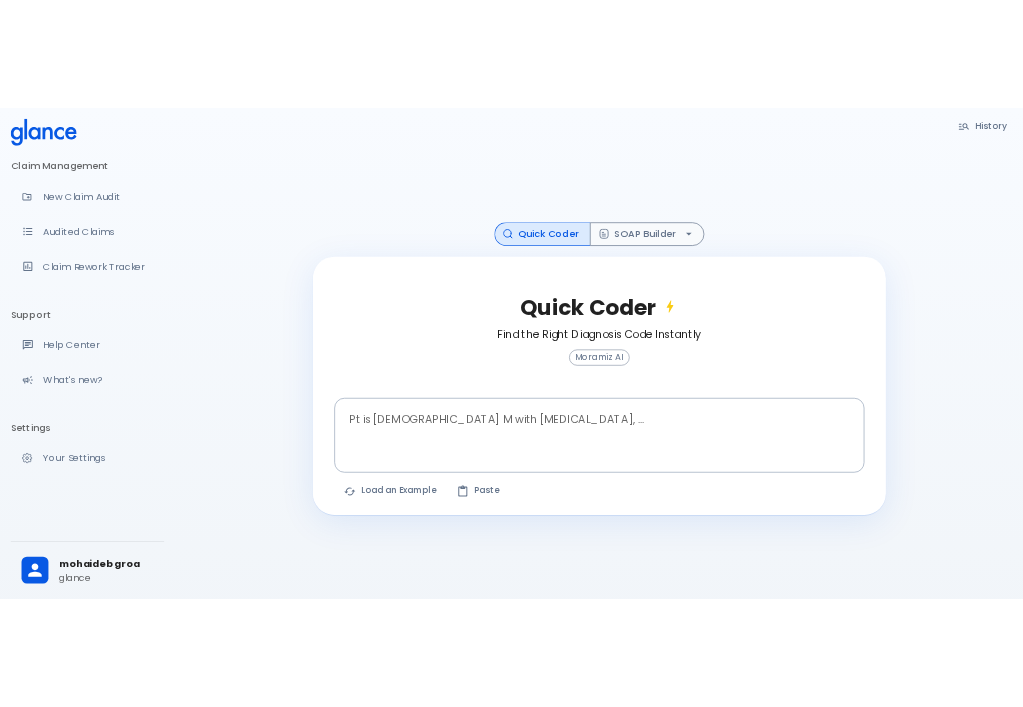scroll, scrollTop: 0, scrollLeft: 0, axis: both 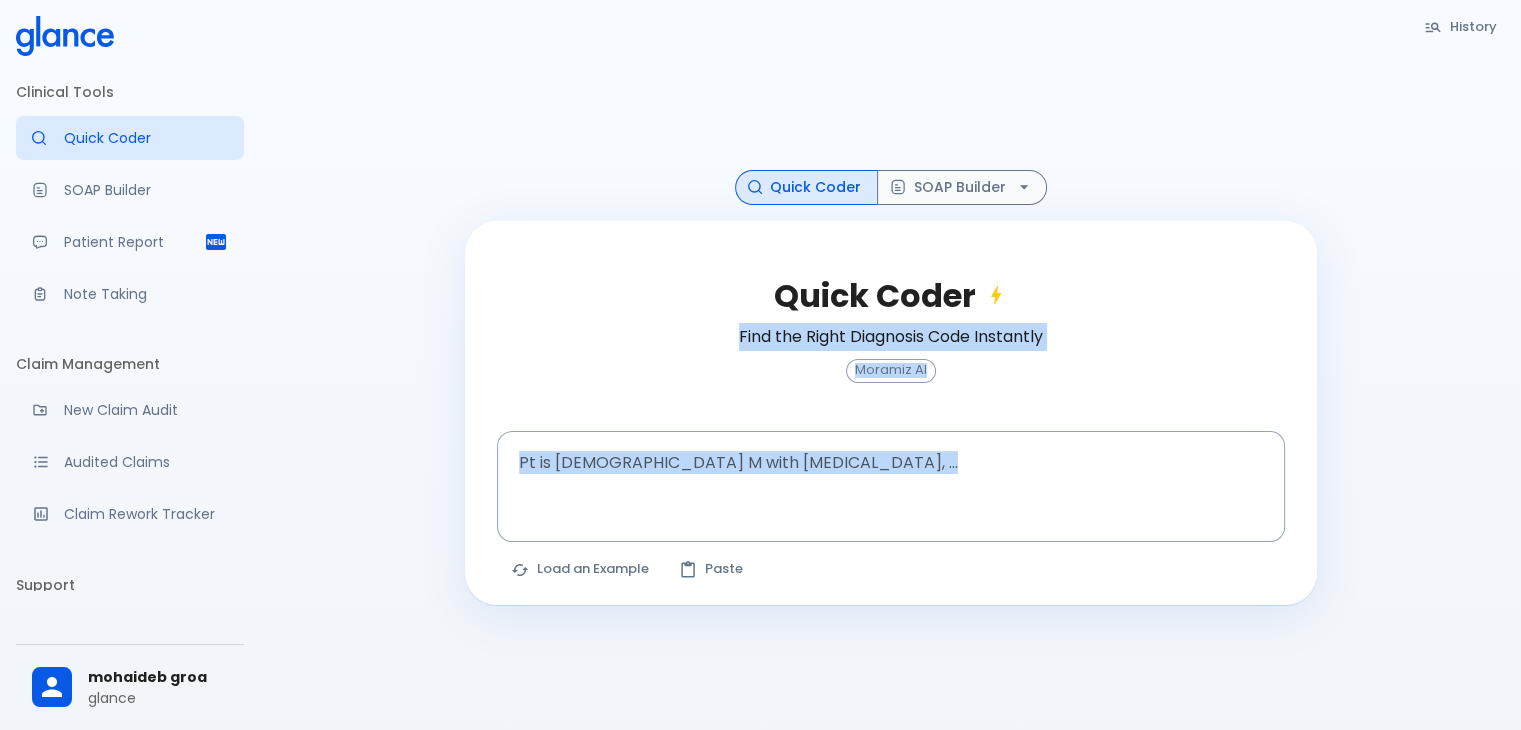 drag, startPoint x: 234, startPoint y: 296, endPoint x: 320, endPoint y: 258, distance: 94.02127 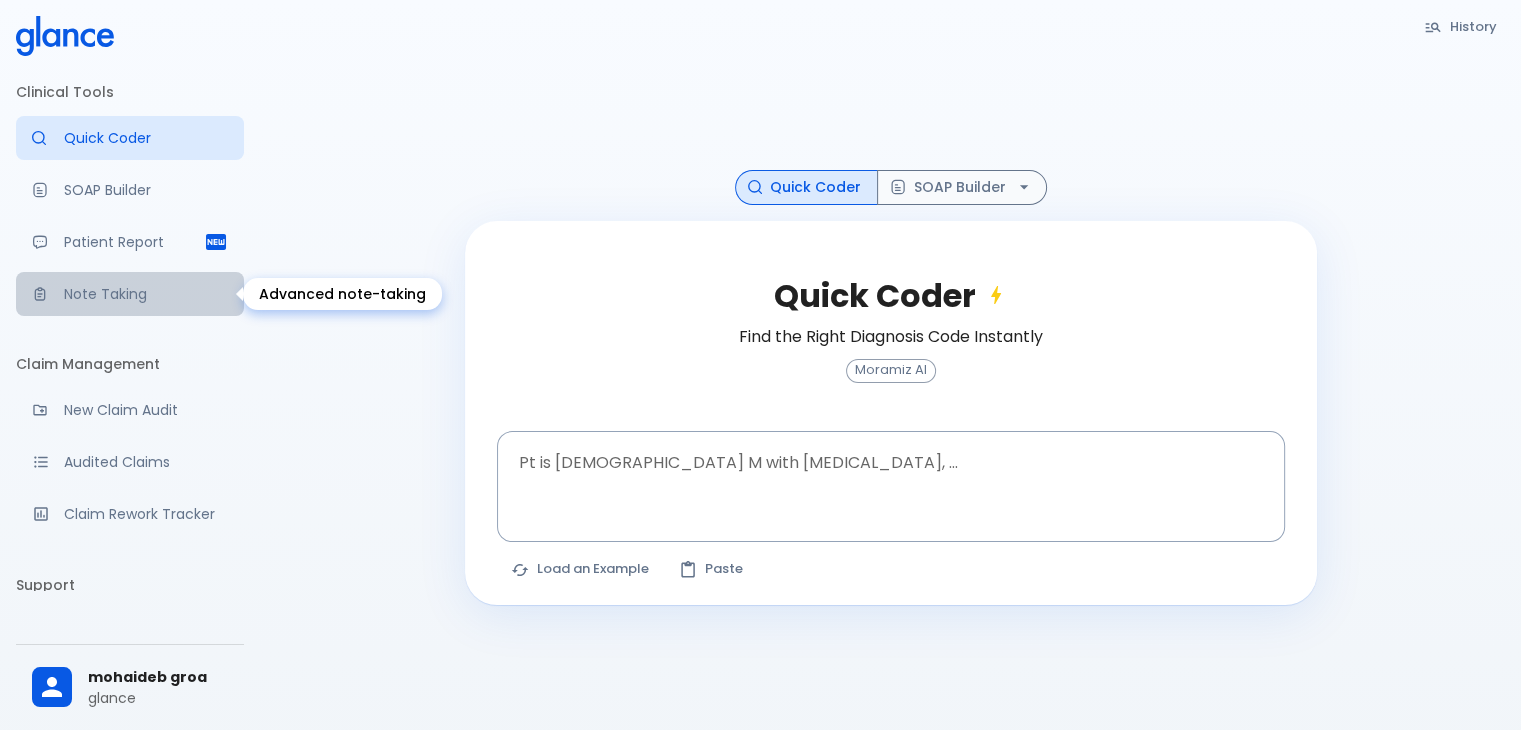 click on "Note Taking" at bounding box center [146, 294] 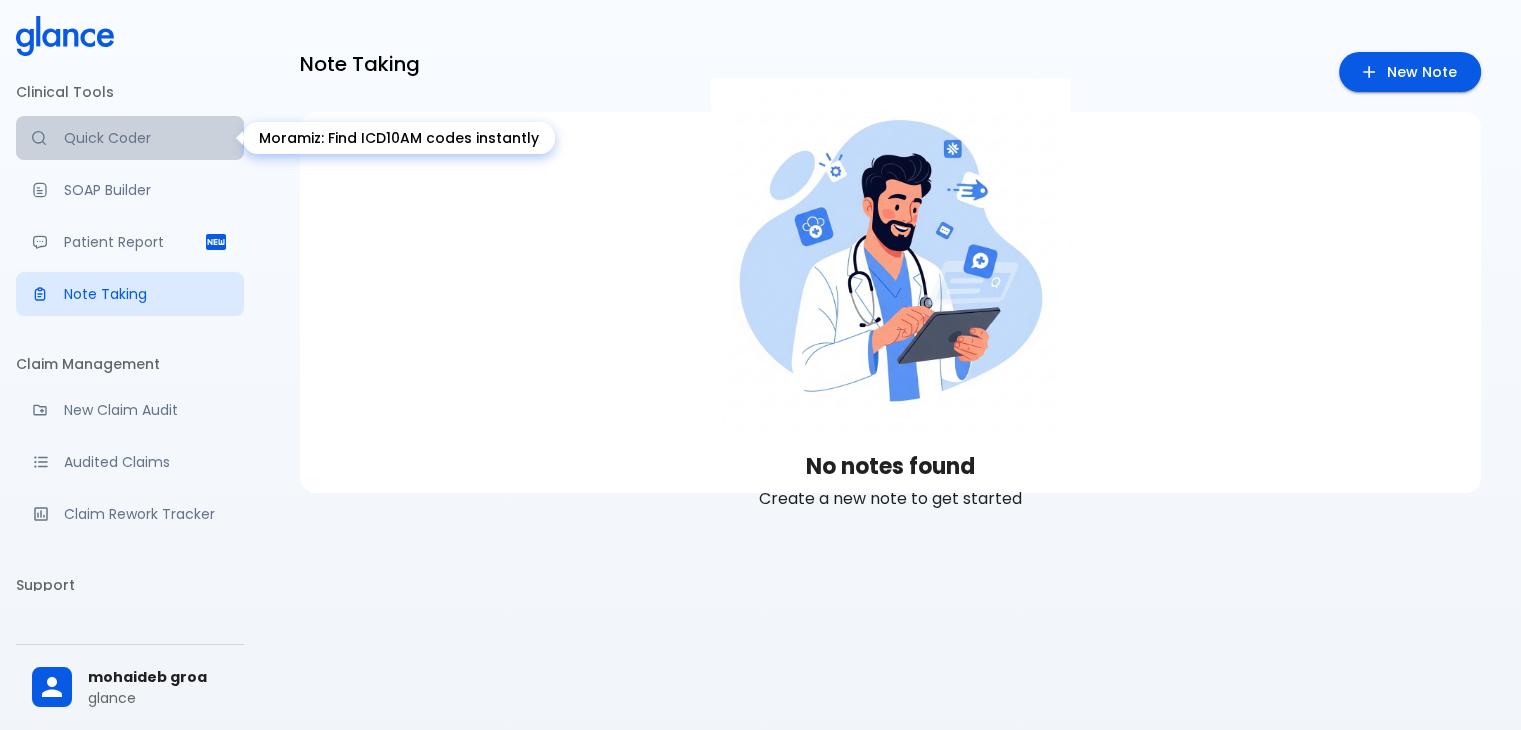 click on "Quick Coder" at bounding box center [146, 138] 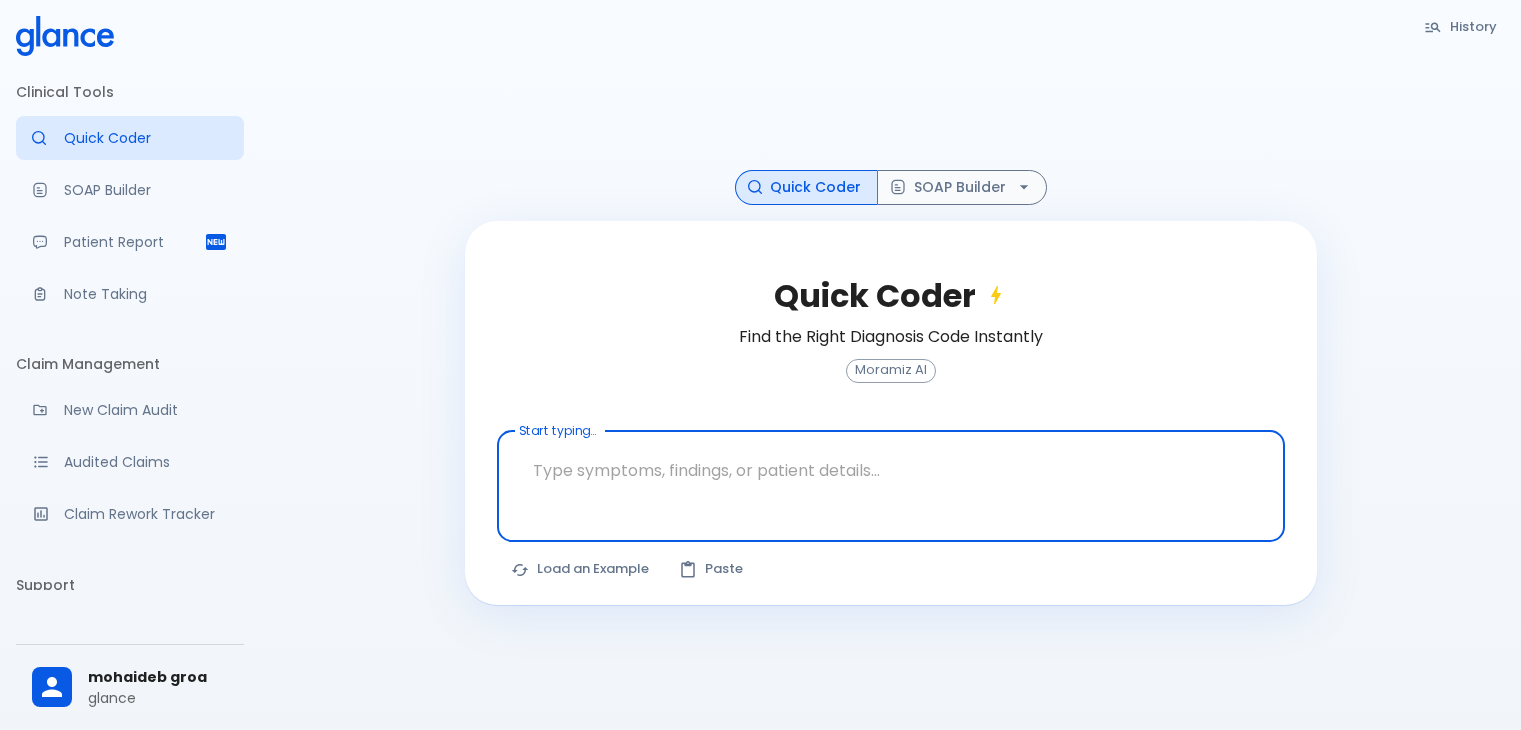 scroll, scrollTop: 0, scrollLeft: 0, axis: both 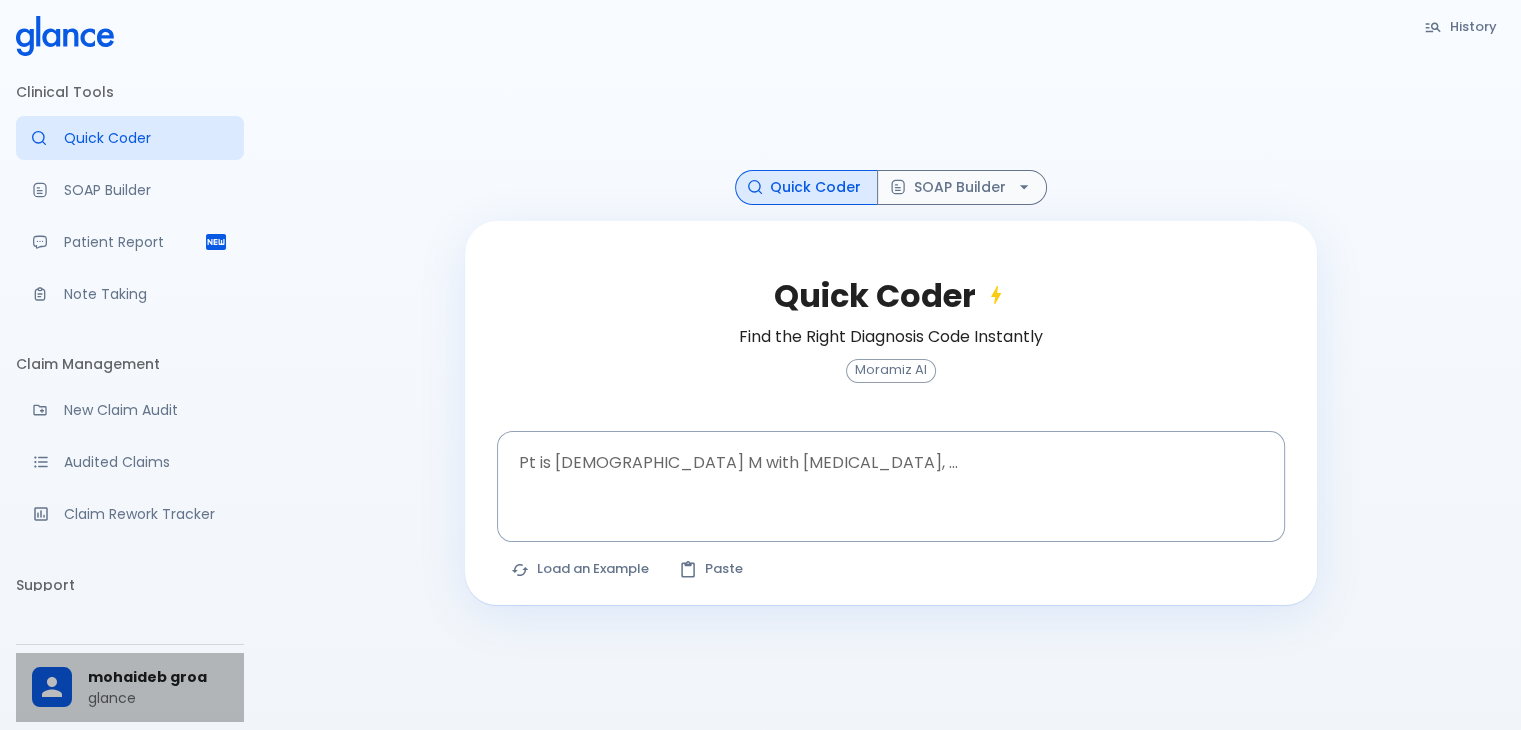 click on "mohaideb groa" at bounding box center (158, 677) 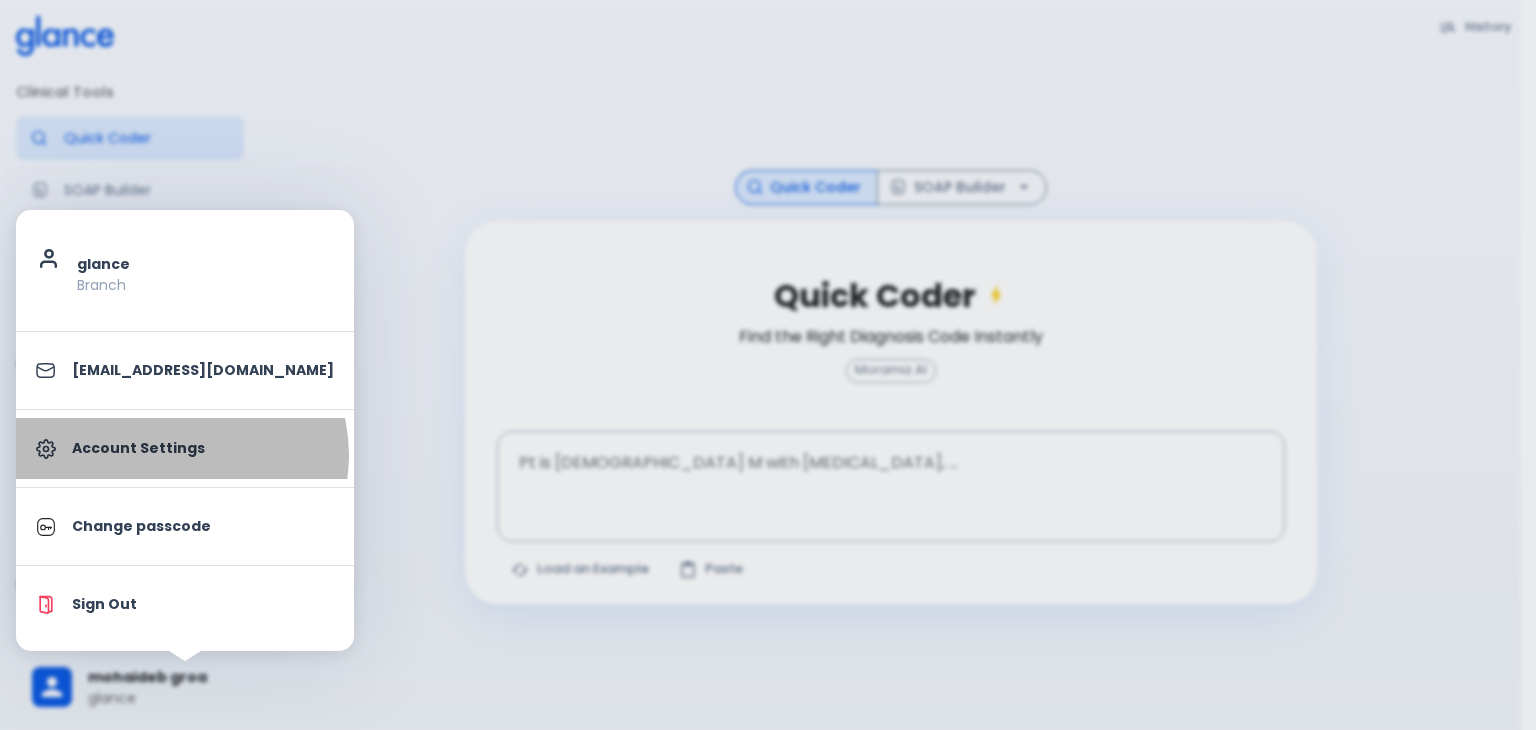 click on "Account Settings" at bounding box center [203, 448] 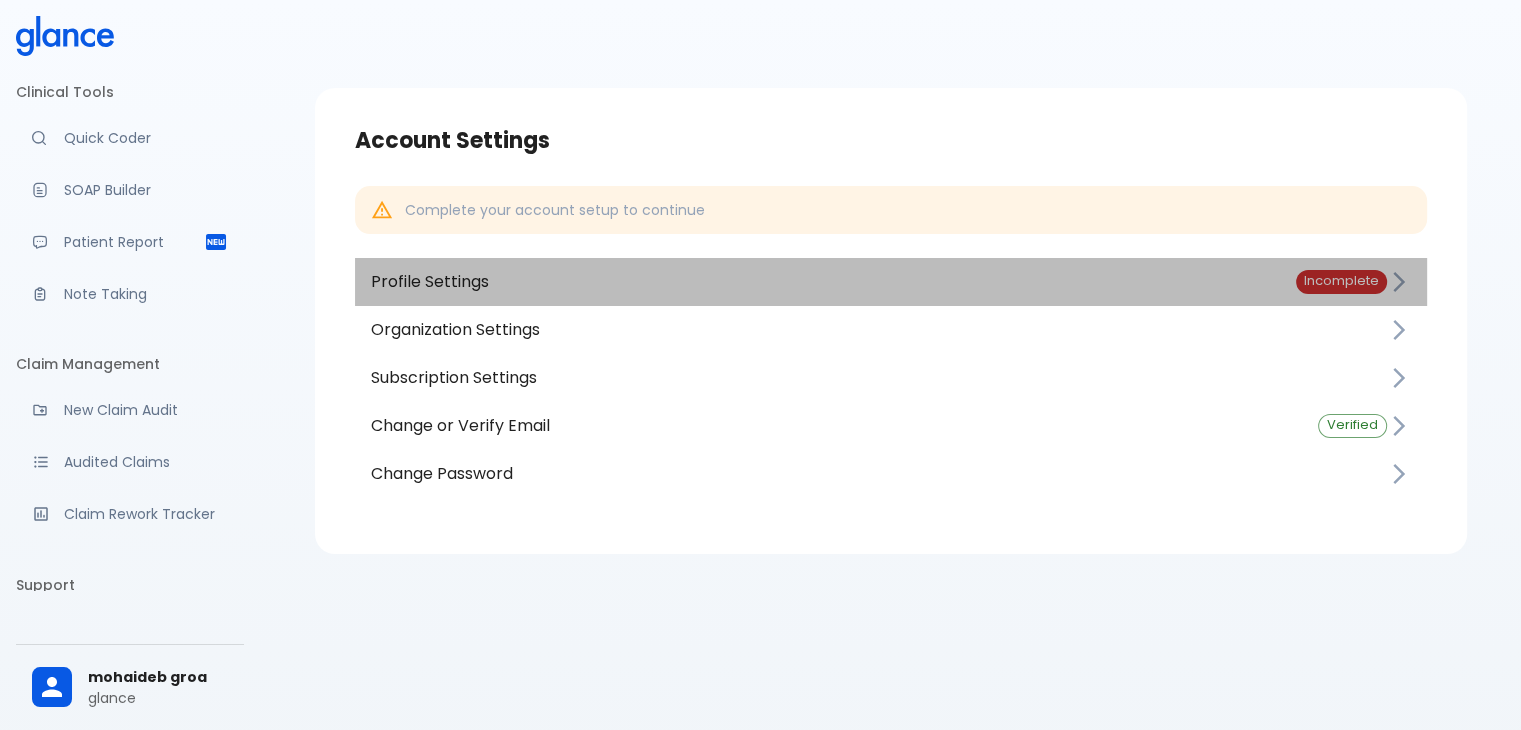 click on "Profile Settings Incomplete" at bounding box center [891, 282] 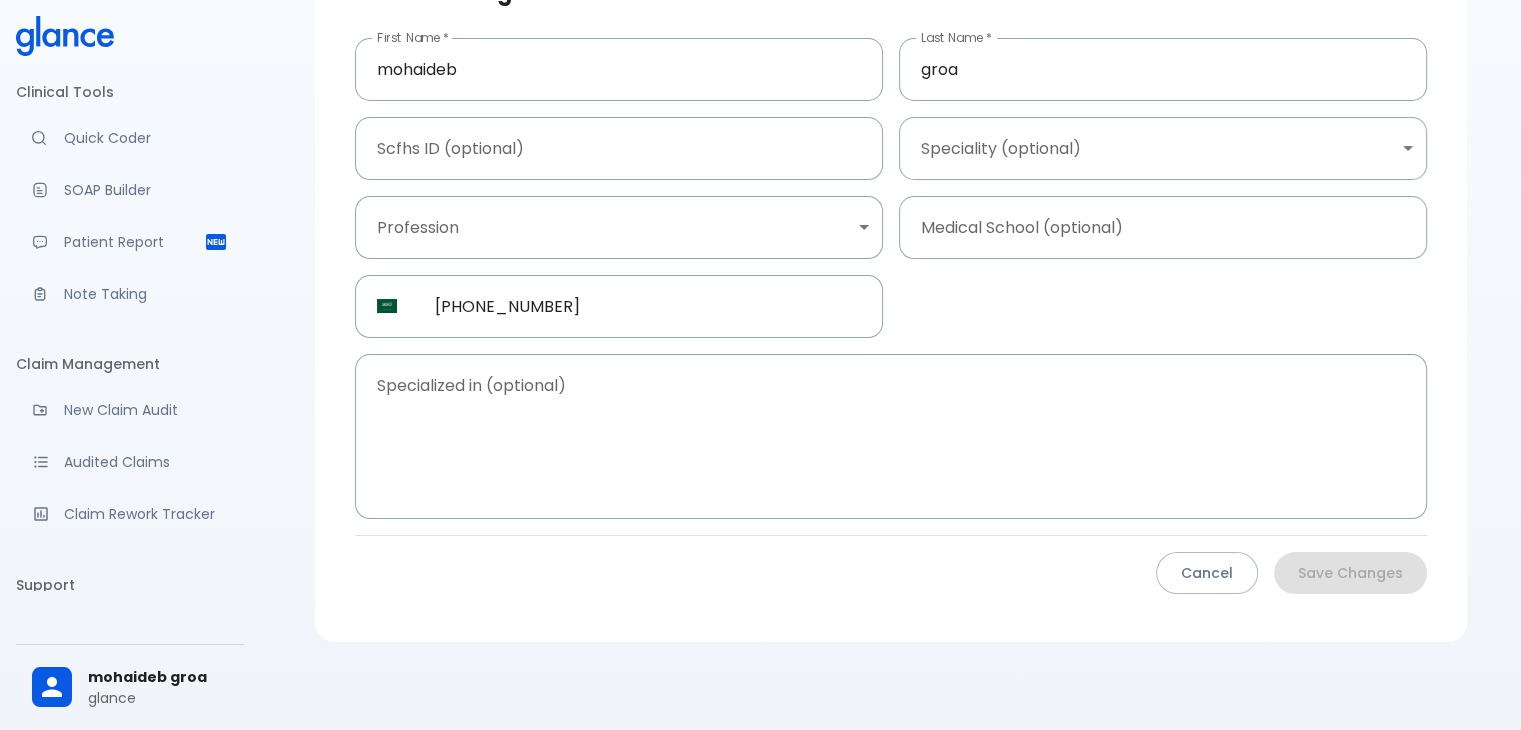scroll, scrollTop: 0, scrollLeft: 0, axis: both 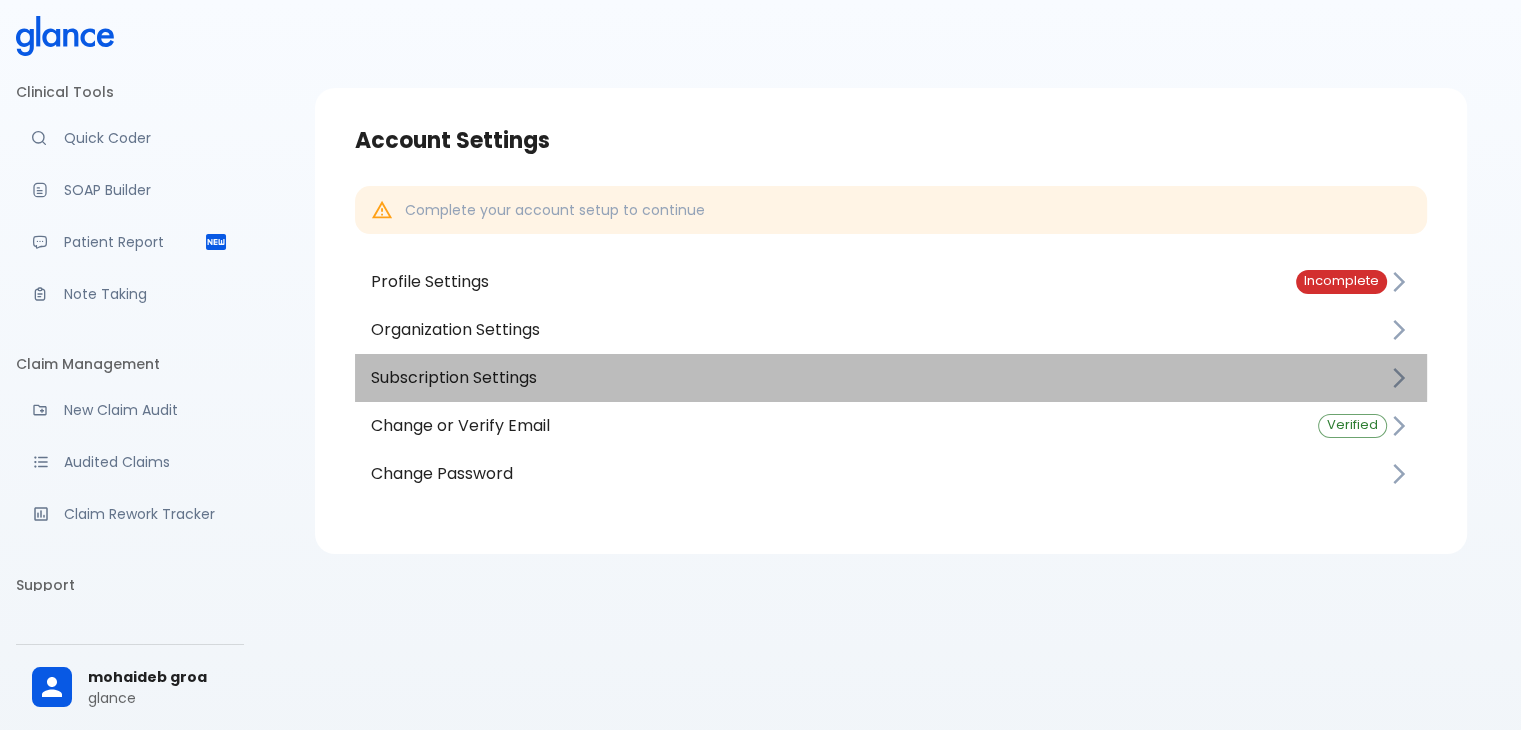 click on "Subscription Settings" at bounding box center (879, 378) 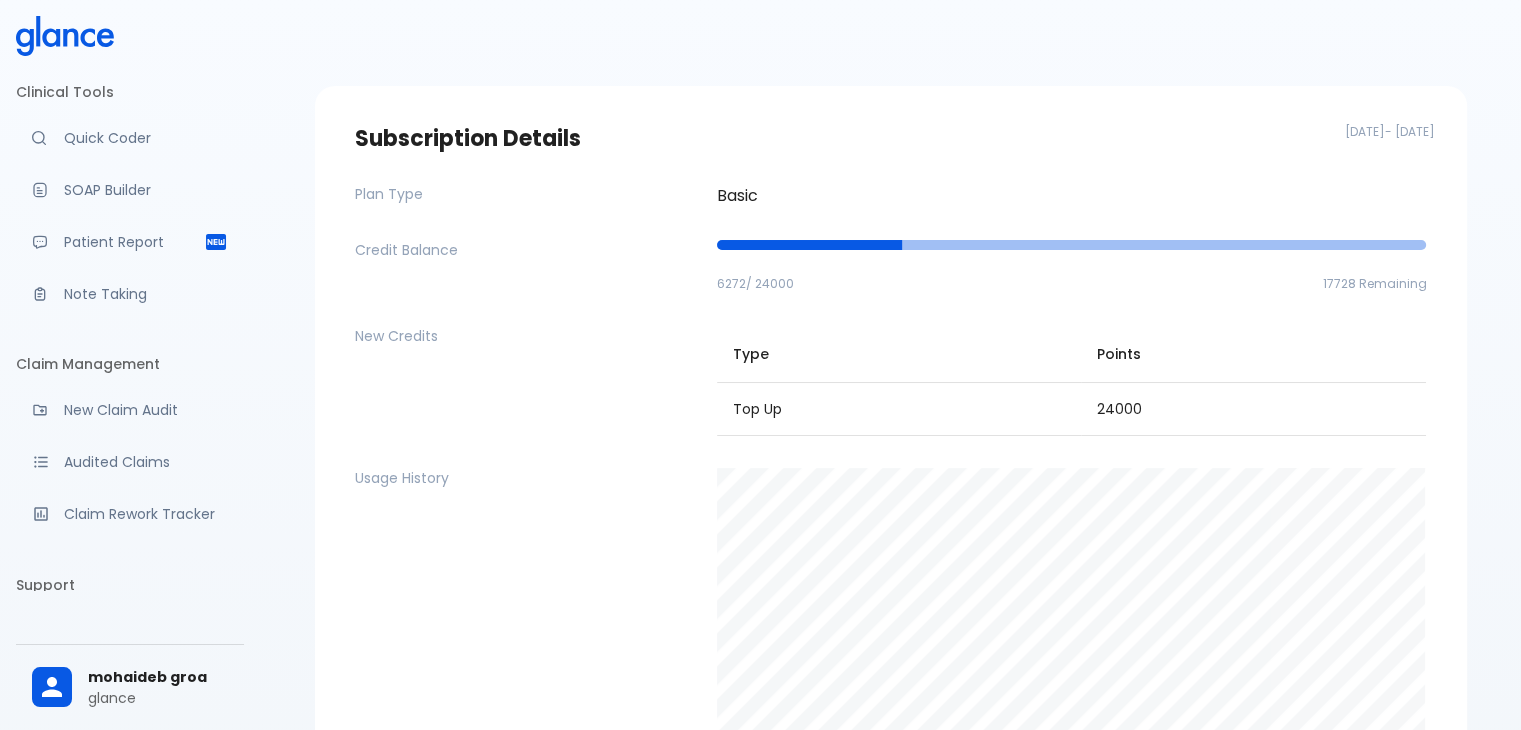 scroll, scrollTop: 0, scrollLeft: 0, axis: both 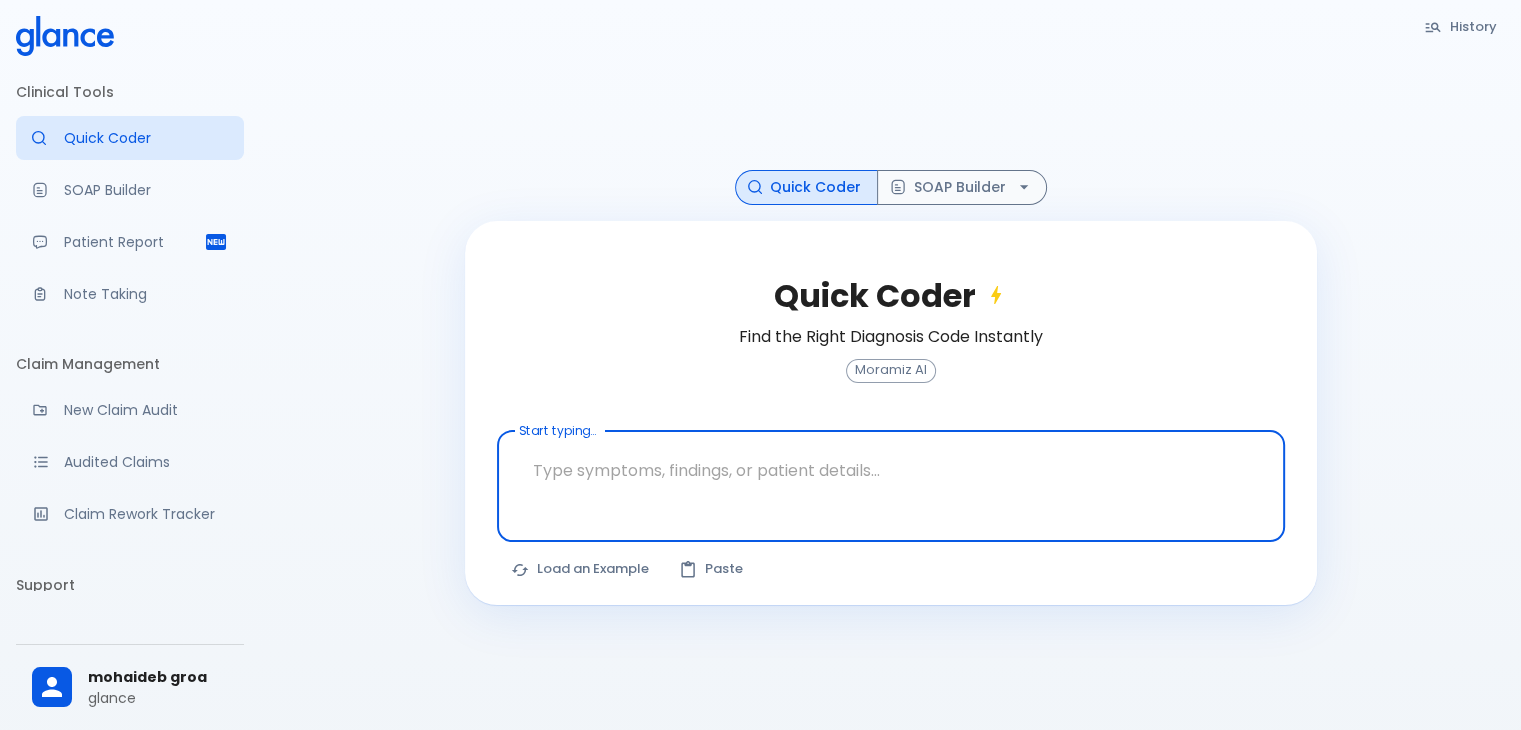 click on "glance" at bounding box center [158, 698] 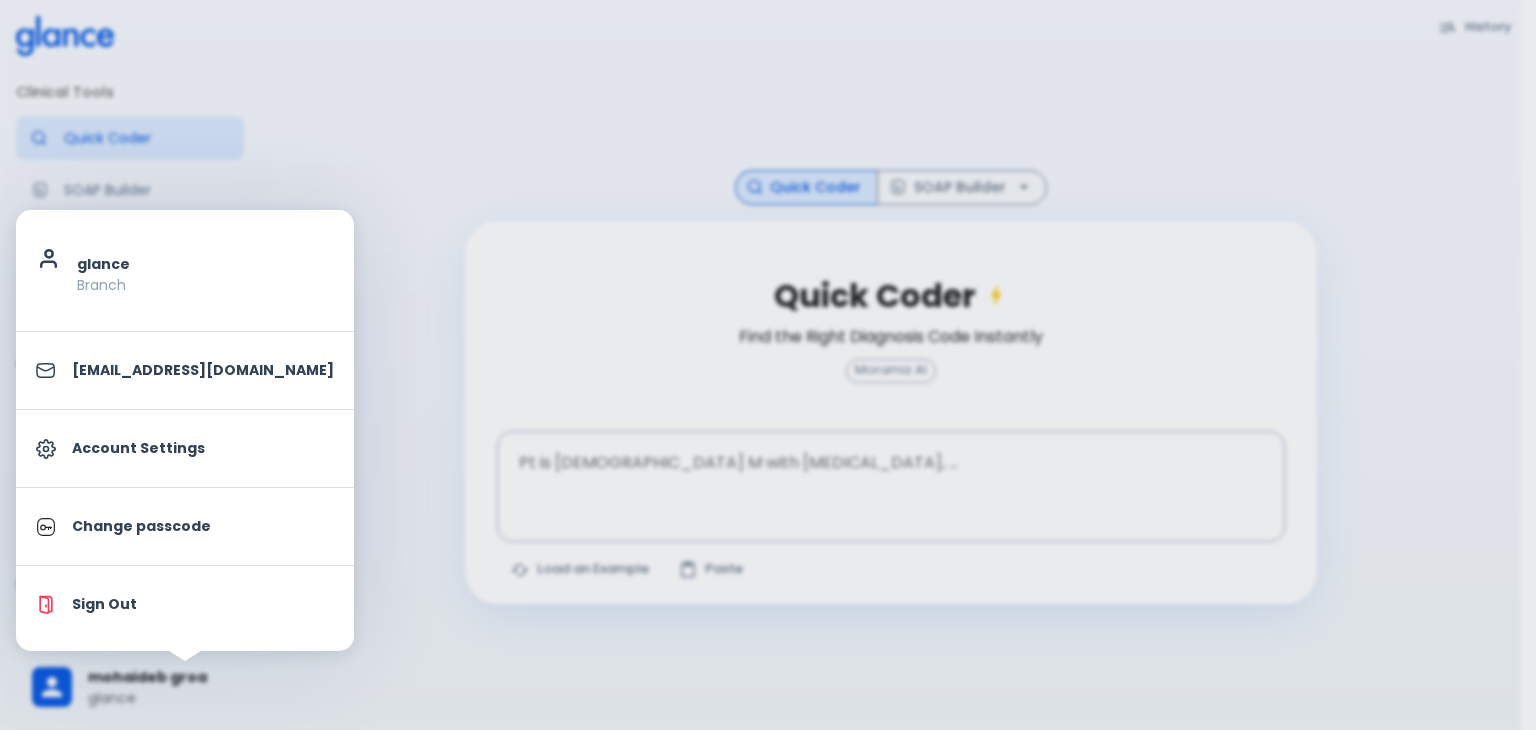 click on "mohaideb@groa.care" at bounding box center (185, 370) 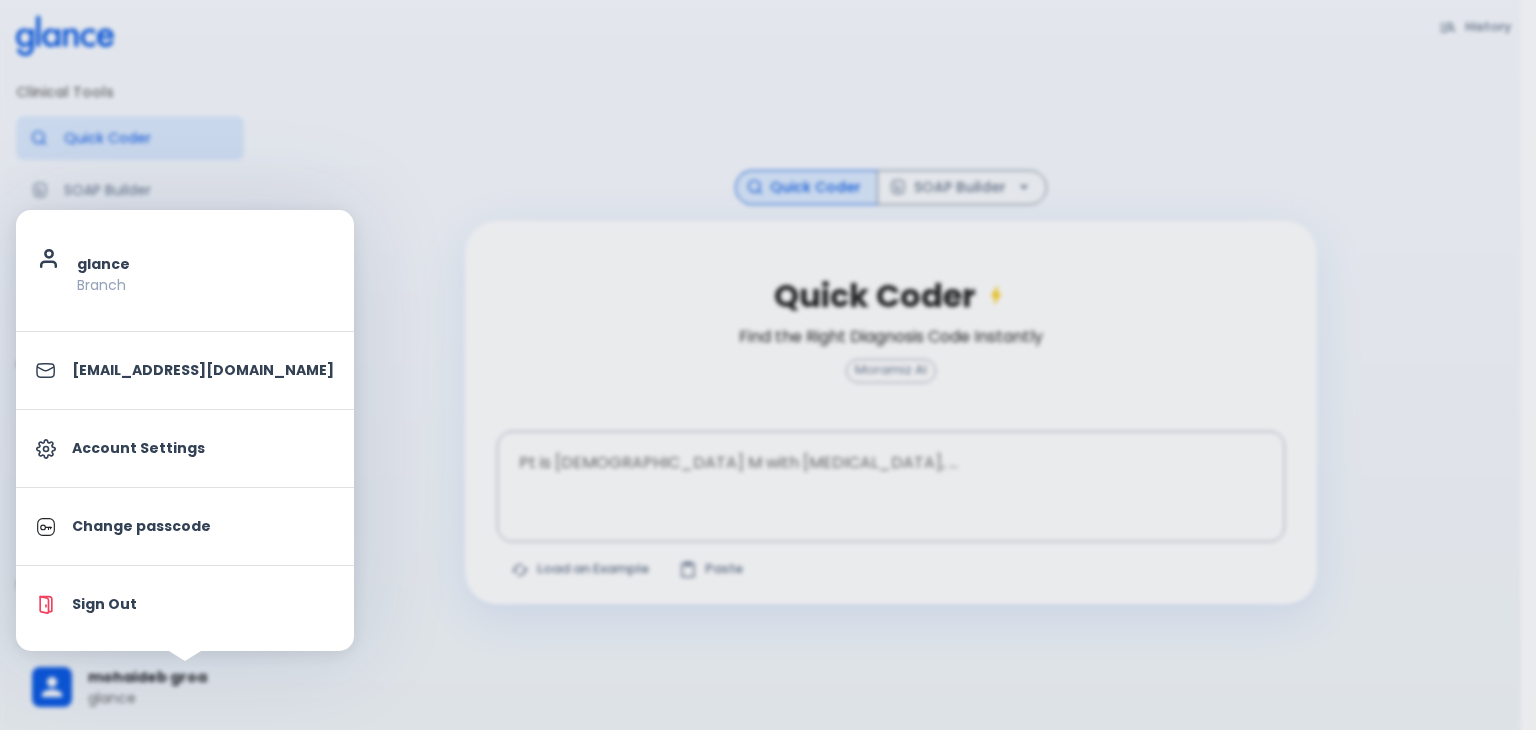 click on "Account Settings" at bounding box center (185, 448) 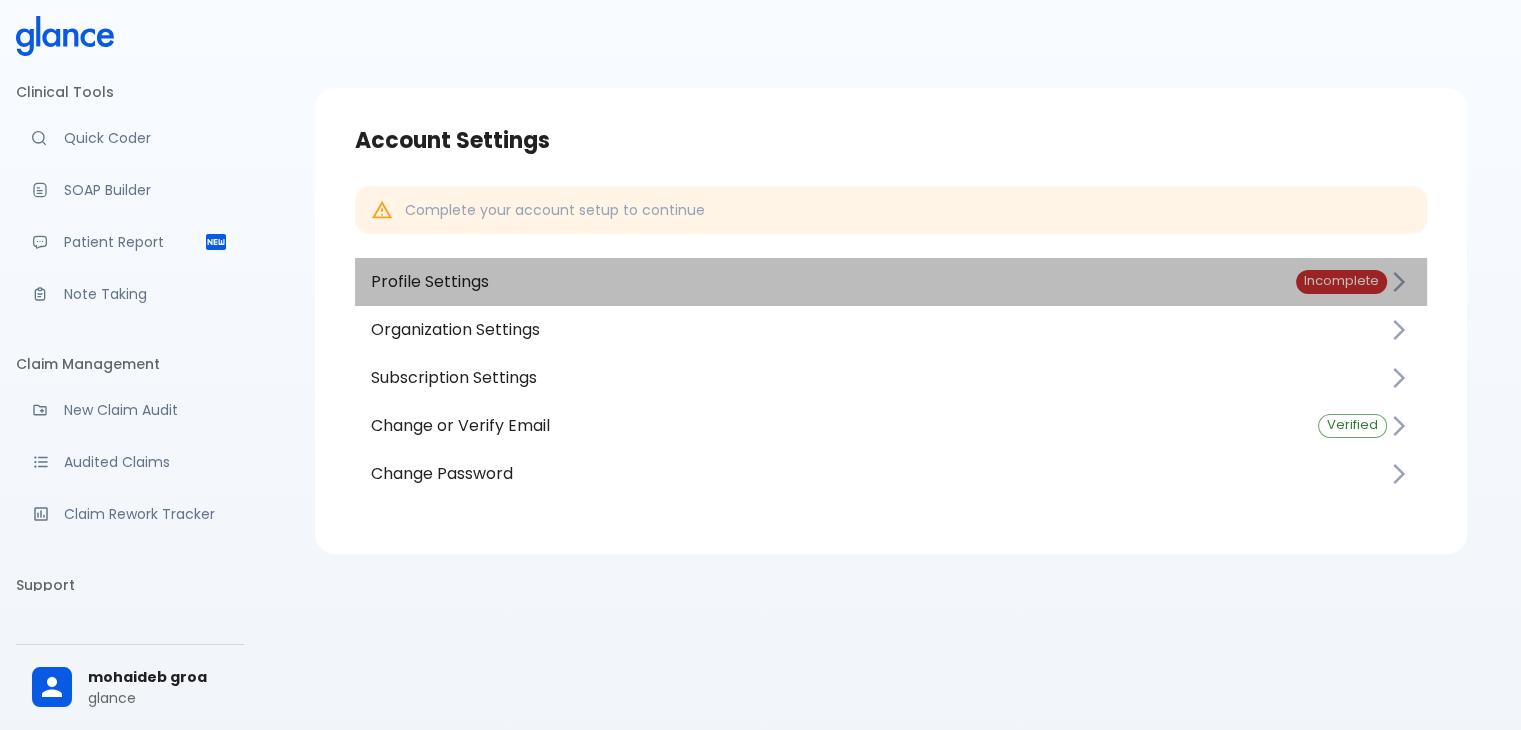 click on "Incomplete" at bounding box center [1341, 281] 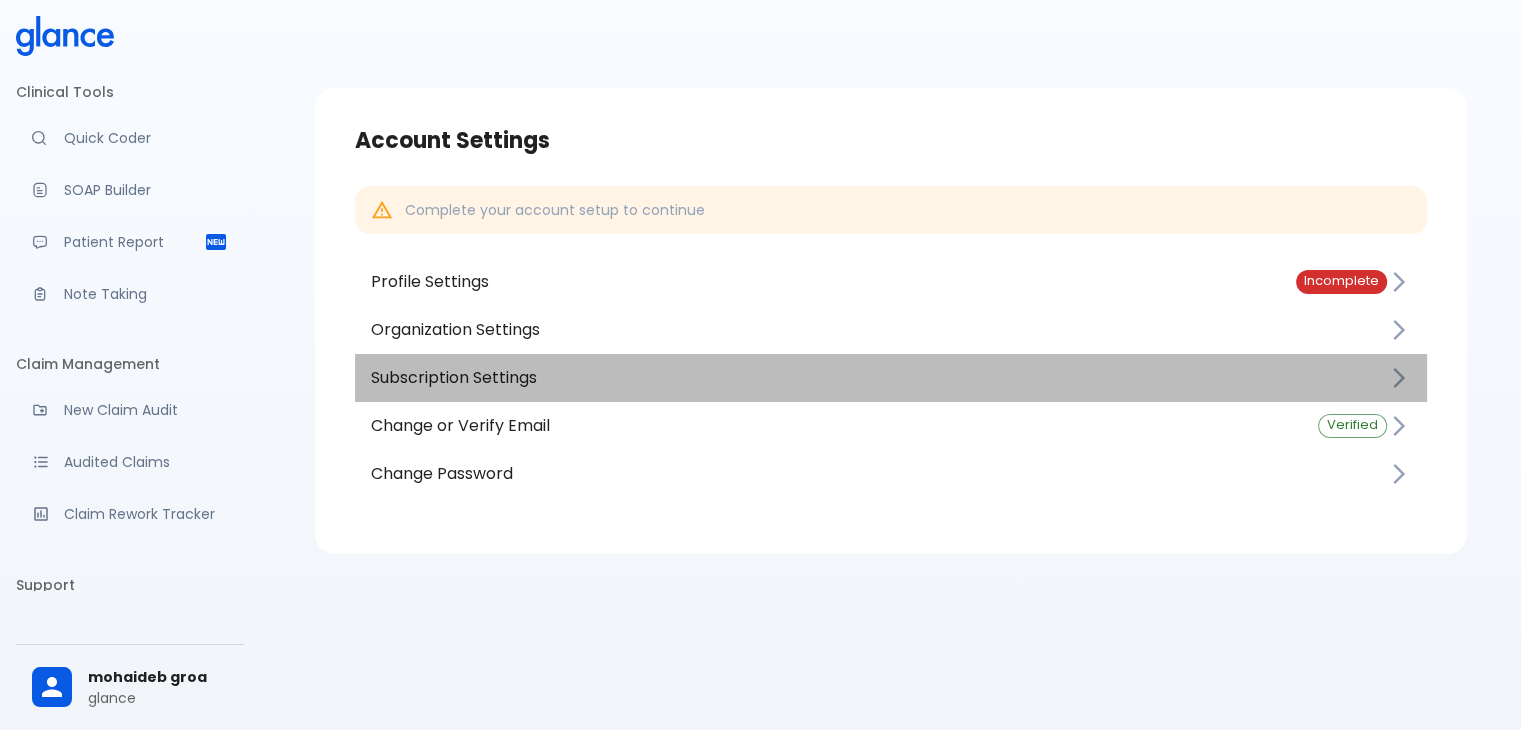 click on "Subscription Settings" at bounding box center [879, 378] 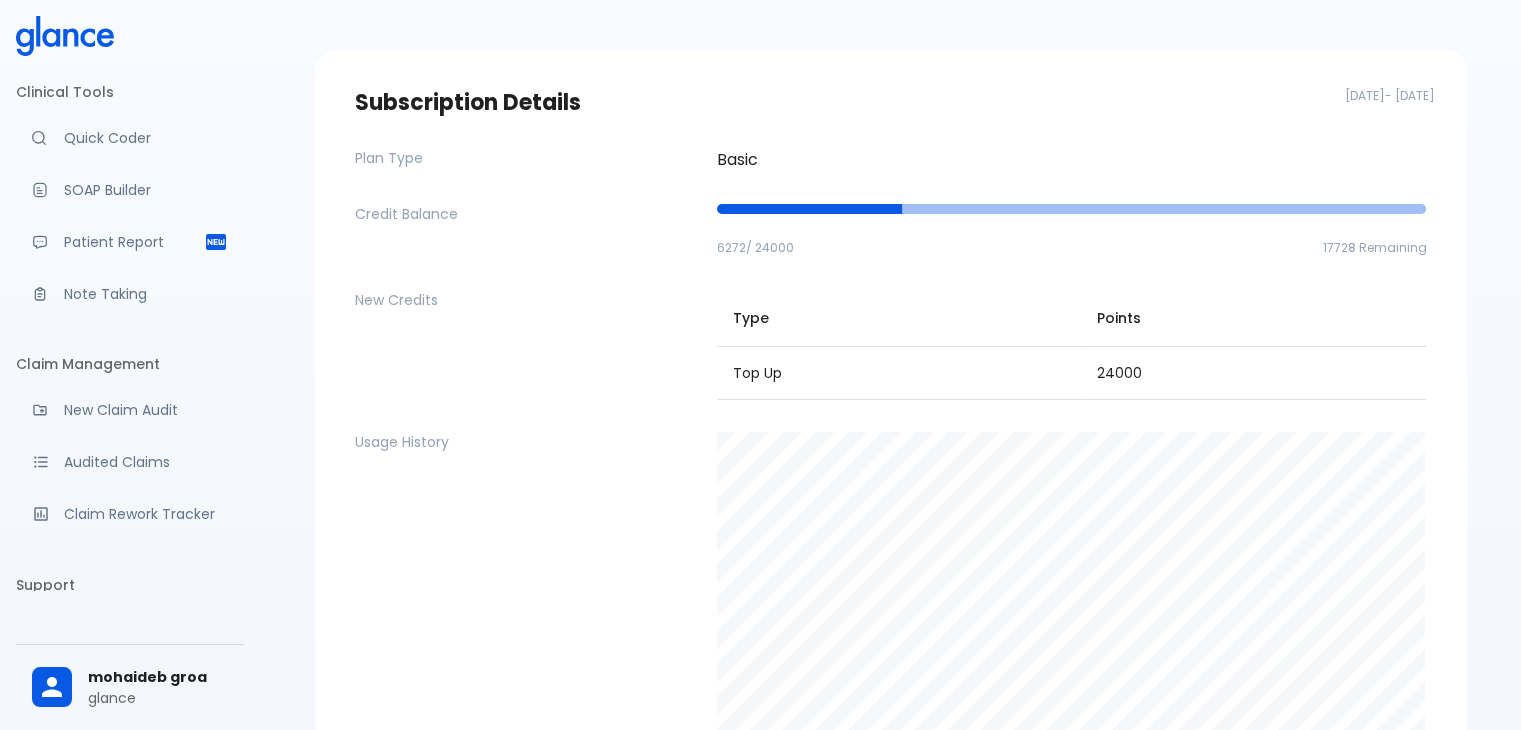 scroll, scrollTop: 0, scrollLeft: 0, axis: both 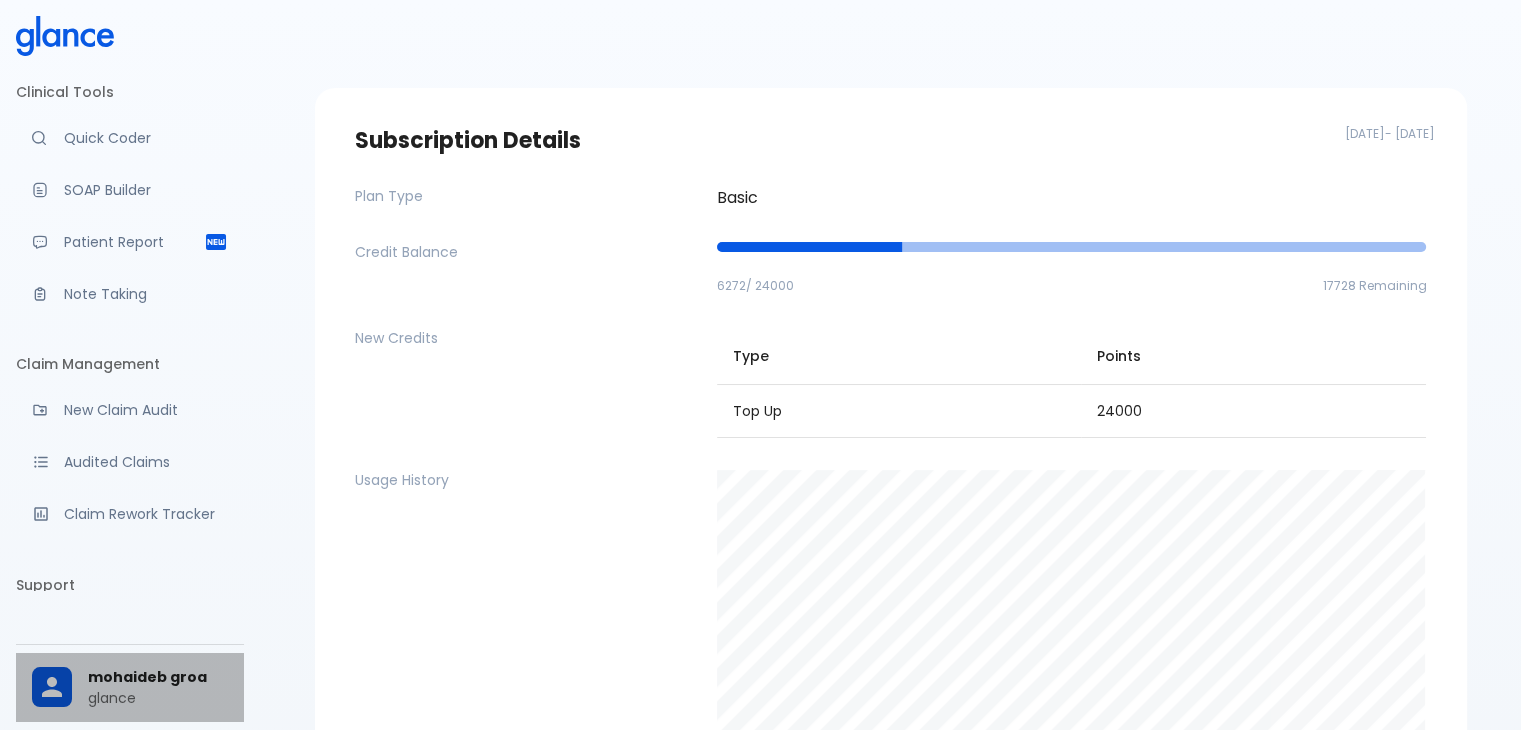click on "mohaideb groa" at bounding box center (158, 677) 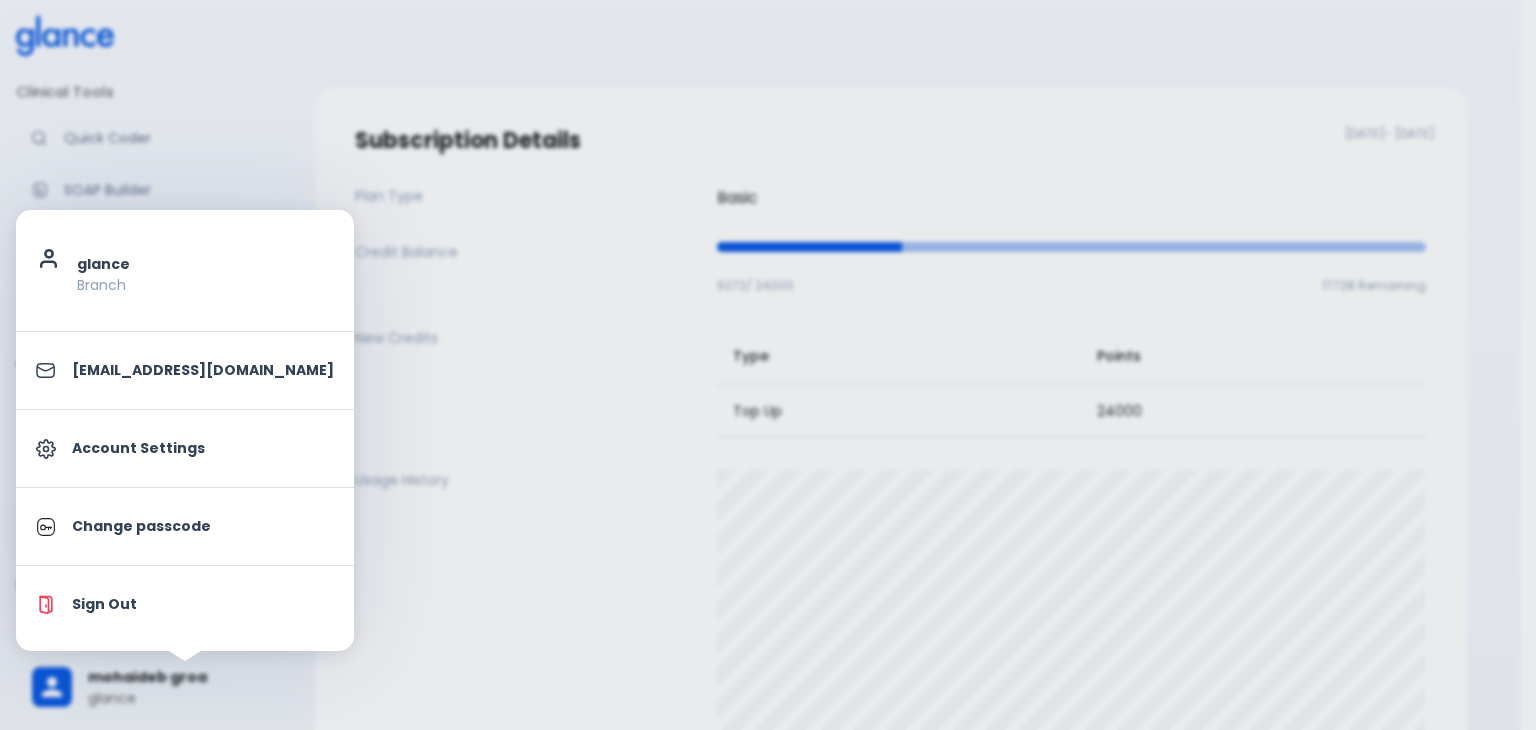 click at bounding box center (768, 365) 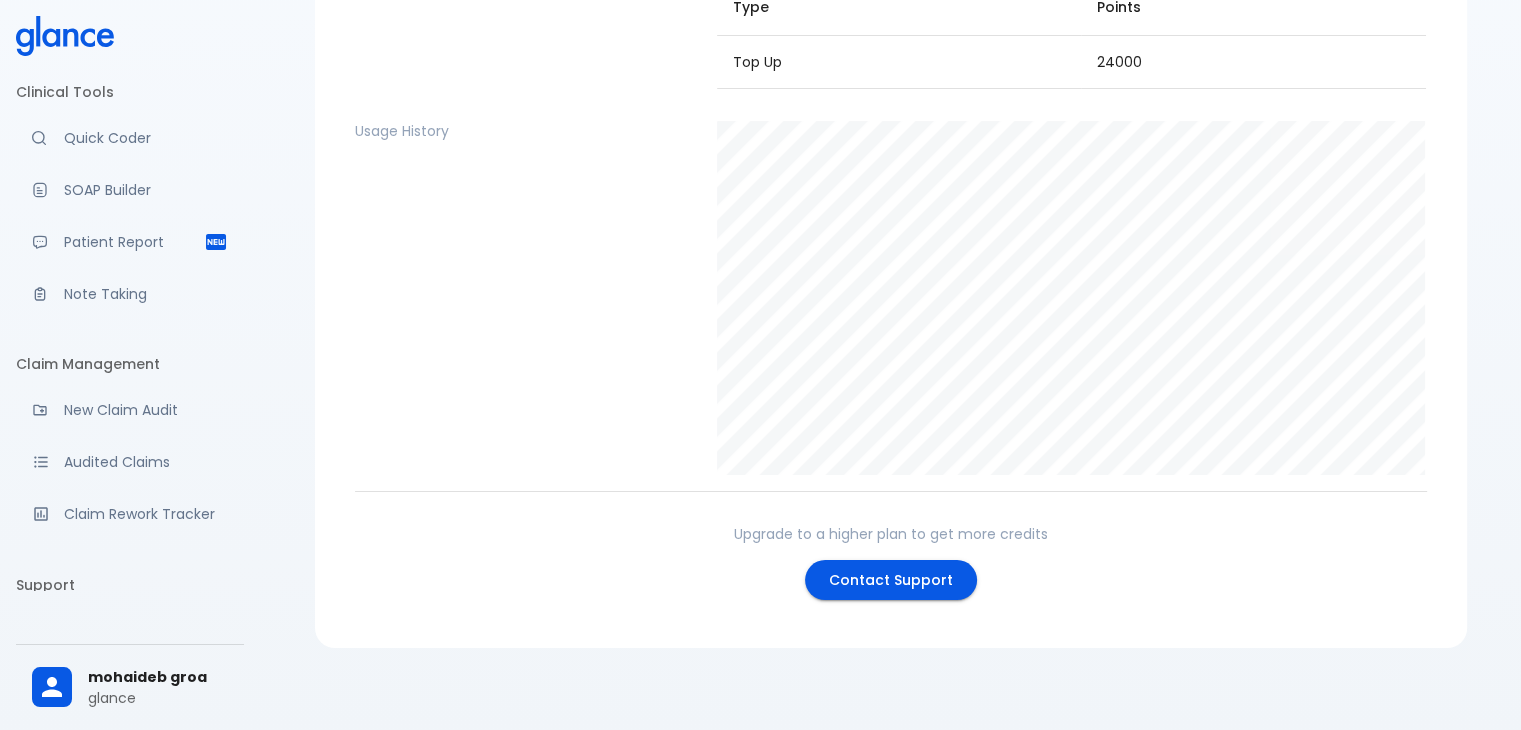 scroll, scrollTop: 0, scrollLeft: 0, axis: both 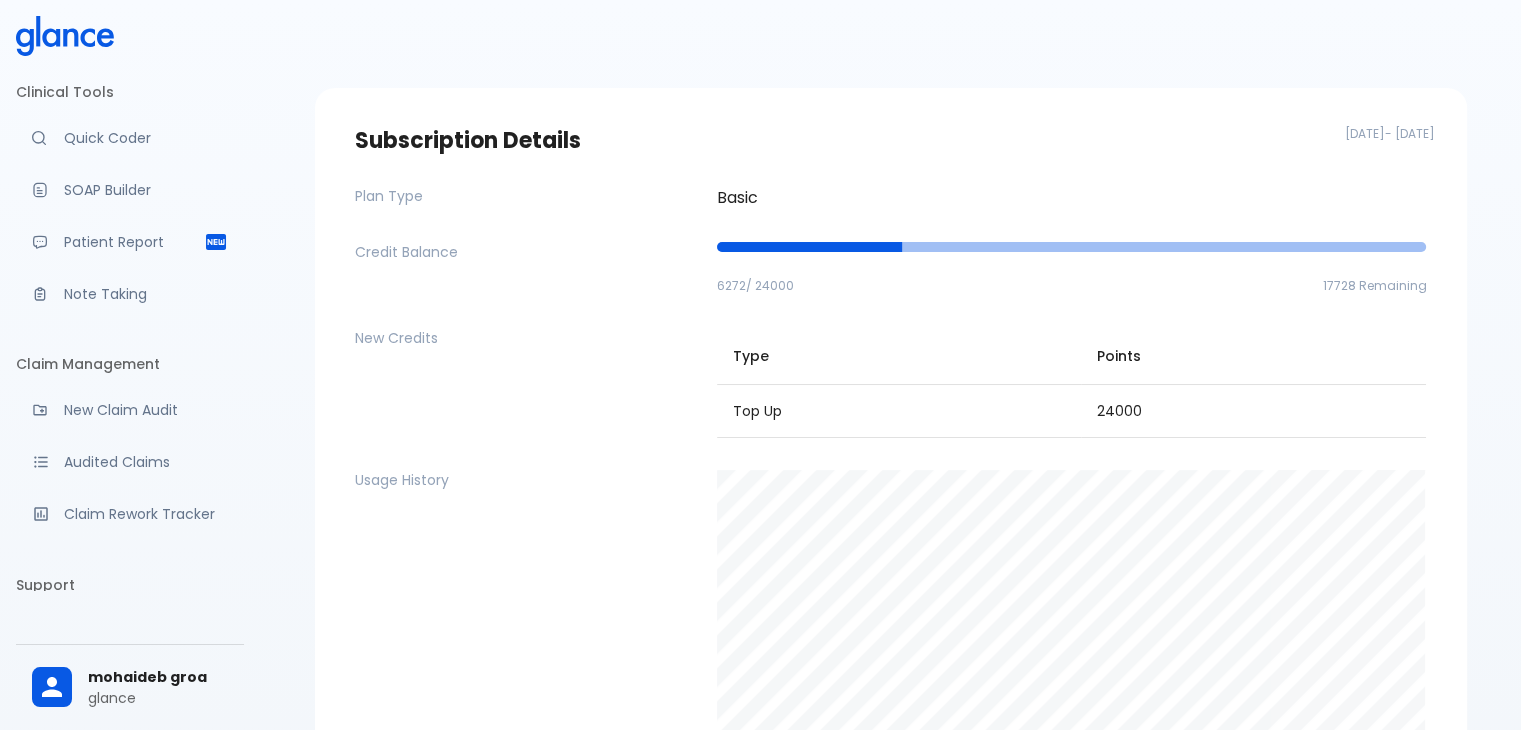 click on "mohaideb groa glance" at bounding box center (130, 687) 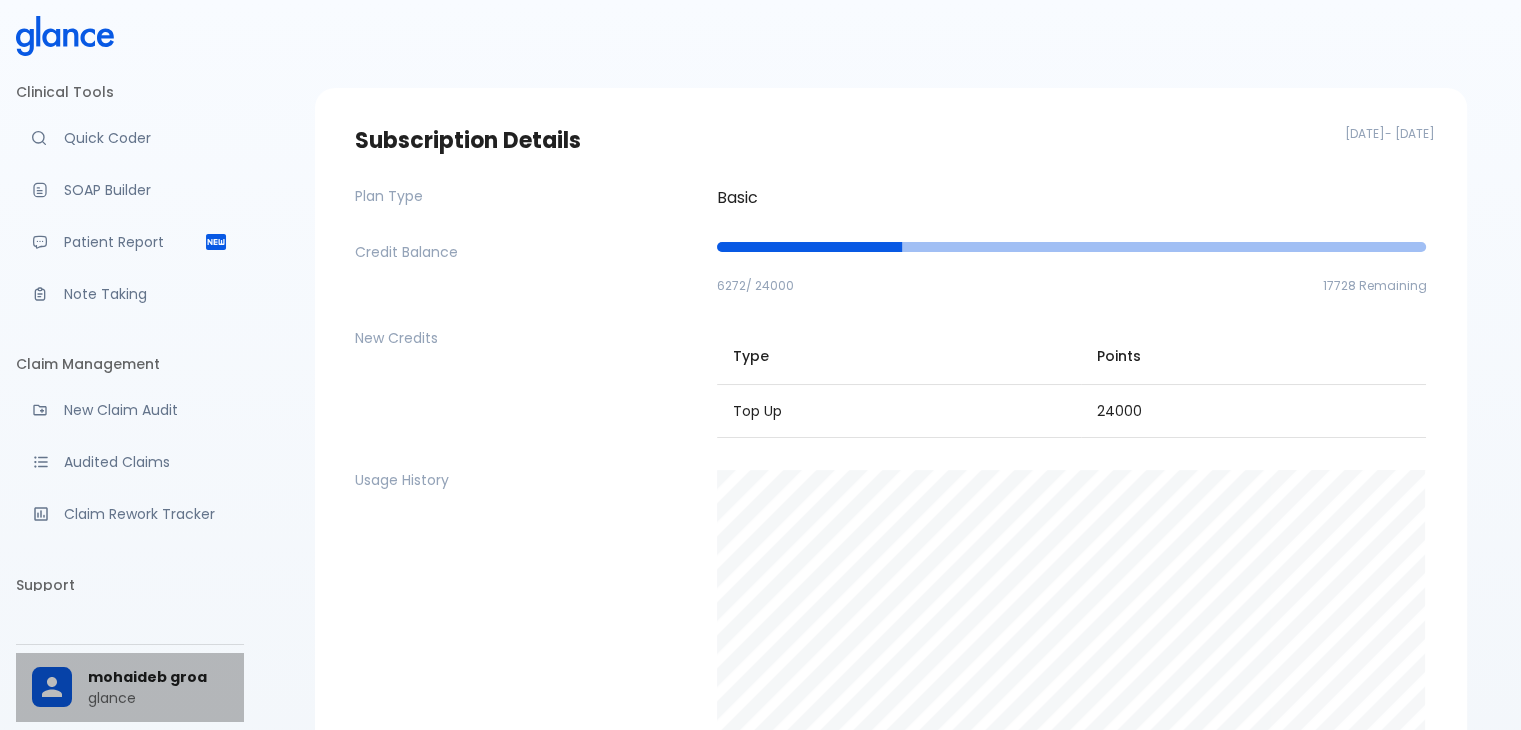 click on "glance" at bounding box center (158, 698) 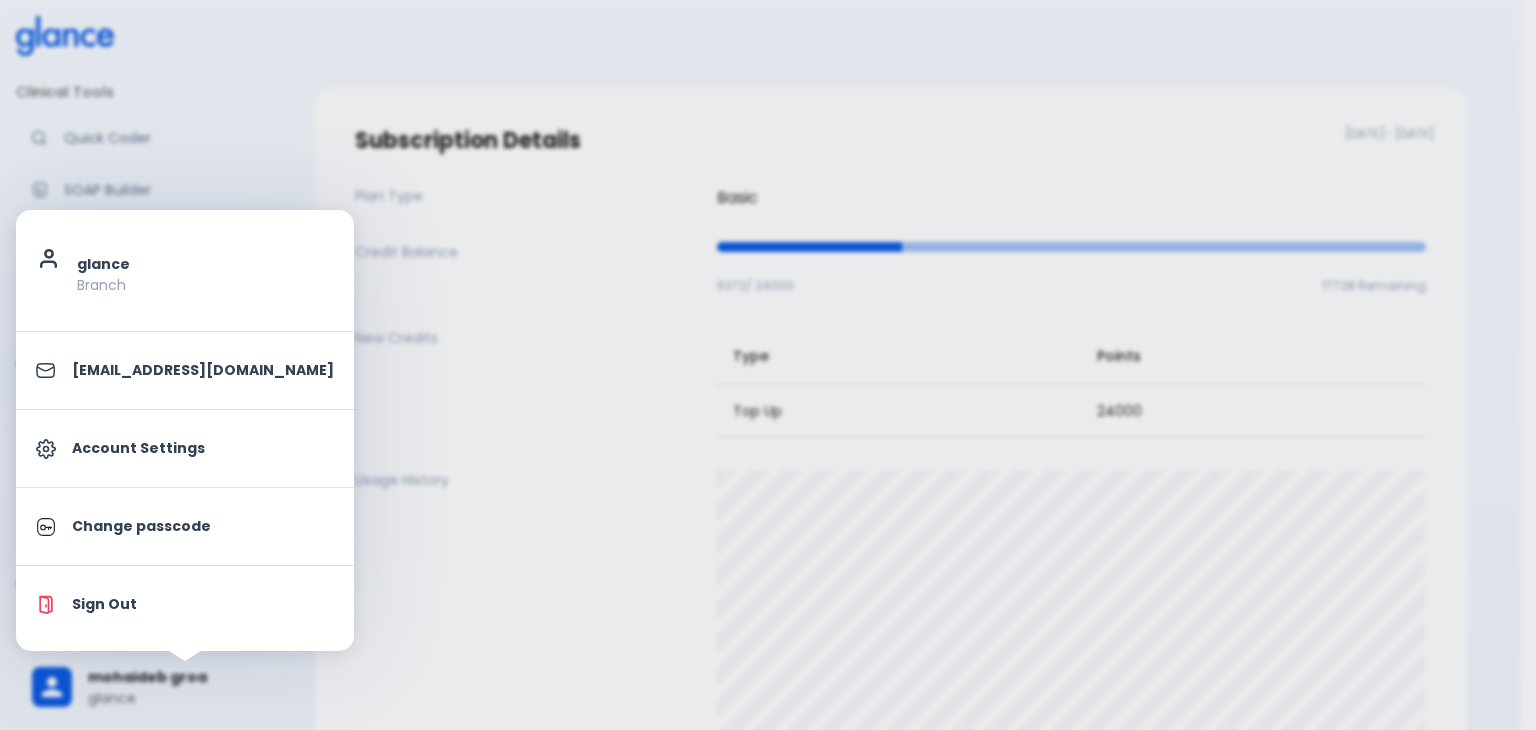 click at bounding box center [768, 365] 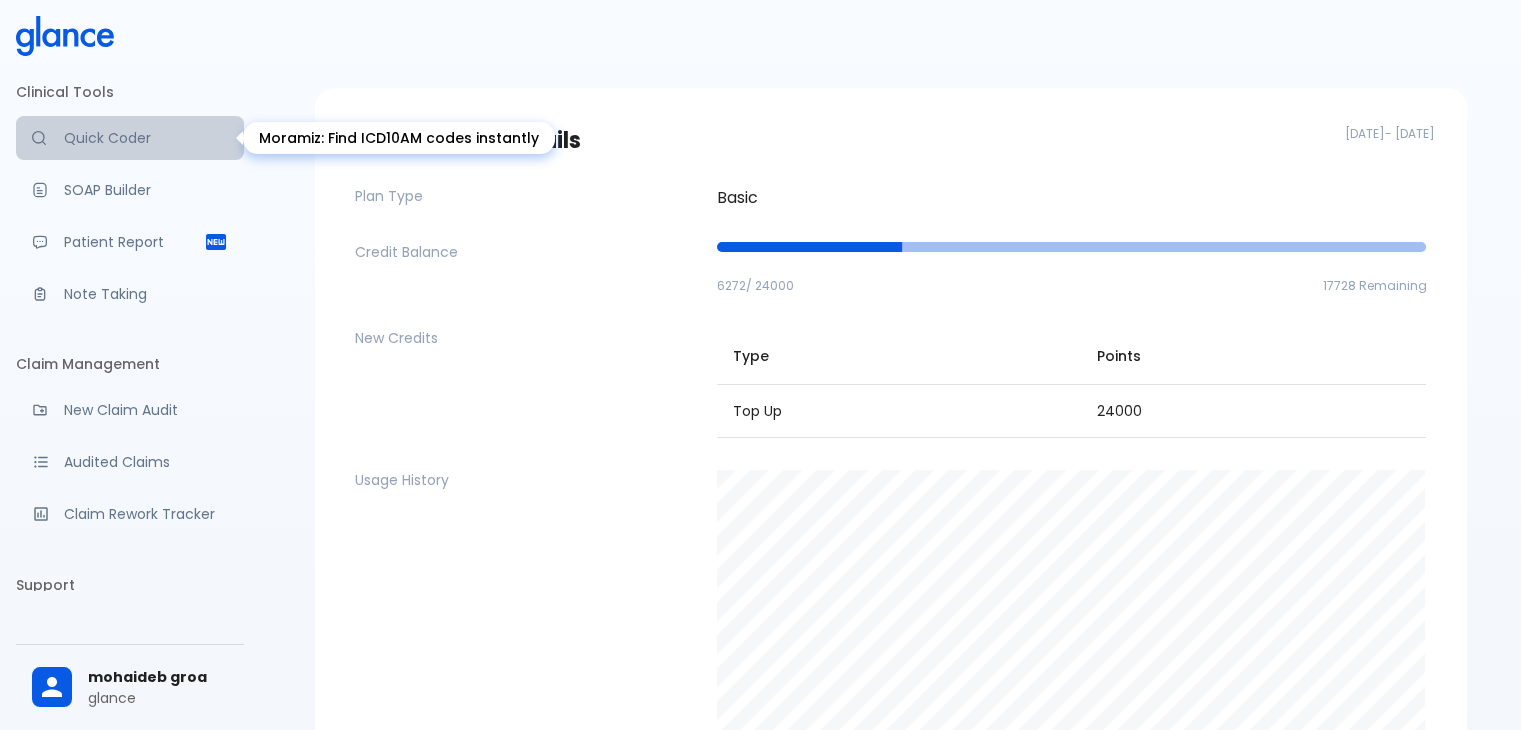 click on "Quick Coder" at bounding box center (146, 138) 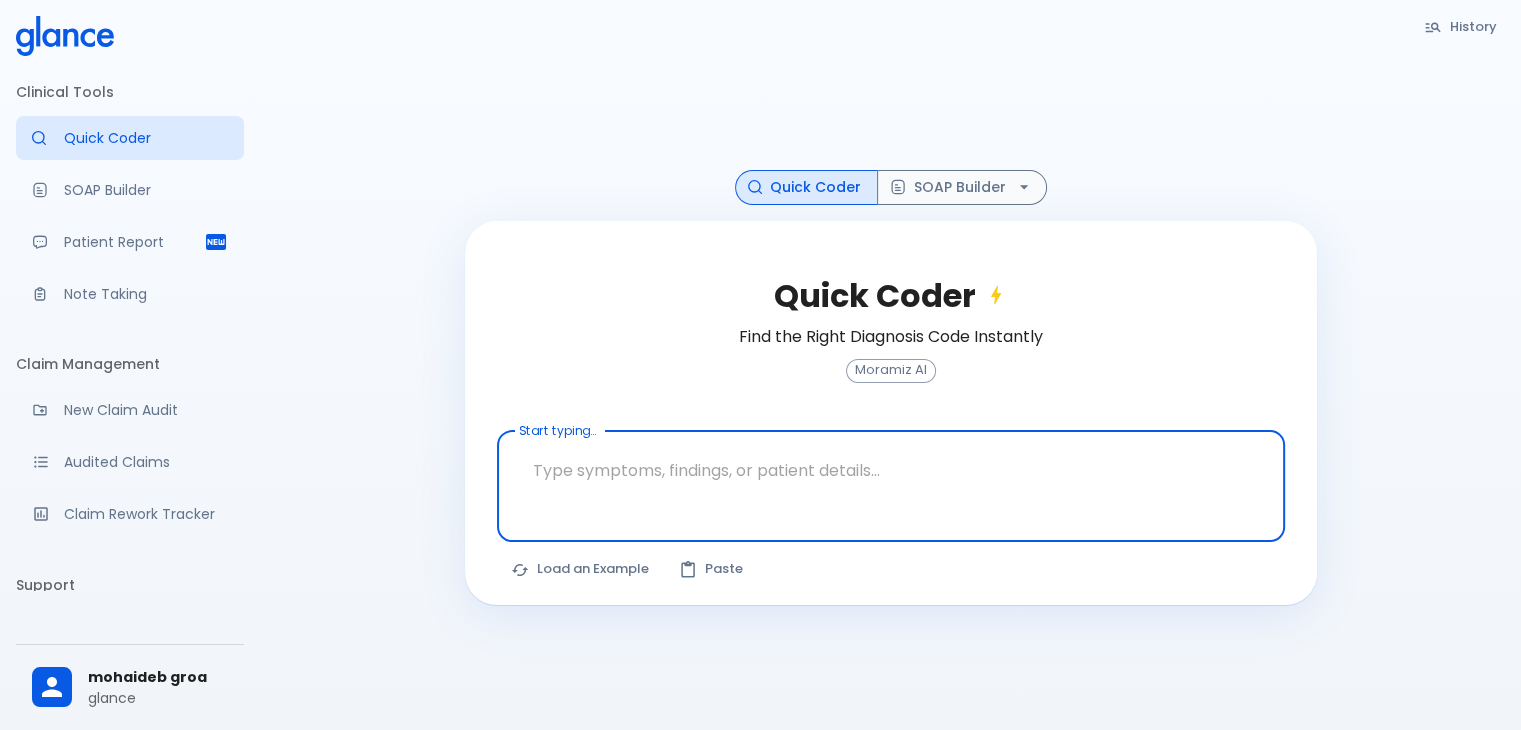 scroll, scrollTop: 48, scrollLeft: 0, axis: vertical 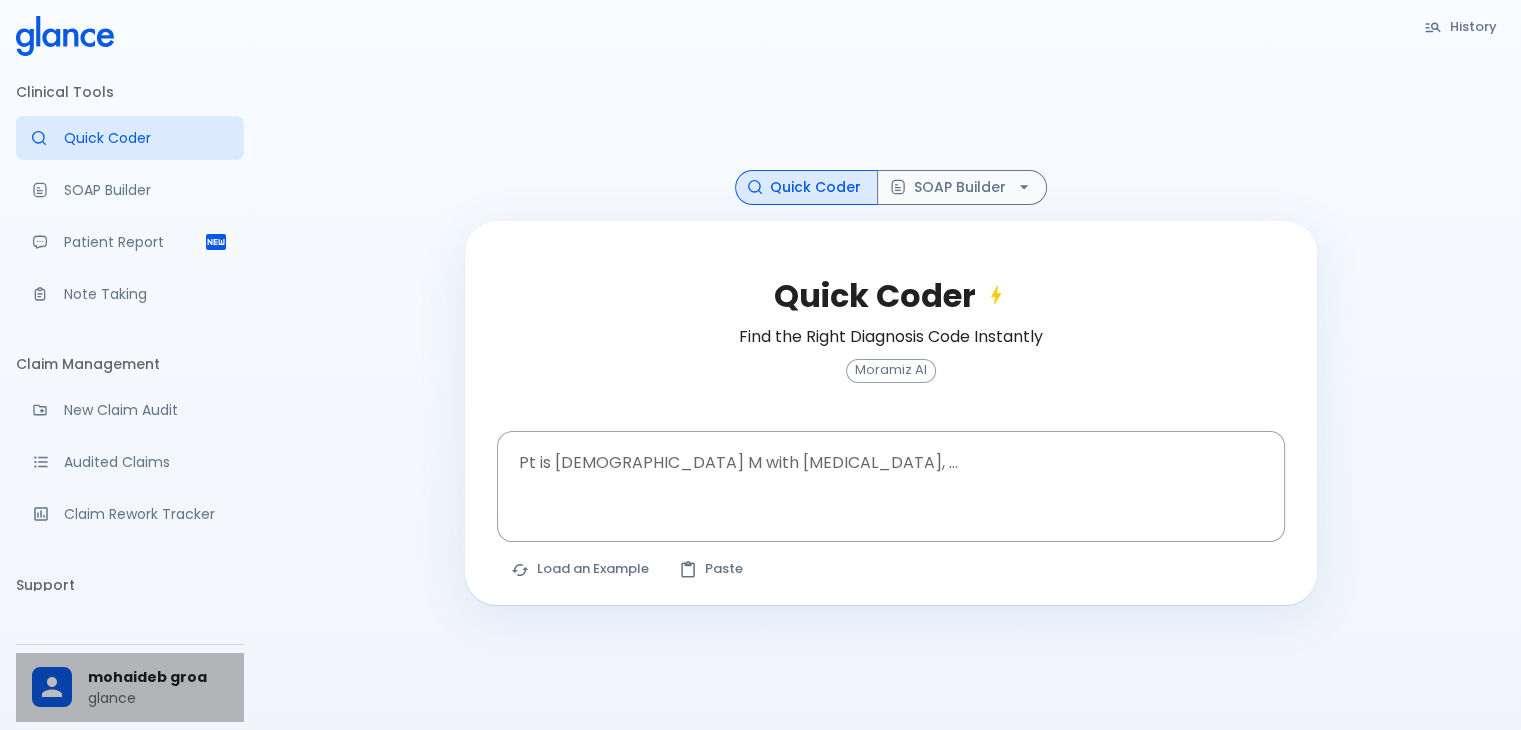 click on "mohaideb groa" at bounding box center [158, 677] 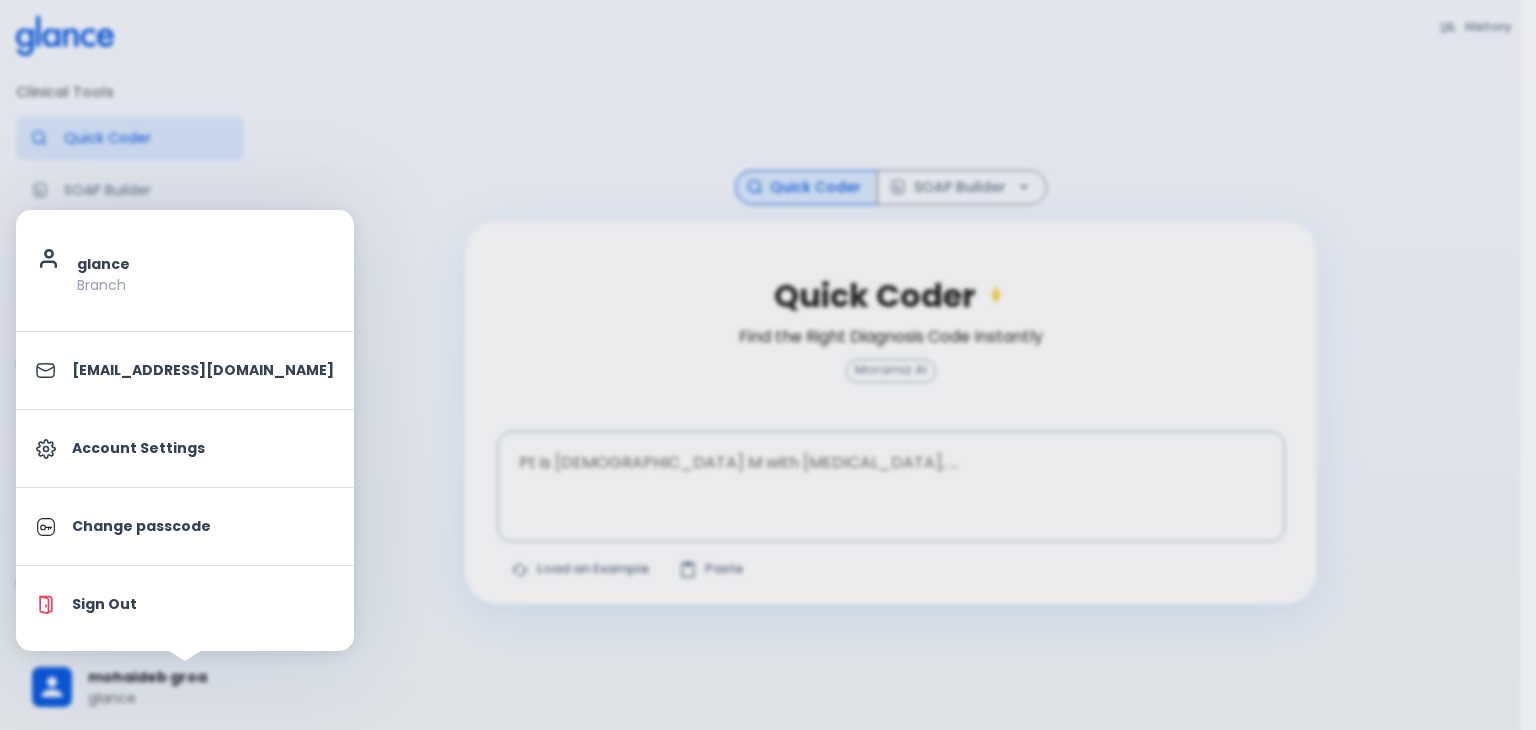 click at bounding box center (768, 365) 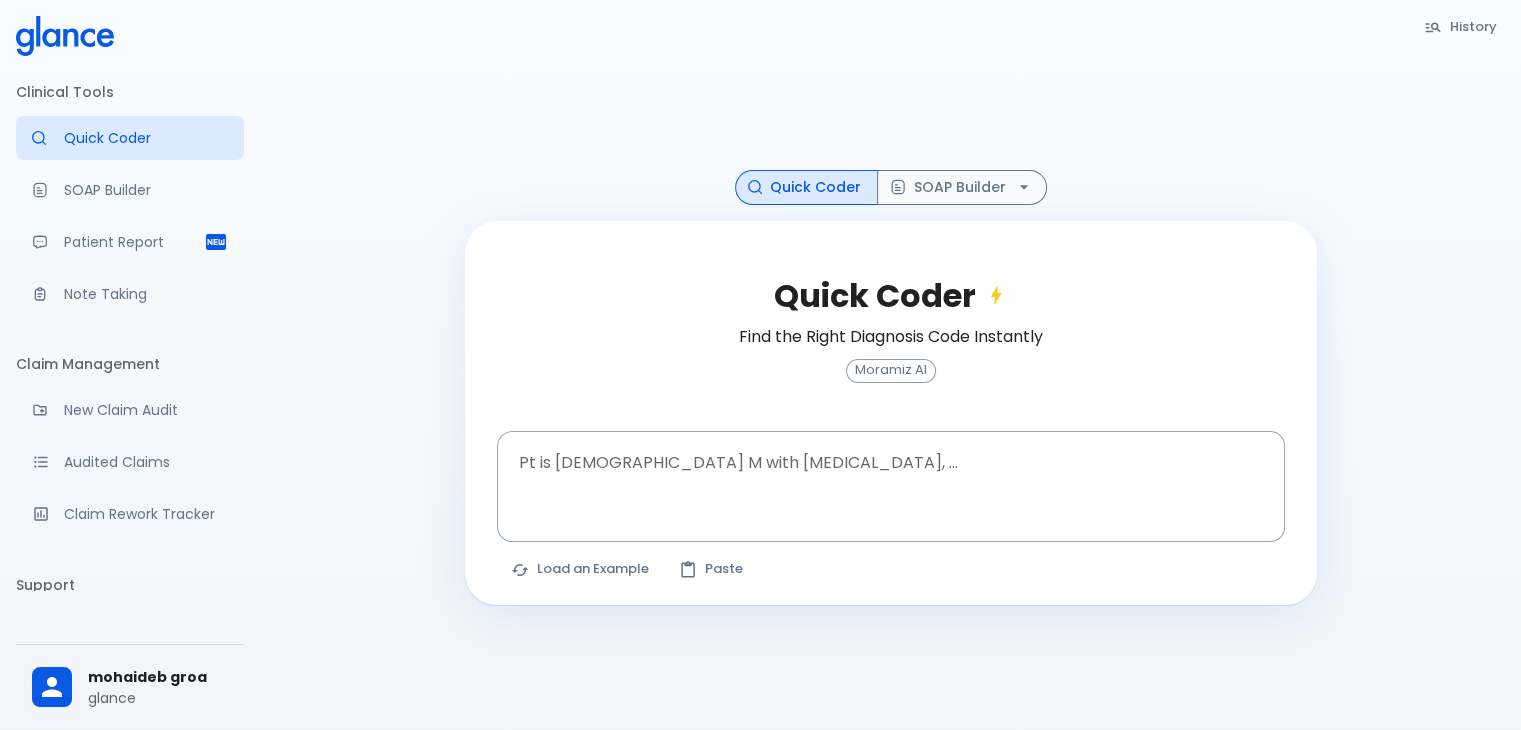 click on "History Quick Coder SOAP Builder   Quick Coder Find the Right Diagnosis Code Instantly Moramiz AI Pt is 35 yo M with chest pain, ... x Pt is 35 yo M with chest pain, ... The query was updated. Click  Find Codes  to refresh results. Load an Example Paste" at bounding box center (890, 389) 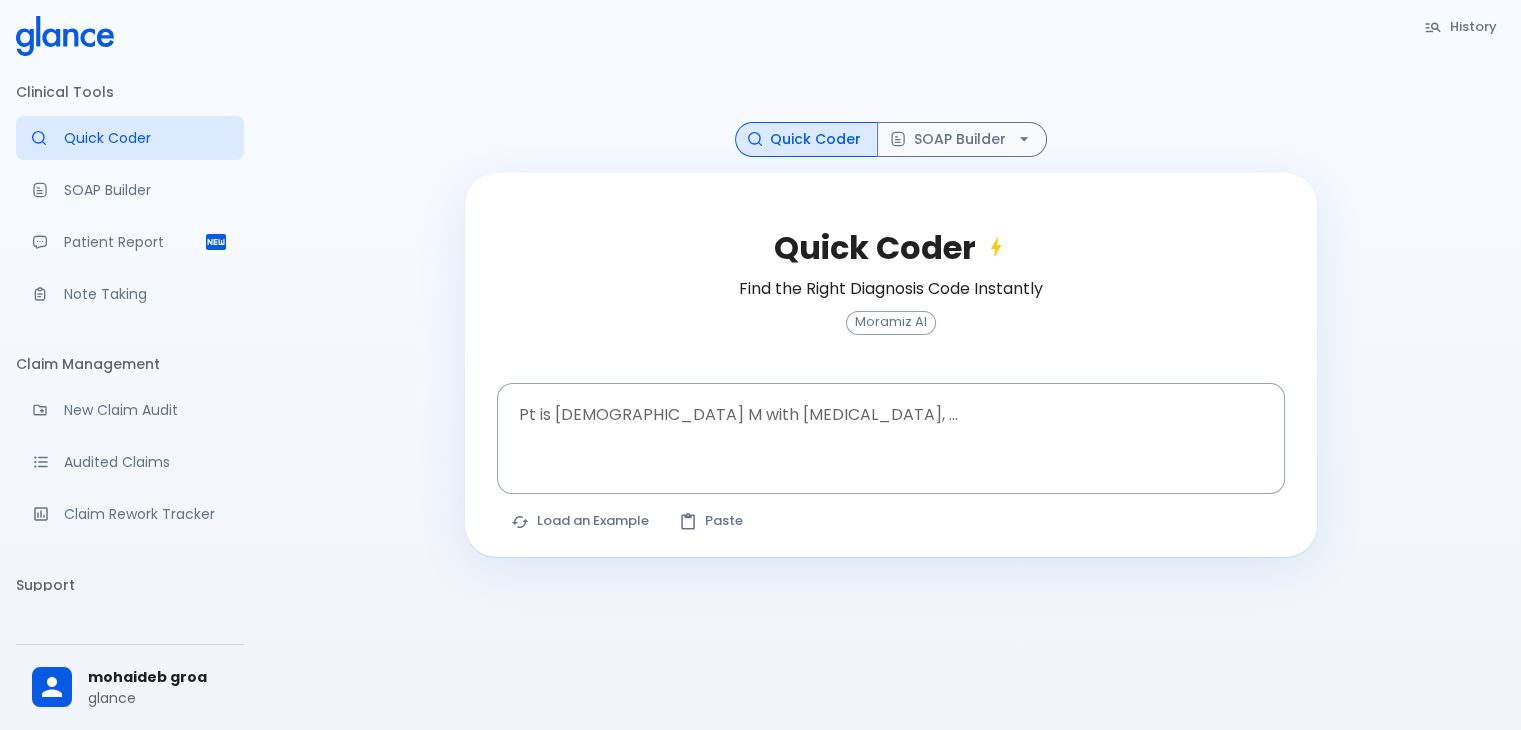 scroll, scrollTop: 0, scrollLeft: 0, axis: both 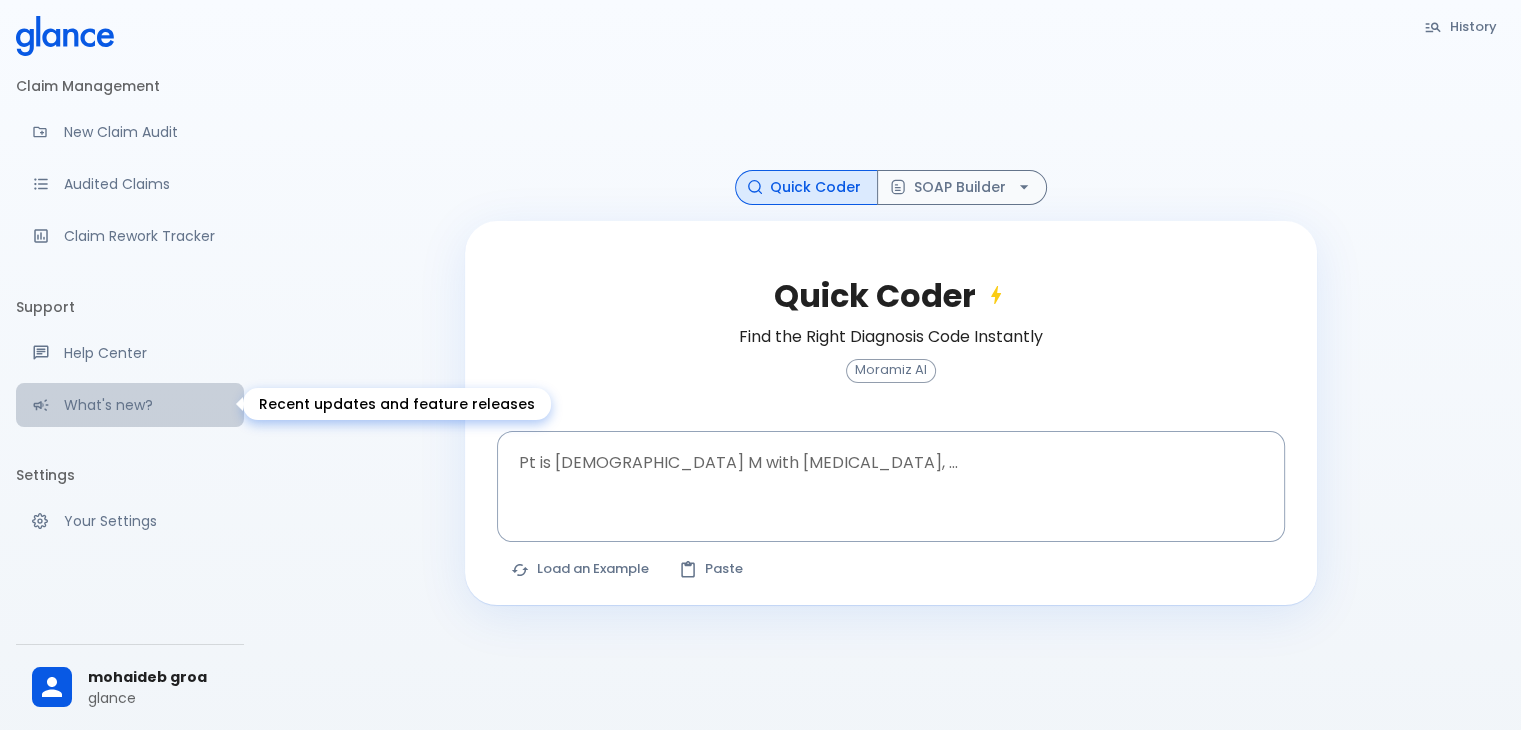 click on "What's new?" at bounding box center [130, 405] 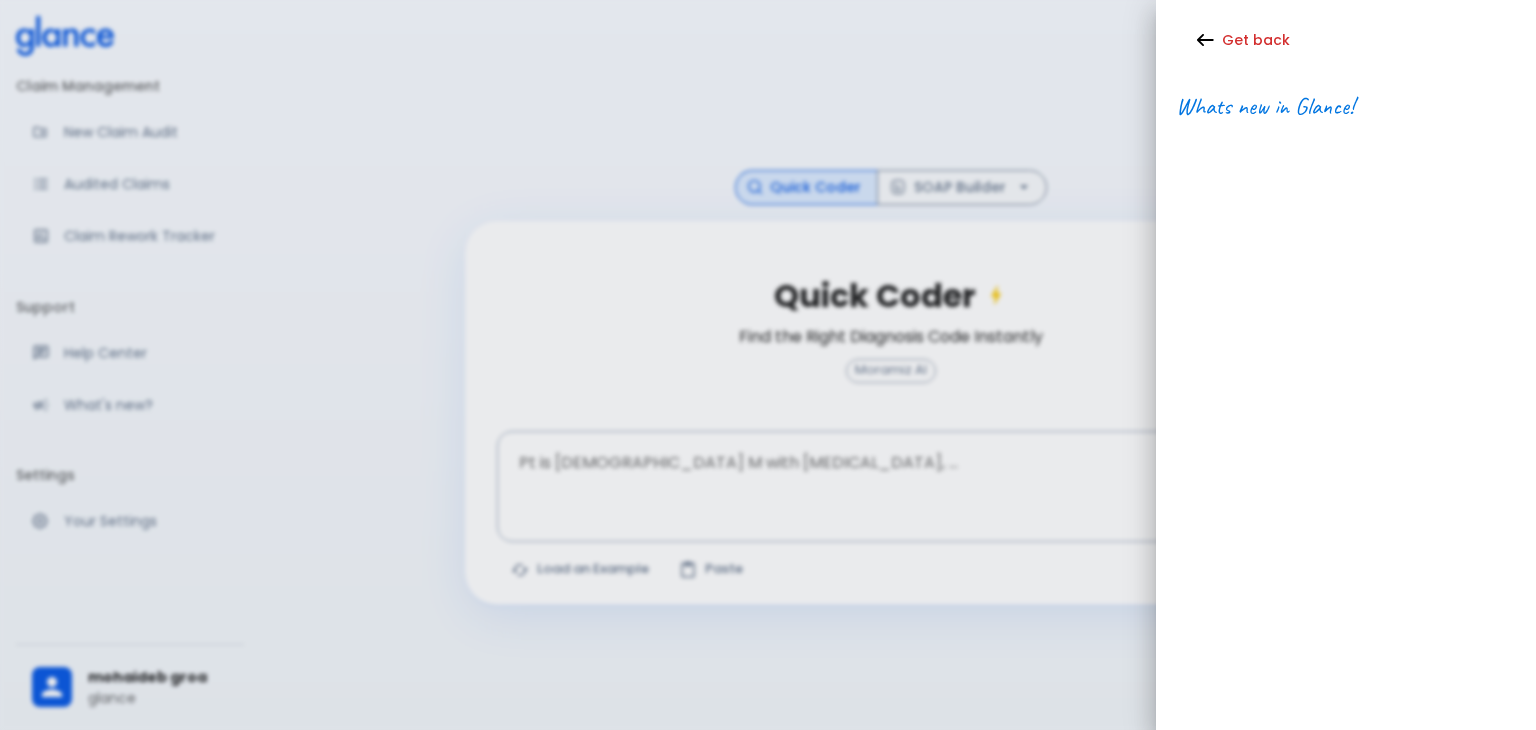 click at bounding box center (768, 365) 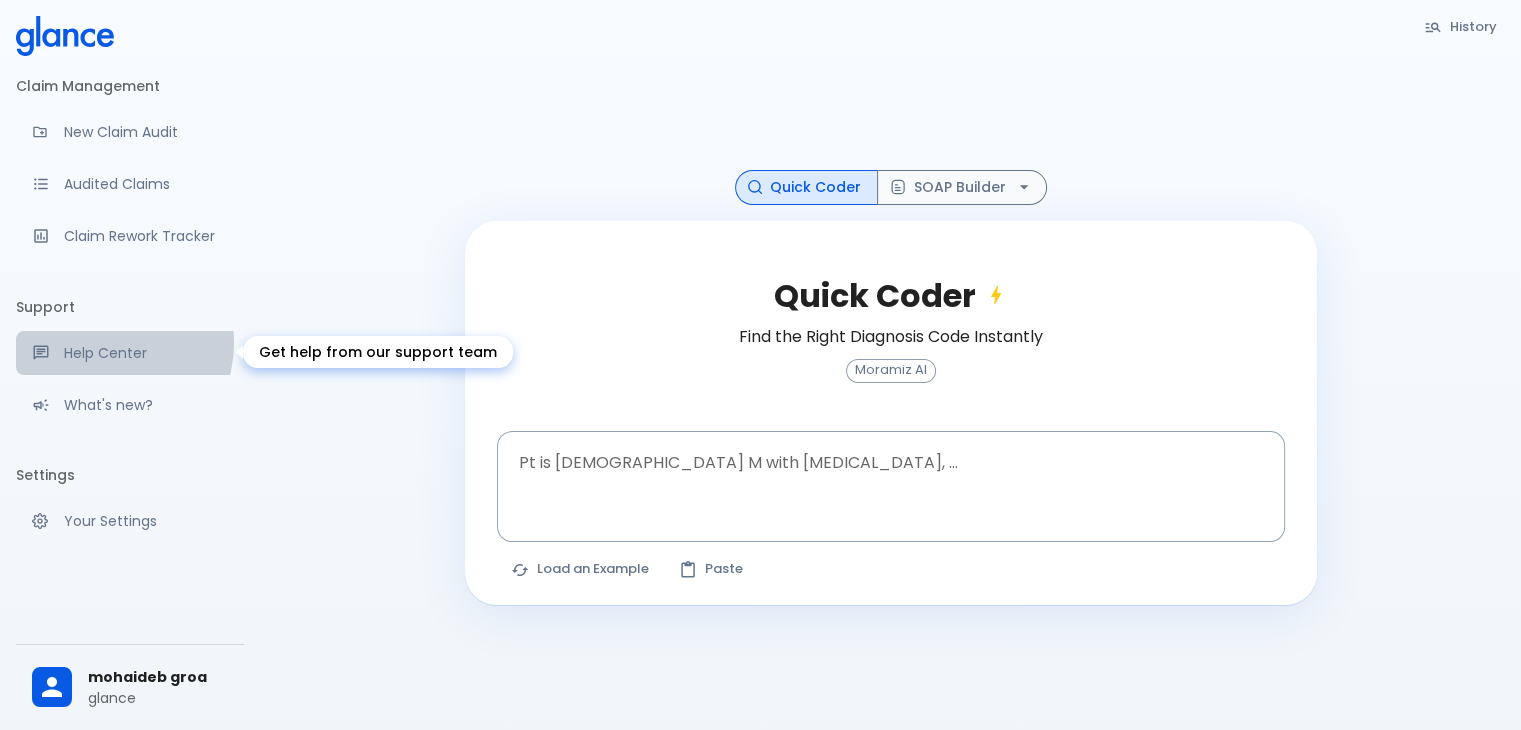 click on "Help Center" at bounding box center [146, 353] 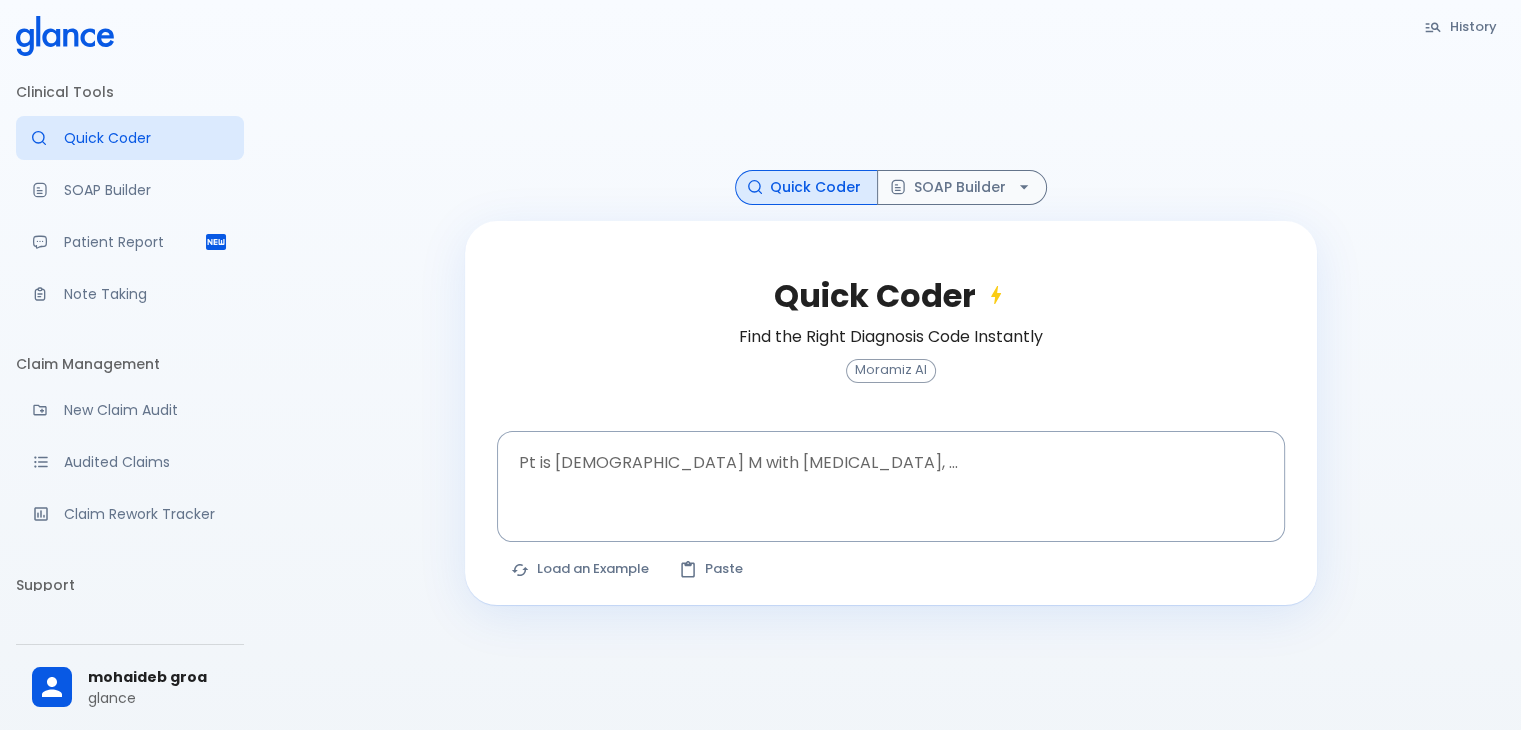 scroll, scrollTop: 298, scrollLeft: 0, axis: vertical 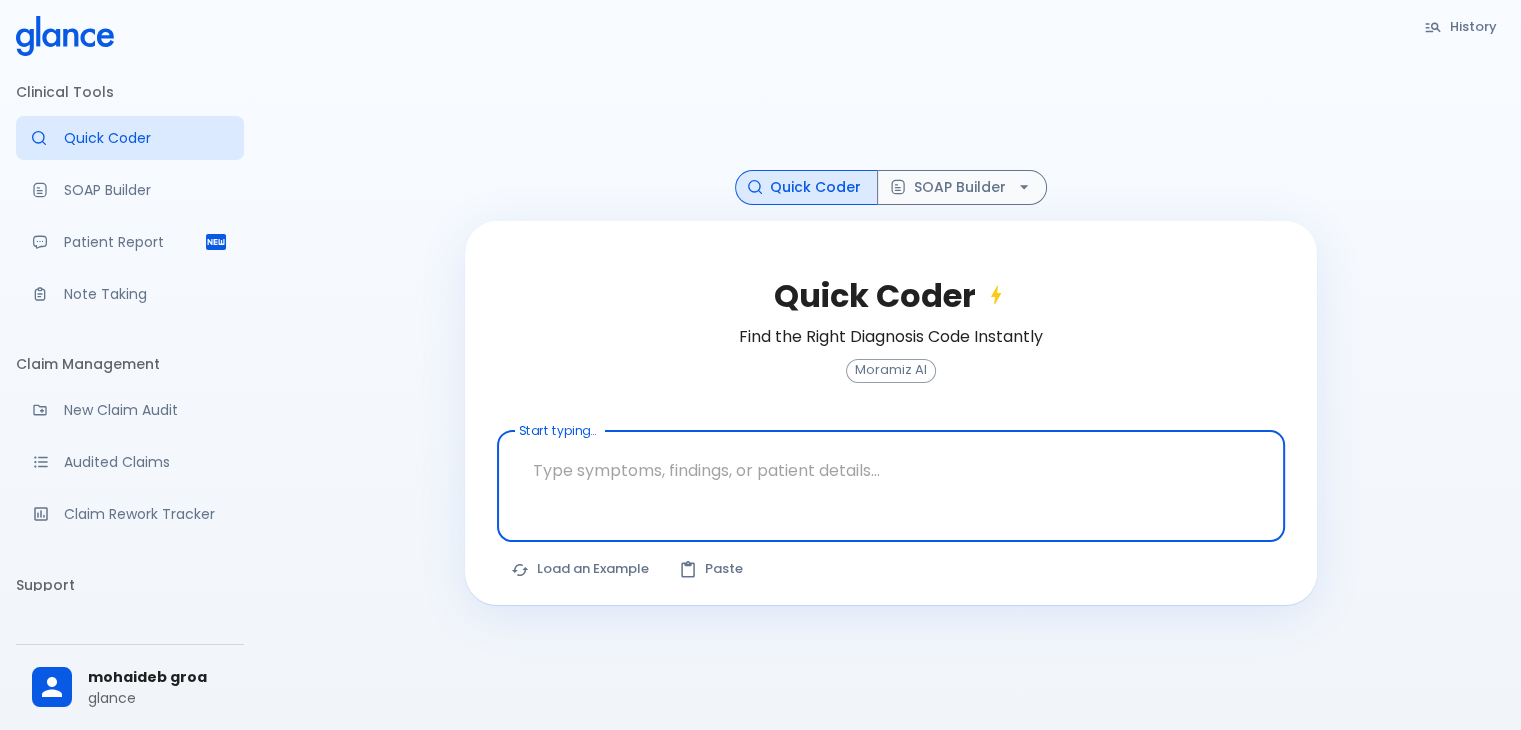 click at bounding box center (891, 470) 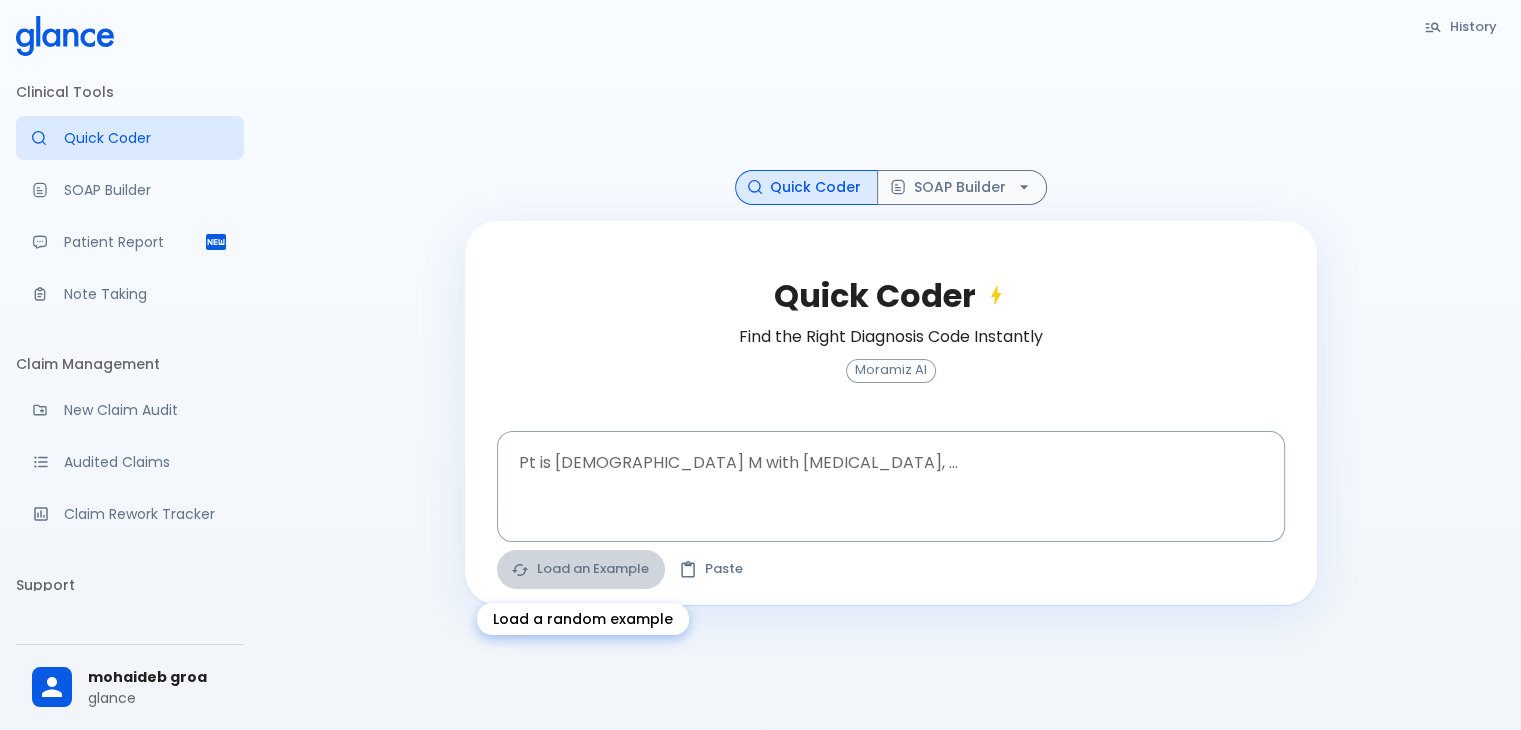 click on "Load an Example" at bounding box center (581, 569) 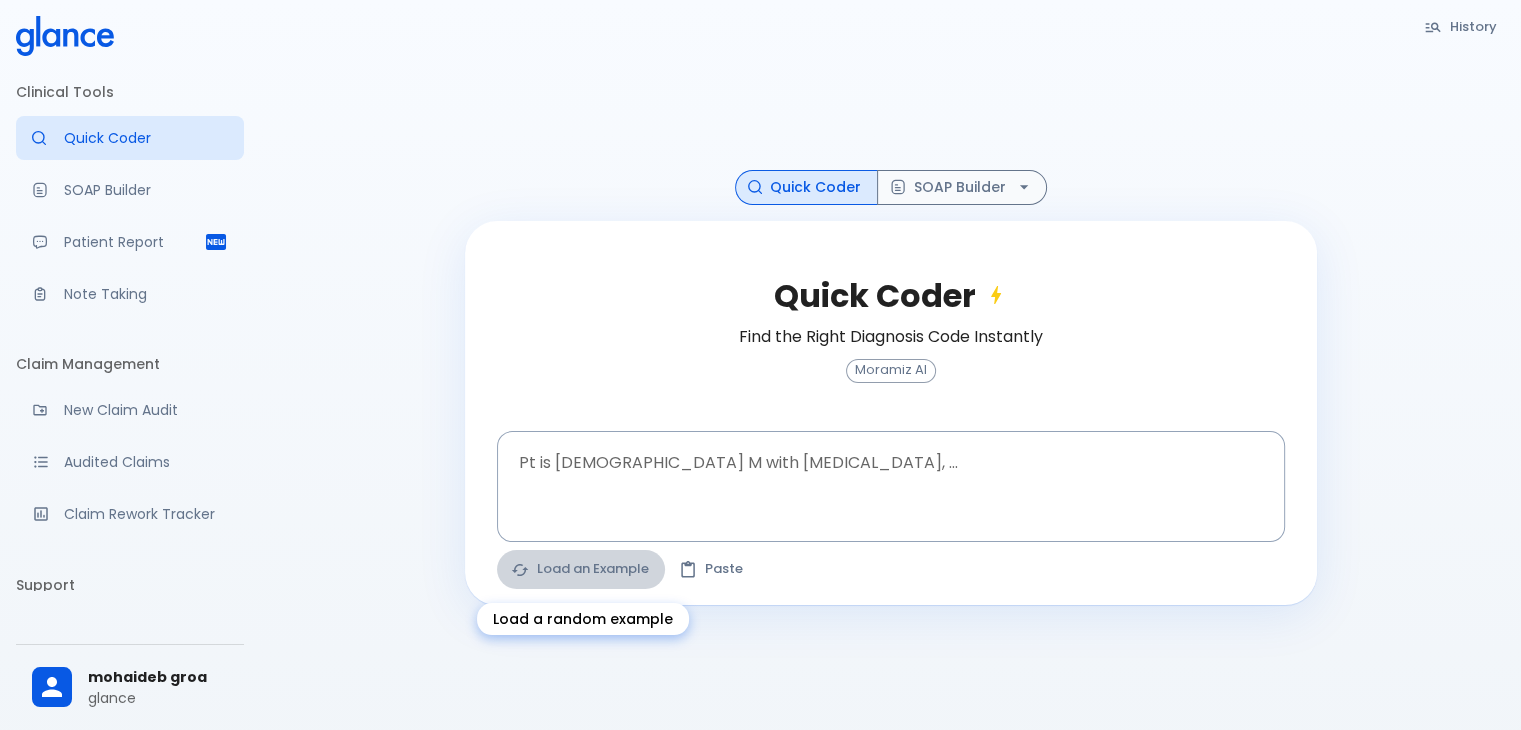 type on "30F, weight loss, palpitations, heat intolerance, HR 121, goiter, TSH undetectably low, T4 high, TSI positive, uptake scan diffusely high, started propranolol and methimazole—diagnosed Graves’ disease" 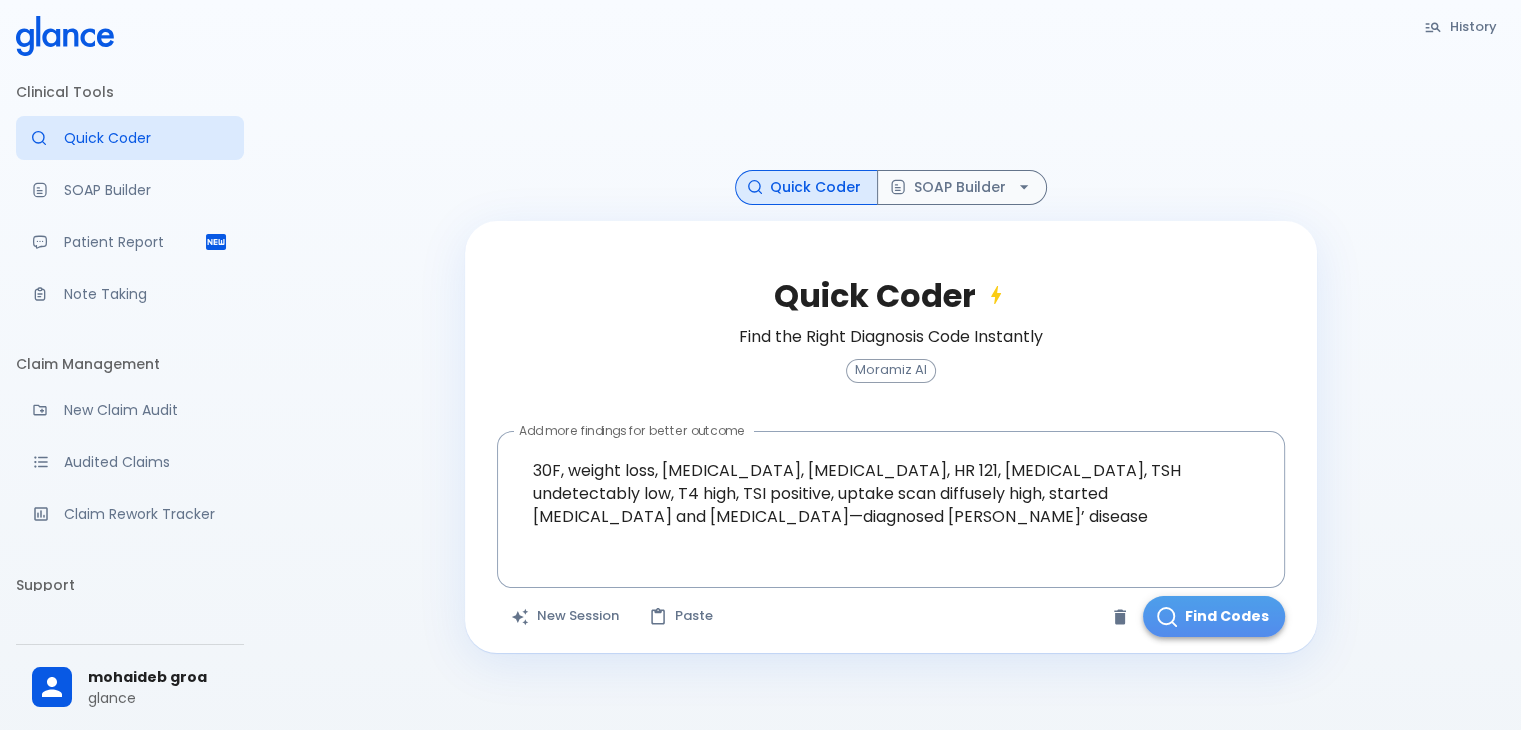 click on "Find Codes" at bounding box center (1214, 616) 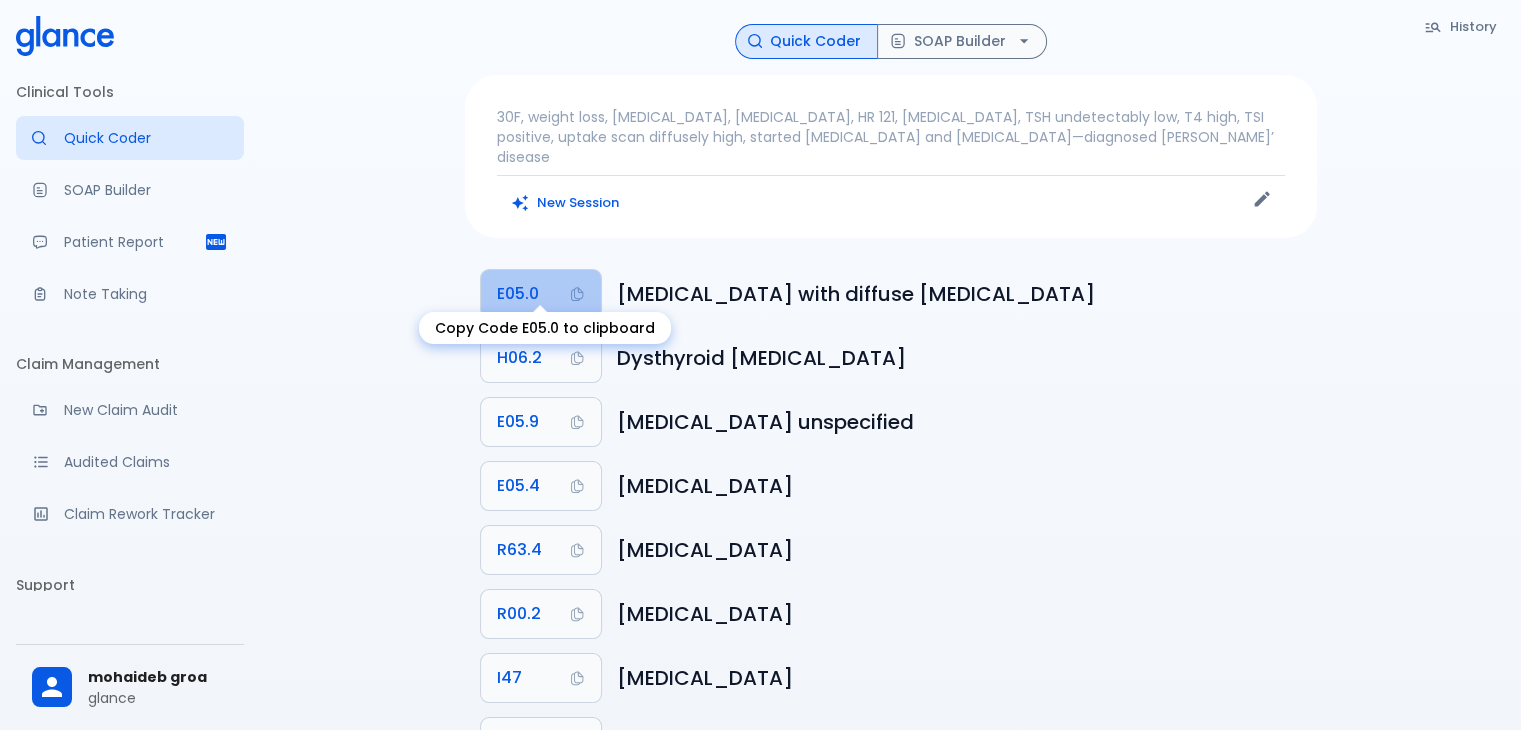 click on "E05.0" at bounding box center [518, 294] 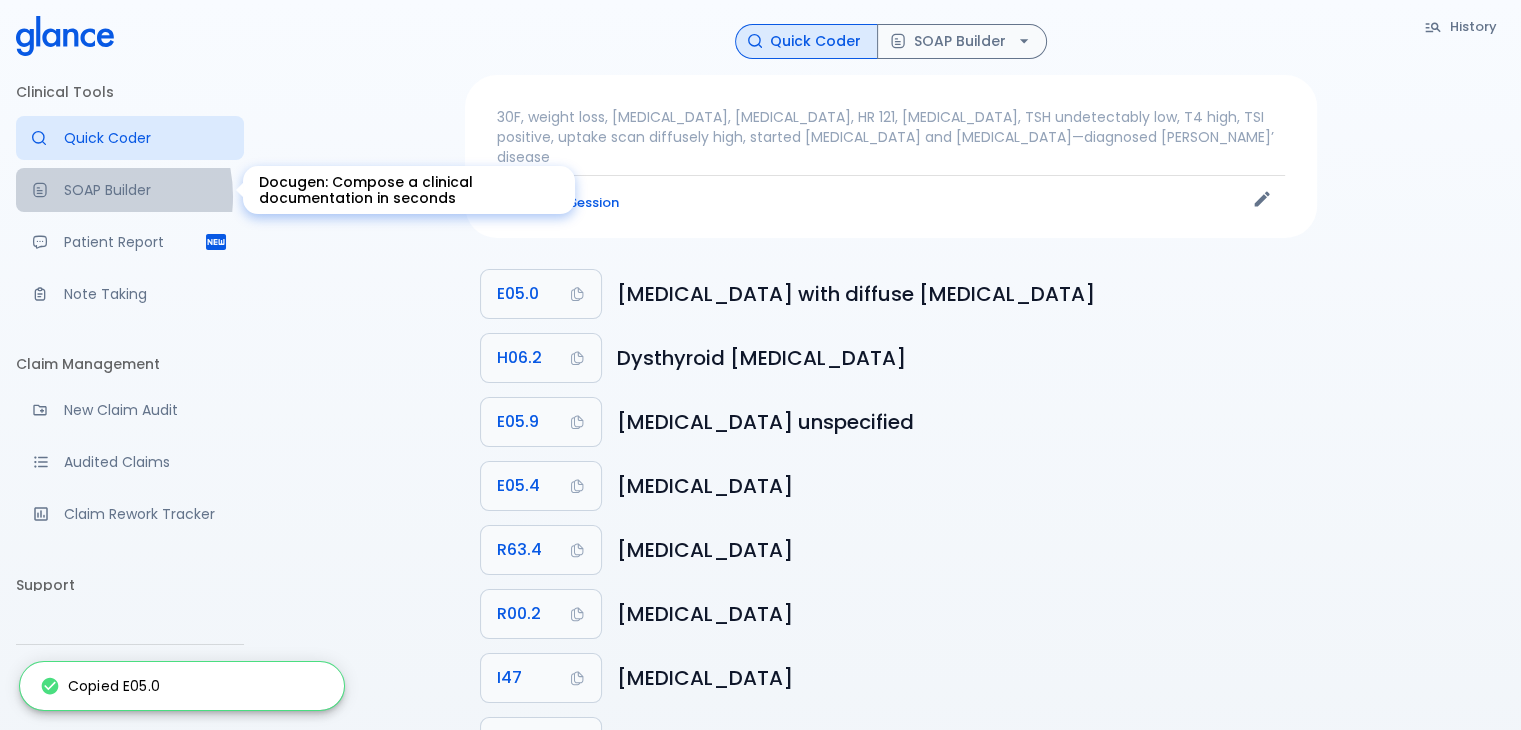 click on "SOAP Builder" at bounding box center [146, 190] 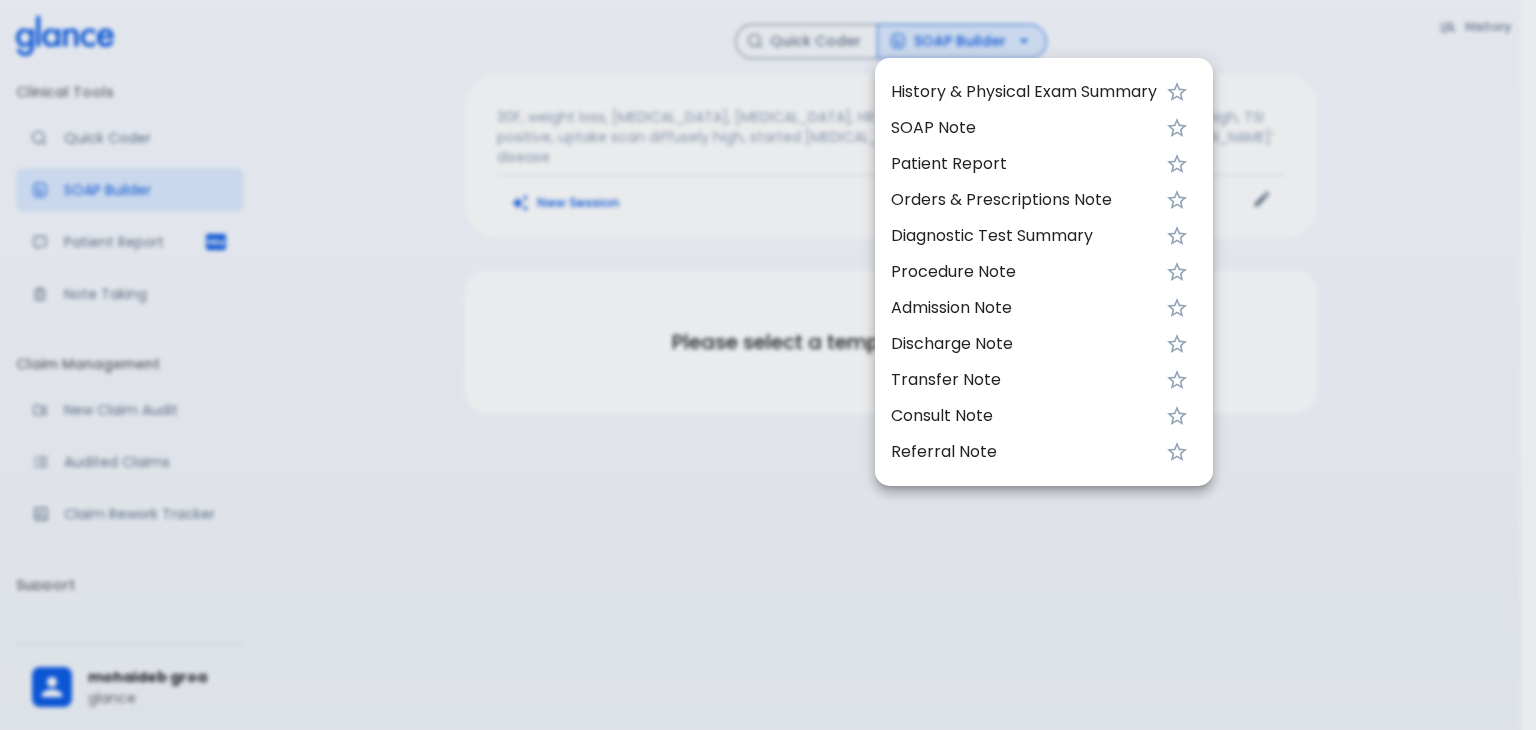 click on "Patient Report" at bounding box center [1024, 164] 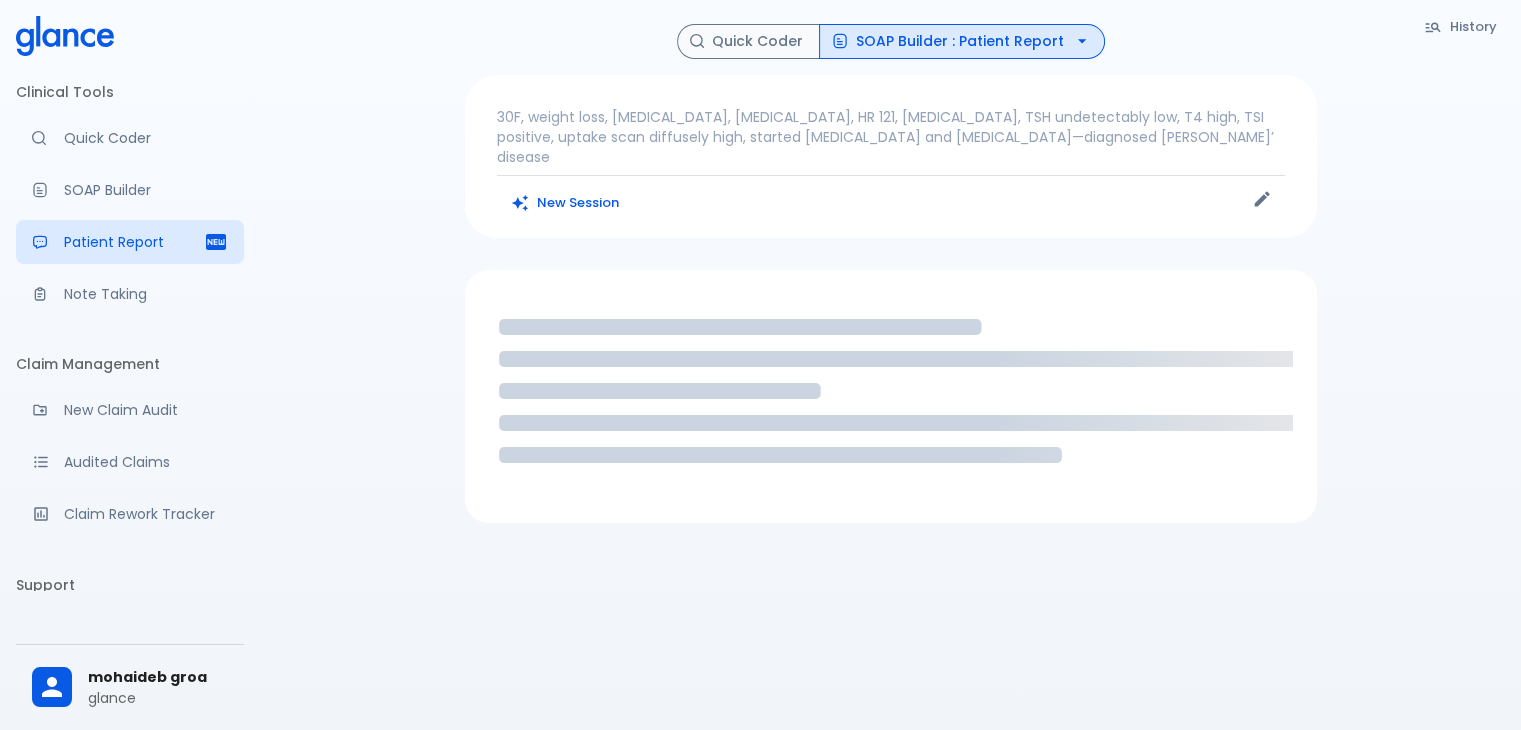click on "History Quick Coder SOAP Builder   : Patient Report 30F, weight loss, palpitations, heat intolerance, HR 121, goiter, TSH undetectably low, T4 high, TSI positive, uptake scan diffusely high, started propranolol and methimazole—diagnosed Graves’ disease New Session Loading..." at bounding box center (890, 389) 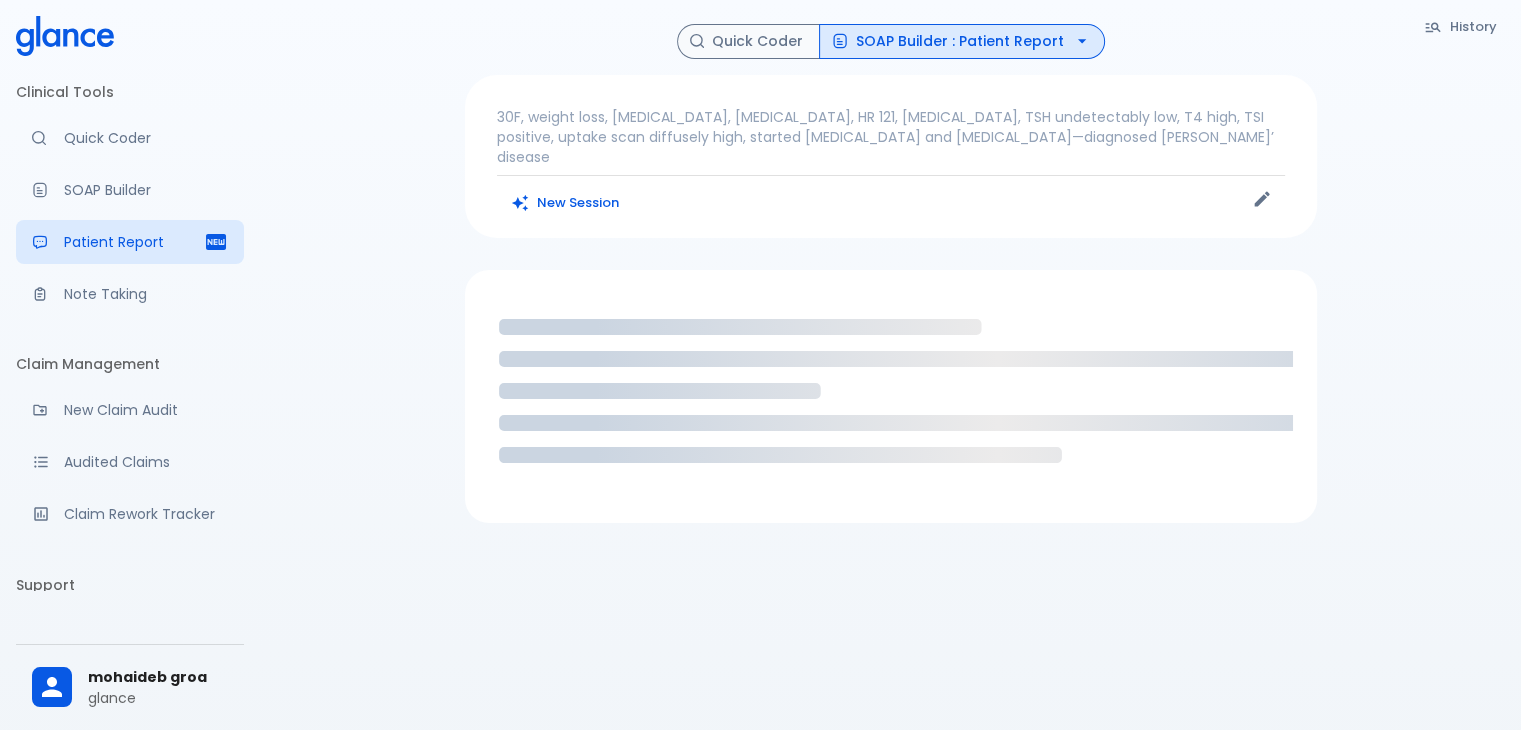 click on "History Quick Coder SOAP Builder   : Patient Report 30F, weight loss, palpitations, heat intolerance, HR 121, goiter, TSH undetectably low, T4 high, TSI positive, uptake scan diffusely high, started propranolol and methimazole—diagnosed Graves’ disease New Session Loading..." at bounding box center [890, 389] 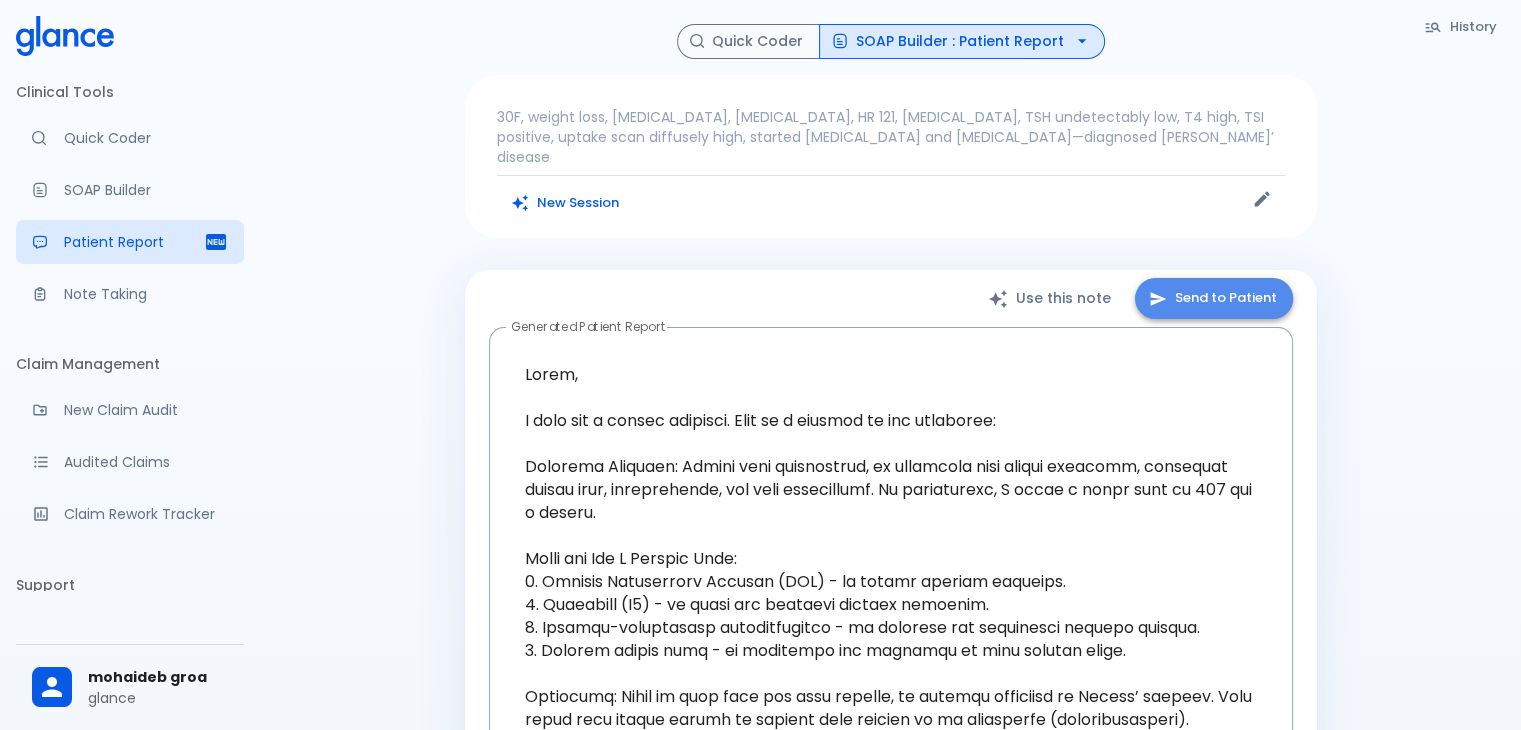click on "Send to Patient" at bounding box center (1214, 298) 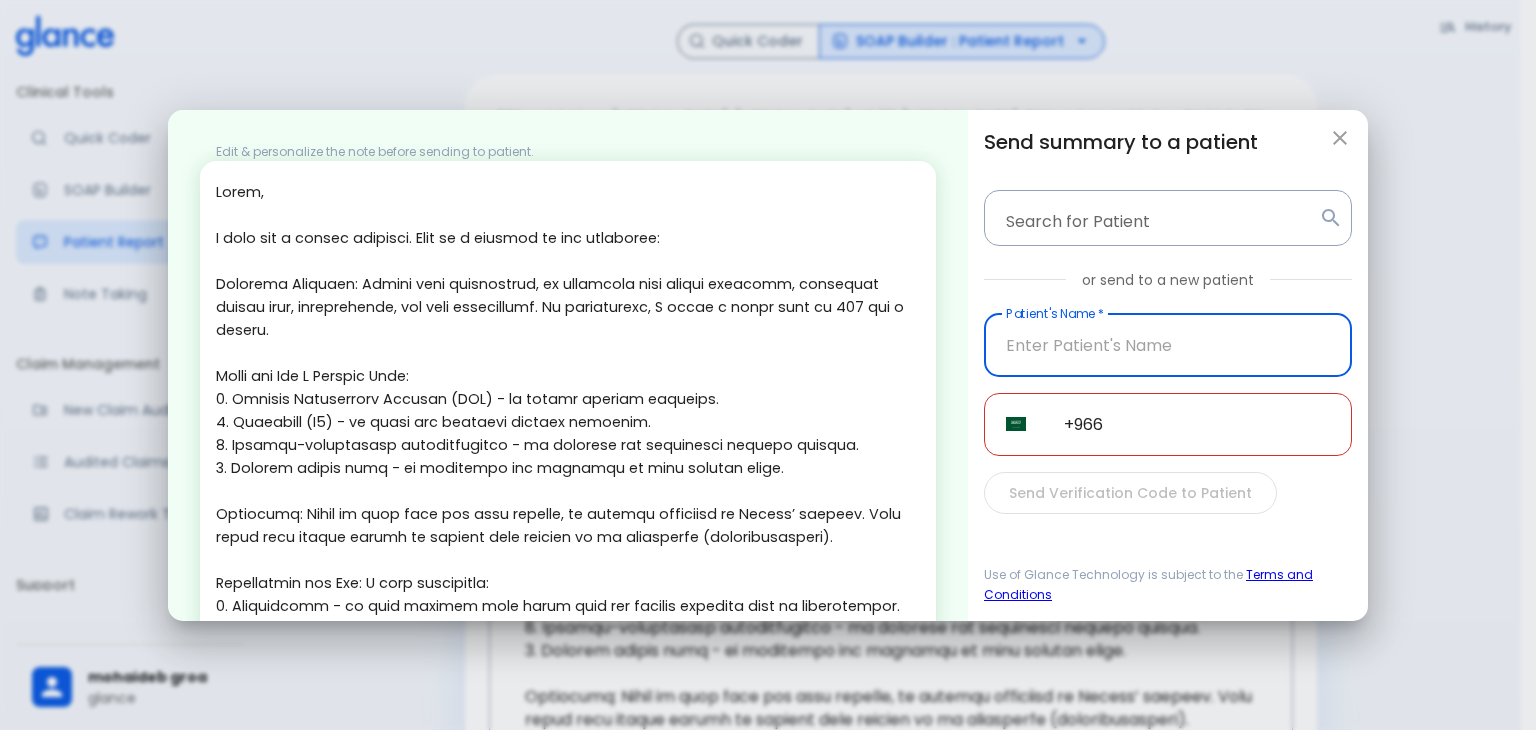 click at bounding box center [1168, 345] 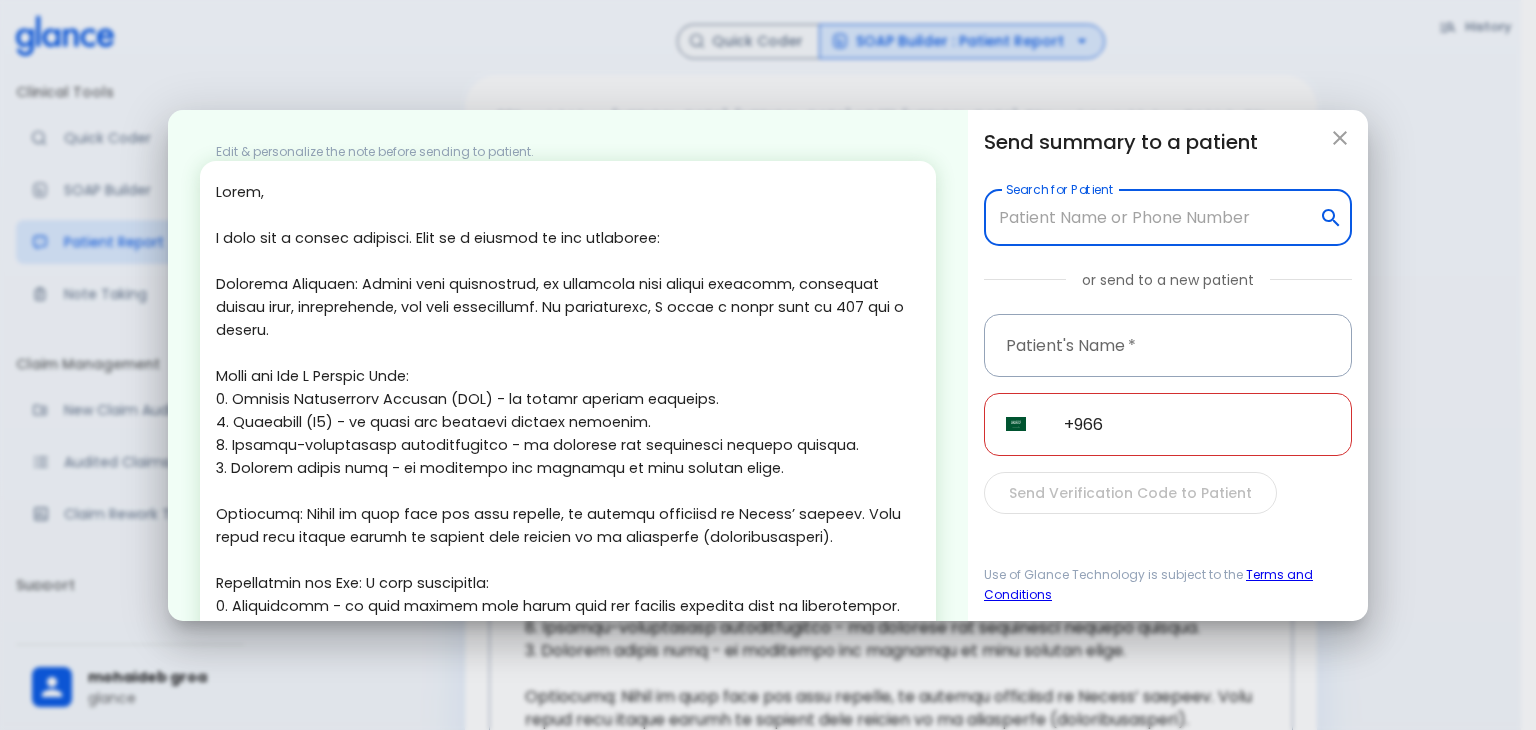 click on "Search for Patient" at bounding box center [1152, 218] 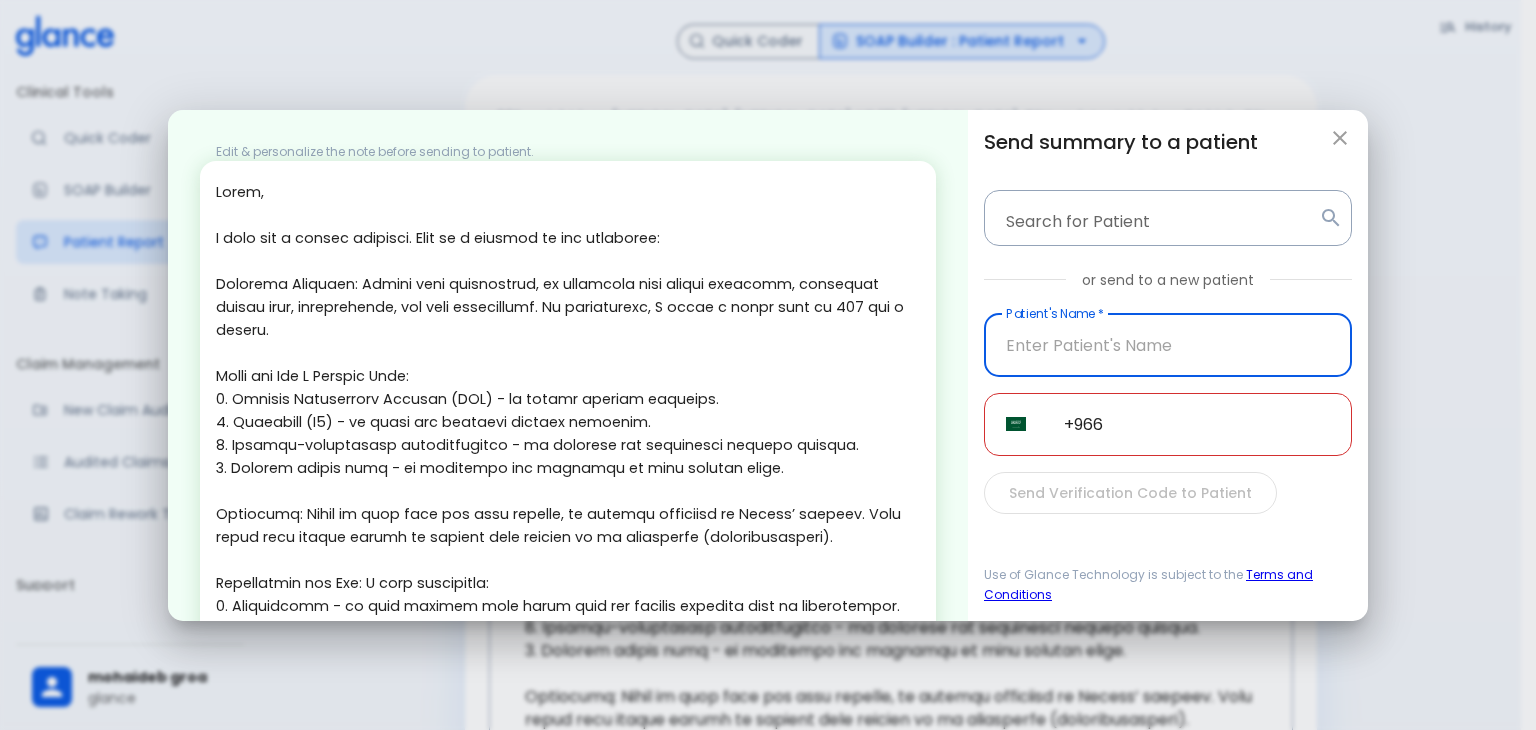 click at bounding box center [1168, 345] 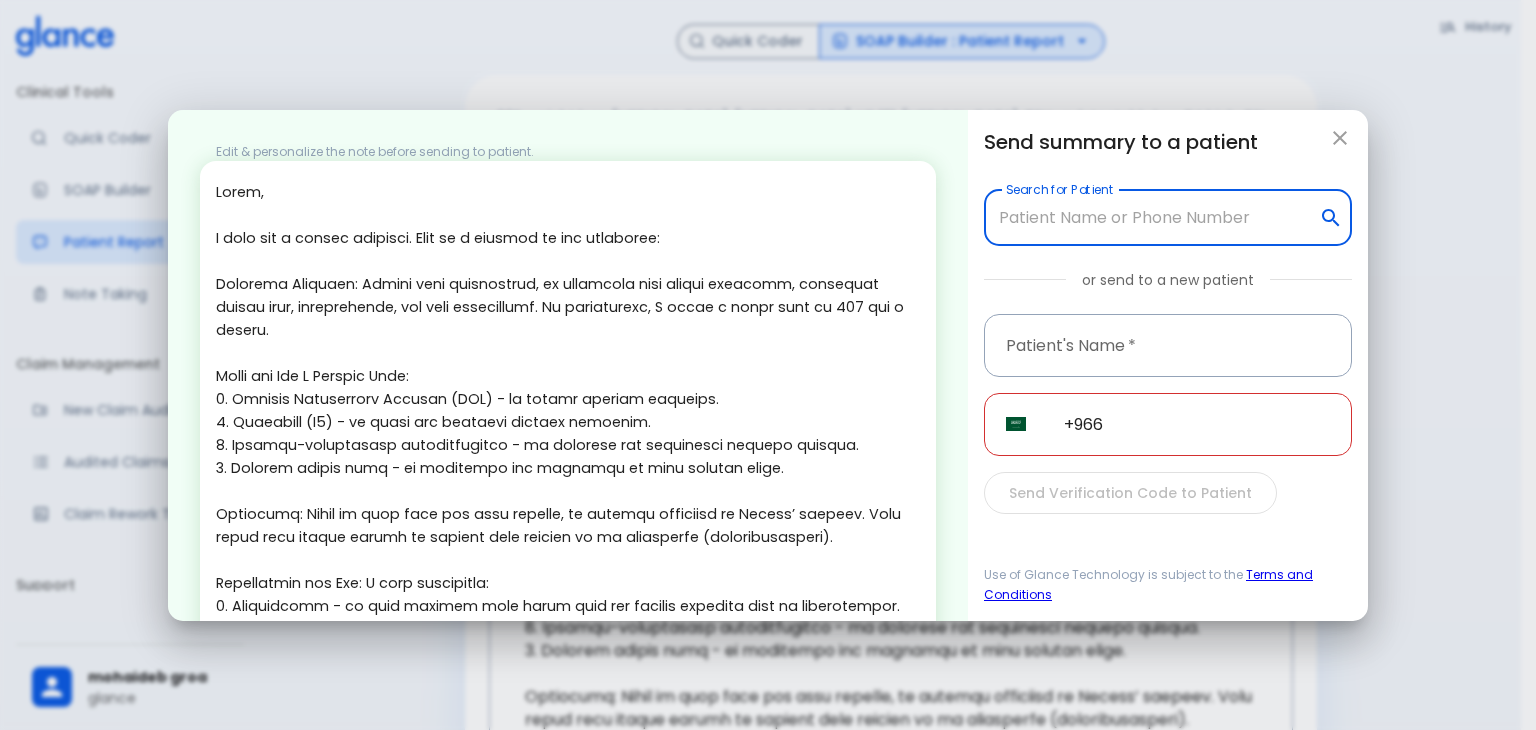 click on "Search for Patient" at bounding box center [1152, 218] 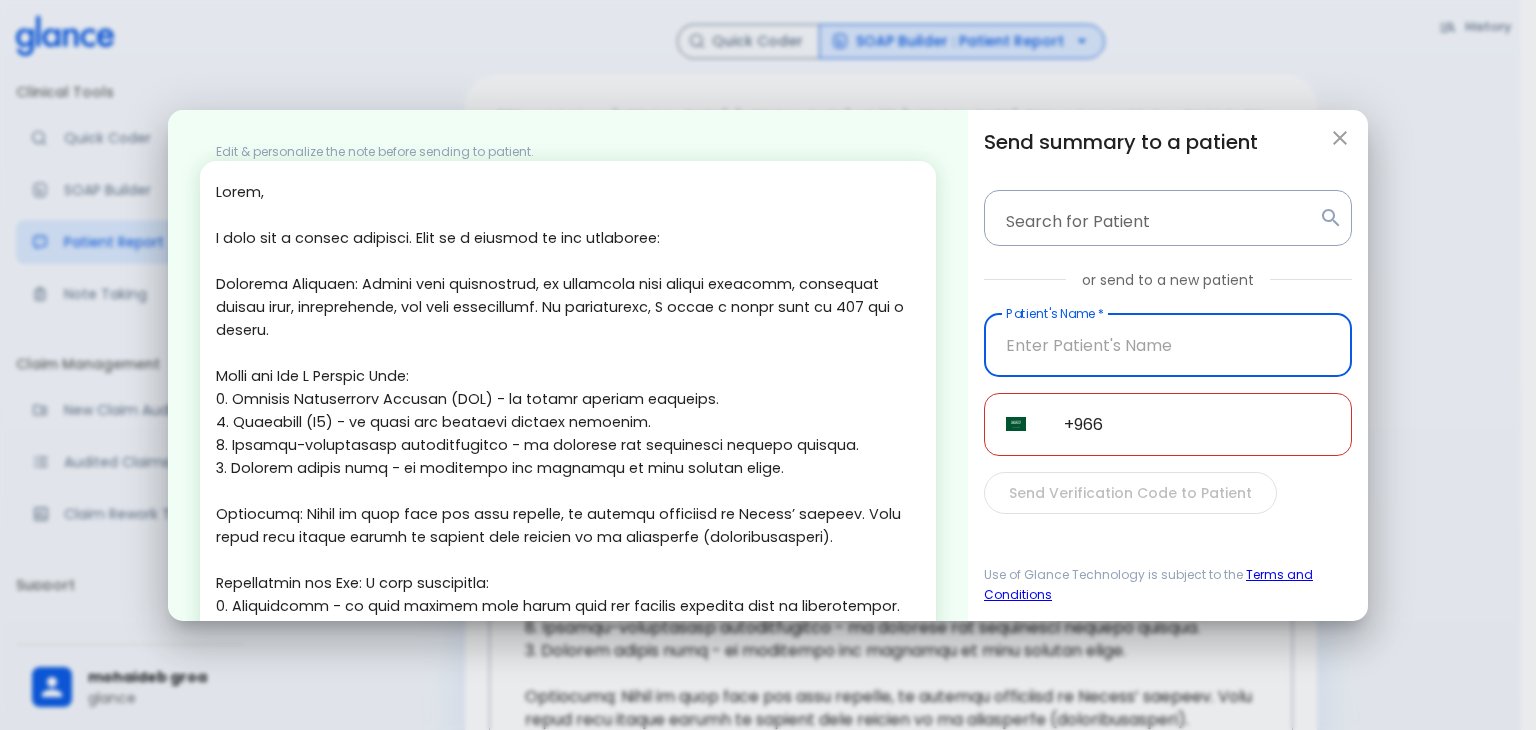 click at bounding box center [1168, 345] 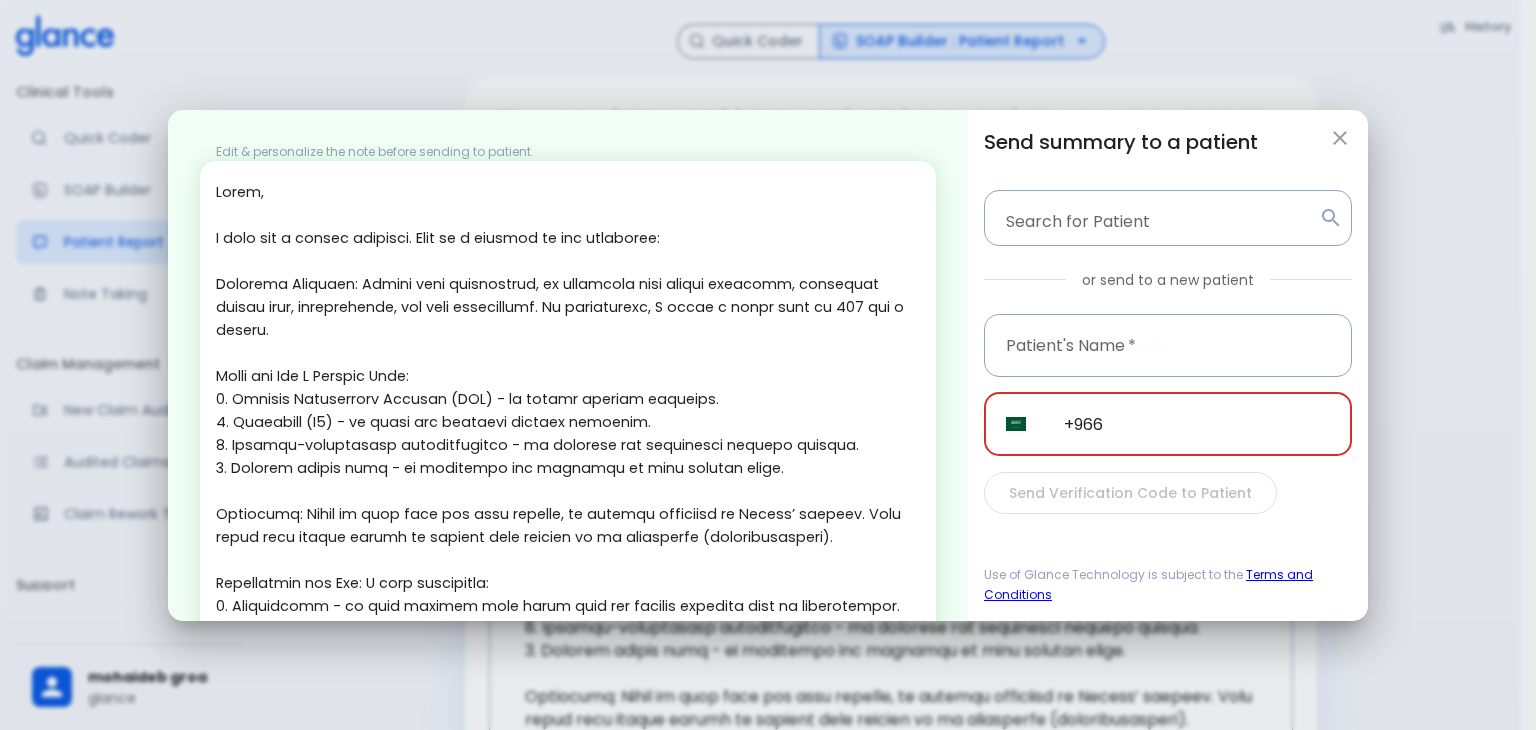click on "+966" at bounding box center [1197, 424] 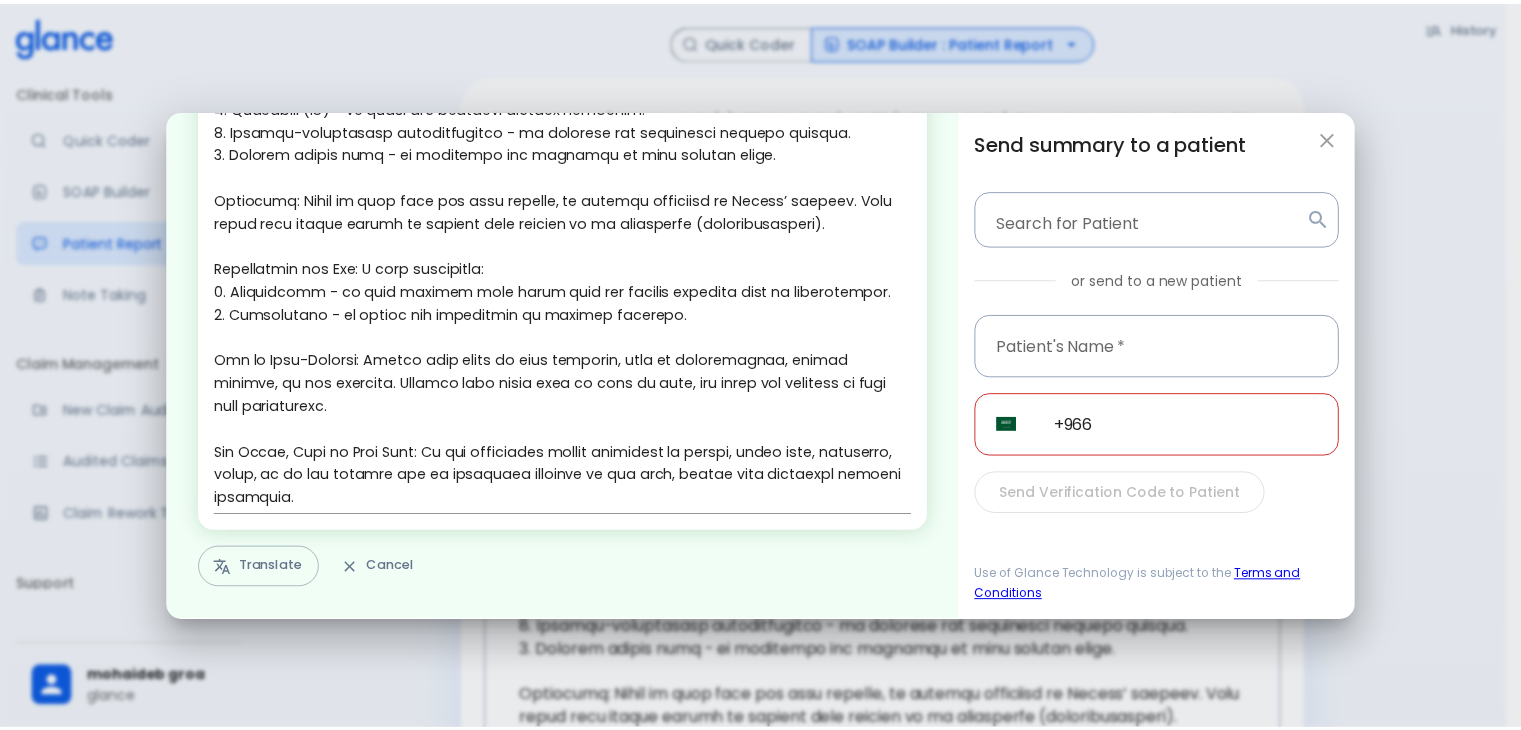 scroll, scrollTop: 0, scrollLeft: 0, axis: both 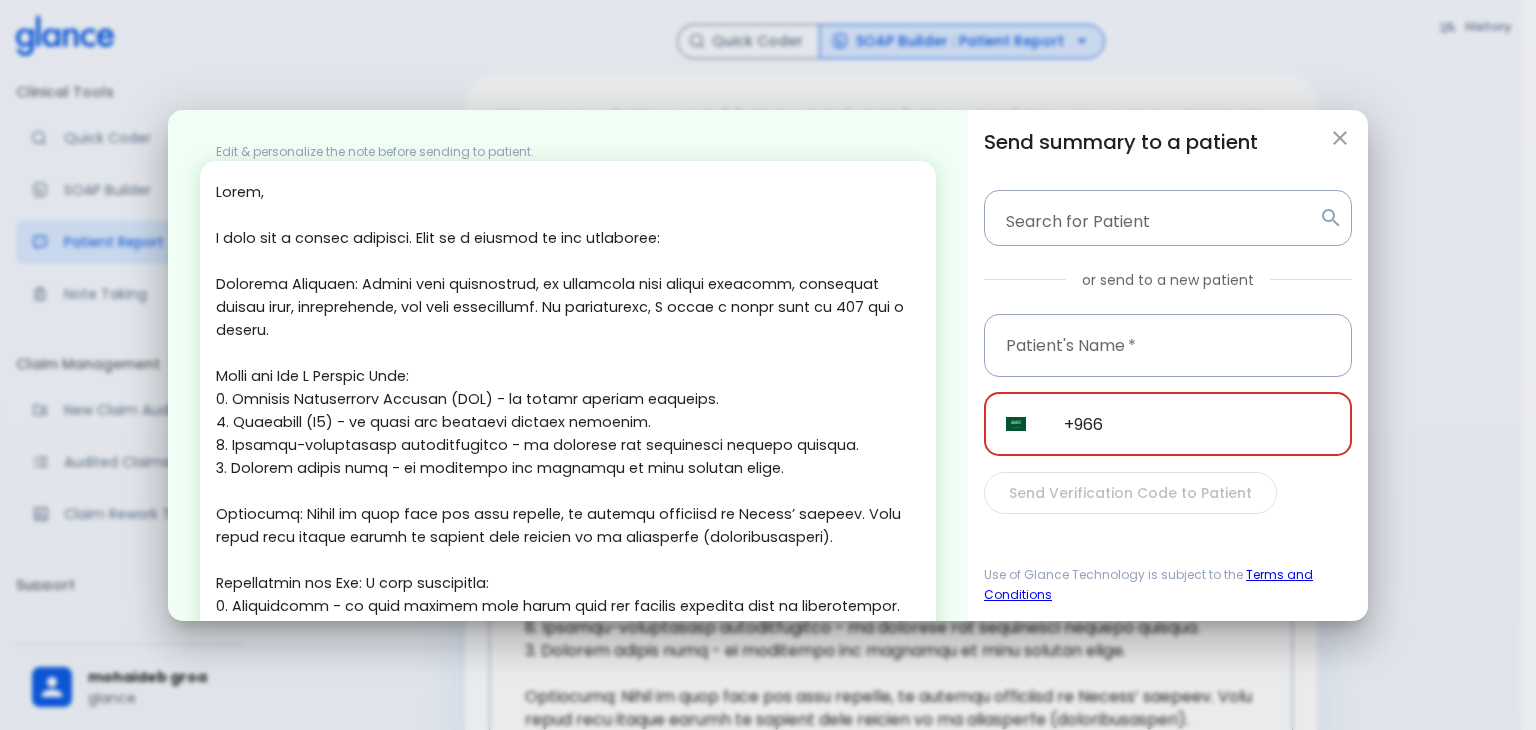 click on "+966" at bounding box center [1197, 424] 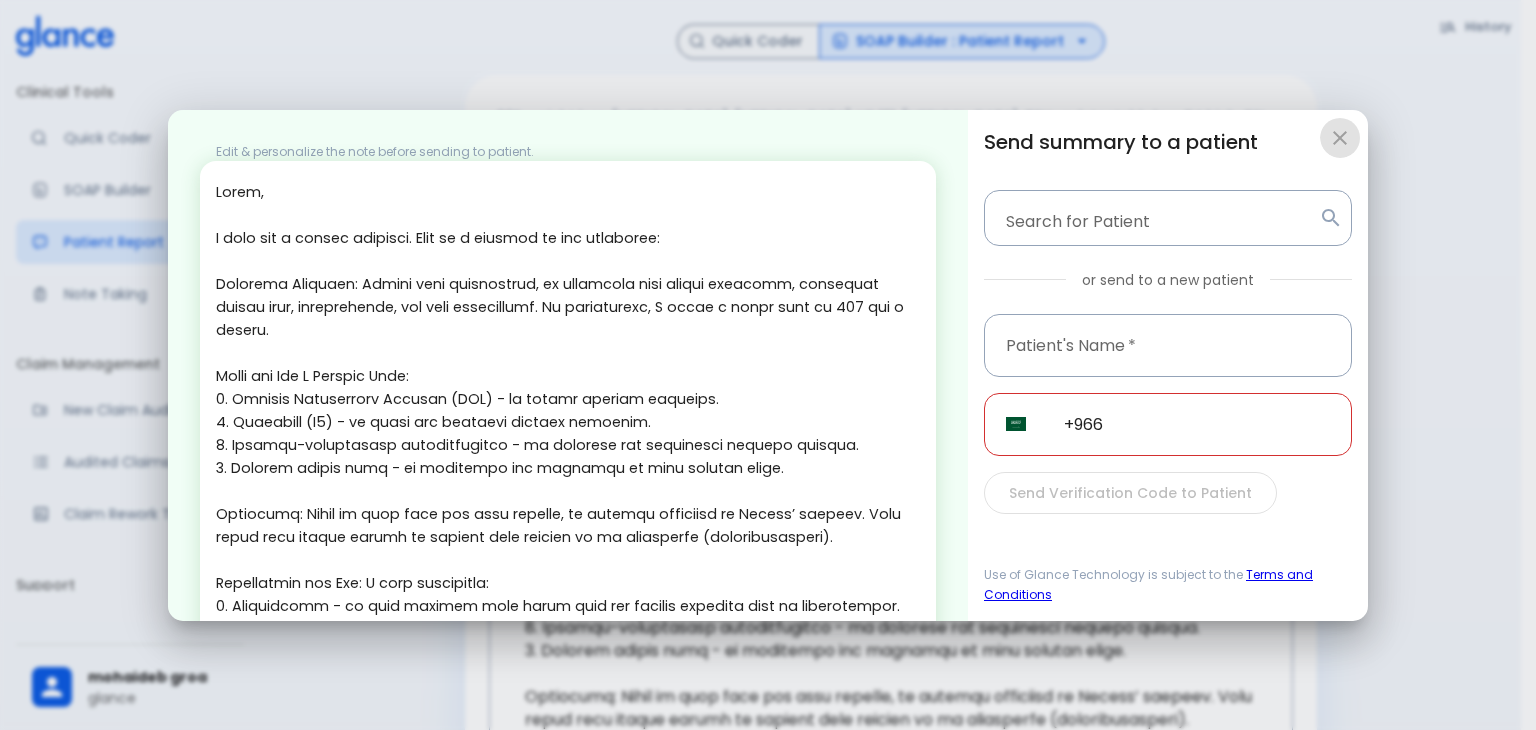 click 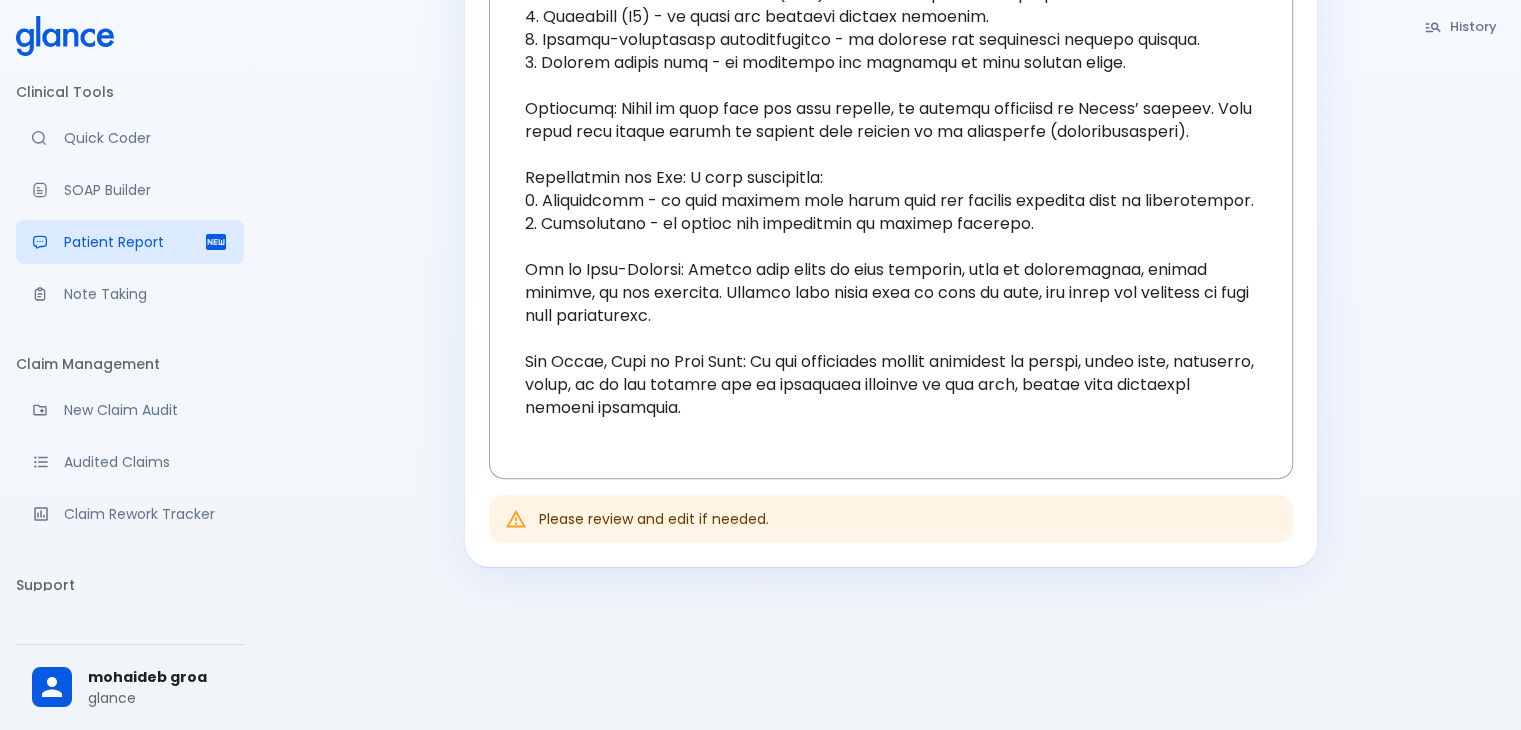 scroll, scrollTop: 0, scrollLeft: 0, axis: both 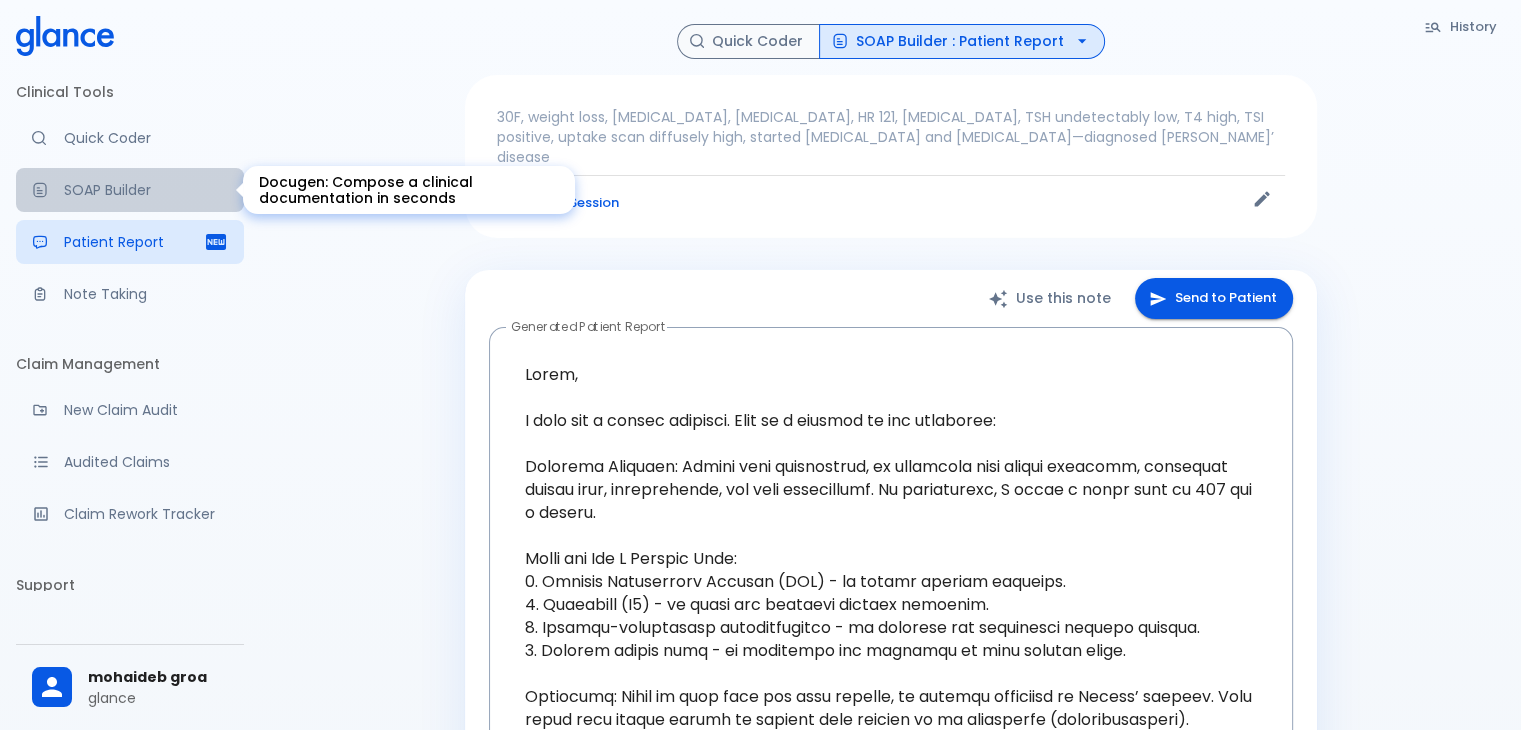 click on "SOAP Builder" at bounding box center [146, 190] 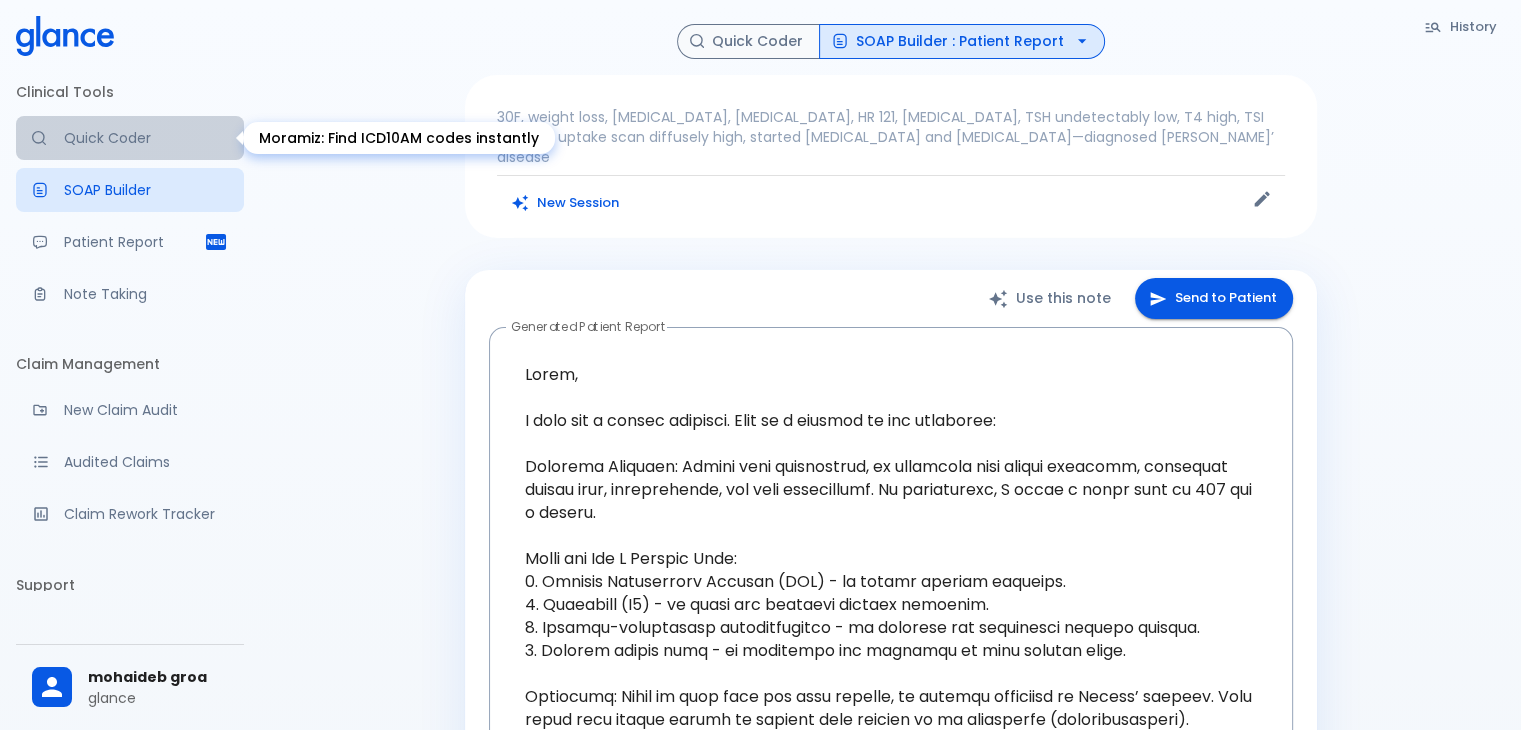 click on "Quick Coder" at bounding box center (146, 138) 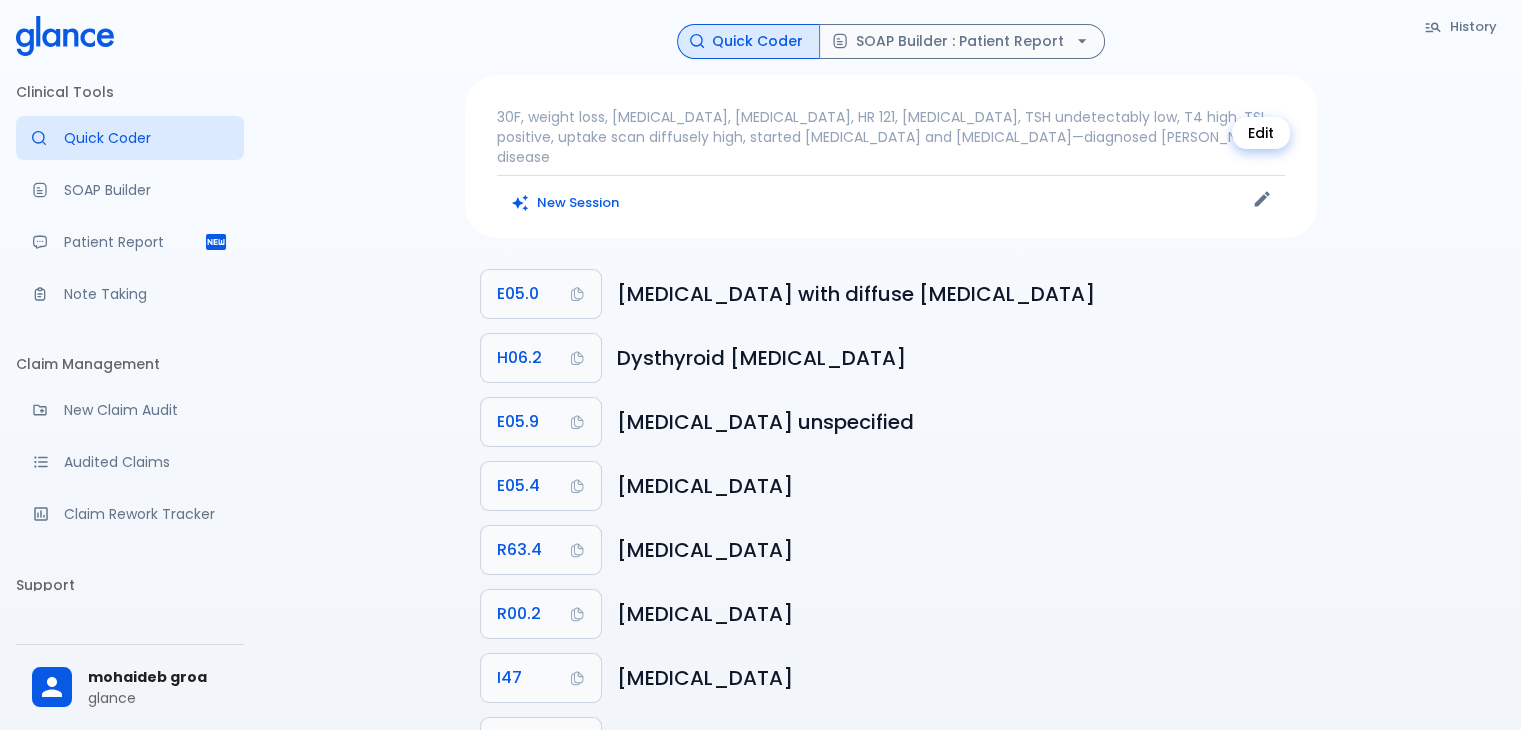 click 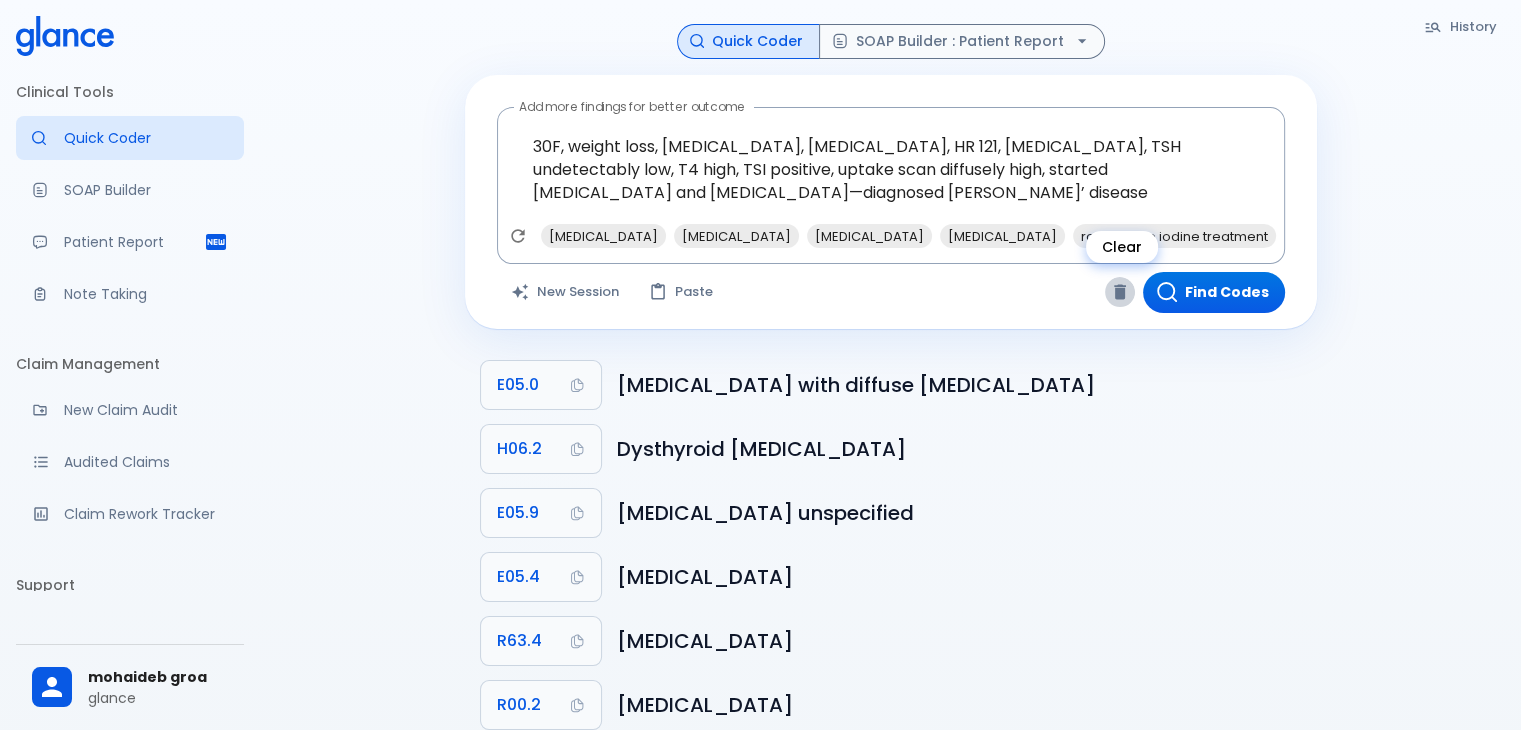 click 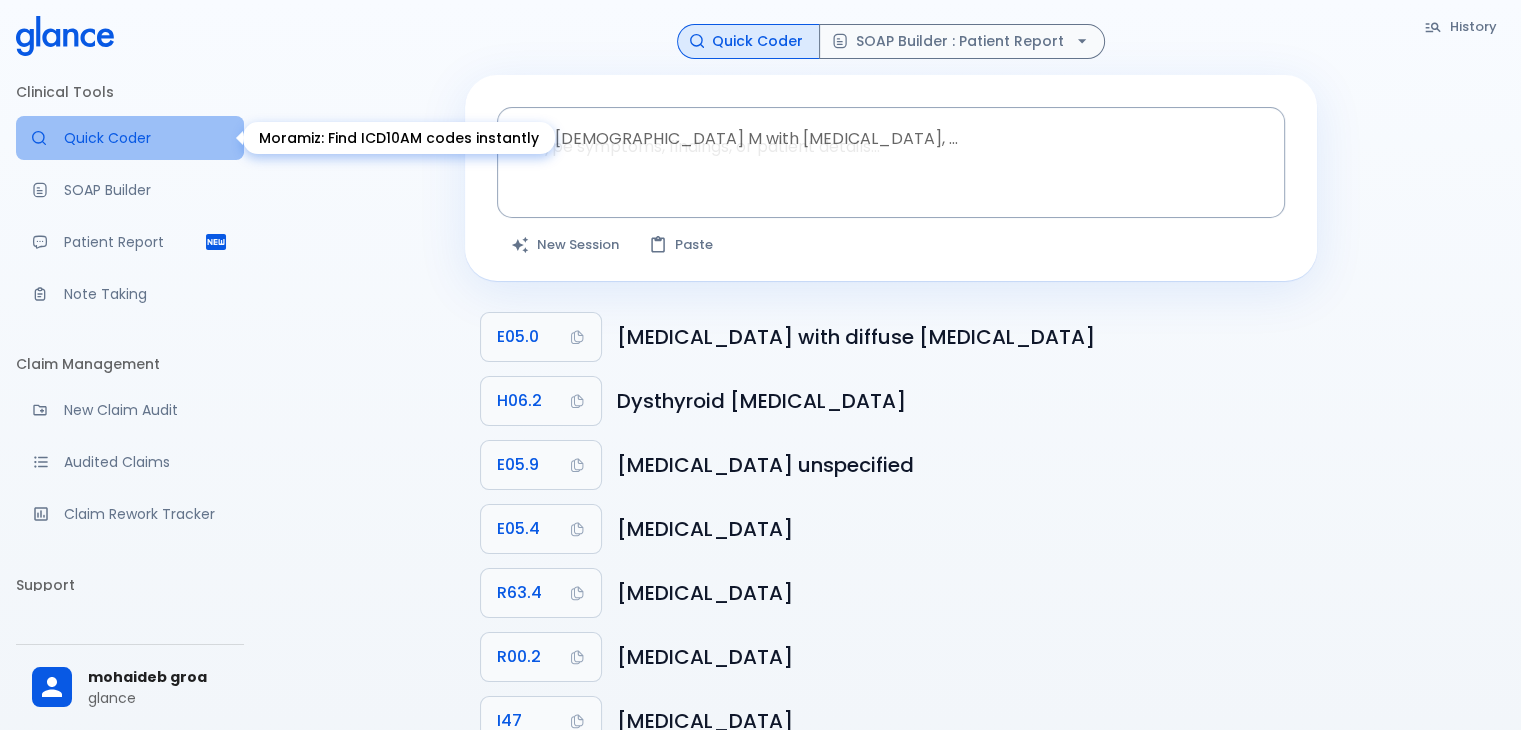 click on "Quick Coder" at bounding box center [146, 138] 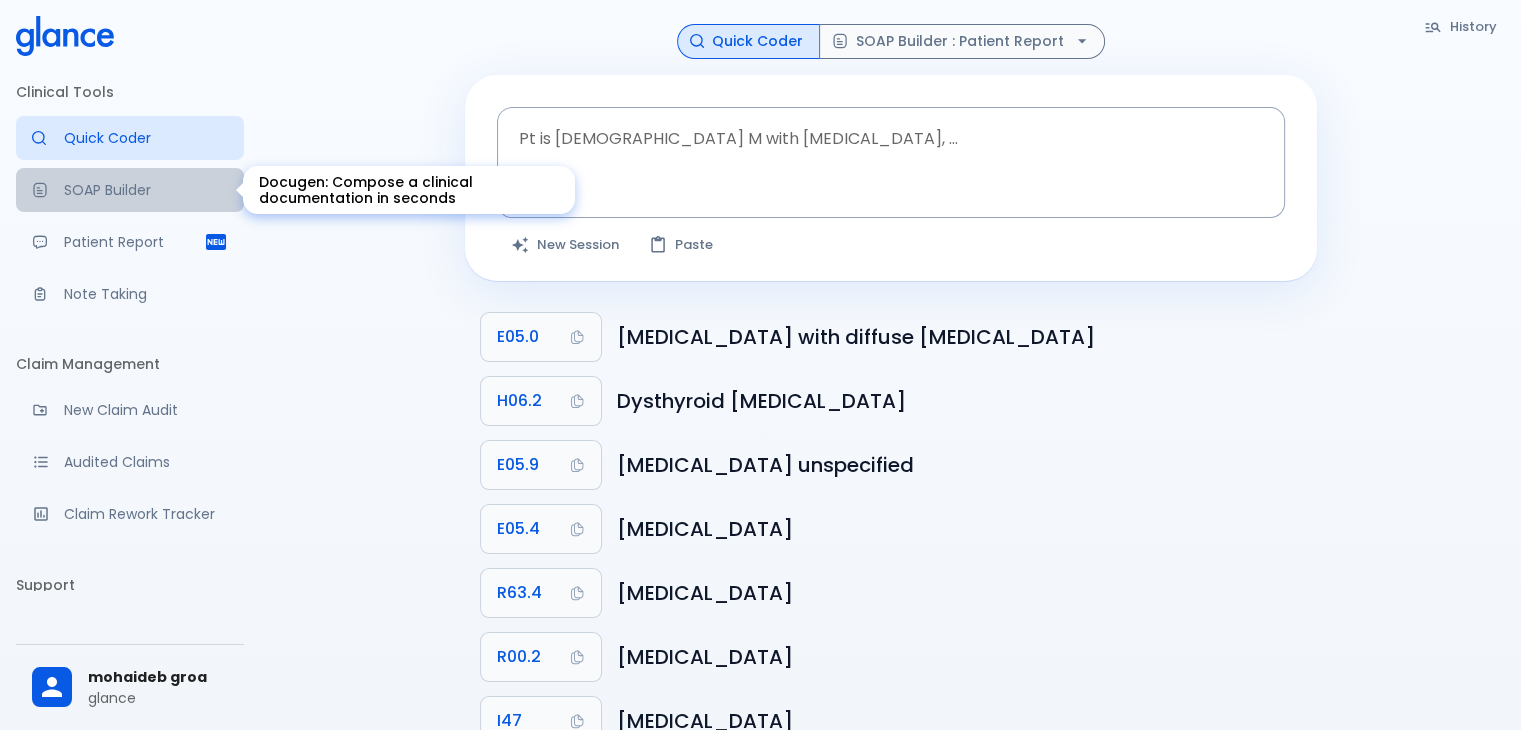 click on "SOAP Builder" at bounding box center (146, 190) 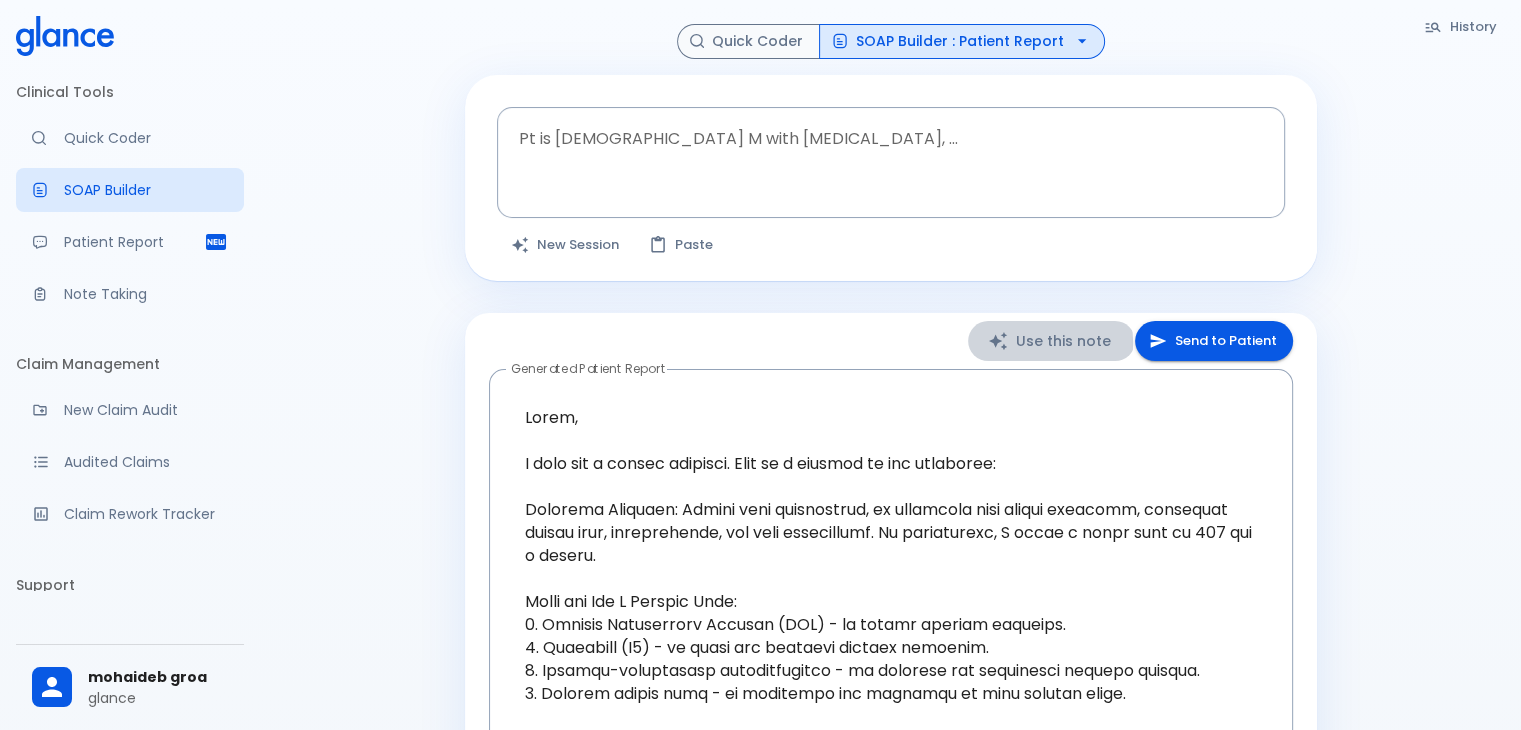 click on "Use this note" at bounding box center [1051, 341] 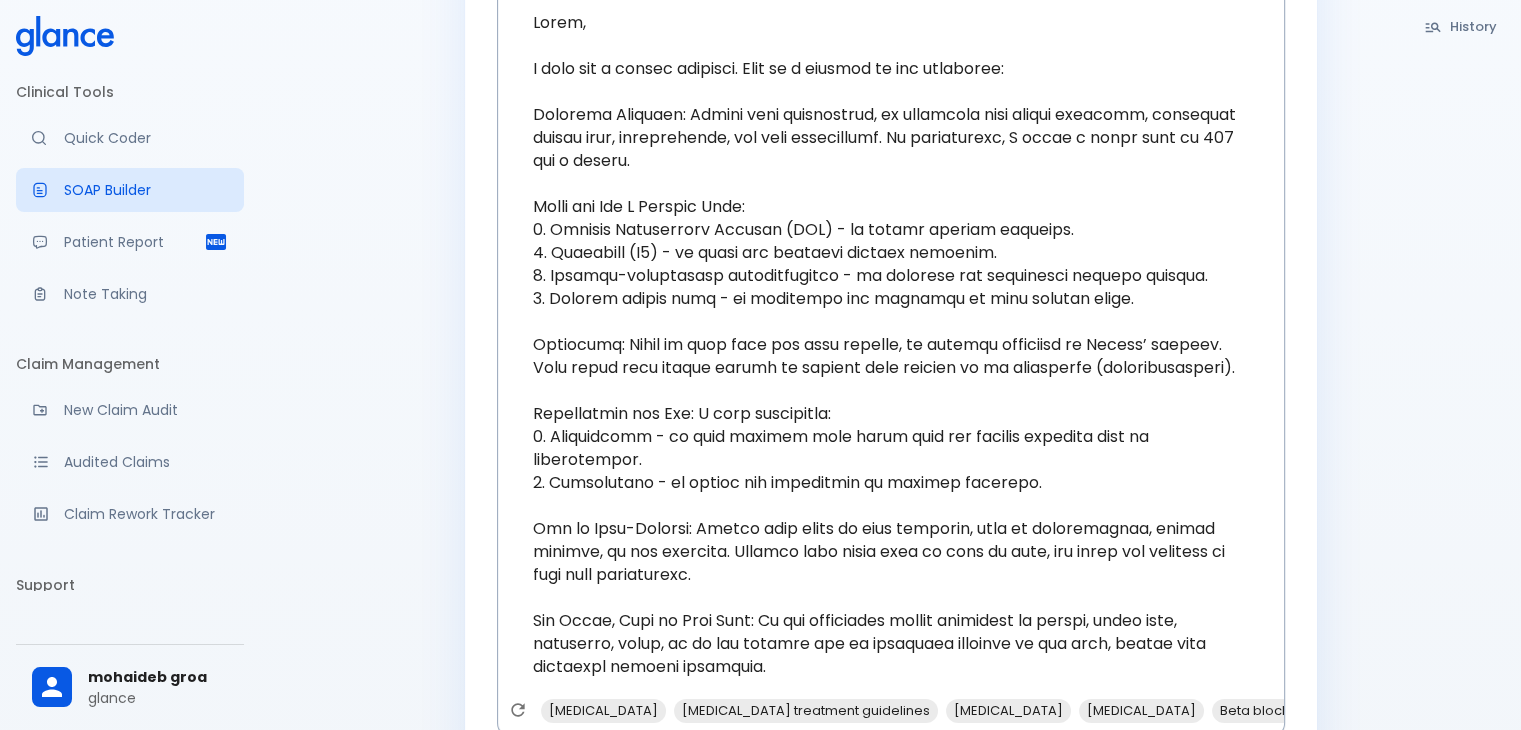 scroll, scrollTop: 441, scrollLeft: 0, axis: vertical 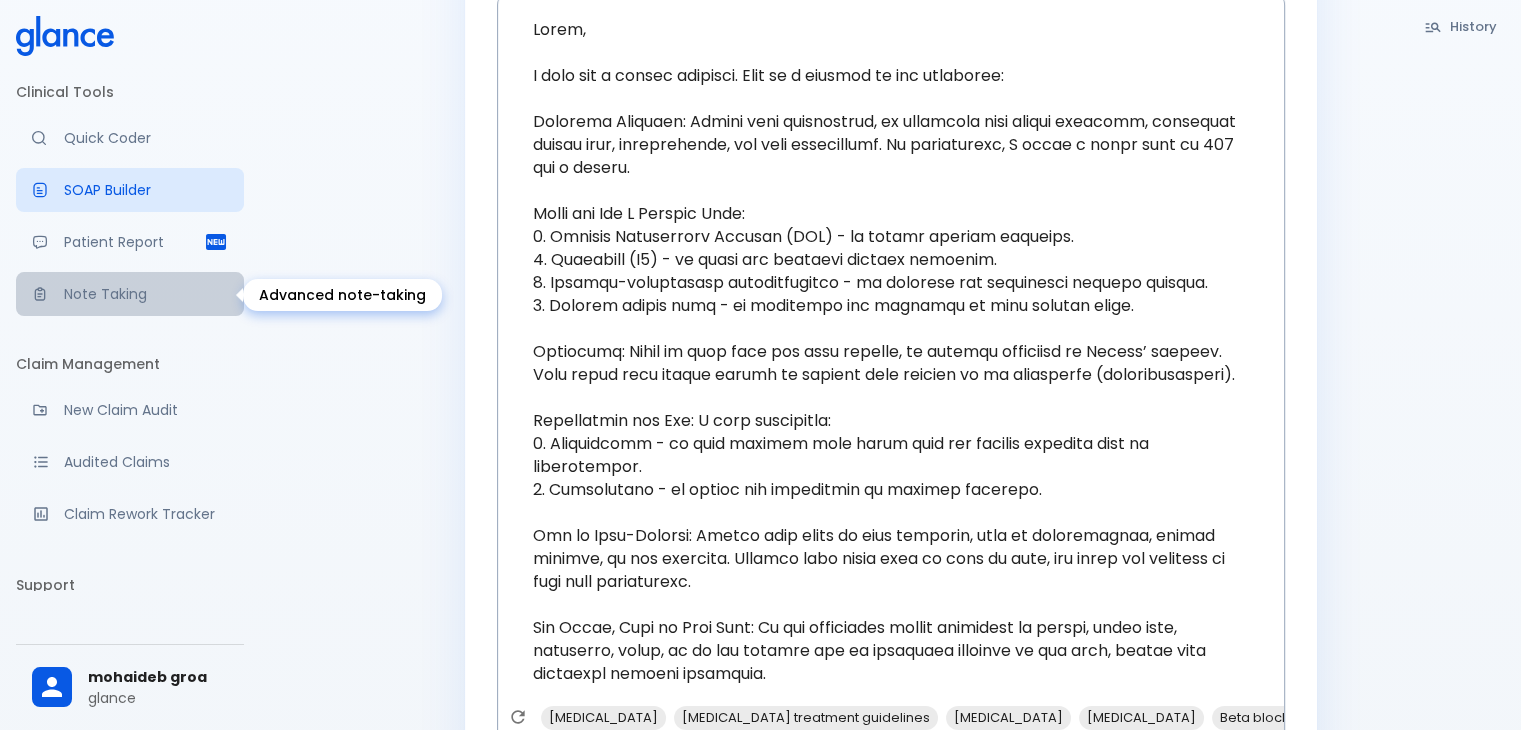 click on "Note Taking" at bounding box center [130, 294] 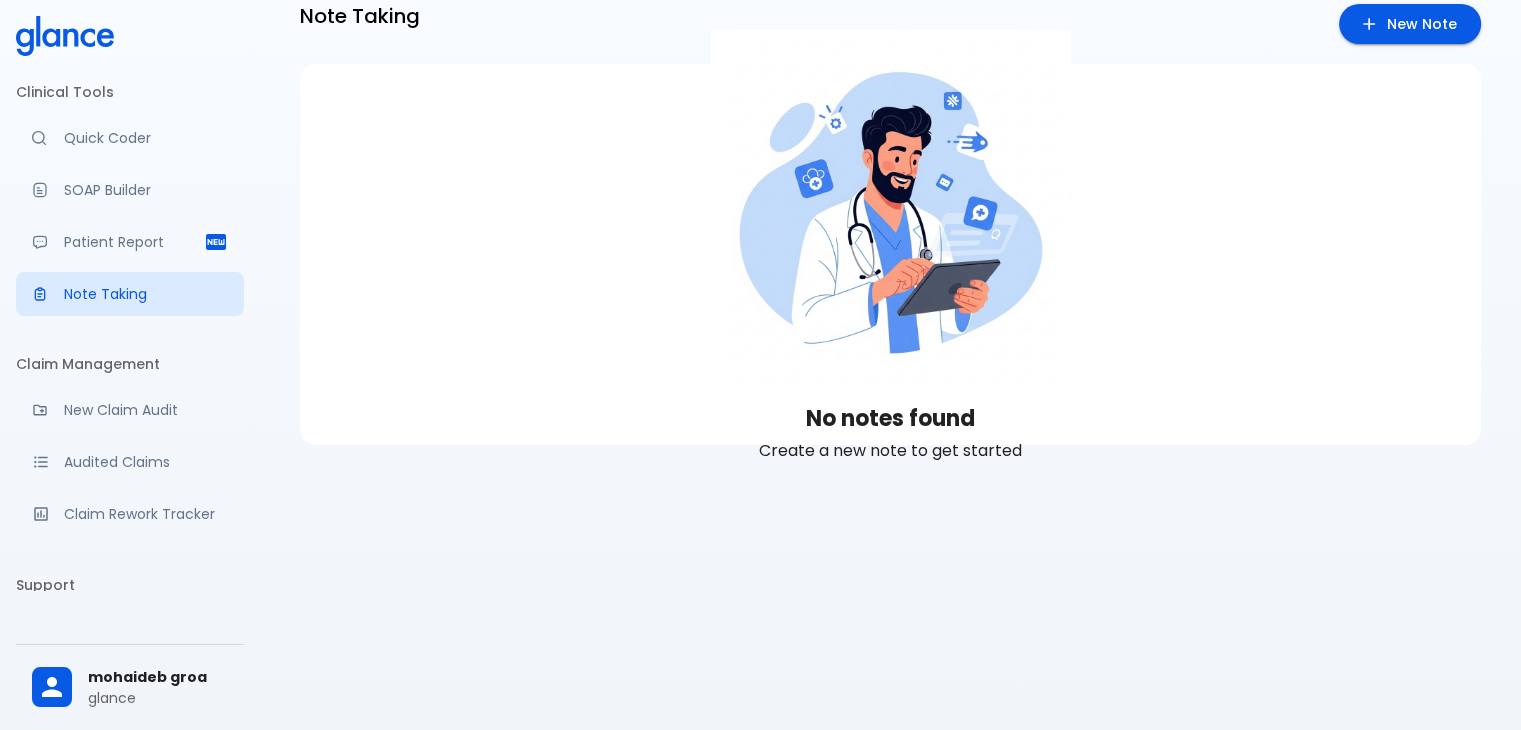 scroll, scrollTop: 0, scrollLeft: 0, axis: both 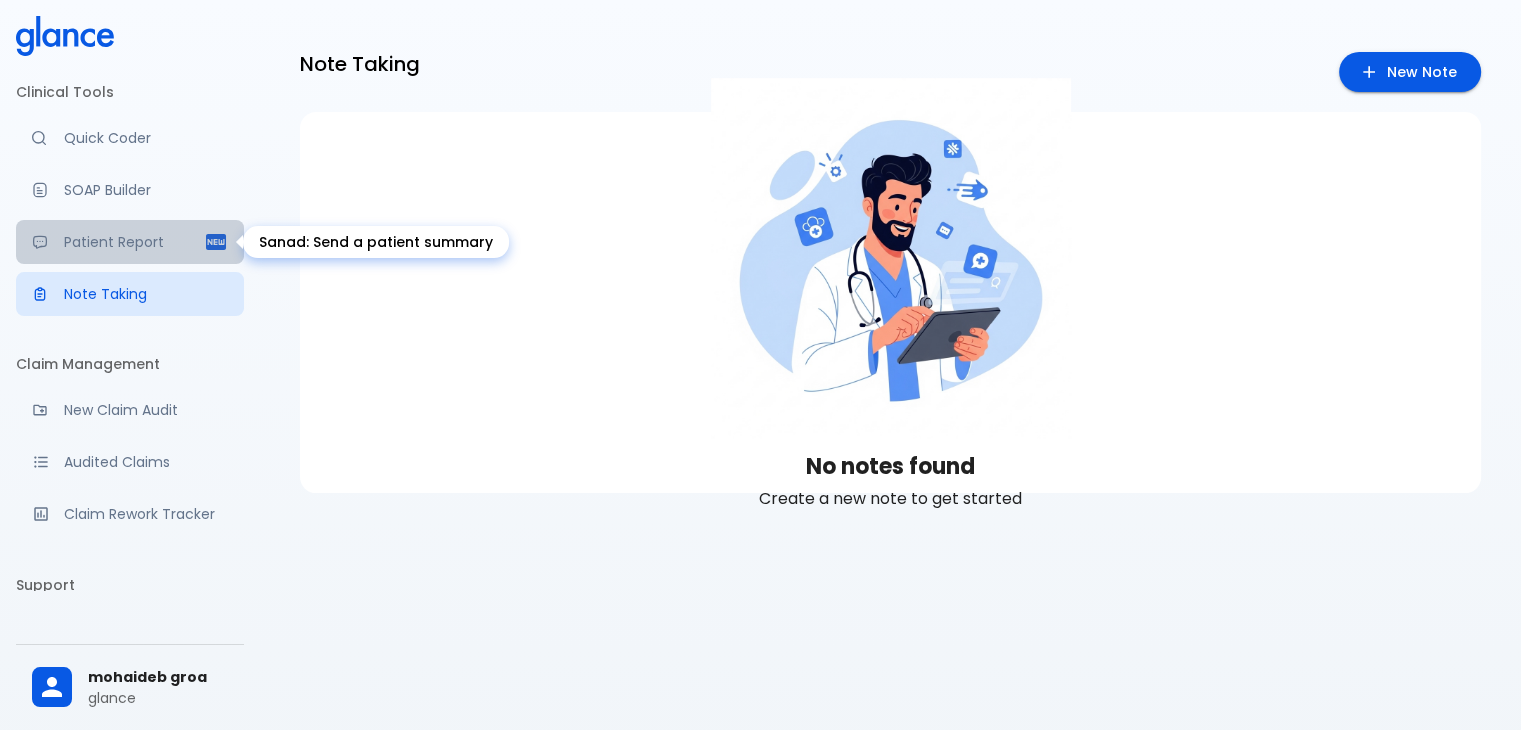 click on "Patient Report" at bounding box center (134, 242) 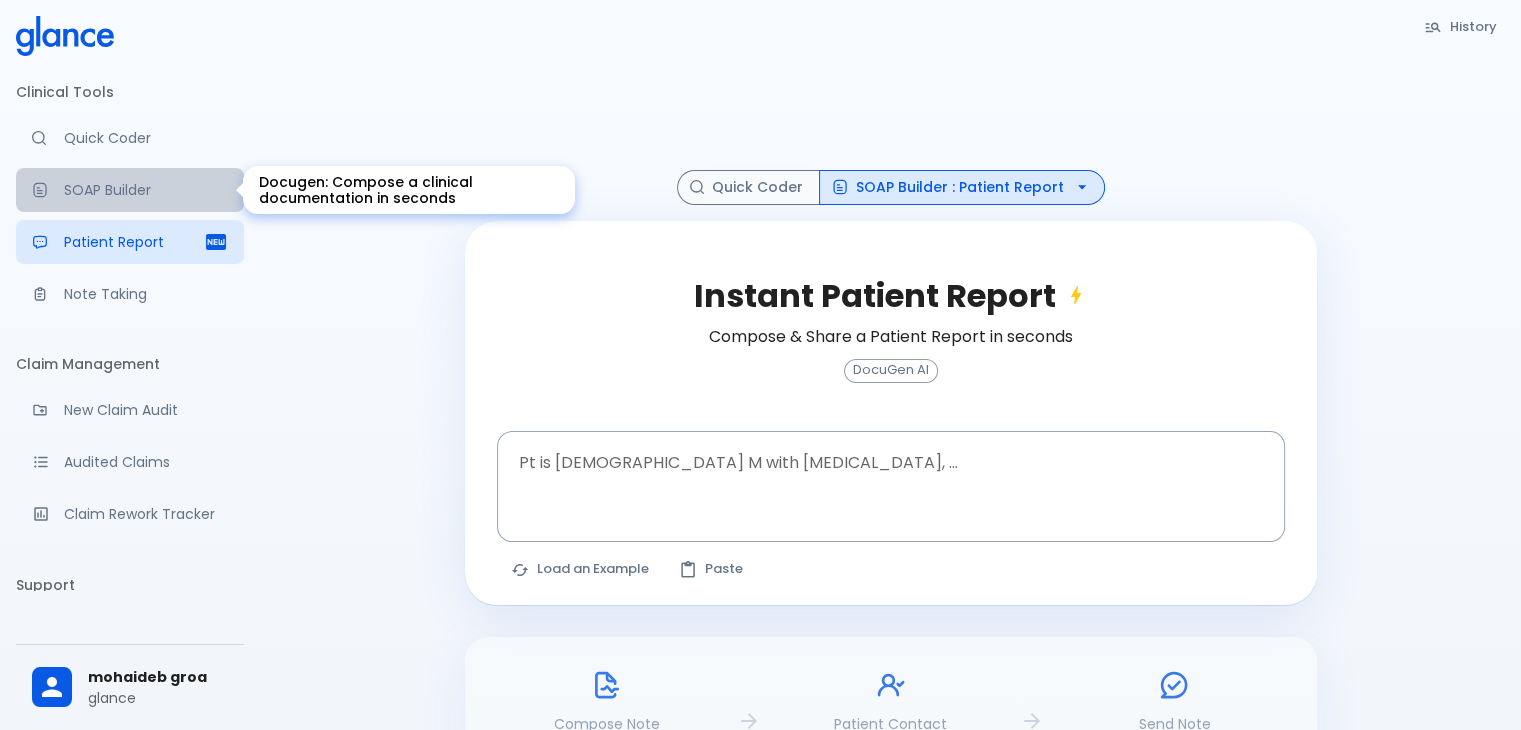 click on "SOAP Builder" at bounding box center (130, 190) 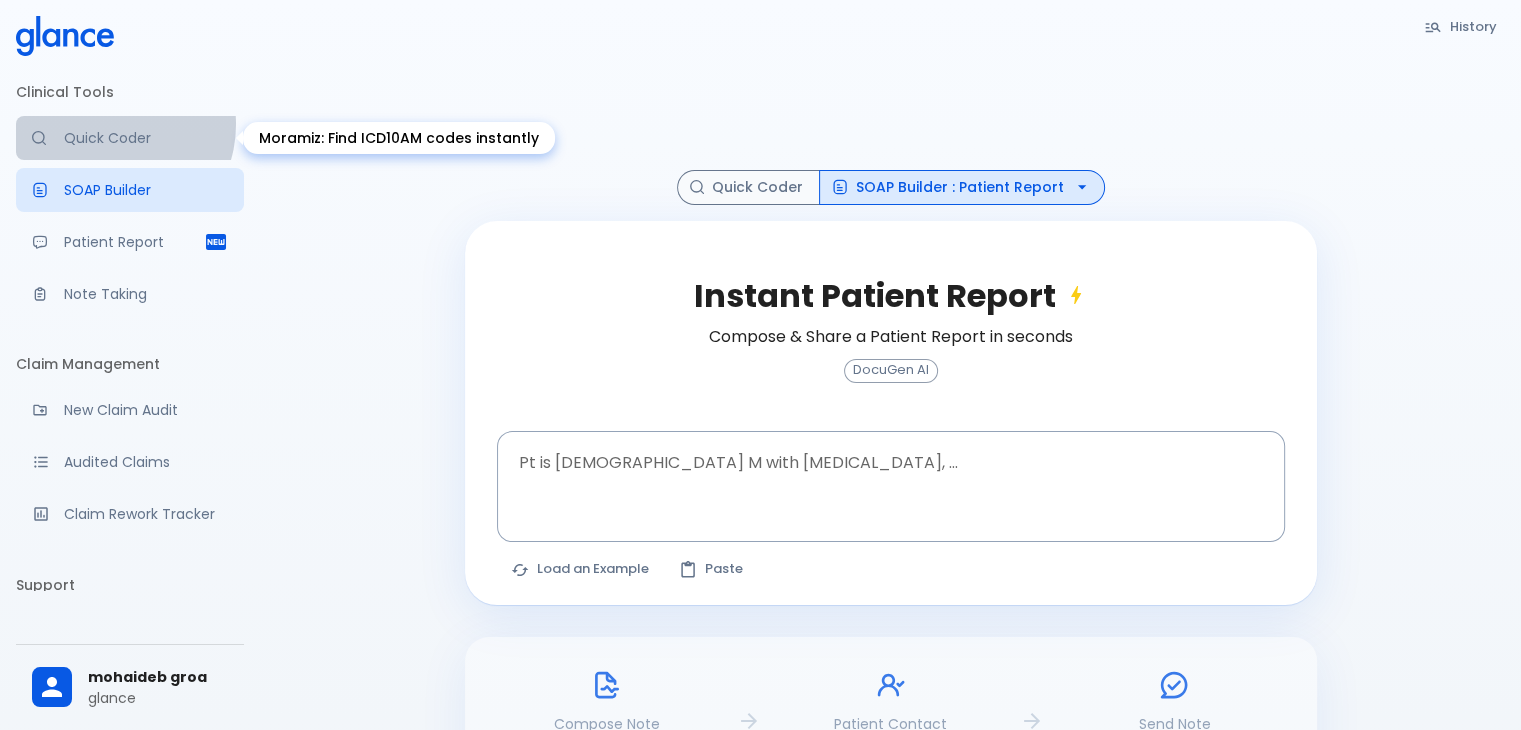 click on "Quick Coder" at bounding box center (130, 138) 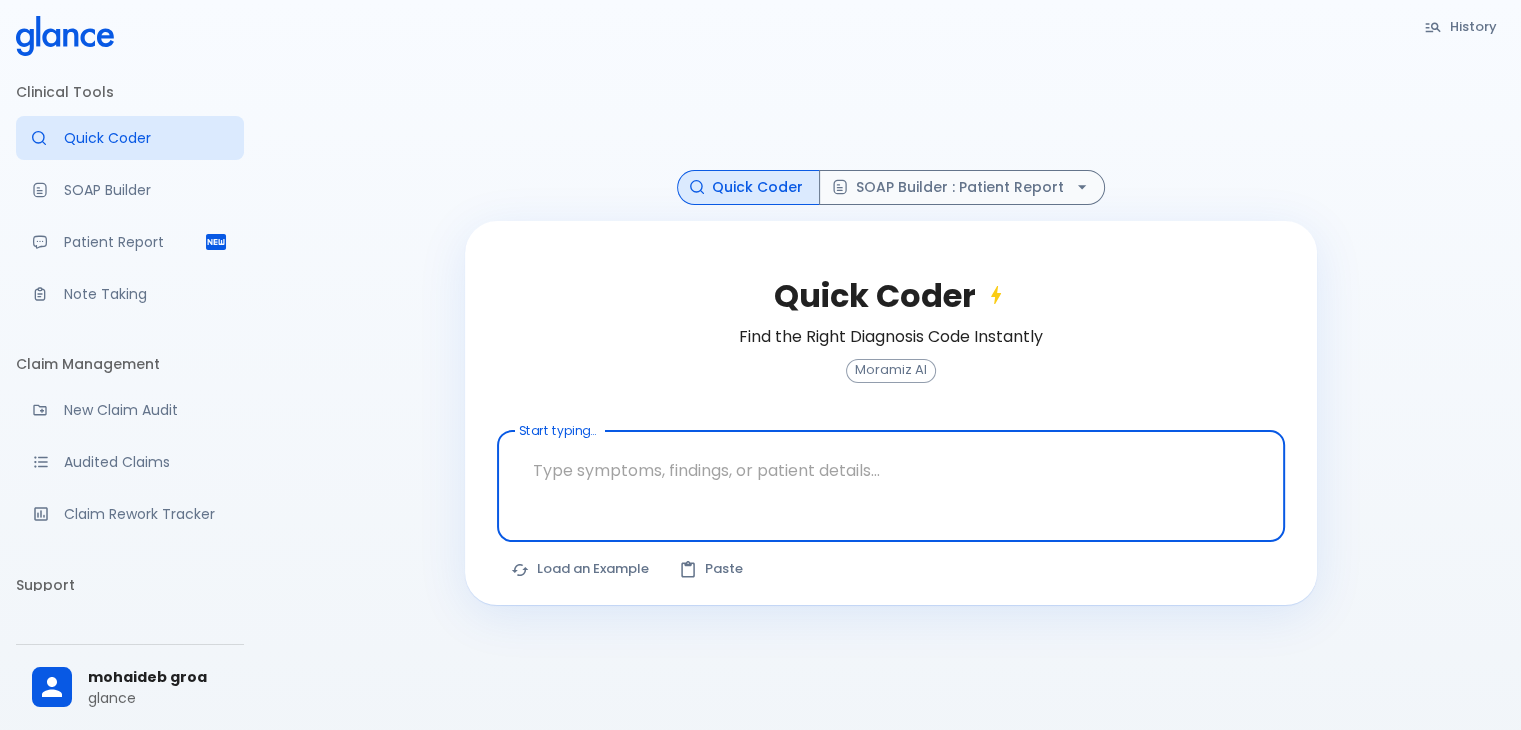 click at bounding box center (891, 470) 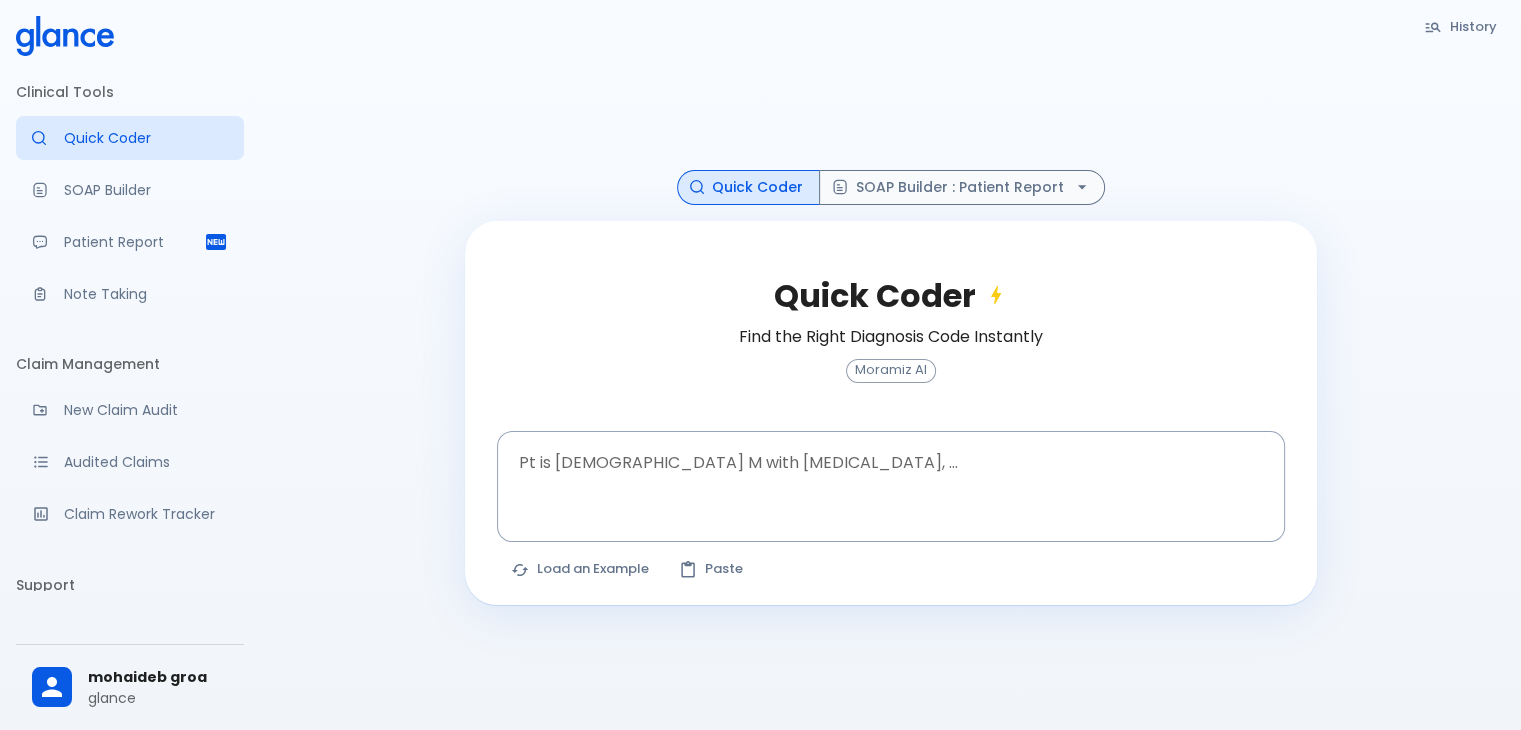 click at bounding box center [891, 97] 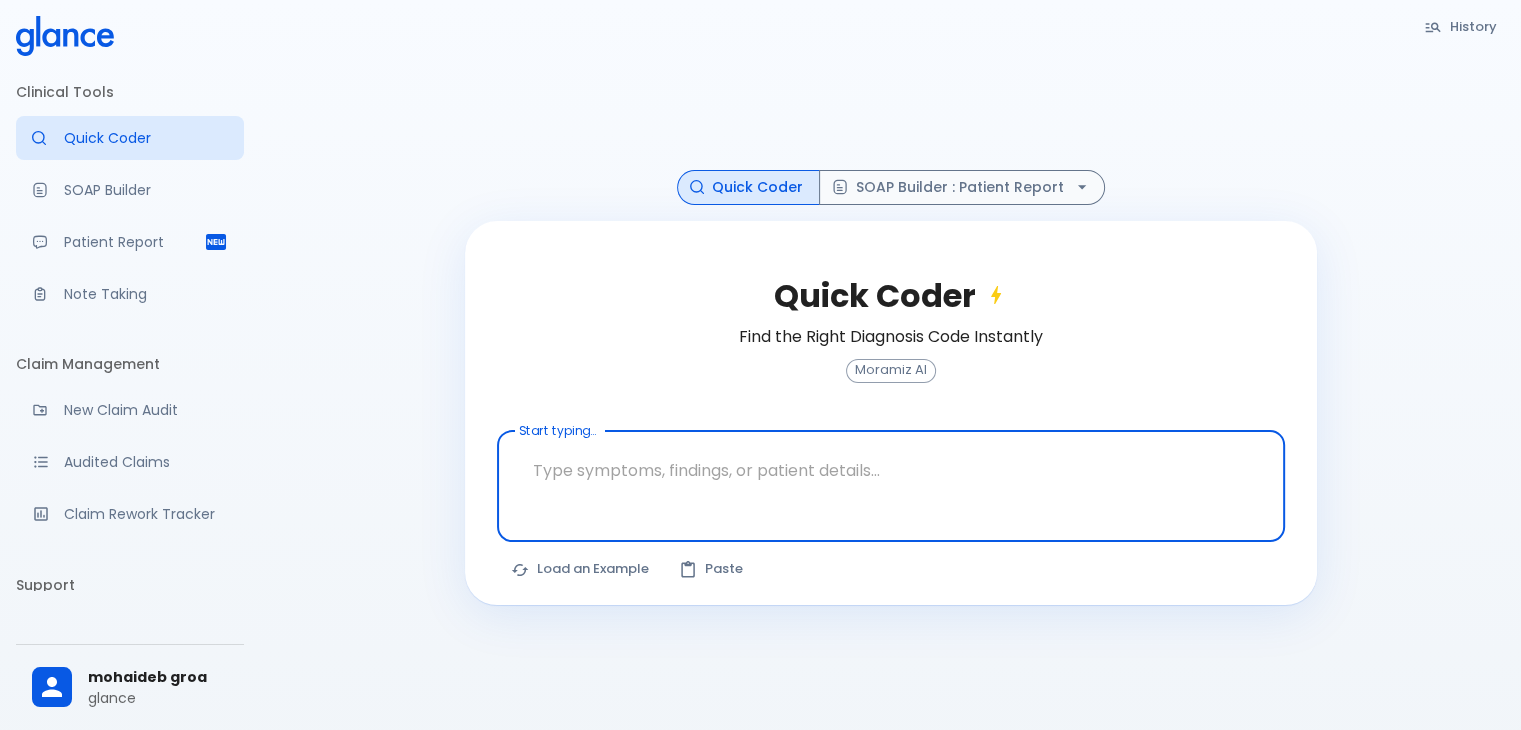click at bounding box center (891, 470) 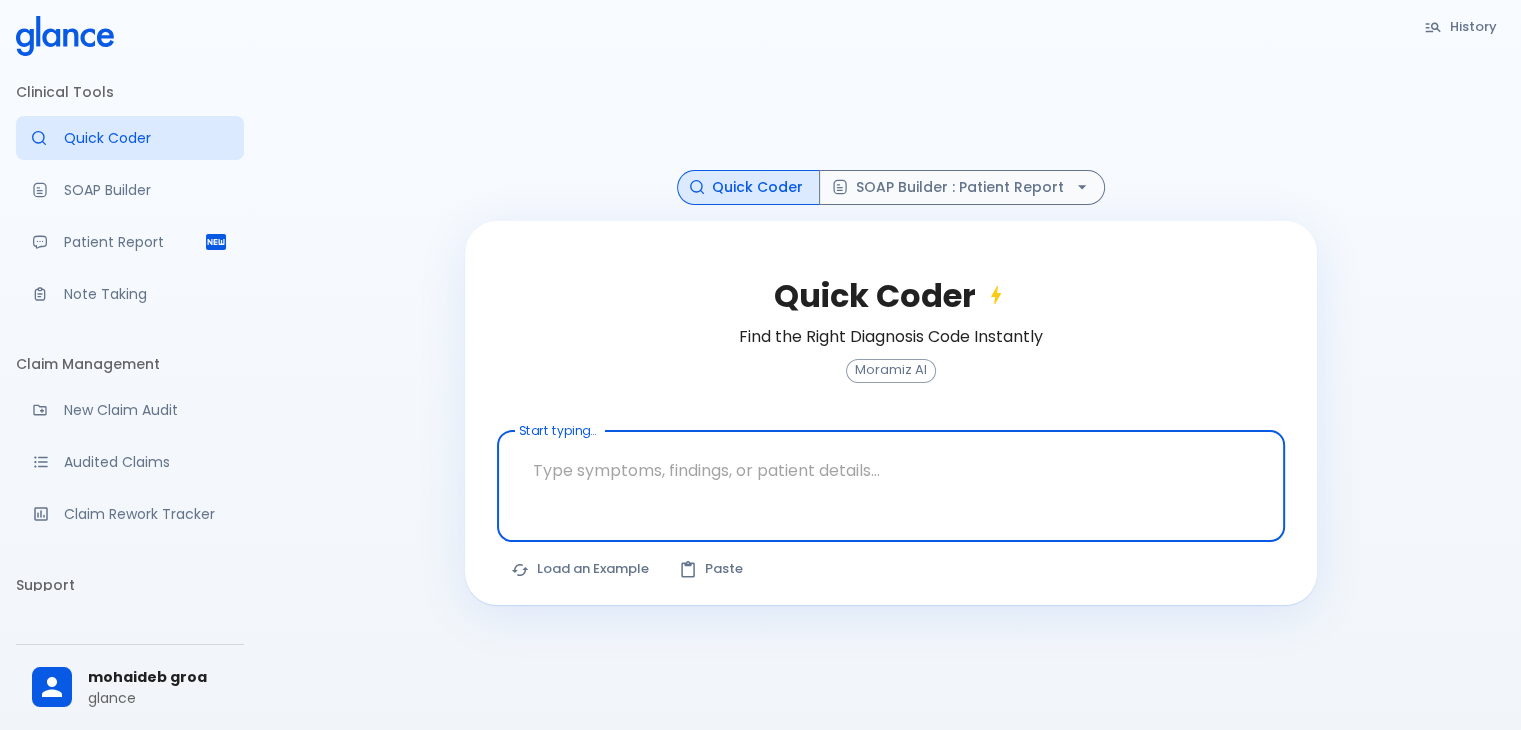 click at bounding box center [891, 470] 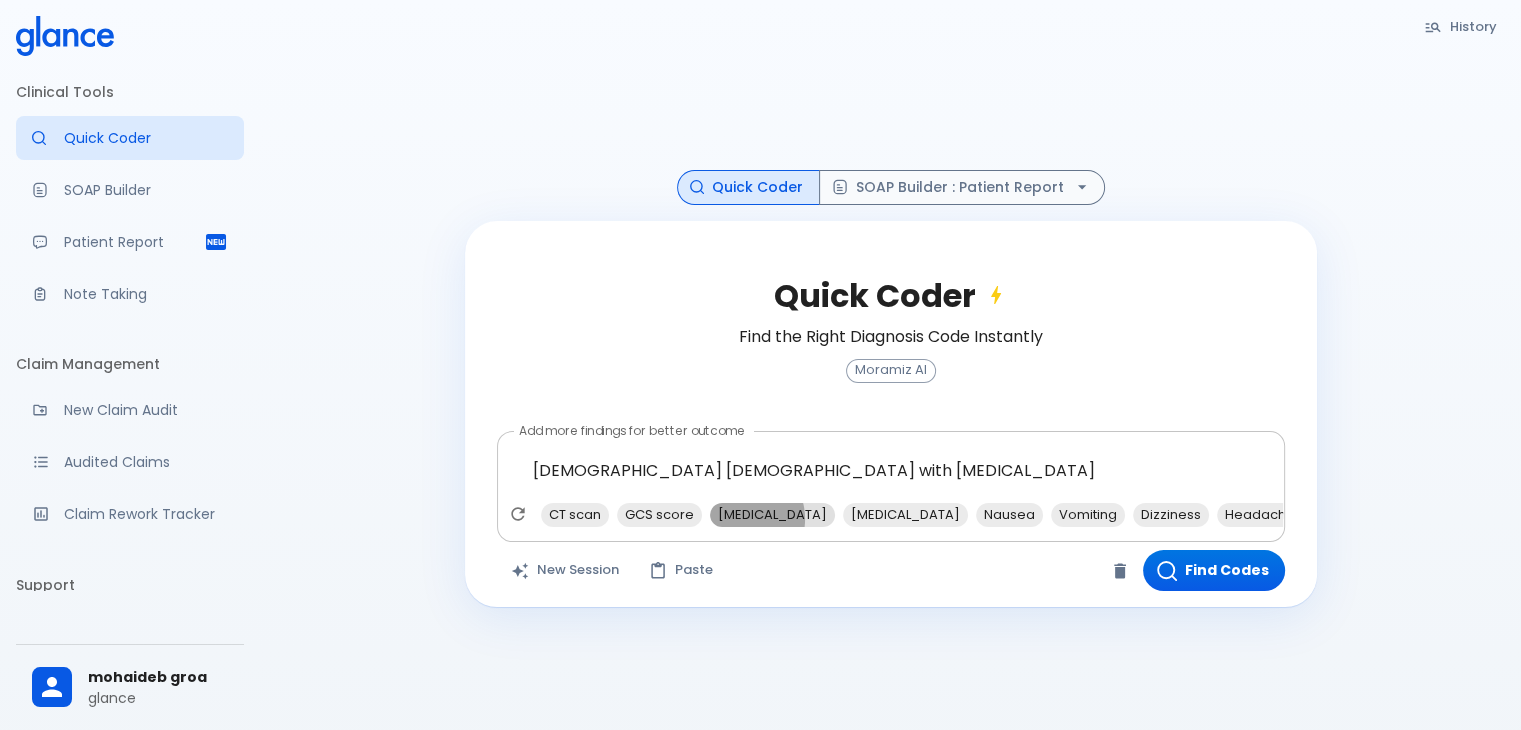 click on "Concussion" at bounding box center (772, 514) 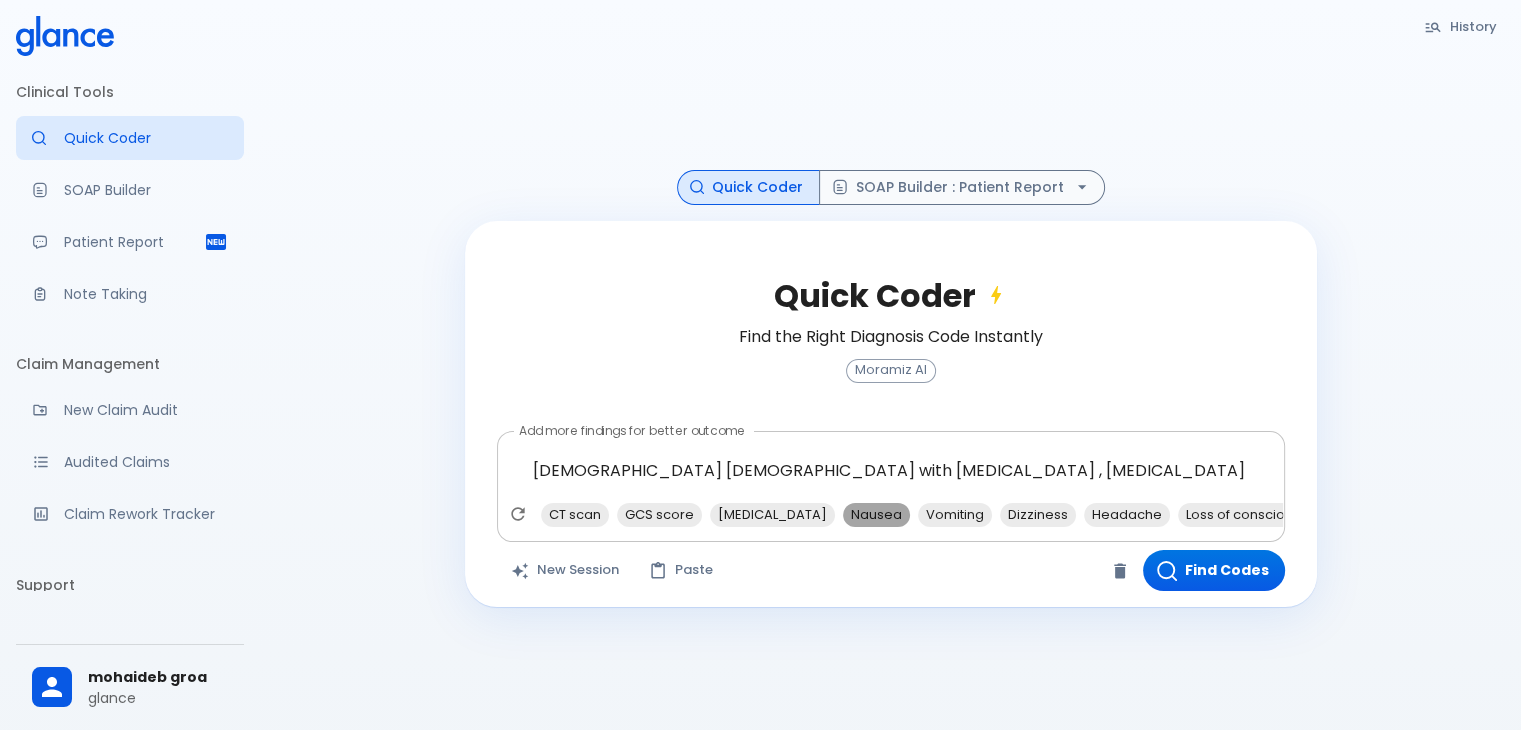 click on "Nausea" at bounding box center (876, 514) 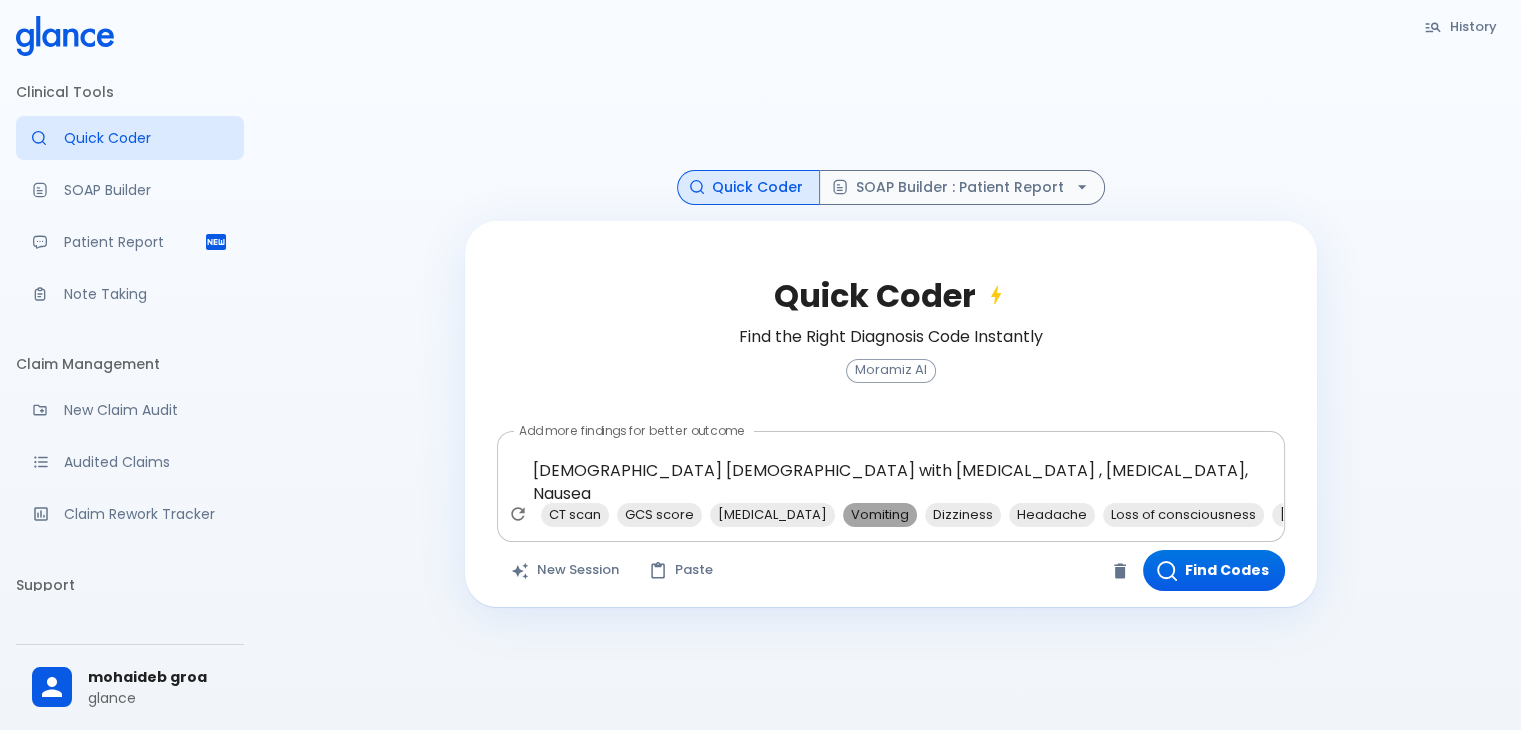 click on "Vomiting" at bounding box center (880, 514) 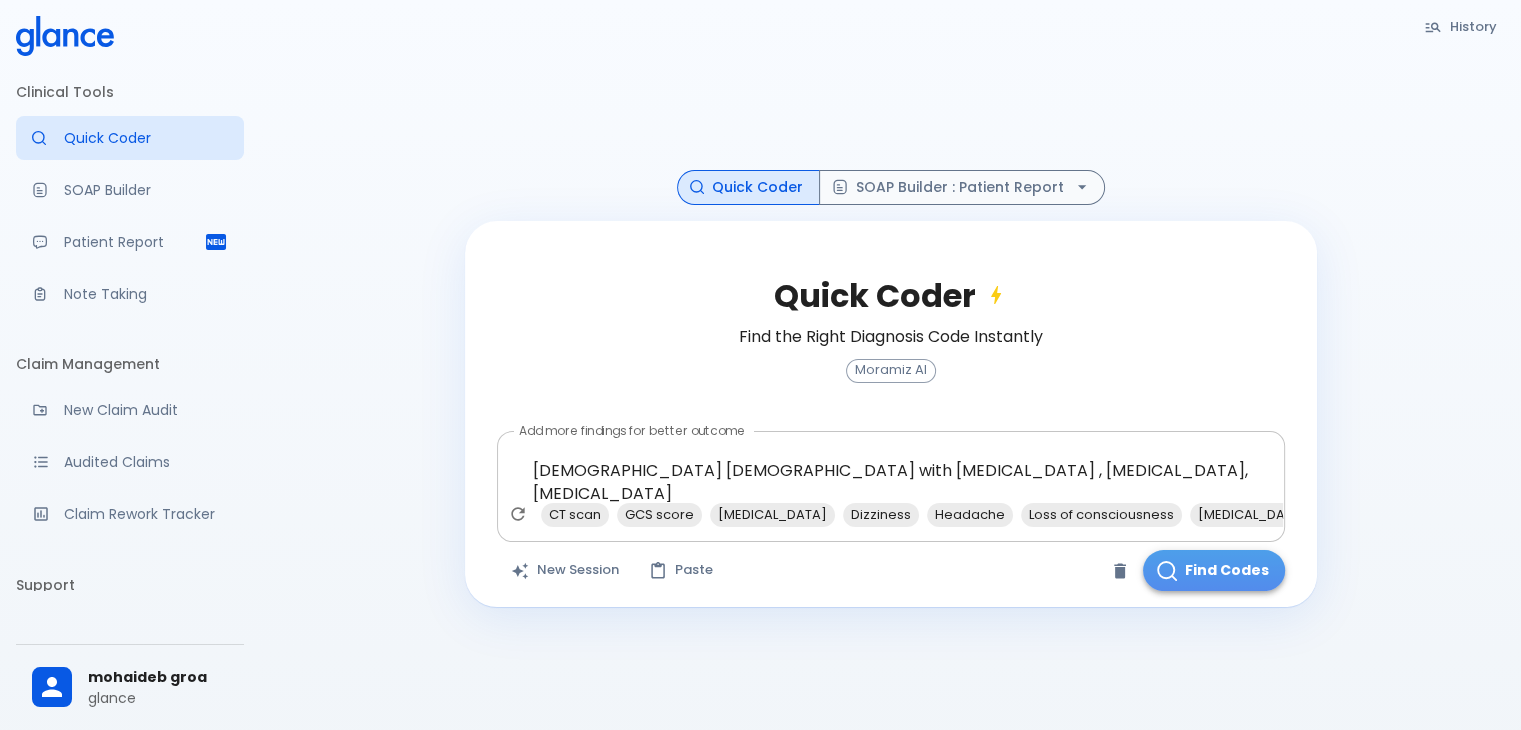 click on "Find Codes" at bounding box center (1214, 570) 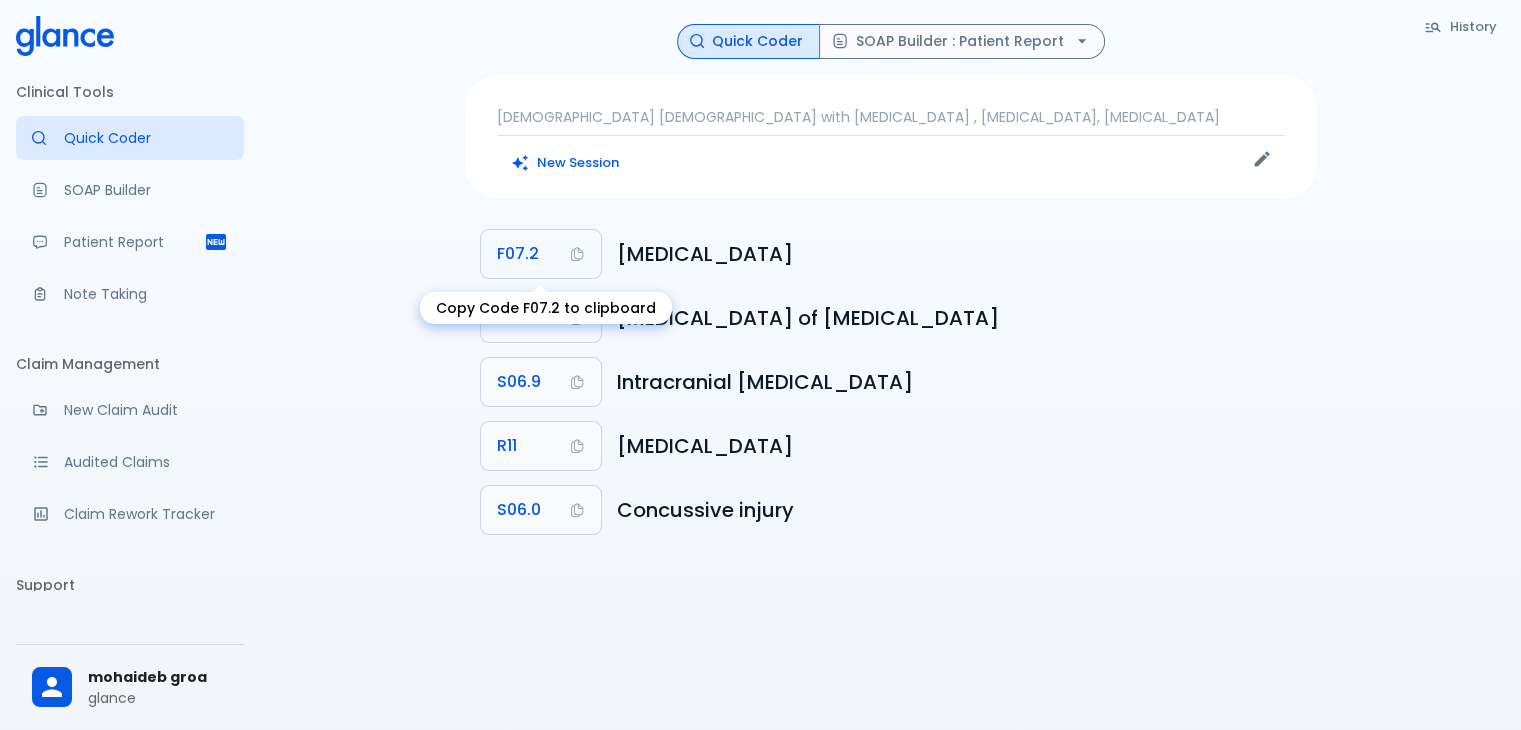 click on "F07.2" at bounding box center [518, 254] 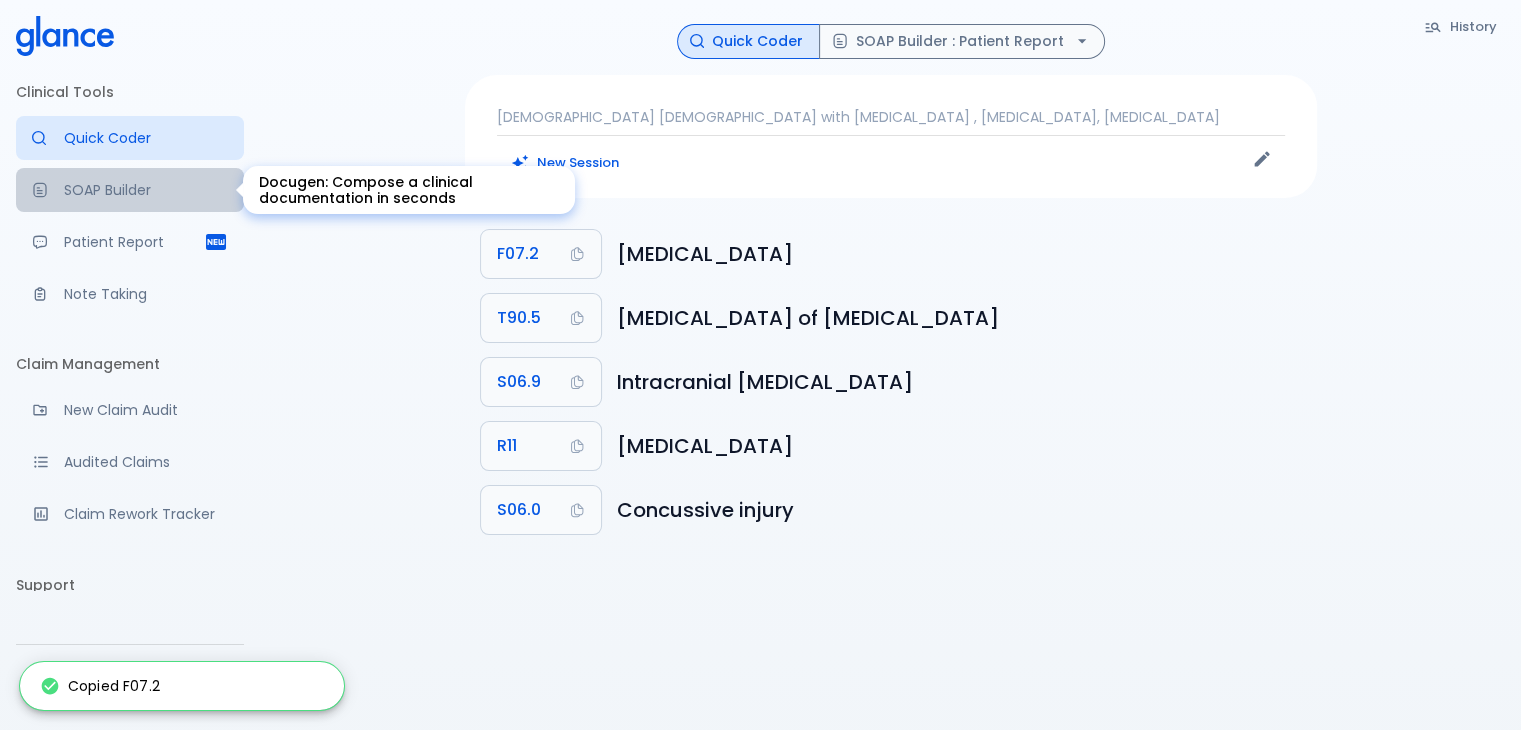 click on "SOAP Builder" at bounding box center (130, 190) 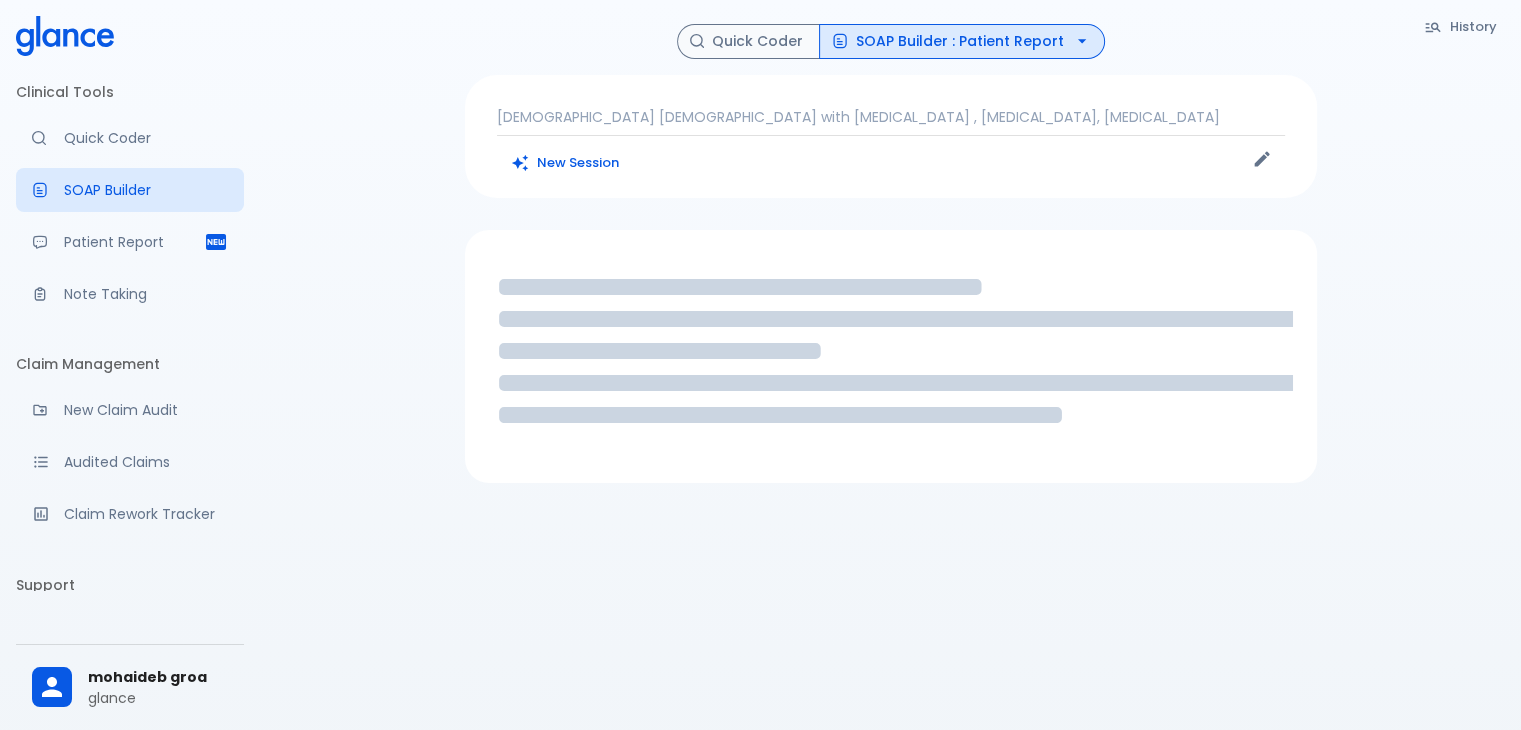 click on "Loading..." 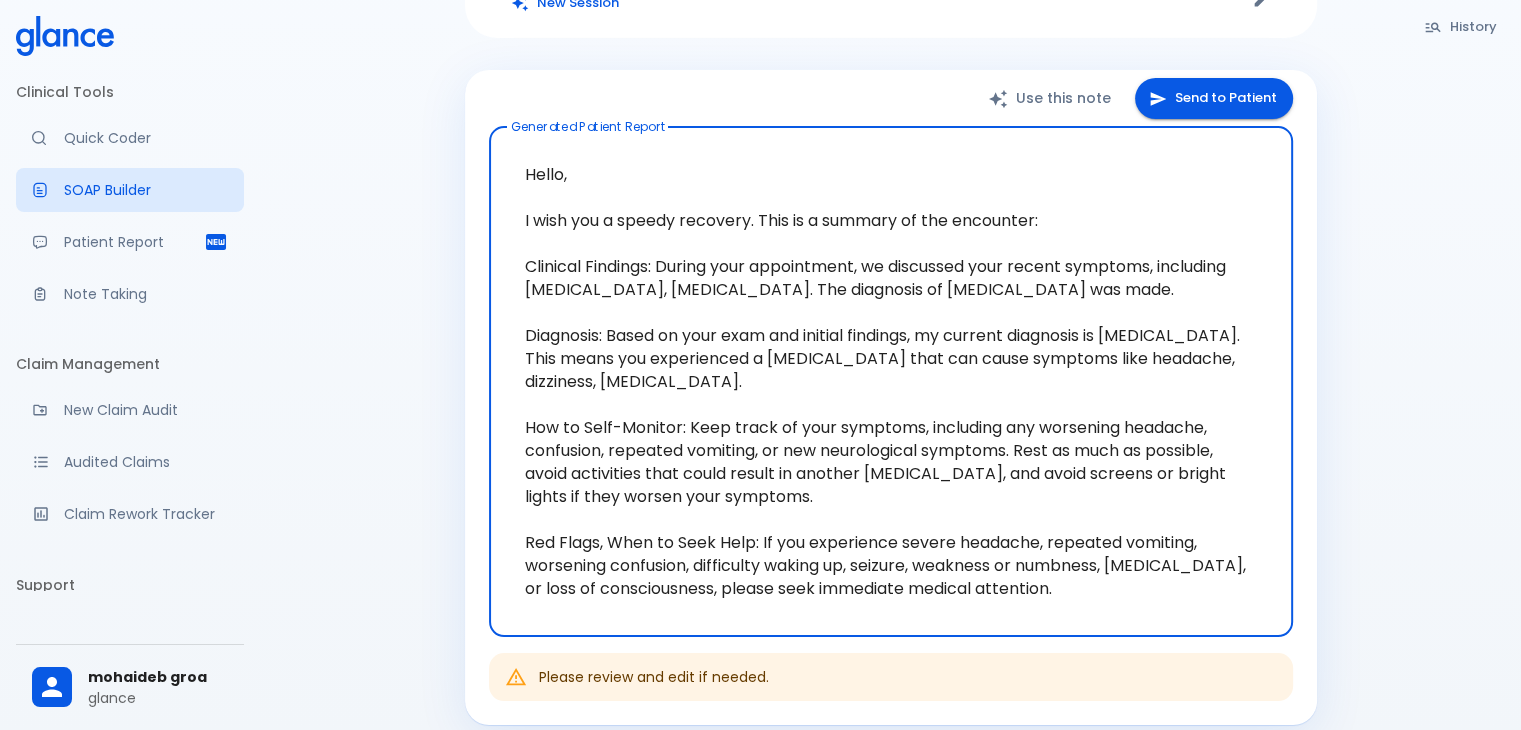 scroll, scrollTop: 164, scrollLeft: 0, axis: vertical 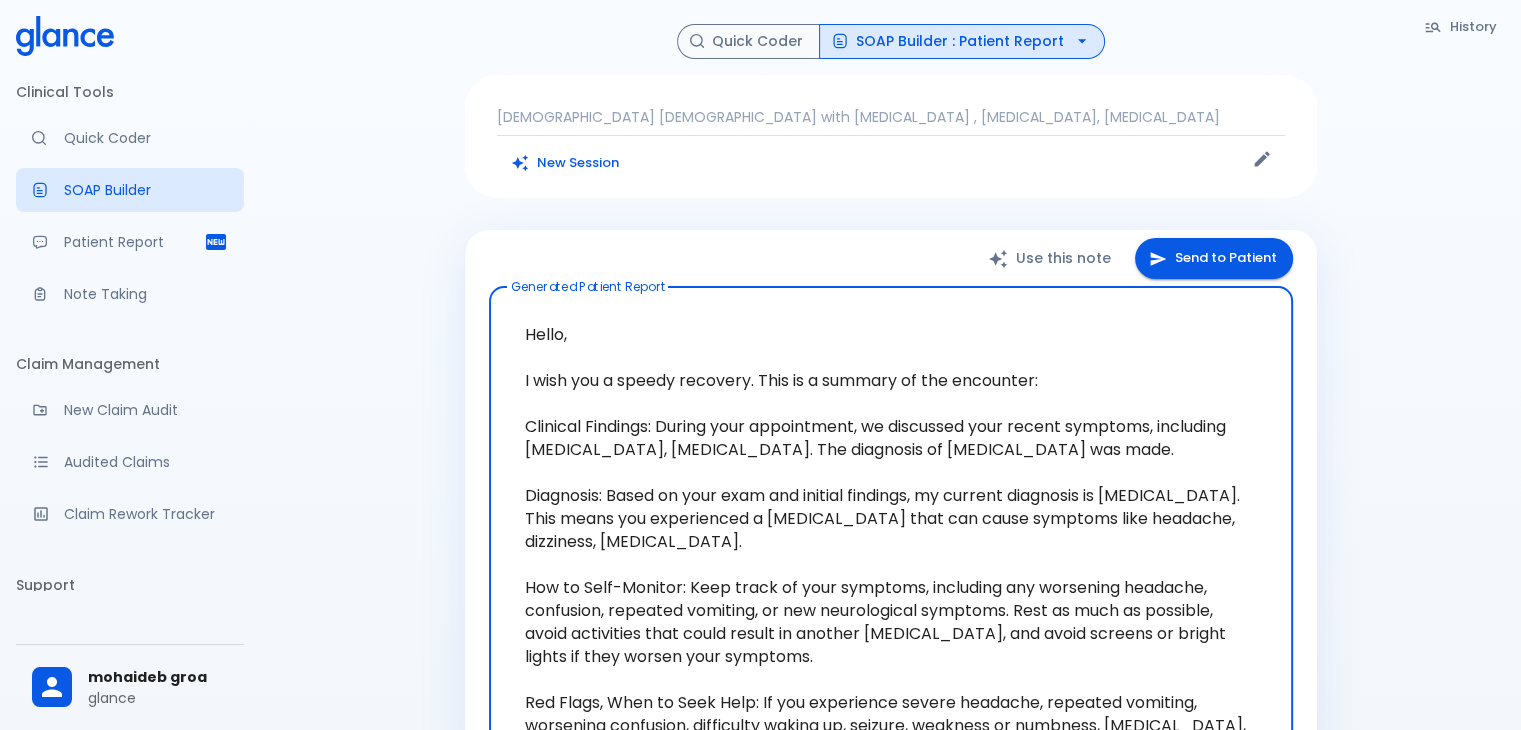 click on "SOAP Builder   : Patient Report" at bounding box center (962, 41) 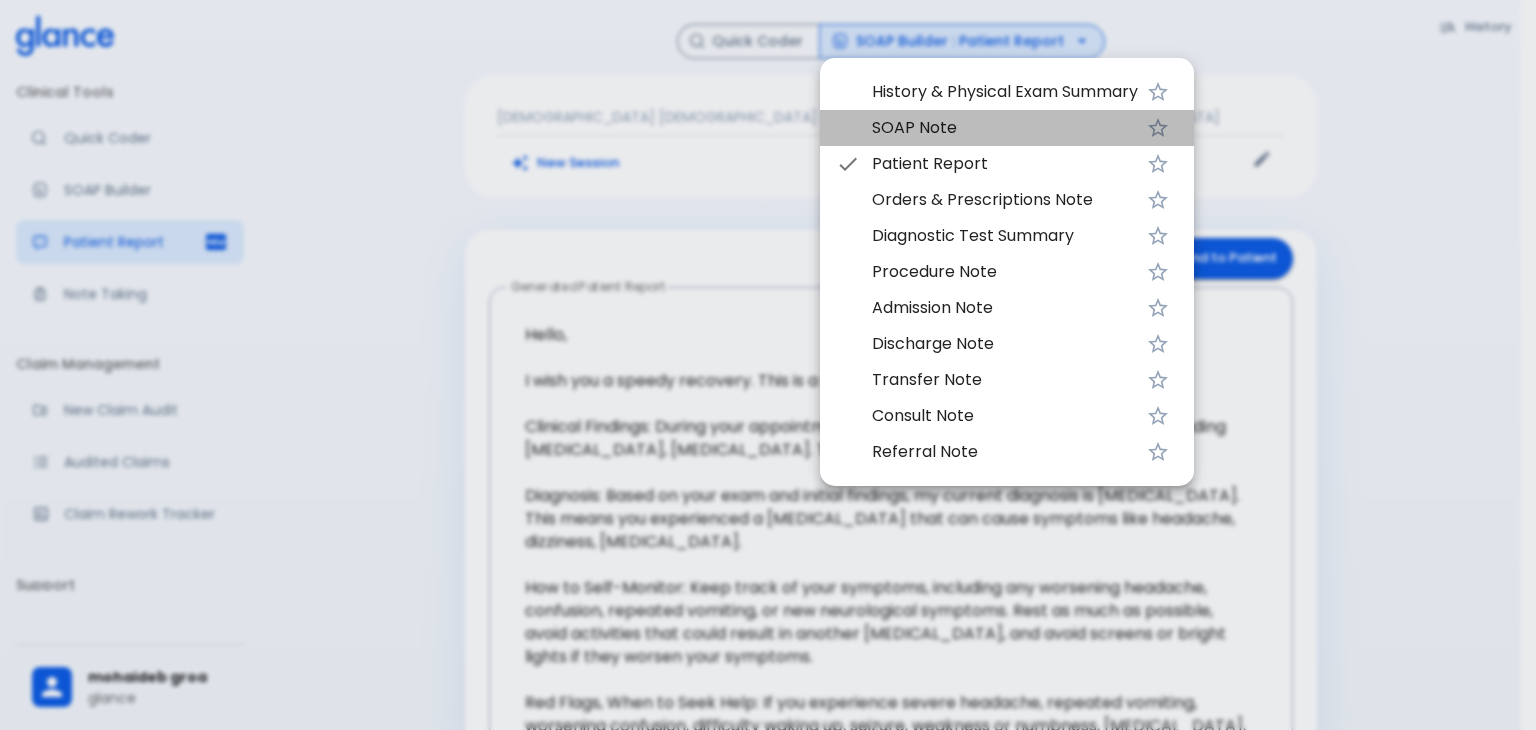 click on "SOAP Note" at bounding box center (1005, 128) 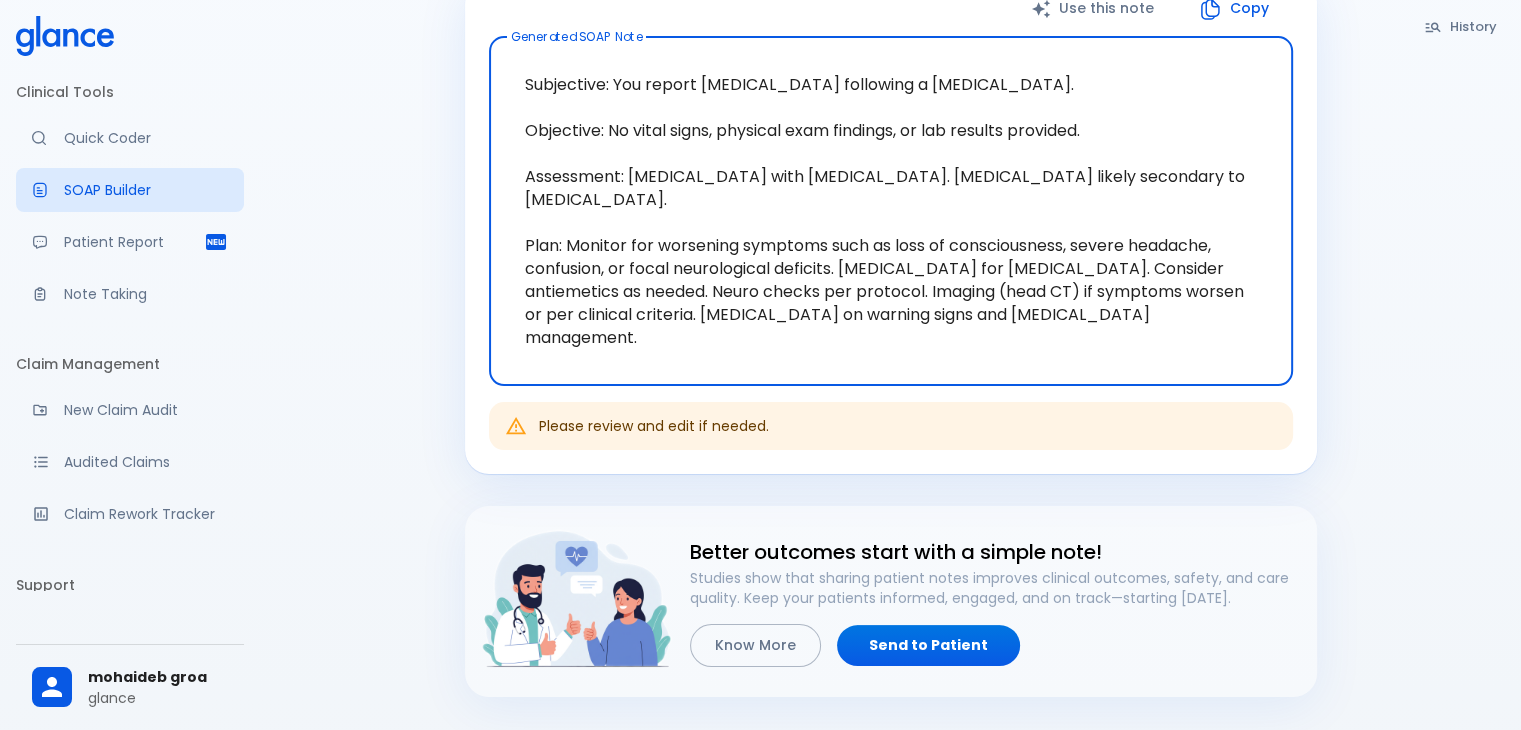 scroll, scrollTop: 251, scrollLeft: 0, axis: vertical 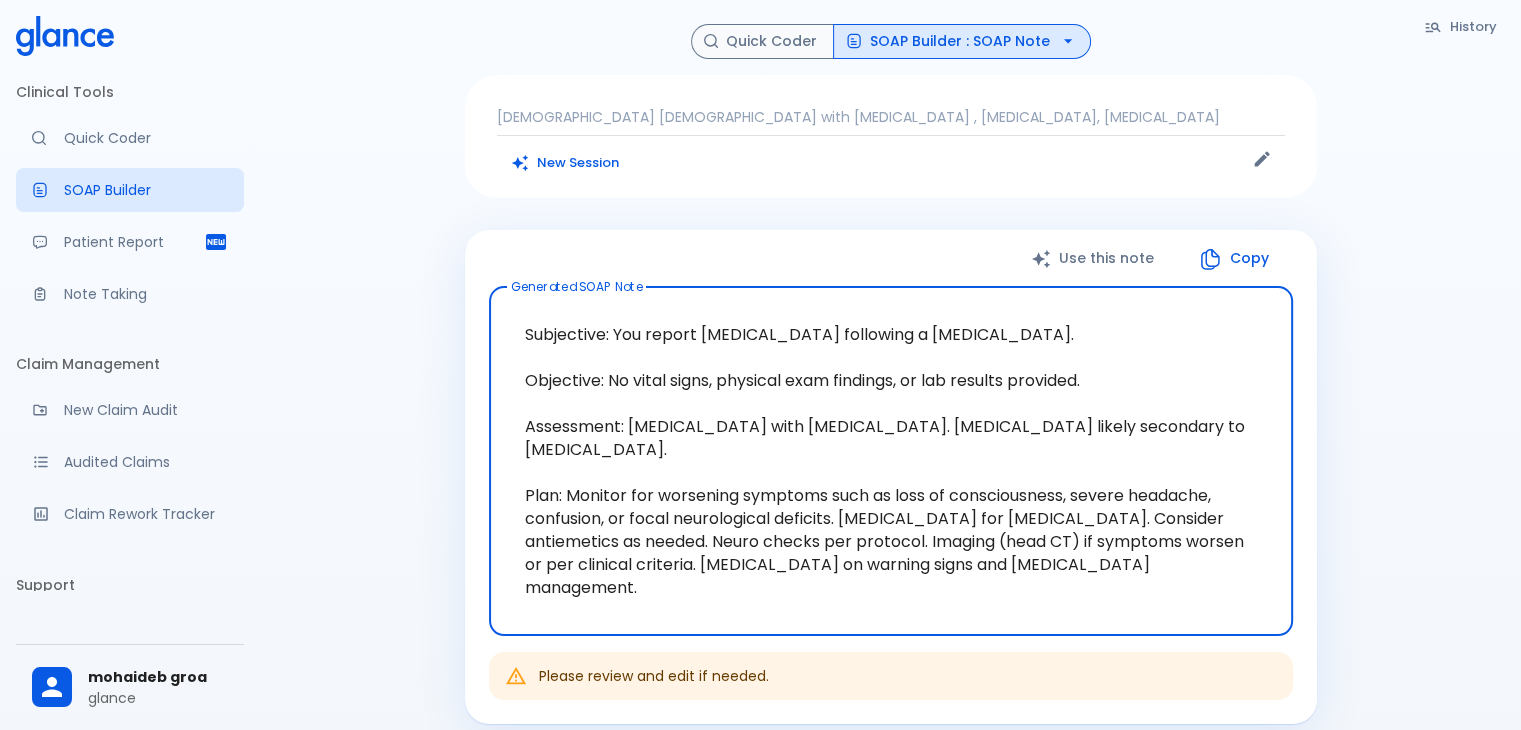 click on "Copy" at bounding box center [1235, 258] 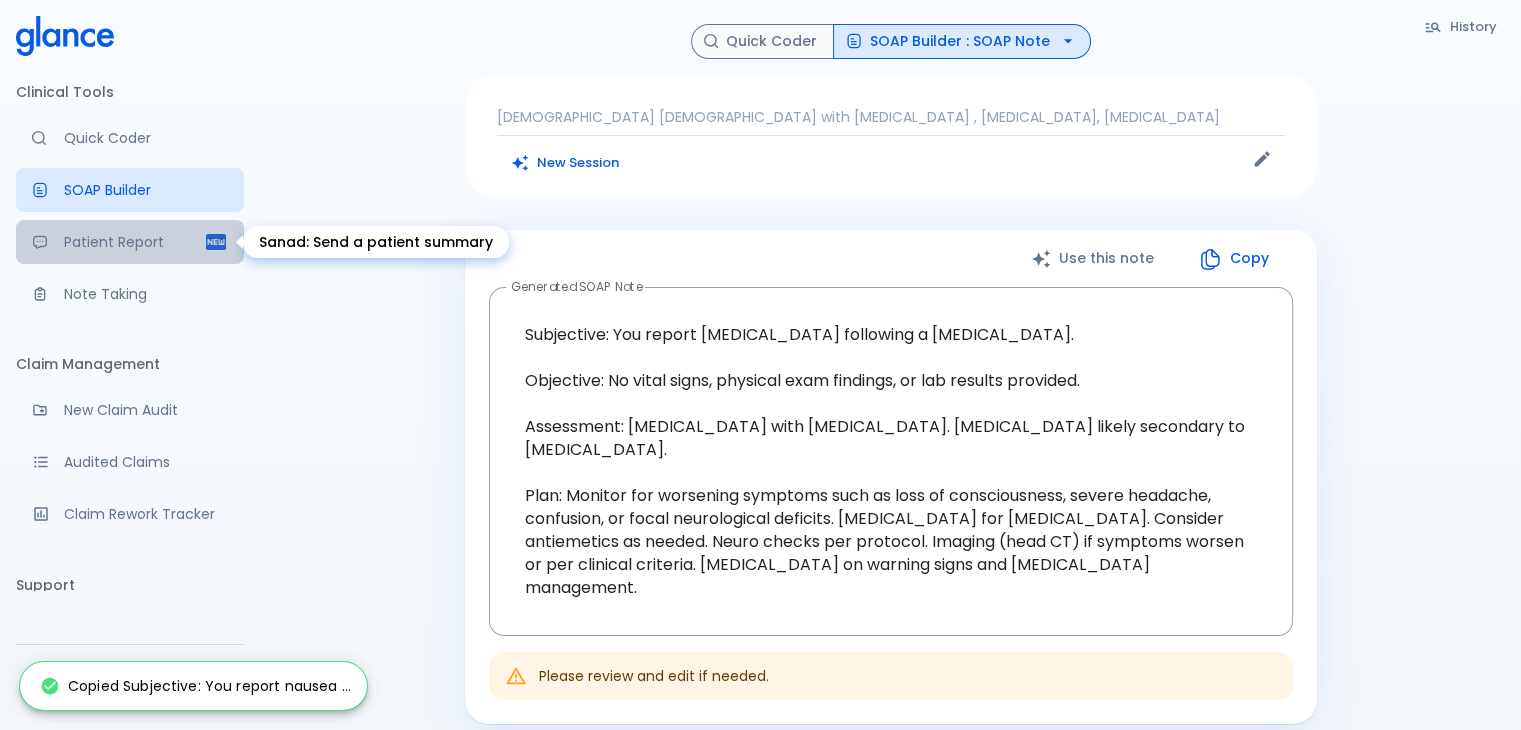click on "Patient Report" at bounding box center [134, 242] 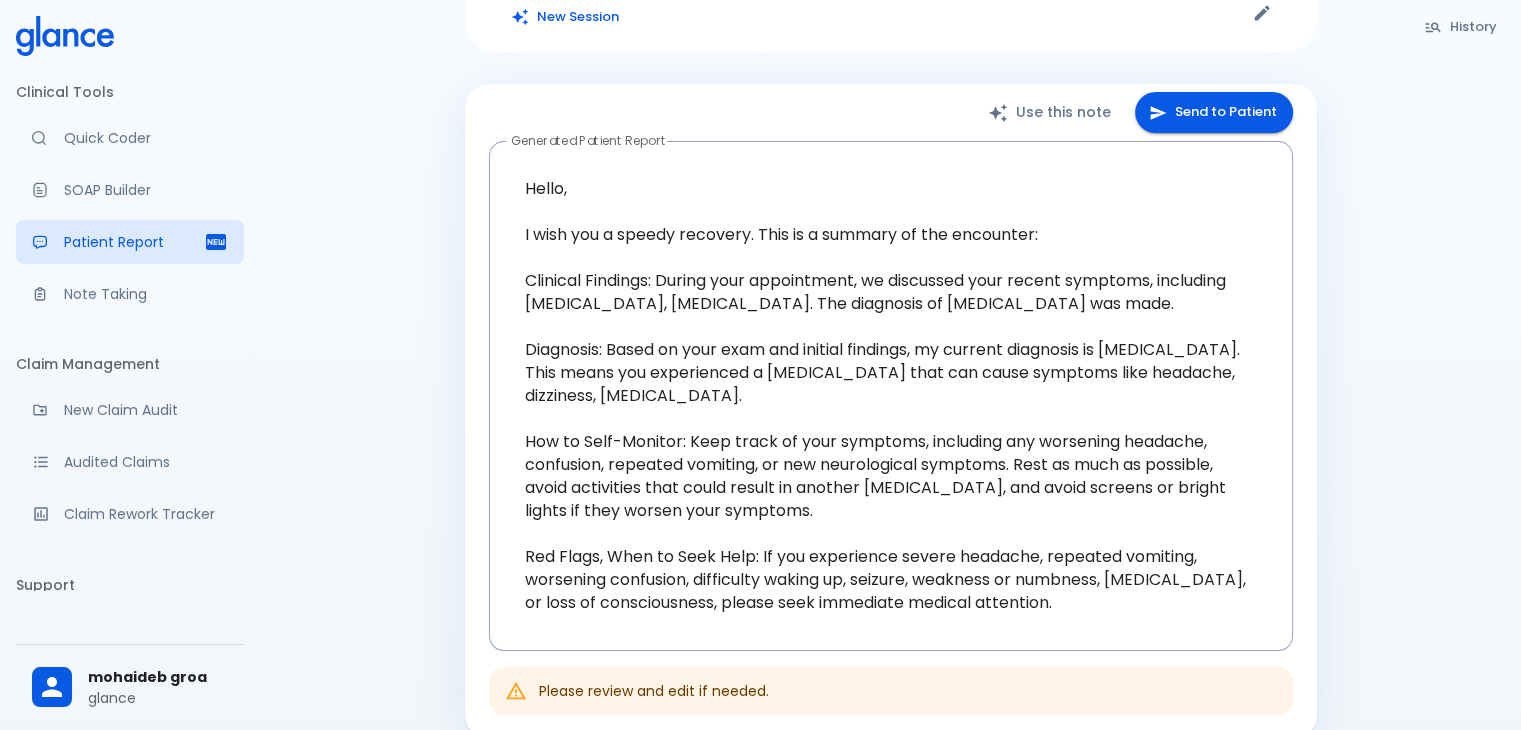 scroll, scrollTop: 157, scrollLeft: 0, axis: vertical 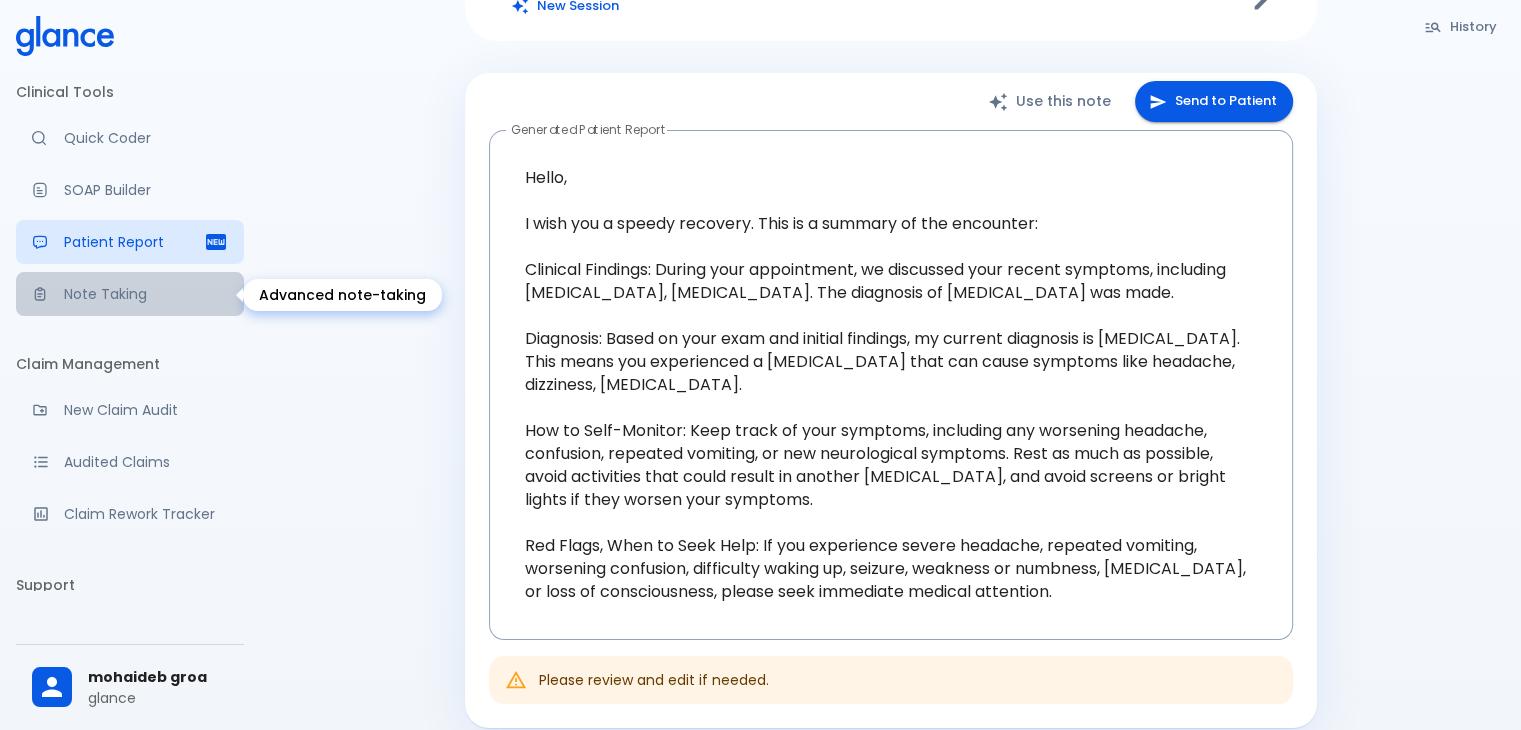 click on "Note Taking" at bounding box center [146, 294] 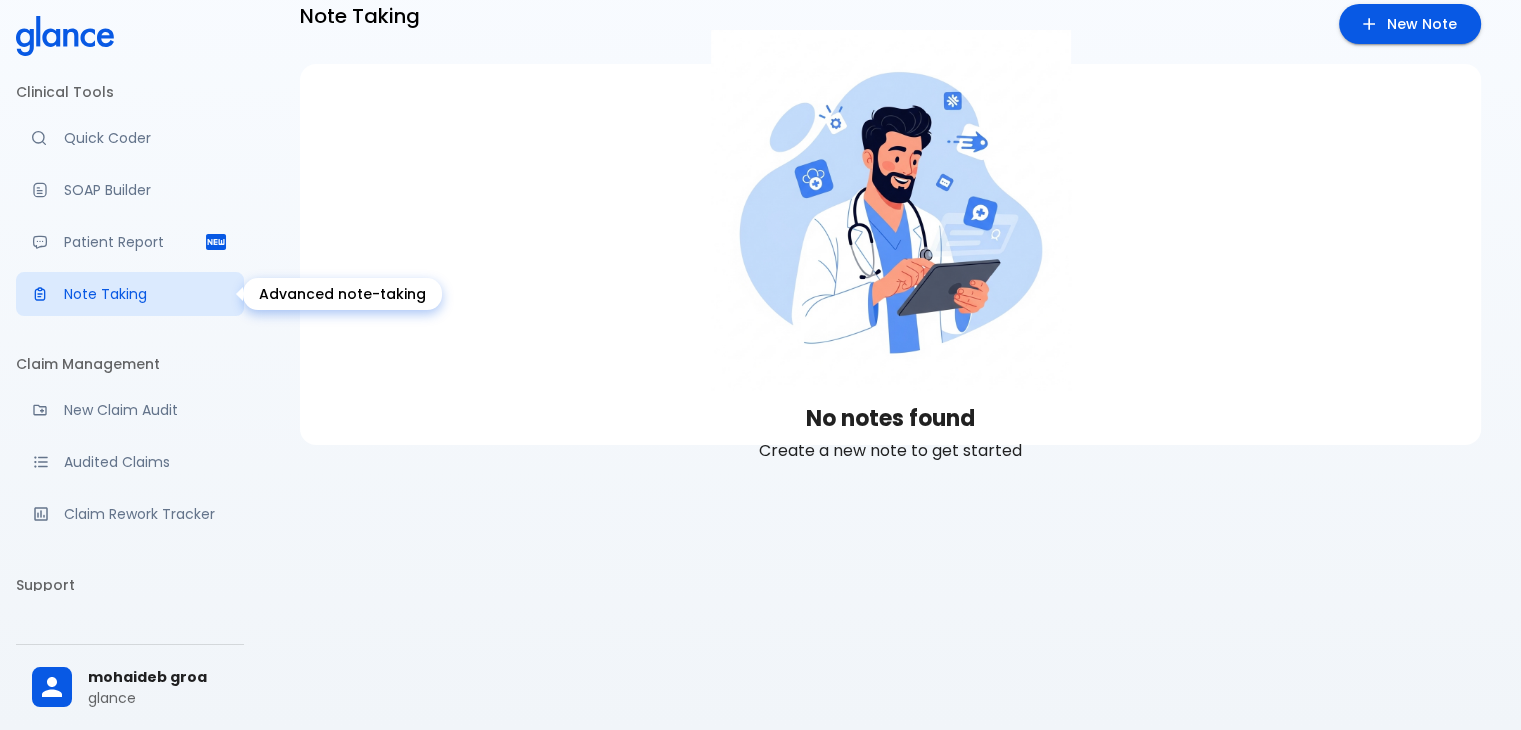 scroll, scrollTop: 48, scrollLeft: 0, axis: vertical 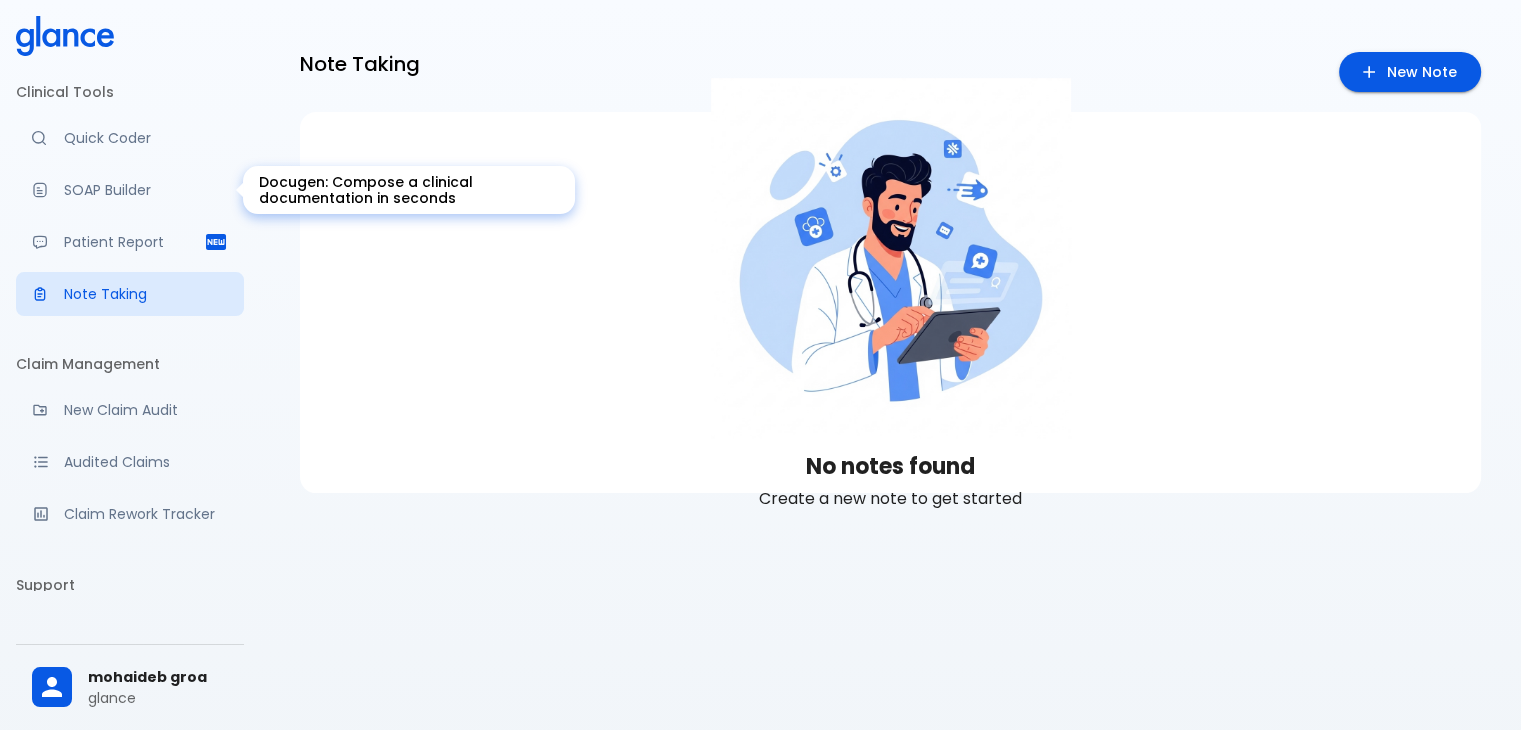 click on "SOAP Builder" at bounding box center (146, 190) 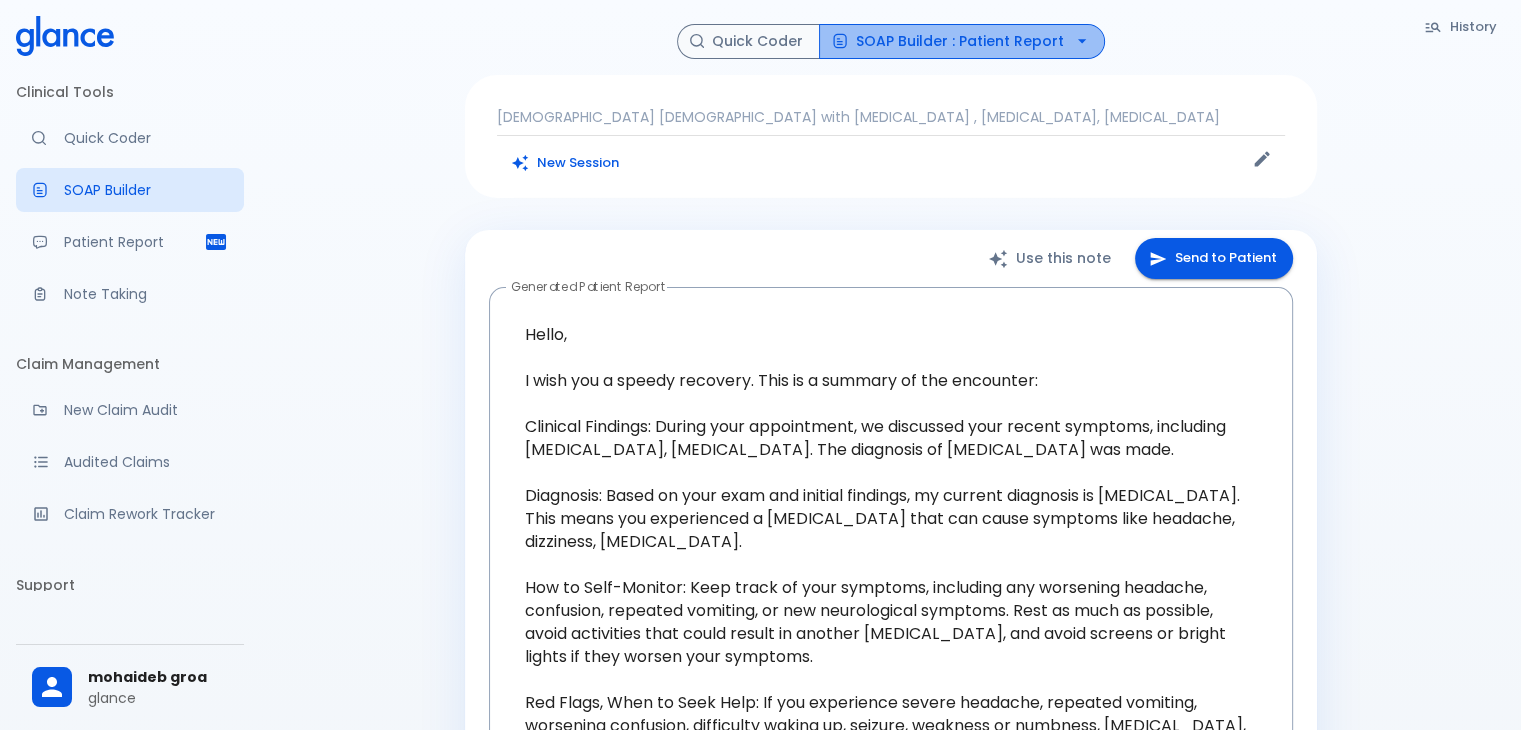 click on "SOAP Builder   : Patient Report" at bounding box center [962, 41] 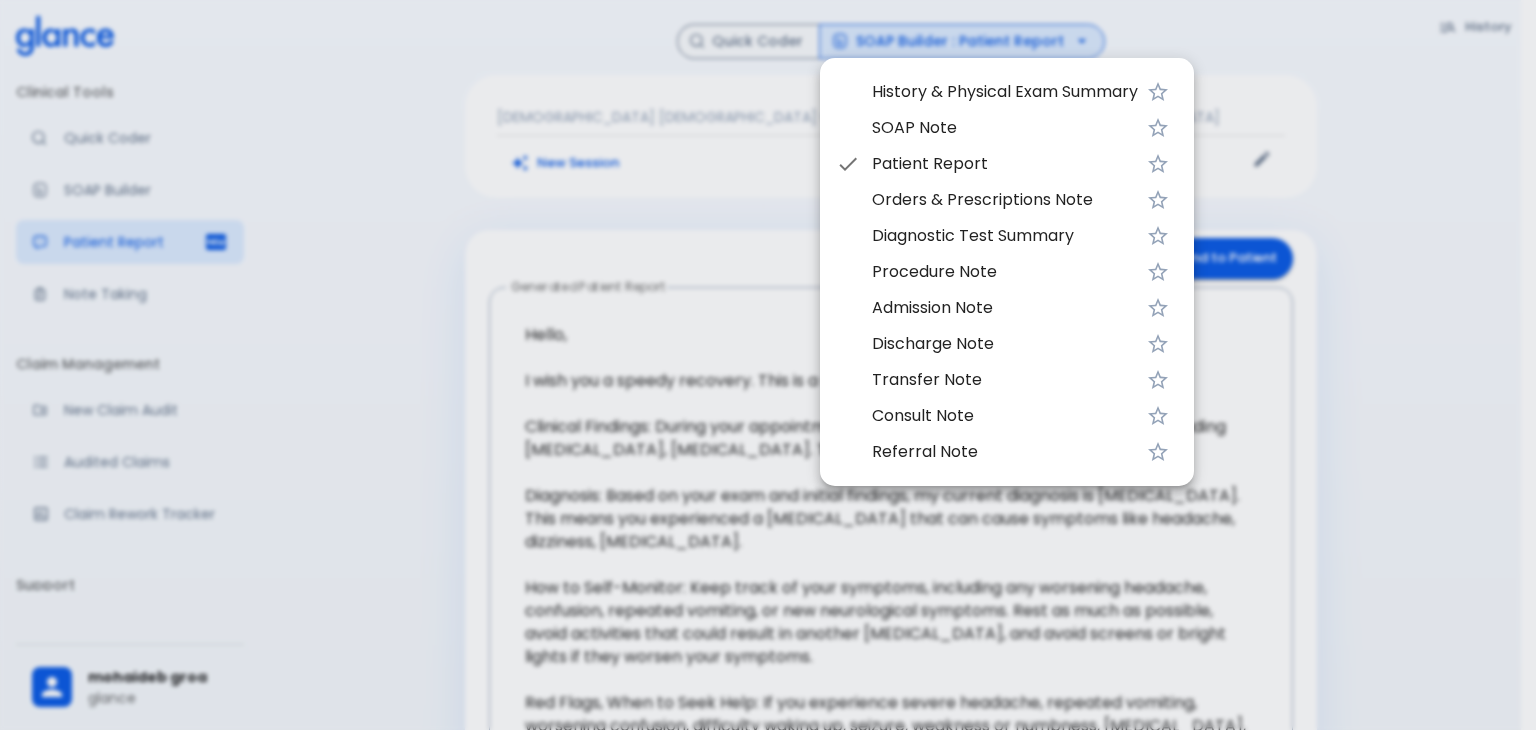 click at bounding box center [768, 365] 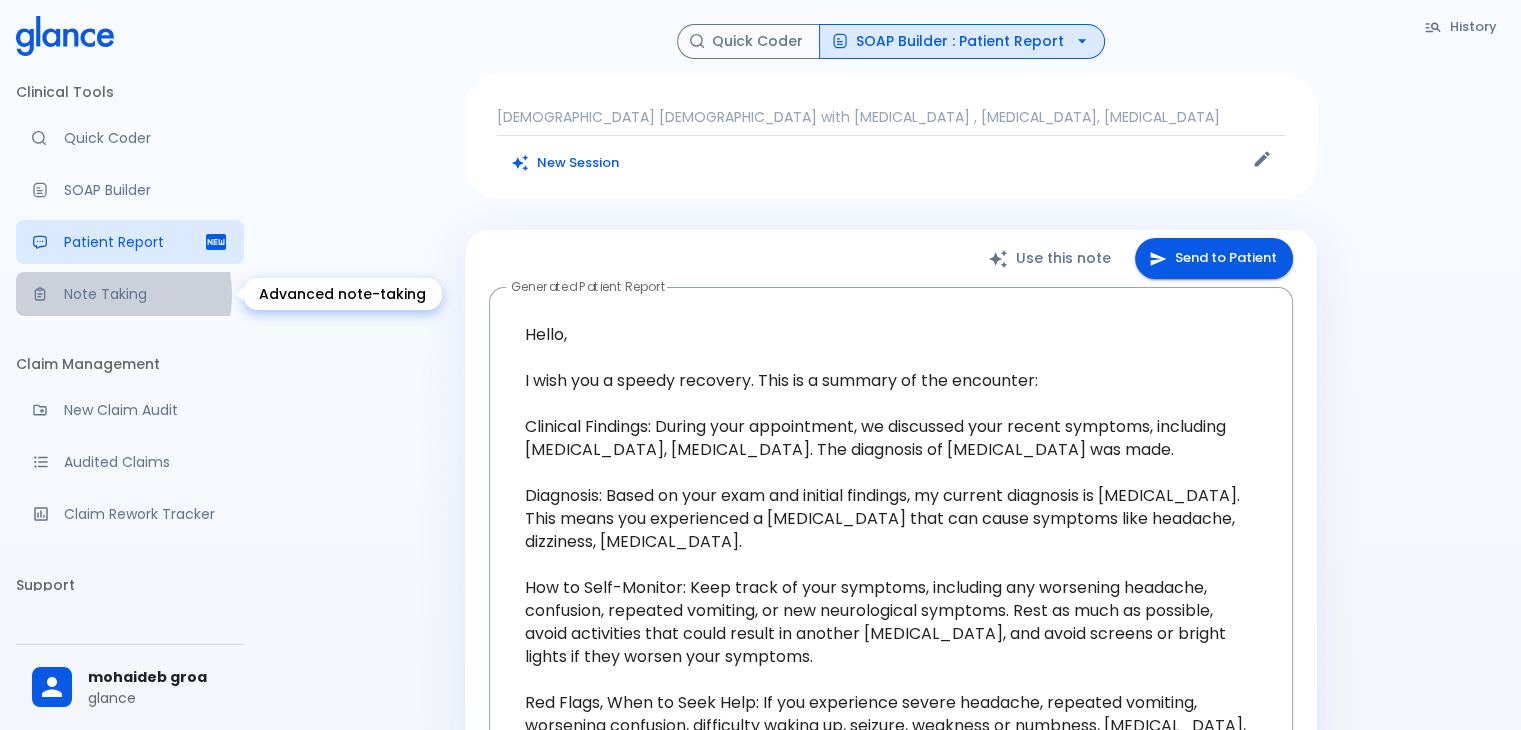 click on "Note Taking" at bounding box center (146, 294) 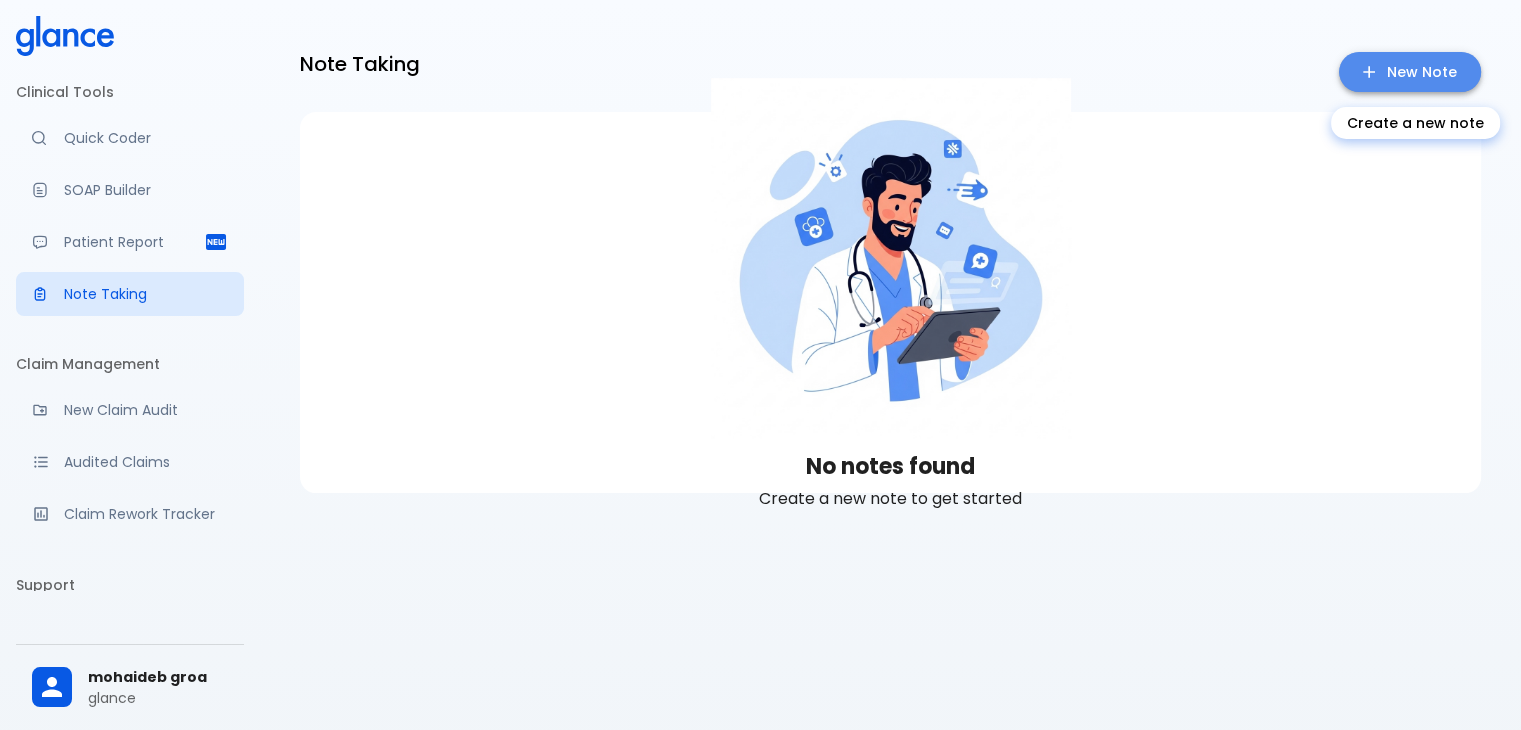 click on "New Note" at bounding box center (1410, 72) 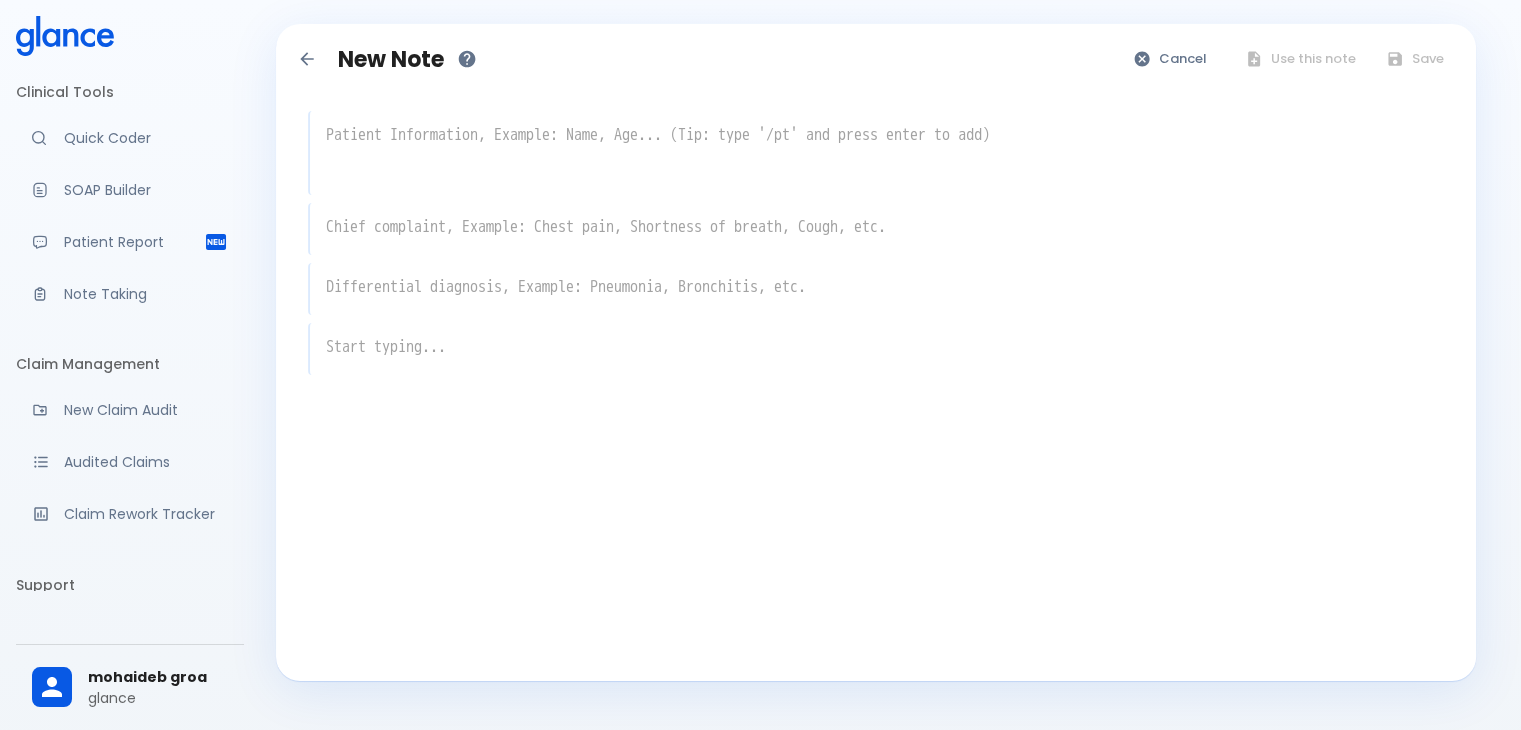 click at bounding box center [881, 173] 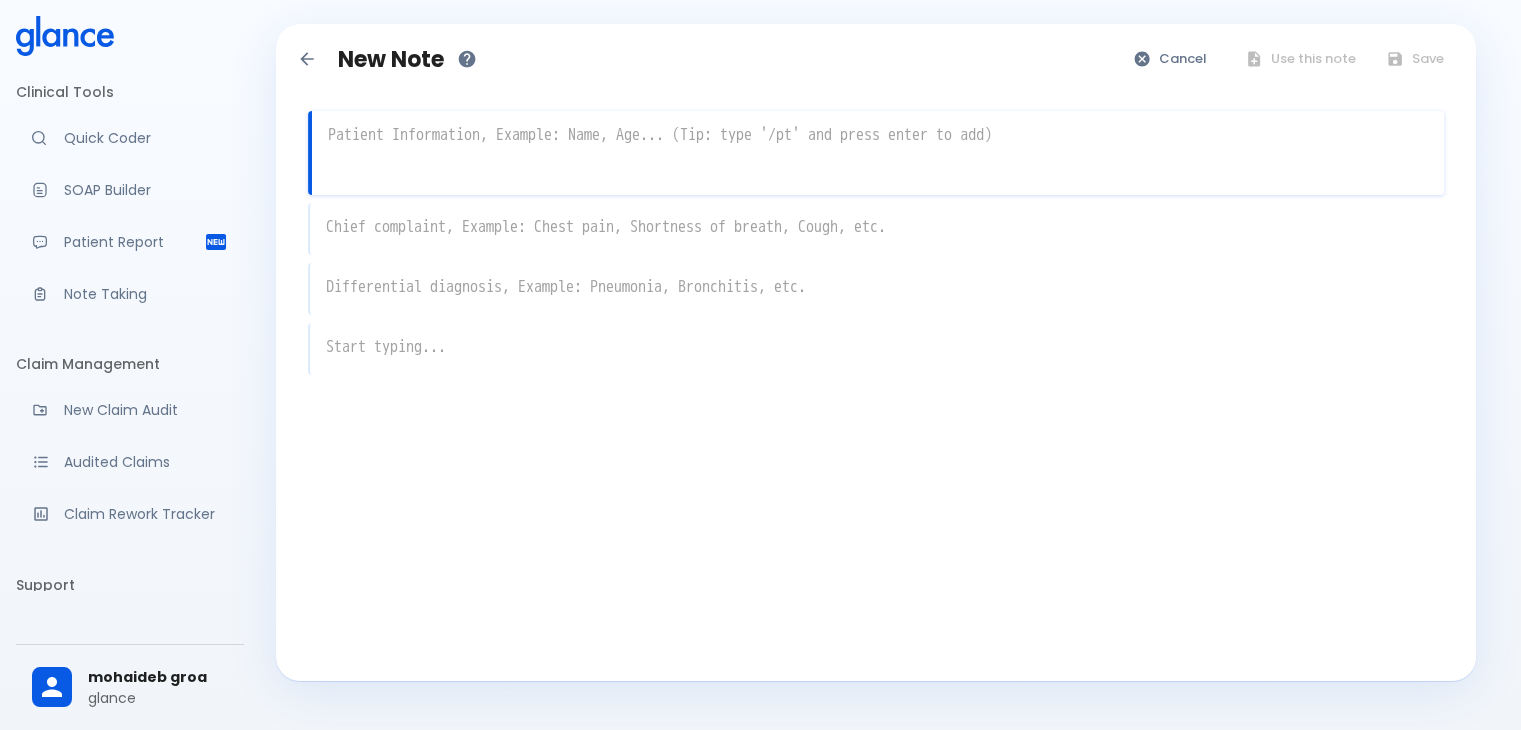 click at bounding box center [878, 135] 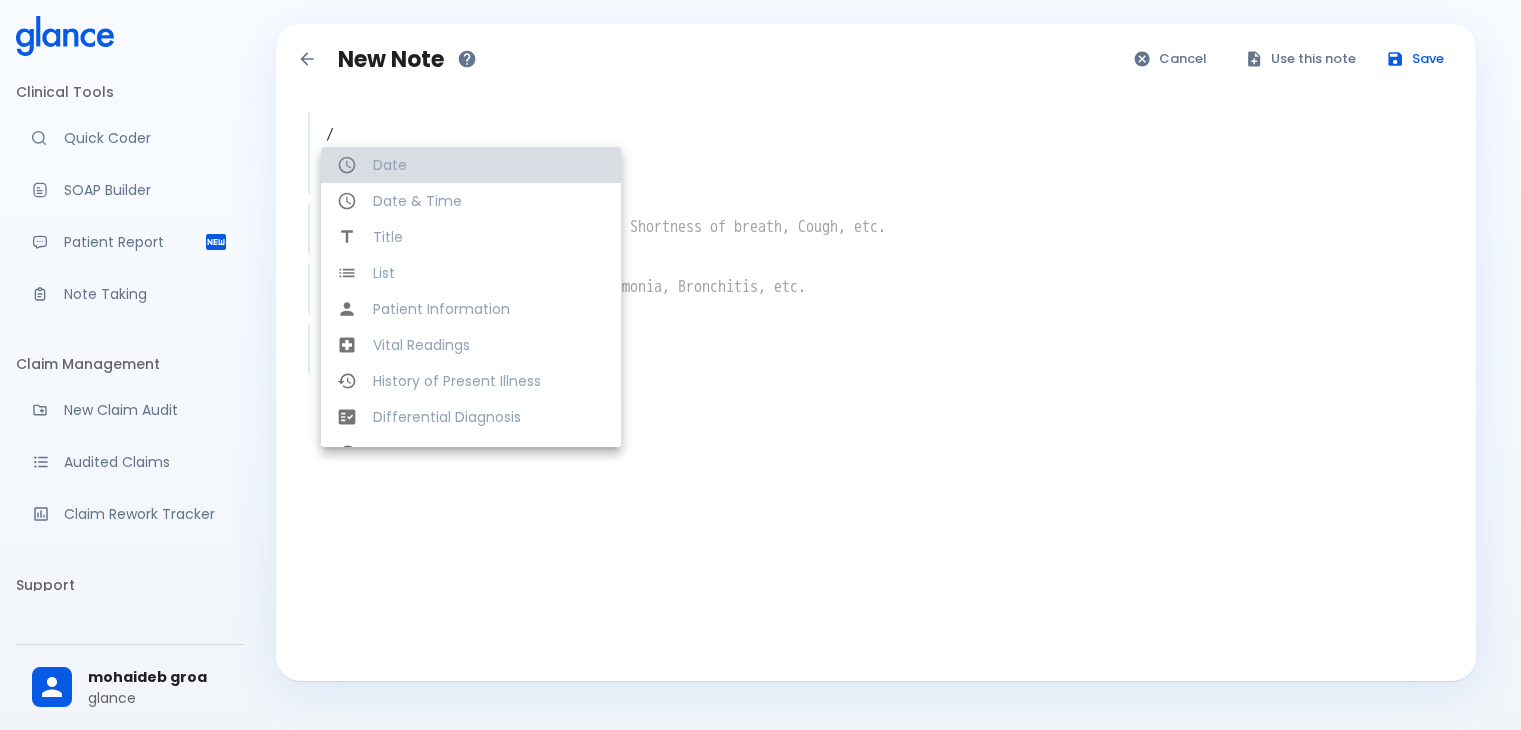 click on "Date" at bounding box center [489, 165] 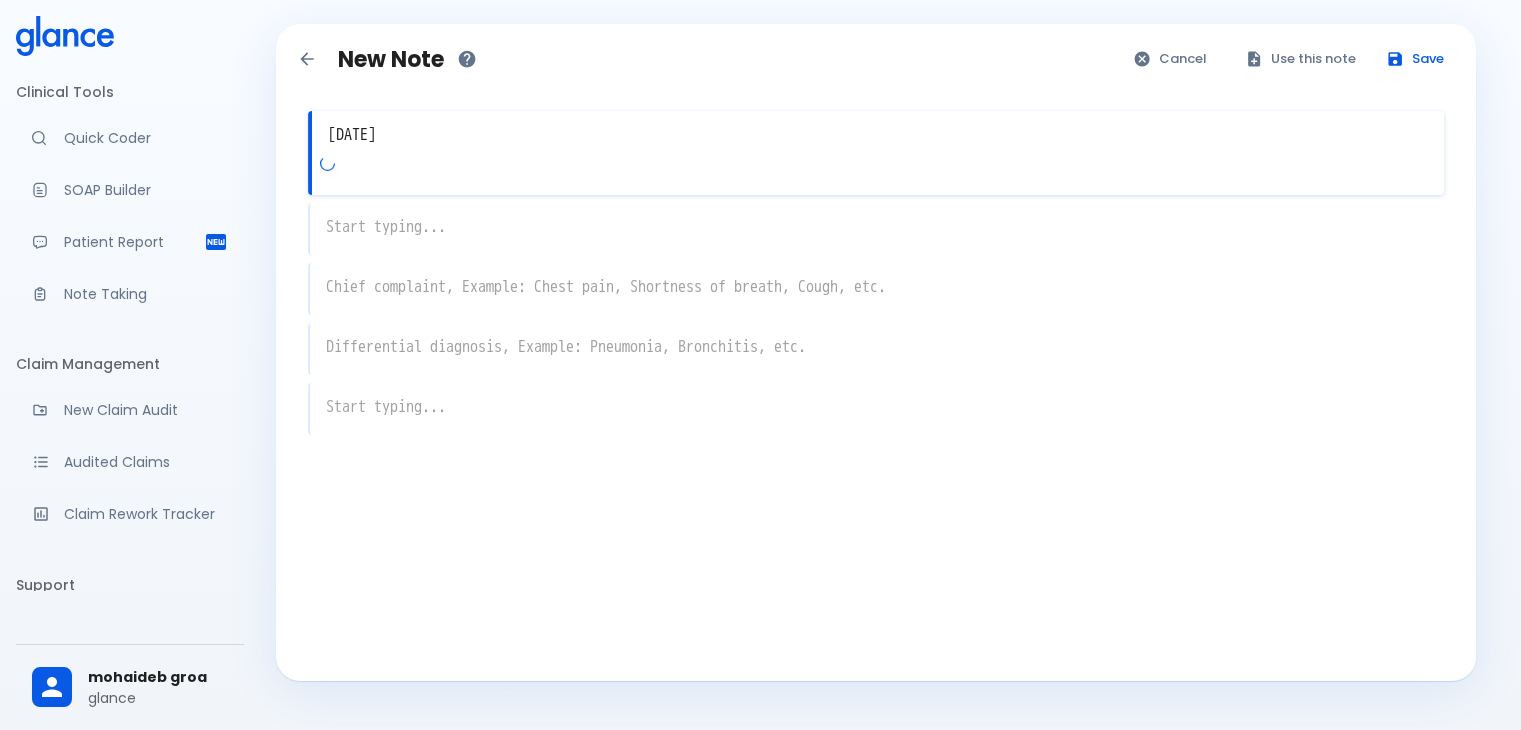 click on "7/20/2025" at bounding box center (878, 135) 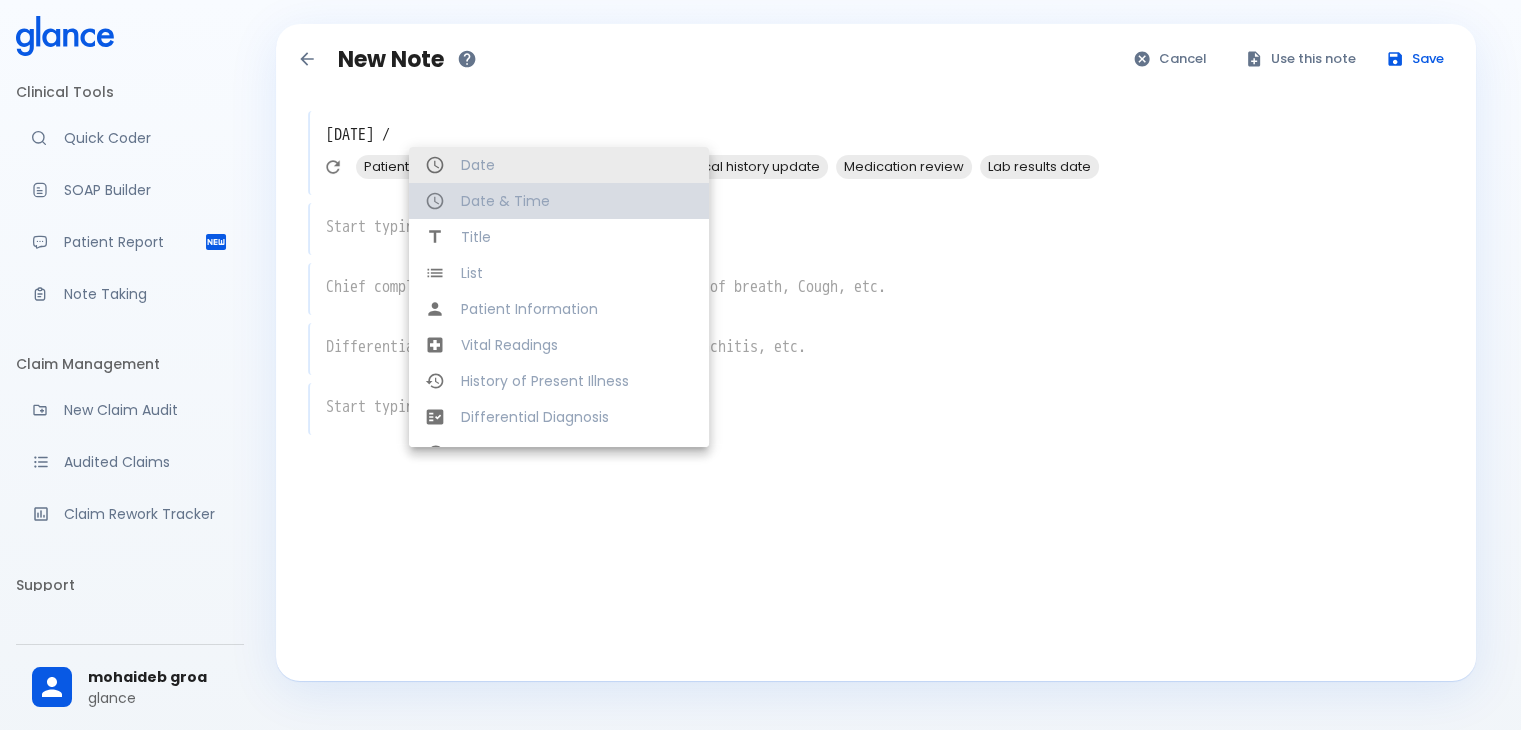 click on "Date & Time" at bounding box center [577, 201] 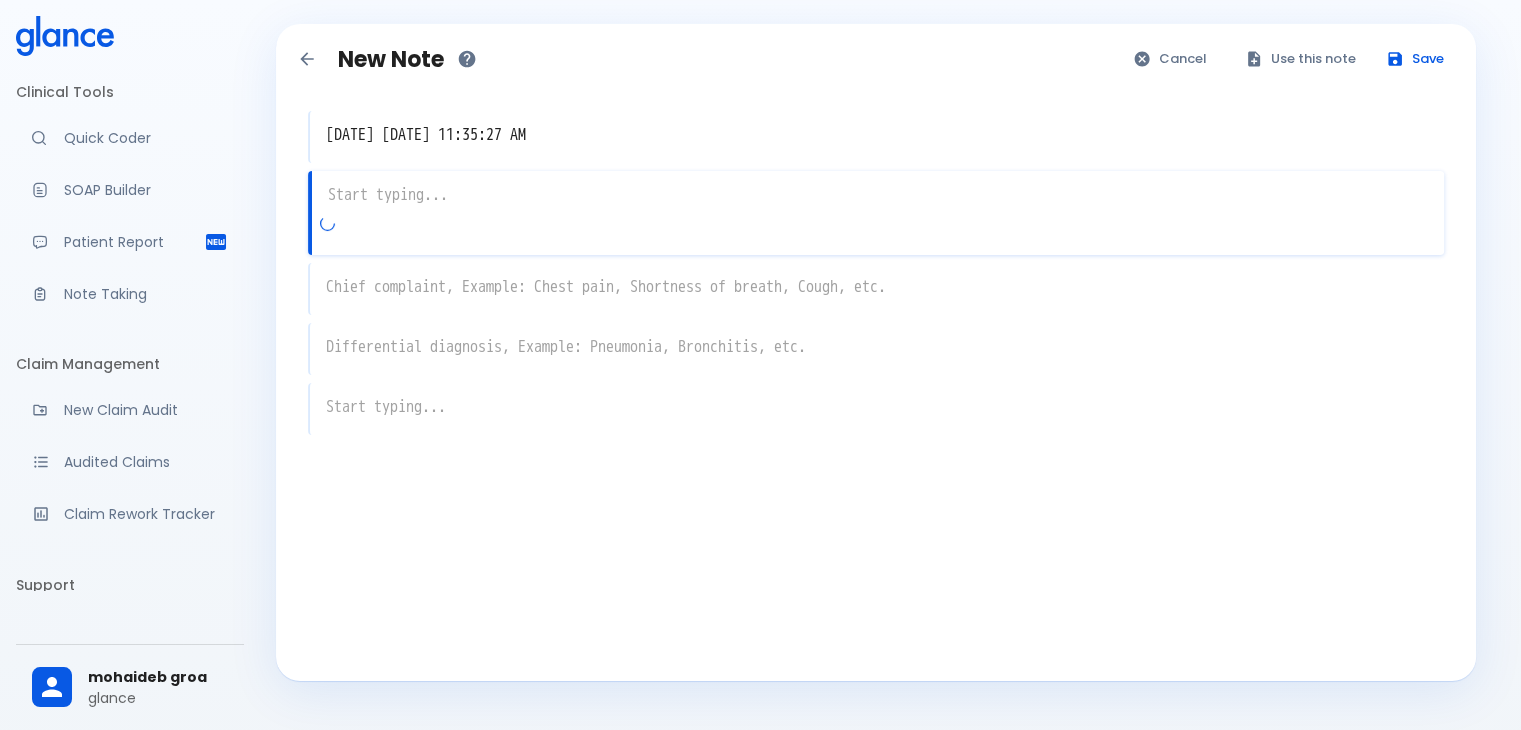 click on "x" at bounding box center (876, 213) 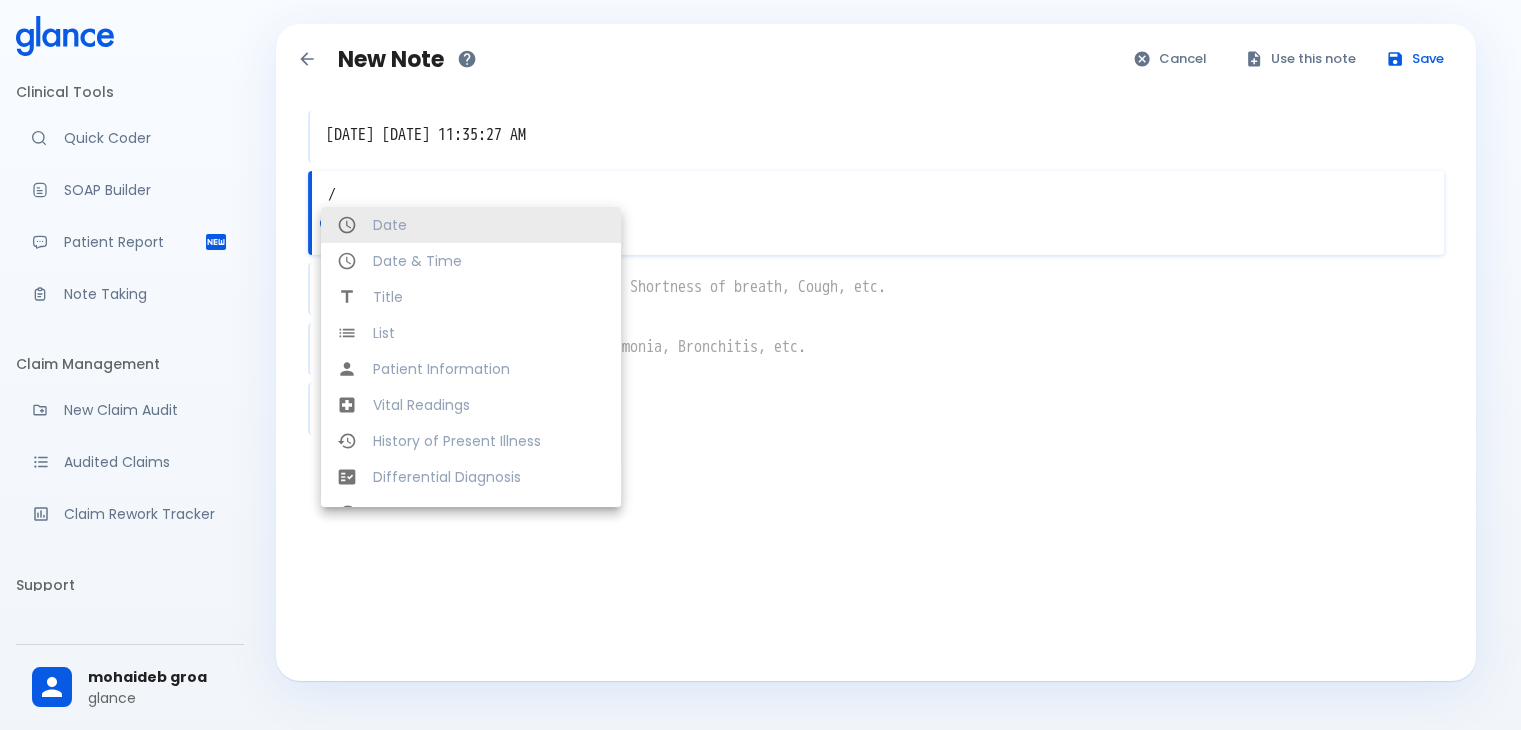 type on "/" 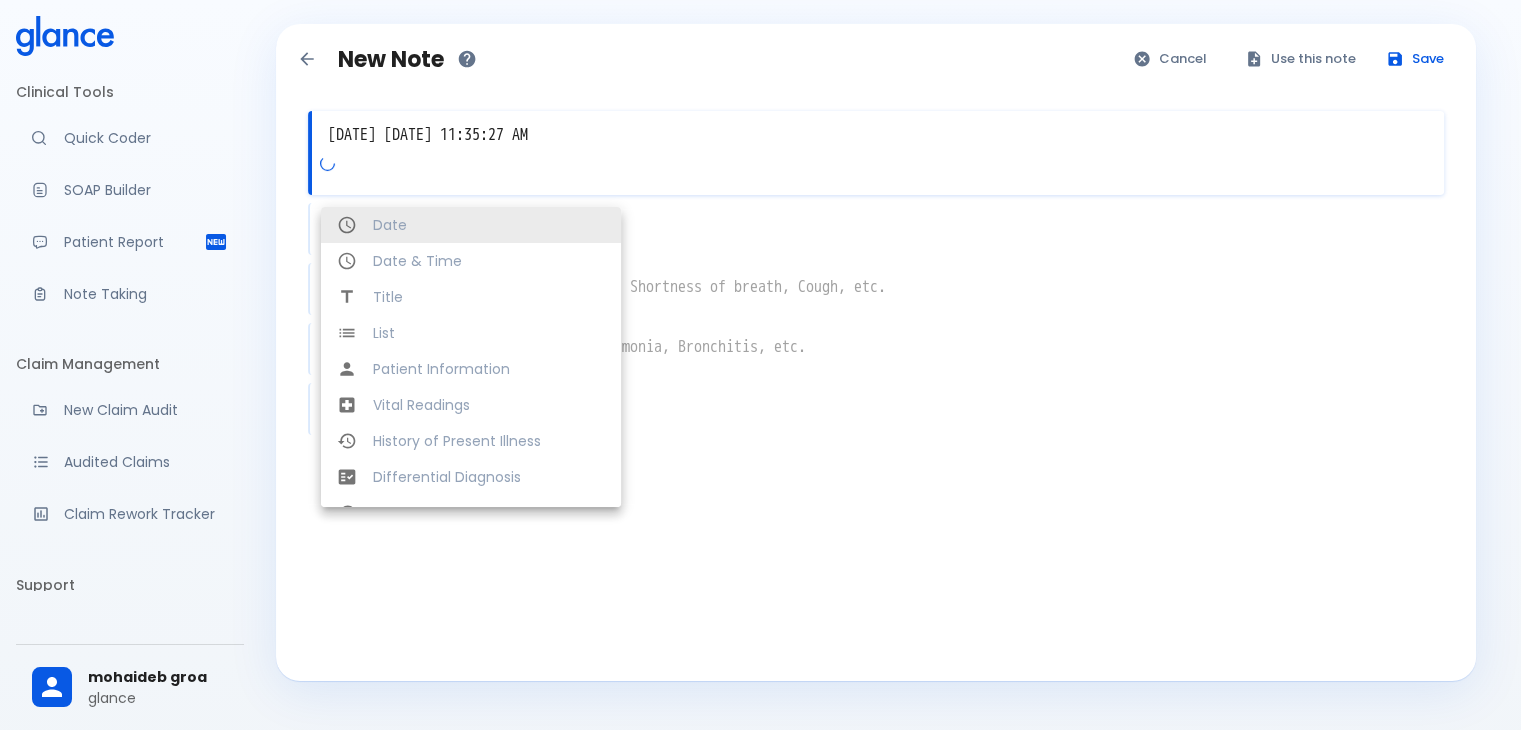 click on "7/20/2025 7/20/2025, 11:35:27 AM" at bounding box center (878, 135) 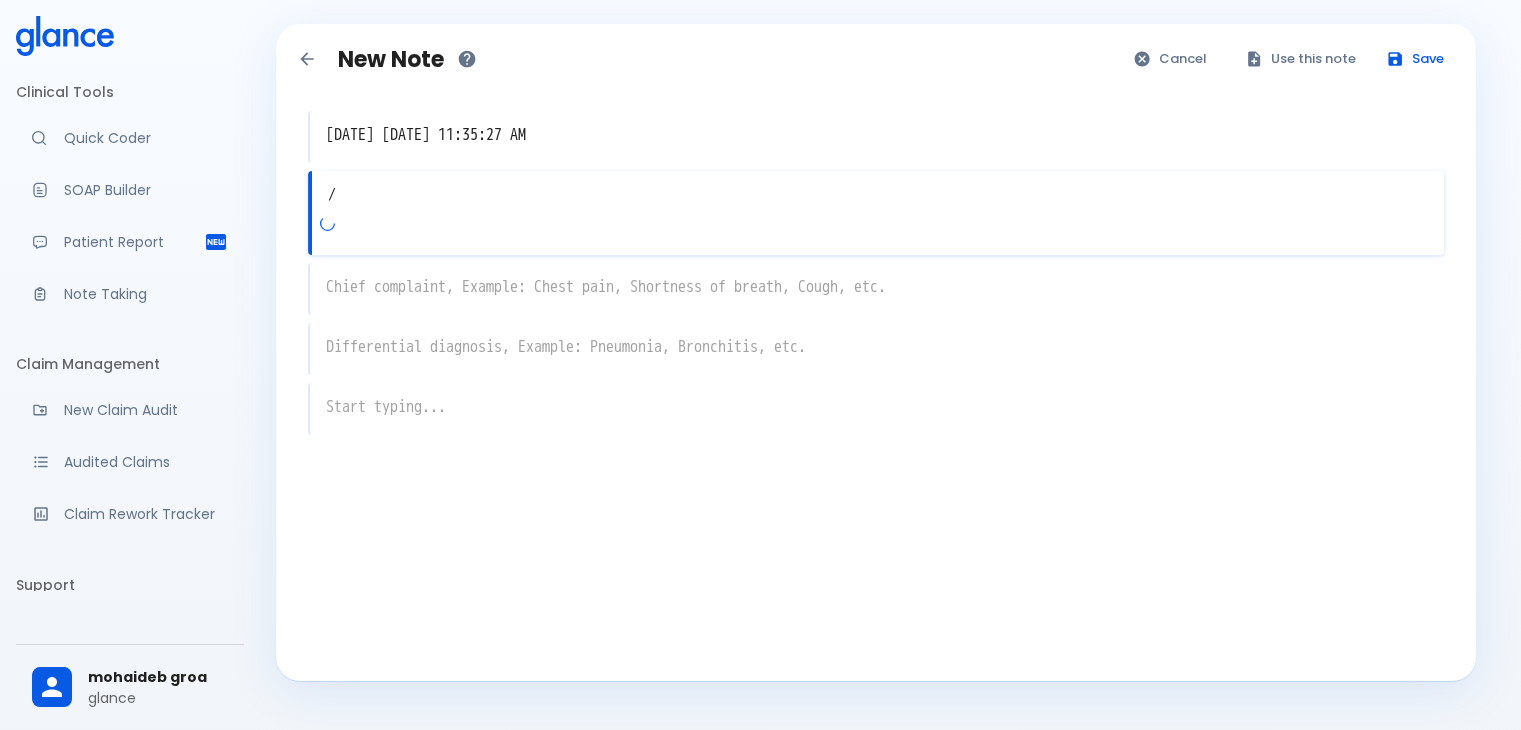 click on "/ x" at bounding box center [876, 213] 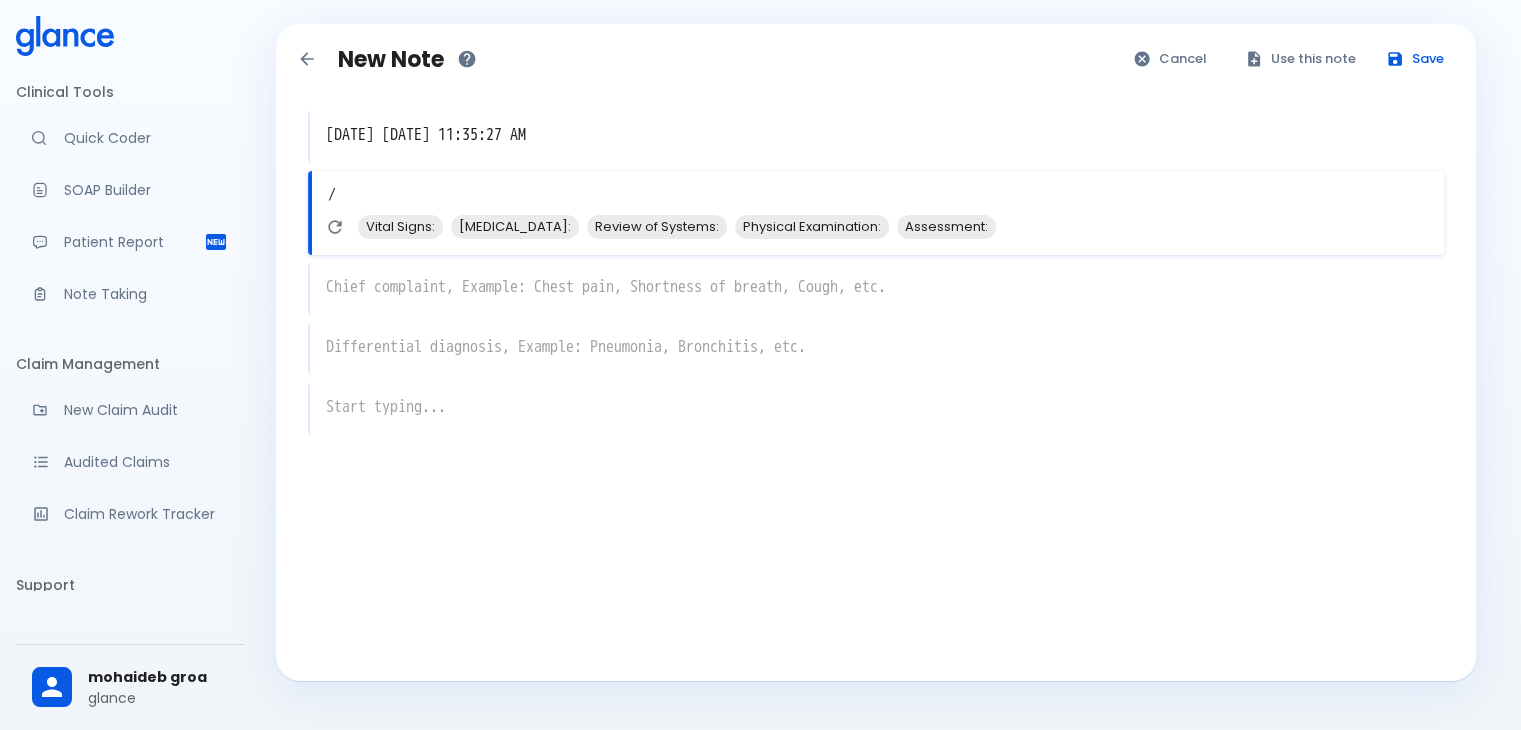 click on "/" at bounding box center [878, 195] 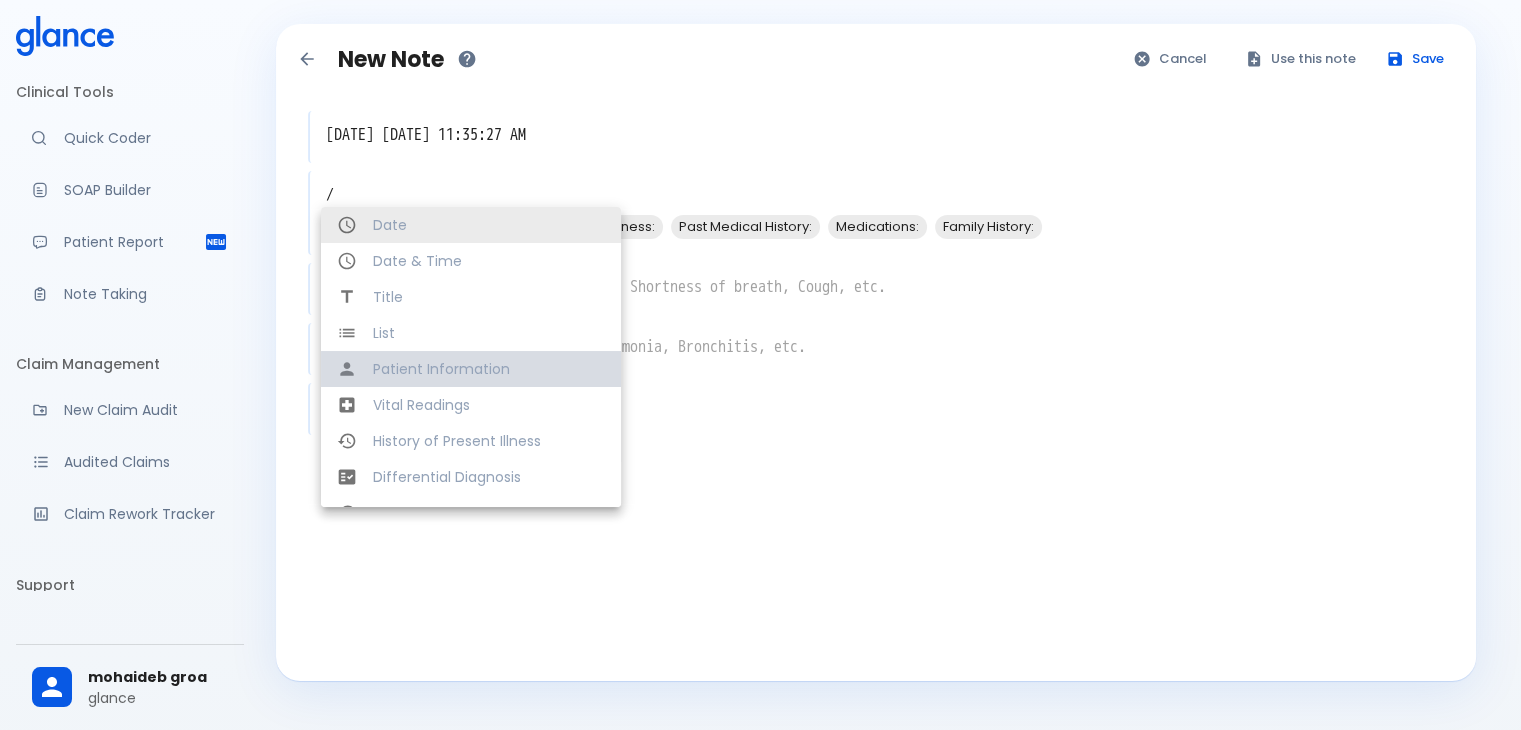 click on "Patient Information" at bounding box center (471, 369) 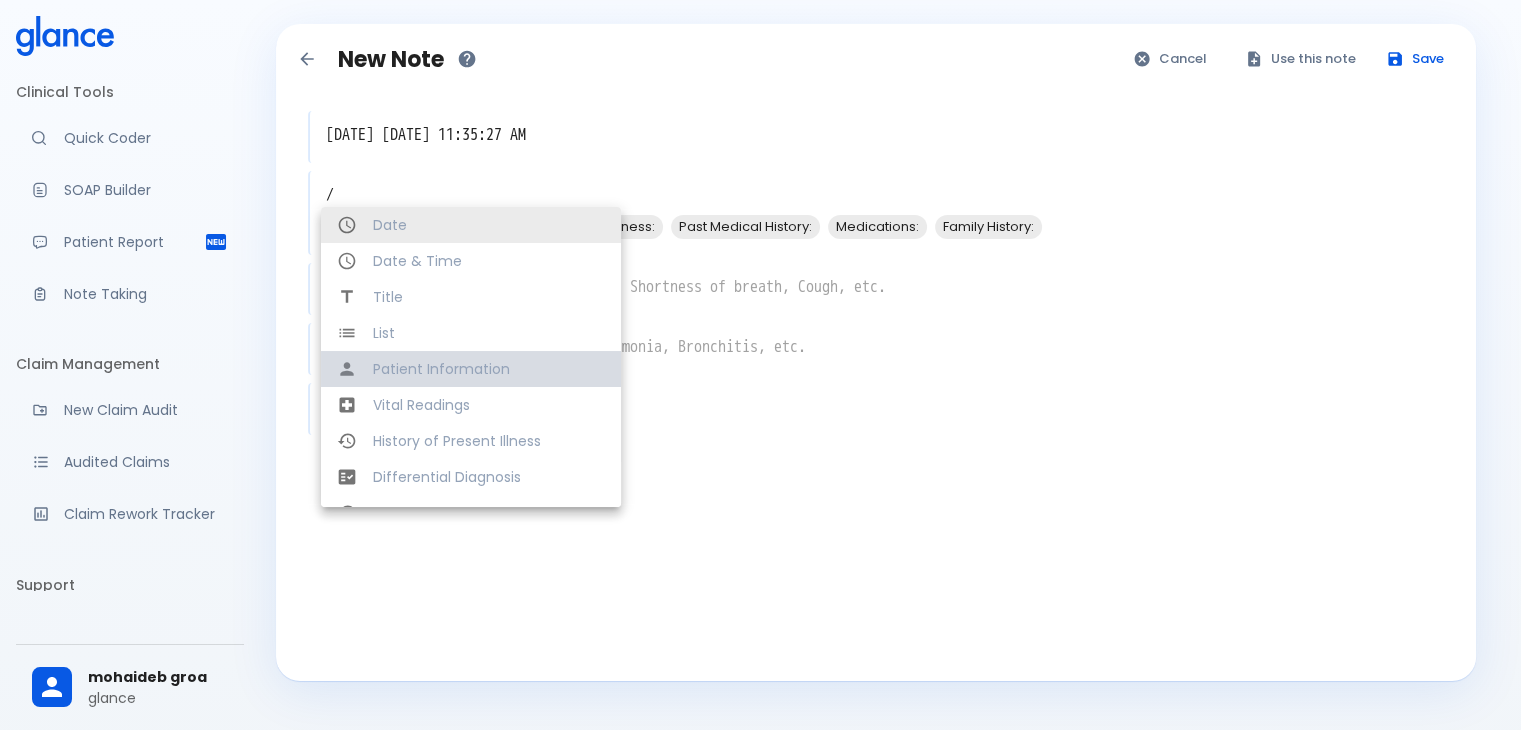 type on "Patient Information" 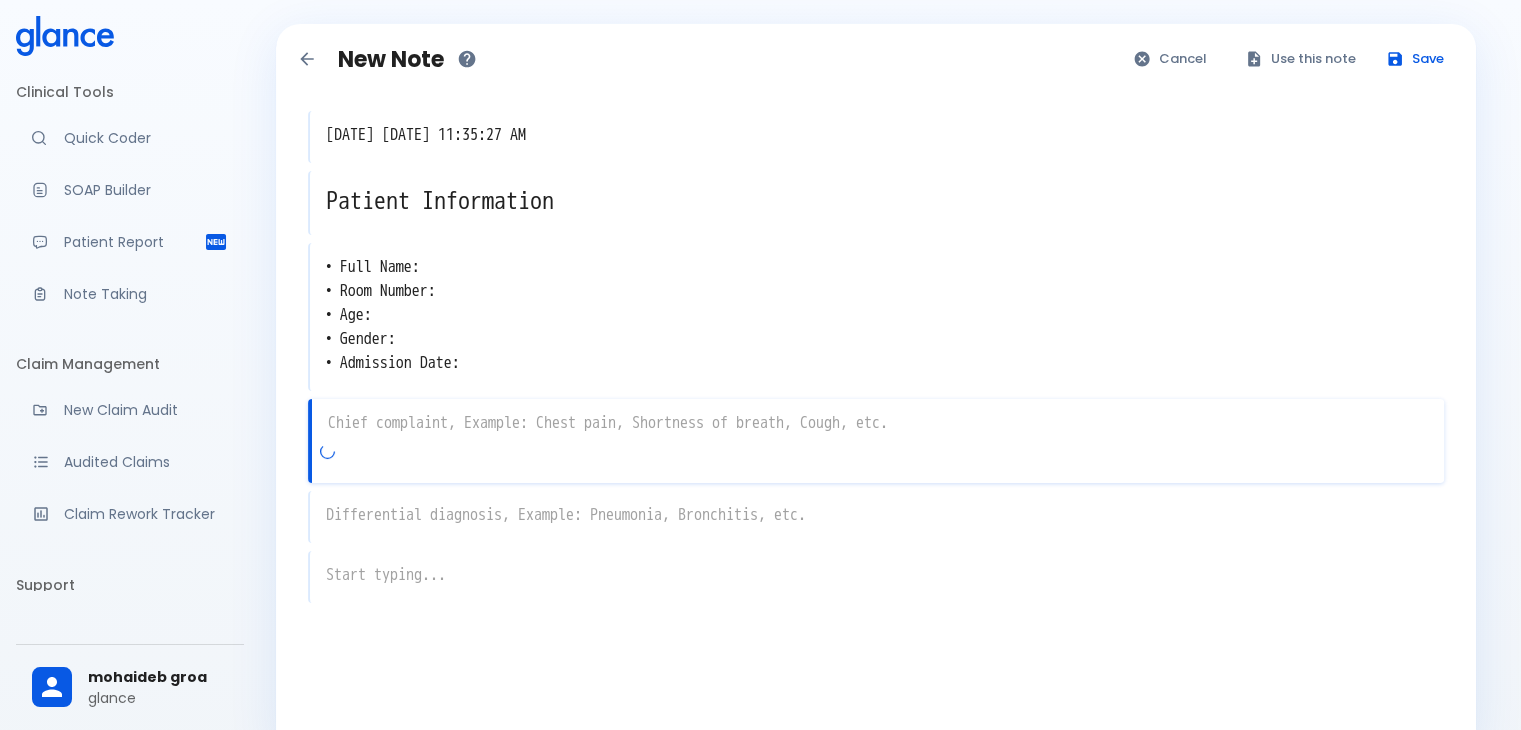 click on "x" at bounding box center [876, 441] 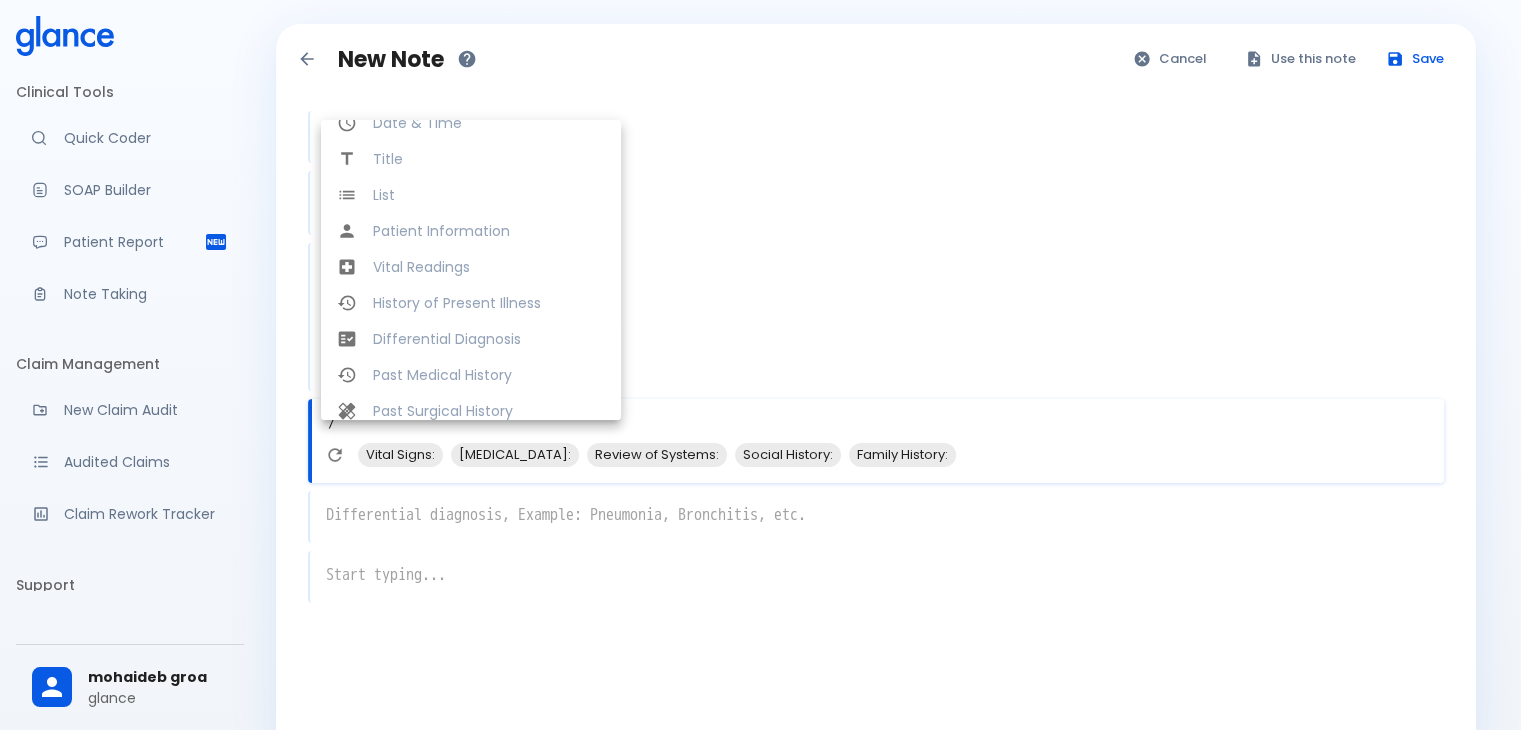 scroll, scrollTop: 43, scrollLeft: 0, axis: vertical 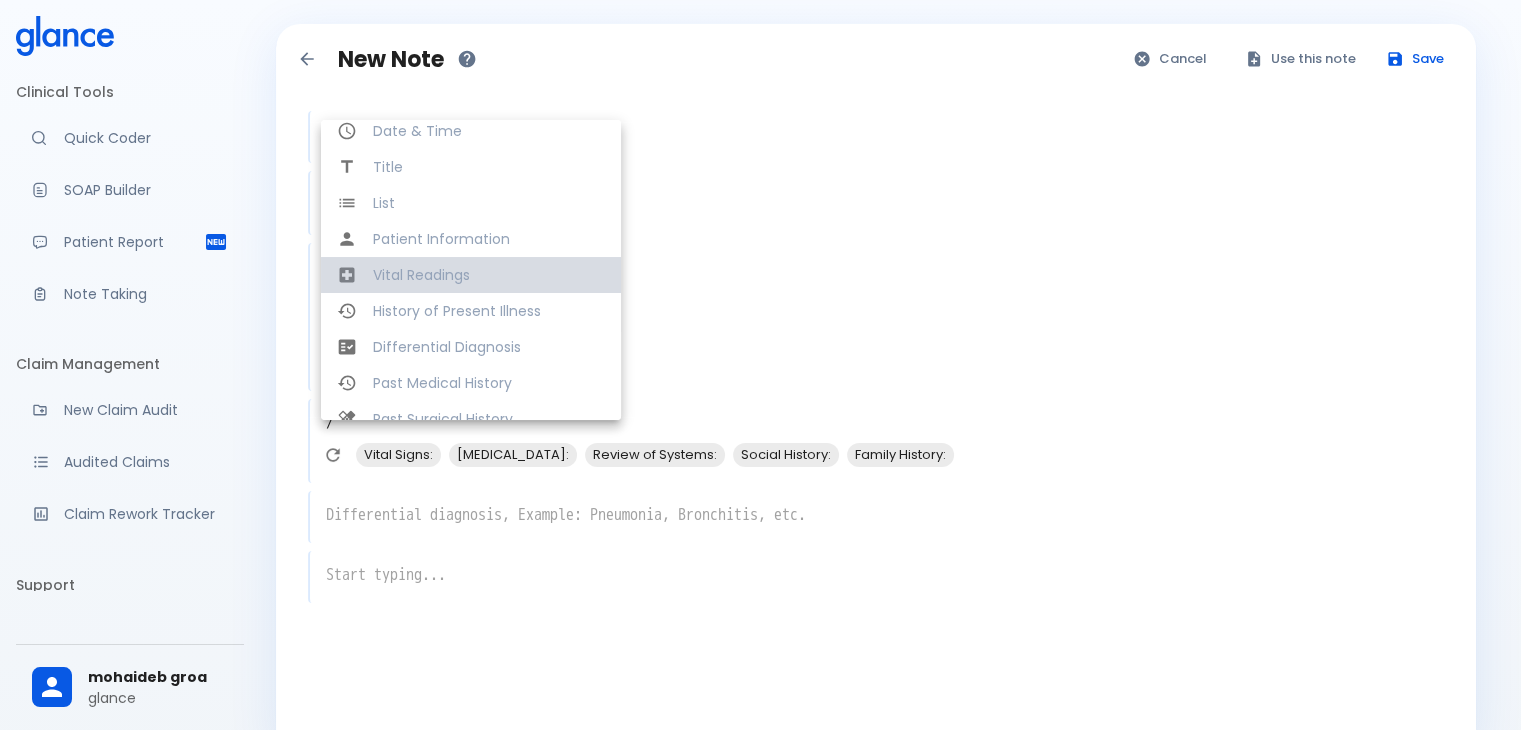 click on "Vital Readings" at bounding box center [489, 275] 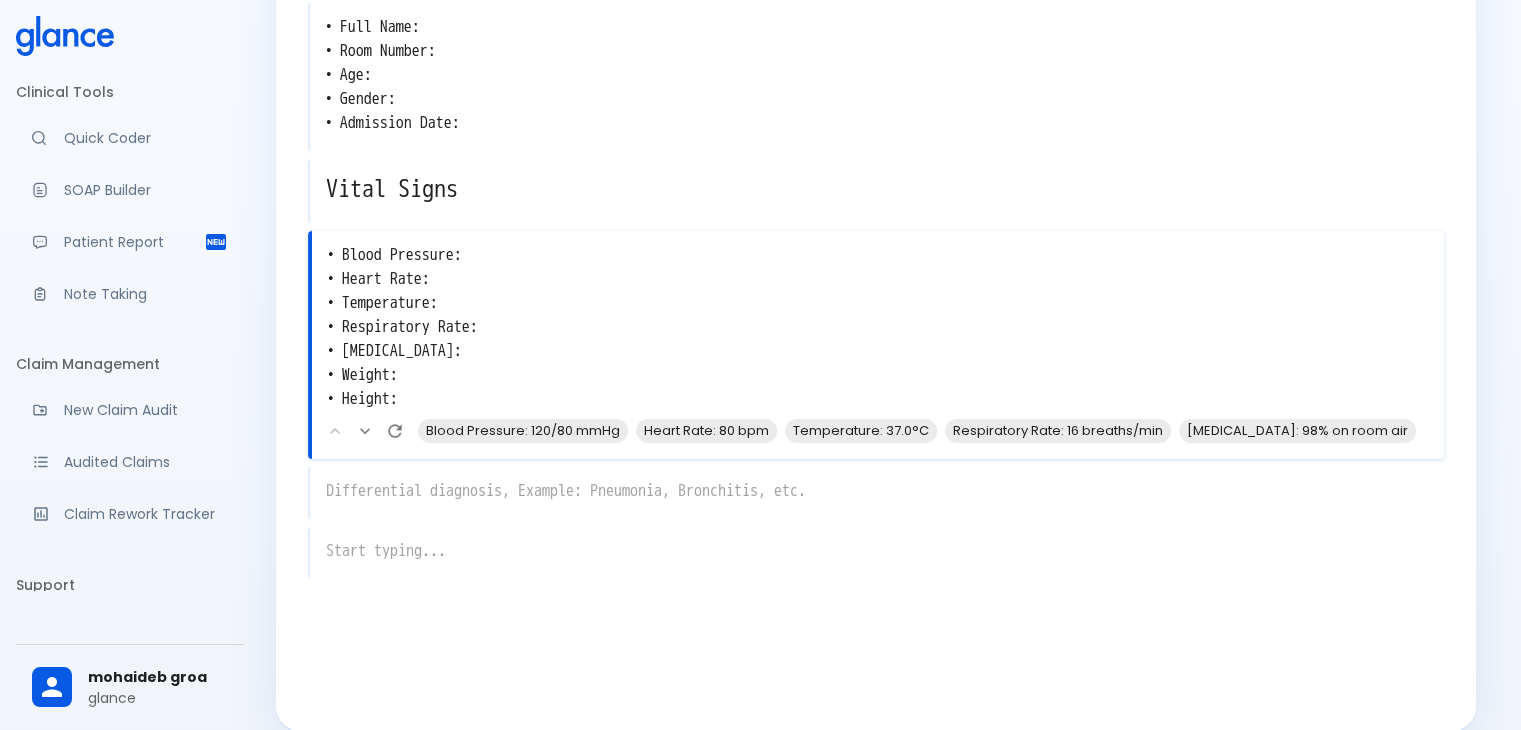 scroll, scrollTop: 240, scrollLeft: 0, axis: vertical 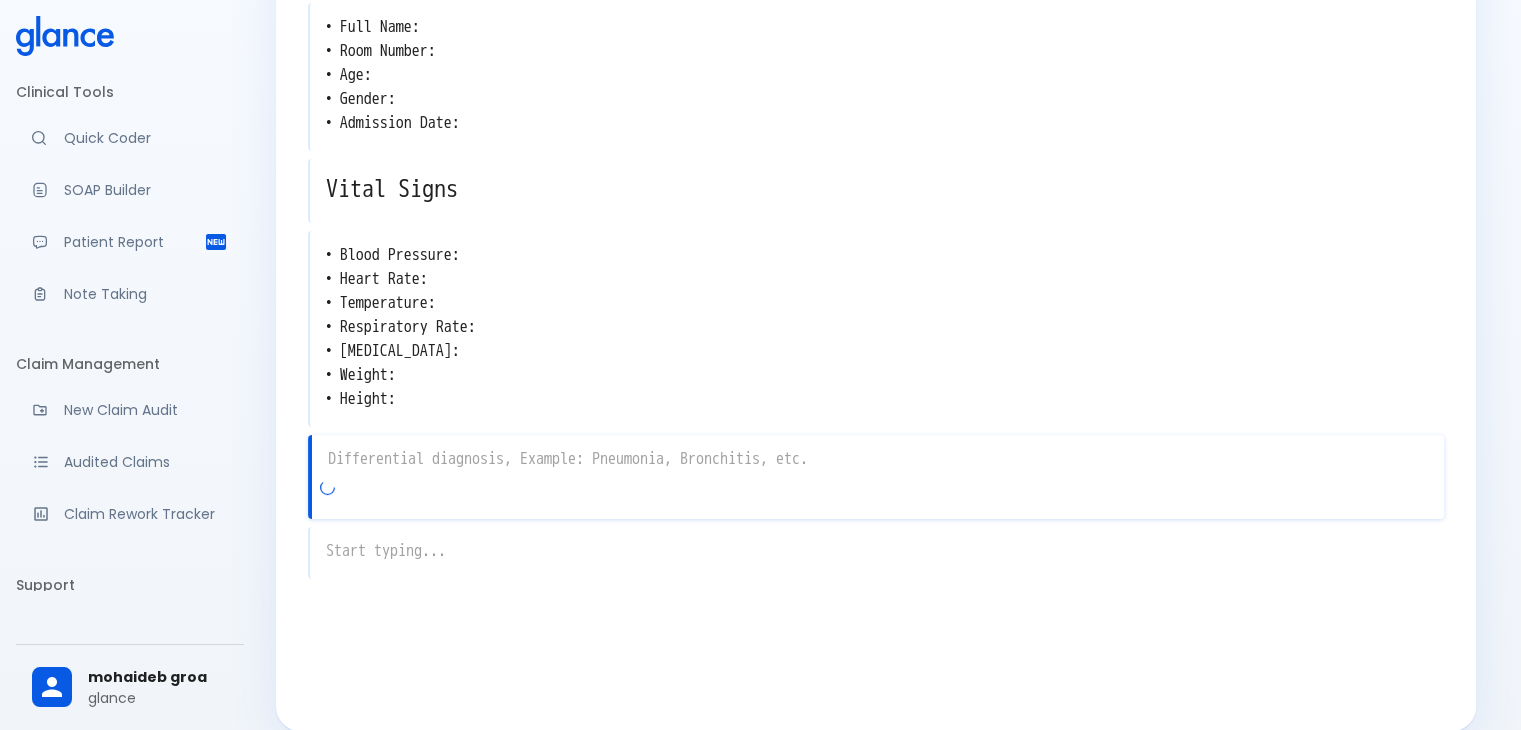 click on "x" at bounding box center [876, 477] 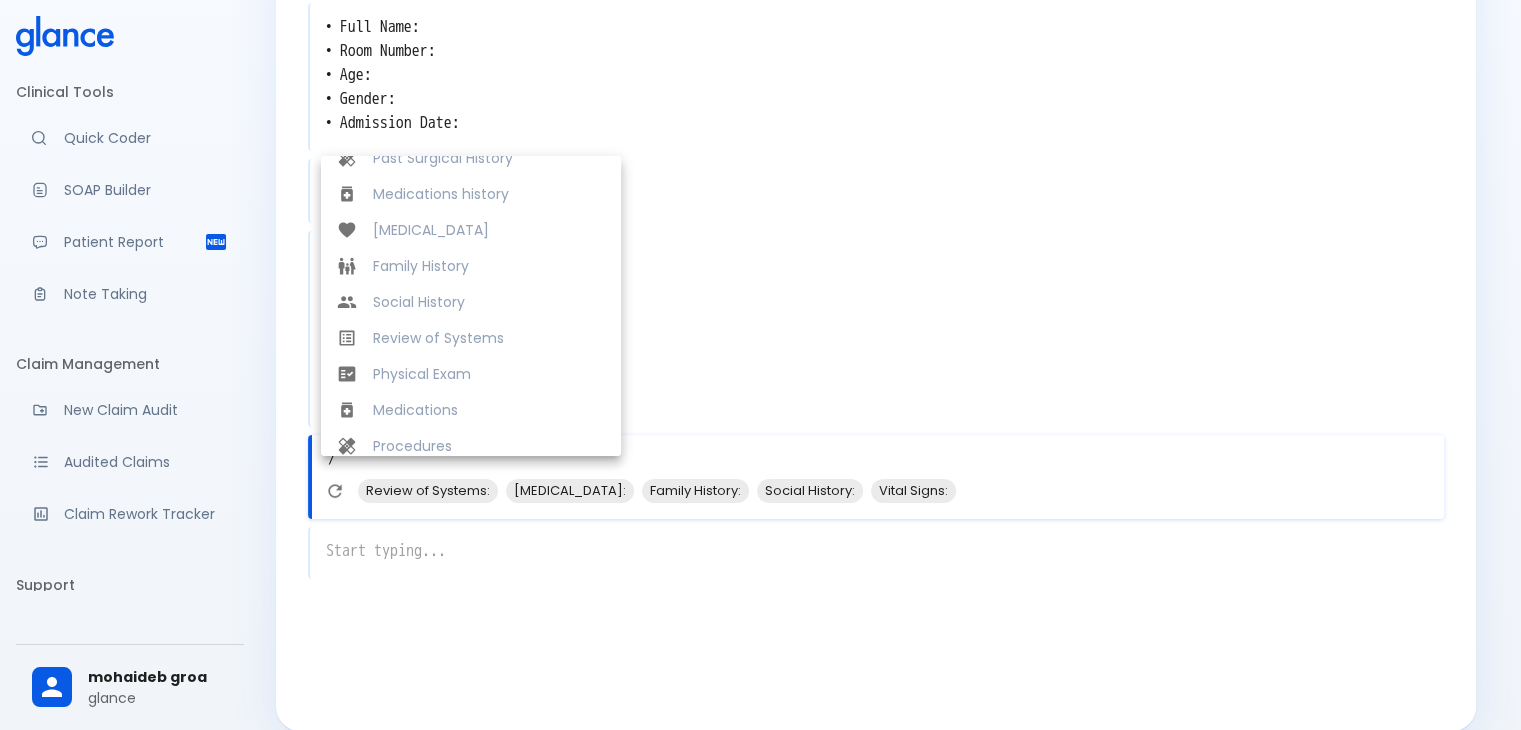 scroll, scrollTop: 334, scrollLeft: 0, axis: vertical 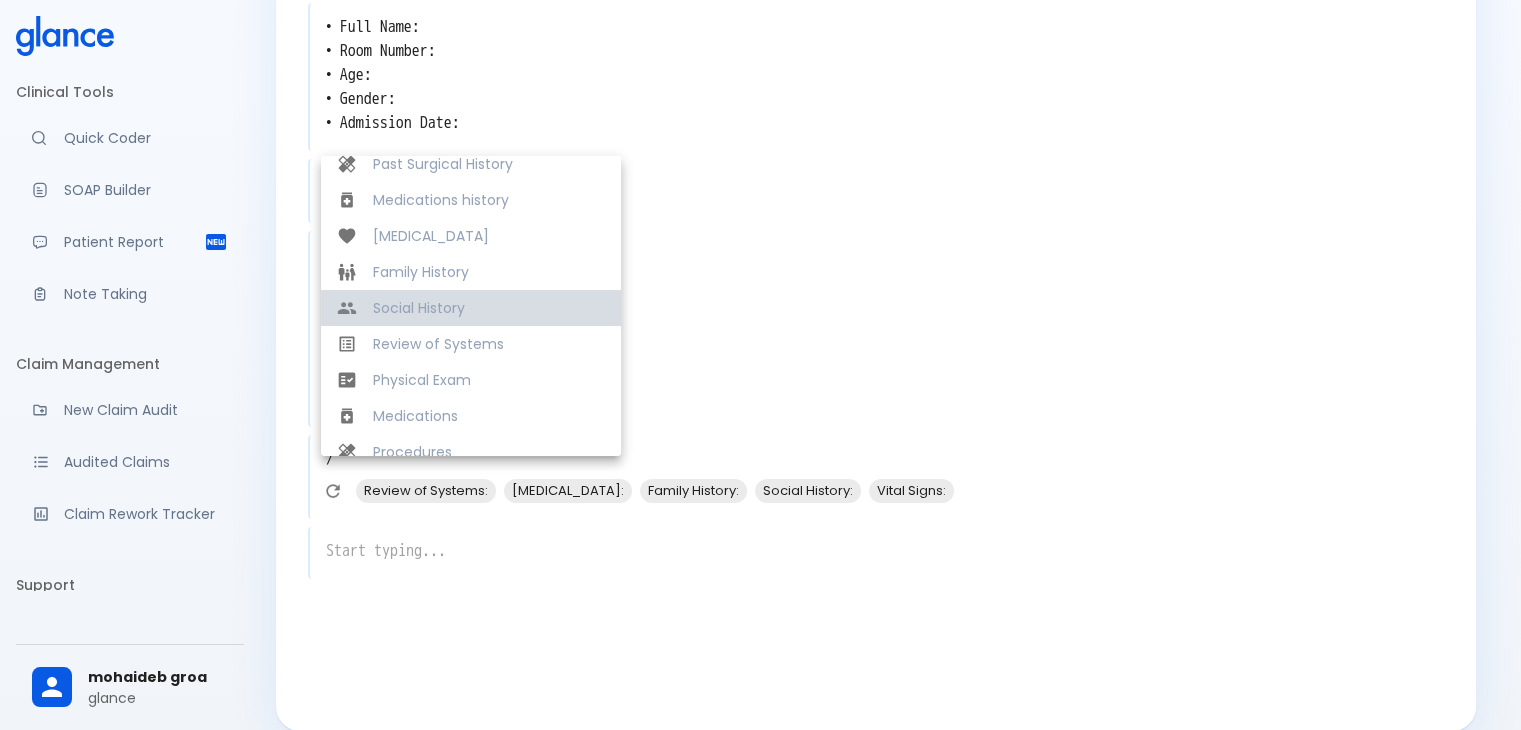 click on "Social History" at bounding box center [489, 308] 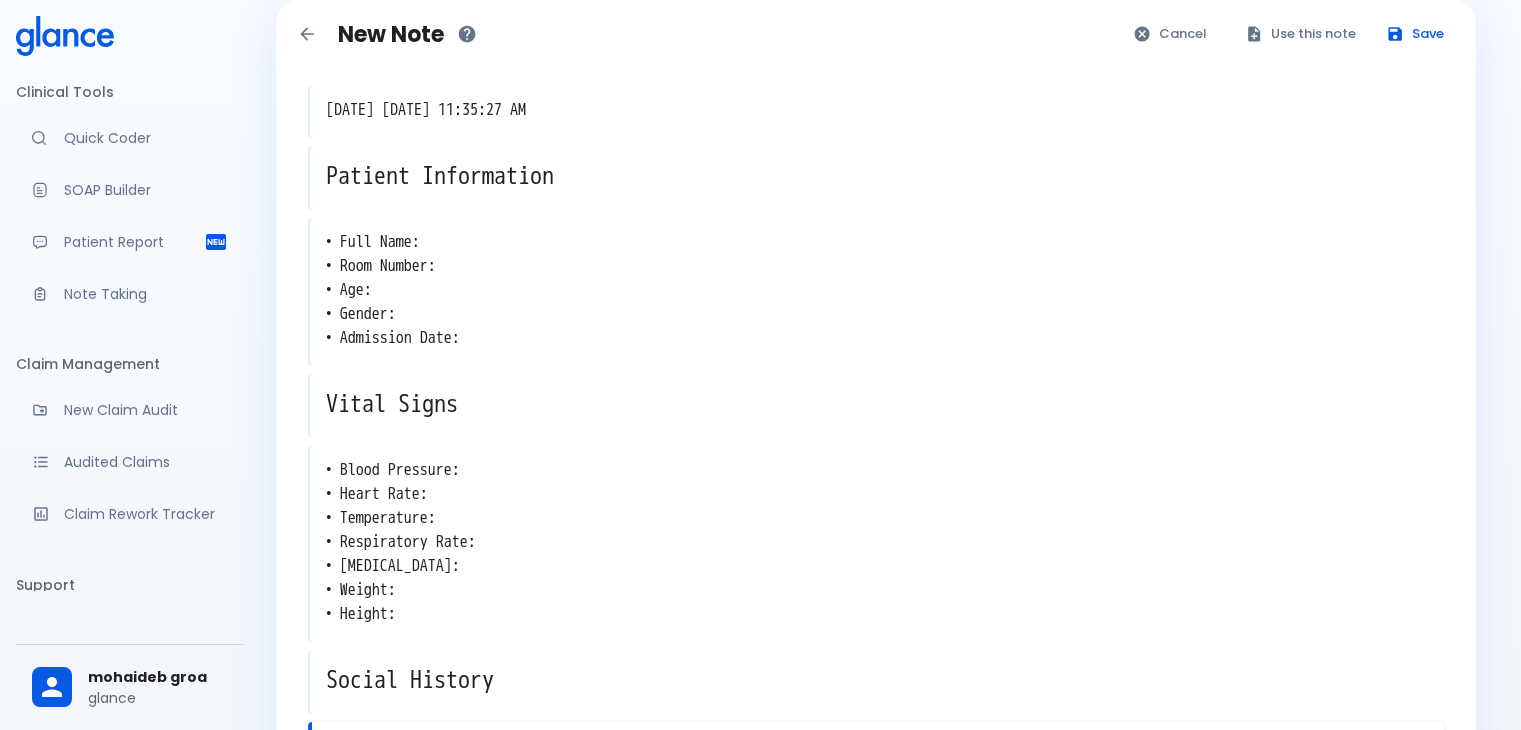 scroll, scrollTop: 0, scrollLeft: 0, axis: both 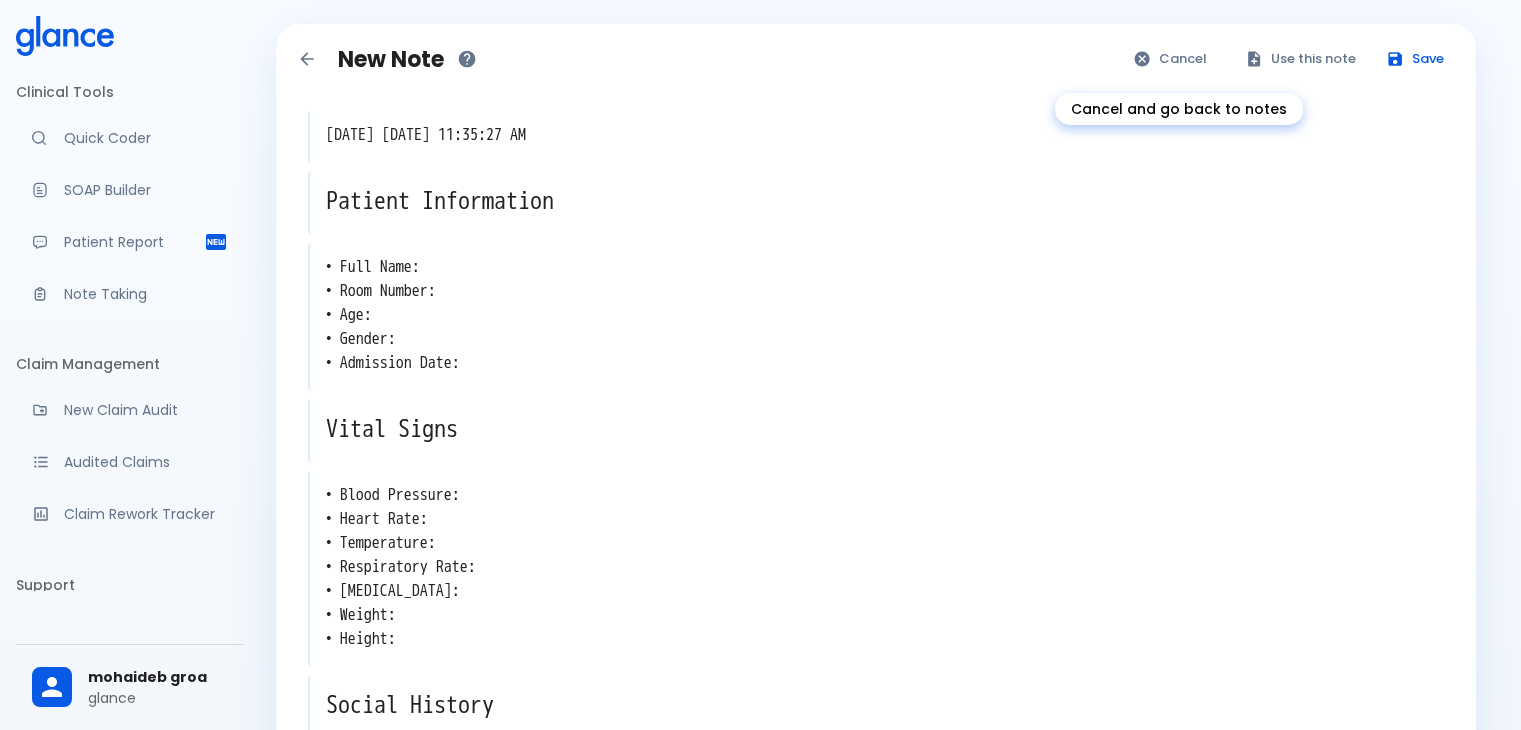 click on "Cancel" at bounding box center (1171, 59) 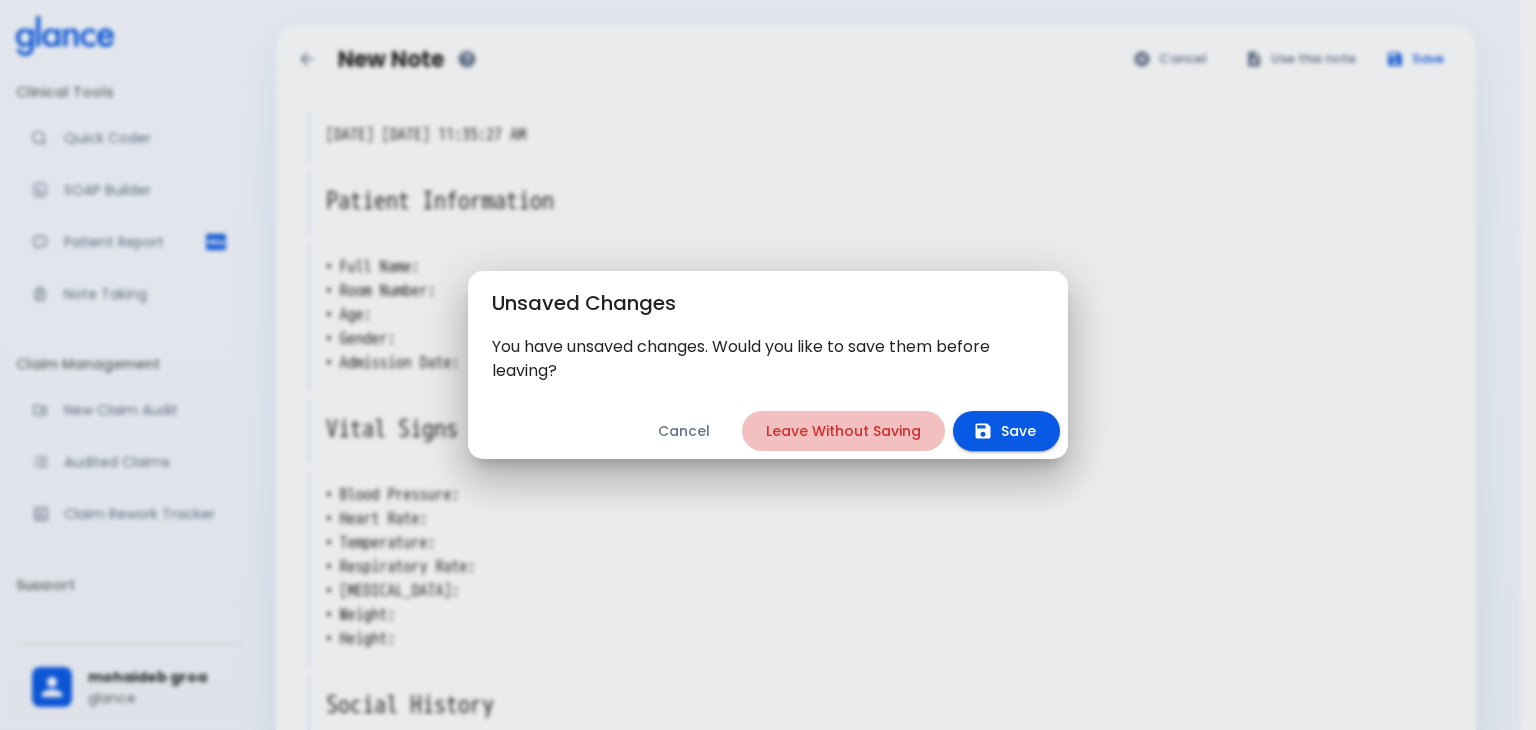 click on "Leave Without Saving" at bounding box center [843, 431] 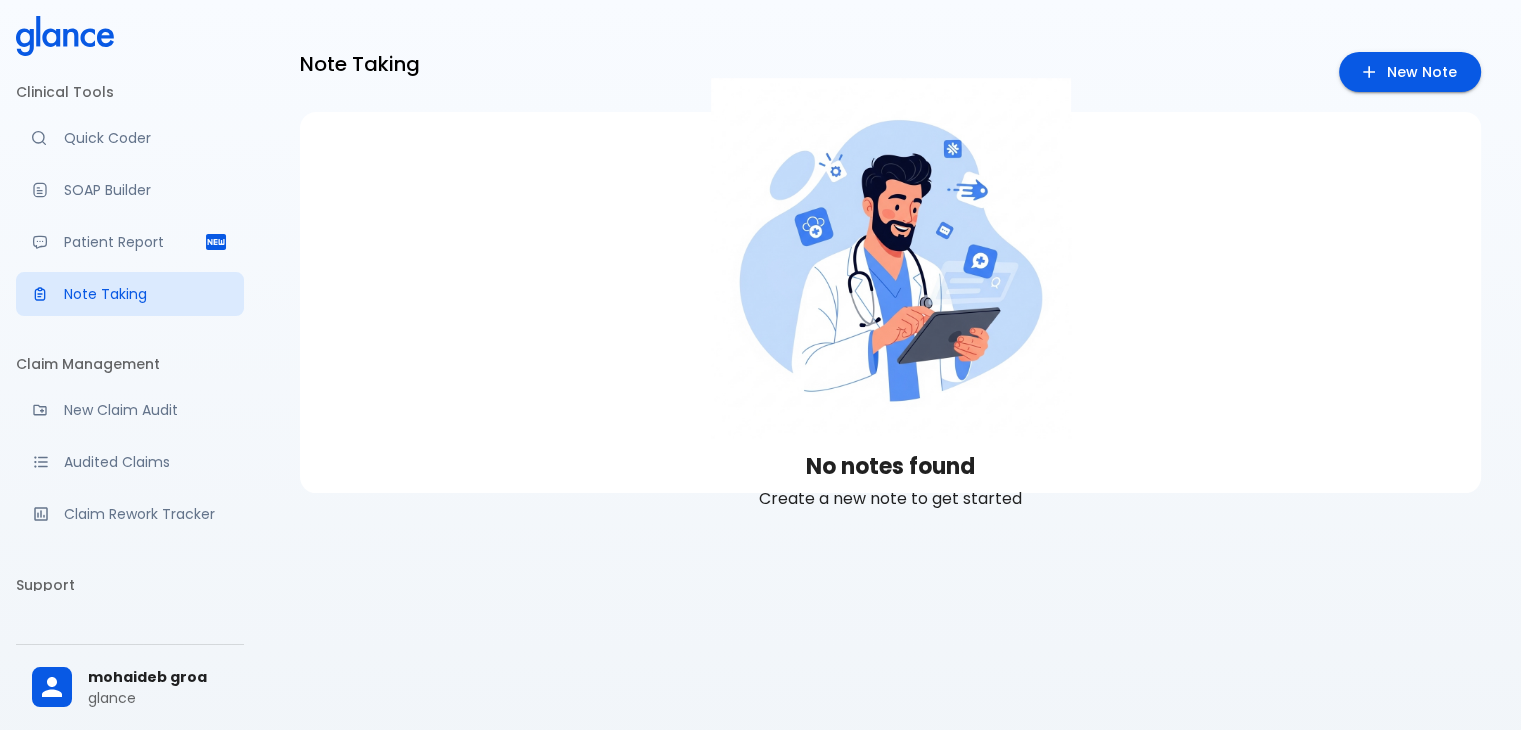 drag, startPoint x: 1453, startPoint y: 106, endPoint x: 1442, endPoint y: 93, distance: 17.029387 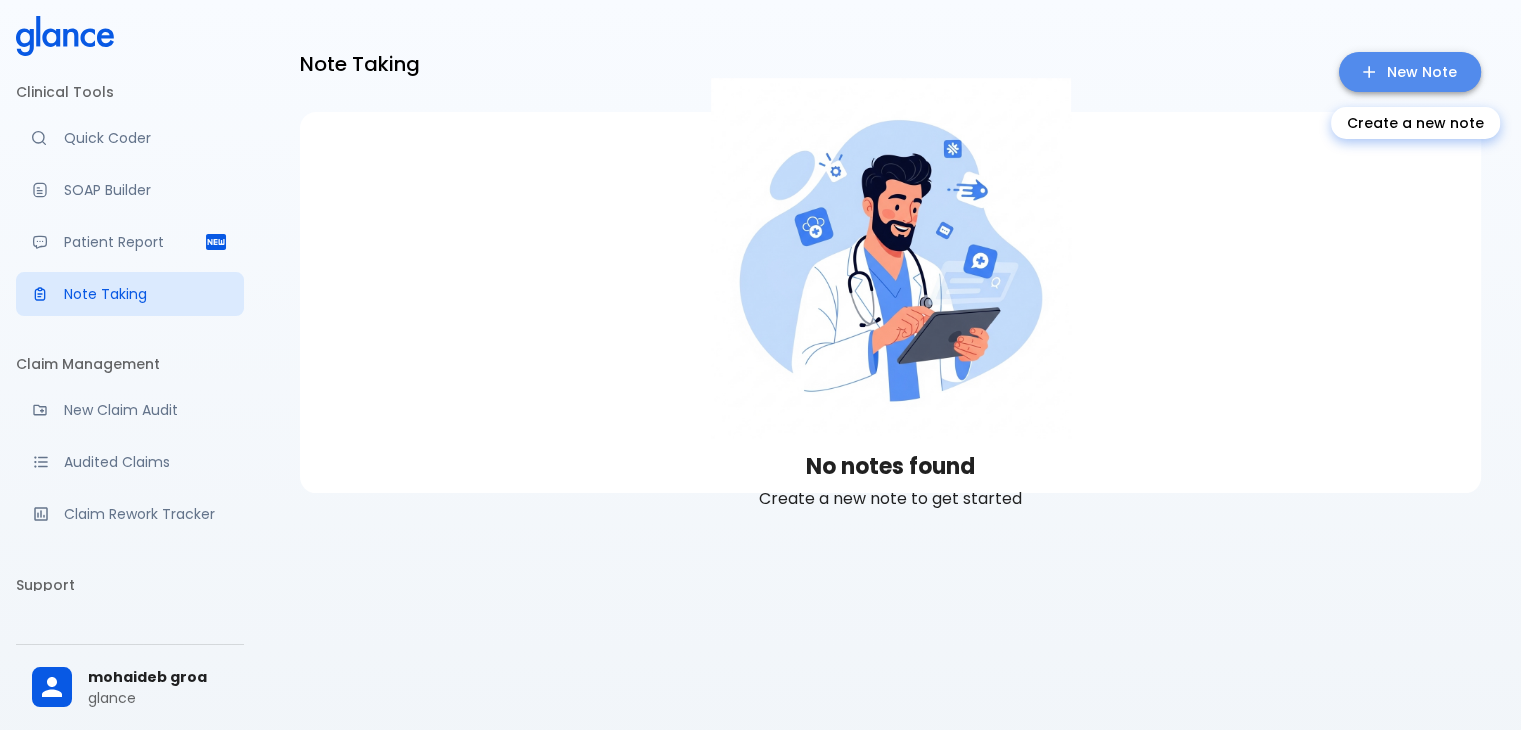click on "New Note" at bounding box center [1410, 72] 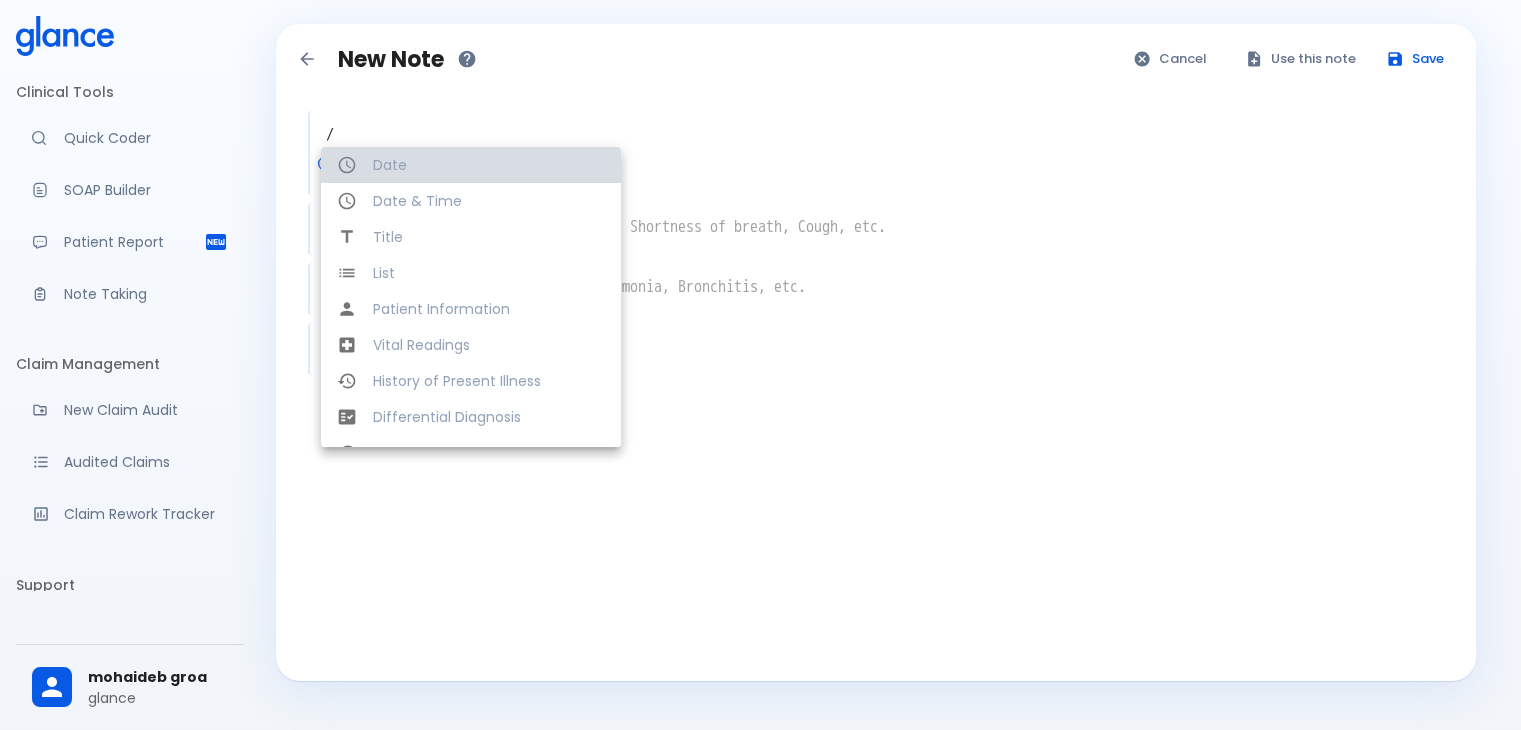 click on "Date" at bounding box center (489, 165) 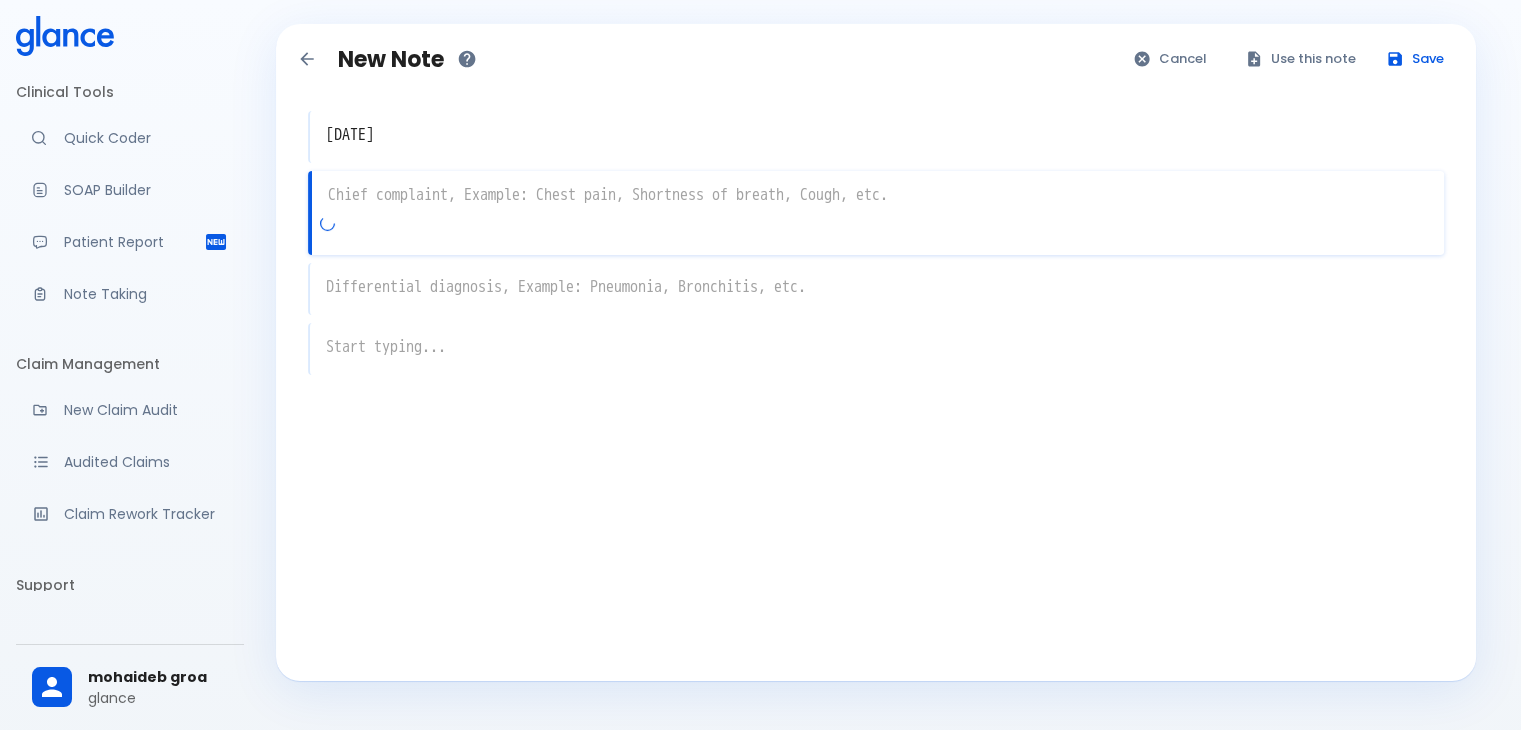 click on "x" at bounding box center [876, 213] 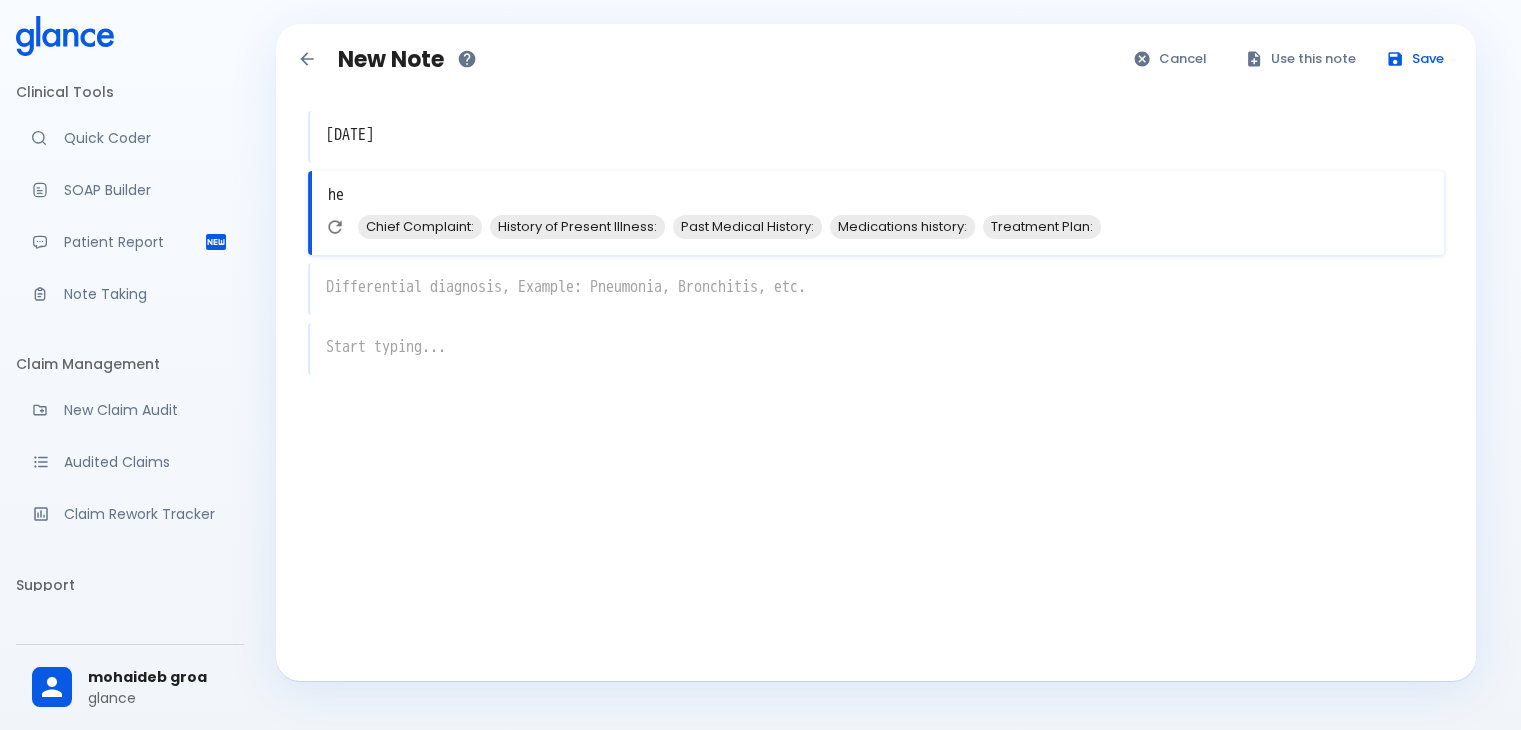 type on "h" 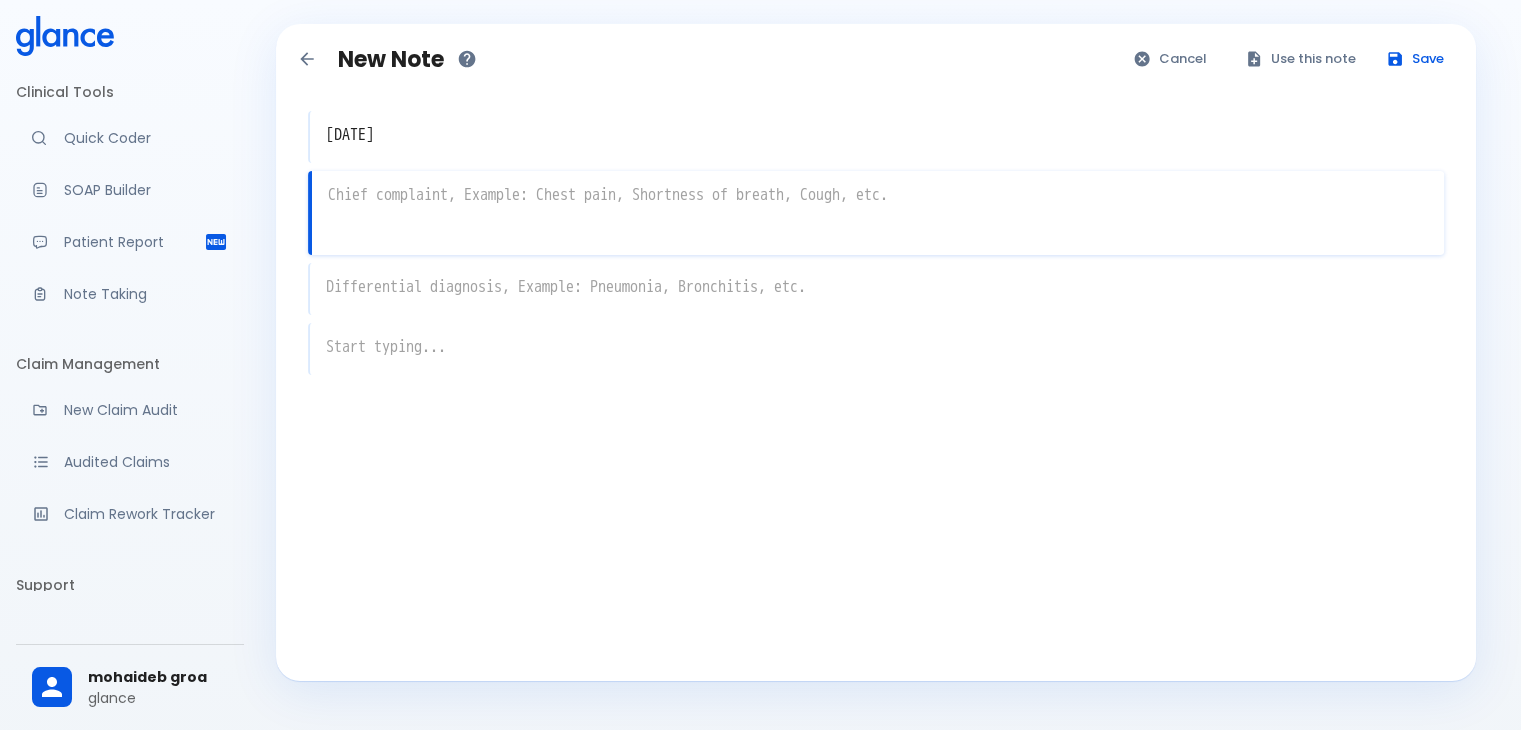 type on "/" 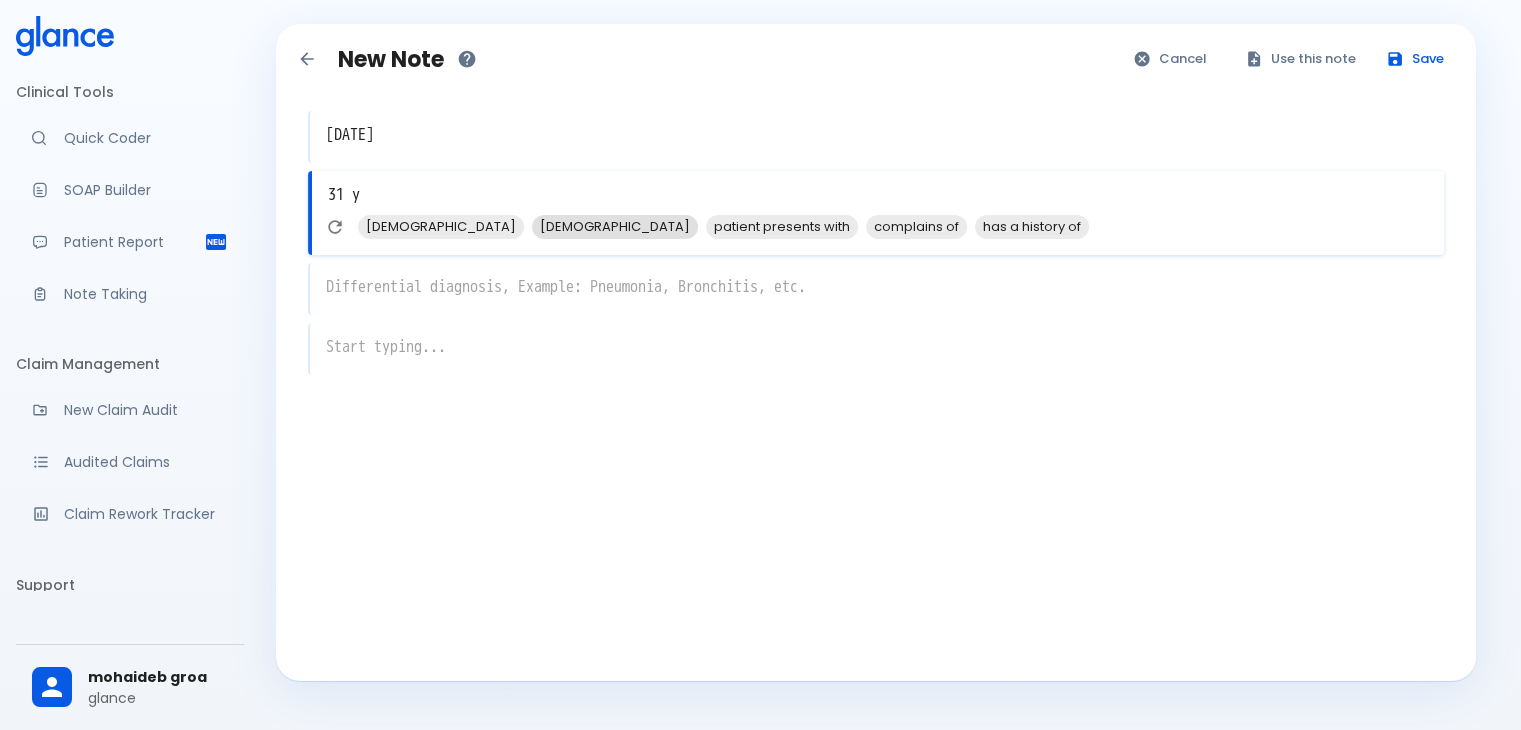 click on "female" at bounding box center [615, 226] 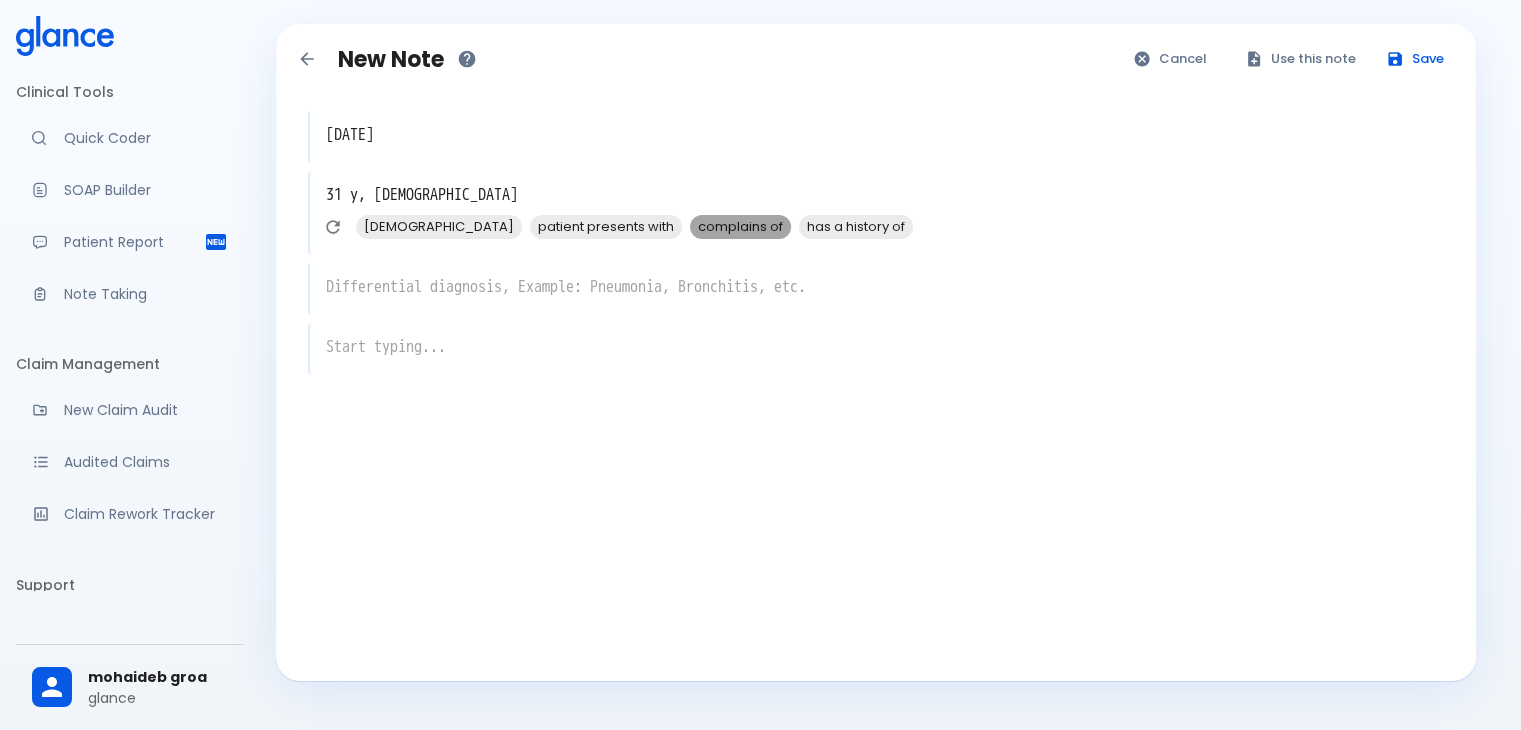 click on "complains of" at bounding box center (740, 226) 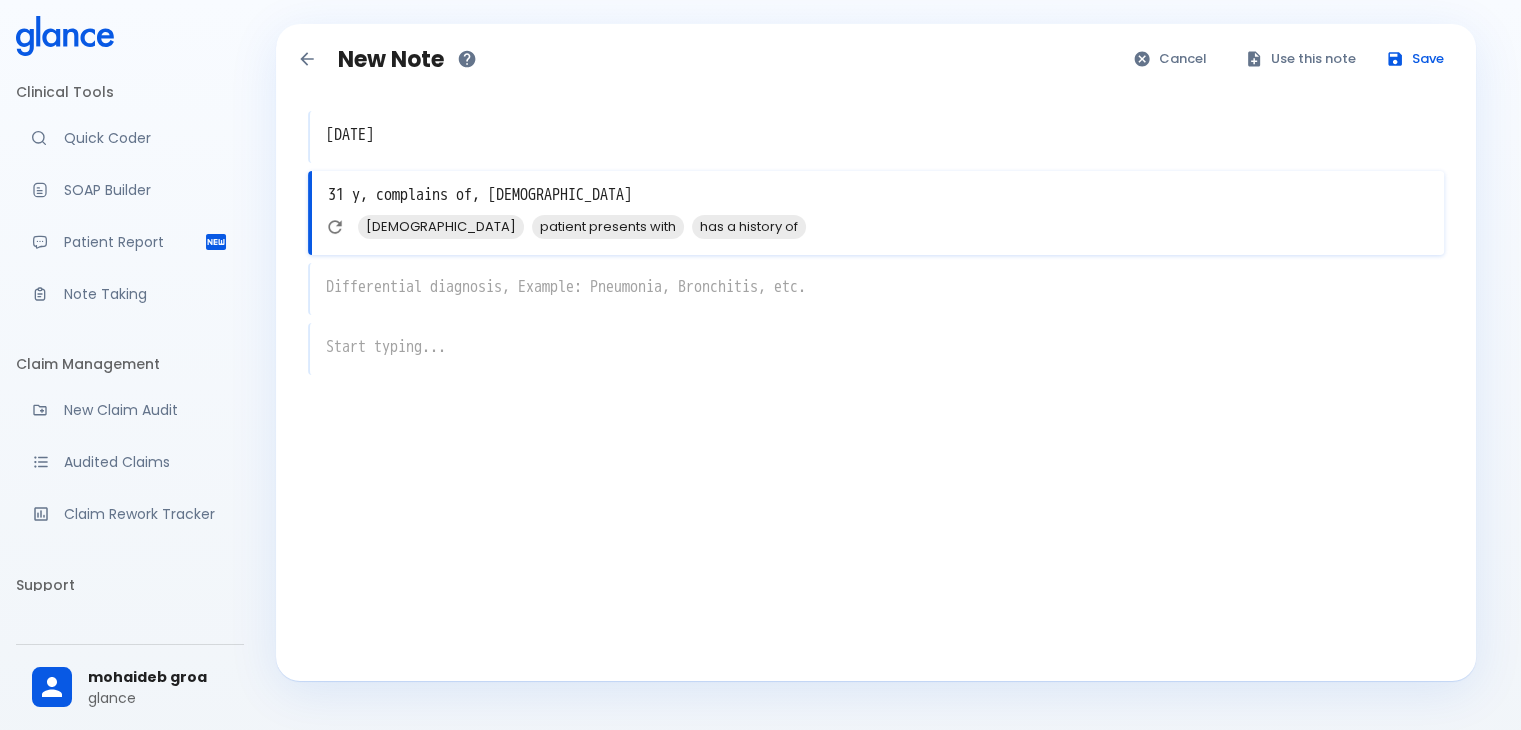 click on "31 y, complains of, female" at bounding box center (878, 195) 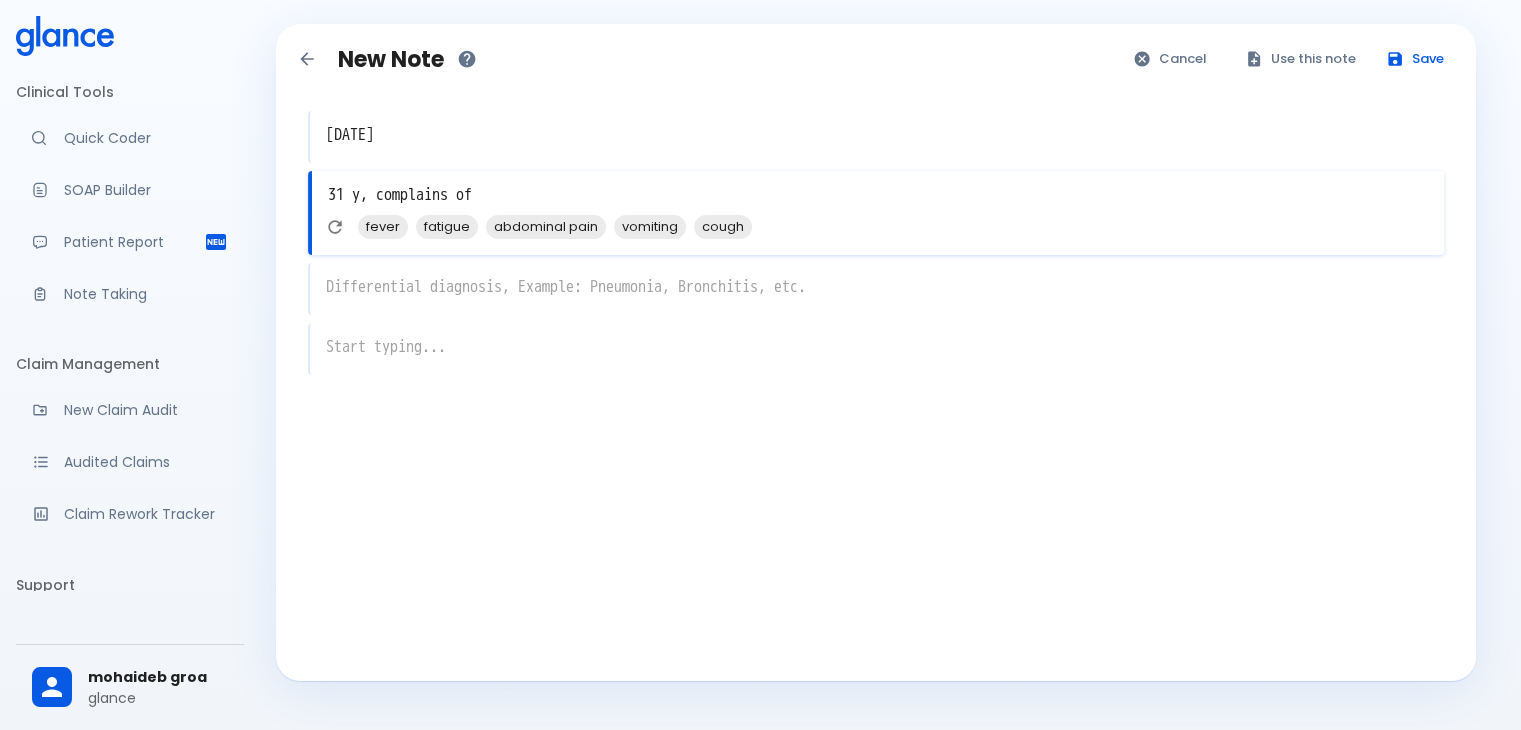click on "31 y, complains of" at bounding box center [878, 195] 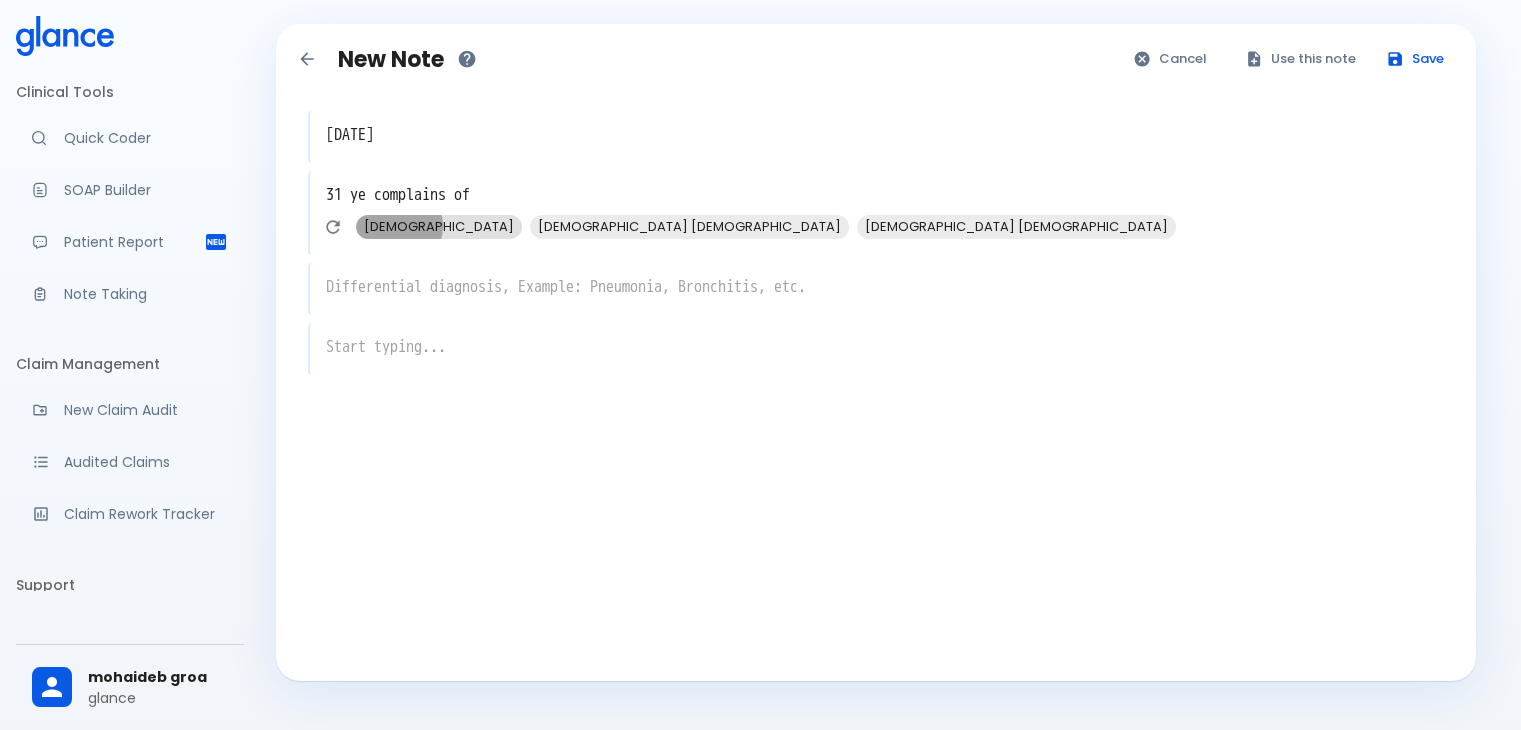 click on "31 year old" at bounding box center (439, 226) 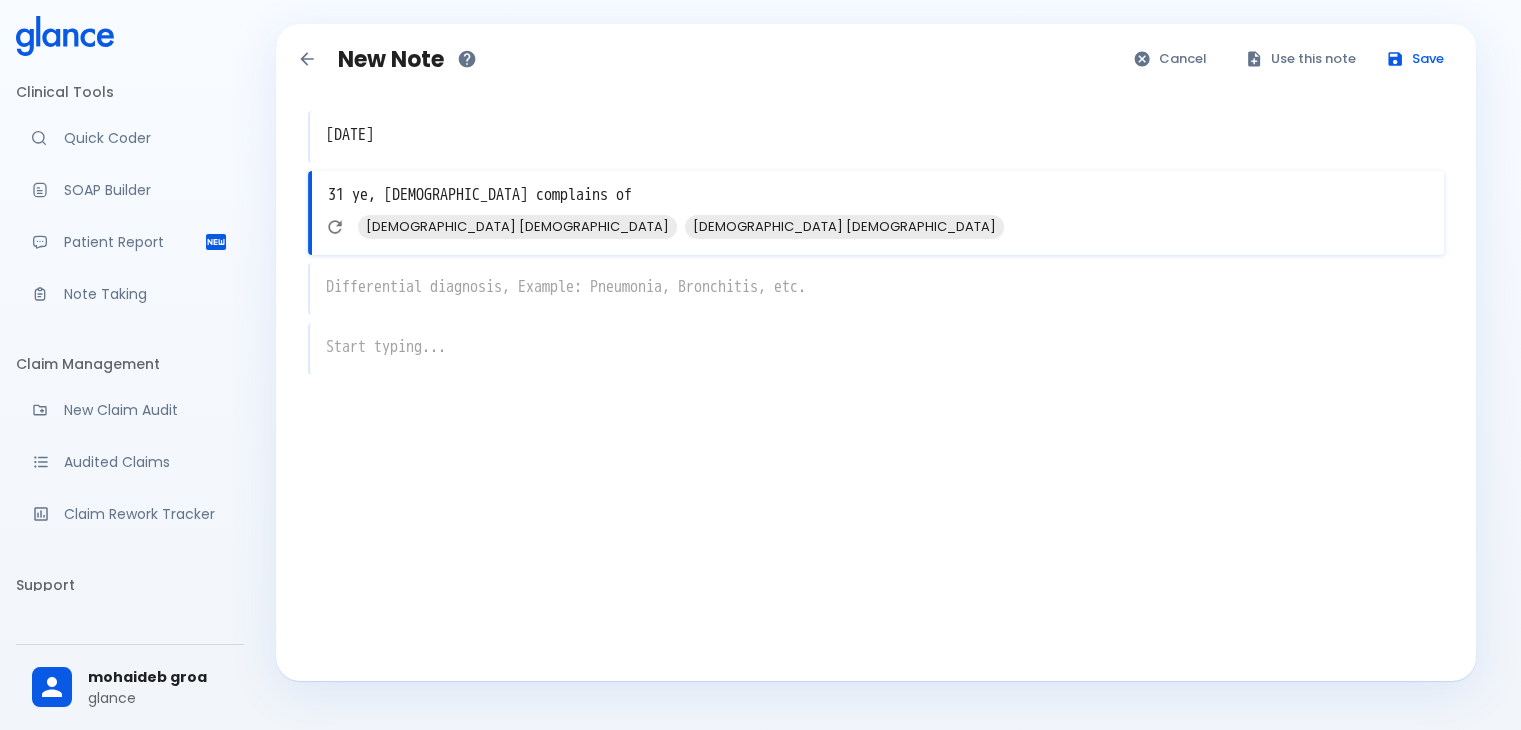 click on "31 ye, 31 year old complains of" at bounding box center (878, 195) 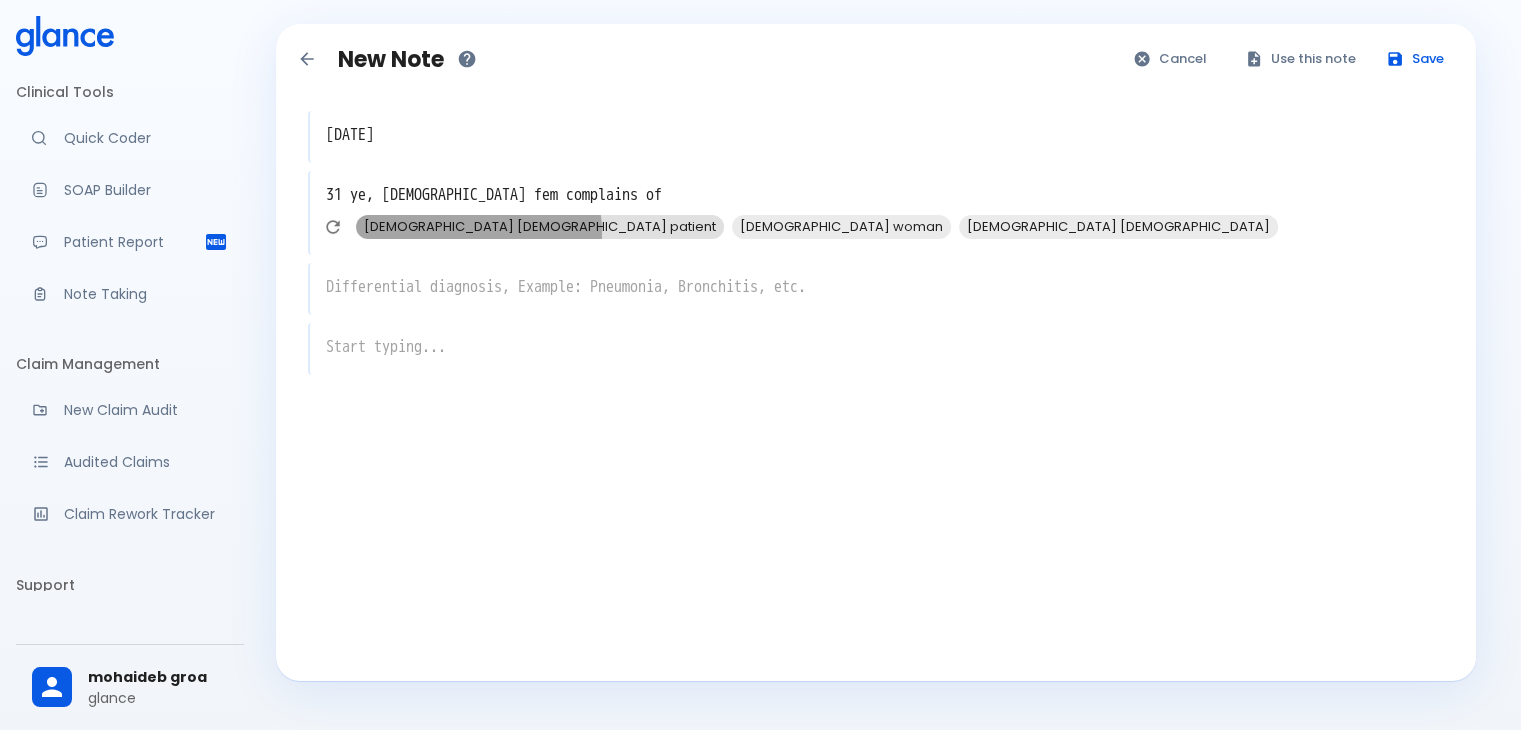 click on "31 year old female patient" at bounding box center [540, 226] 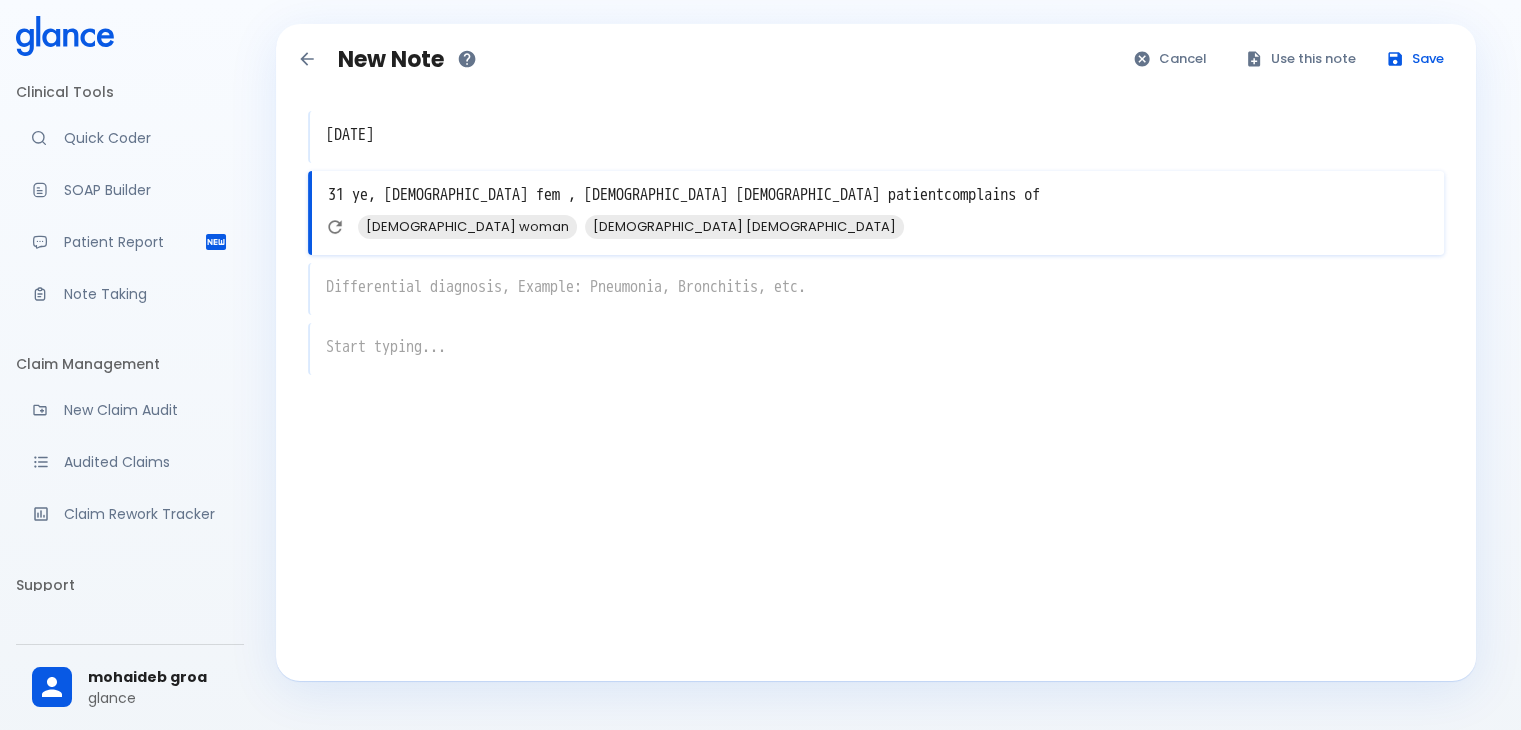 drag, startPoint x: 537, startPoint y: 197, endPoint x: 313, endPoint y: 189, distance: 224.1428 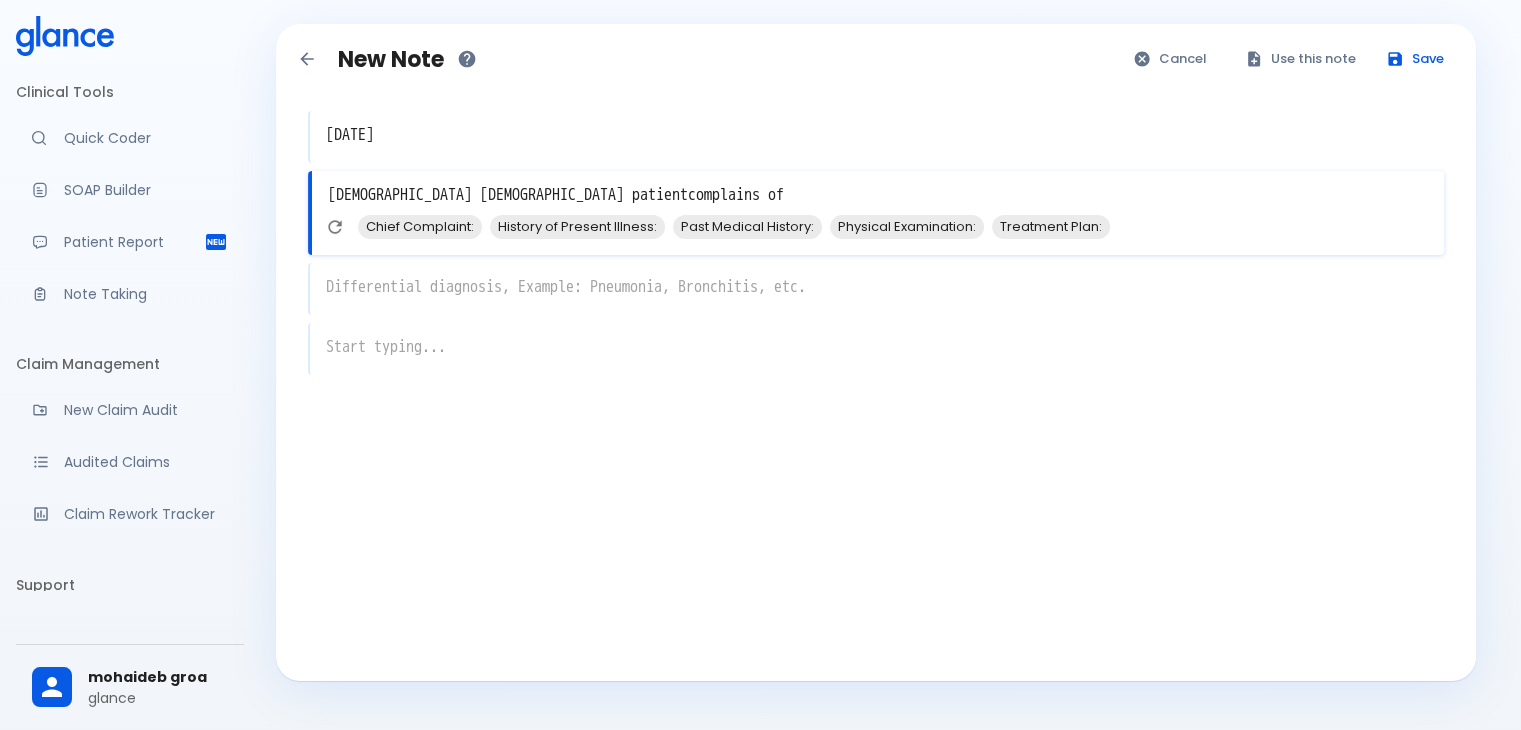 click on "31 year old female patientcomplains of" at bounding box center [878, 195] 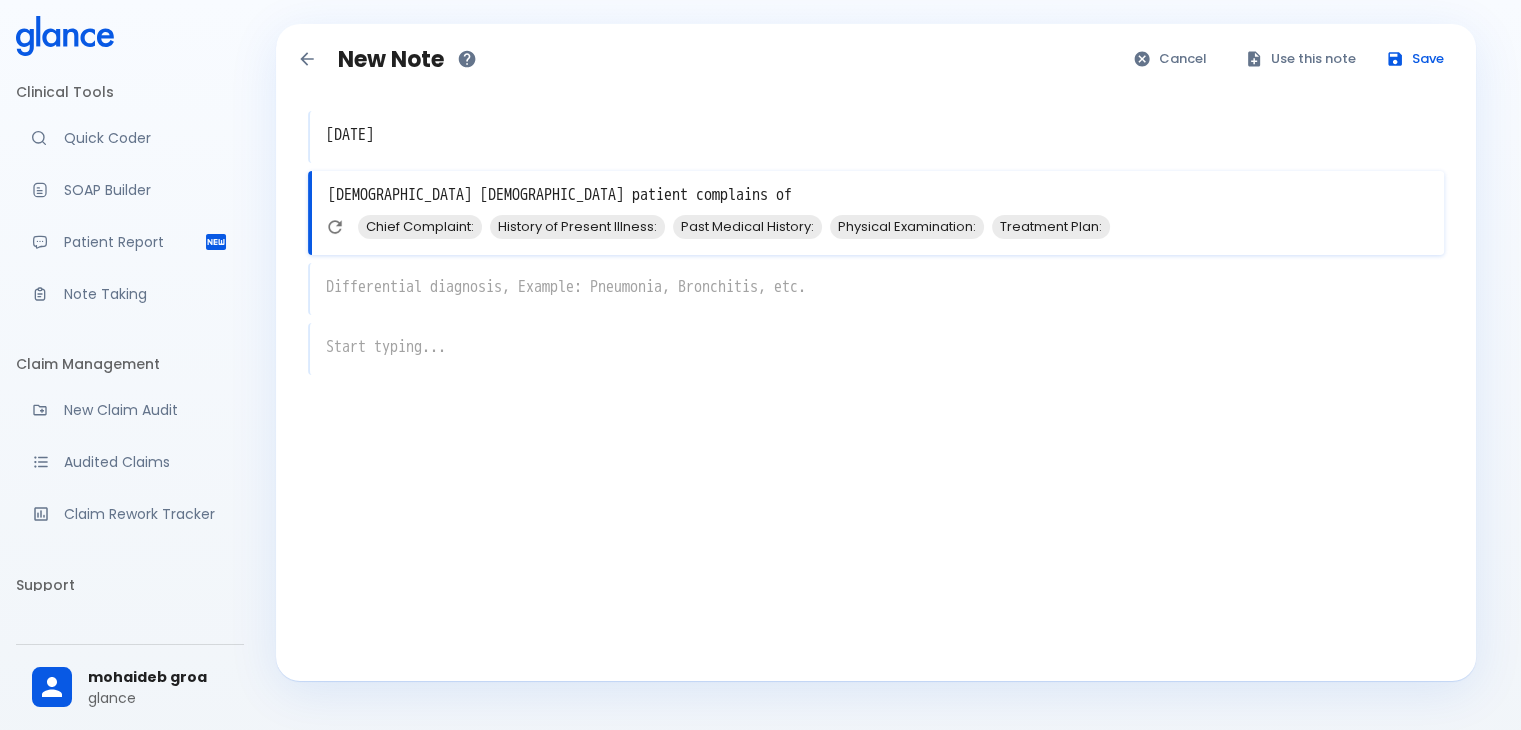click on "31 year old female patient complains of" at bounding box center [878, 195] 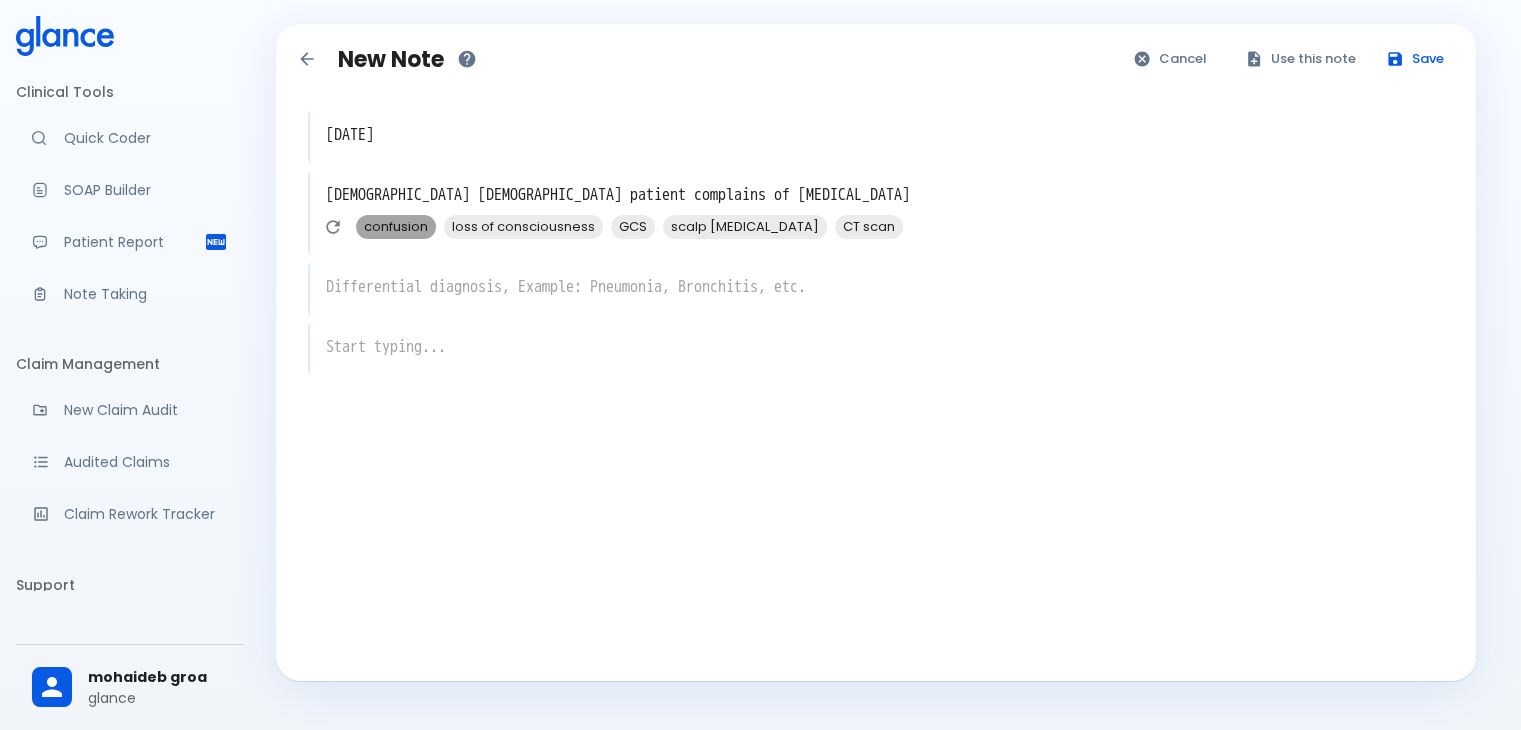 click on "confusion" at bounding box center [396, 226] 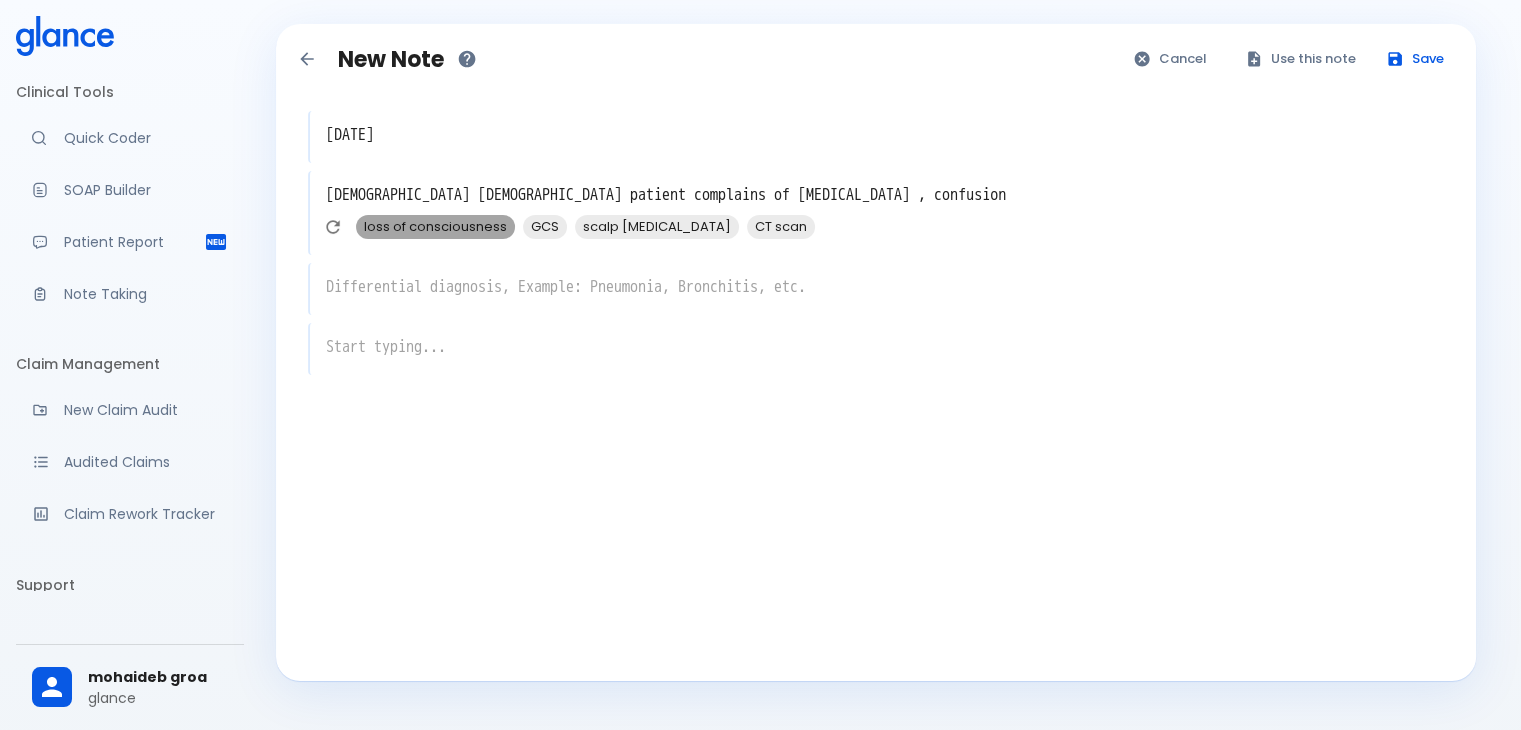 click on "loss of consciousness" at bounding box center [435, 226] 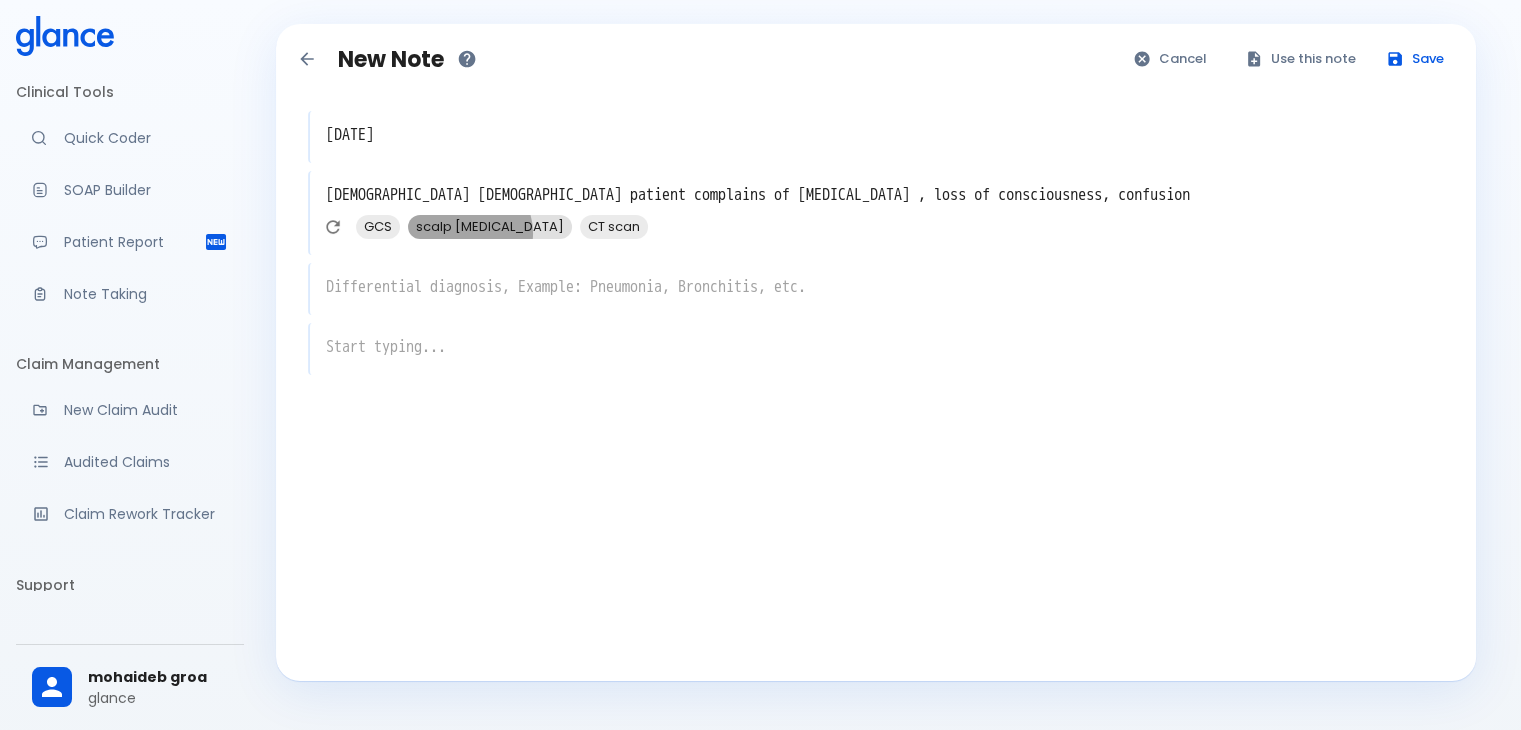 click on "scalp laceration" at bounding box center (490, 226) 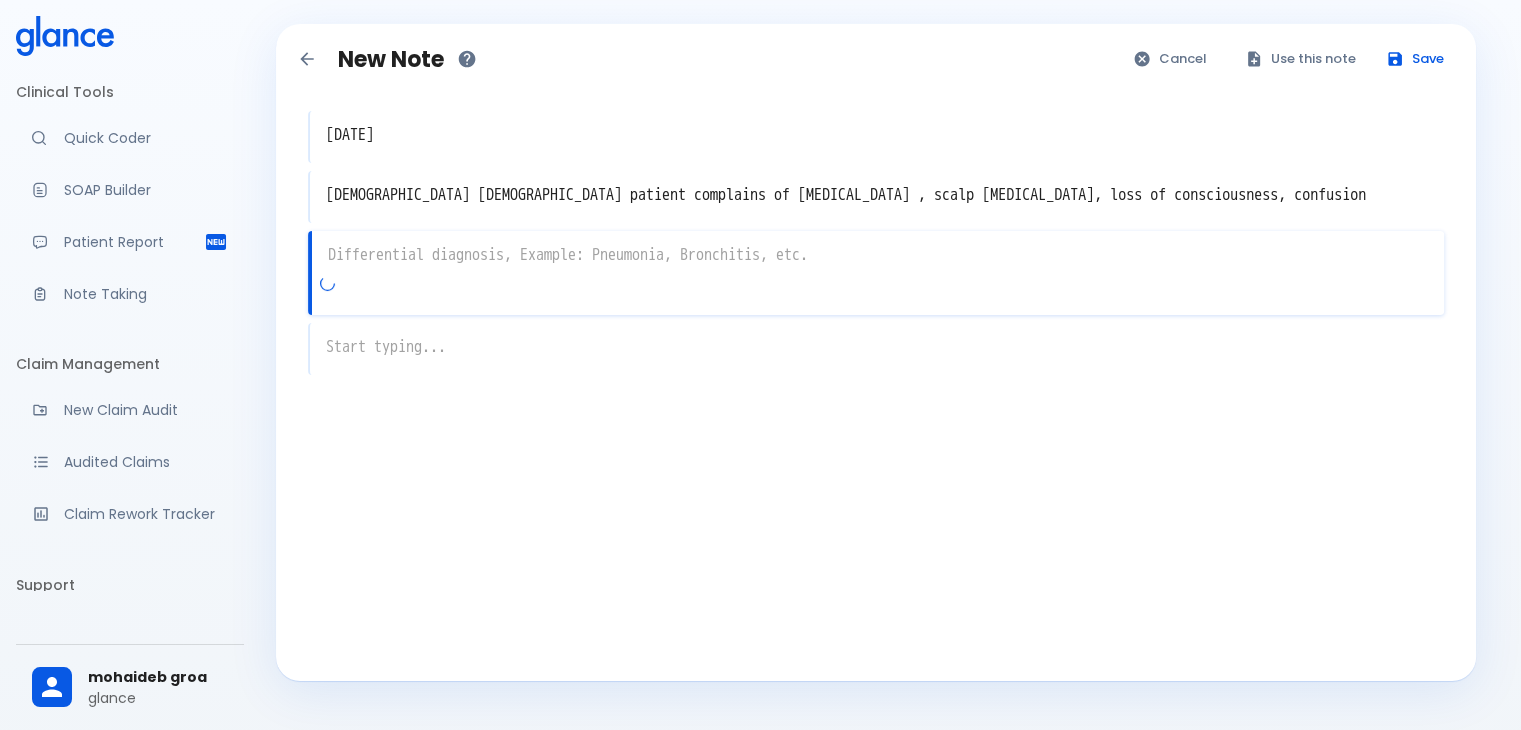 click on "x" at bounding box center (876, 273) 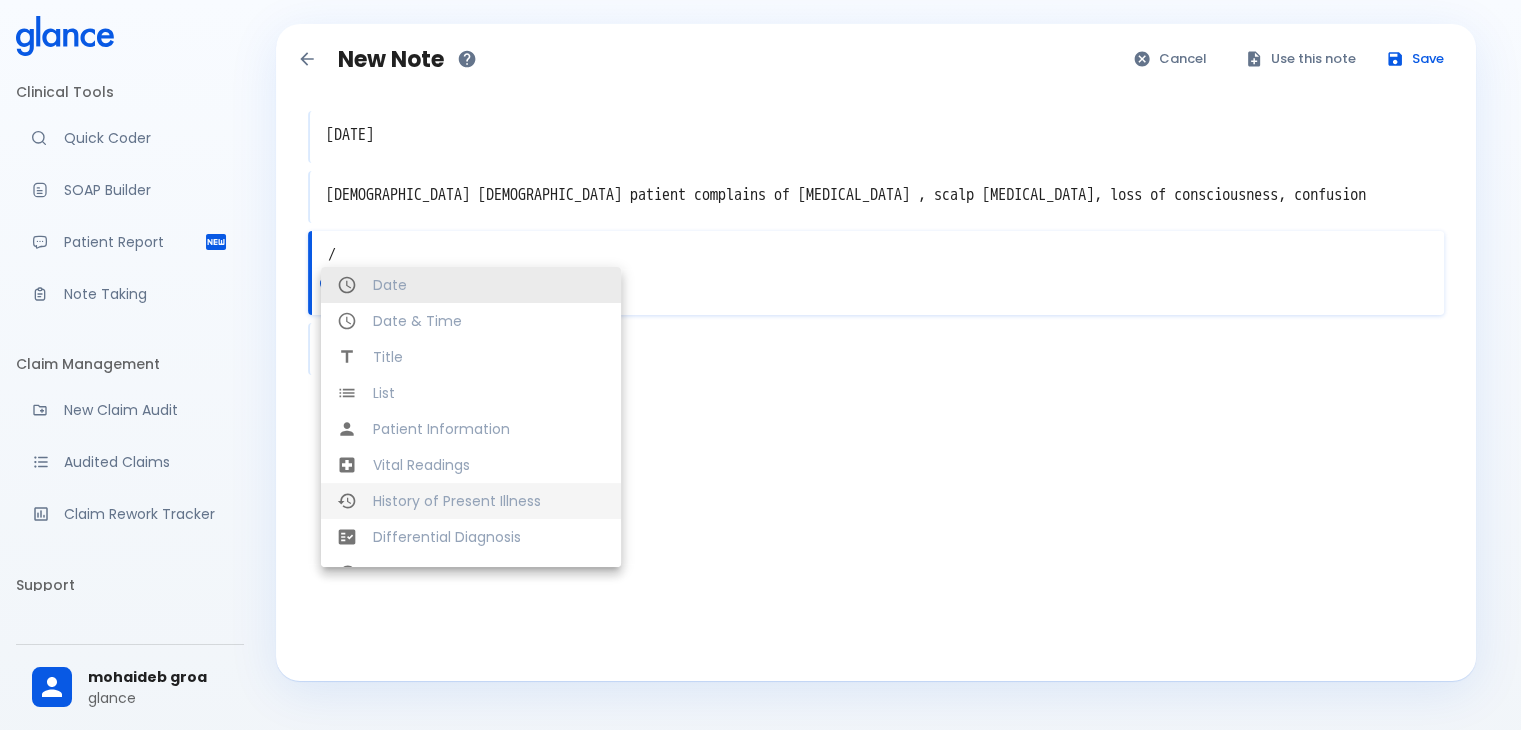 click on "History of Present Illness" at bounding box center [489, 501] 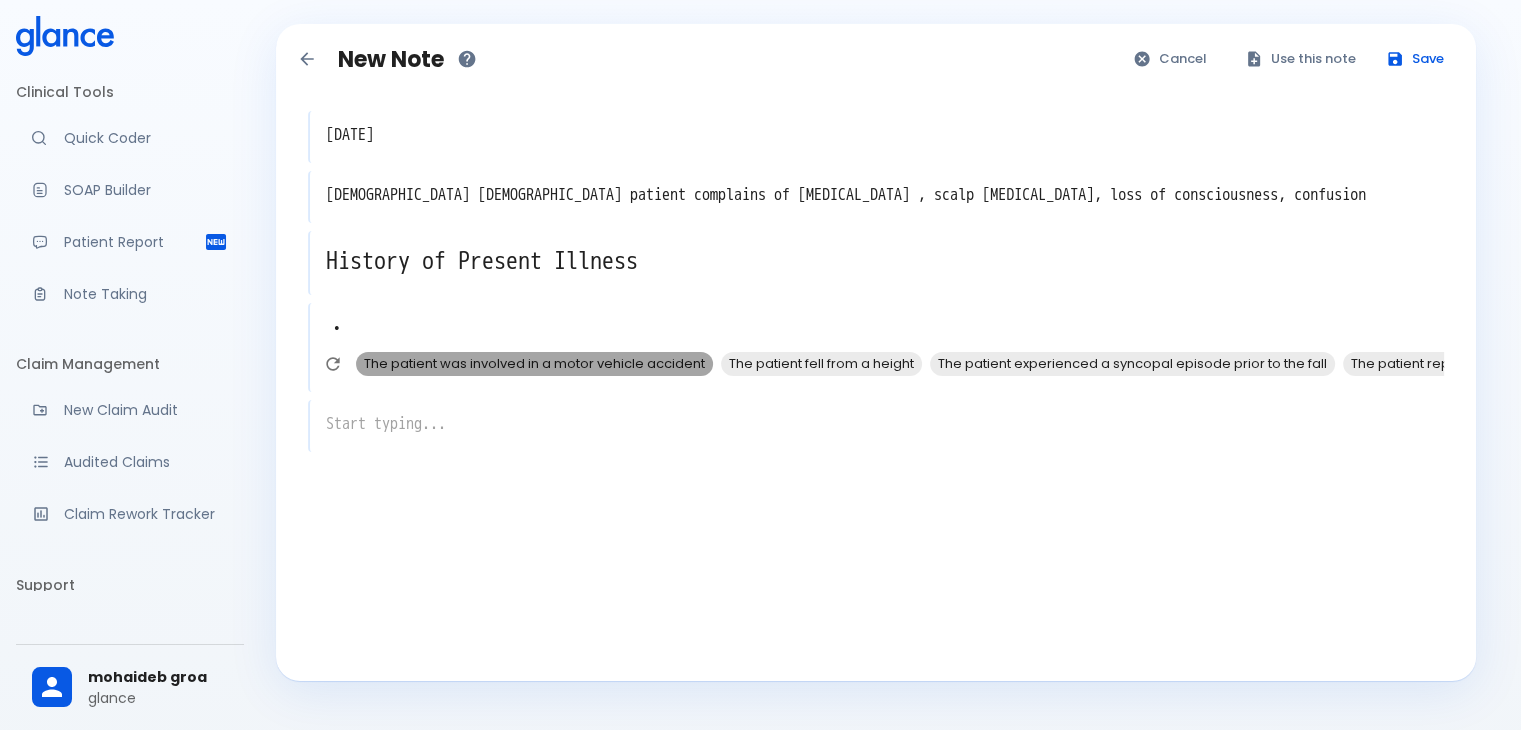 click on "The patient was involved in a motor vehicle accident" at bounding box center (534, 363) 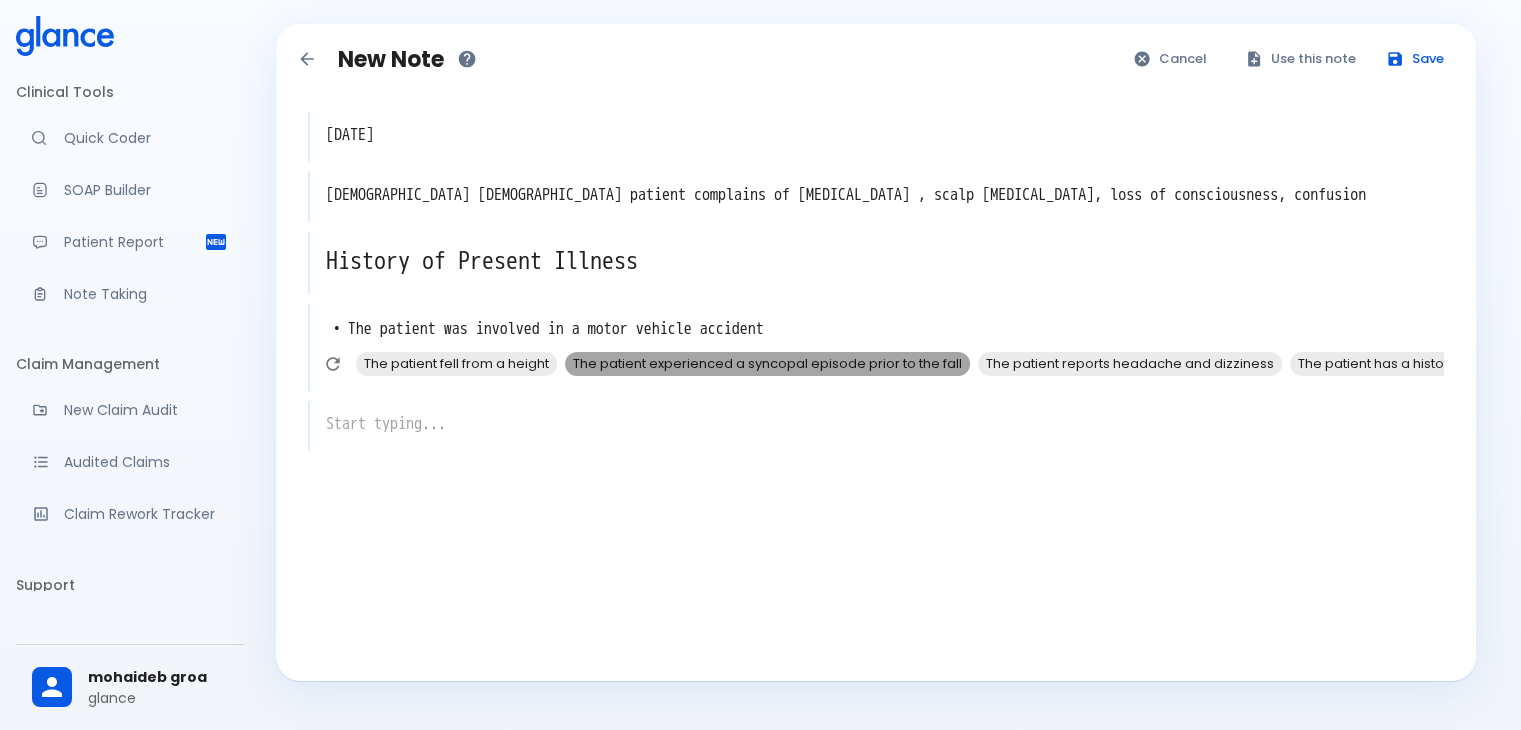 click on "The patient experienced a syncopal episode prior to the fall" at bounding box center (767, 363) 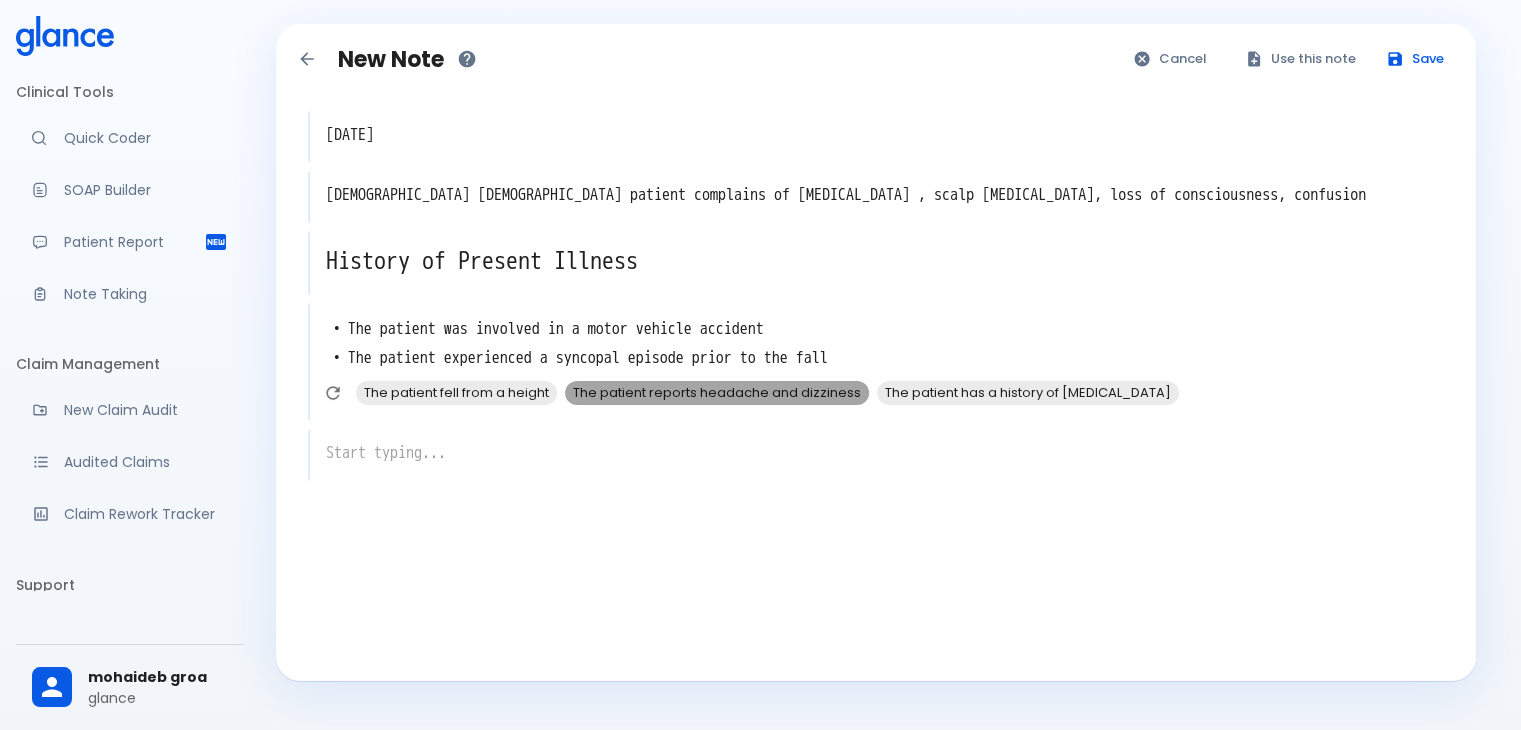 click on "The patient reports headache and dizziness" at bounding box center [717, 392] 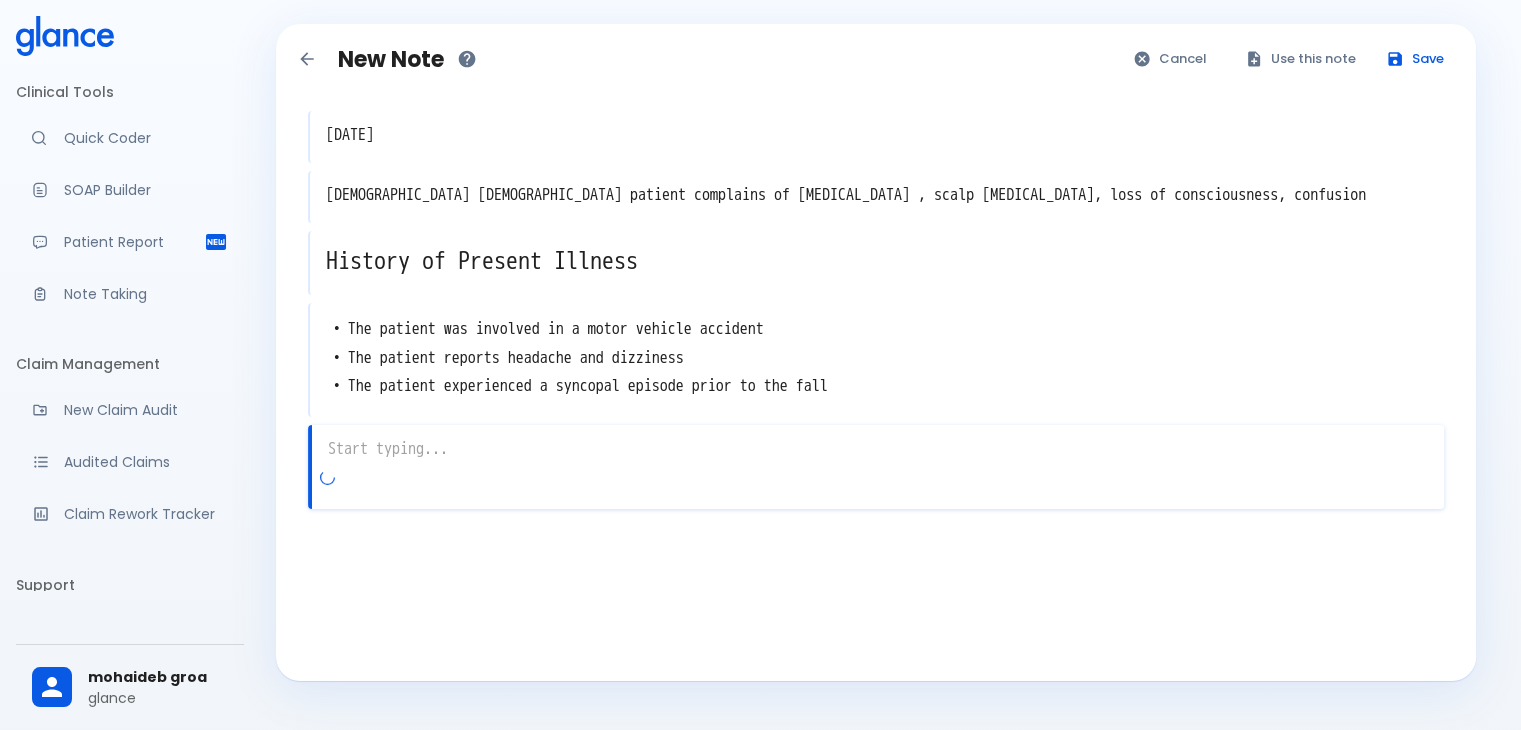 click on "x" at bounding box center (876, 467) 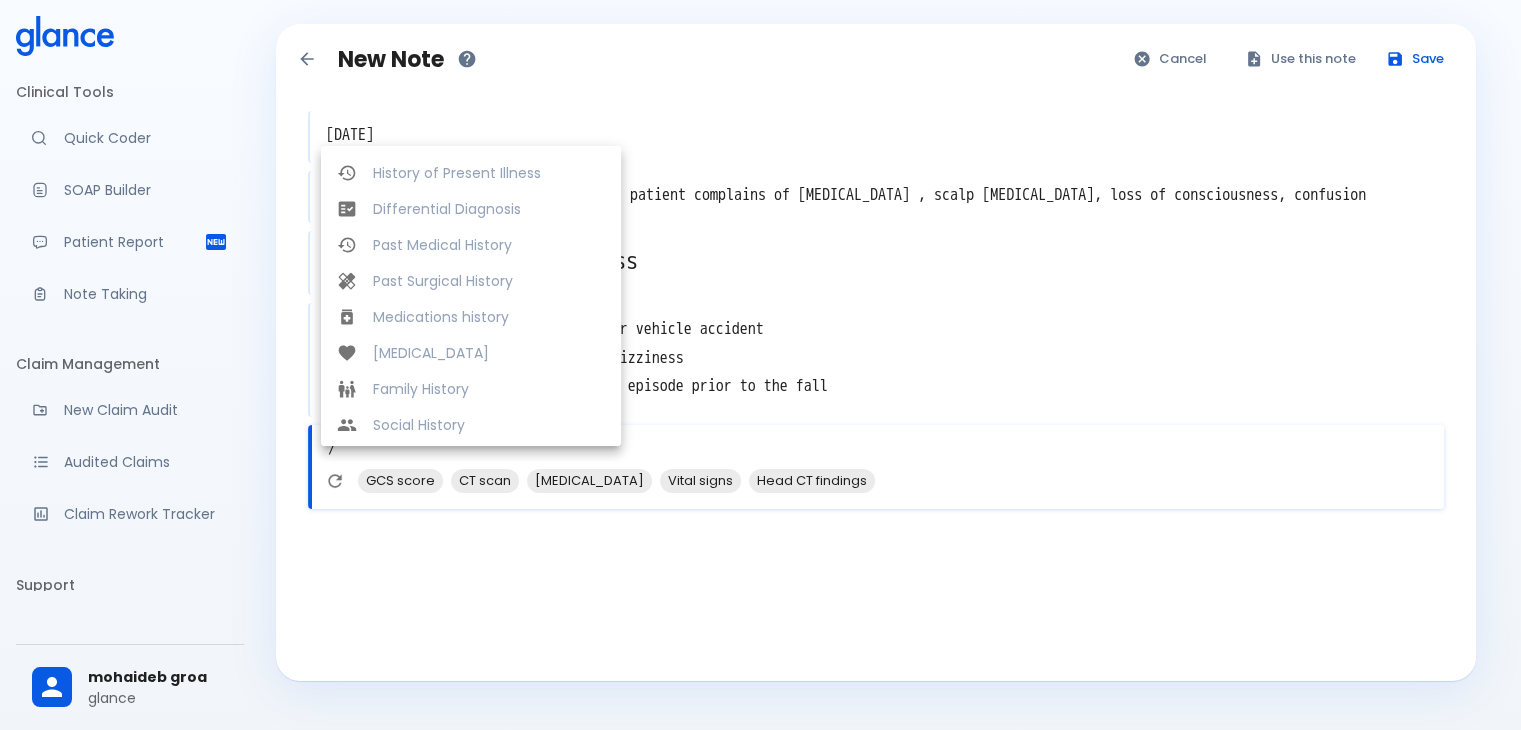 scroll, scrollTop: 213, scrollLeft: 0, axis: vertical 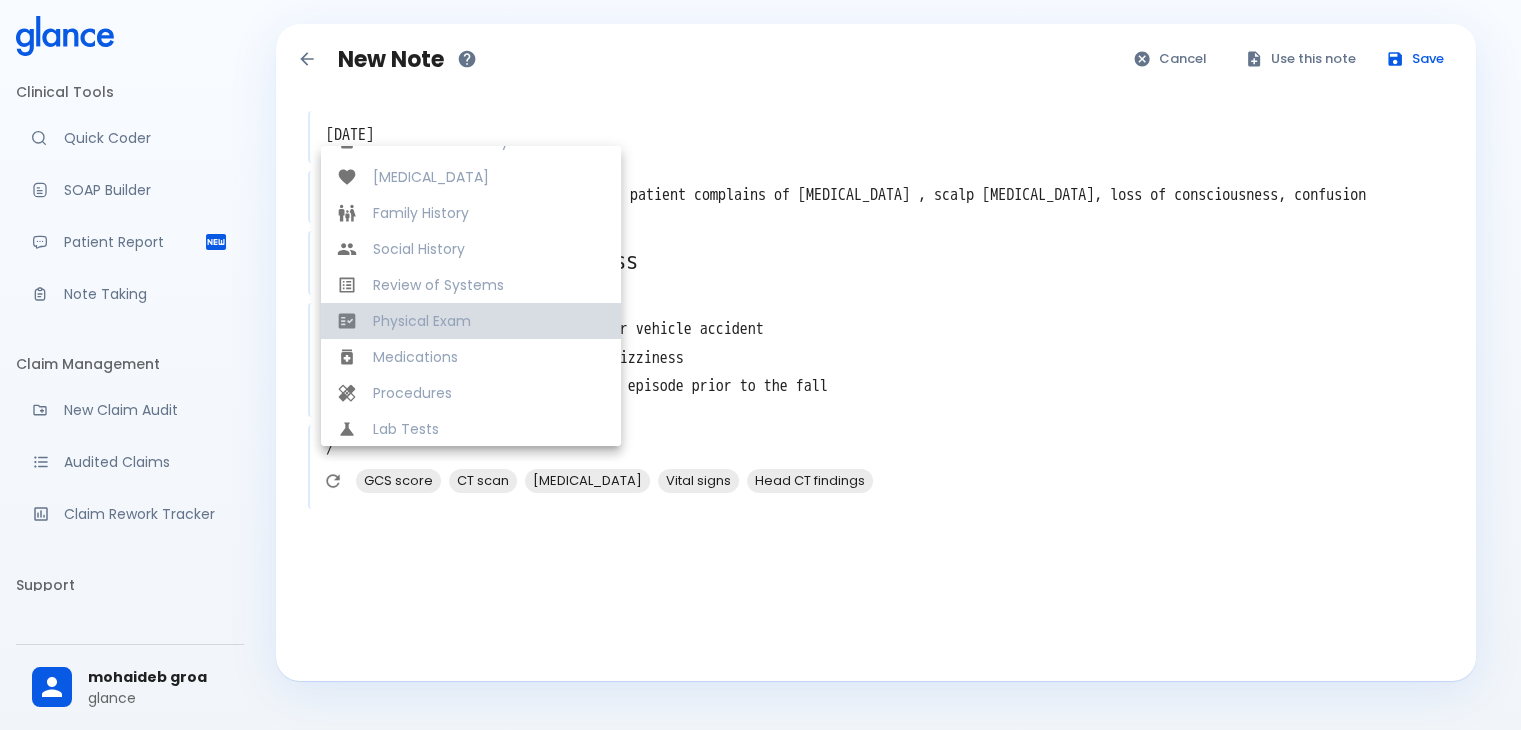 click on "Physical Exam" at bounding box center (489, 321) 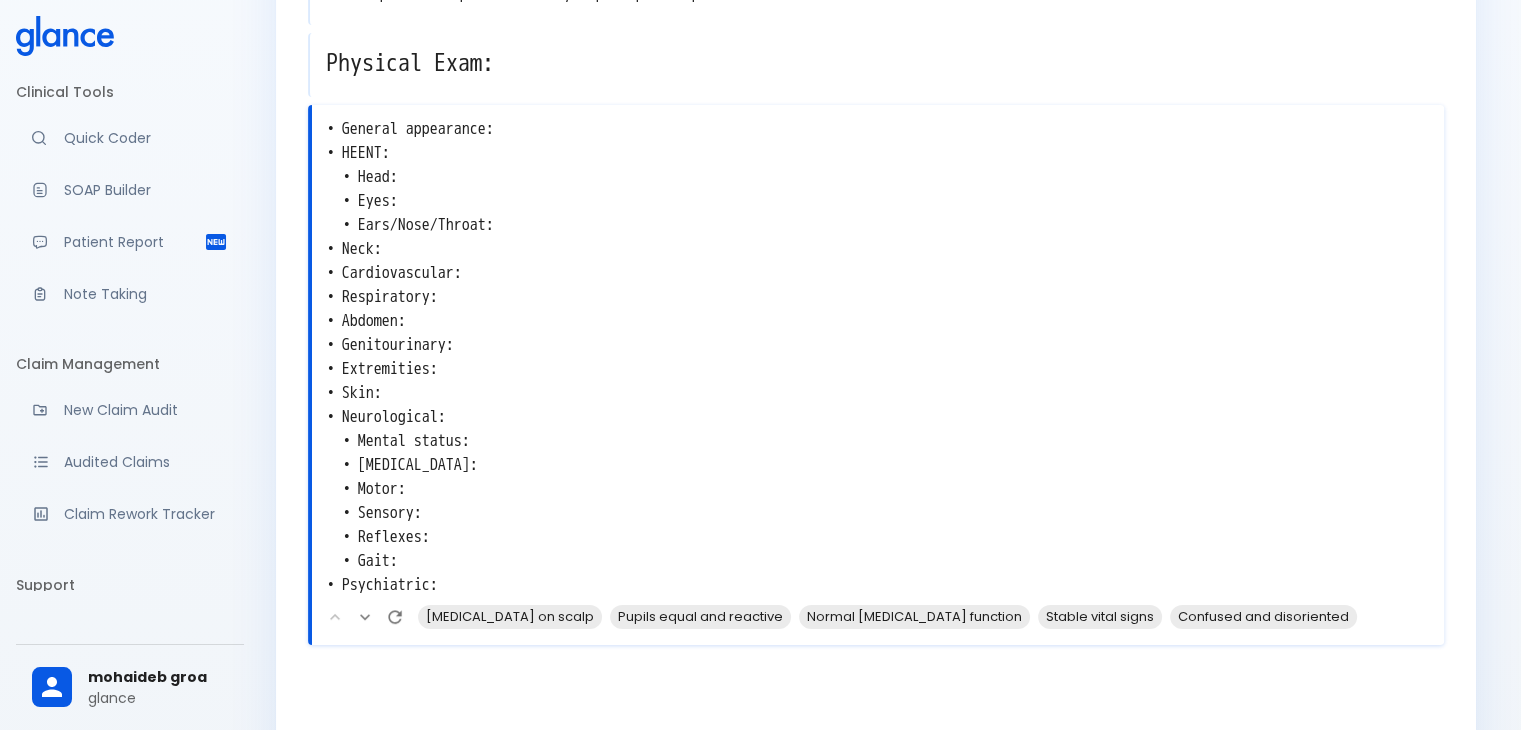 scroll, scrollTop: 391, scrollLeft: 0, axis: vertical 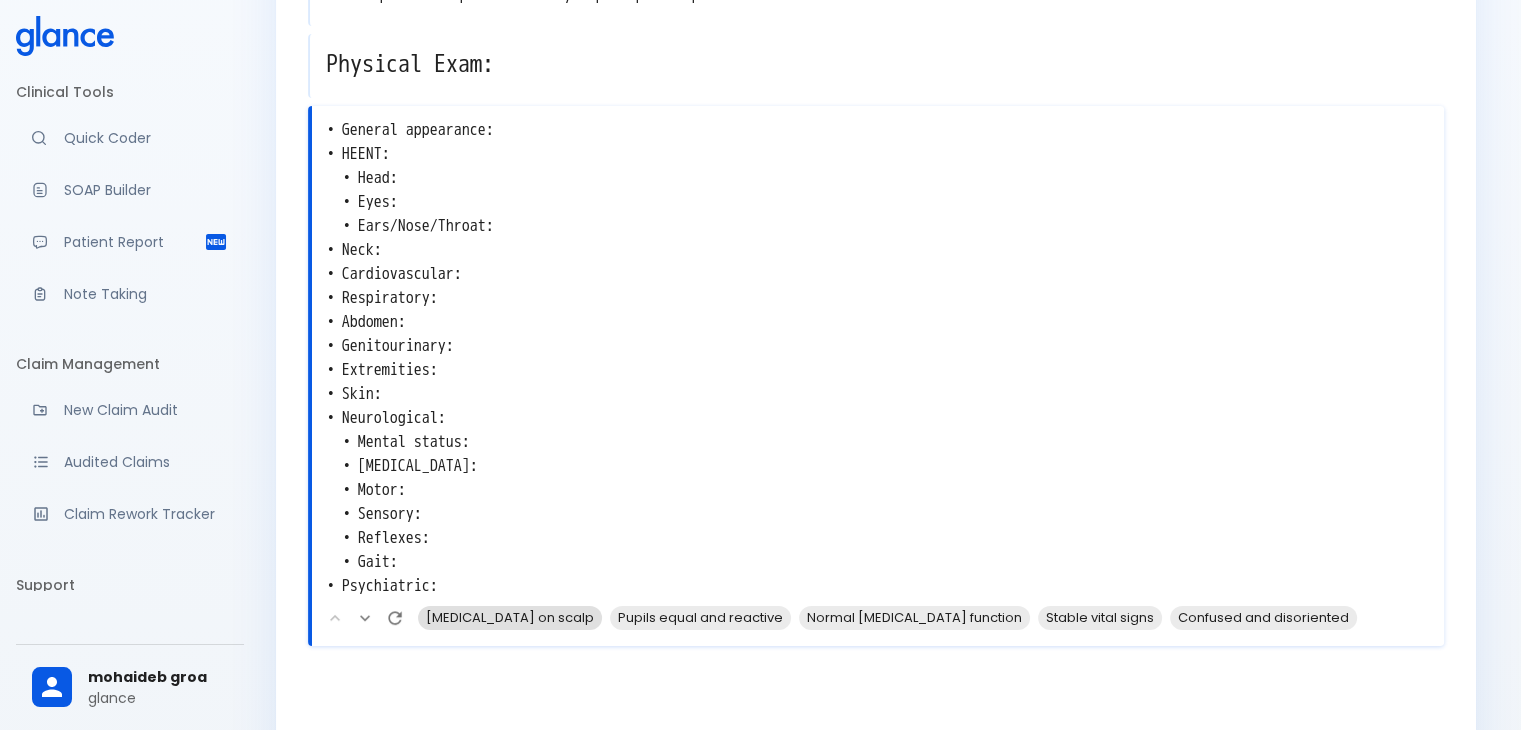 click on "Laceration on scalp" at bounding box center (510, 617) 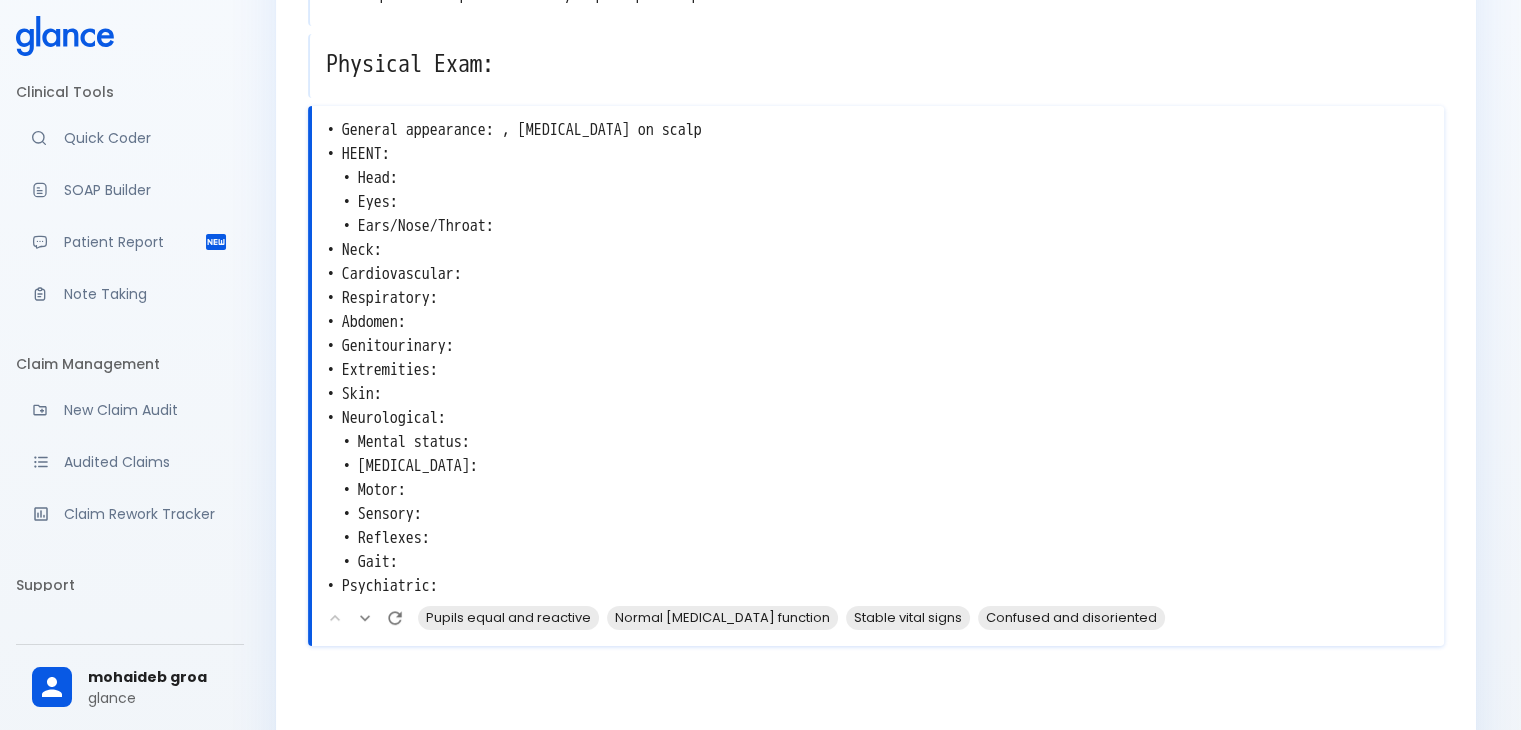 click on "• General appearance: , Laceration on scalp
• HEENT:
• Head:
• Eyes:
• Ears/Nose/Throat:
• Neck:
• Cardiovascular:
• Respiratory:
• Abdomen:
• Genitourinary:
• Extremities:
• Skin:
• Neurological:
• Mental status:
• Cranial nerves:
• Motor:
• Sensory:
• Reflexes:
• Gait:
• Psychiatric:" at bounding box center (878, 358) 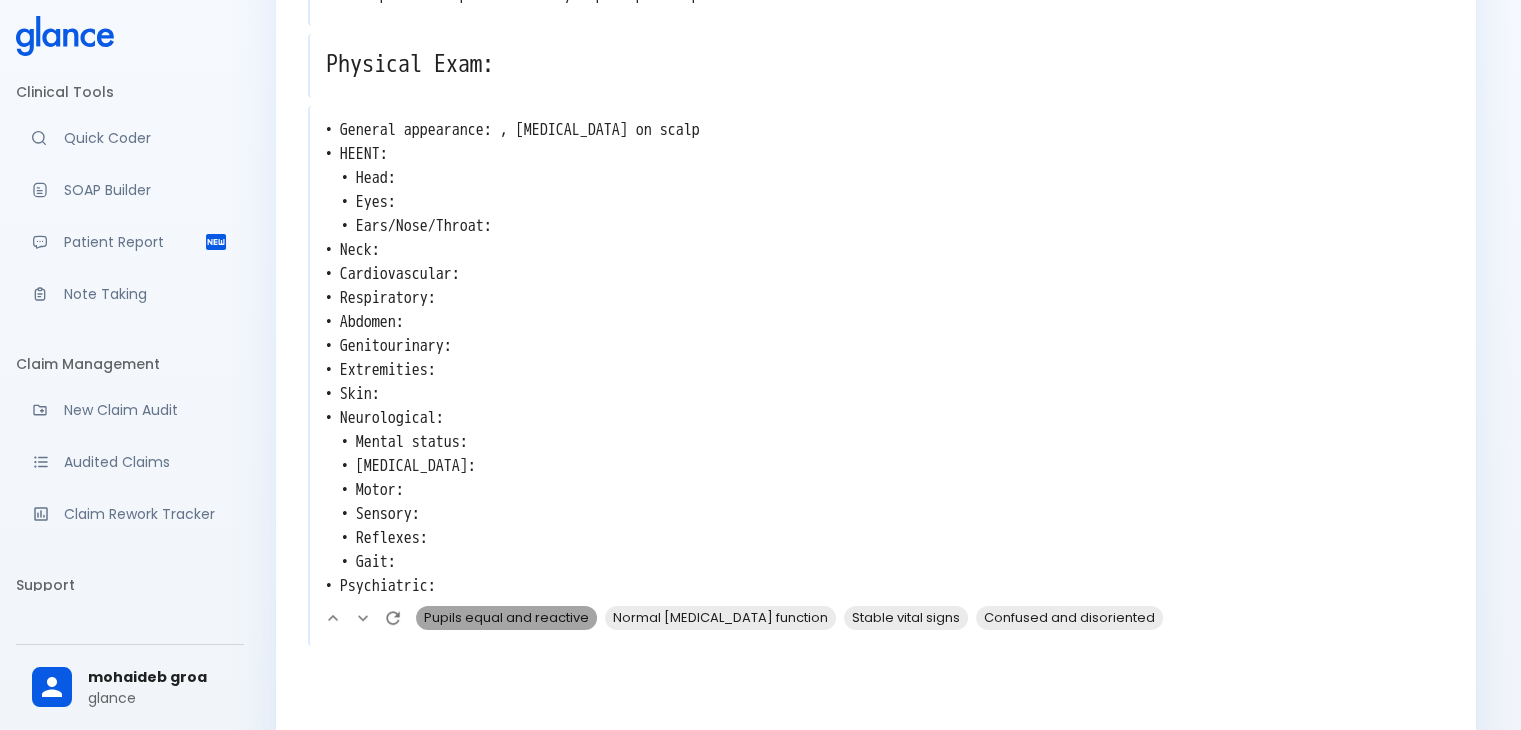 click on "Pupils equal and reactive" at bounding box center (506, 617) 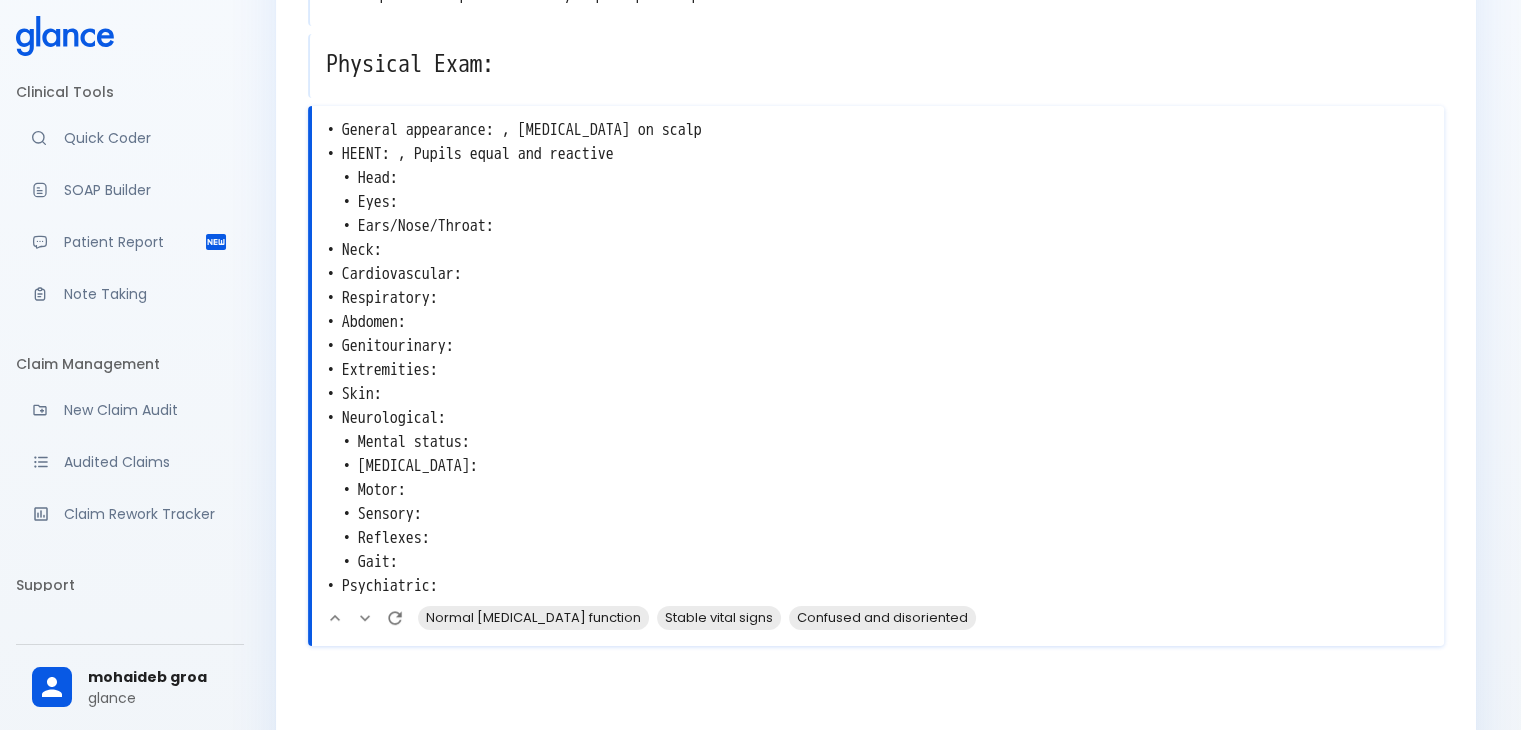 click on "• General appearance: , Laceration on scalp
• HEENT: , Pupils equal and reactive
• Head:
• Eyes:
• Ears/Nose/Throat:
• Neck:
• Cardiovascular:
• Respiratory:
• Abdomen:
• Genitourinary:
• Extremities:
• Skin:
• Neurological:
• Mental status:
• Cranial nerves:
• Motor:
• Sensory:
• Reflexes:
• Gait:
• Psychiatric:" at bounding box center (878, 358) 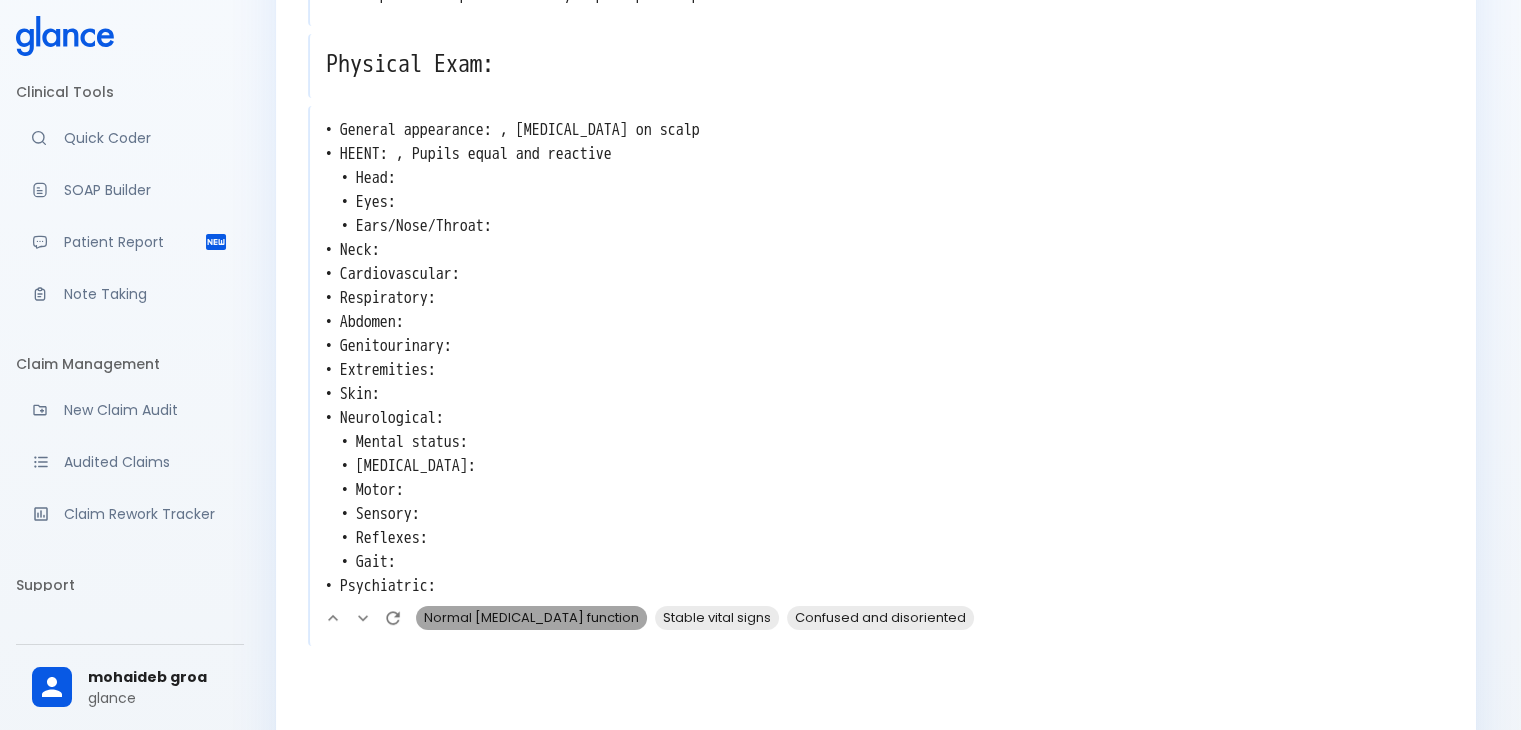 click on "Normal cranial nerve function" at bounding box center [531, 617] 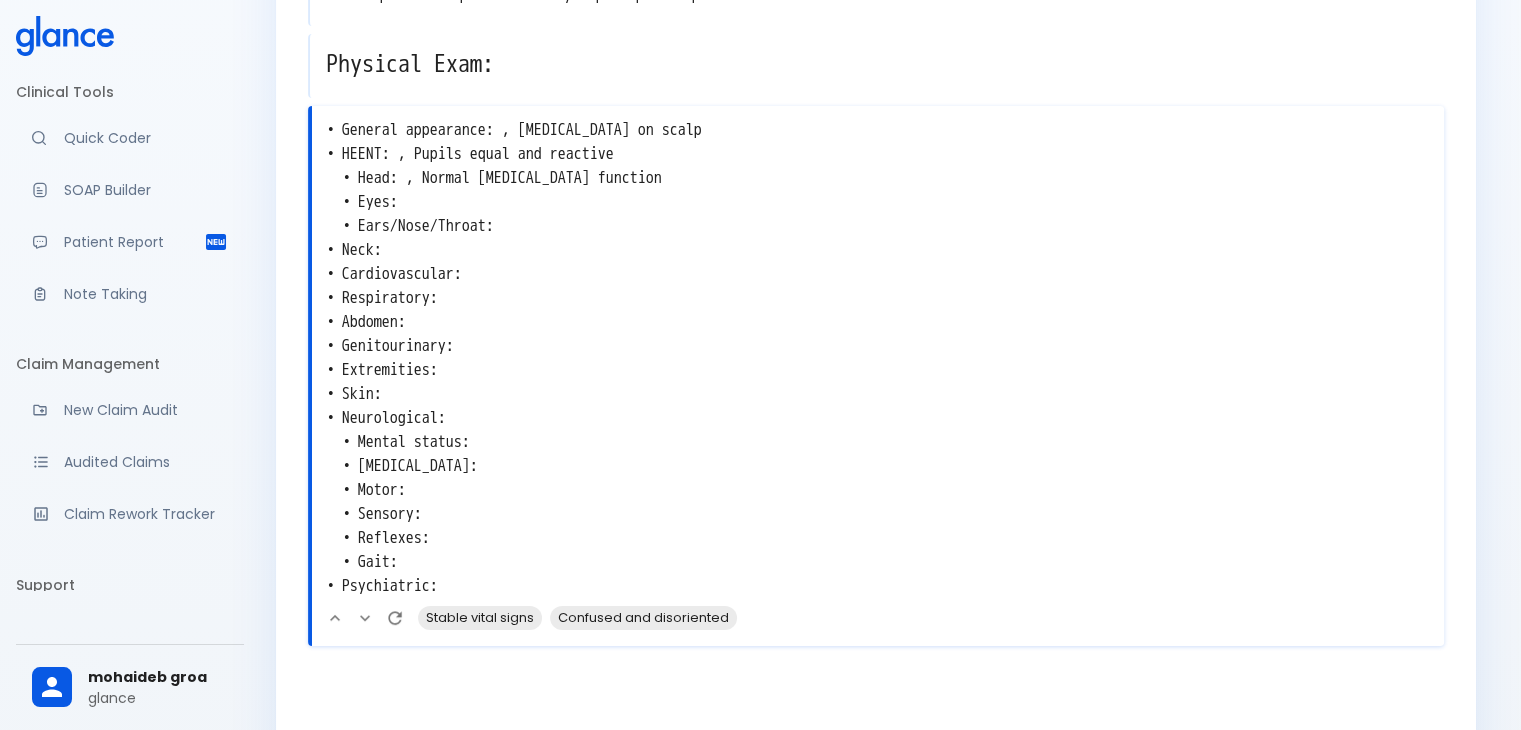 click on "• General appearance: , Laceration on scalp
• HEENT: , Pupils equal and reactive
• Head: , Normal cranial nerve function
• Eyes:
• Ears/Nose/Throat:
• Neck:
• Cardiovascular:
• Respiratory:
• Abdomen:
• Genitourinary:
• Extremities:
• Skin:
• Neurological:
• Mental status:
• Cranial nerves:
• Motor:
• Sensory:
• Reflexes:
• Gait:
• Psychiatric:" at bounding box center (878, 358) 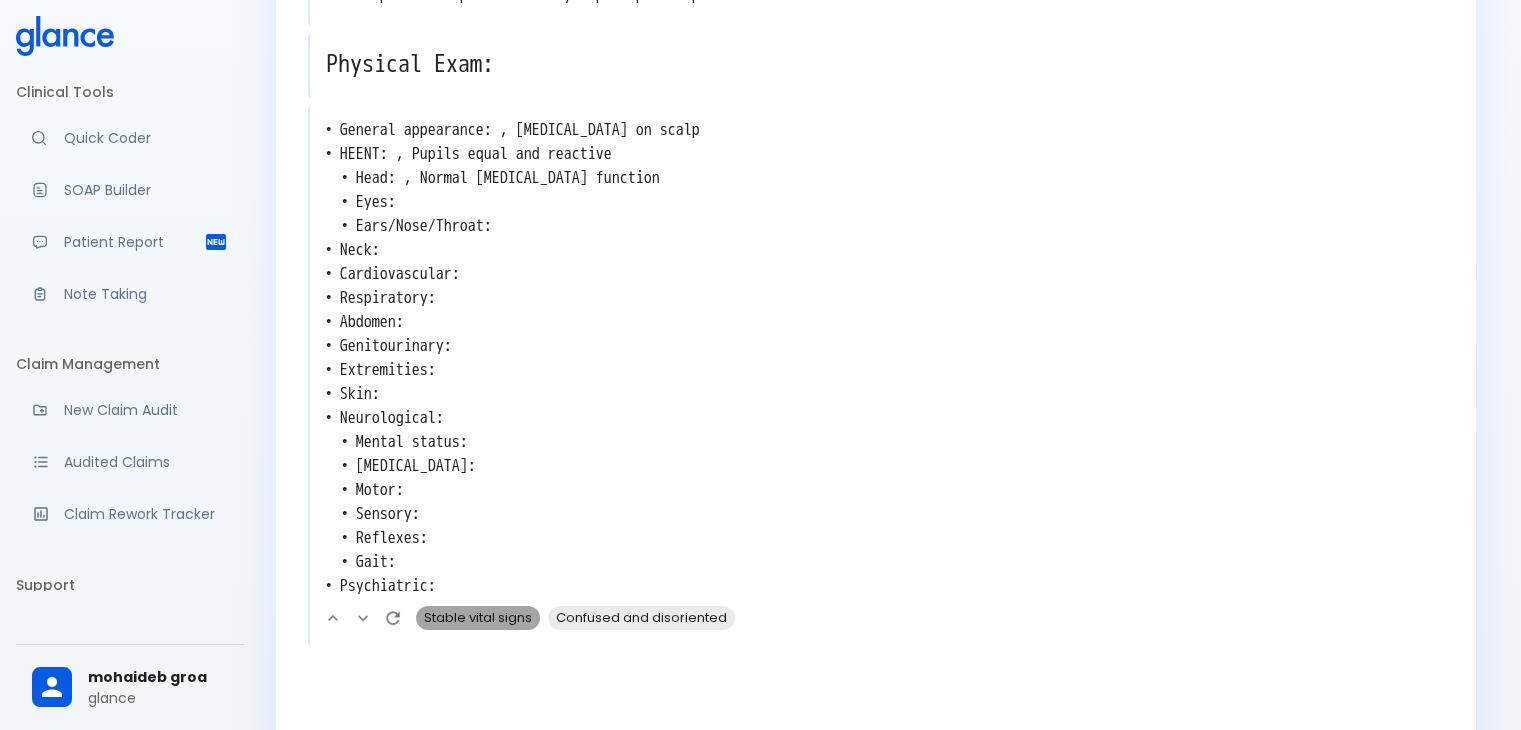click on "Stable vital signs" at bounding box center [478, 617] 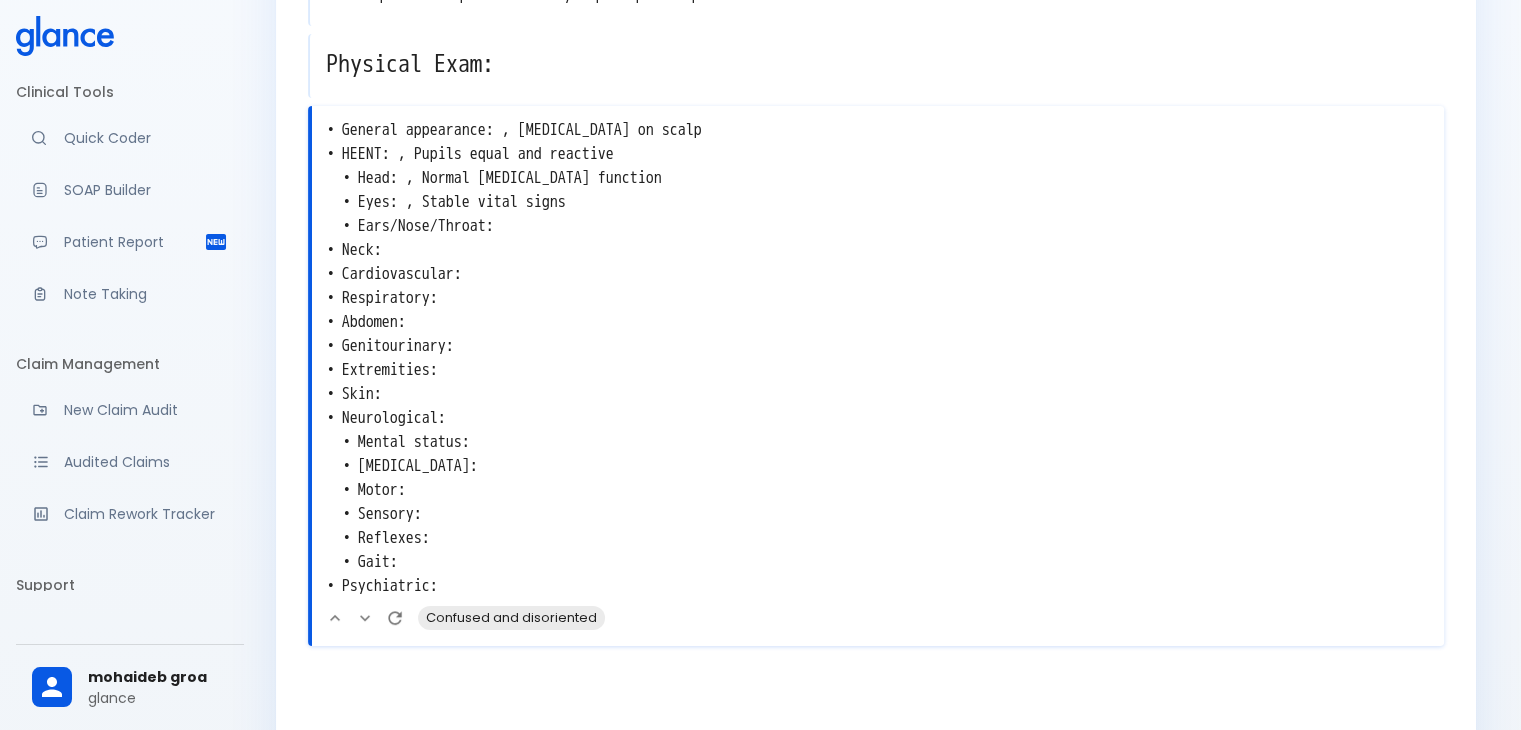 click on "• General appearance: , Laceration on scalp
• HEENT: , Pupils equal and reactive
• Head: , Normal cranial nerve function
• Eyes: , Stable vital signs
• Ears/Nose/Throat:
• Neck:
• Cardiovascular:
• Respiratory:
• Abdomen:
• Genitourinary:
• Extremities:
• Skin:
• Neurological:
• Mental status:
• Cranial nerves:
• Motor:
• Sensory:
• Reflexes:
• Gait:
• Psychiatric:" at bounding box center [878, 358] 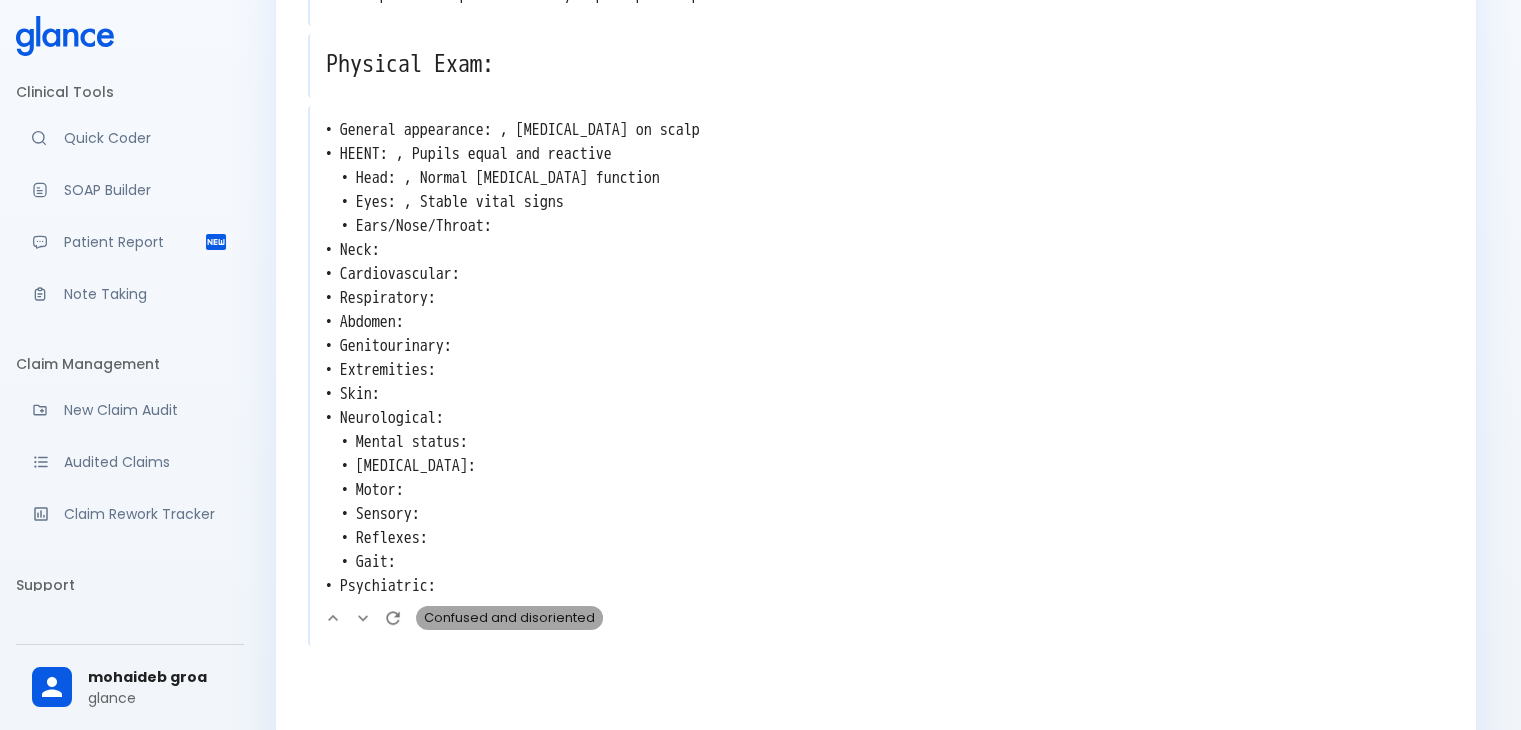 click on "Confused and disoriented" at bounding box center (509, 617) 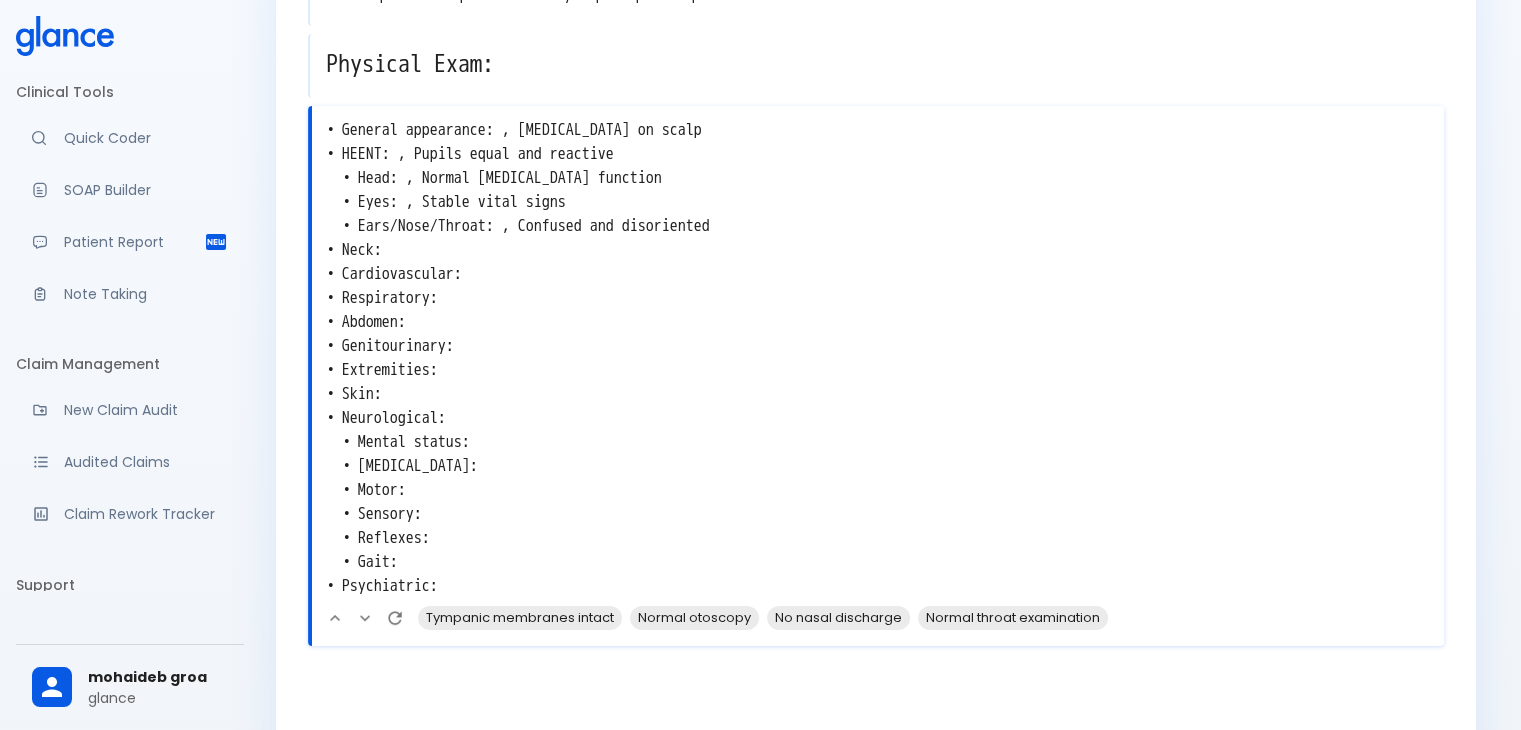 click on "• General appearance: , Laceration on scalp
• HEENT: , Pupils equal and reactive
• Head: , Normal cranial nerve function
• Eyes: , Stable vital signs
• Ears/Nose/Throat: , Confused and disoriented
• Neck:
• Cardiovascular:
• Respiratory:
• Abdomen:
• Genitourinary:
• Extremities:
• Skin:
• Neurological:
• Mental status:
• Cranial nerves:
• Motor:
• Sensory:
• Reflexes:
• Gait:
• Psychiatric:" at bounding box center [878, 358] 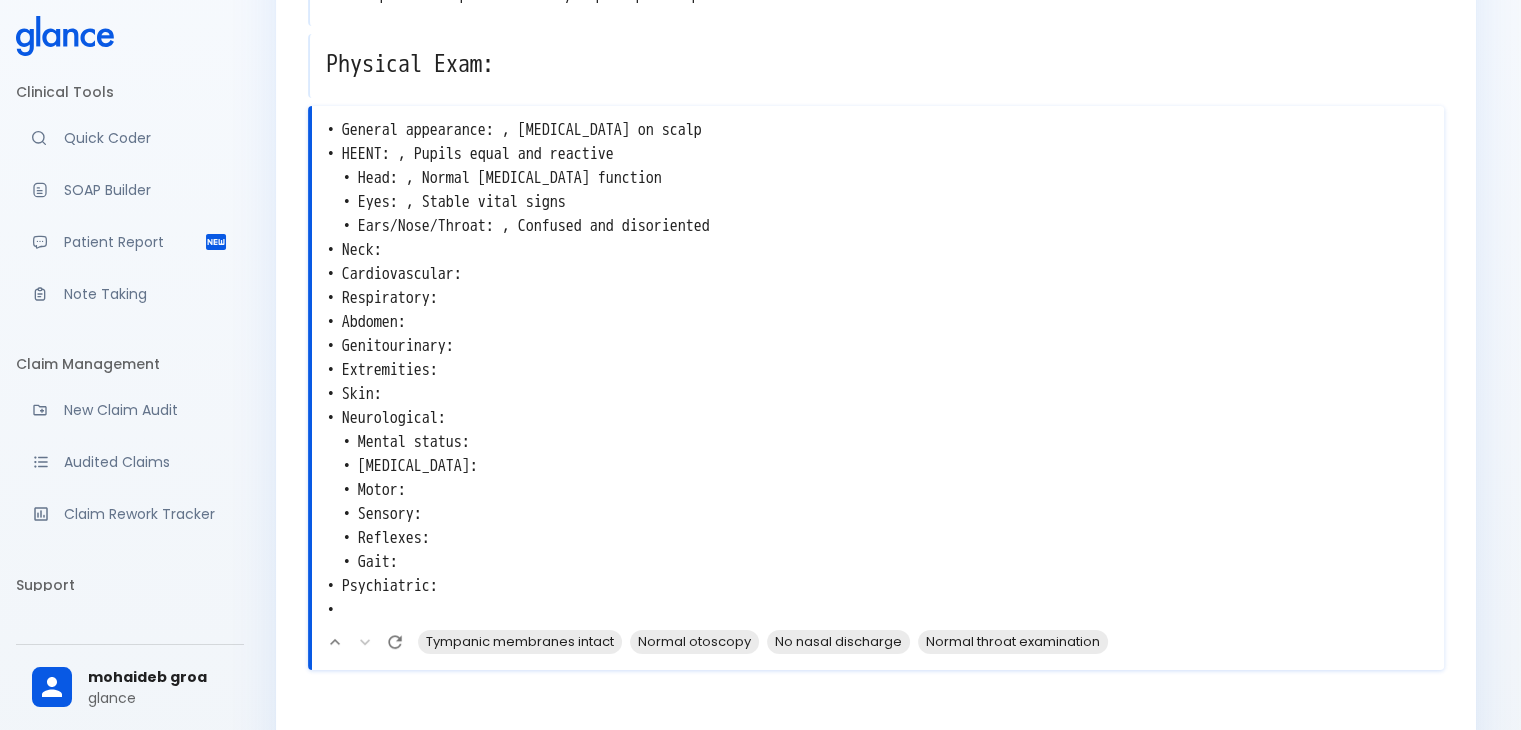 click on "• General appearance: , Laceration on scalp
• HEENT: , Pupils equal and reactive
• Head: , Normal cranial nerve function
• Eyes: , Stable vital signs
• Ears/Nose/Throat: , Confused and disoriented
• Neck:
• Cardiovascular:
• Respiratory:
• Abdomen:
• Genitourinary:
• Extremities:
• Skin:
• Neurological:
• Mental status:
• Cranial nerves:
• Motor:
• Sensory:
• Reflexes:
• Gait:
• Psychiatric:
•" at bounding box center (878, 370) 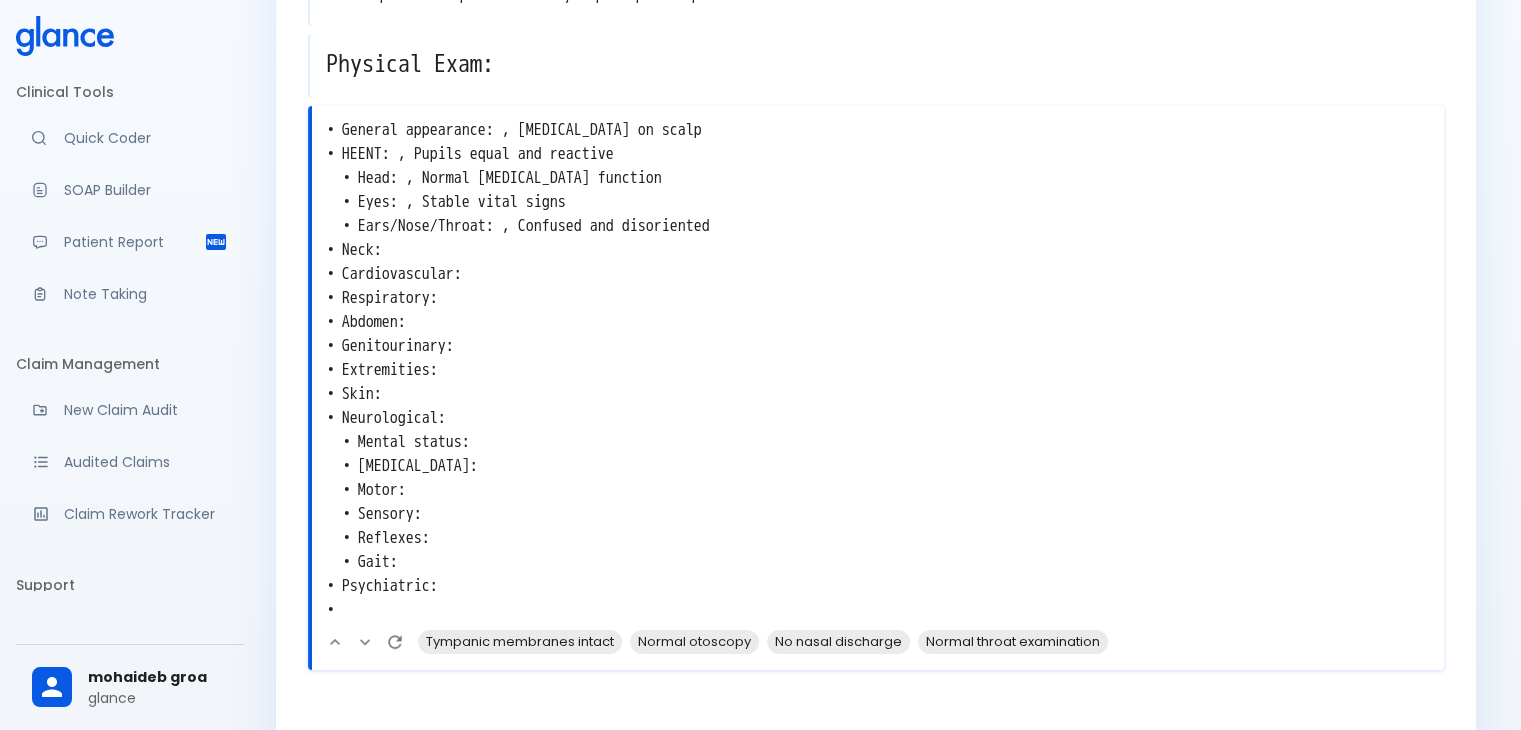 click on "• General appearance: , Laceration on scalp
• HEENT: , Pupils equal and reactive
• Head: , Normal cranial nerve function
• Eyes: , Stable vital signs
• Ears/Nose/Throat: , Confused and disoriented
• Neck:
• Cardiovascular:
• Respiratory:
• Abdomen:
• Genitourinary:
• Extremities:
• Skin:
• Neurological:
• Mental status:
• Cranial nerves:
• Motor:
• Sensory:
• Reflexes:
• Gait:
• Psychiatric:
•" at bounding box center [878, 370] 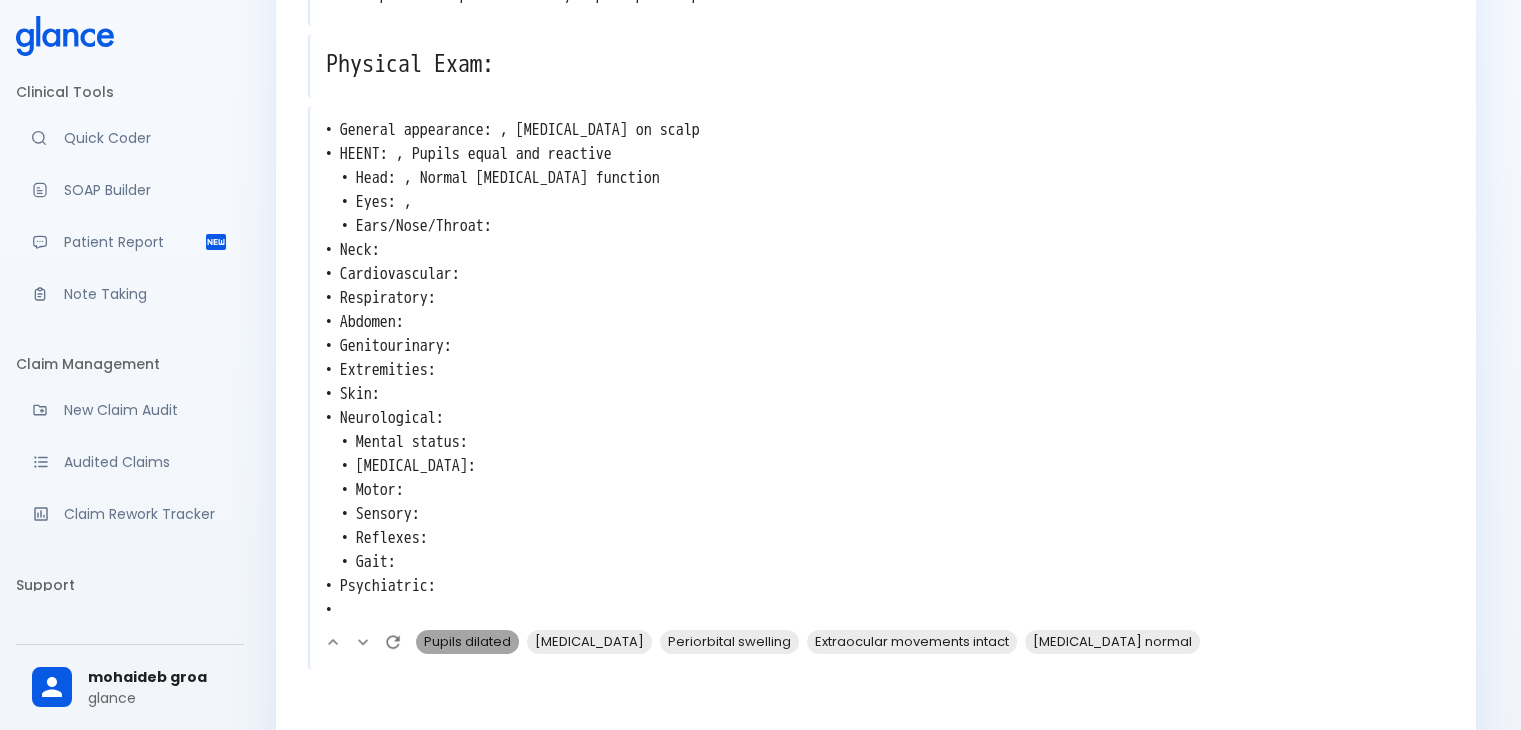 click on "Pupils dilated" at bounding box center (467, 641) 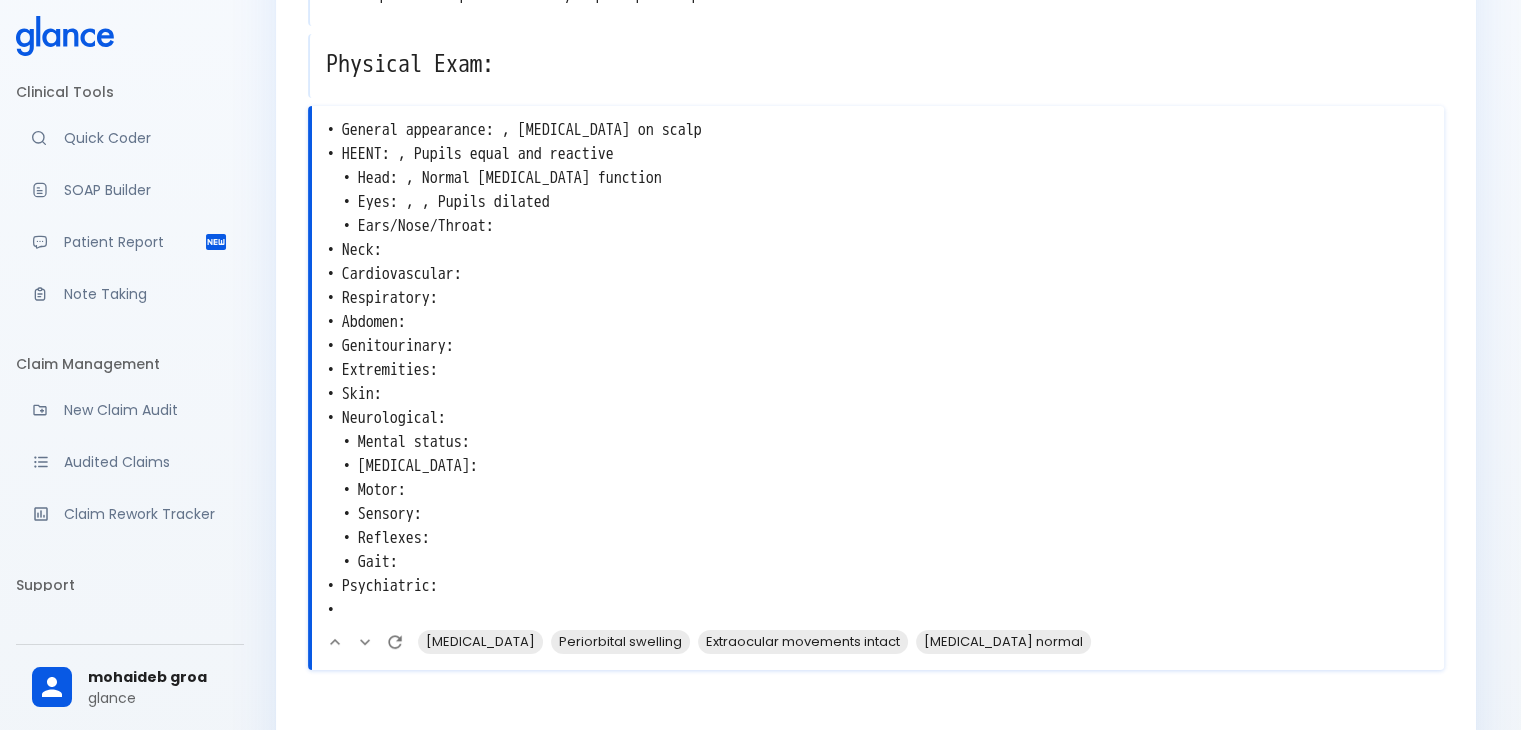 click on "• General appearance: , Laceration on scalp
• HEENT: , Pupils equal and reactive
• Head: , Normal cranial nerve function
• Eyes: , , Pupils dilated
• Ears/Nose/Throat:
• Neck:
• Cardiovascular:
• Respiratory:
• Abdomen:
• Genitourinary:
• Extremities:
• Skin:
• Neurological:
• Mental status:
• Cranial nerves:
• Motor:
• Sensory:
• Reflexes:
• Gait:
• Psychiatric:
•" at bounding box center (878, 370) 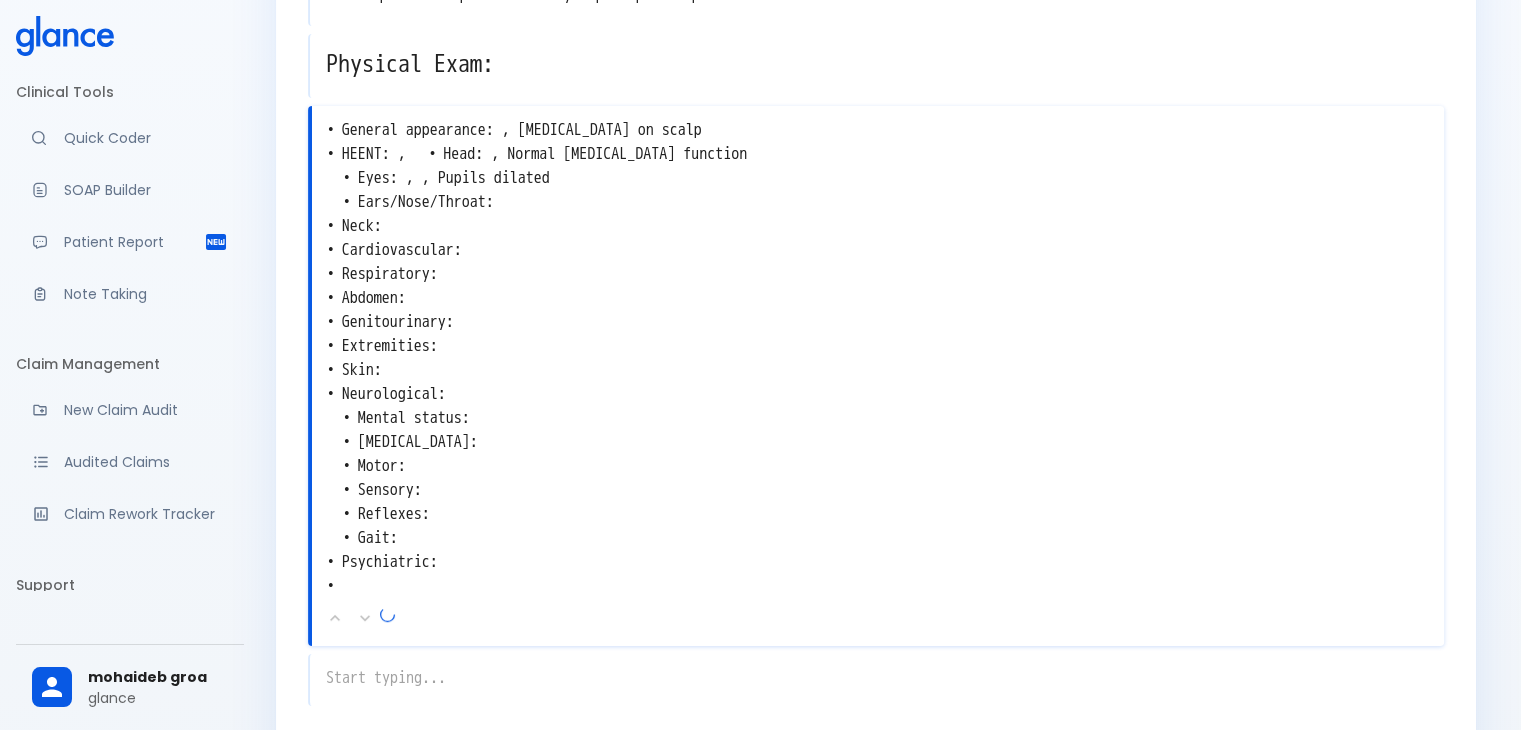 click on "• General appearance: , Laceration on scalp
• HEENT: ,   • Head: , Normal cranial nerve function
• Eyes: , , Pupils dilated
• Ears/Nose/Throat:
• Neck:
• Cardiovascular:
• Respiratory:
• Abdomen:
• Genitourinary:
• Extremities:
• Skin:
• Neurological:
• Mental status:
• Cranial nerves:
• Motor:
• Sensory:
• Reflexes:
• Gait:
• Psychiatric:
•" at bounding box center [878, 358] 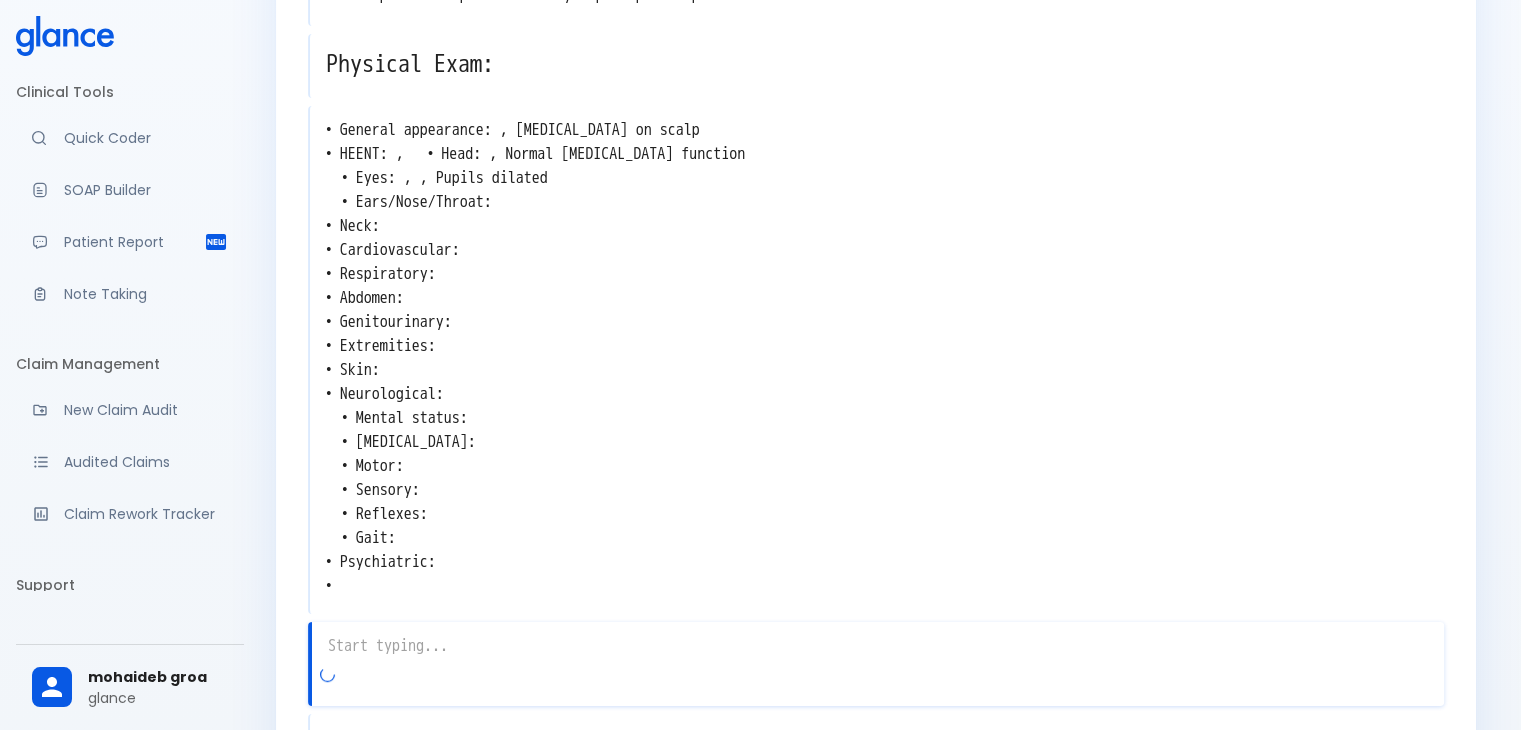 click on "• General appearance: , Laceration on scalp
• HEENT: ,   • Head: , Normal cranial nerve function
• Eyes: , , Pupils dilated
• Ears/Nose/Throat:
• Neck:
• Cardiovascular:
• Respiratory:
• Abdomen:
• Genitourinary:
• Extremities:
• Skin:
• Neurological:
• Mental status:
• Cranial nerves:
• Motor:
• Sensory:
• Reflexes:
• Gait:
• Psychiatric:
•" at bounding box center [877, 358] 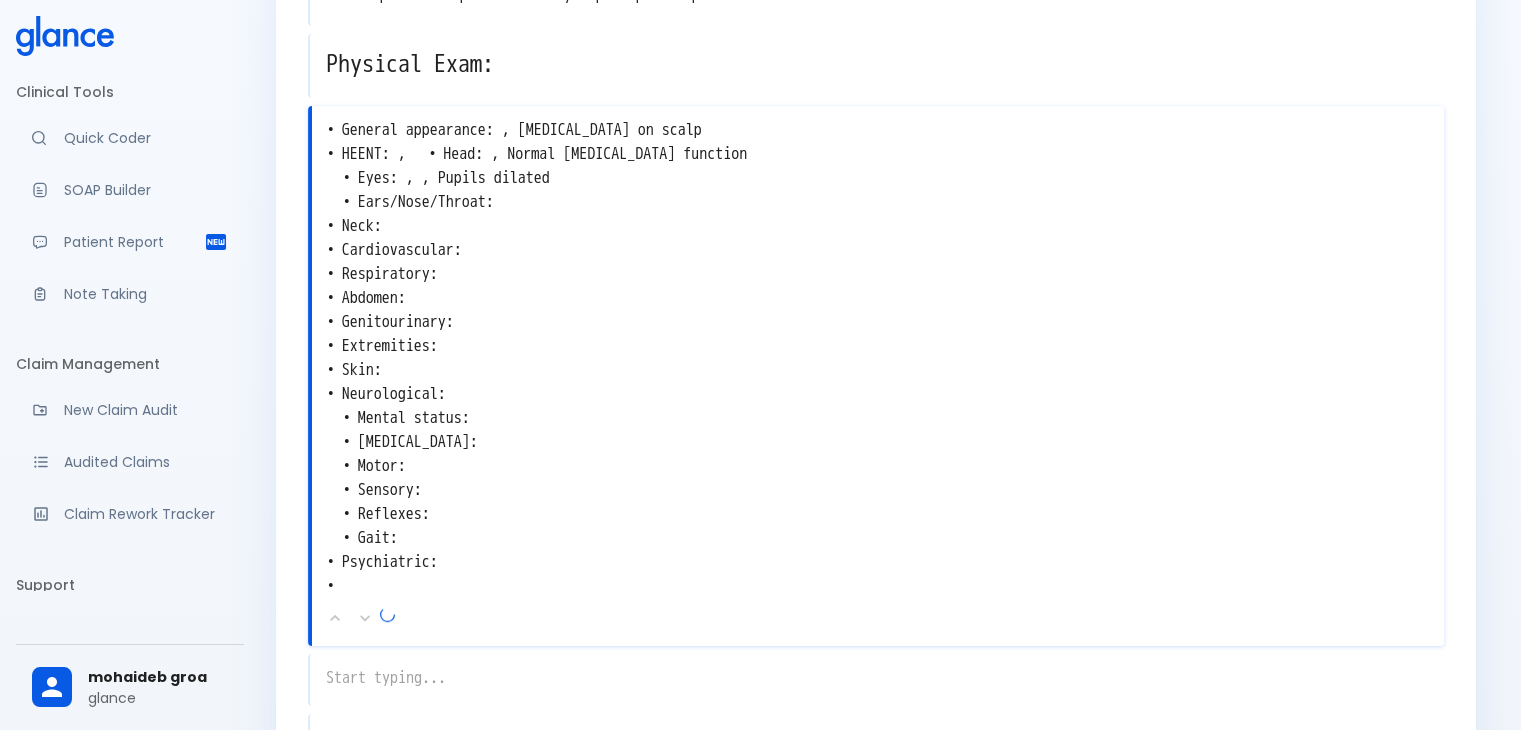 click on "• General appearance: , Laceration on scalp
• HEENT: ,   • Head: , Normal cranial nerve function
• Eyes: , , Pupils dilated
• Ears/Nose/Throat:
• Neck:
• Cardiovascular:
• Respiratory:
• Abdomen:
• Genitourinary:
• Extremities:
• Skin:
• Neurological:
• Mental status:
• Cranial nerves:
• Motor:
• Sensory:
• Reflexes:
• Gait:
• Psychiatric:
•" at bounding box center (878, 358) 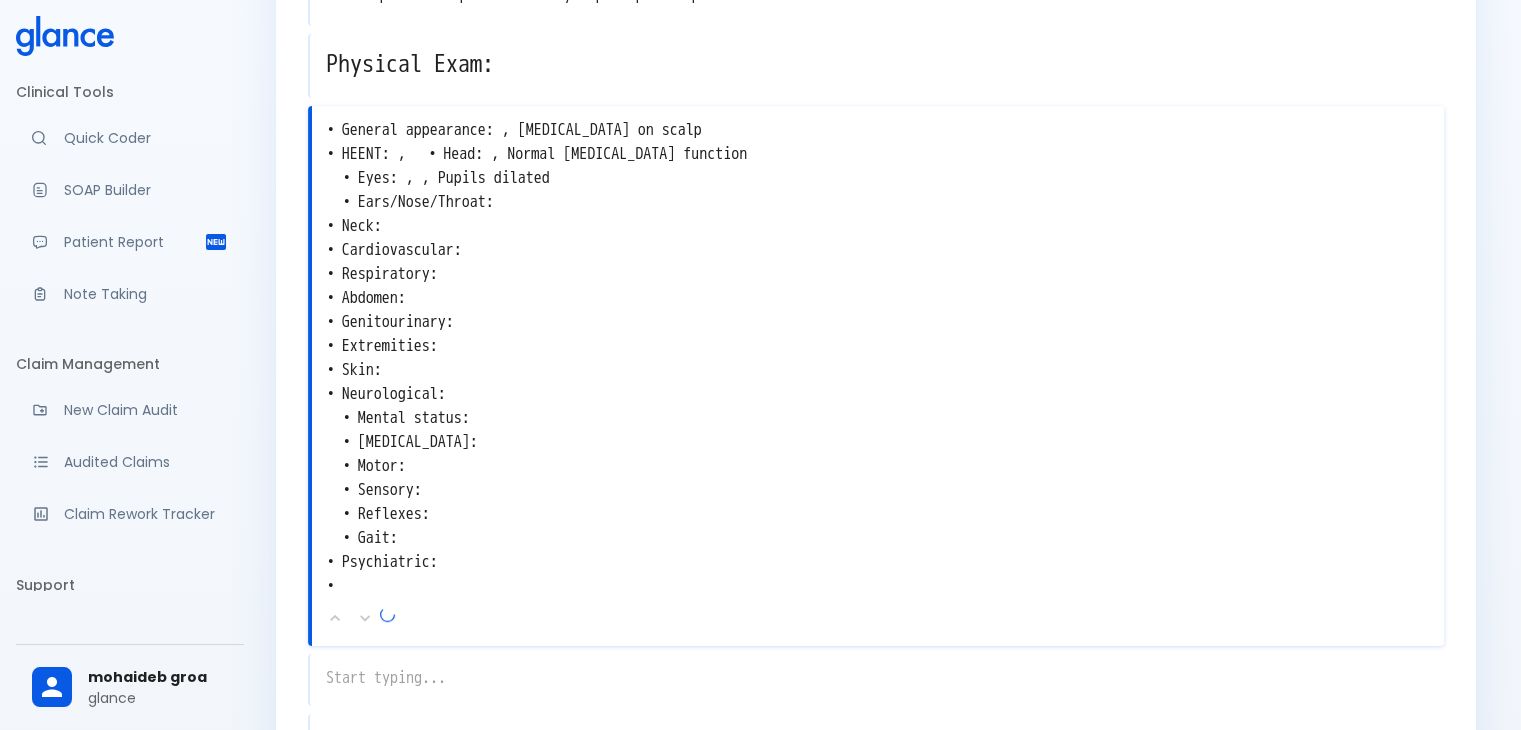 click on "• General appearance: , Laceration on scalp
• HEENT: ,   • Head: , Normal cranial nerve function
• Eyes: , , Pupils dilated
• Ears/Nose/Throat:
• Neck:
• Cardiovascular:
• Respiratory:
• Abdomen:
• Genitourinary:
• Extremities:
• Skin:
• Neurological:
• Mental status:
• Cranial nerves:
• Motor:
• Sensory:
• Reflexes:
• Gait:
• Psychiatric:
•" at bounding box center [878, 358] 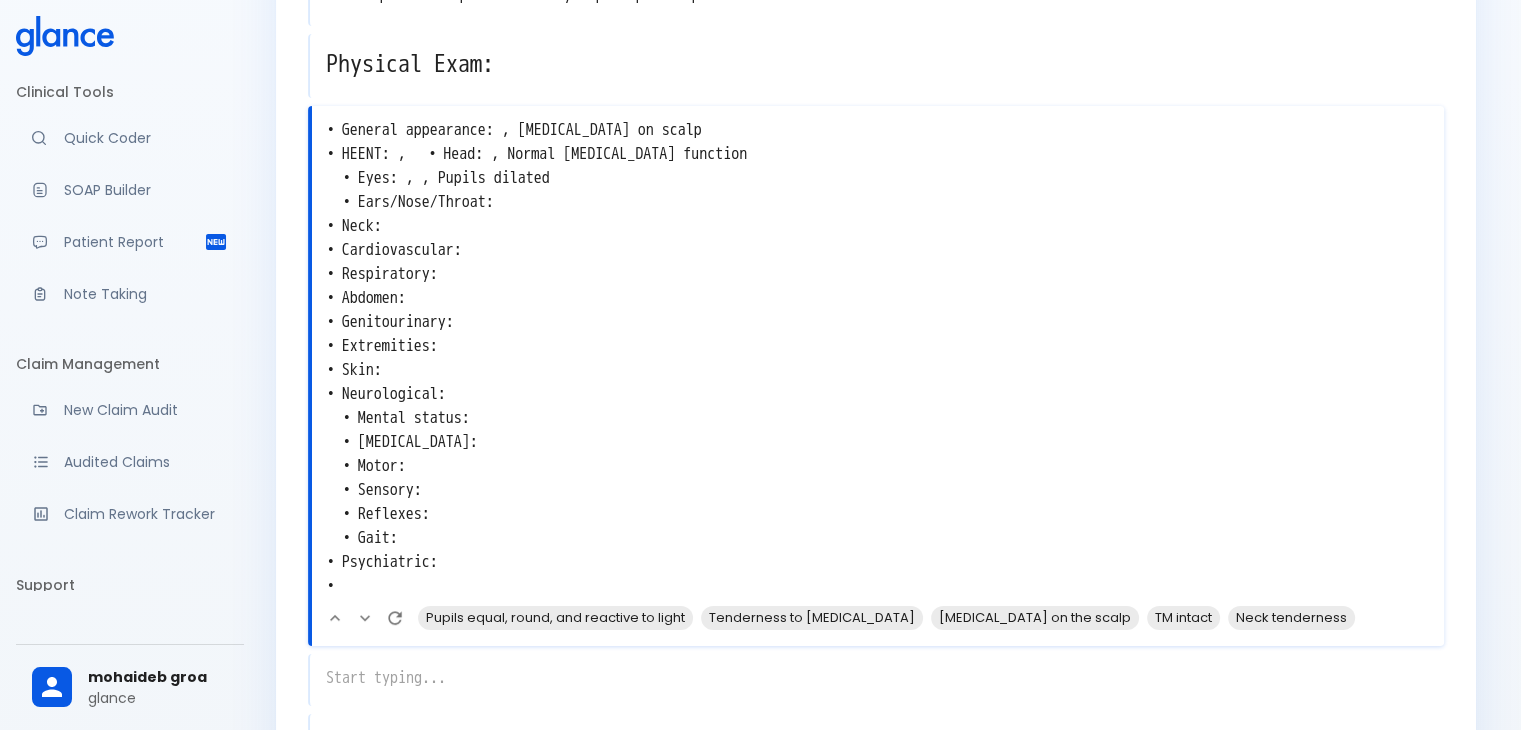 click on "• General appearance: , Laceration on scalp
• HEENT: ,   • Head: , Normal cranial nerve function
• Eyes: , , Pupils dilated
• Ears/Nose/Throat:
• Neck:
• Cardiovascular:
• Respiratory:
• Abdomen:
• Genitourinary:
• Extremities:
• Skin:
• Neurological:
• Mental status:
• Cranial nerves:
• Motor:
• Sensory:
• Reflexes:
• Gait:
• Psychiatric:
•" at bounding box center (878, 358) 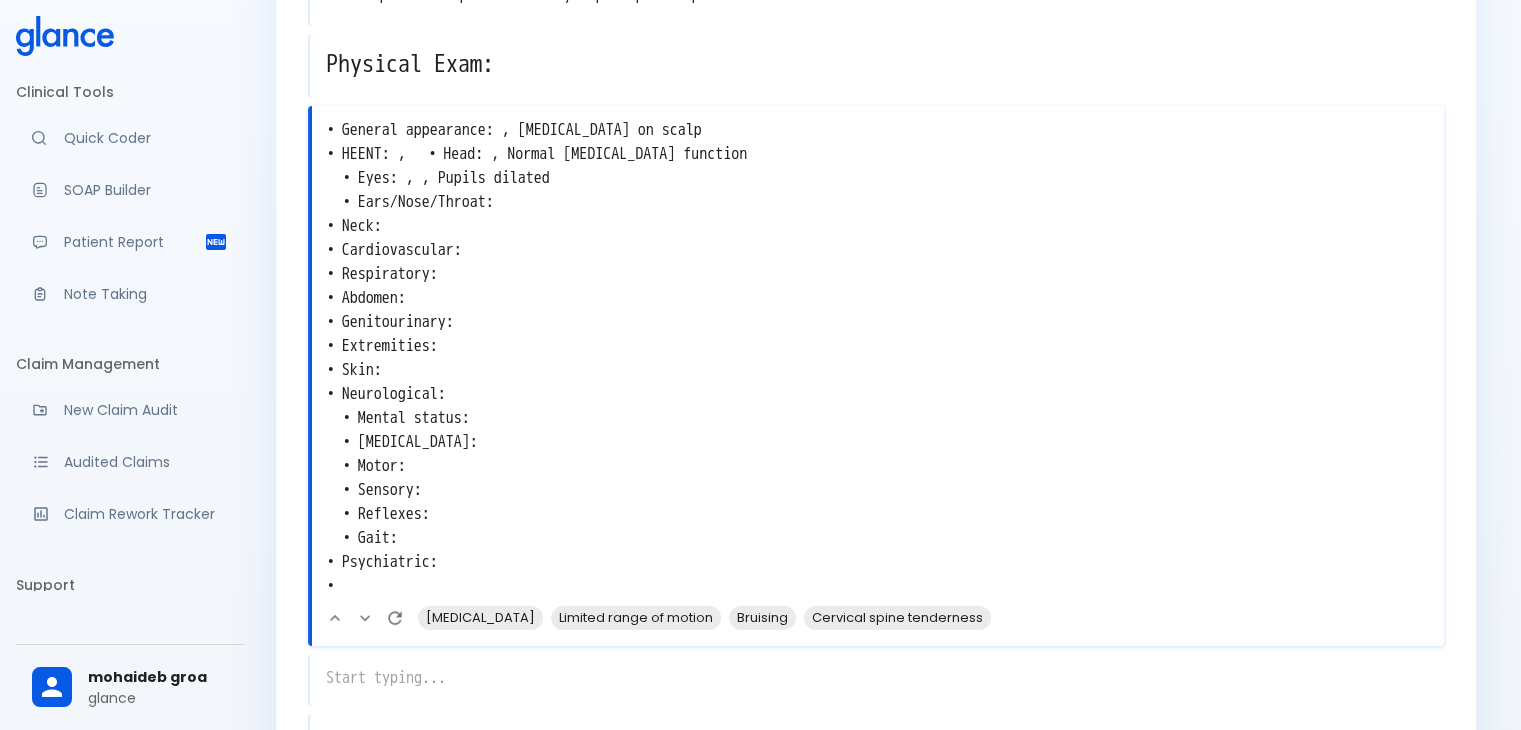drag, startPoint x: 494, startPoint y: 572, endPoint x: 320, endPoint y: 129, distance: 475.9464 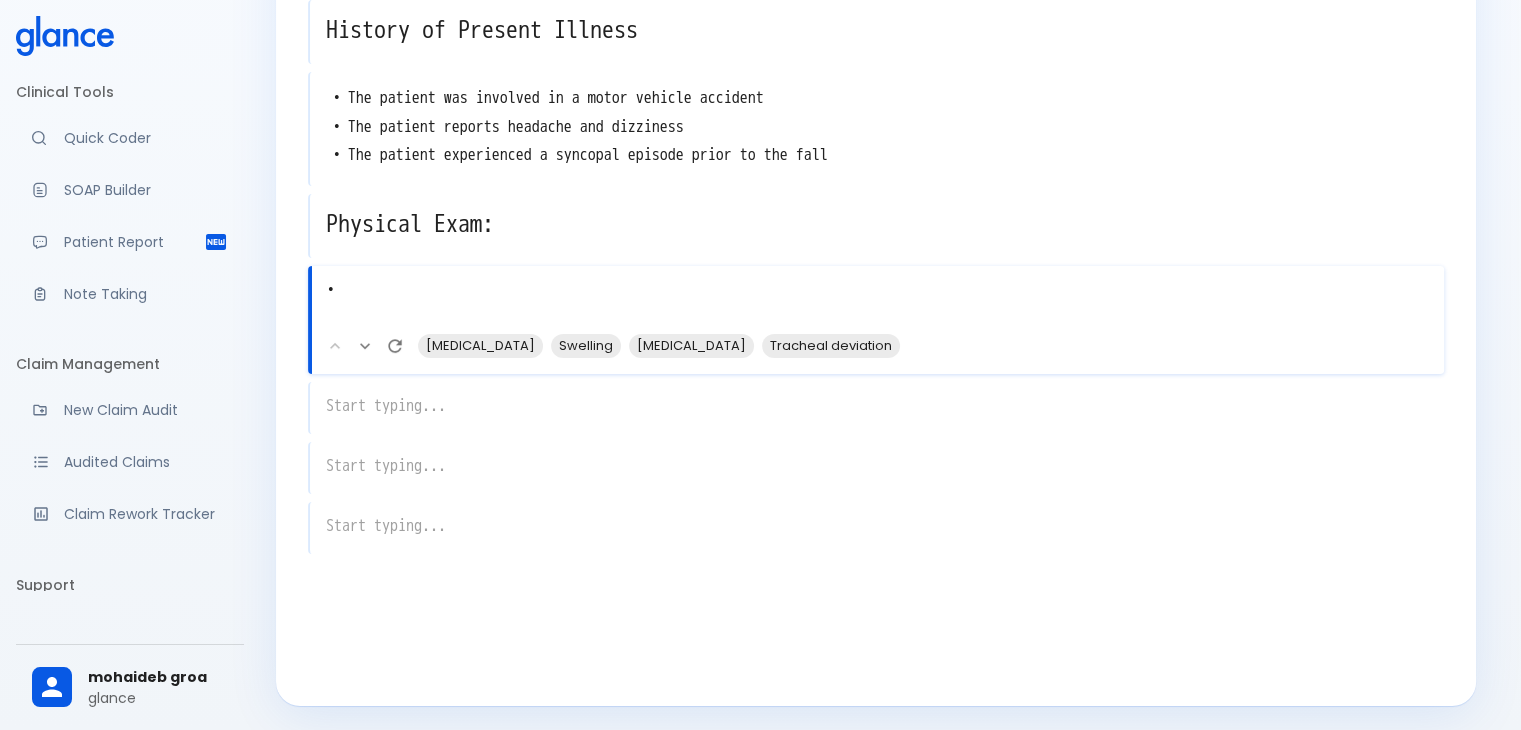 scroll, scrollTop: 230, scrollLeft: 0, axis: vertical 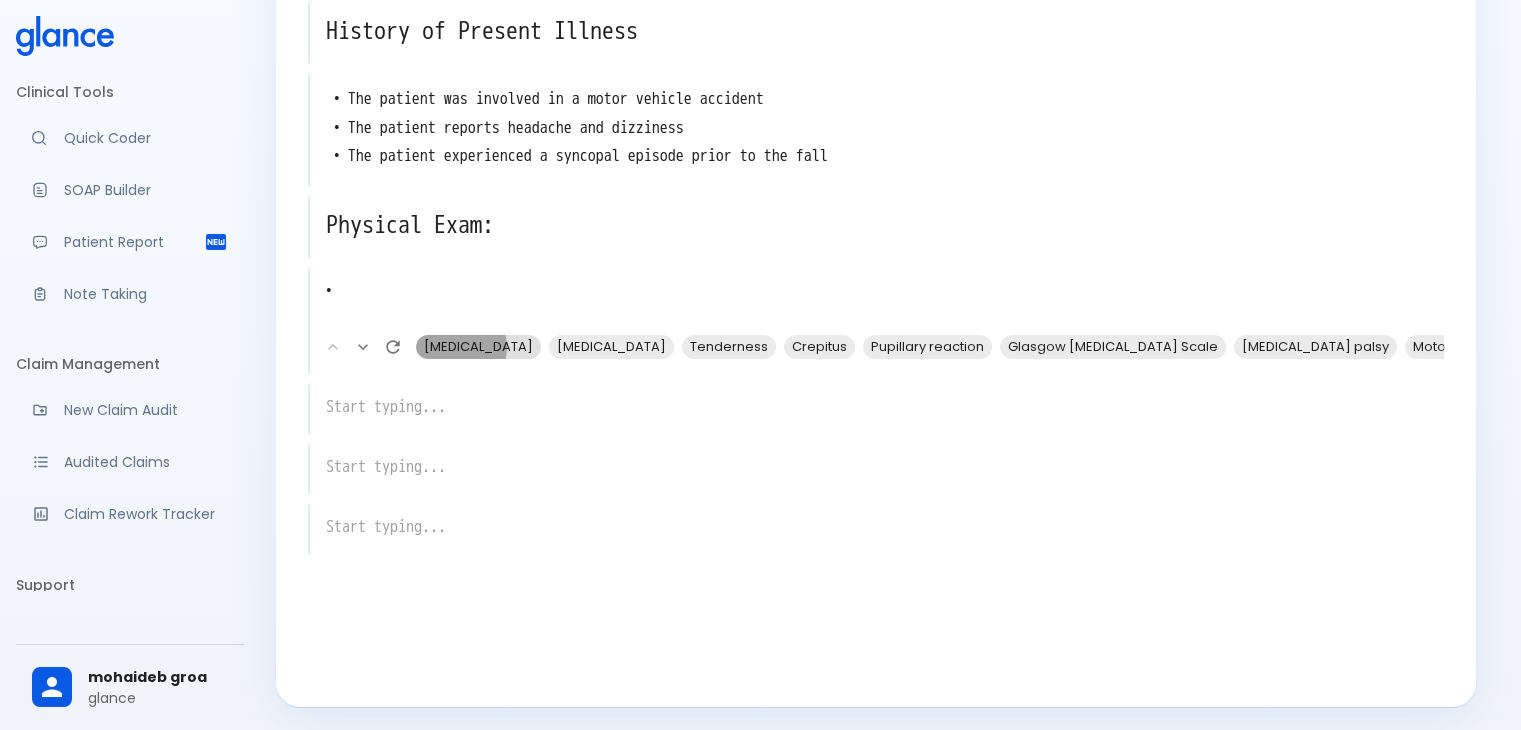 click on "Laceration" at bounding box center (478, 346) 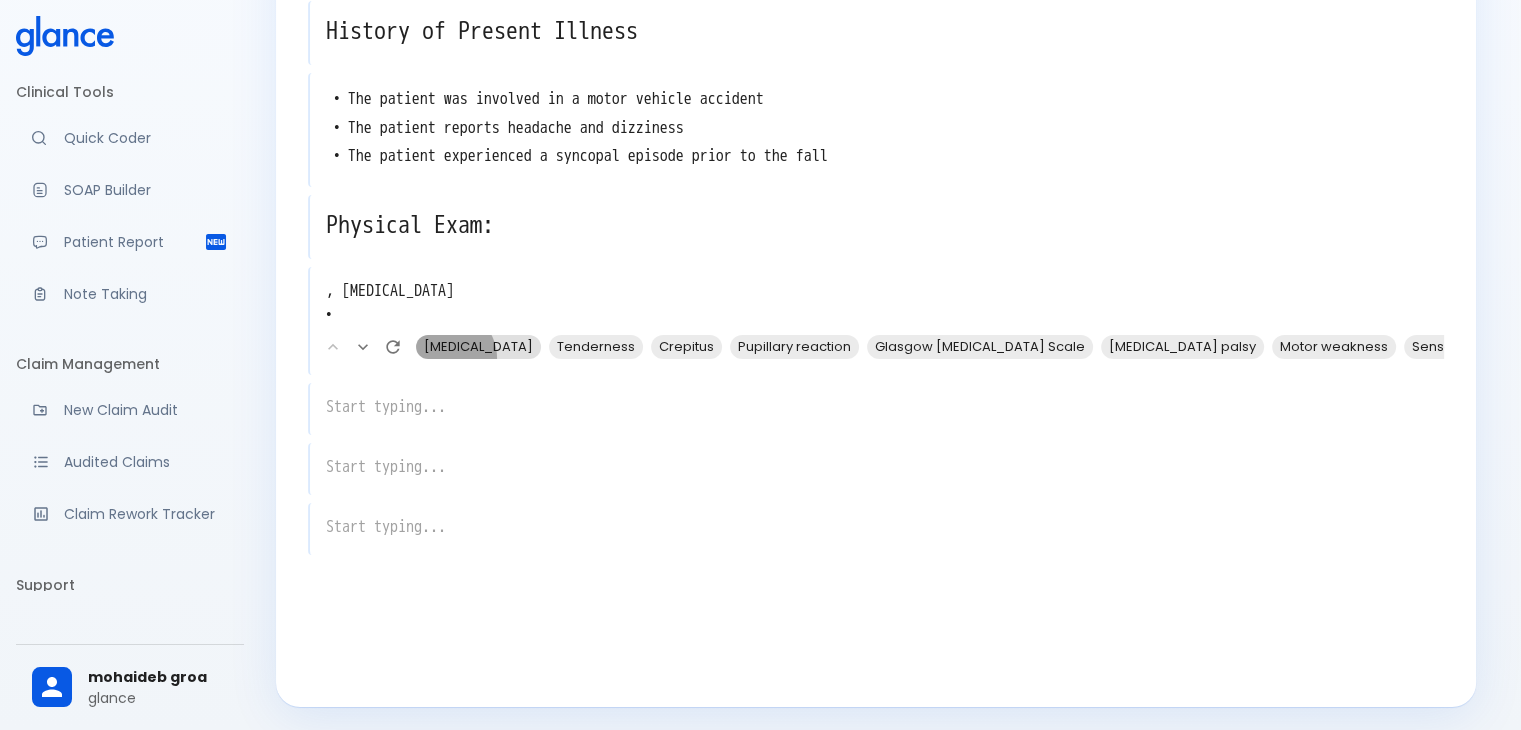 click on "Abrasion" at bounding box center [478, 346] 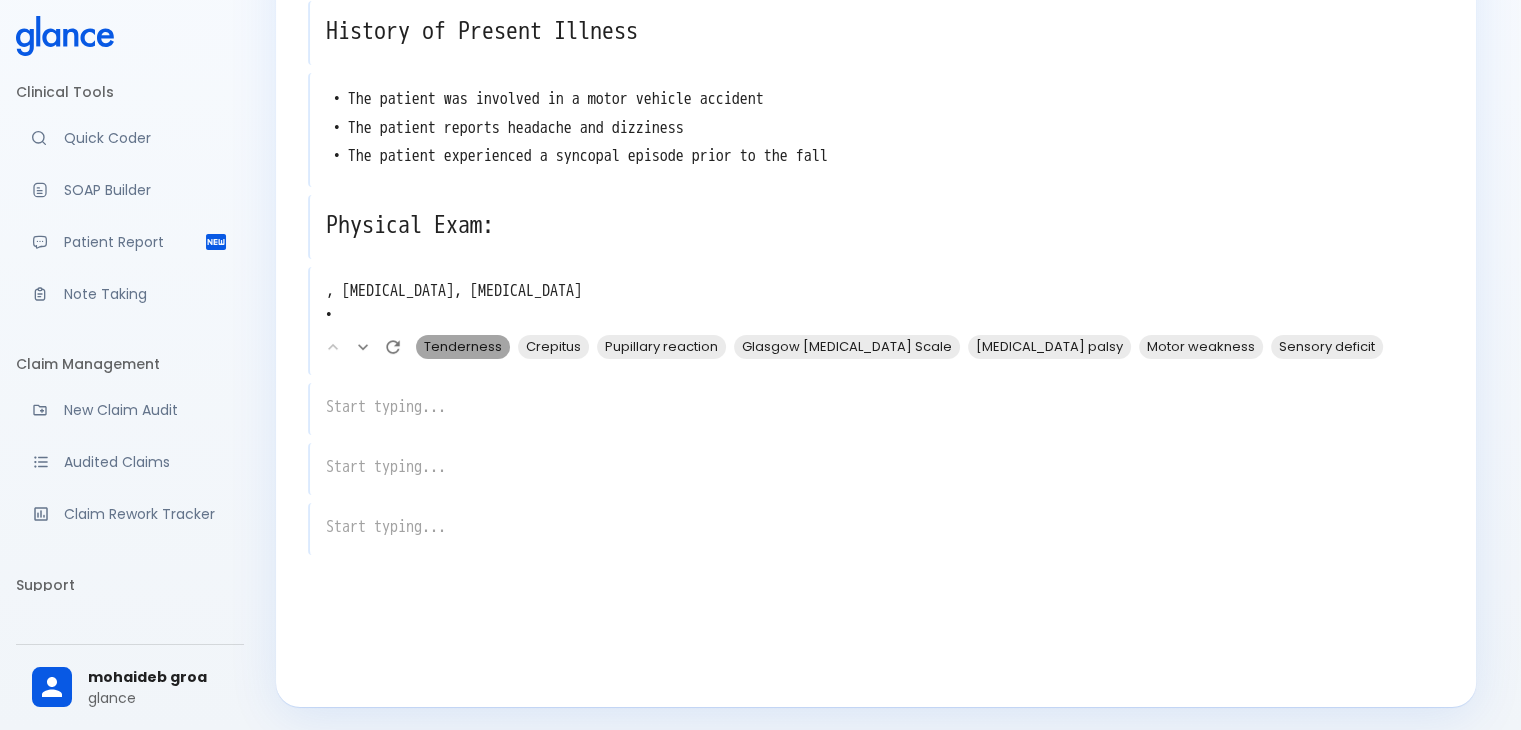 click on "Tenderness" at bounding box center [463, 346] 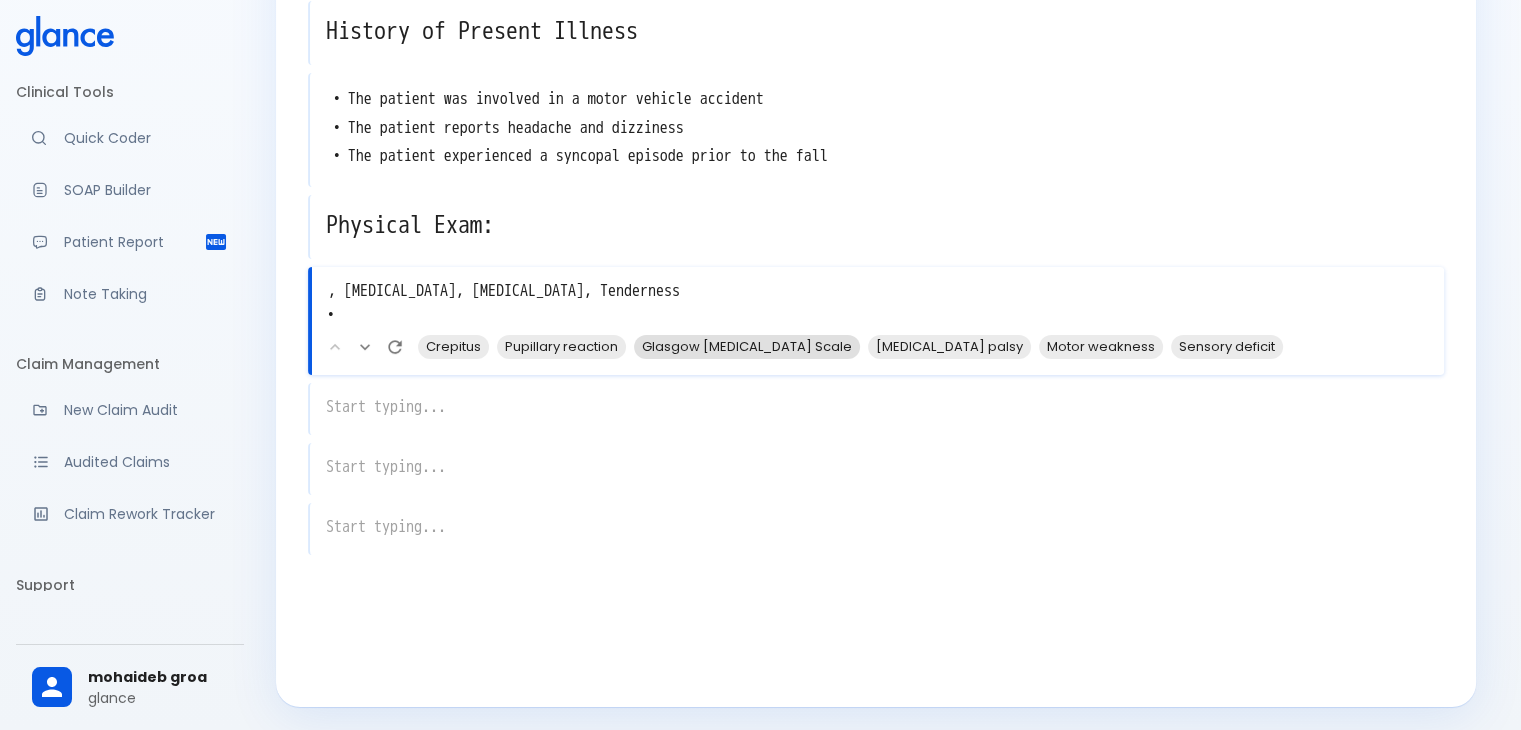 click on "Glasgow Coma Scale" at bounding box center [747, 346] 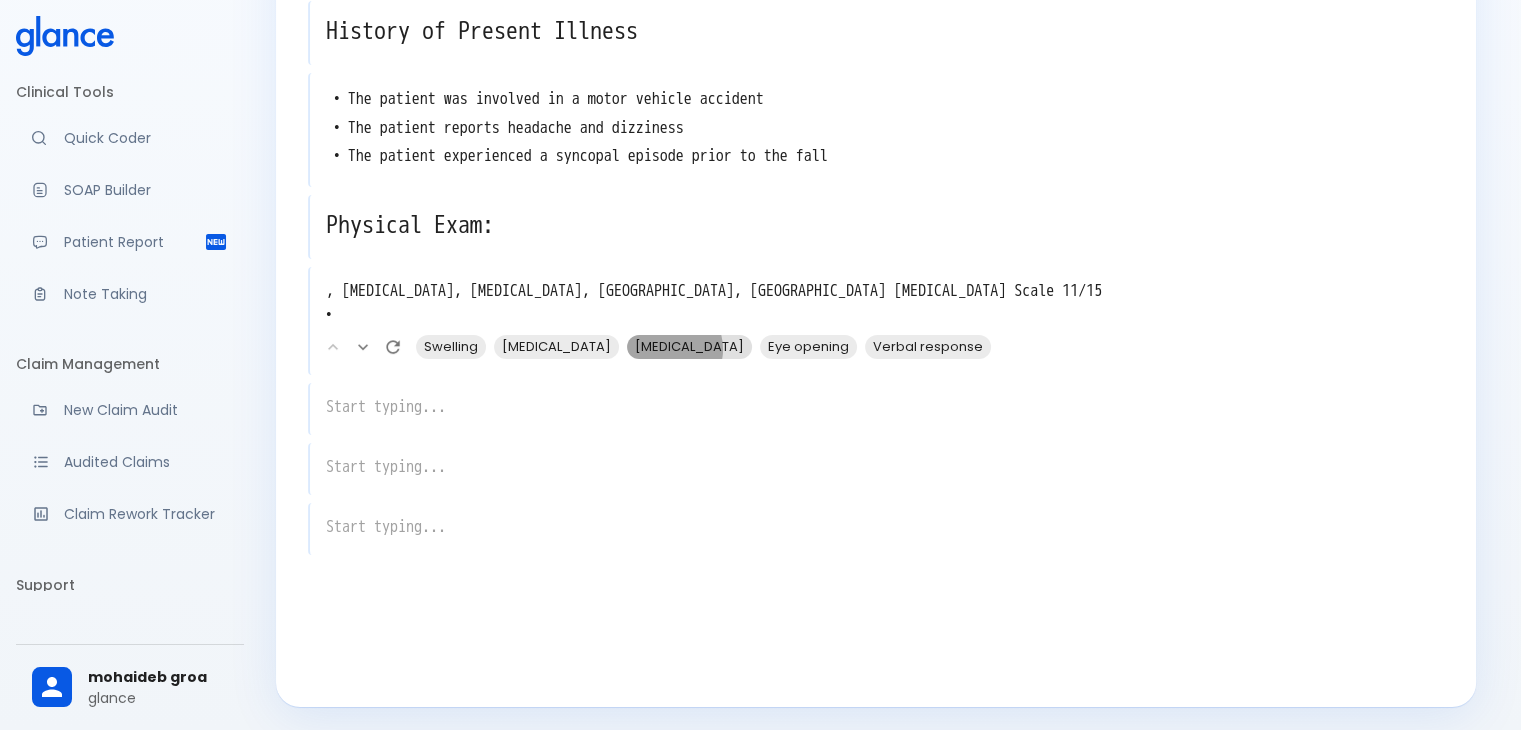 click on "Ecchymosis" at bounding box center [689, 346] 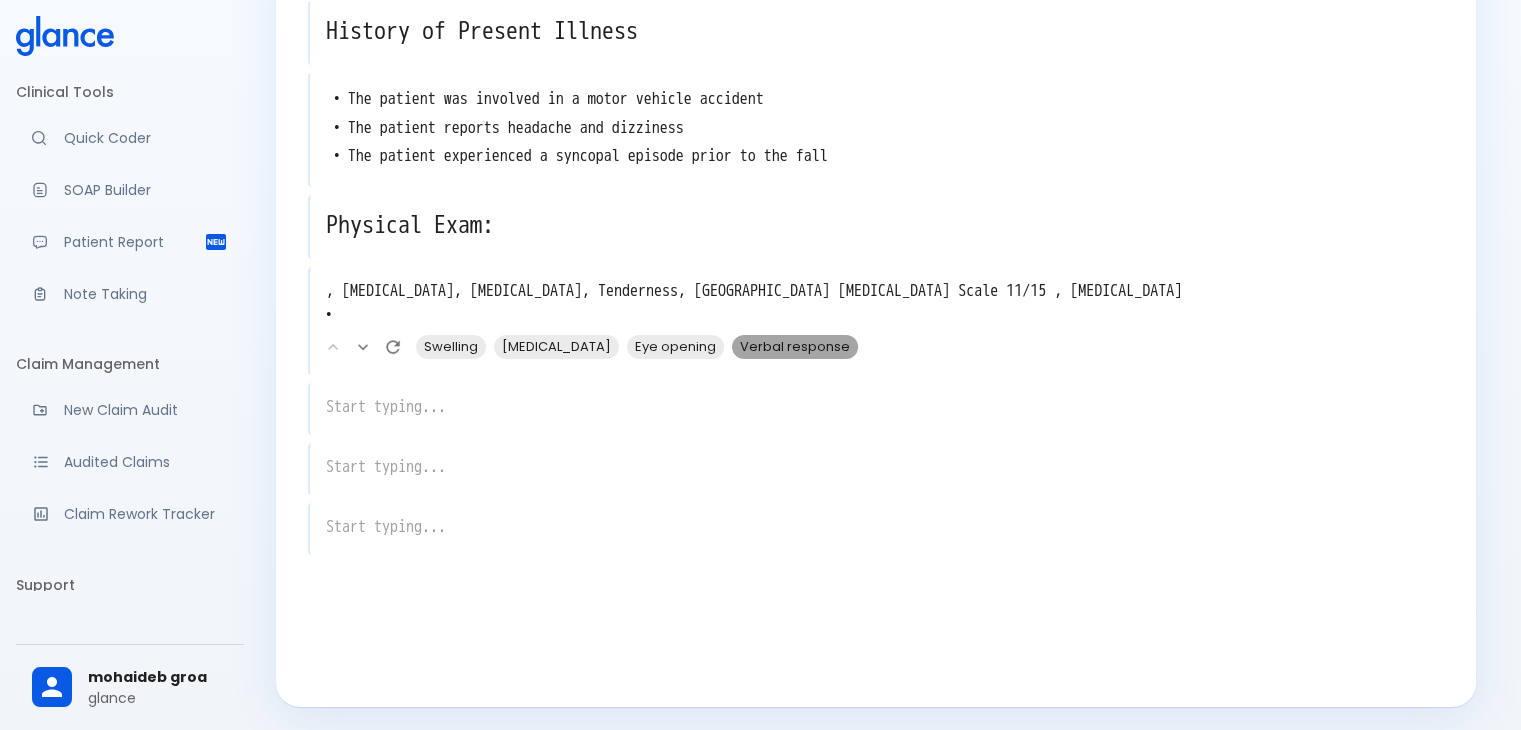 click on "Verbal response" at bounding box center (795, 346) 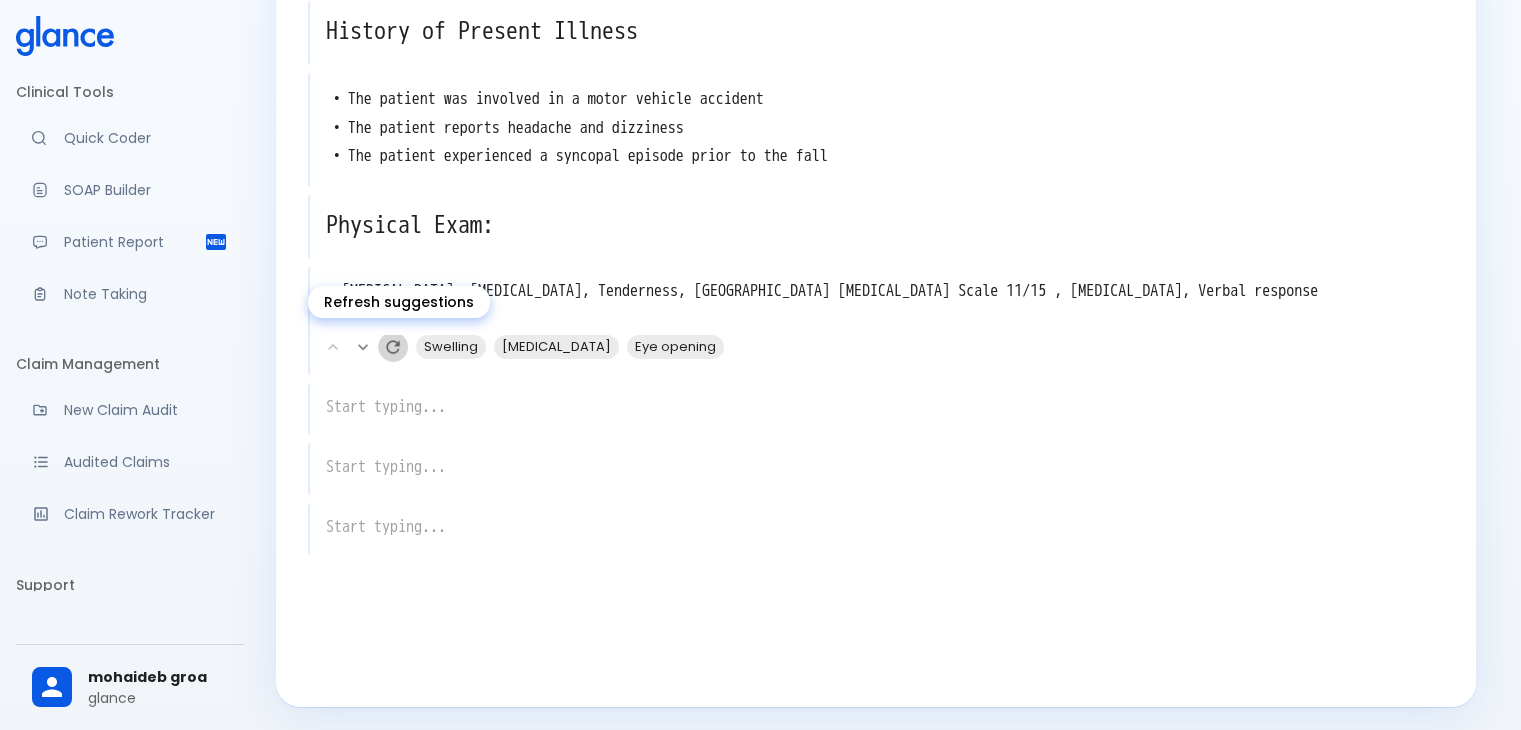 click 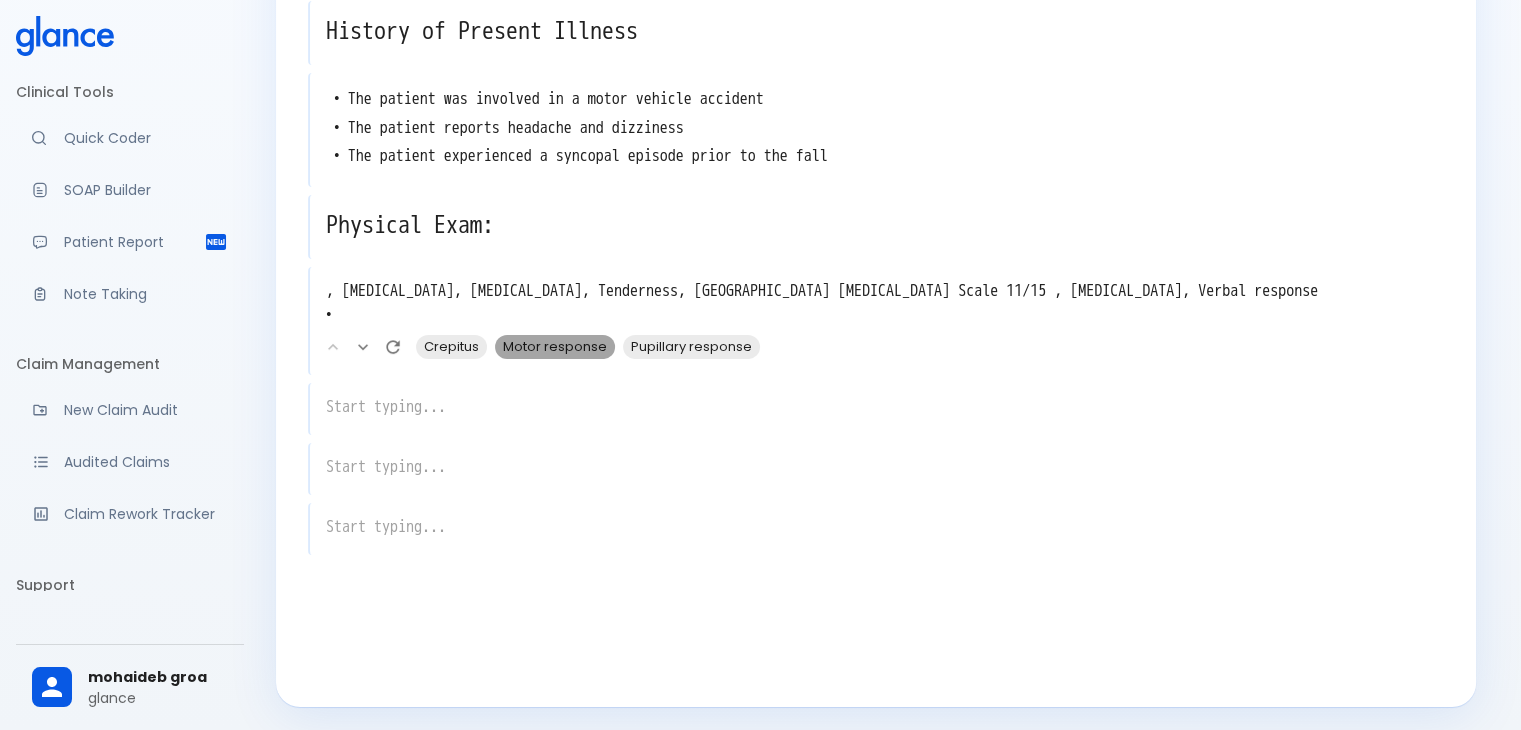 click on "Motor response" at bounding box center (555, 346) 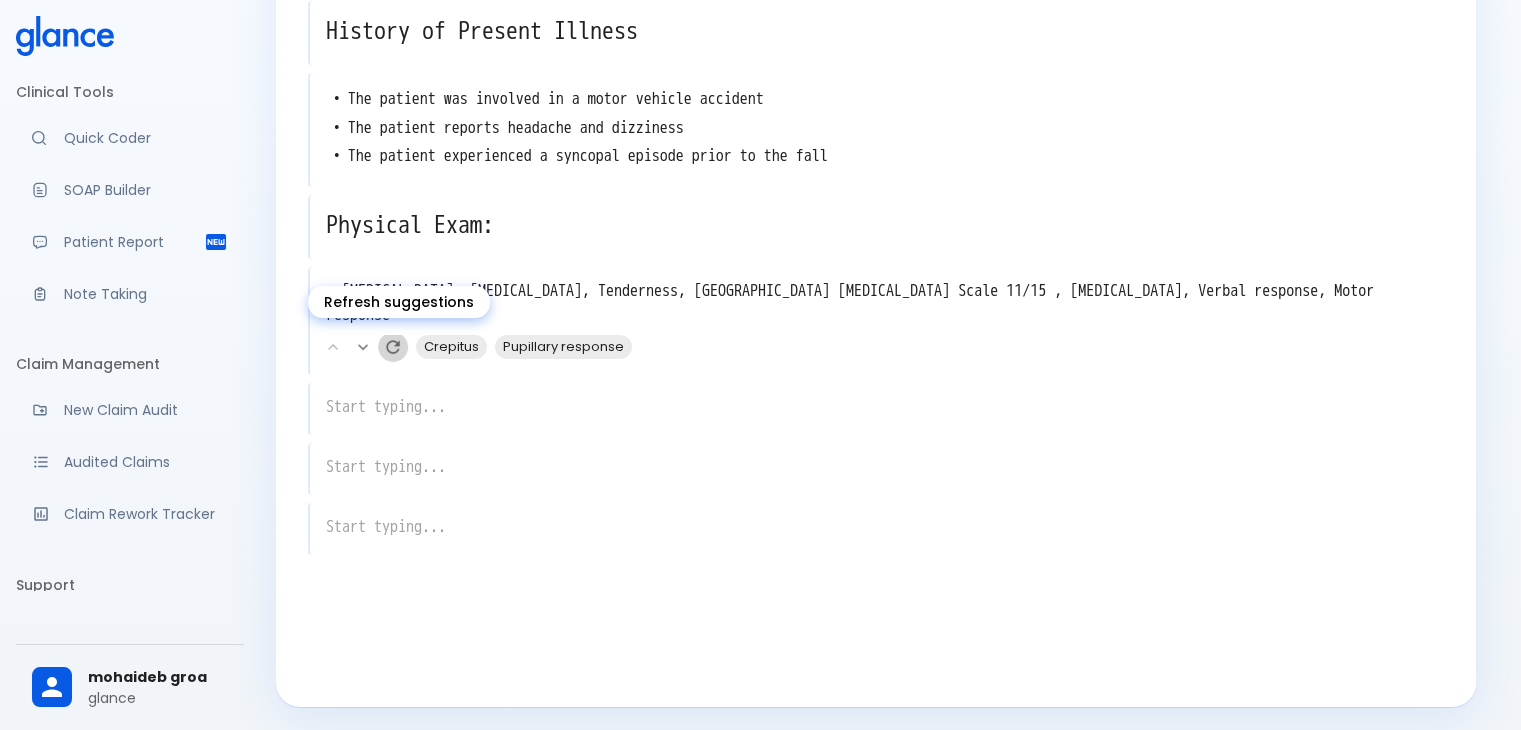 click 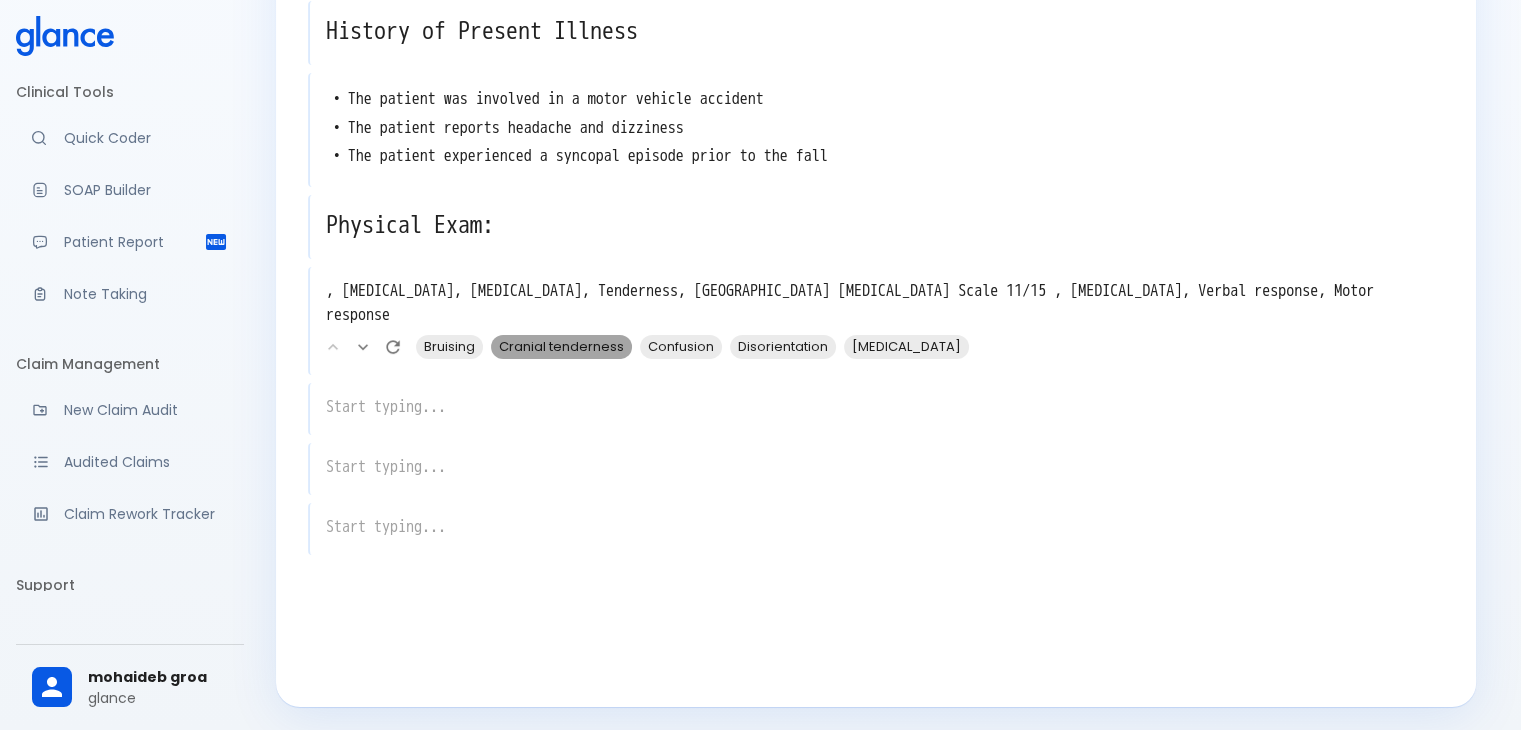 click on "Cranial tenderness" at bounding box center [561, 346] 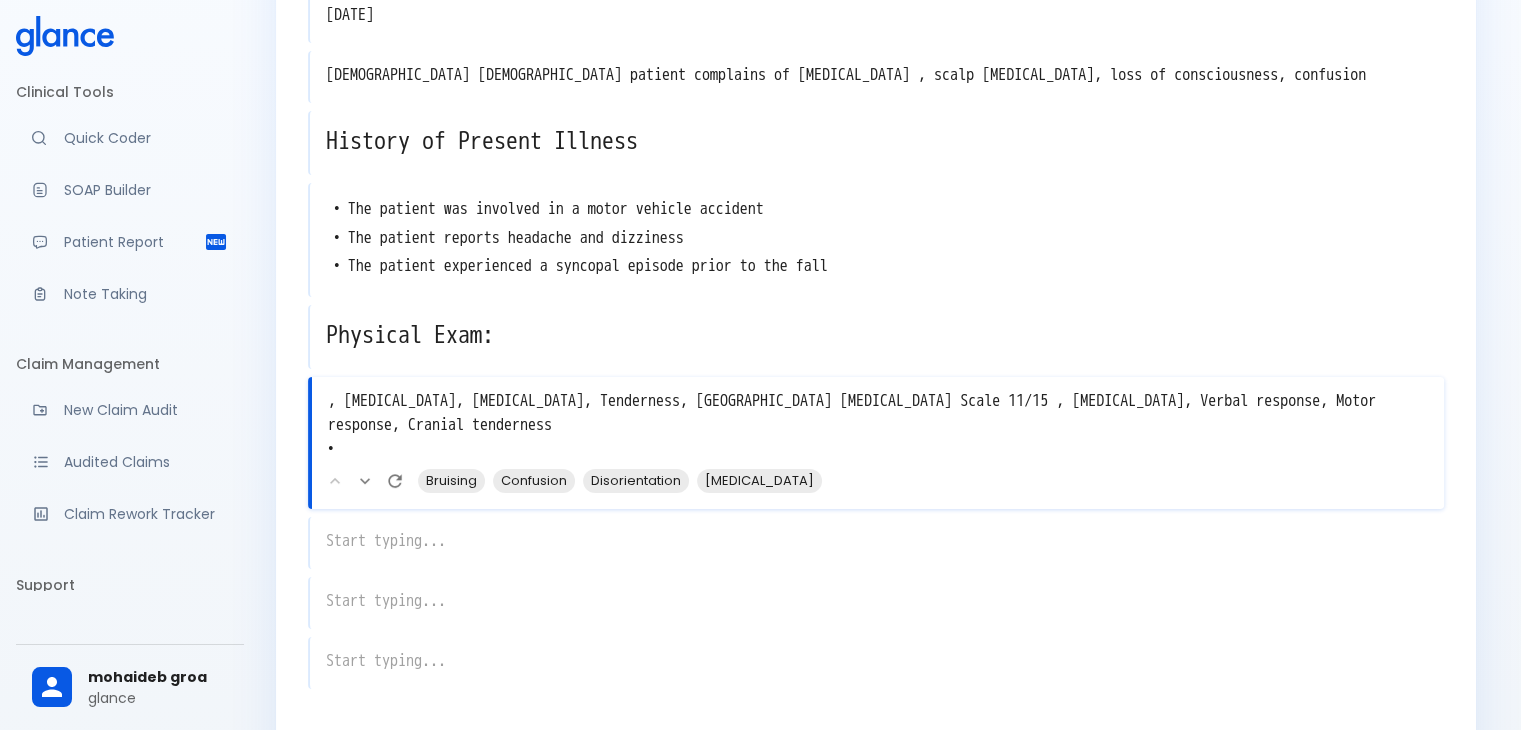 scroll, scrollTop: 230, scrollLeft: 0, axis: vertical 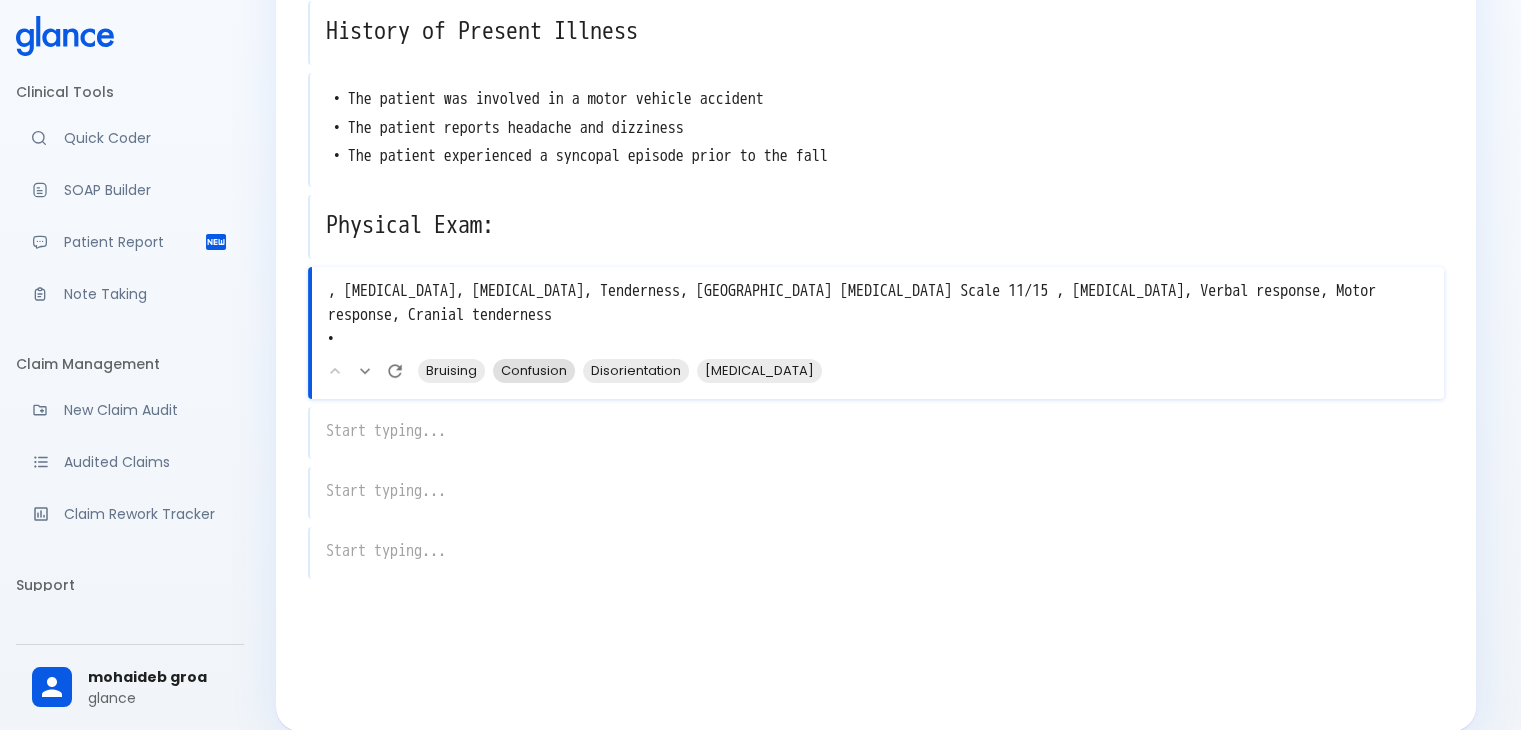 click on "7/20/2025  x  31 year old female patient complains of head injury , scalp laceration, loss of consciousness, confusion x History of Present Illness x • The patient was involved in a motor vehicle accident
• The patient reports headache and dizziness
• The patient experienced a syncopal episode prior to the fall x Physical Exam: x , Laceration, Abrasion, Tenderness, Glasgow Coma Scale 11/15 , Ecchymosis, Verbal response, Motor response, Cranial tenderness
•  x Bruising Confusion Disorientation Altered mental status x x x" at bounding box center [876, 278] 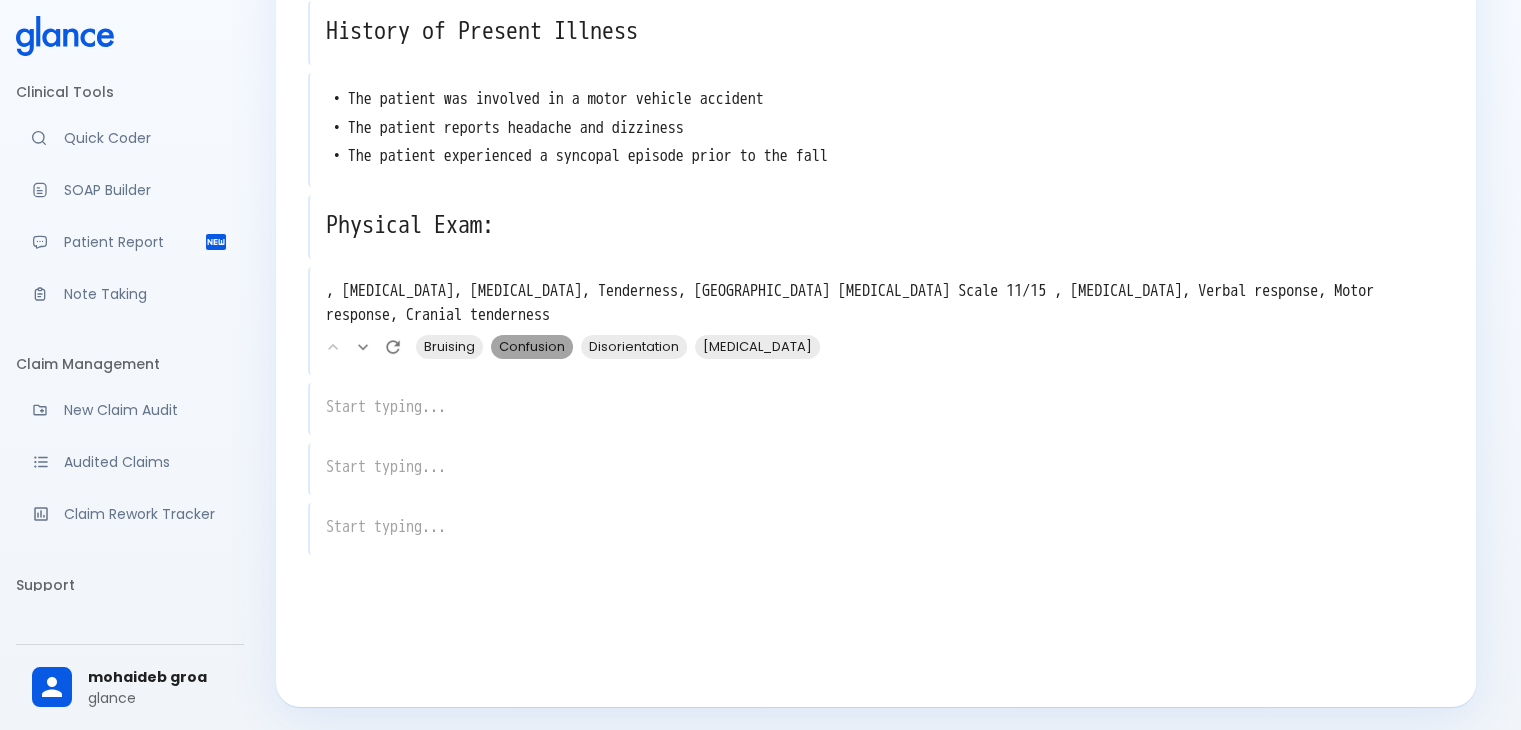 click on "Confusion" at bounding box center [532, 346] 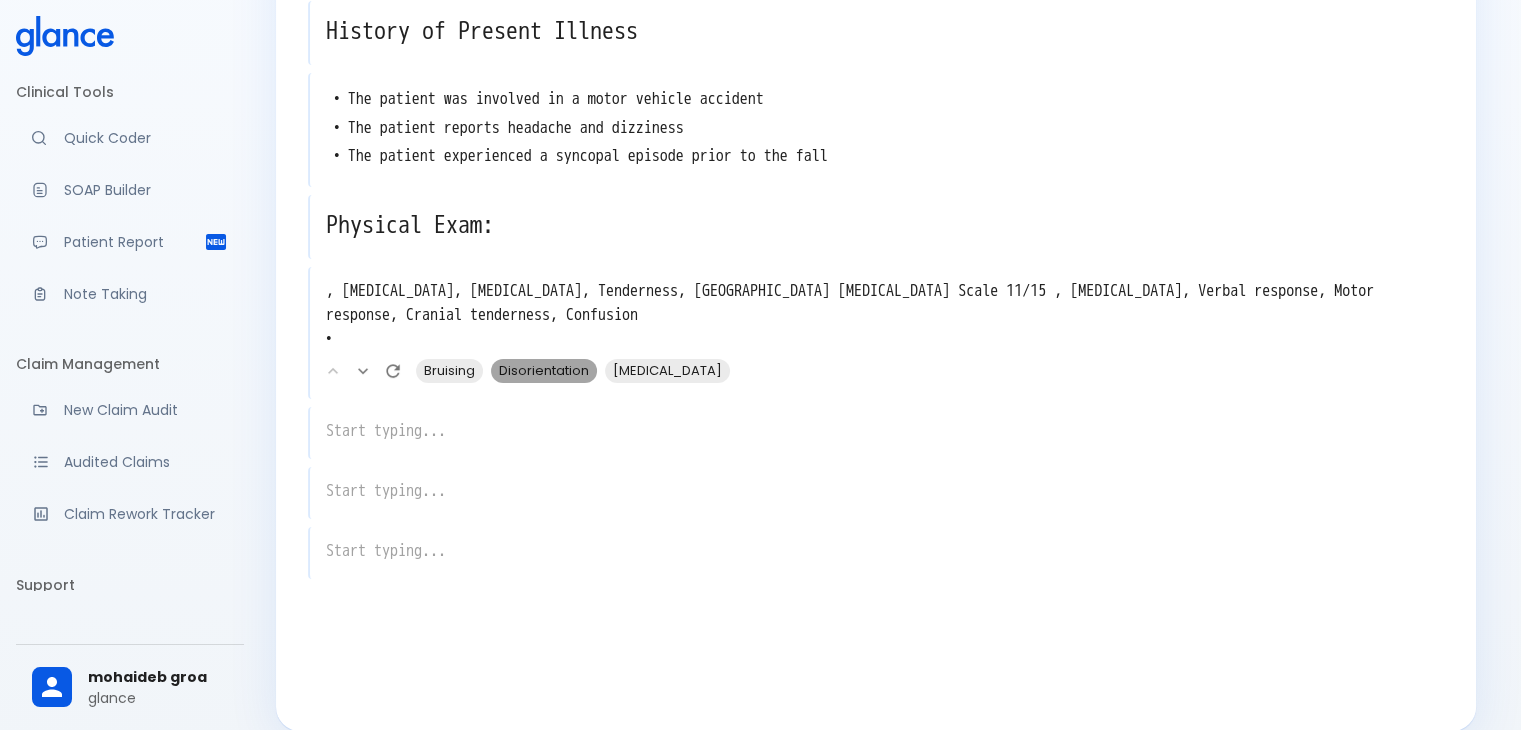 click on "Disorientation" at bounding box center (544, 370) 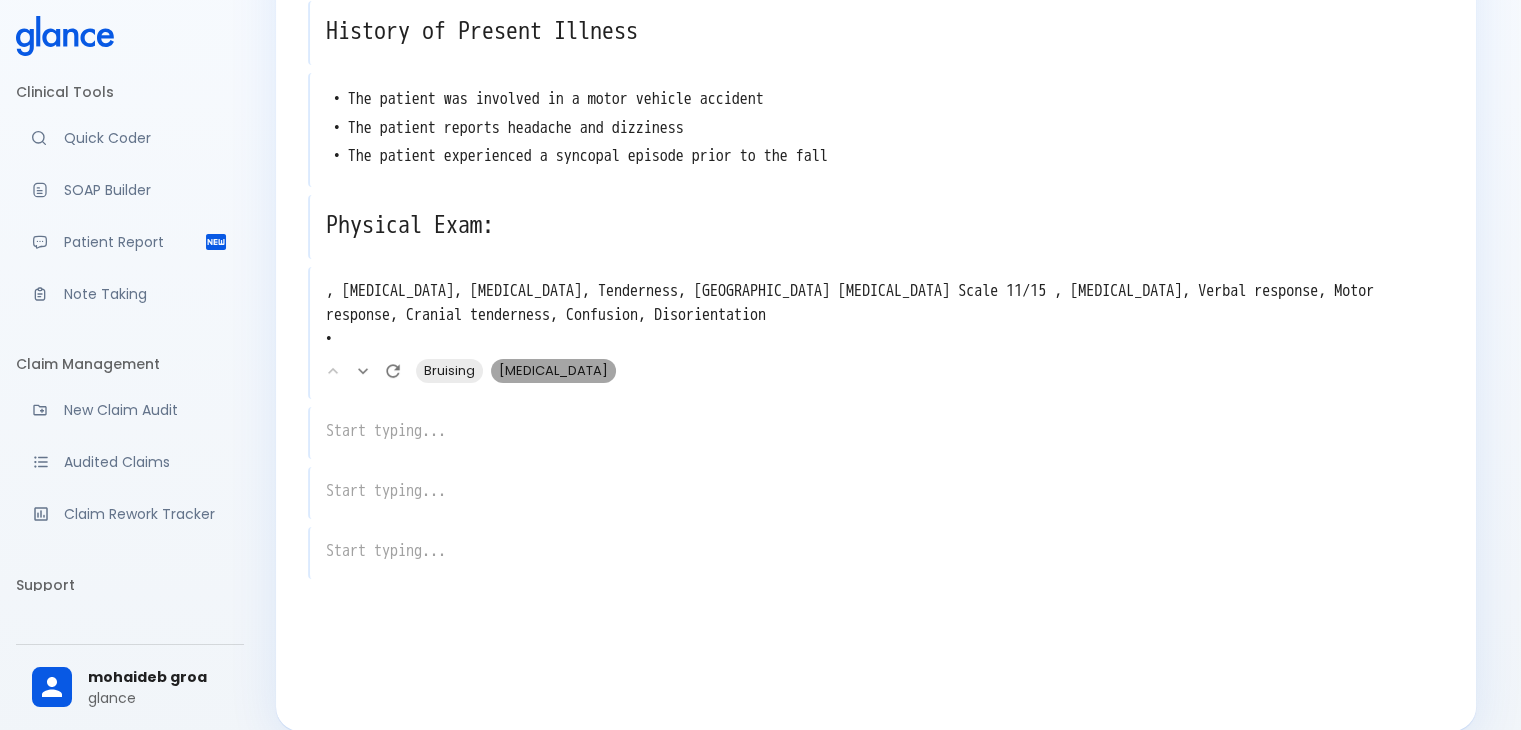 click on "Altered mental status" at bounding box center (553, 370) 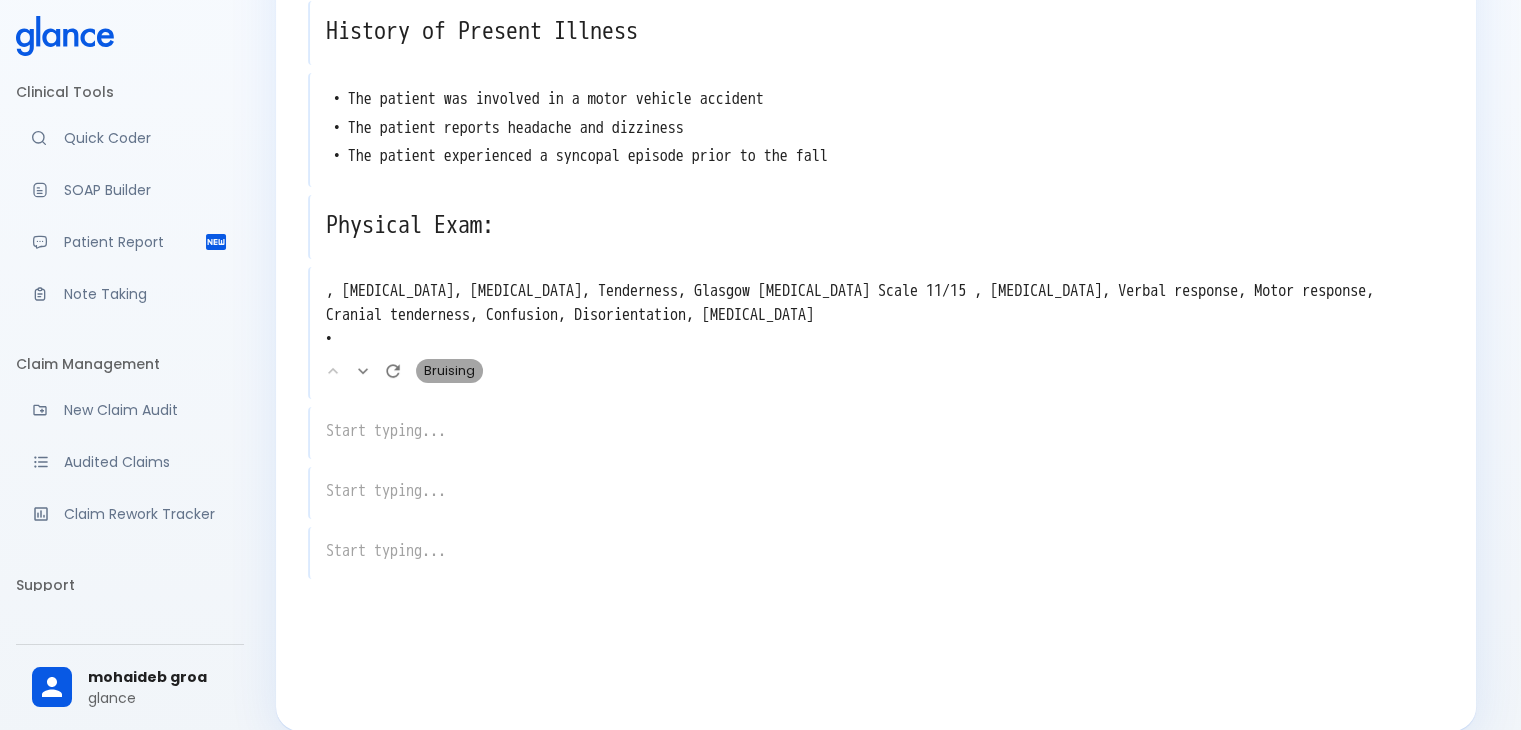 click on "Bruising" at bounding box center [449, 370] 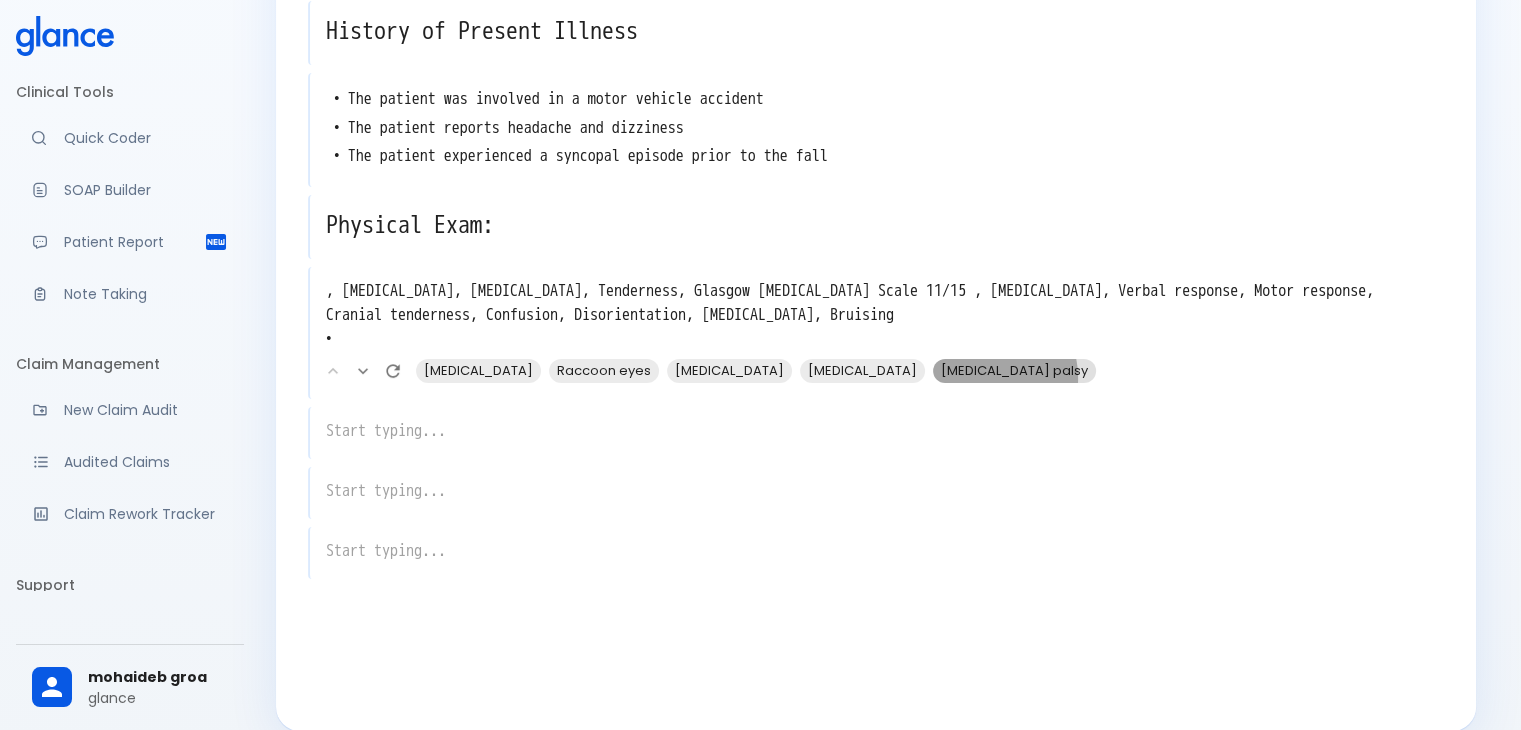 click on "Cranial nerve palsy" at bounding box center (1014, 370) 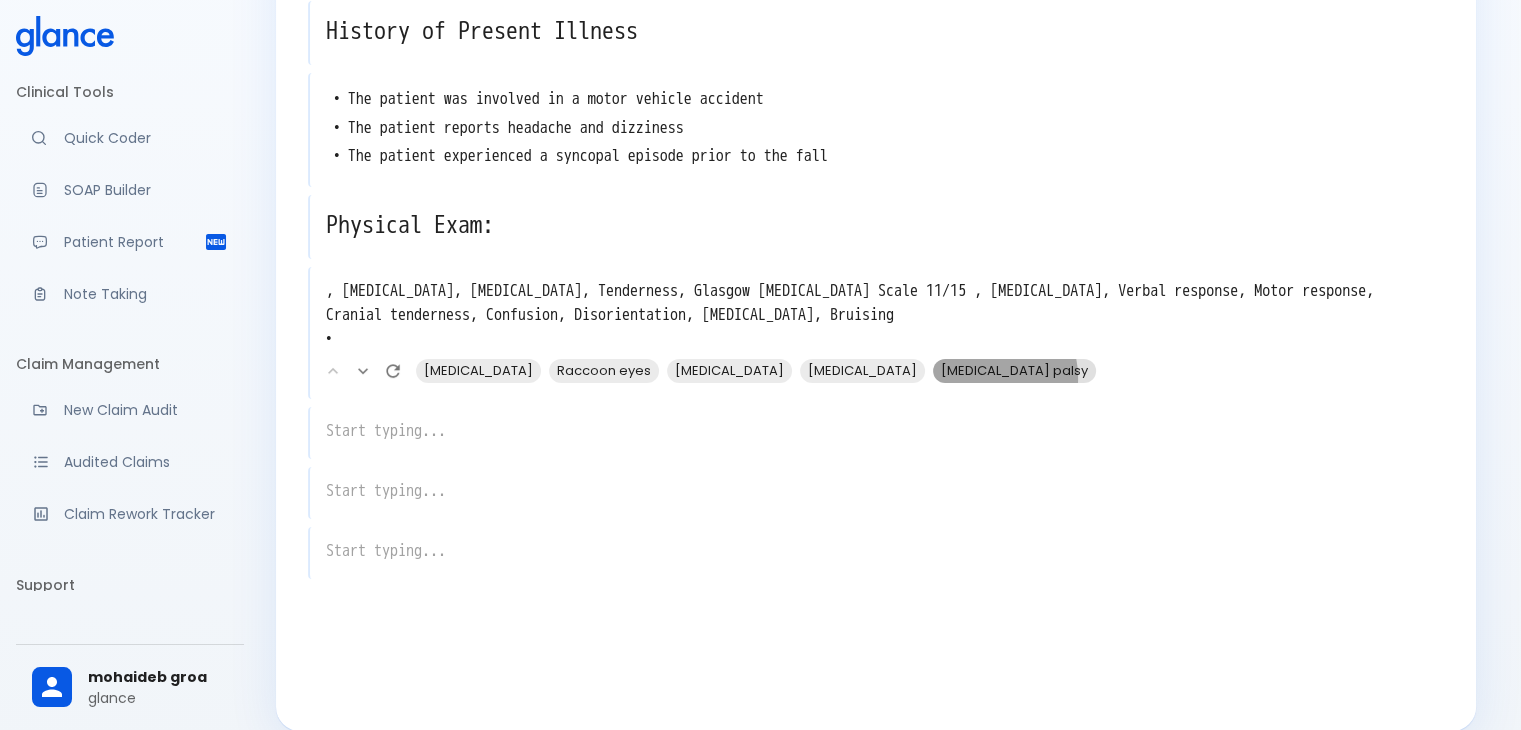 type on ", Laceration, Abrasion, Tenderness, Glasgow Coma Scale 11/15 , Ecchymosis, Verbal response, Motor response, Cranial tenderness, Confusion, Disorientation, Altered mental status, Bruising, Cranial nerve palsy
•" 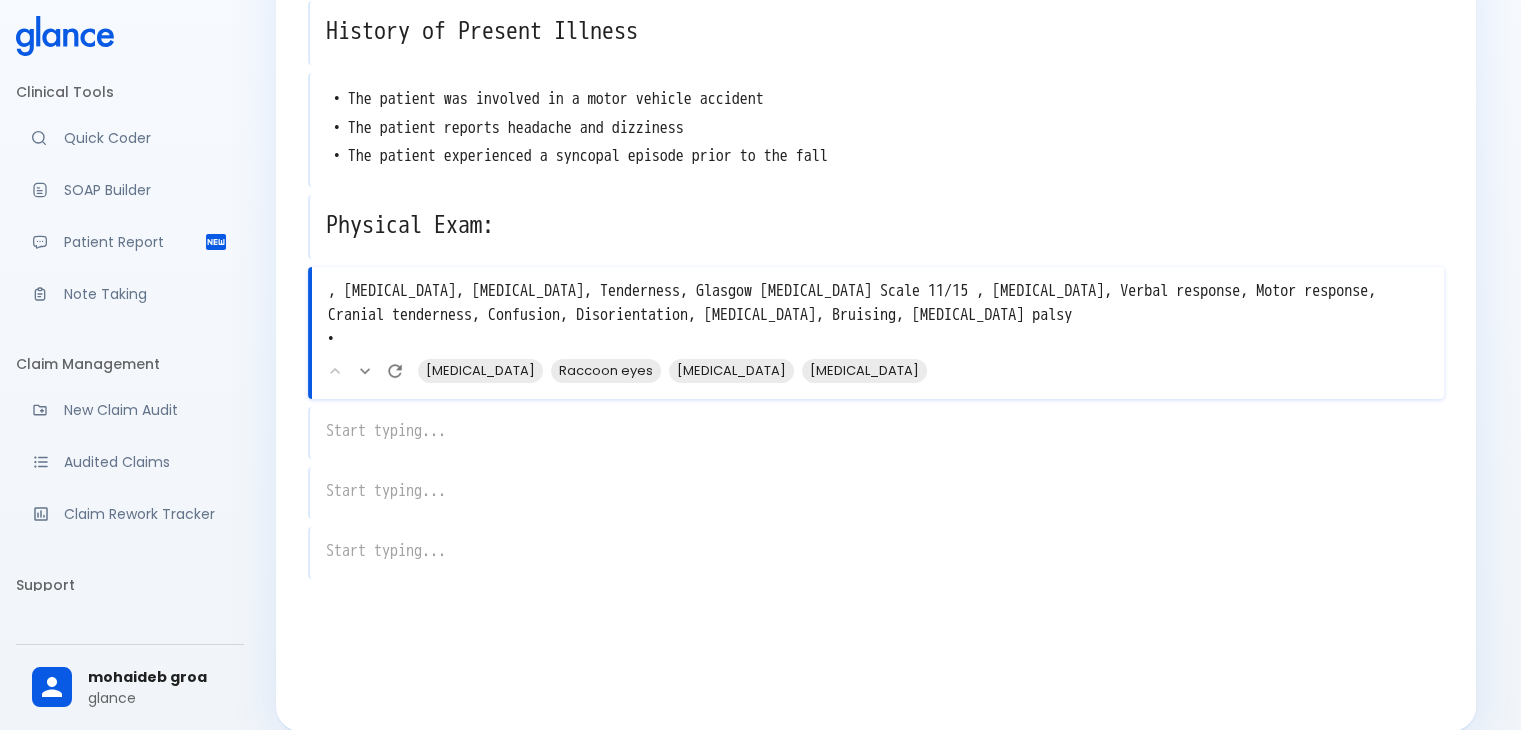 click on "x" at bounding box center [876, 433] 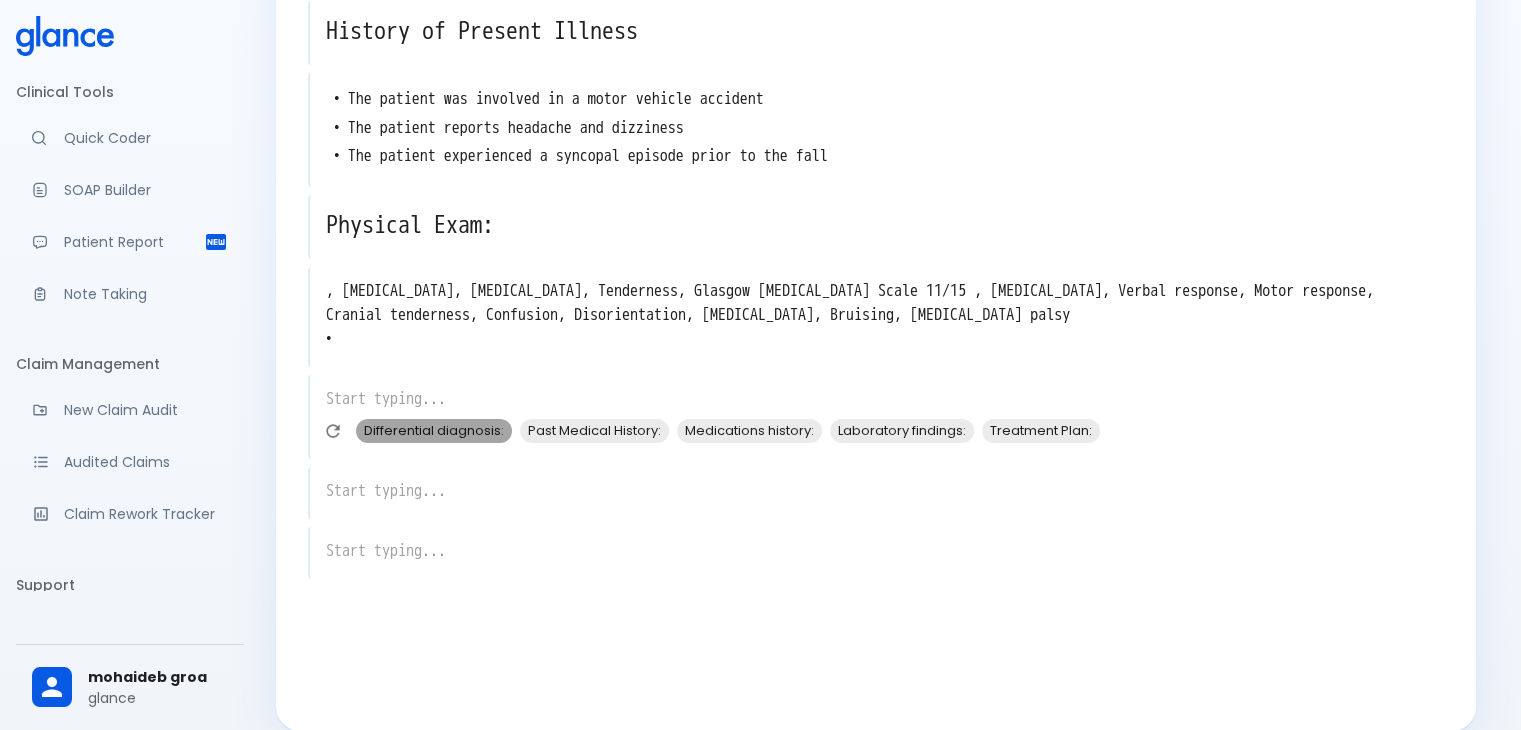 click on "Differential diagnosis:" at bounding box center (434, 430) 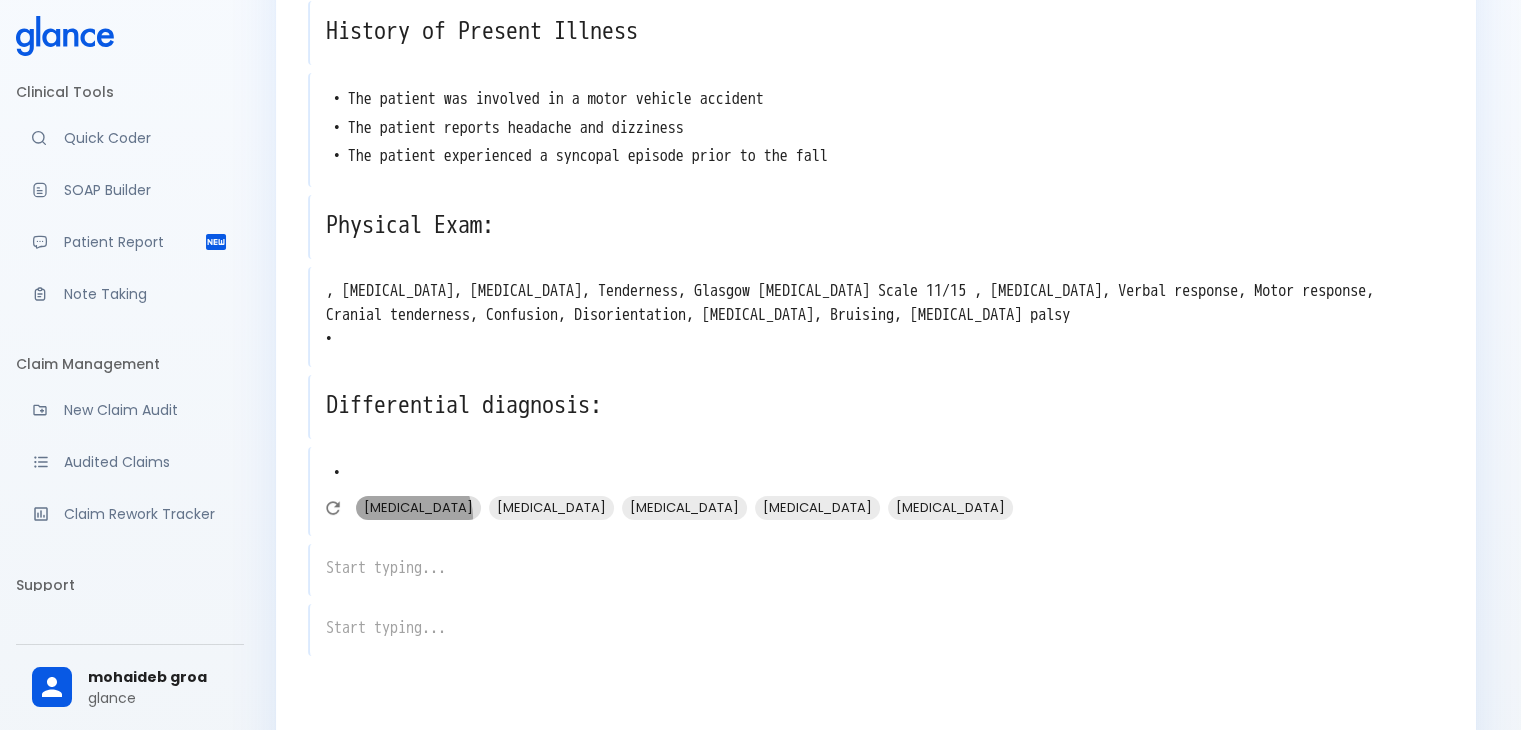 click on "Concussion" at bounding box center [418, 507] 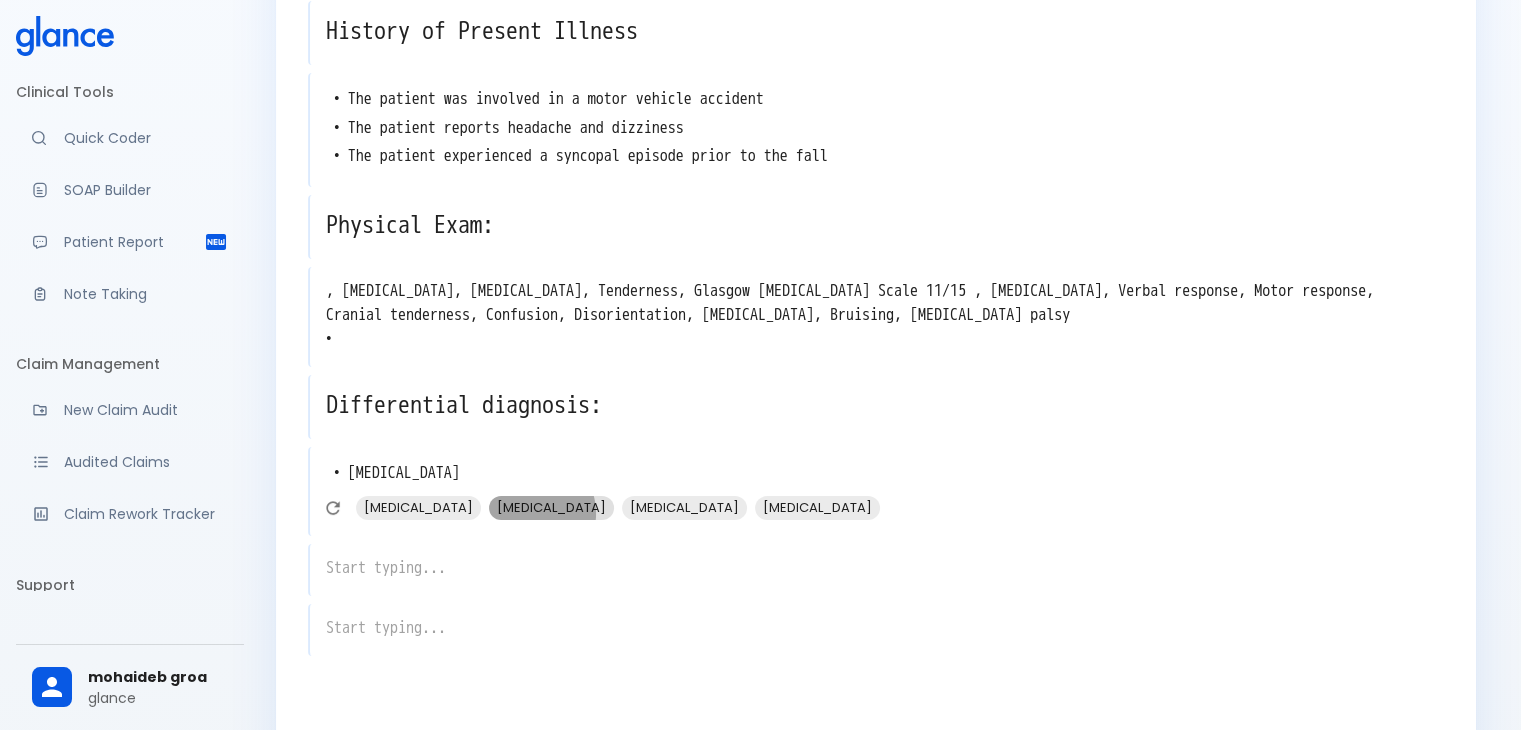click on "Skull Fracture" at bounding box center (551, 507) 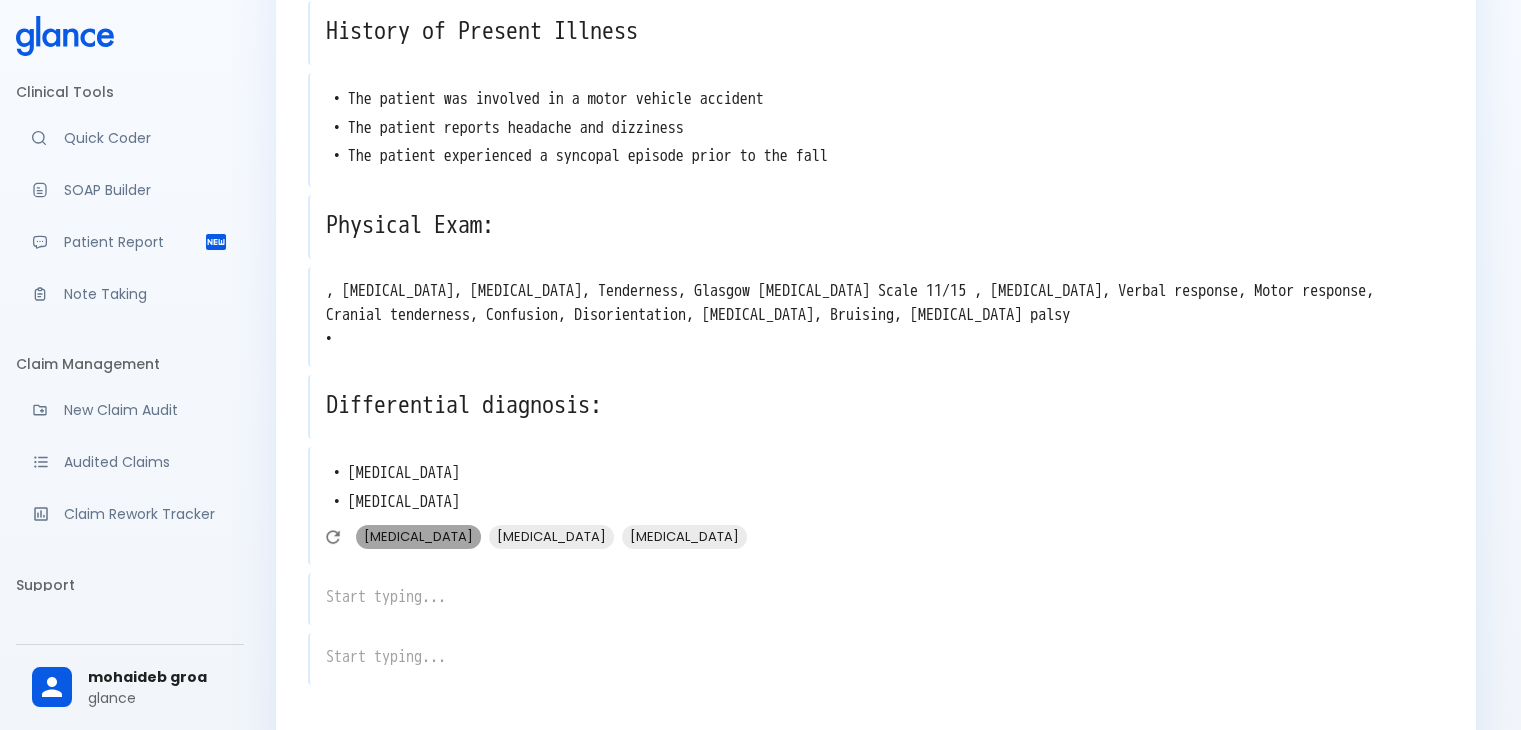 click on "Traumatic Brain Injury" at bounding box center (418, 536) 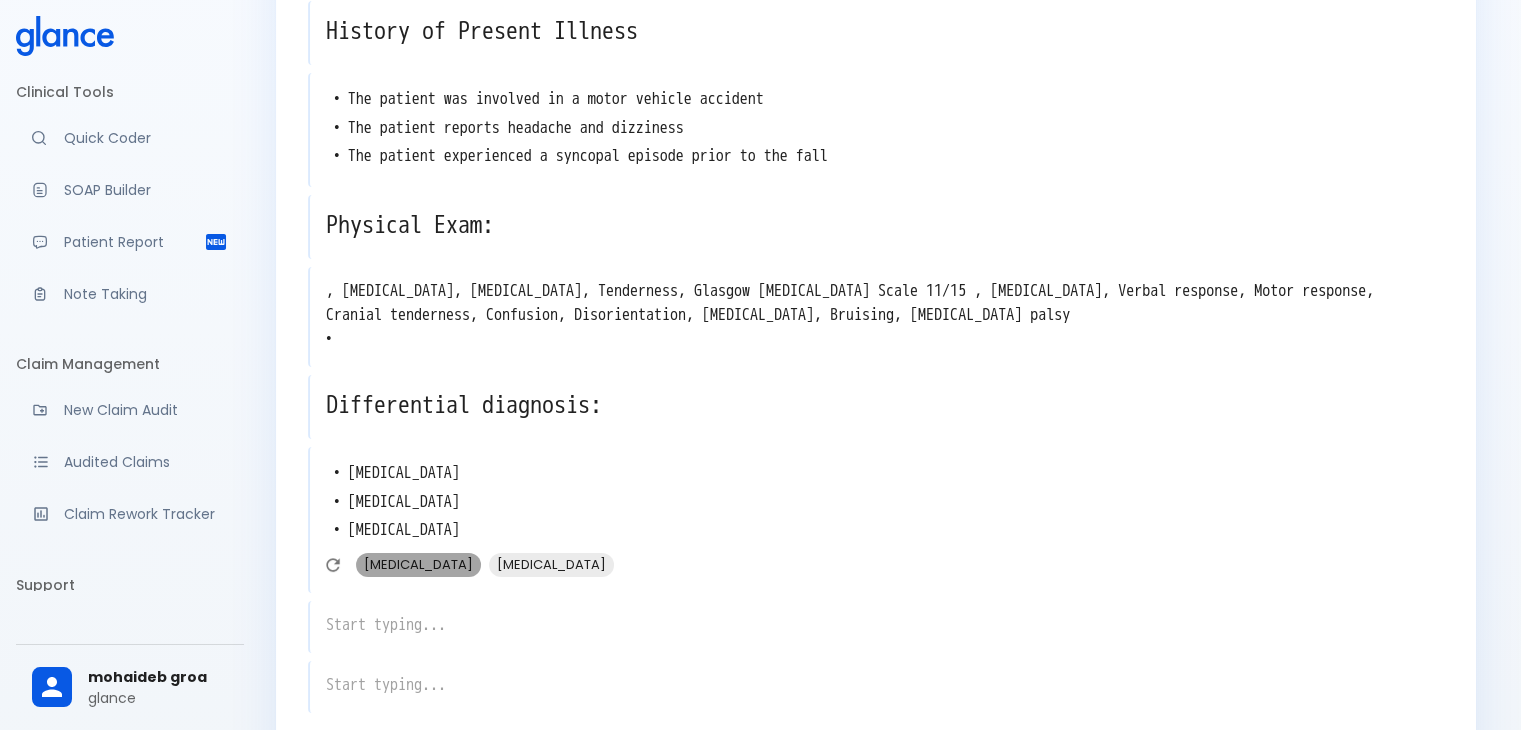 click on "Cerebral Contusion" at bounding box center [418, 564] 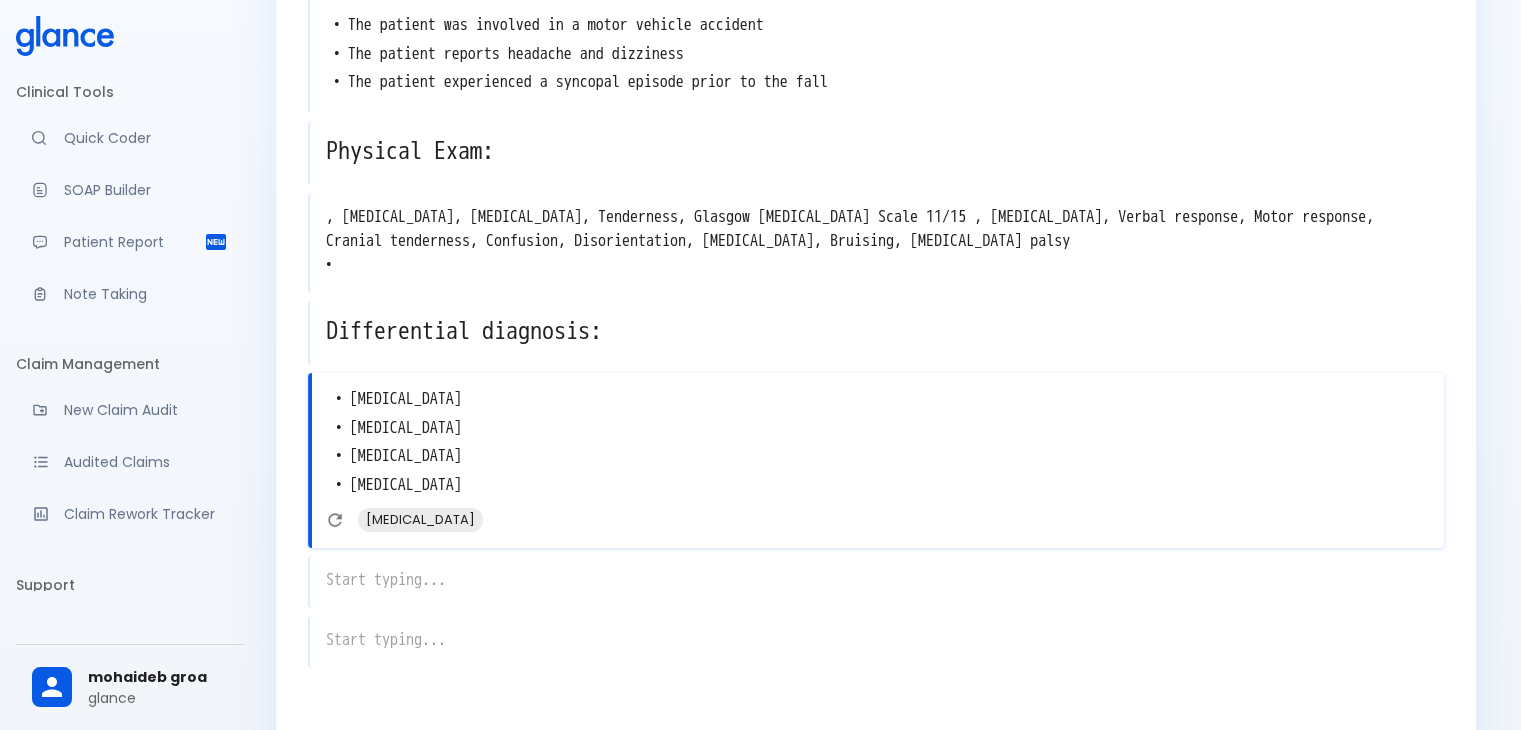 scroll, scrollTop: 310, scrollLeft: 0, axis: vertical 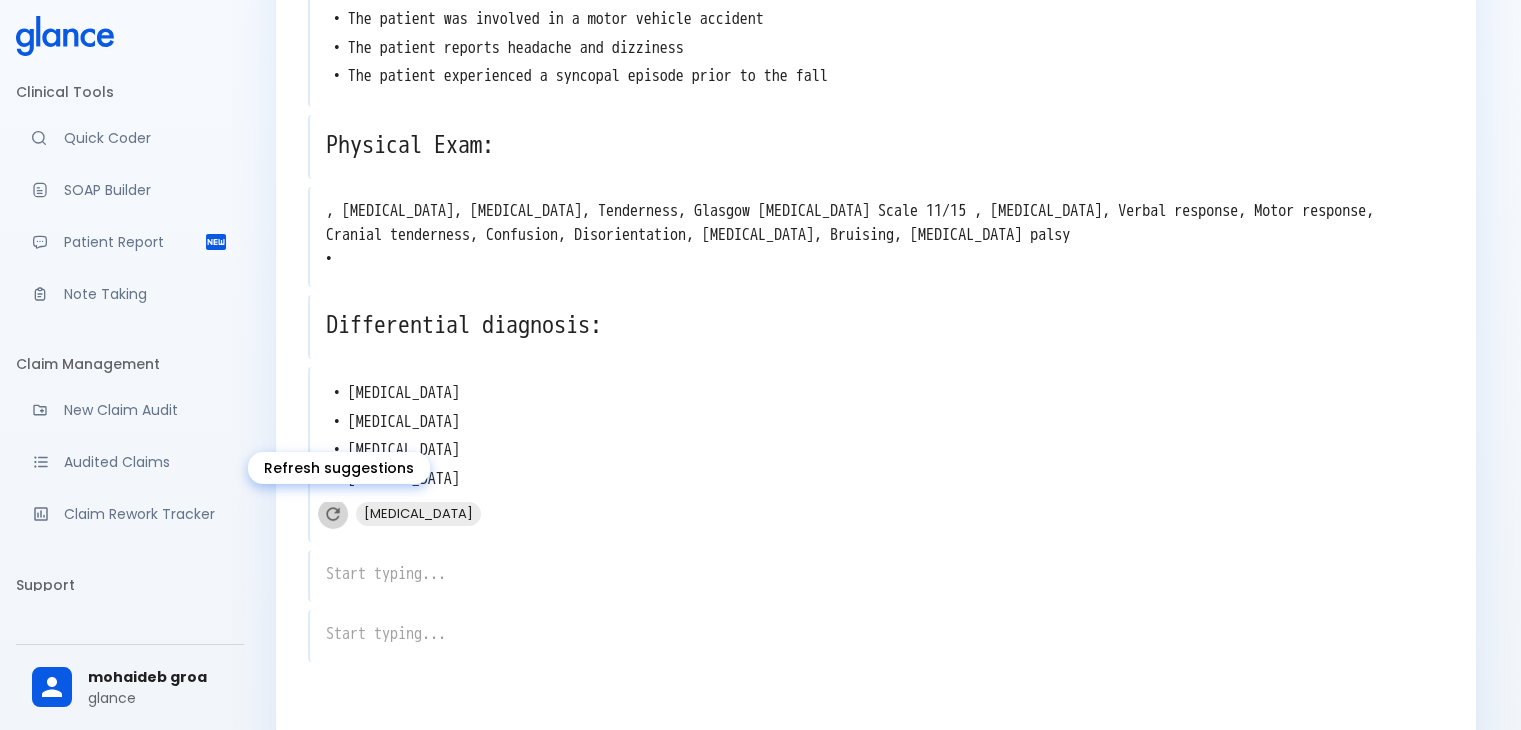 click 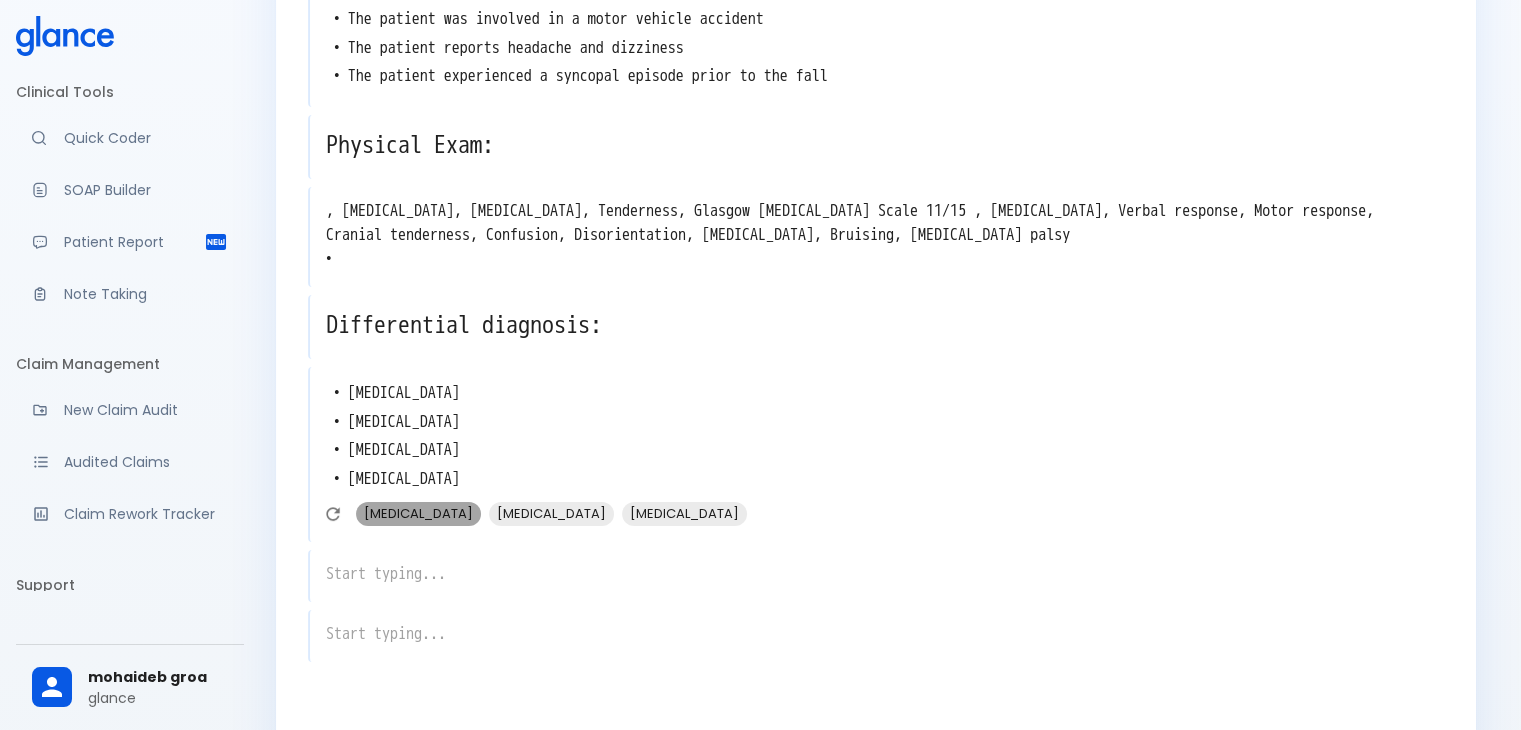 click on "Epidural Hematoma" at bounding box center [418, 513] 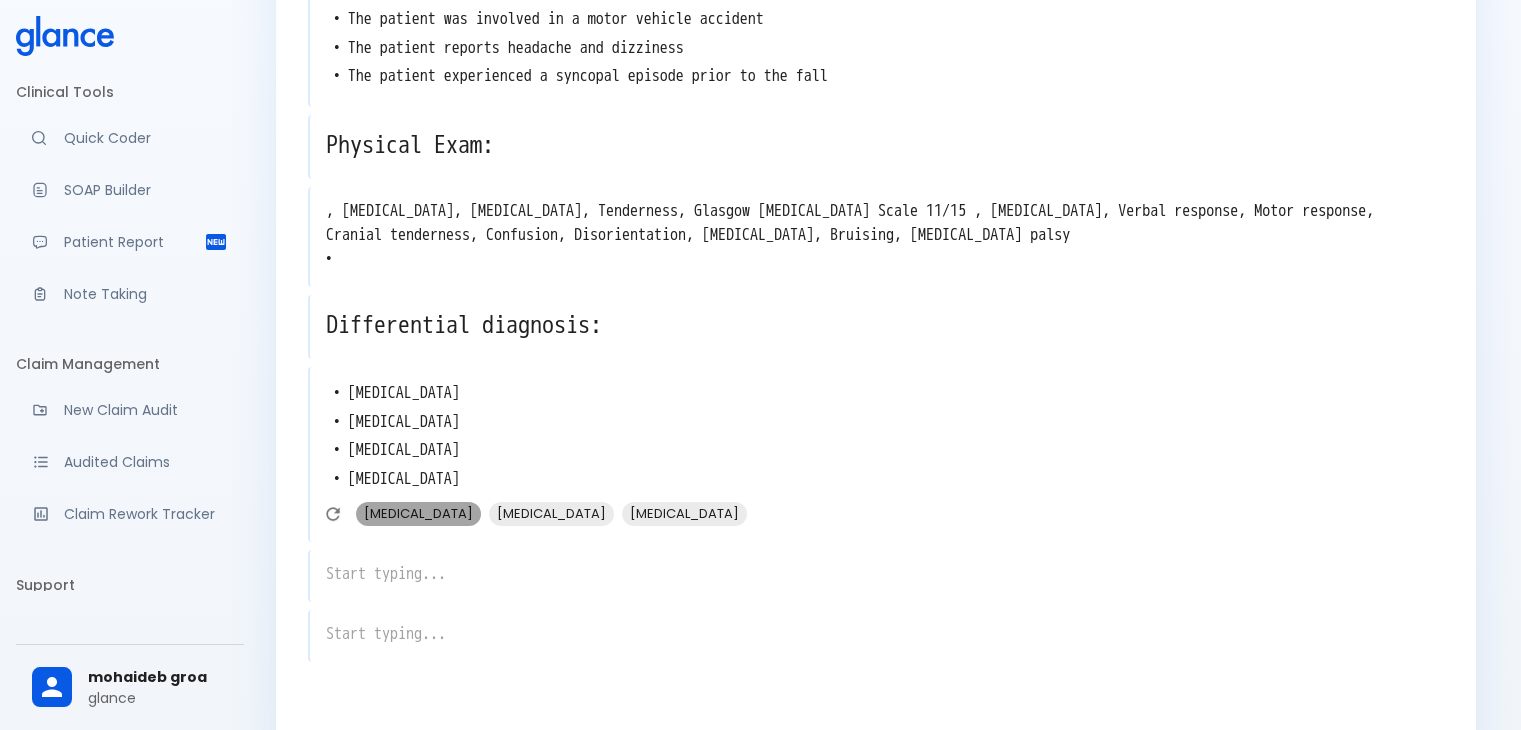 type on "• Concussion
• Epidural Hematoma
• Cerebral Contusion
• Traumatic Brain Injury
• Skull Fracture" 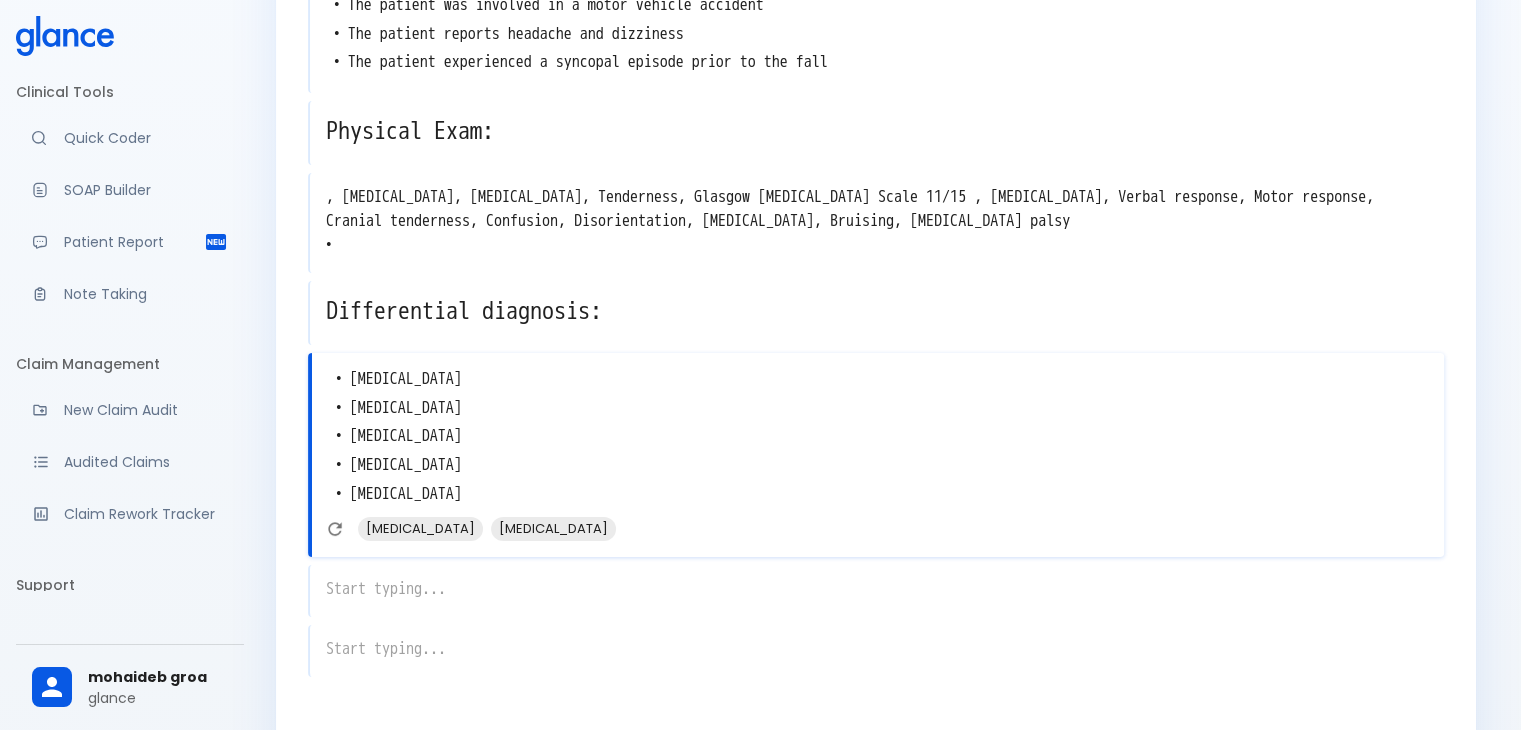 scroll, scrollTop: 326, scrollLeft: 0, axis: vertical 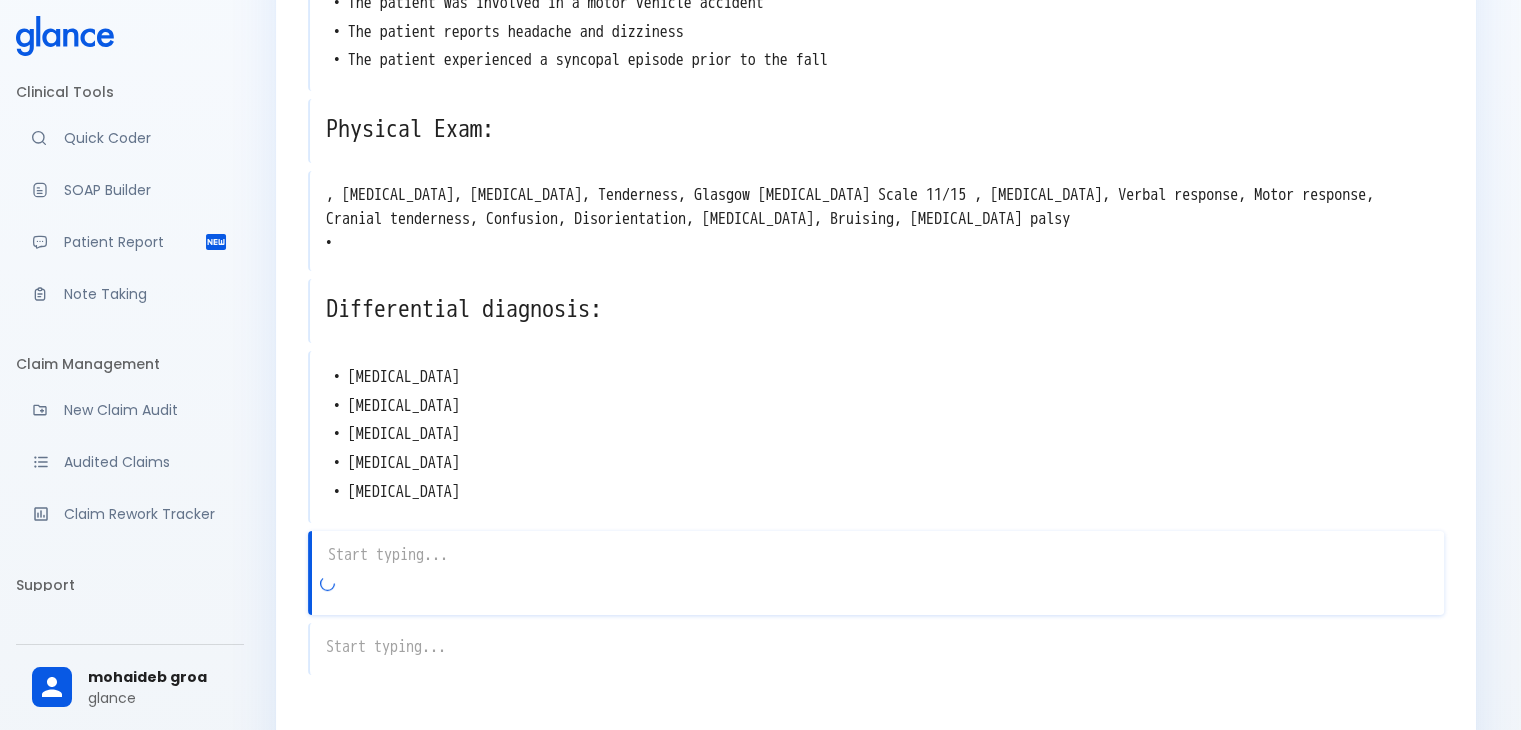 click on "x" at bounding box center (876, 573) 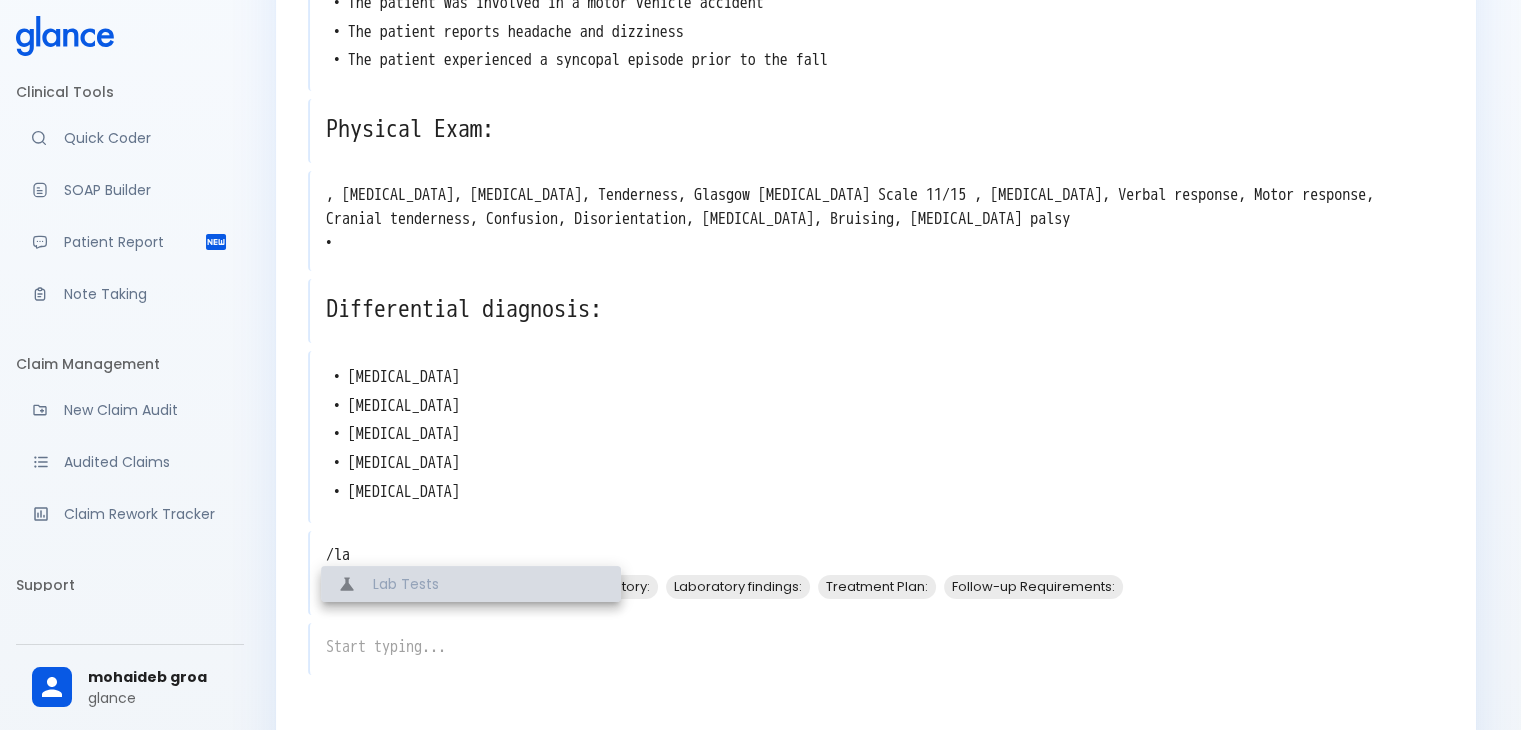 click on "Lab Tests" at bounding box center (489, 584) 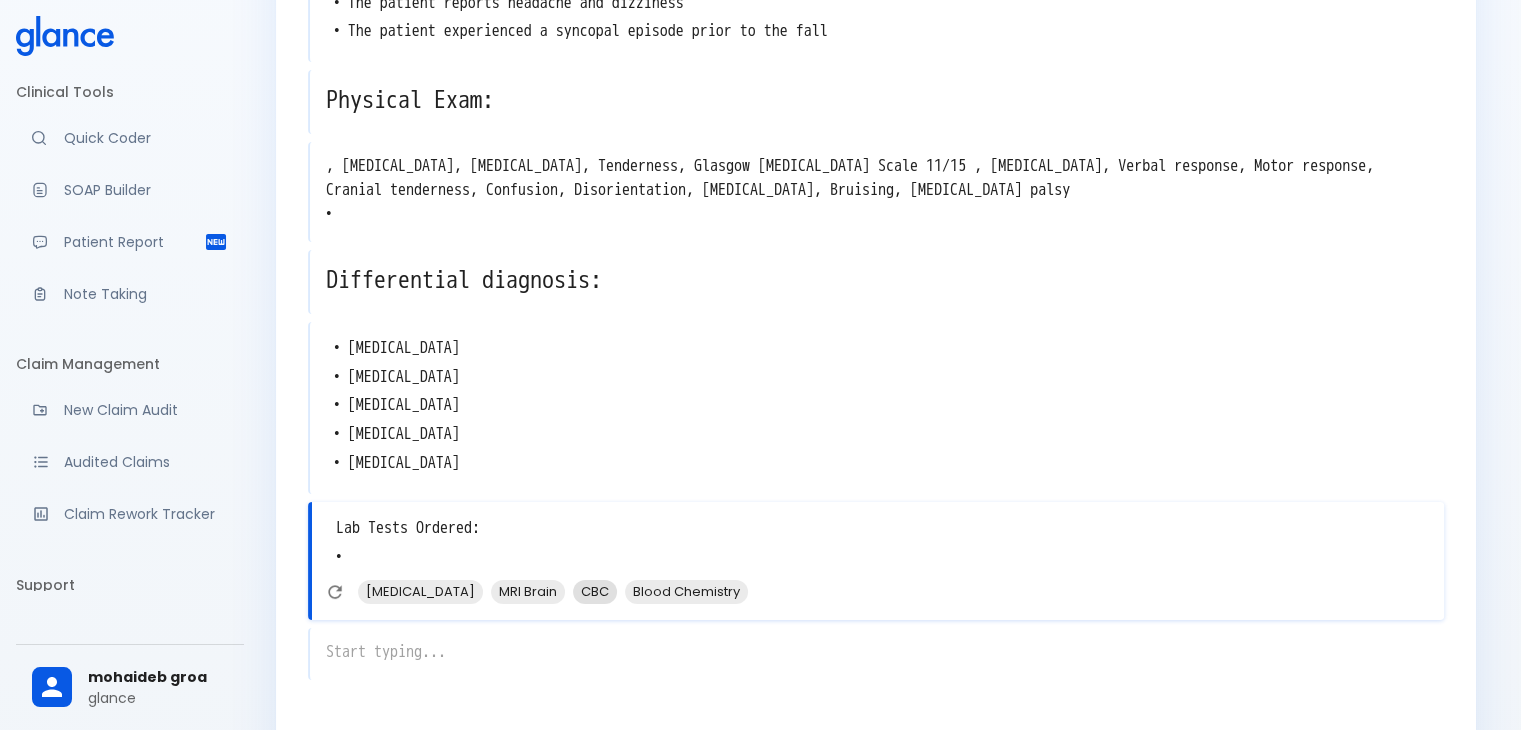 scroll, scrollTop: 358, scrollLeft: 0, axis: vertical 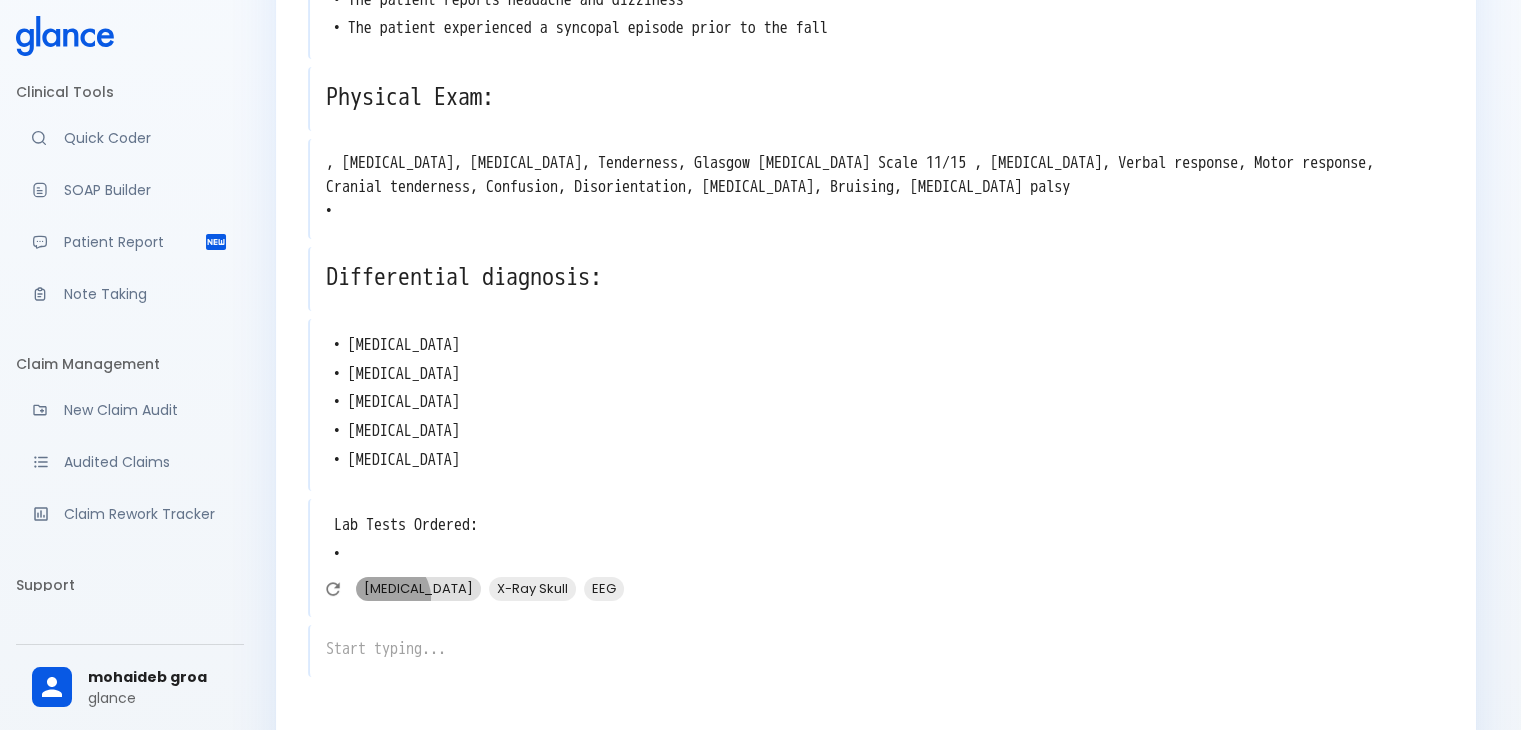 click on "PT/INR" at bounding box center (418, 588) 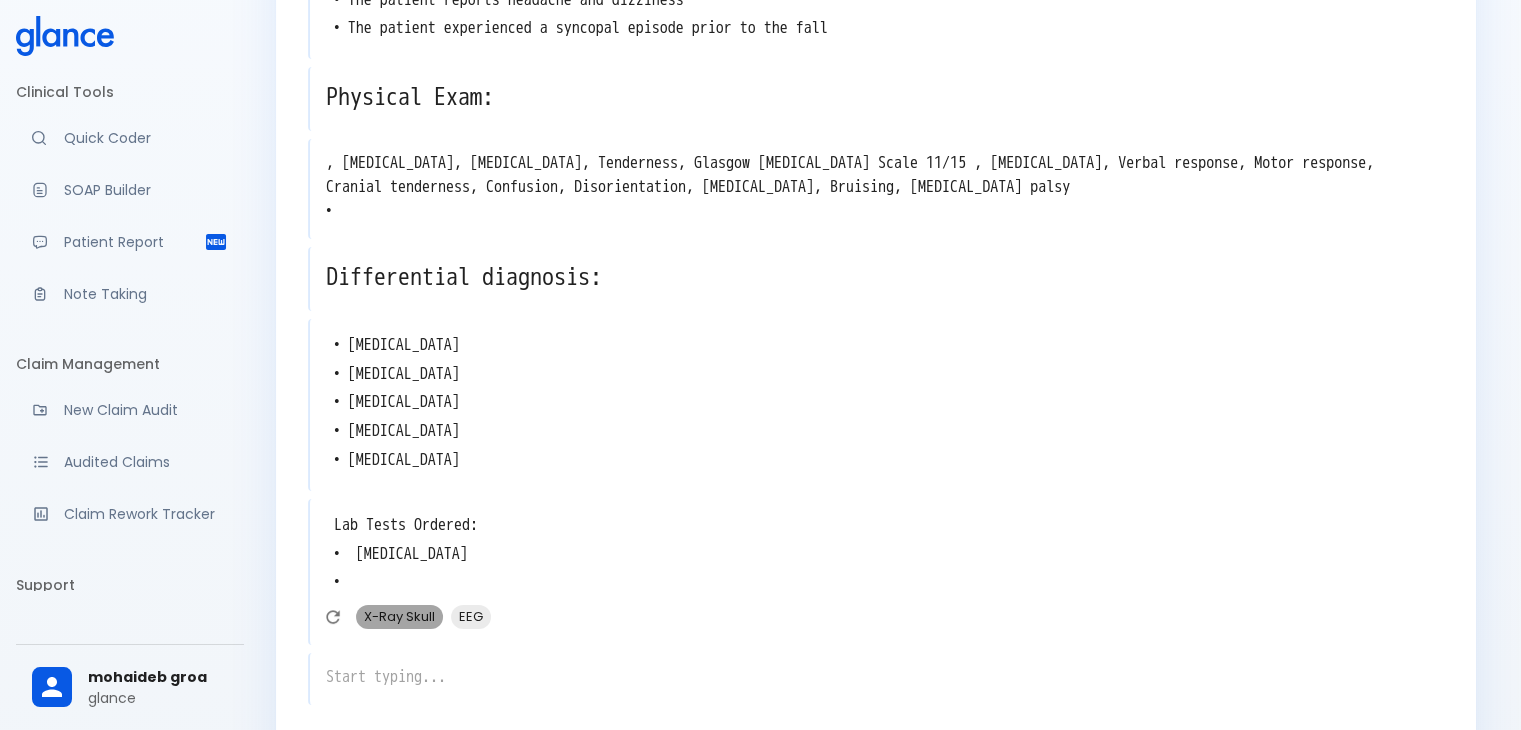 click on "X-Ray Skull" at bounding box center [399, 616] 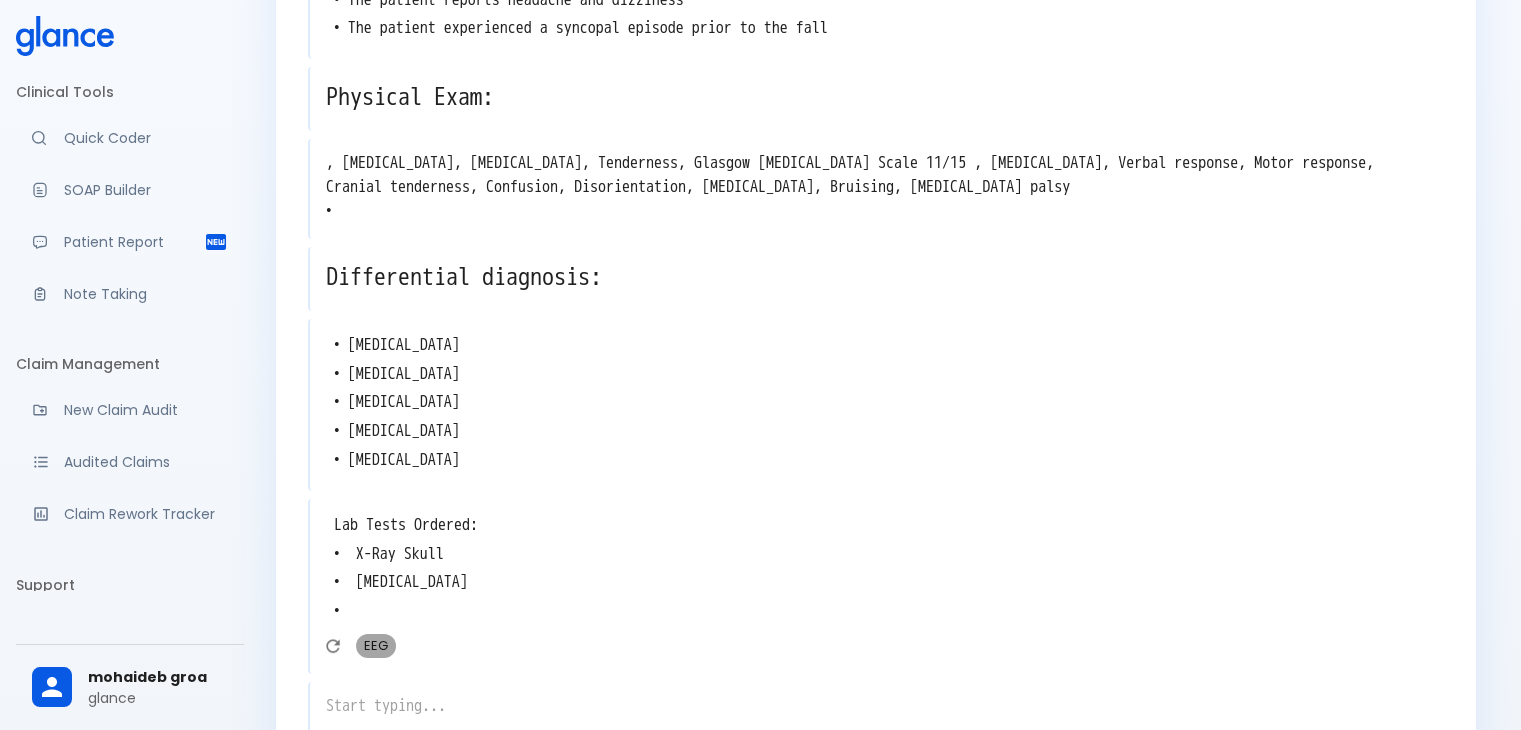 click on "EEG" at bounding box center (376, 645) 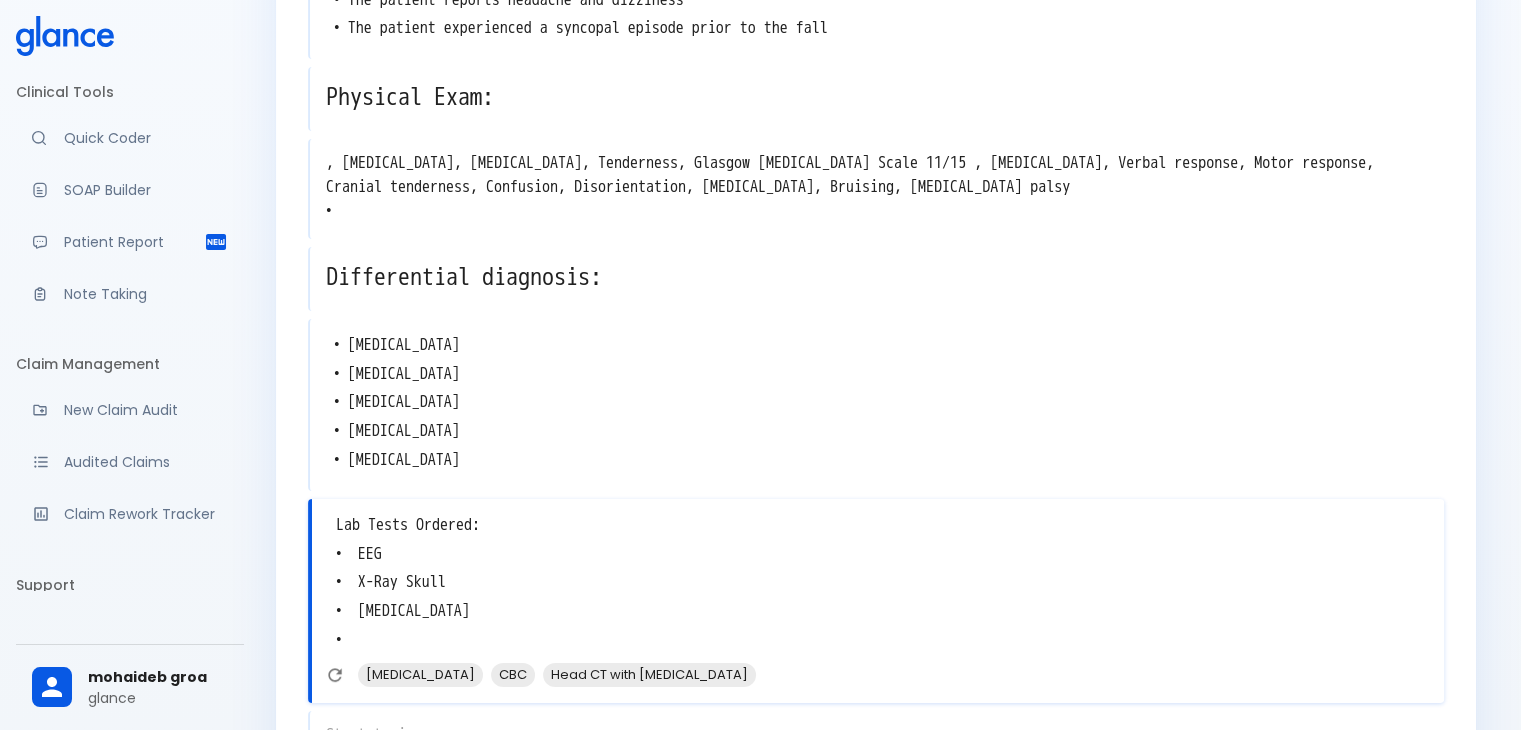 click on "Lab Tests Ordered:
•  EEG
•  X-Ray Skull
•  PT/INR
•" at bounding box center [878, 583] 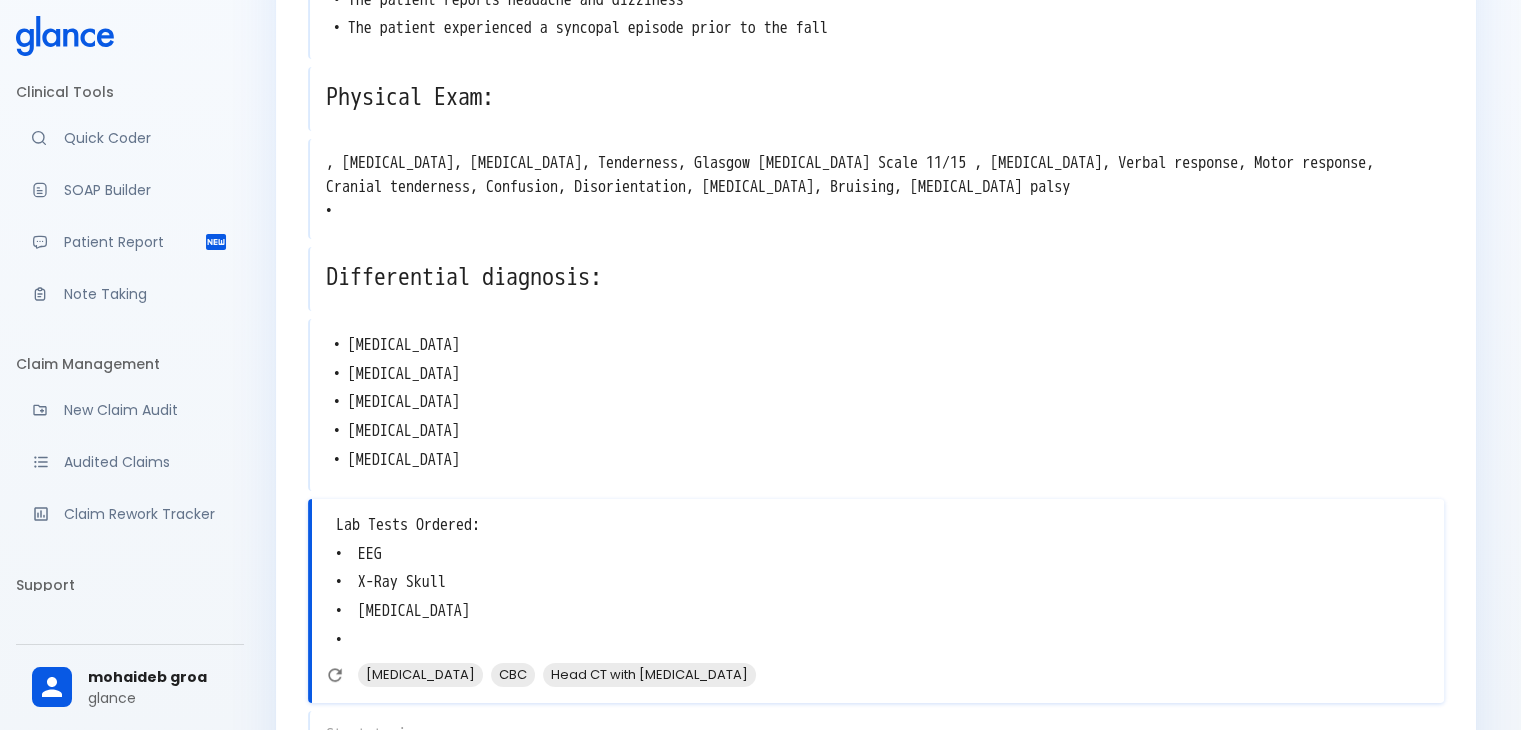 click on "Lab Tests Ordered:
•  EEG
•  X-Ray Skull
•  PT/INR
•" at bounding box center [878, 583] 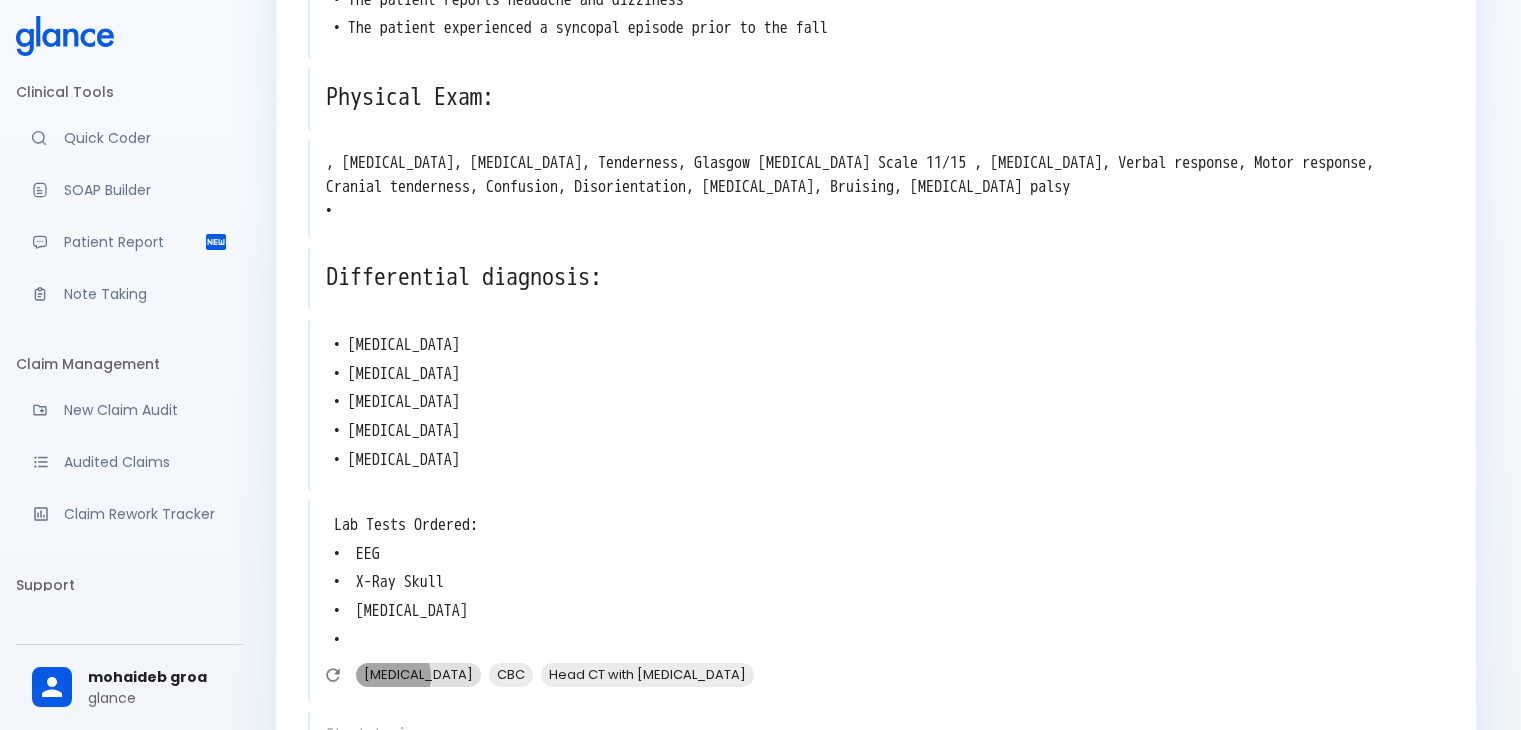 click on "CT Head" at bounding box center (418, 674) 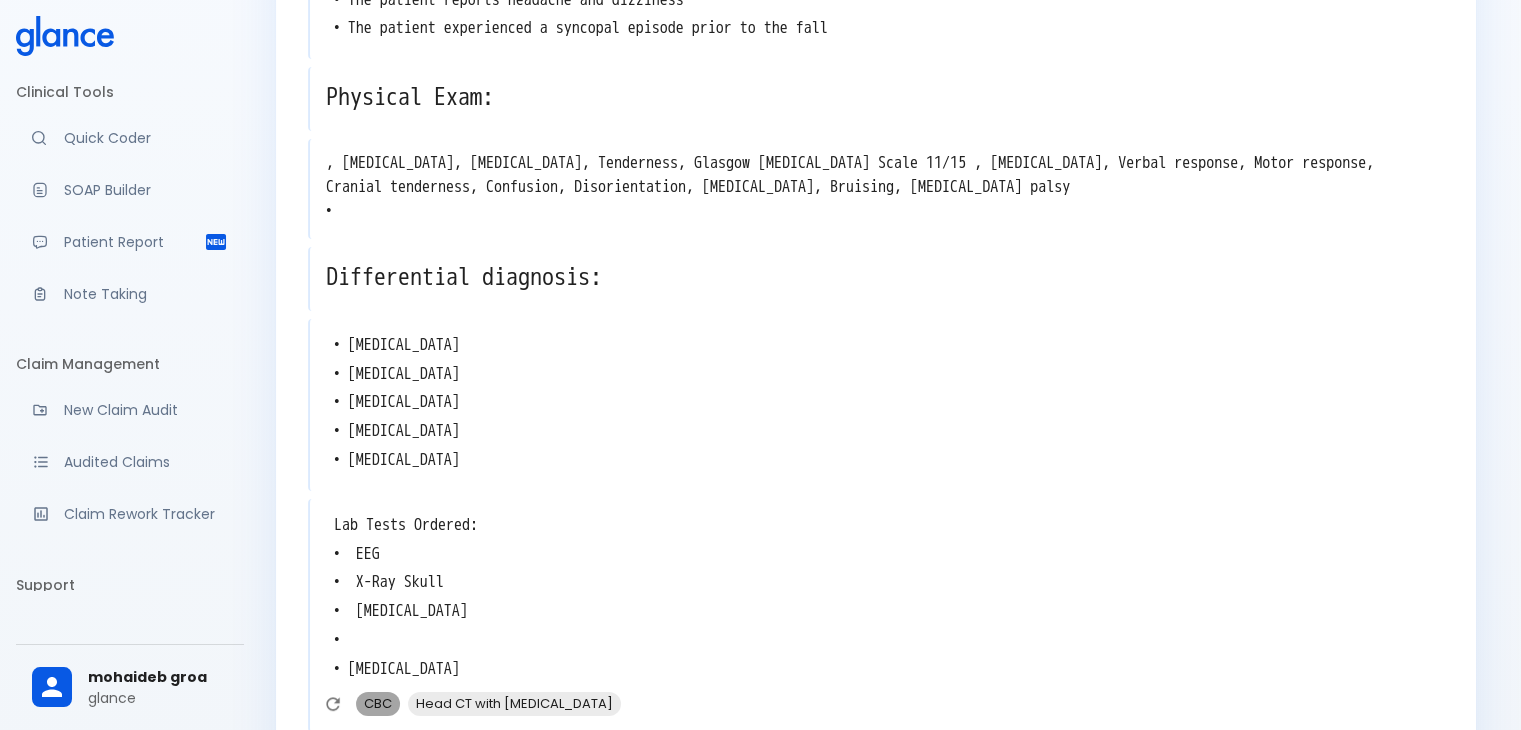 click on "CBC" at bounding box center (378, 703) 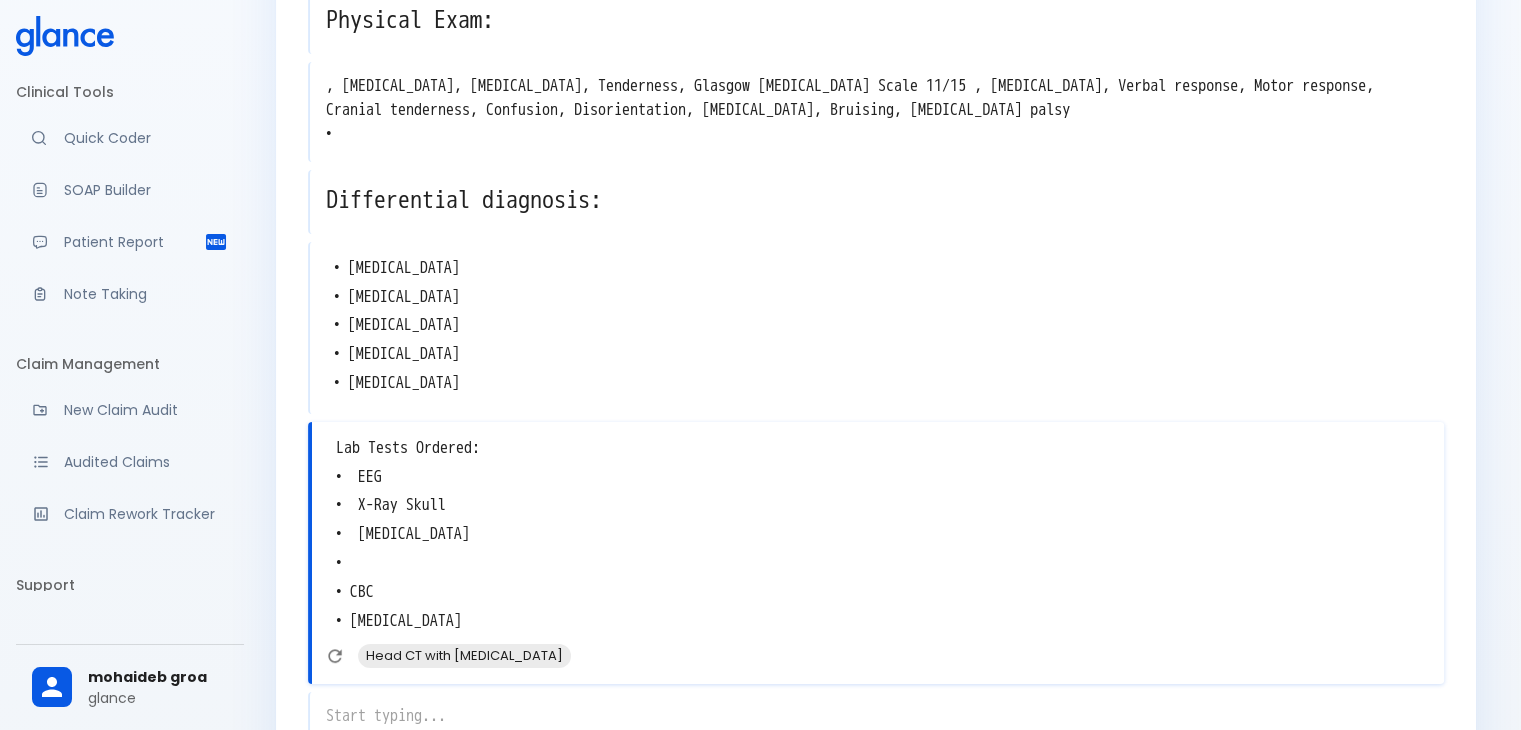 scroll, scrollTop: 436, scrollLeft: 0, axis: vertical 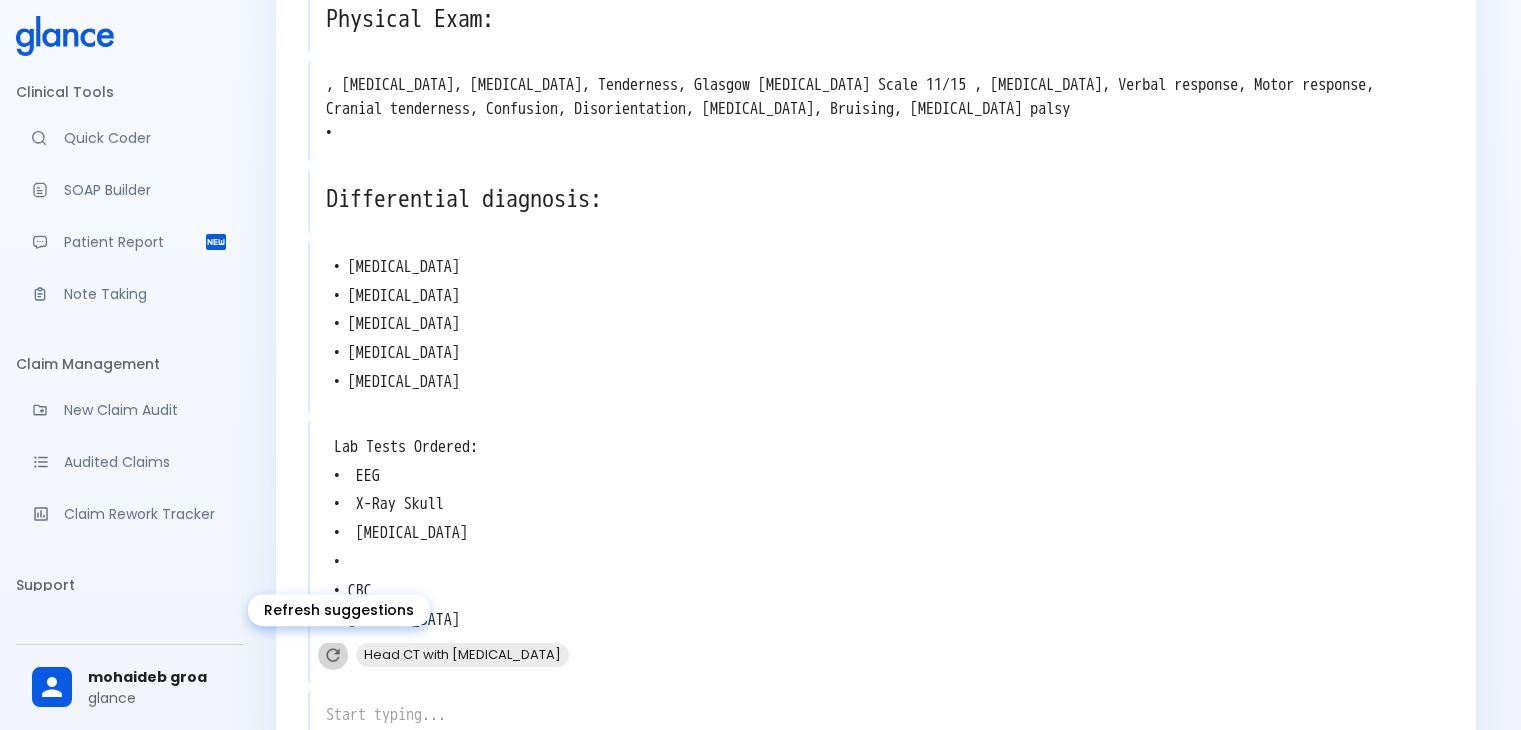 click 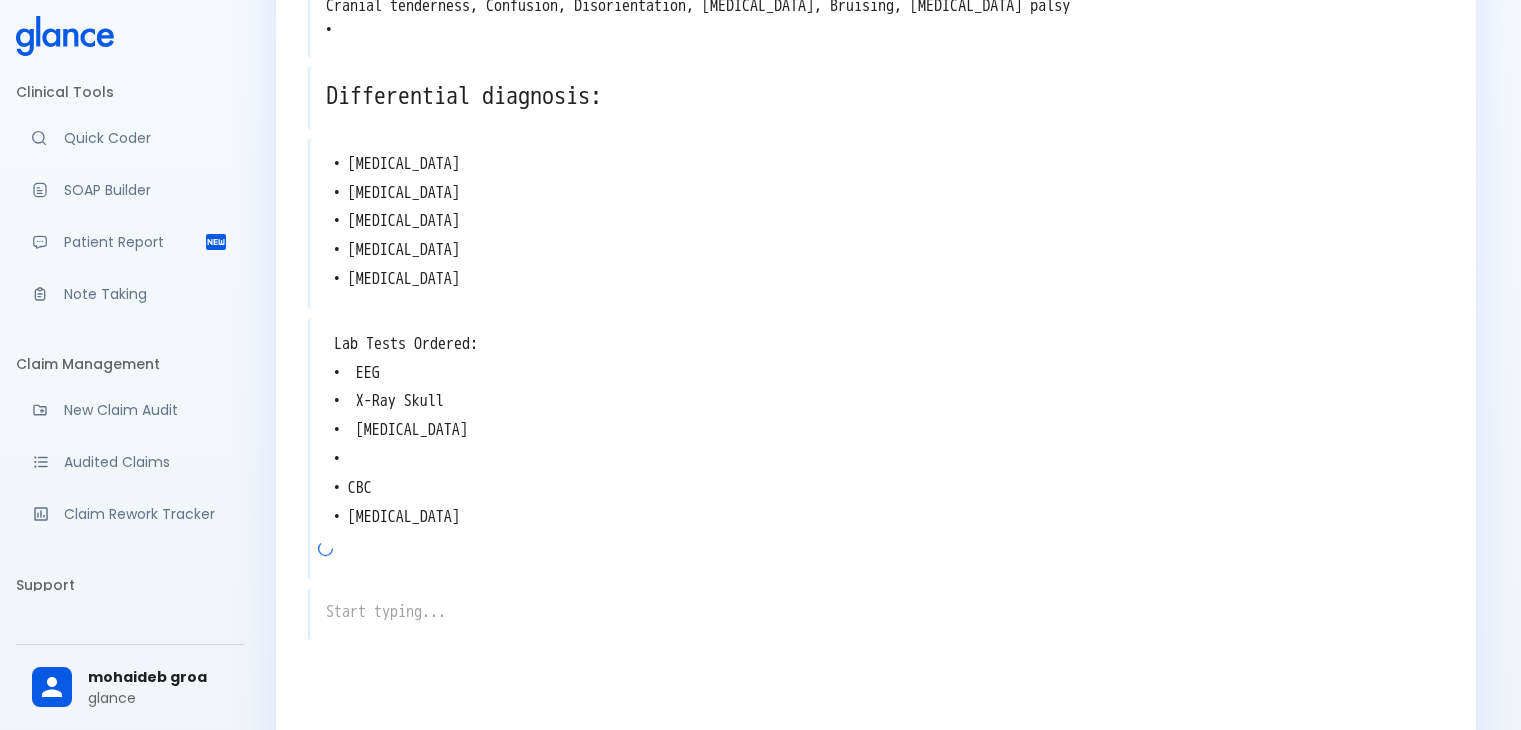 scroll, scrollTop: 540, scrollLeft: 0, axis: vertical 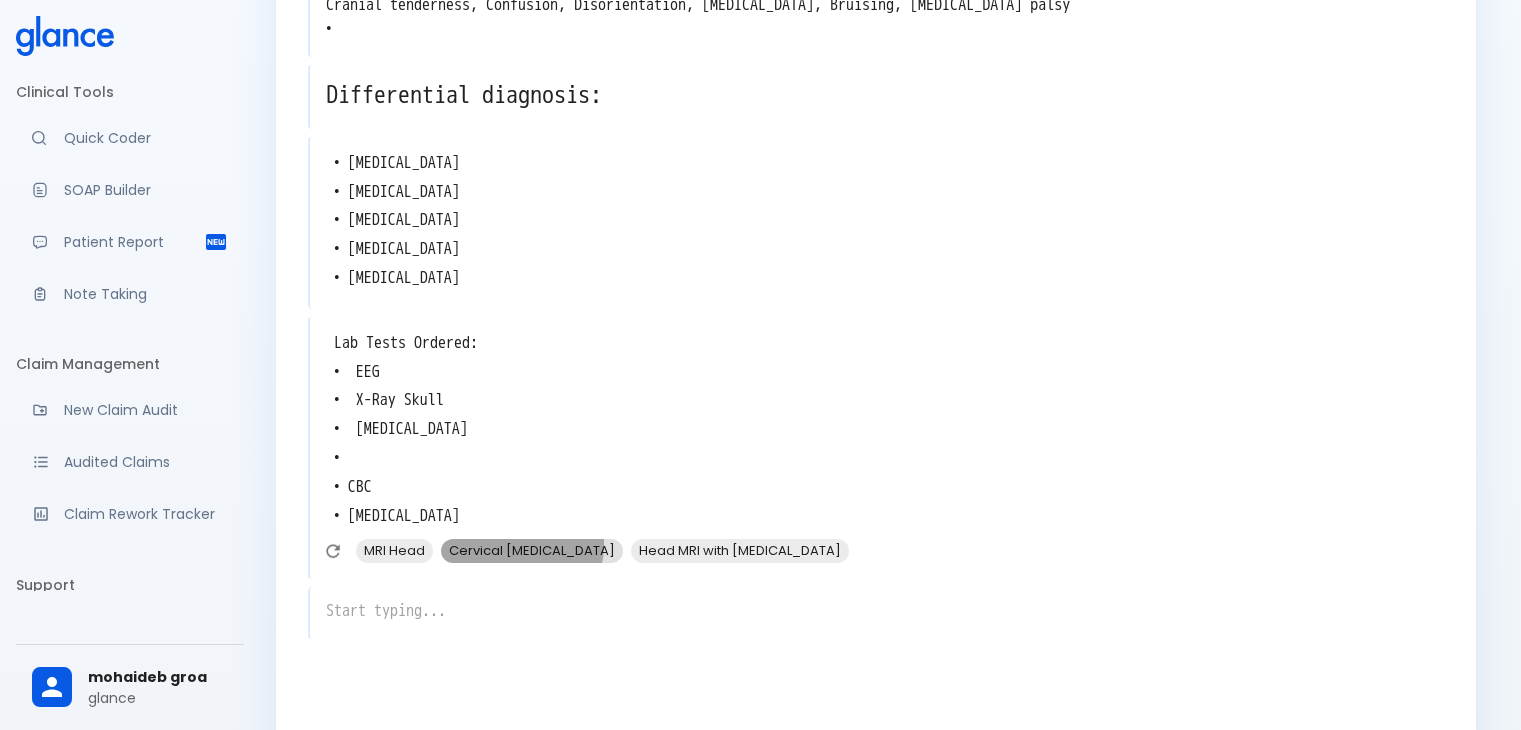 click on "Cervical Spine X-Ray" at bounding box center [532, 550] 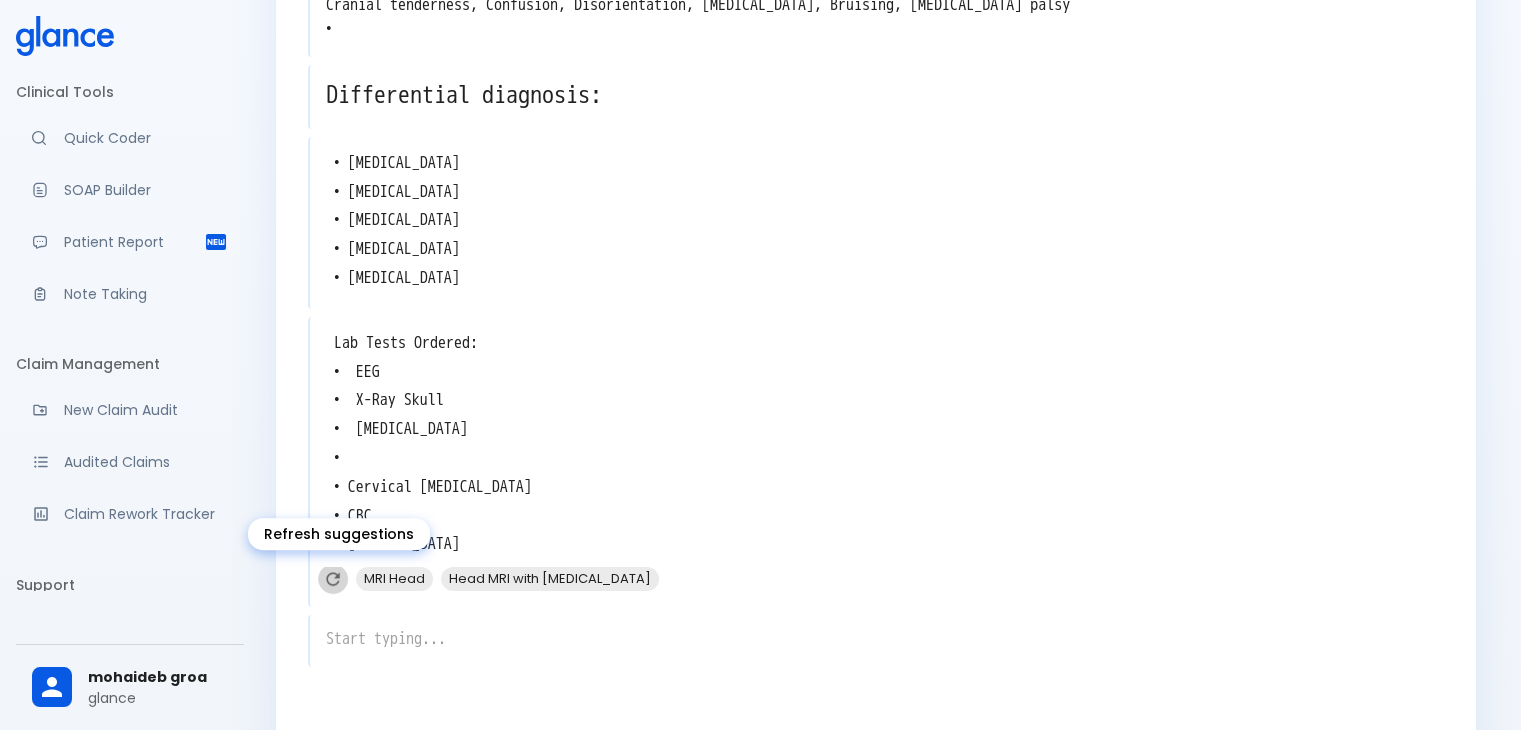 click 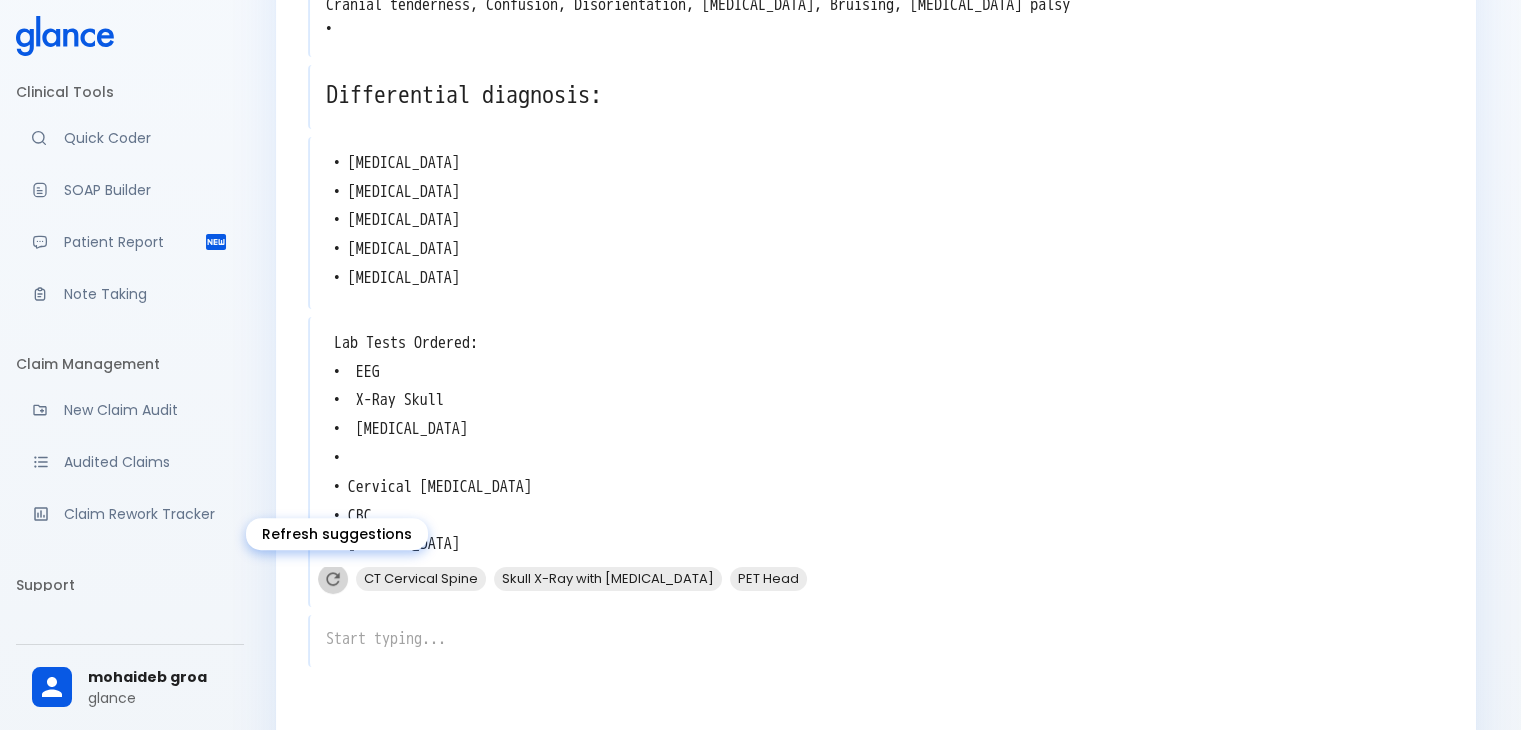 click 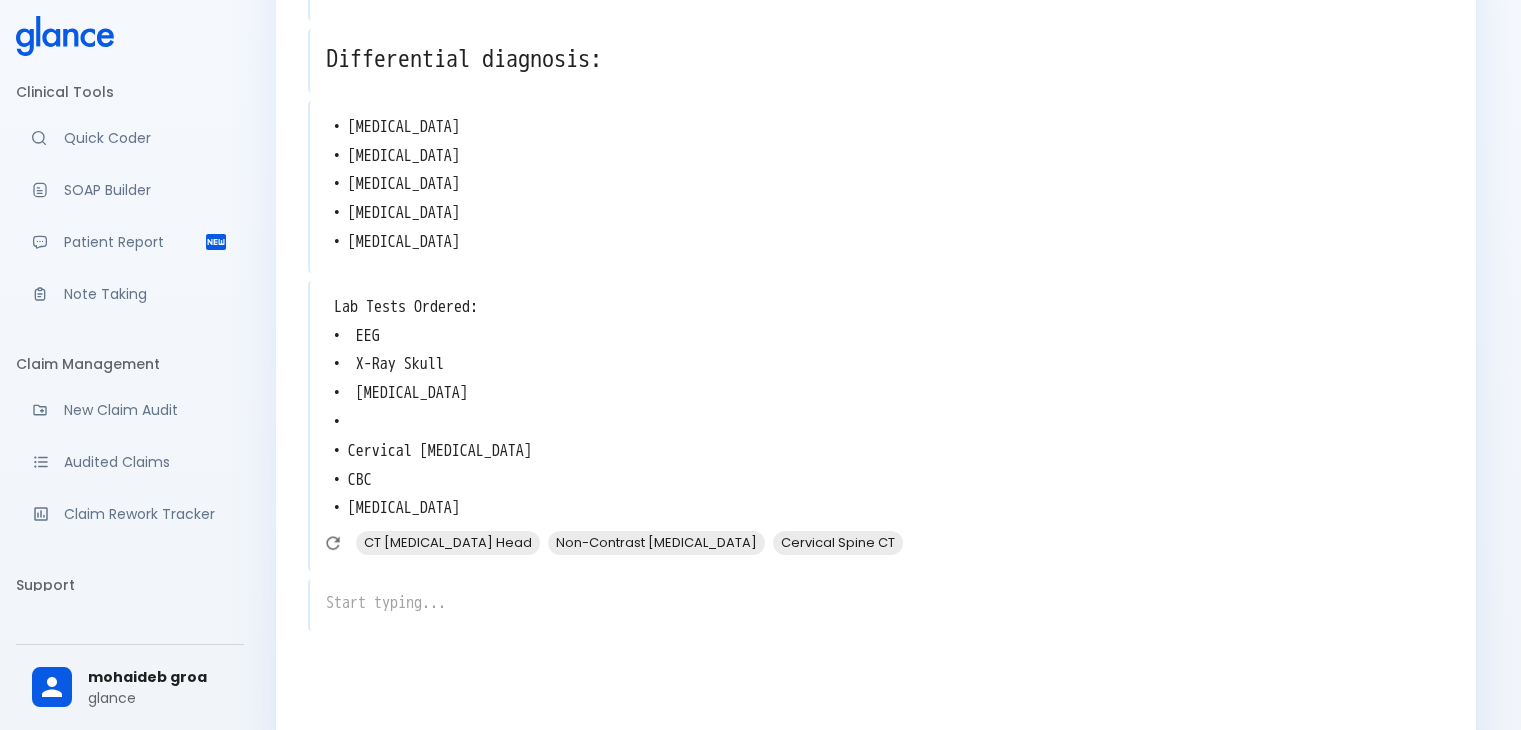 scroll, scrollTop: 579, scrollLeft: 0, axis: vertical 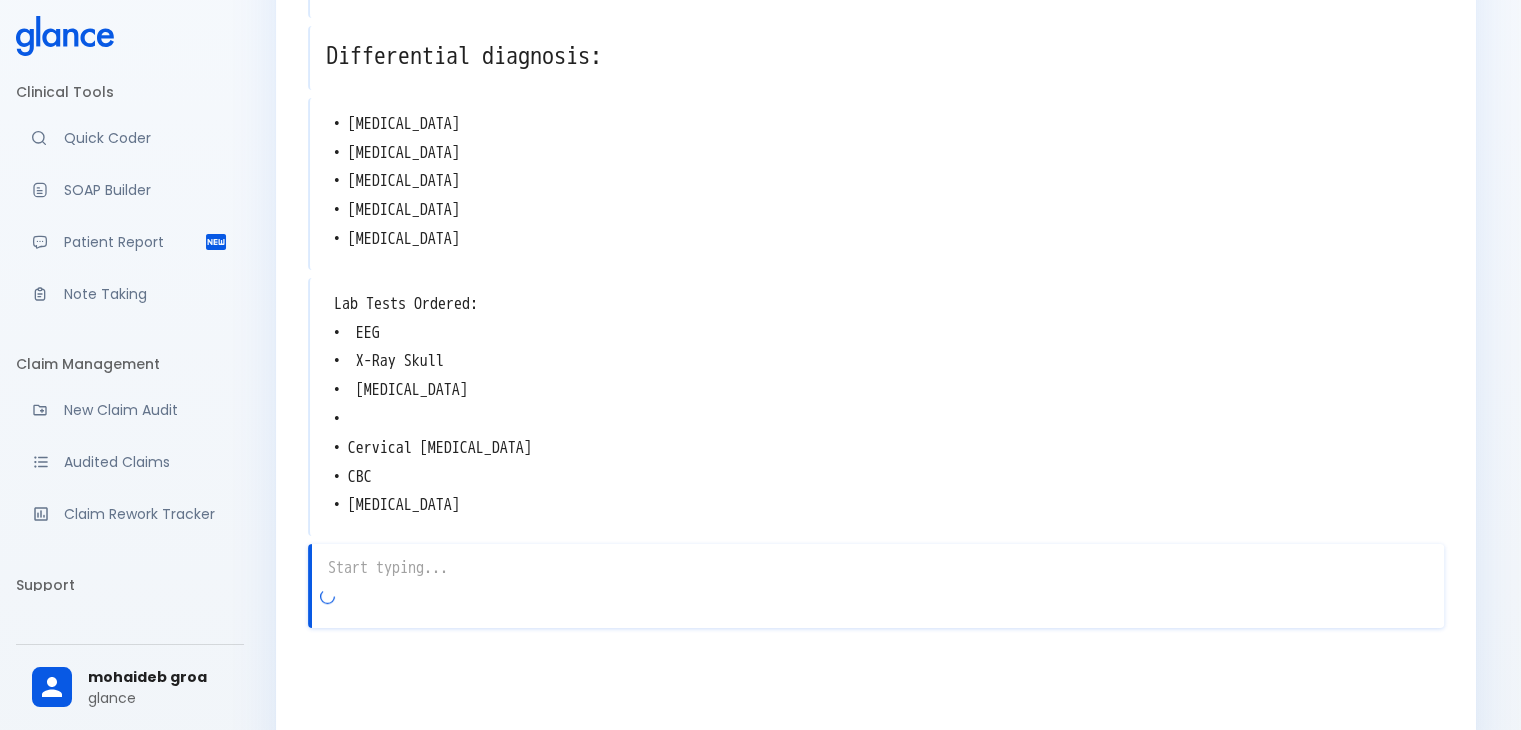 click on "x" at bounding box center [876, 586] 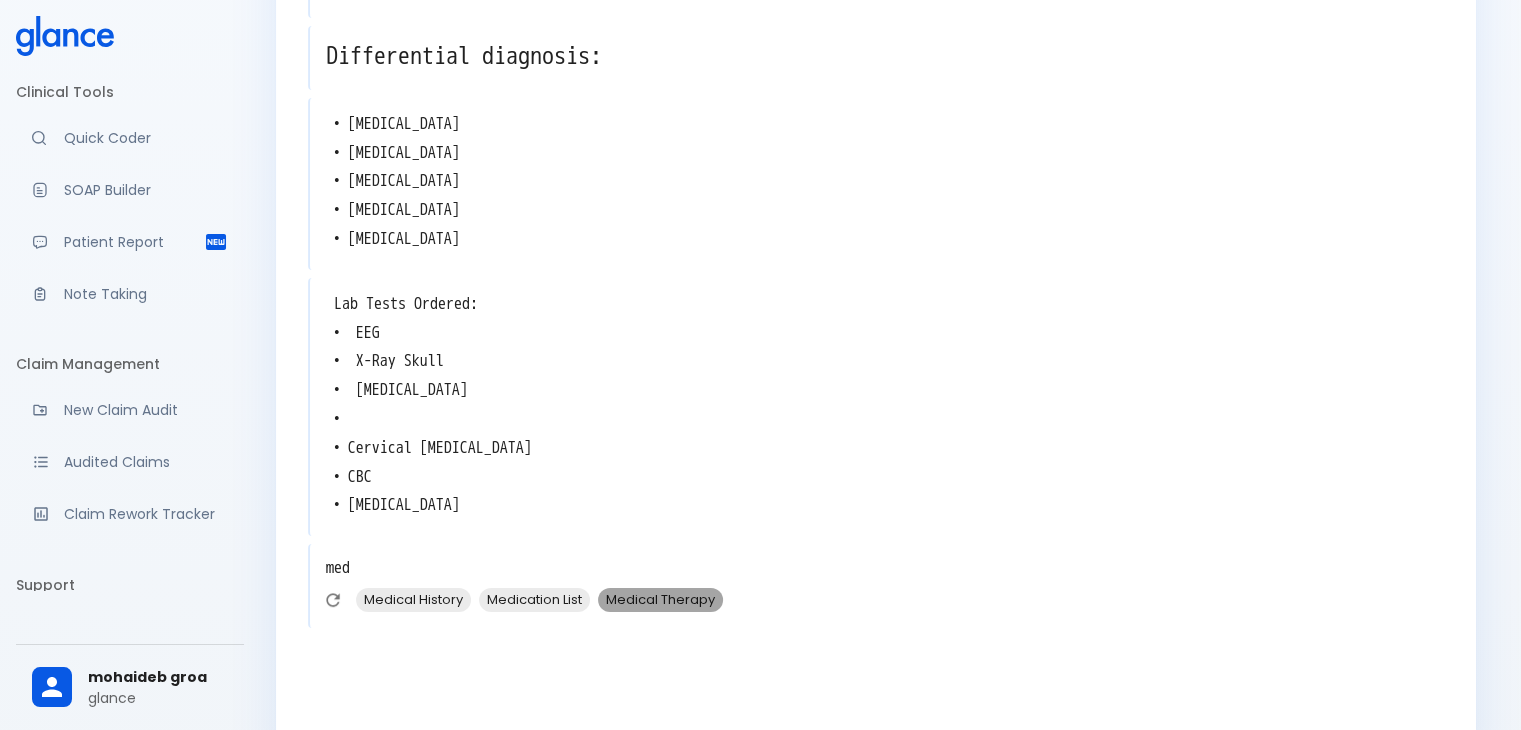 click on "Medical Therapy" at bounding box center [660, 599] 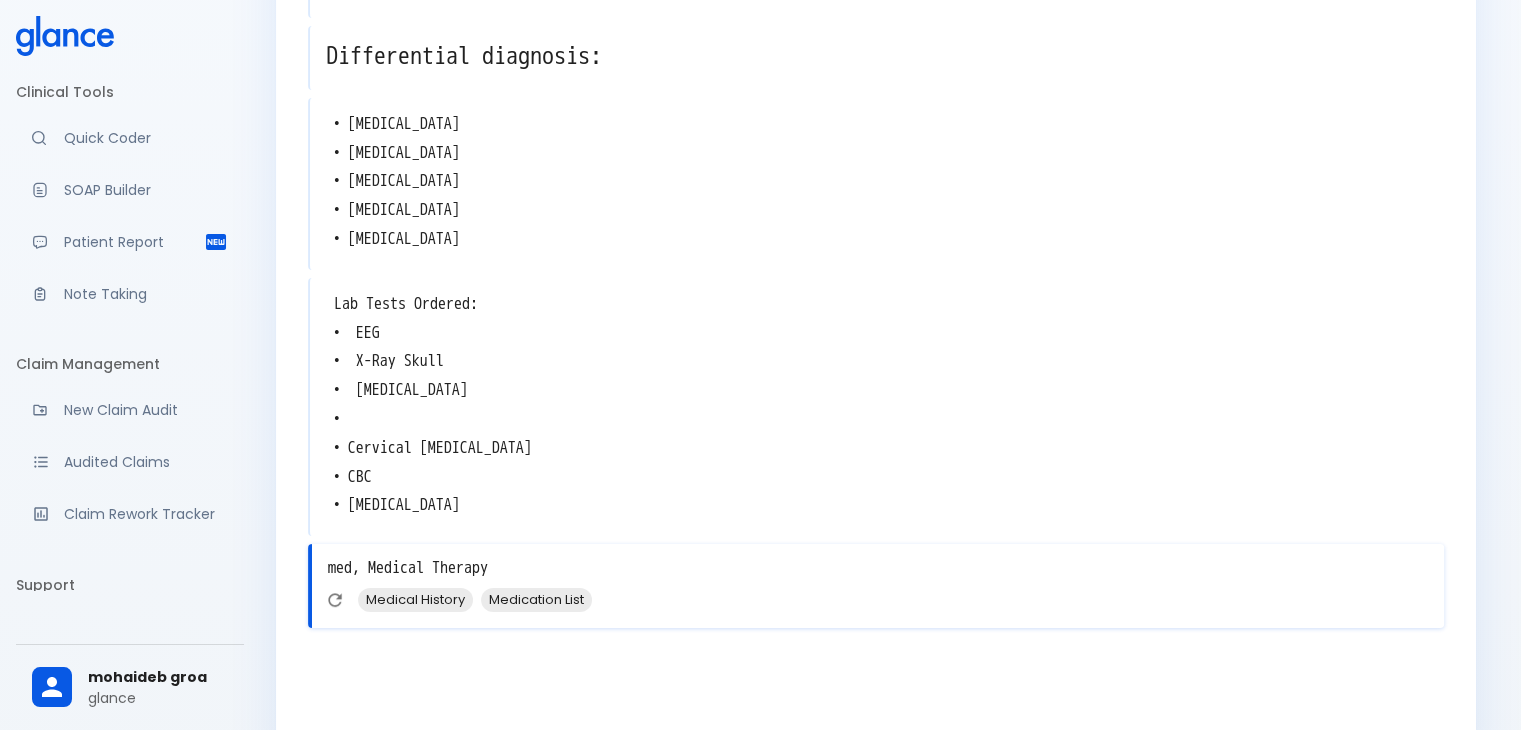 click on "med, Medical Therapy" at bounding box center [878, 568] 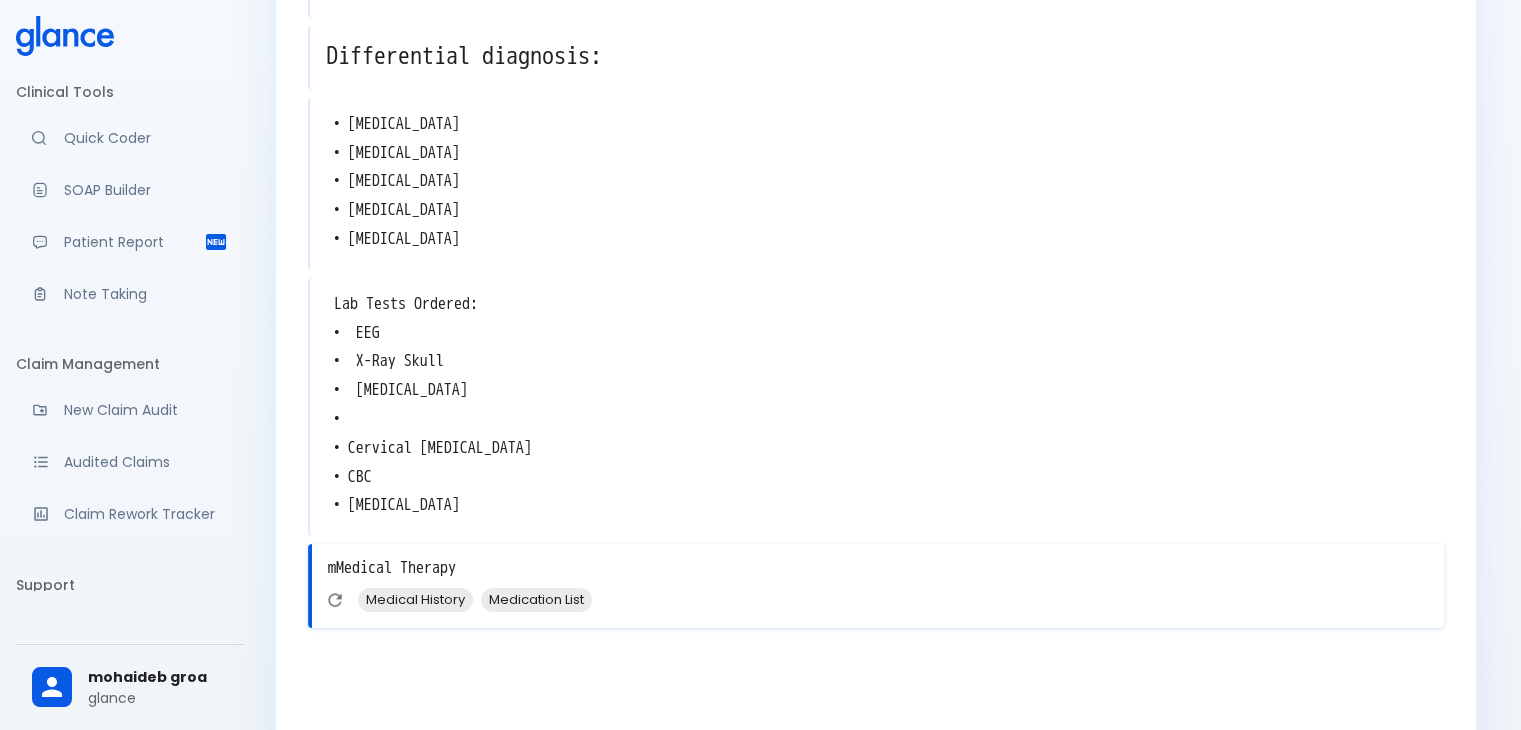type on "Medical Therapy" 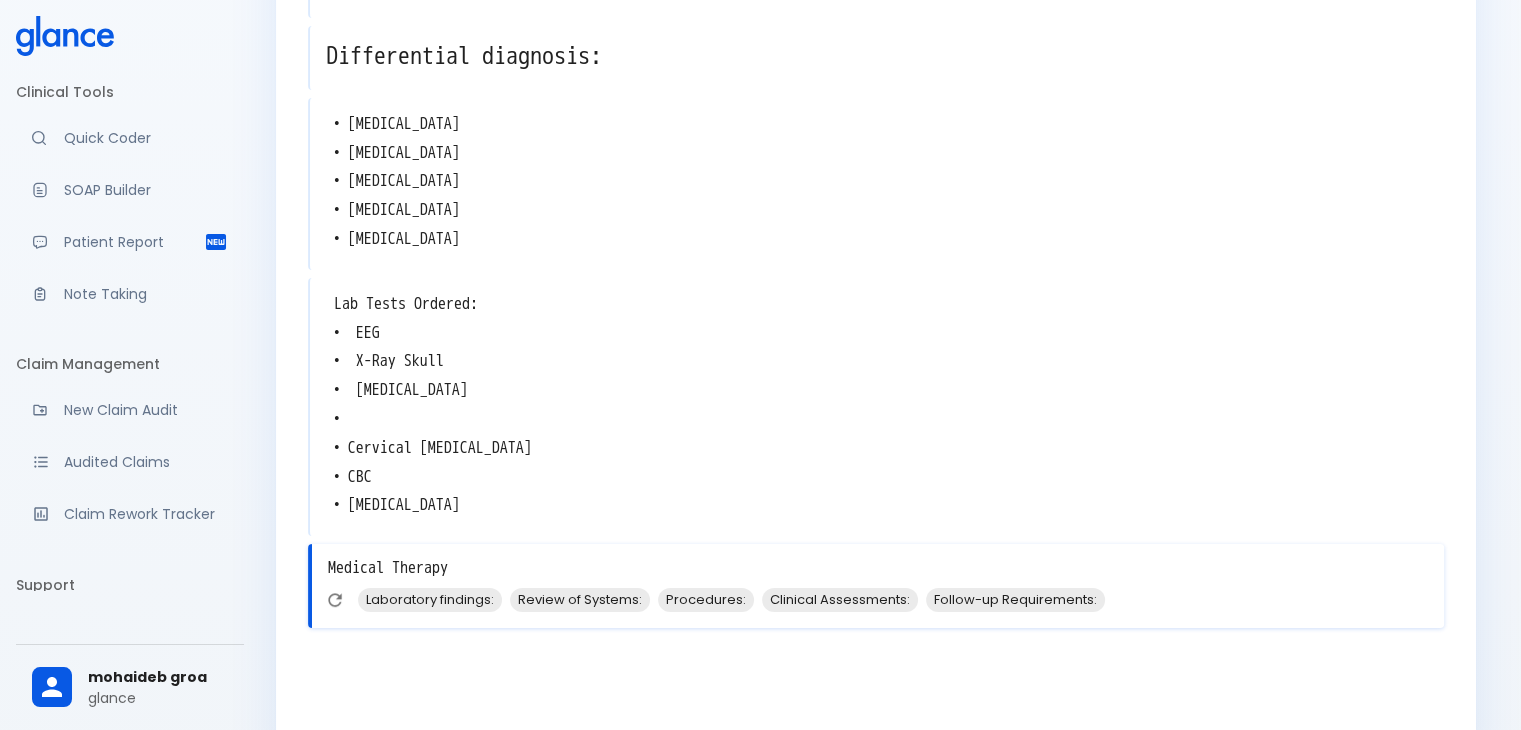 click on "Medical Therapy" at bounding box center (878, 568) 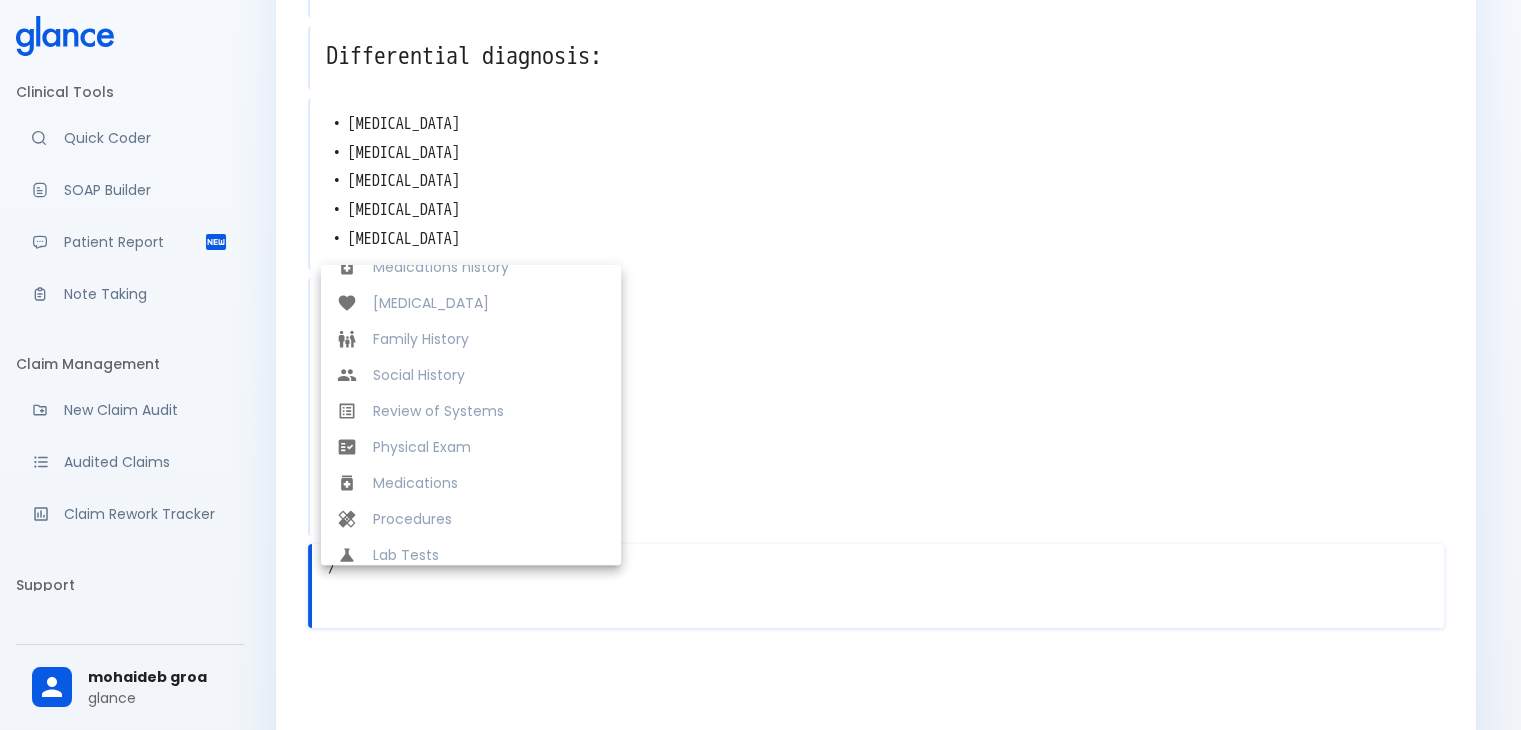 scroll, scrollTop: 384, scrollLeft: 0, axis: vertical 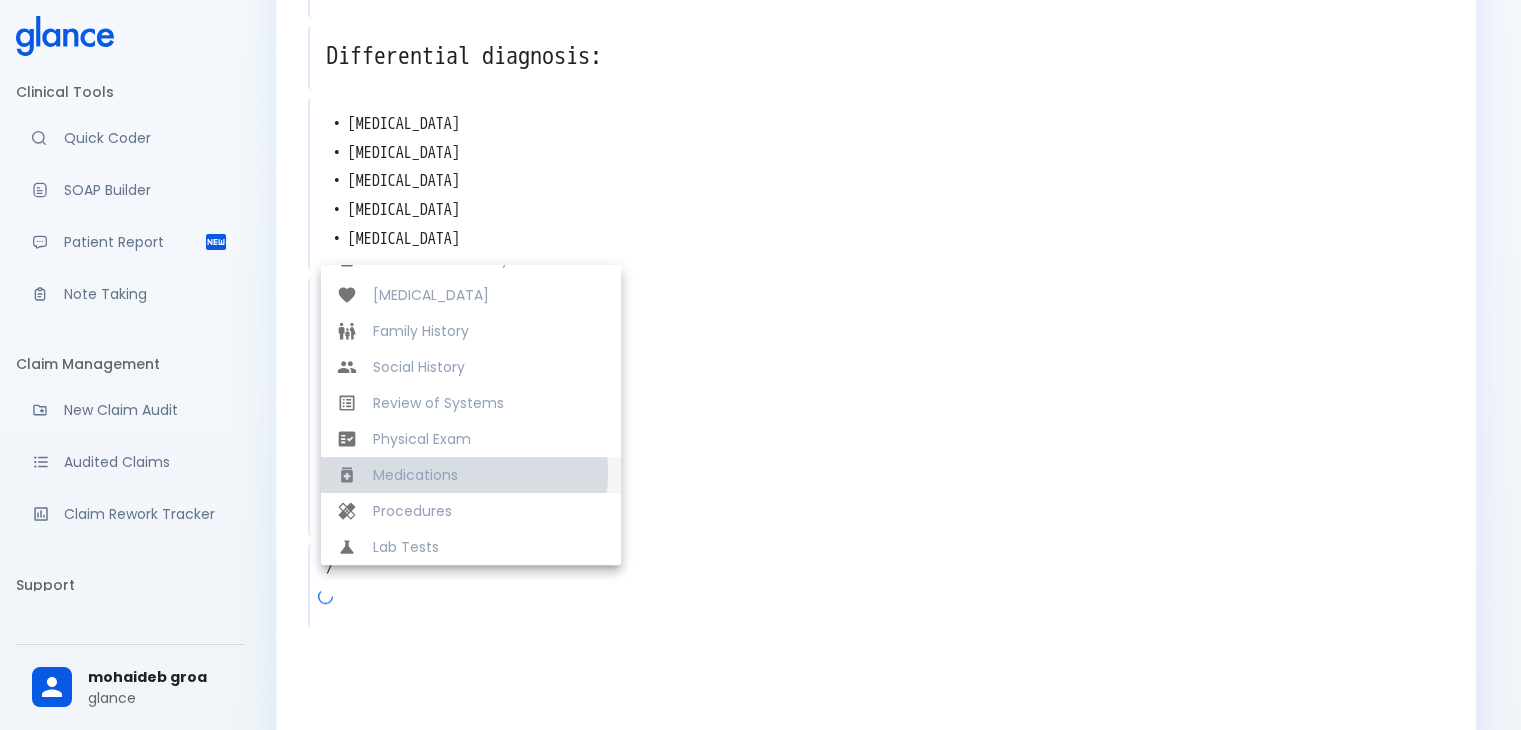 click on "Medications" at bounding box center (489, 475) 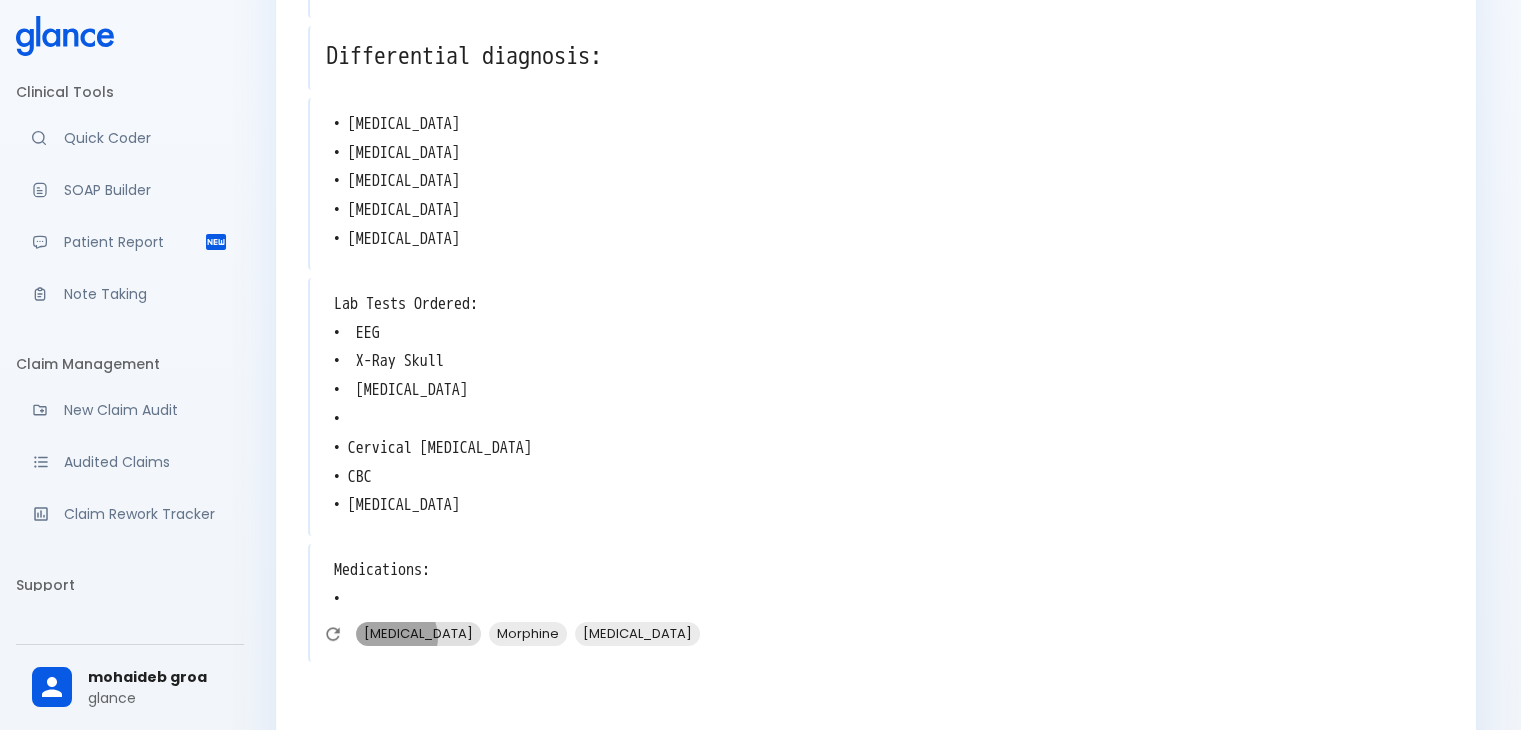 click on "Mannitol" at bounding box center [418, 633] 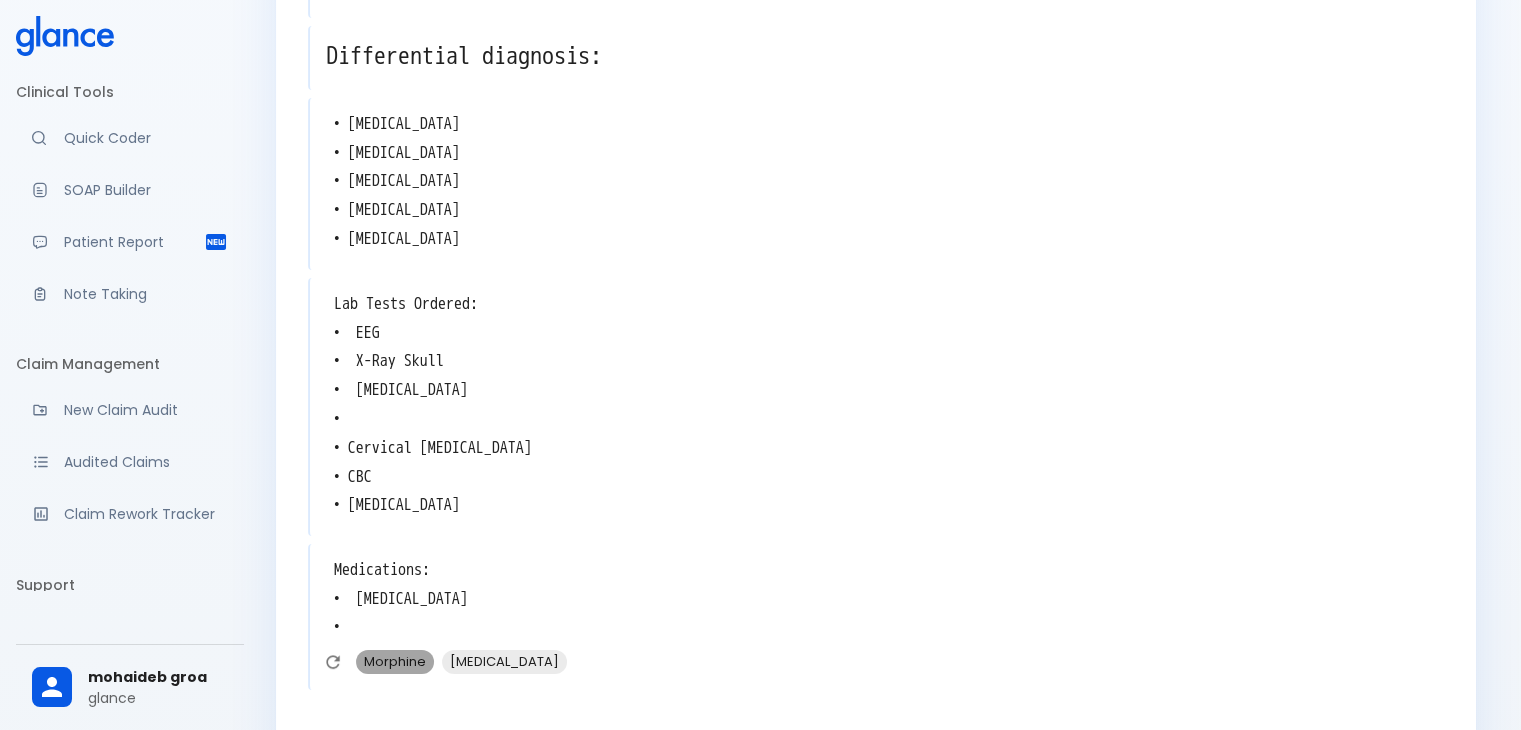 click on "Morphine" at bounding box center (395, 661) 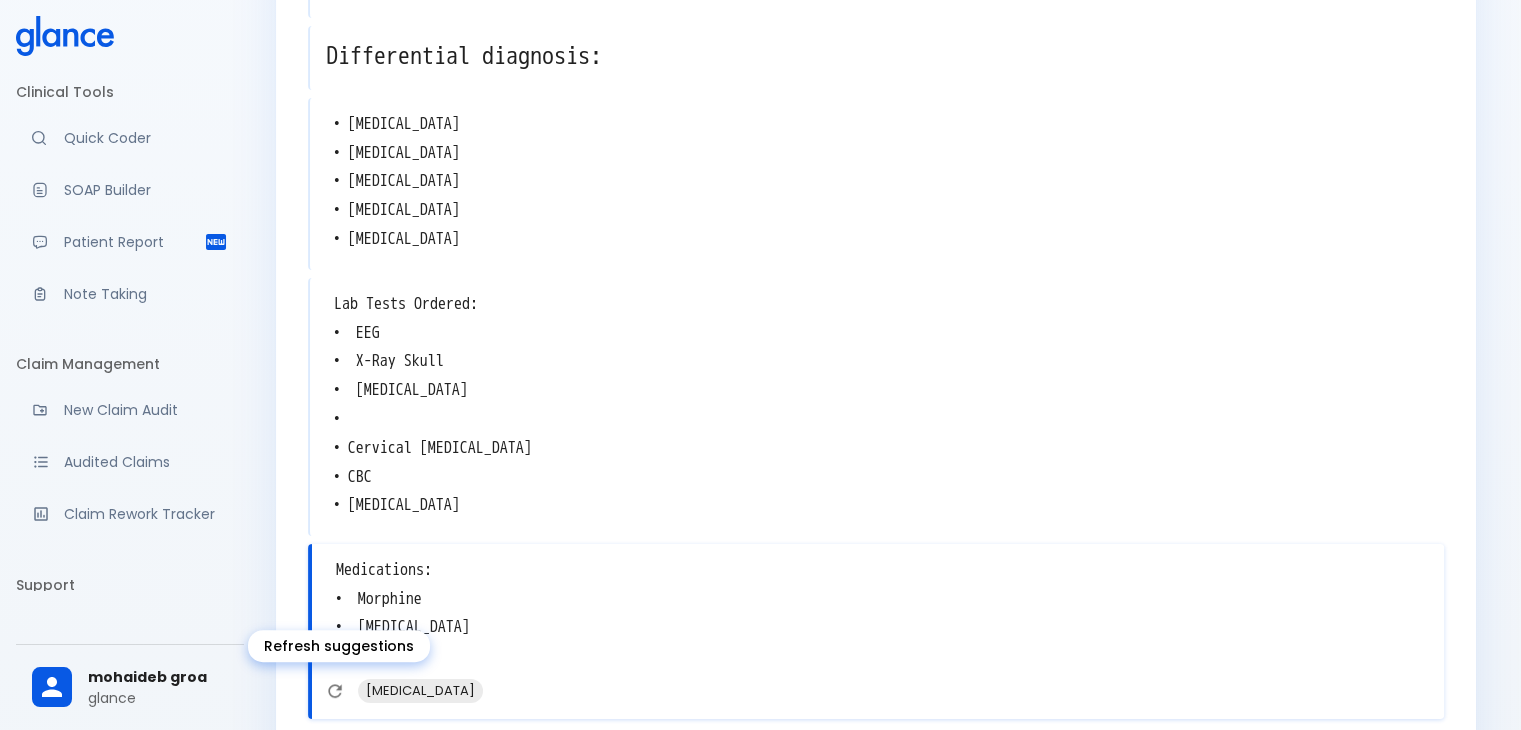click 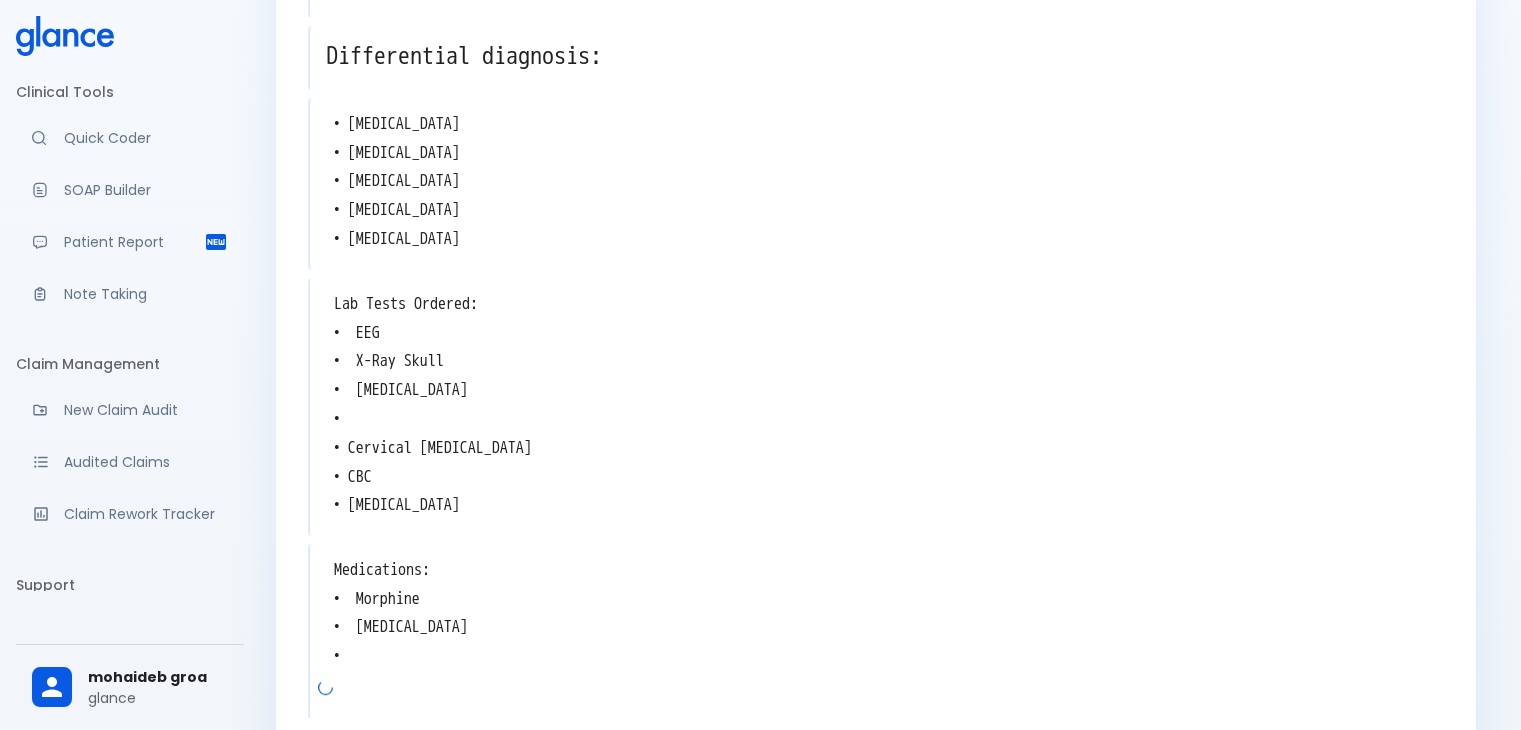 scroll, scrollTop: 672, scrollLeft: 0, axis: vertical 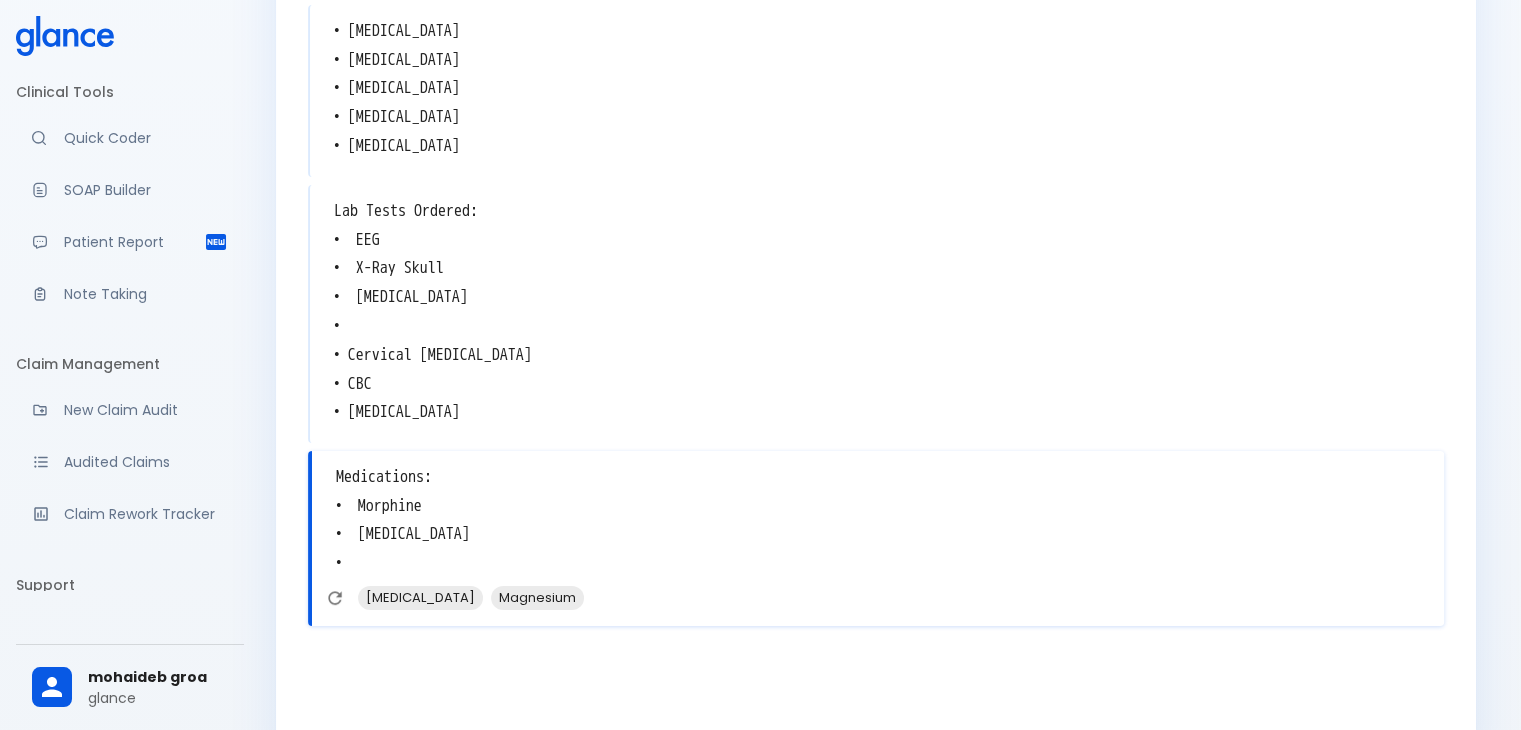 click on "Medications:
•  Morphine
•  Mannitol
•" at bounding box center [878, 520] 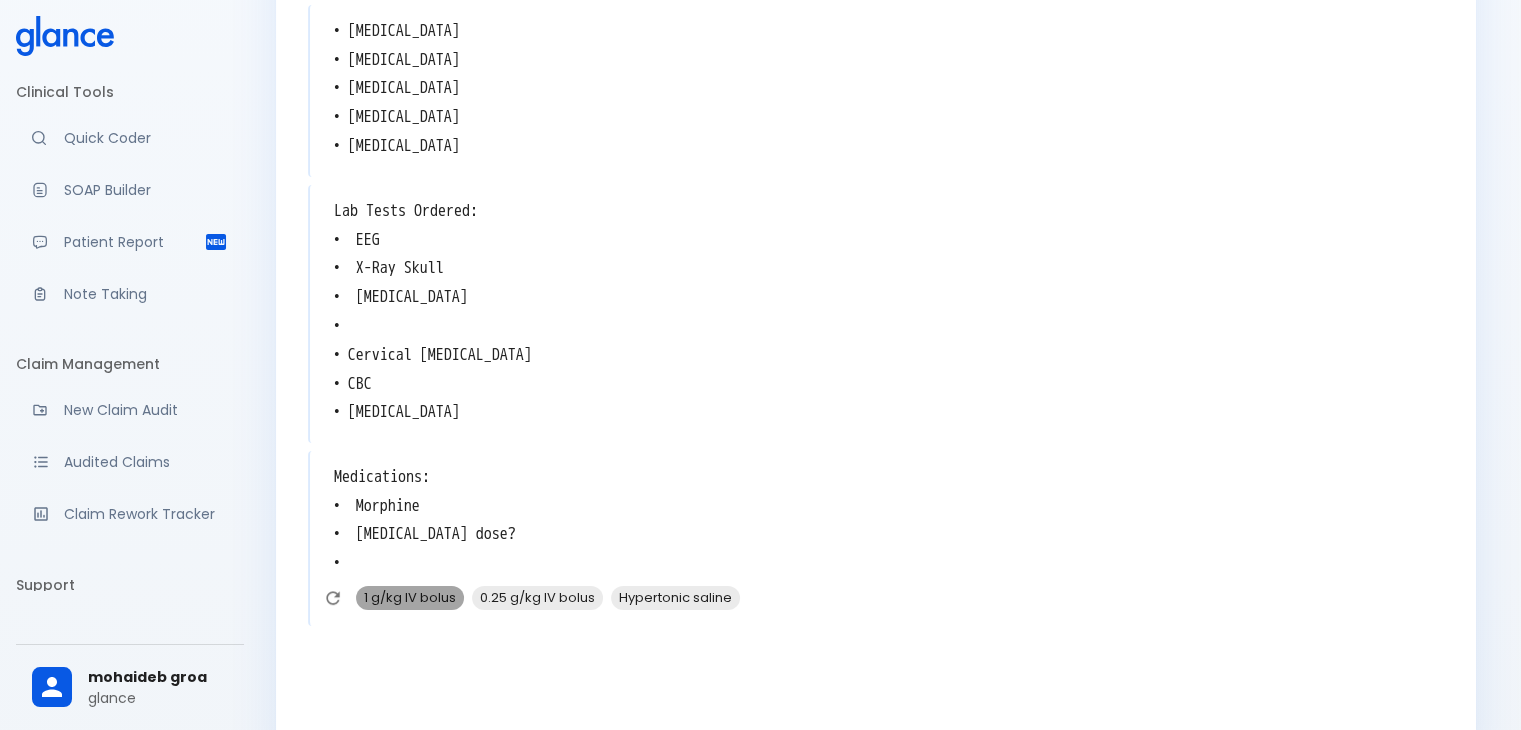 click on "1 g/kg IV bolus" at bounding box center (410, 597) 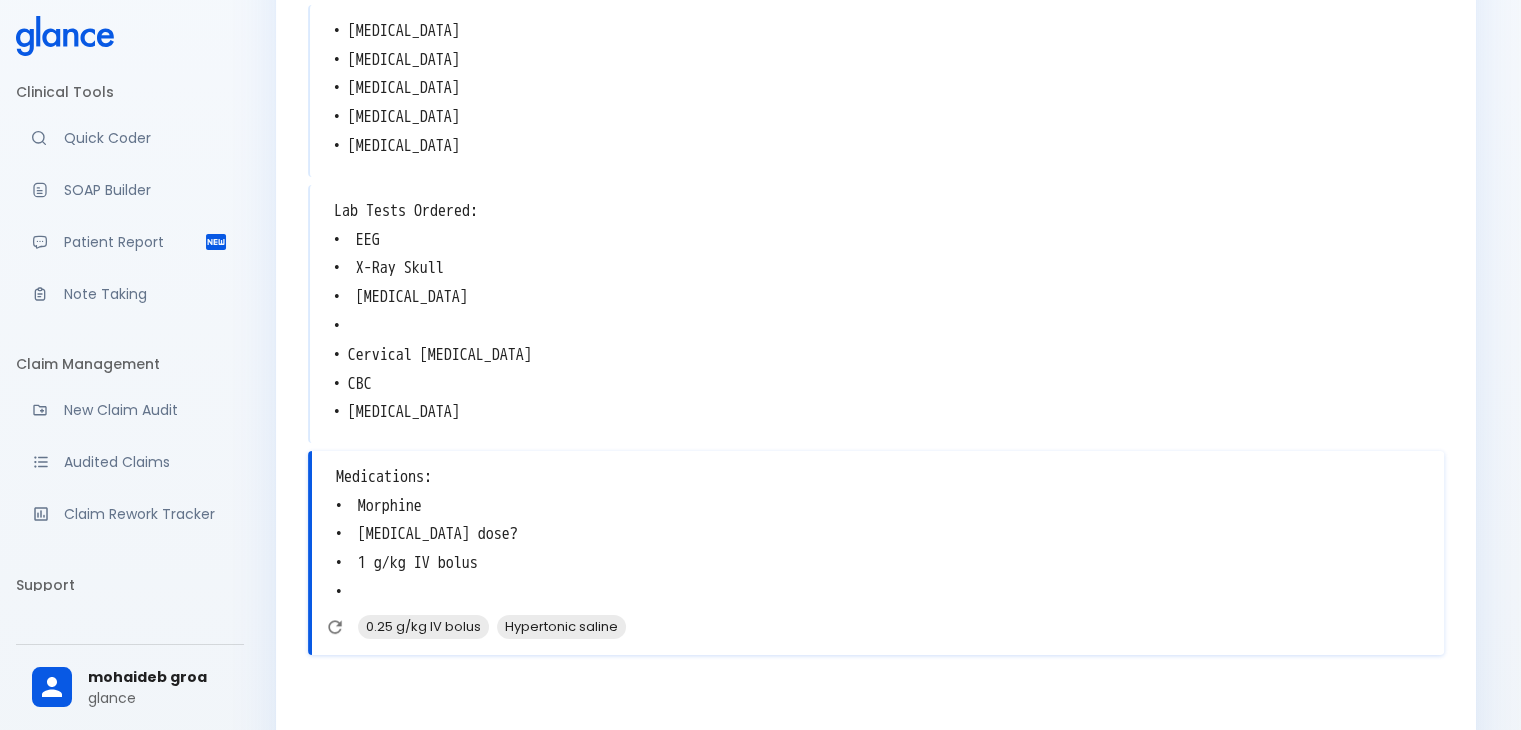 click on "Medications:
•  Morphine
•  Mannitol dose?
•  1 g/kg IV bolus
•" at bounding box center (878, 535) 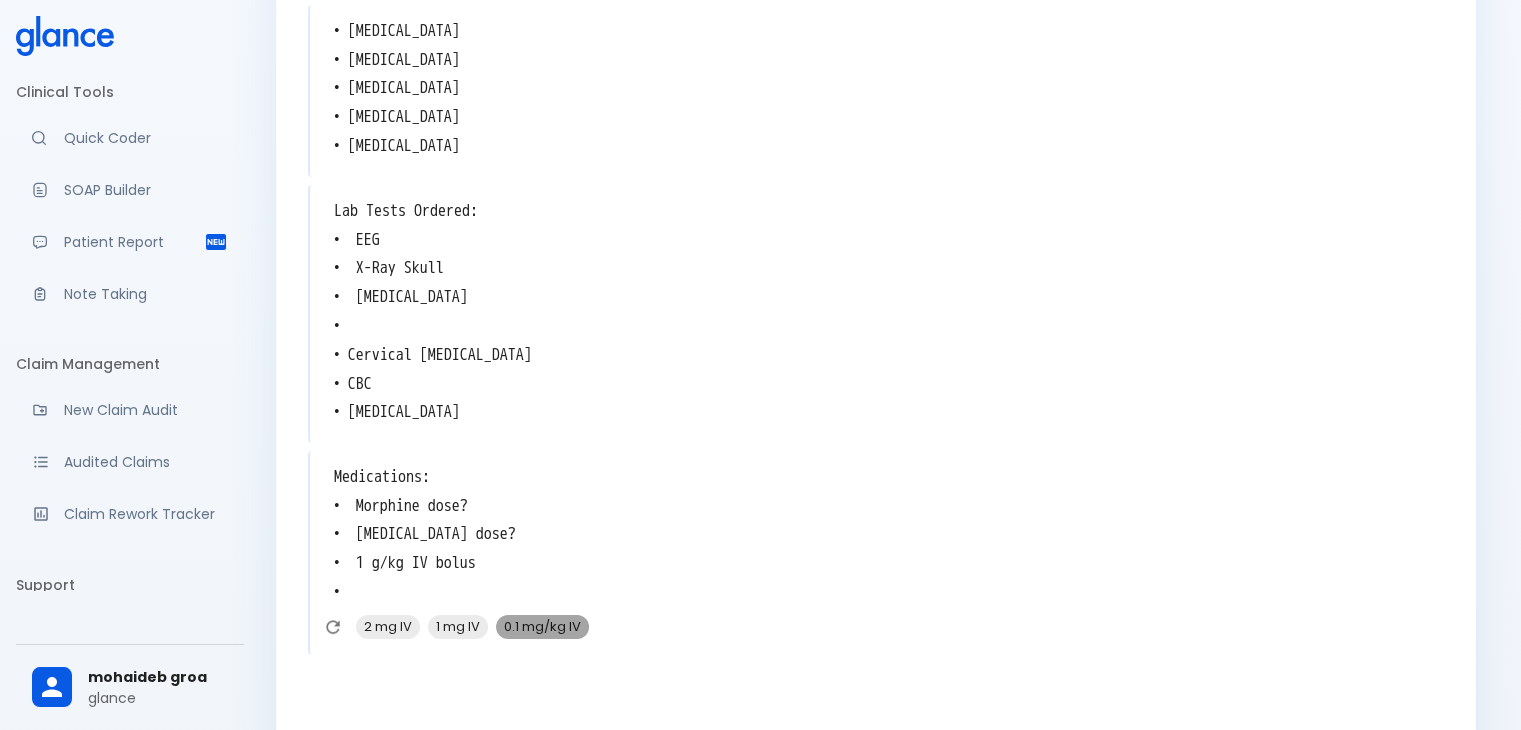 click on "0.1 mg/kg IV" at bounding box center [542, 626] 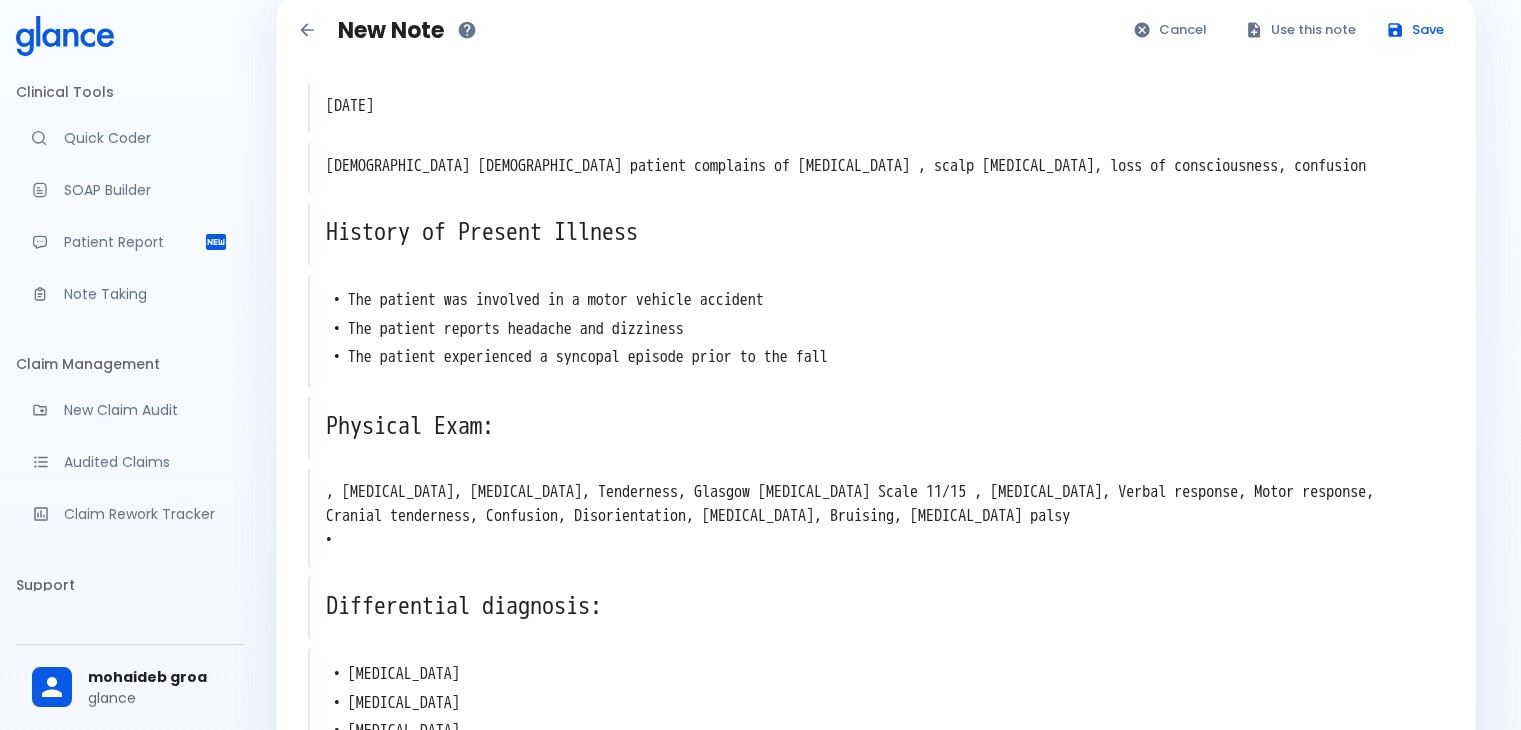 scroll, scrollTop: 0, scrollLeft: 0, axis: both 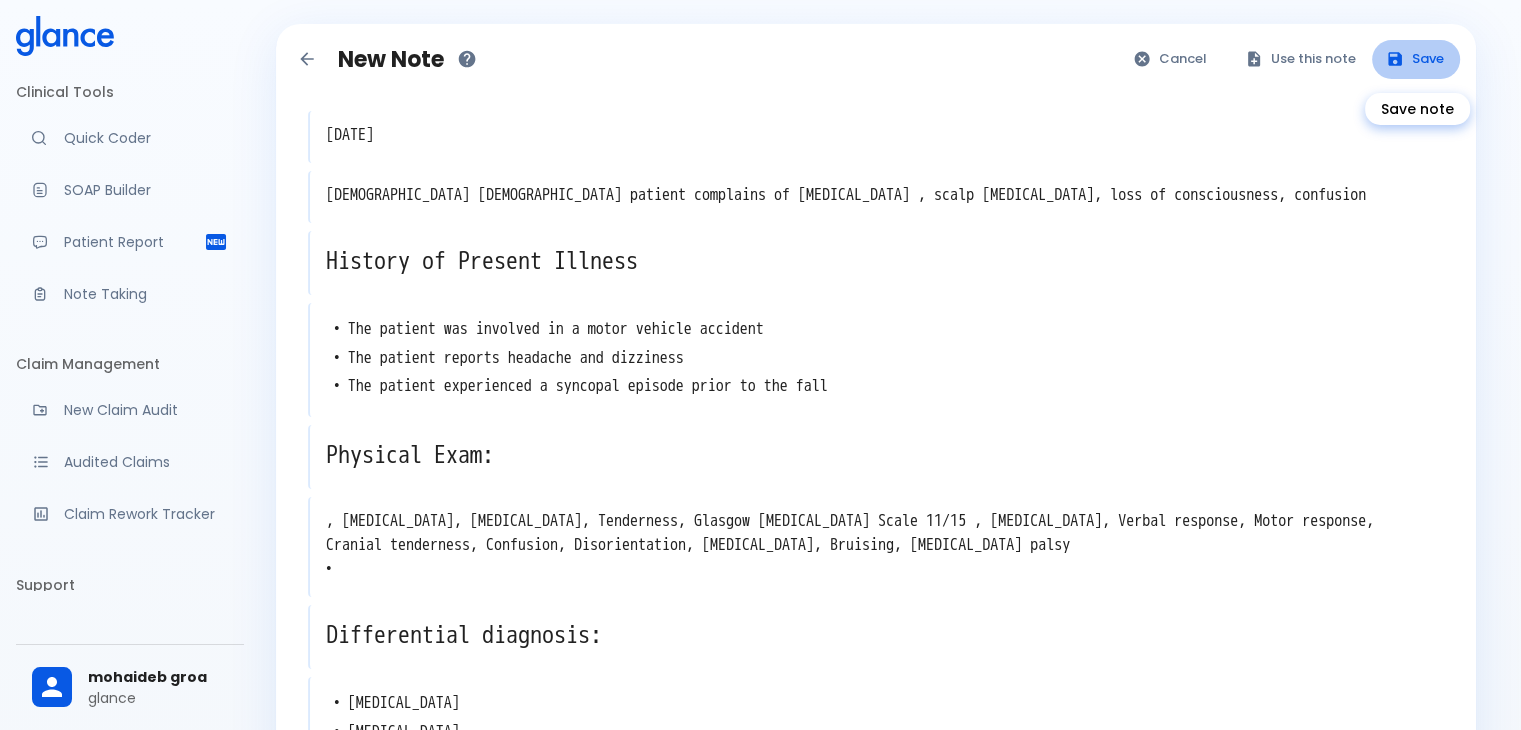 click on "Save" at bounding box center [1416, 59] 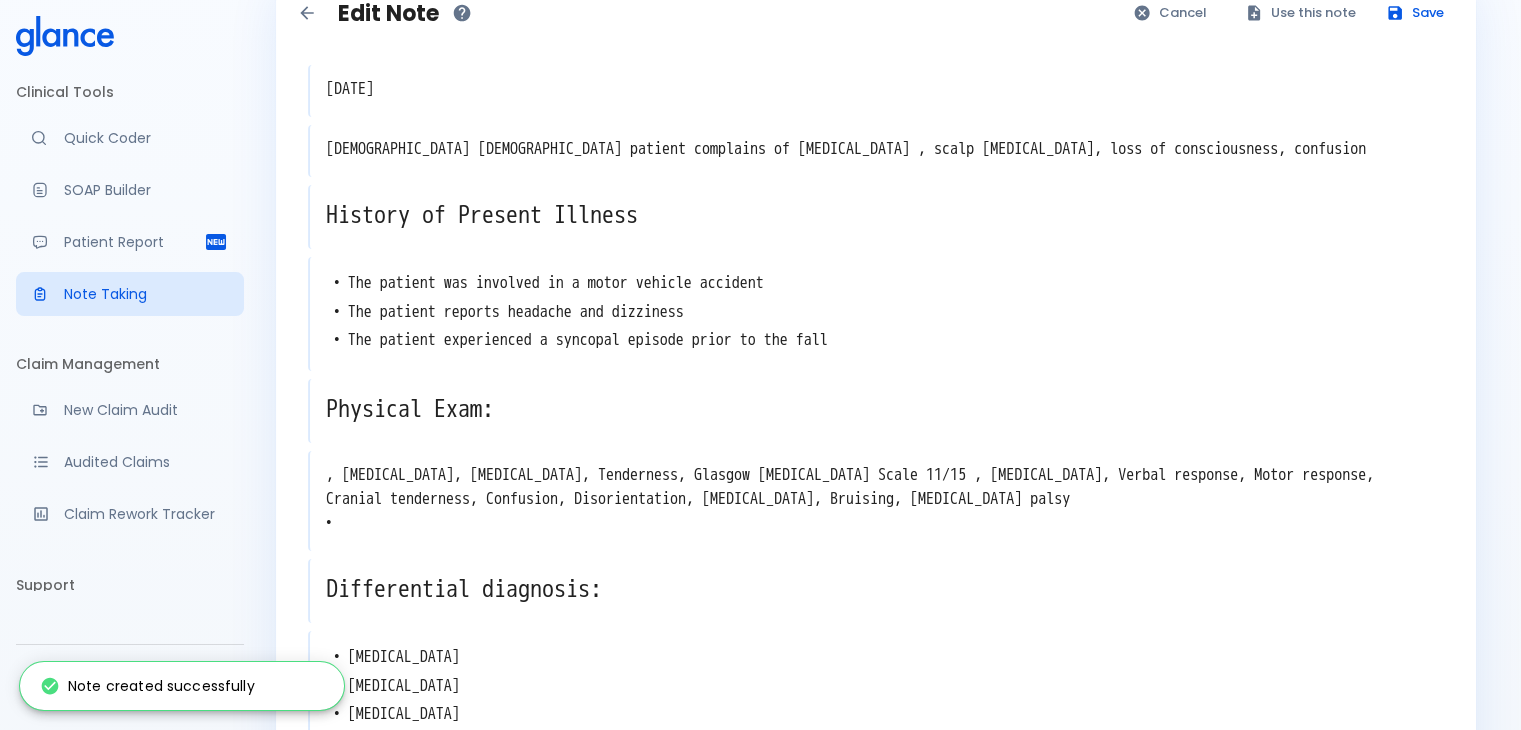 scroll, scrollTop: 0, scrollLeft: 0, axis: both 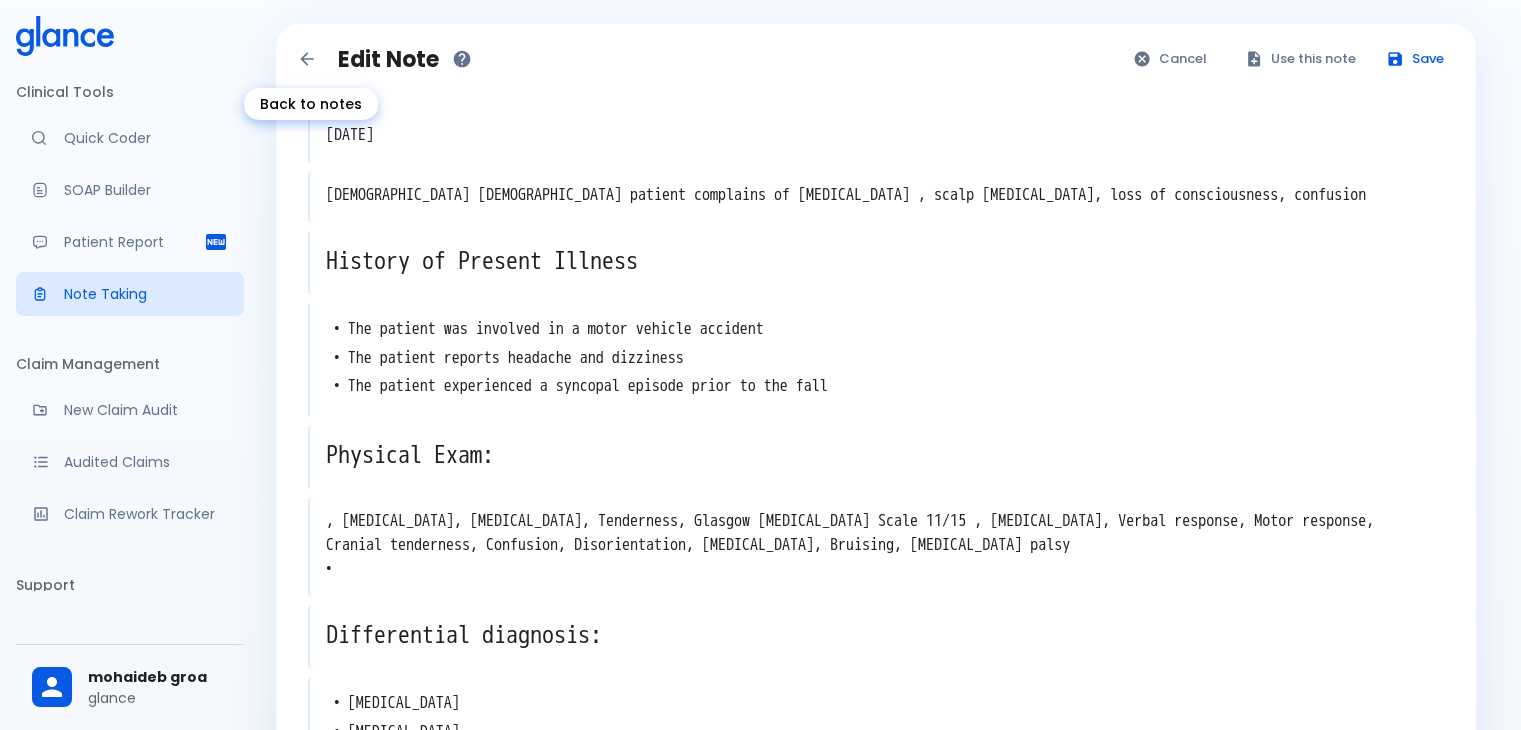 click 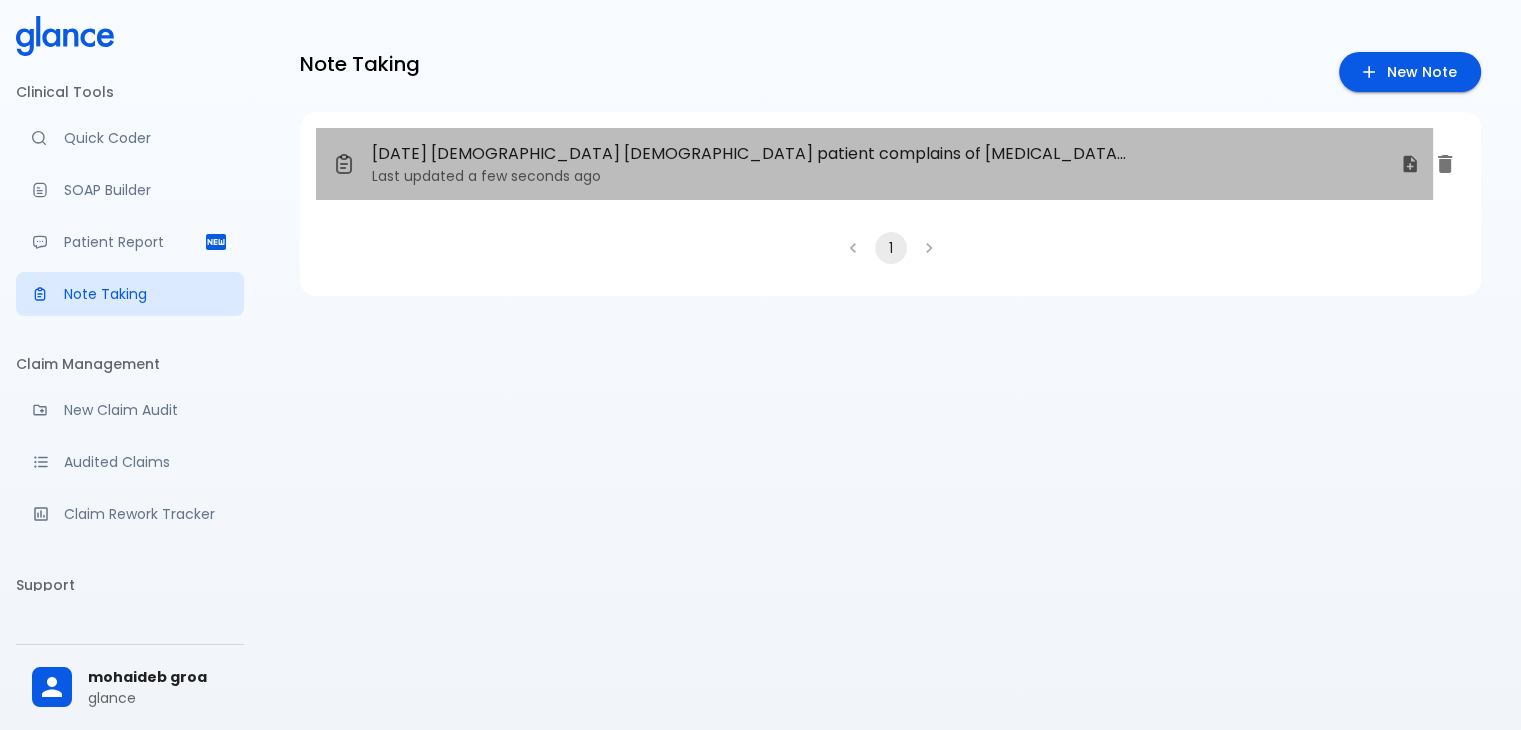 click on "7/20/2025
31 year old female patient complains of head injury , scalp laceration, loss of consciousness, confusion
History of Present Illness
• The patient was involved in a motor vehicle accident
• The patient reports headache and dizziness
• The patient experienced a syncopal episode prior to the fall
Physical Exam:
, Laceration, Abrasion, Tenderness, Glasgow Coma Scale 11/15 , Ecchymosis, Verbal response, Motor response, Cranial tenderness, Confusion, Disorientation, Altered mental status, Bruising, Cranial nerve palsy
•
Differential diagnosis:
• Concussion
• Epidural Hematoma
• Cerebral Contusion
• Traumatic Brain Injury
• Skull Fracture
Lab Tests Ordered:
•  EEG
•  X-Ray Skull
•  PT/INR
•
• Cervical Spine X-Ray
• CBC
• CT Head
Medications:
•  Morphine dose?
•  0.1 mg/kg IV
•  Mannitol dose?
•  1 g/kg IV bolus
•  Last updated   a few seconds ago" at bounding box center [874, 164] 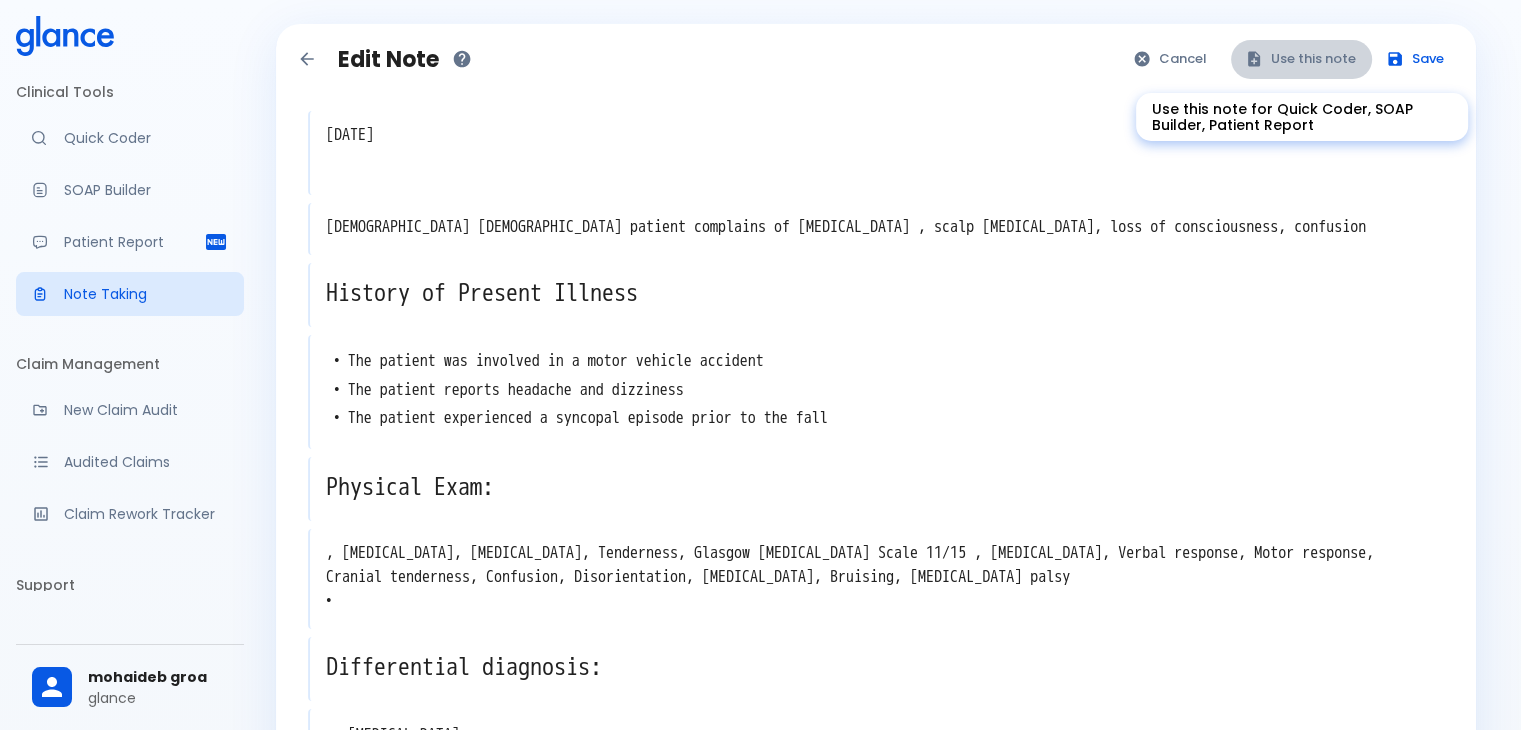 click on "Use this note" at bounding box center [1301, 59] 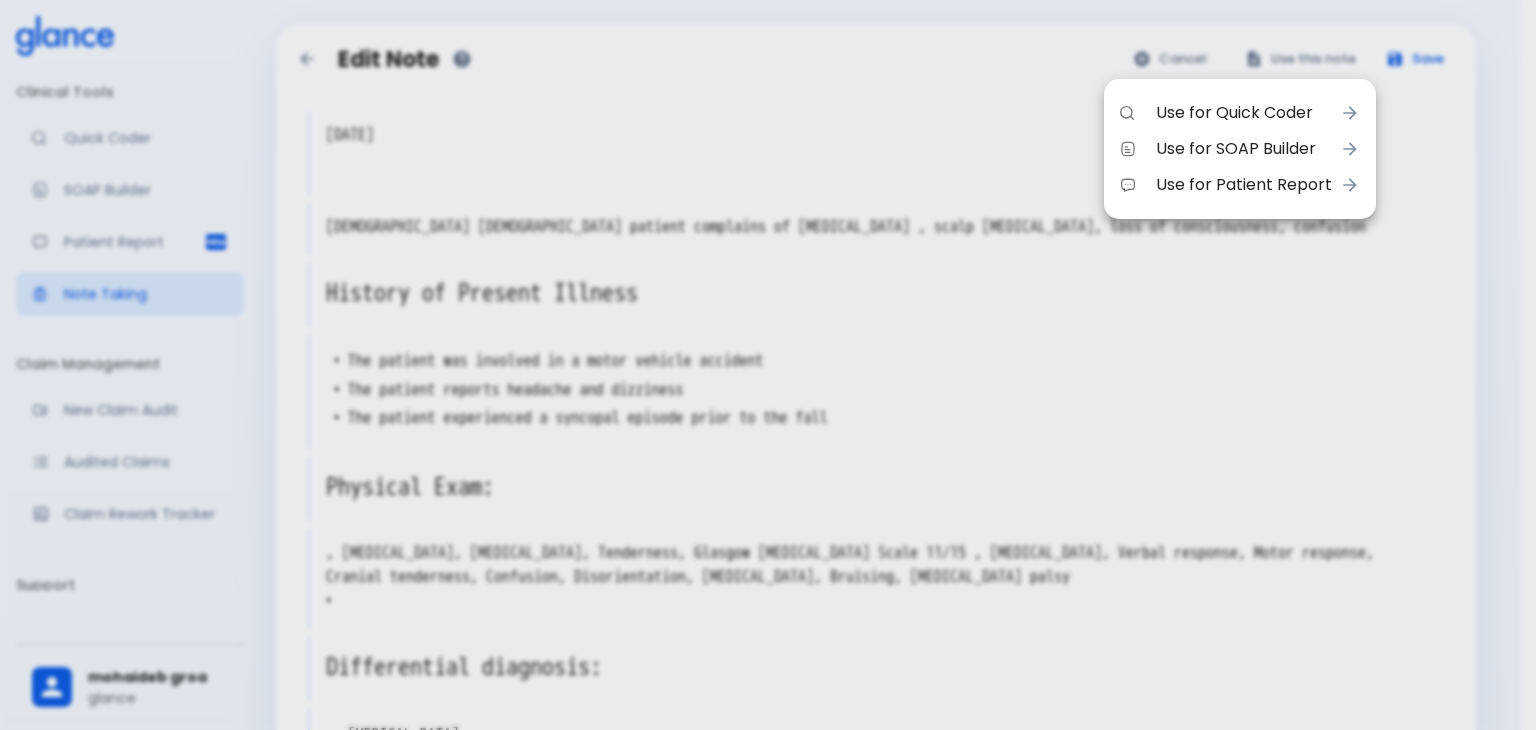 click at bounding box center [768, 365] 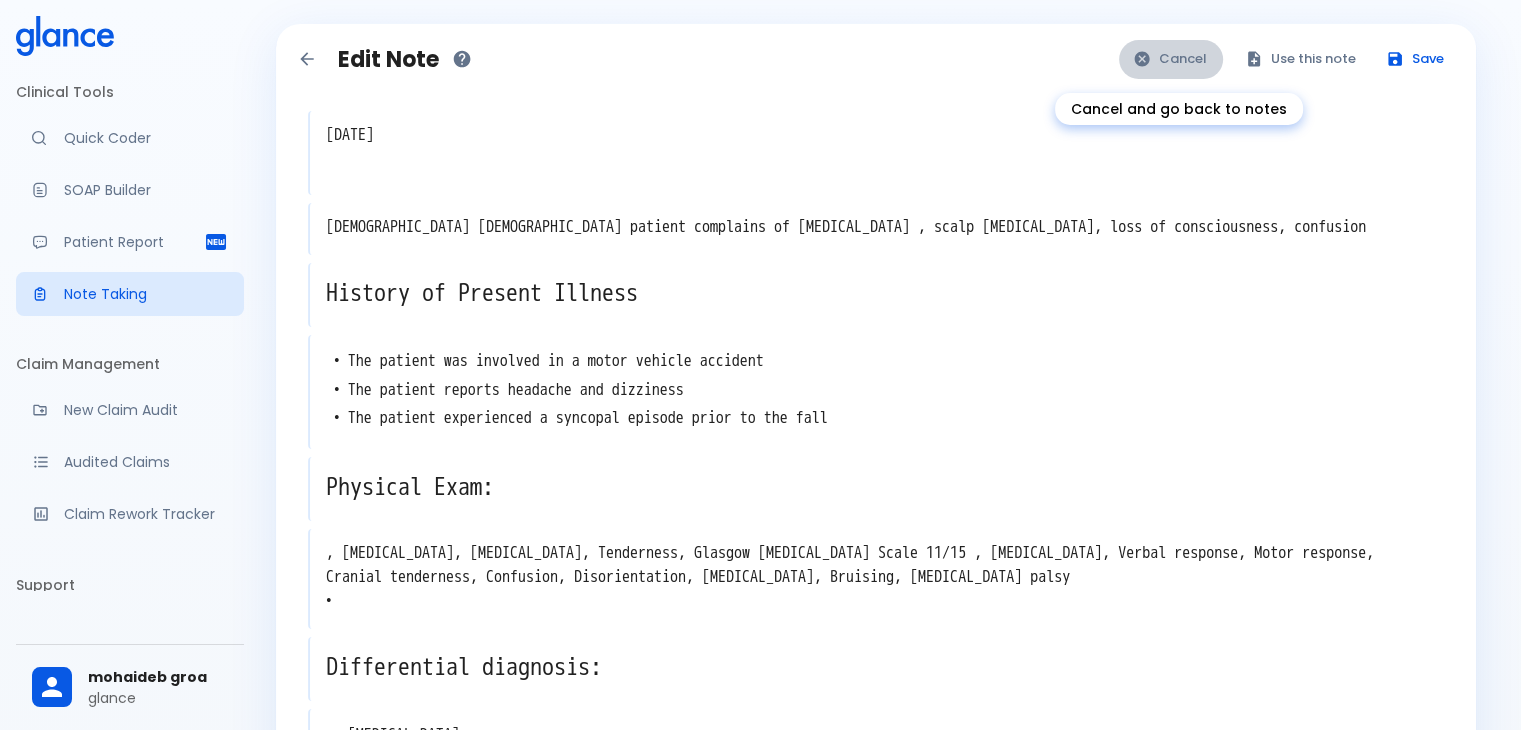 click on "Cancel" at bounding box center (1171, 59) 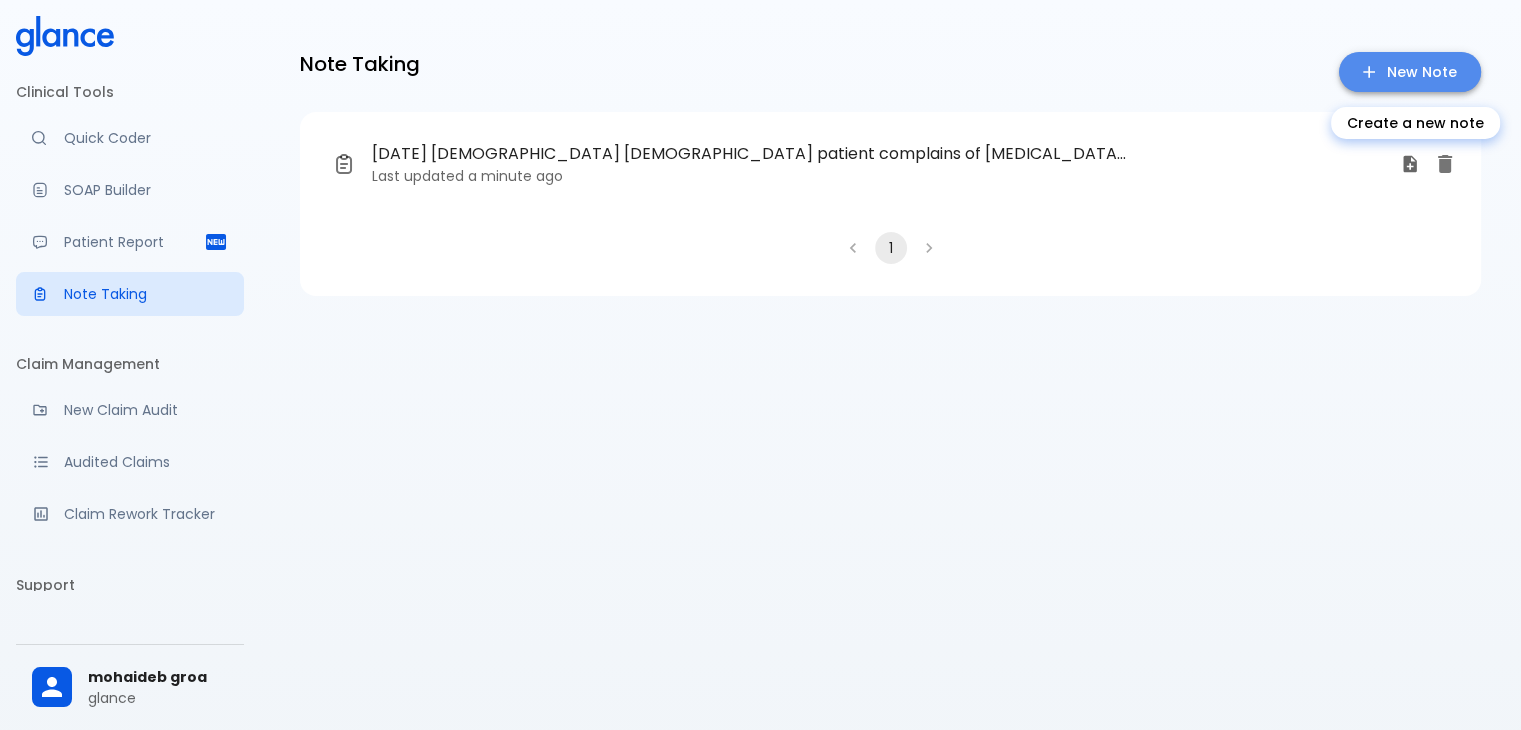 click on "New Note" at bounding box center (1410, 72) 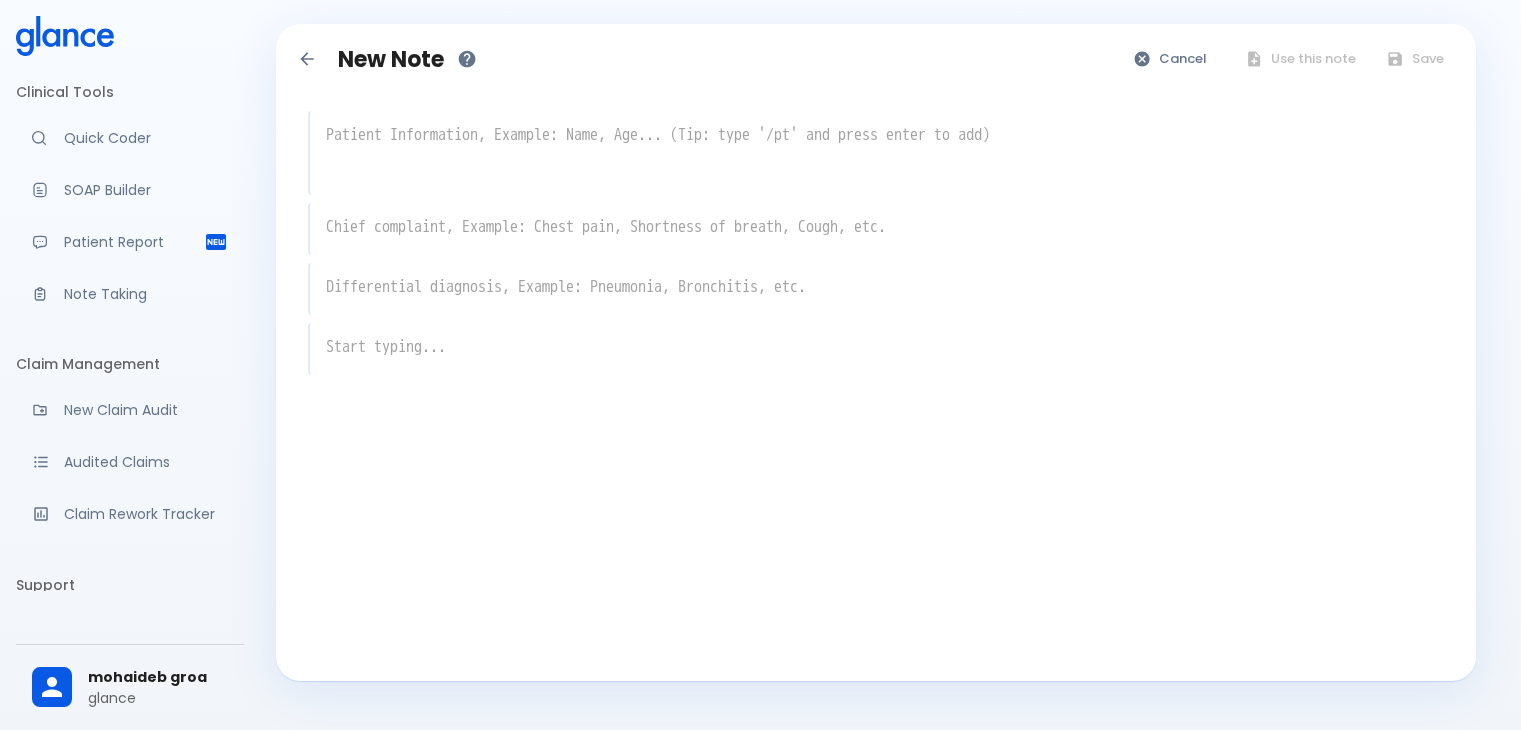 click at bounding box center (881, 173) 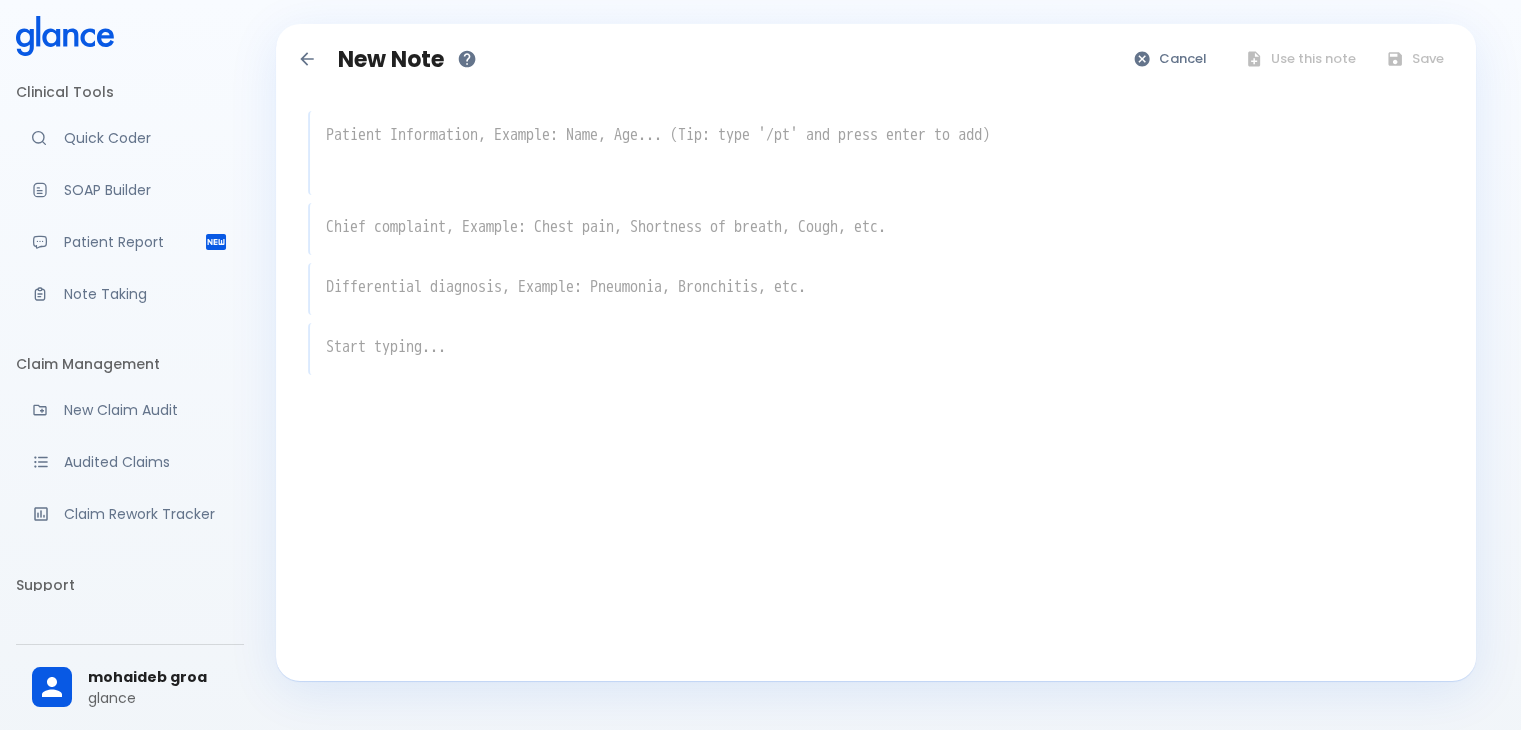 scroll, scrollTop: 48, scrollLeft: 0, axis: vertical 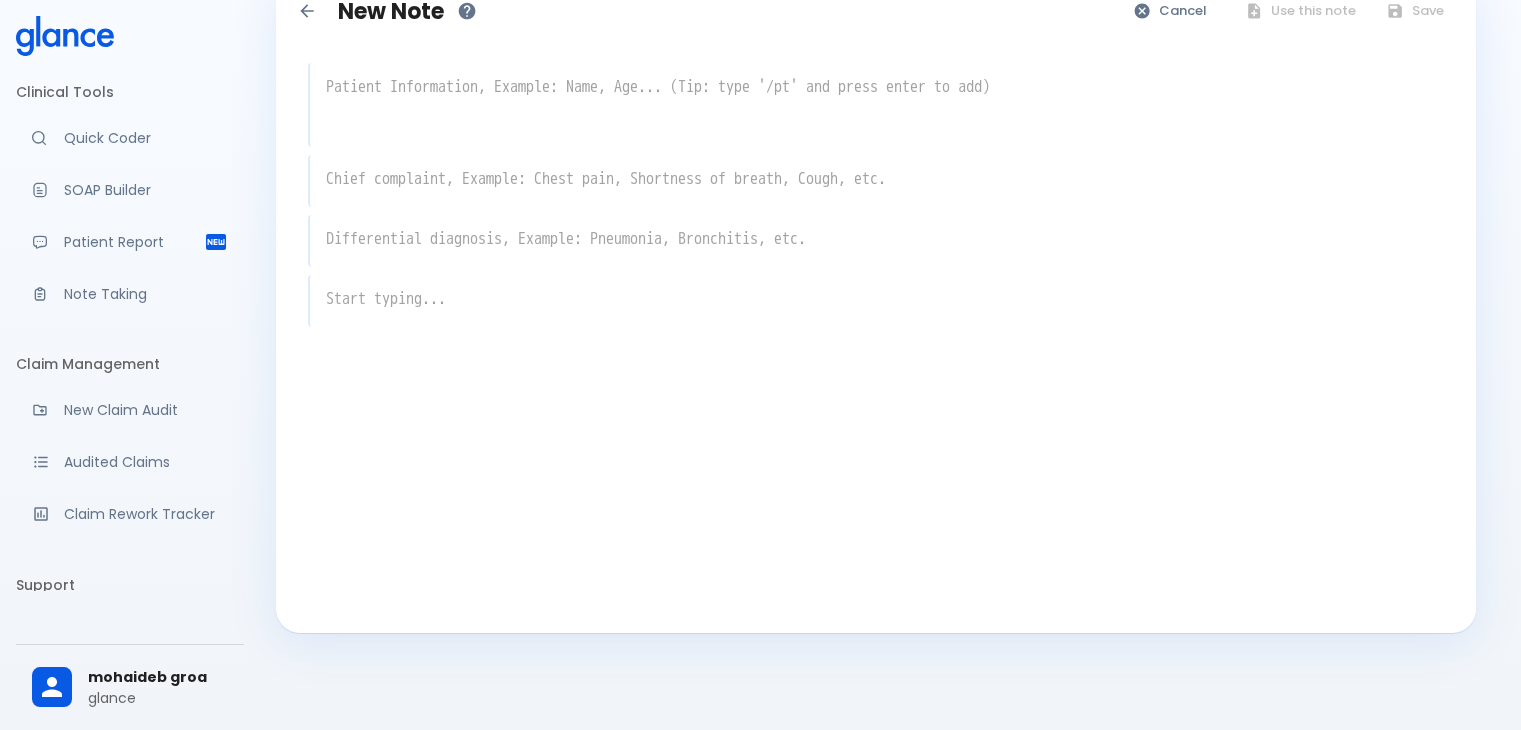 click at bounding box center (877, 87) 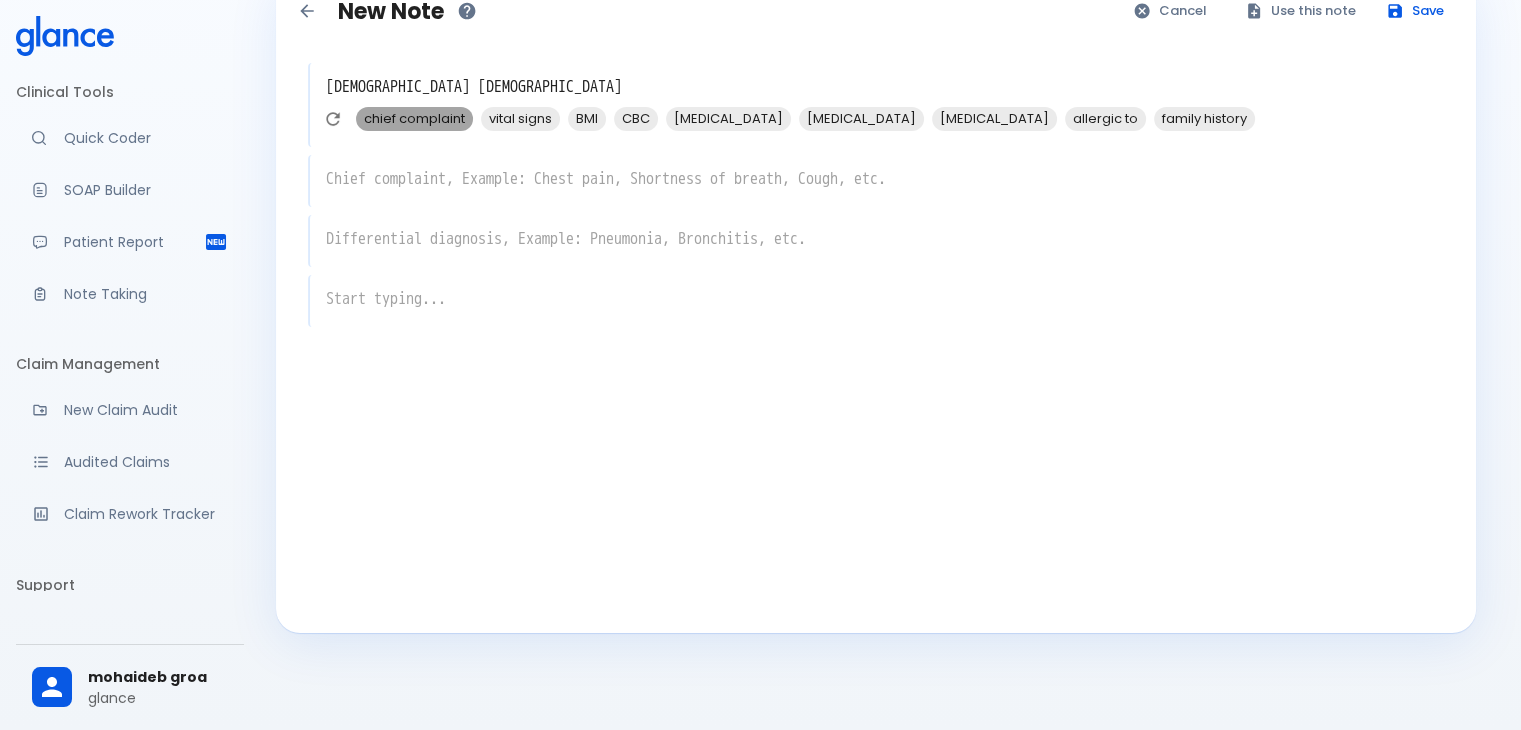 click on "chief complaint" at bounding box center [414, 118] 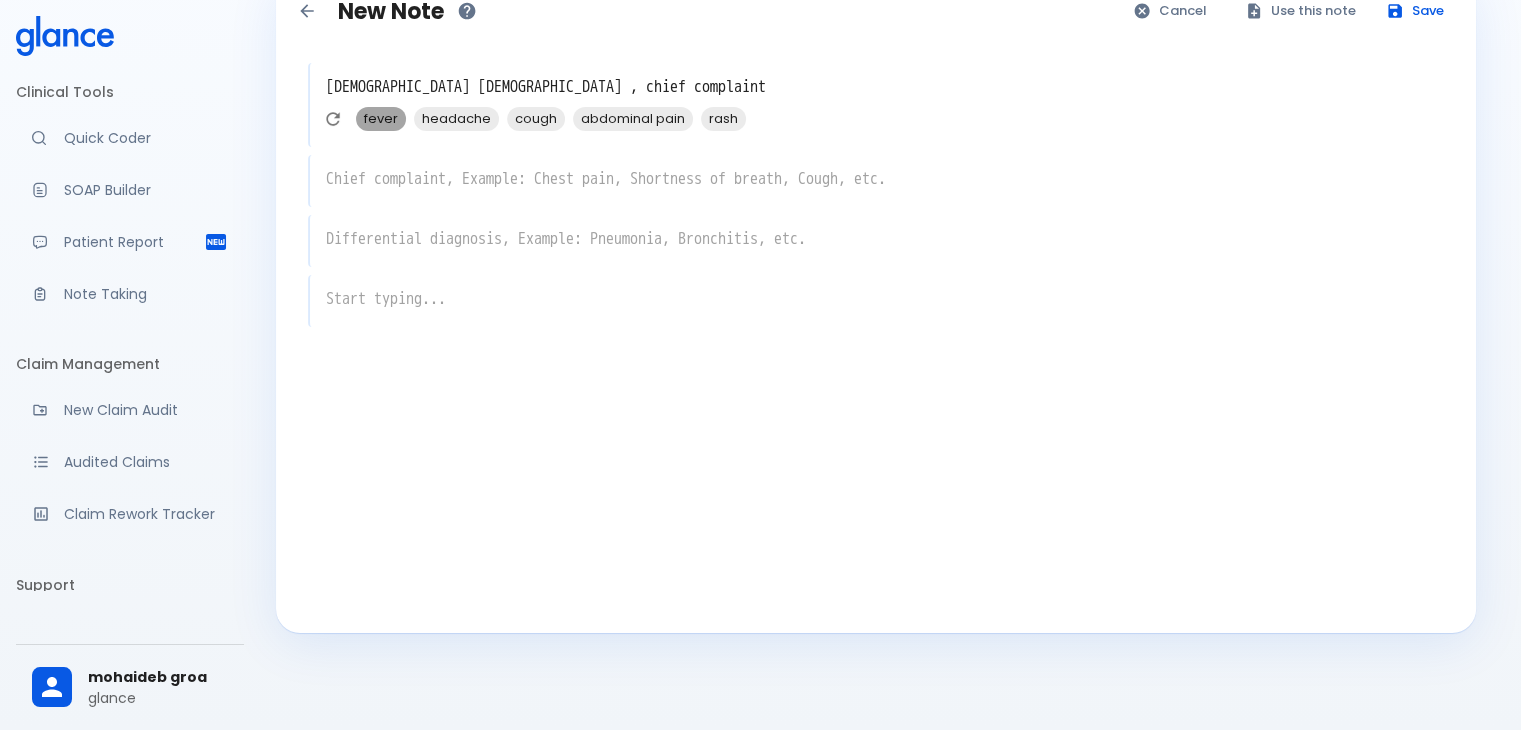 click on "fever" at bounding box center (381, 118) 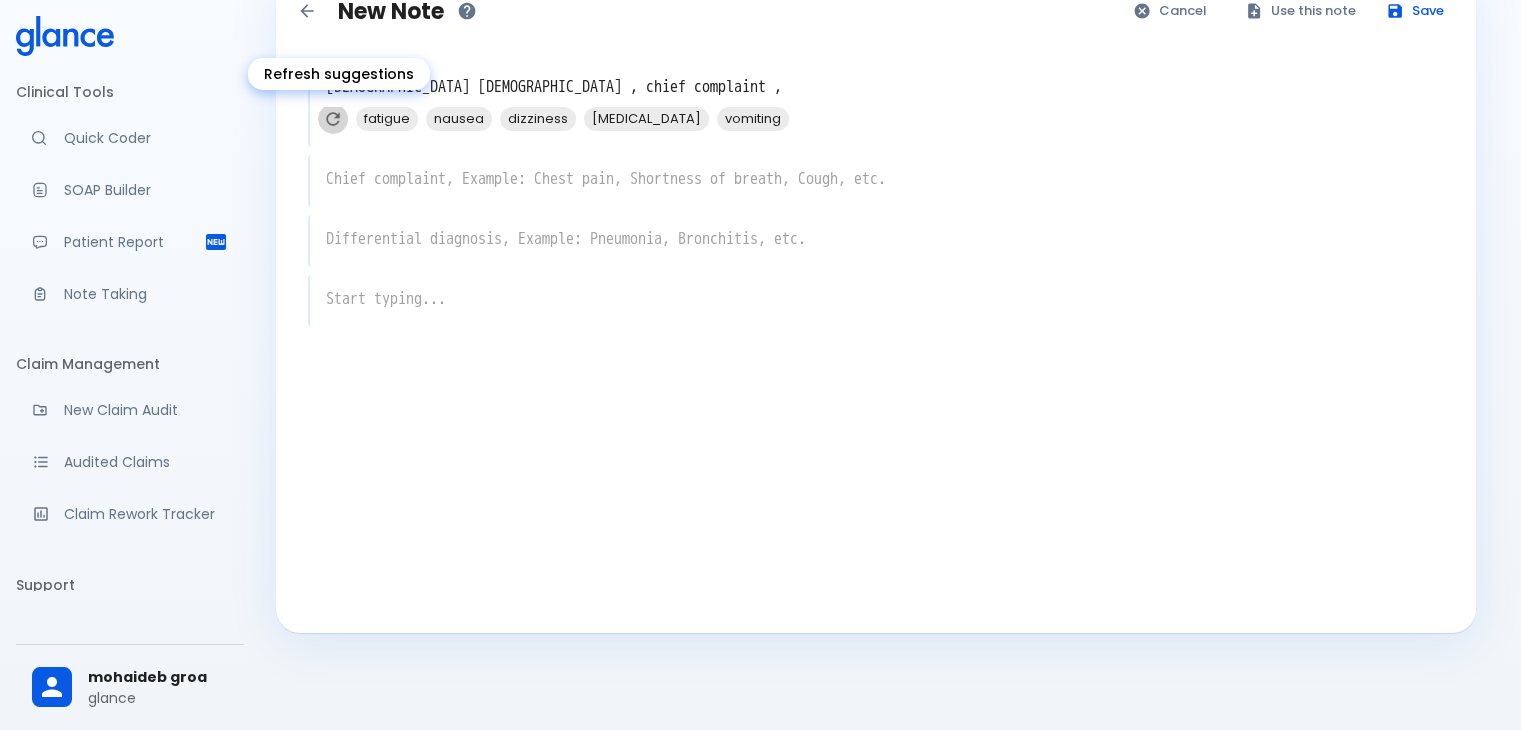 click at bounding box center [333, 119] 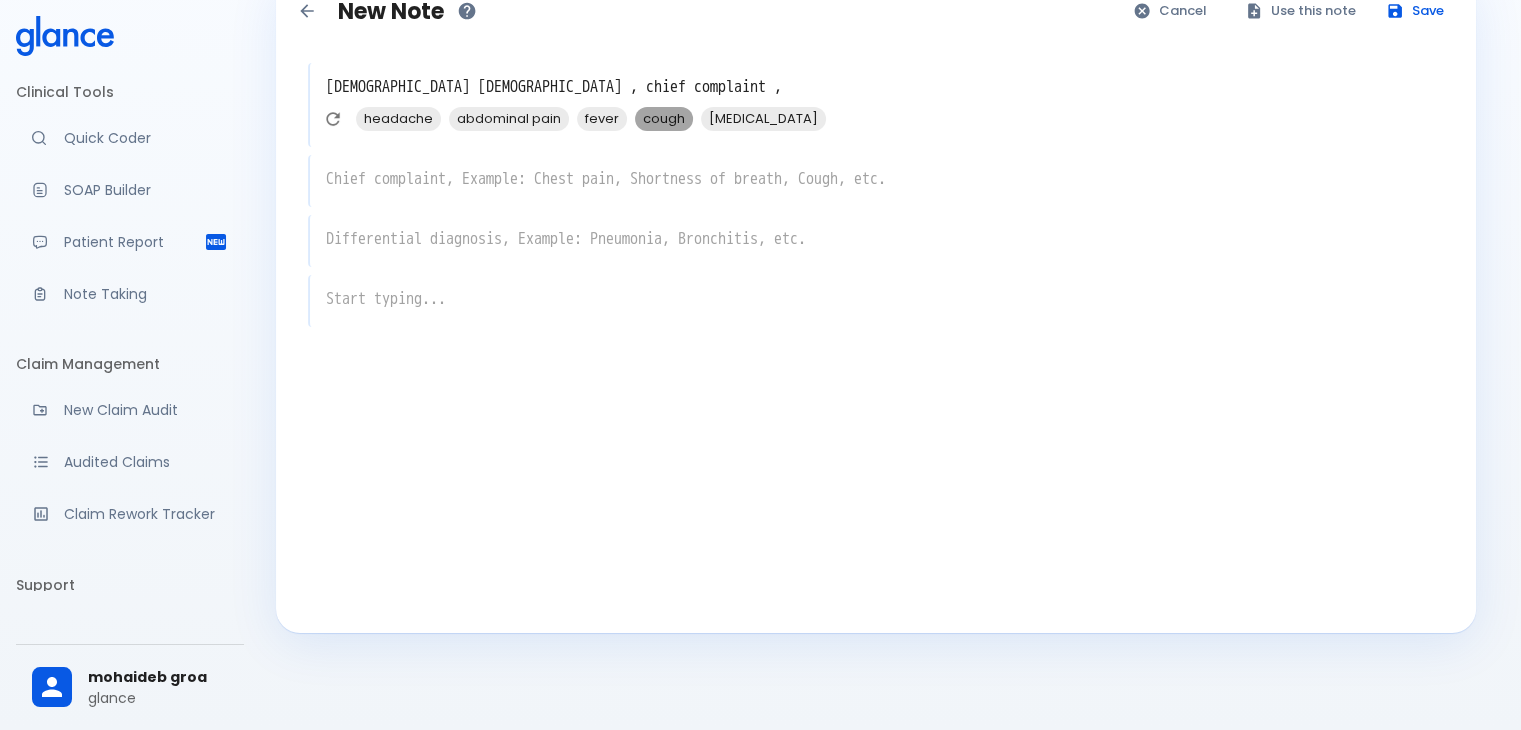 click on "cough" at bounding box center (664, 118) 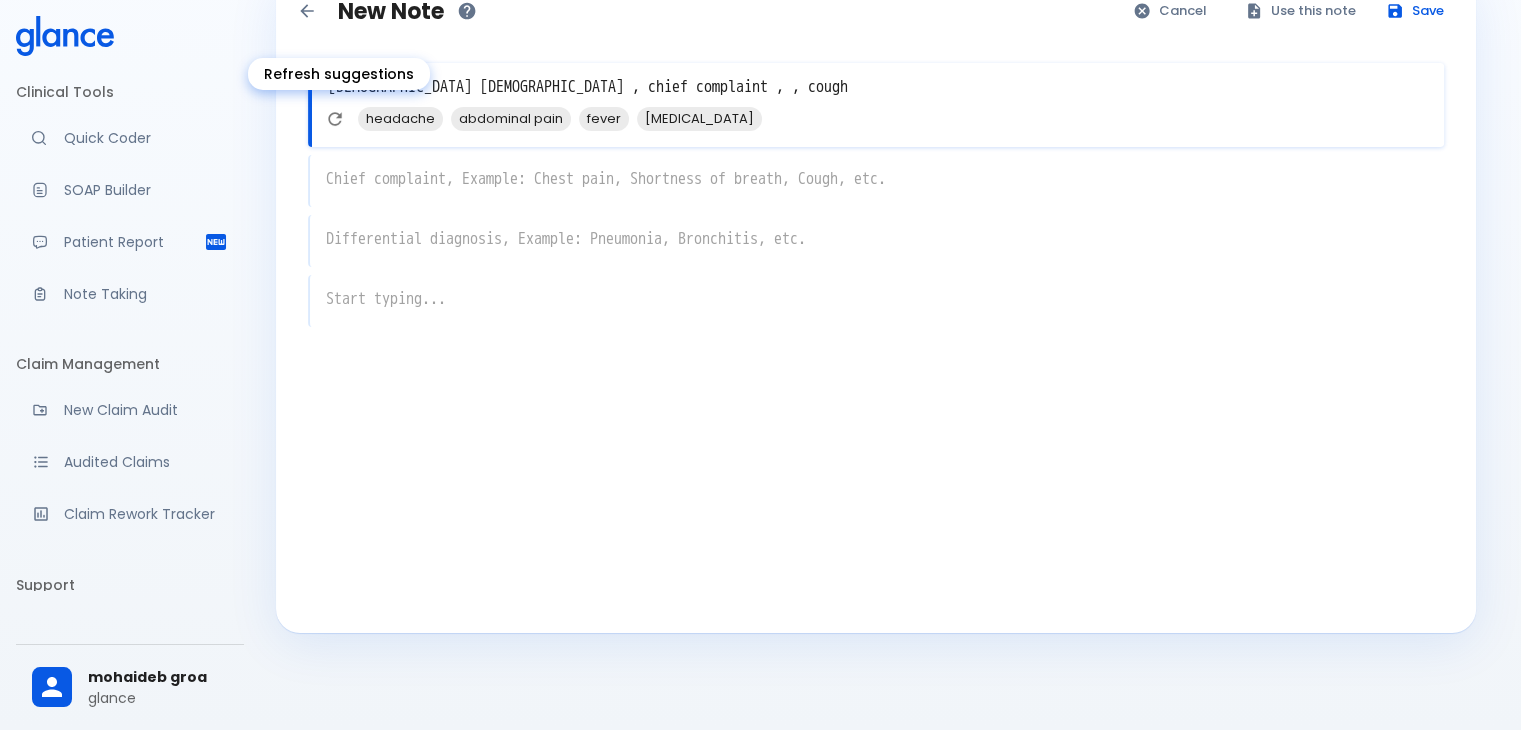 click 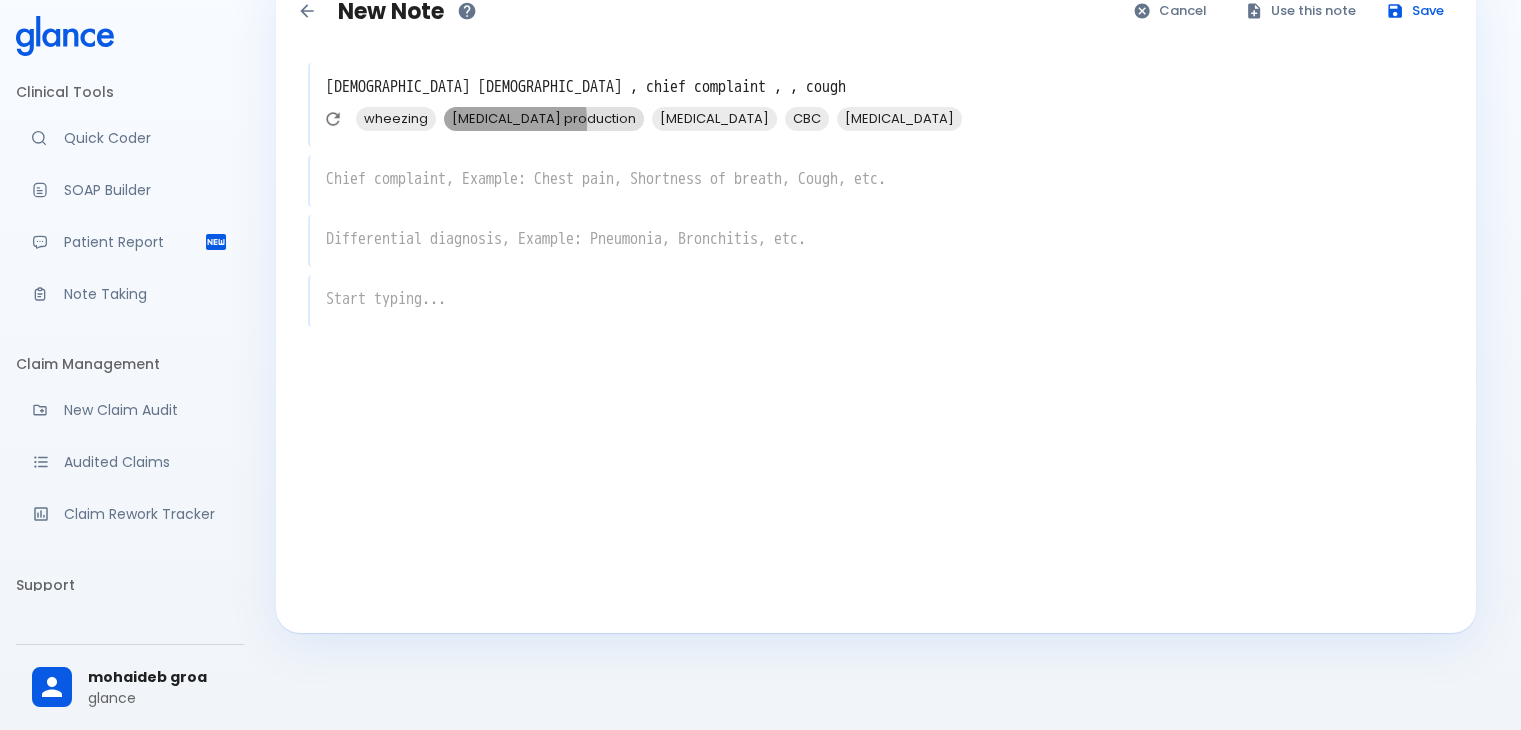 click on "sputum production" at bounding box center [544, 118] 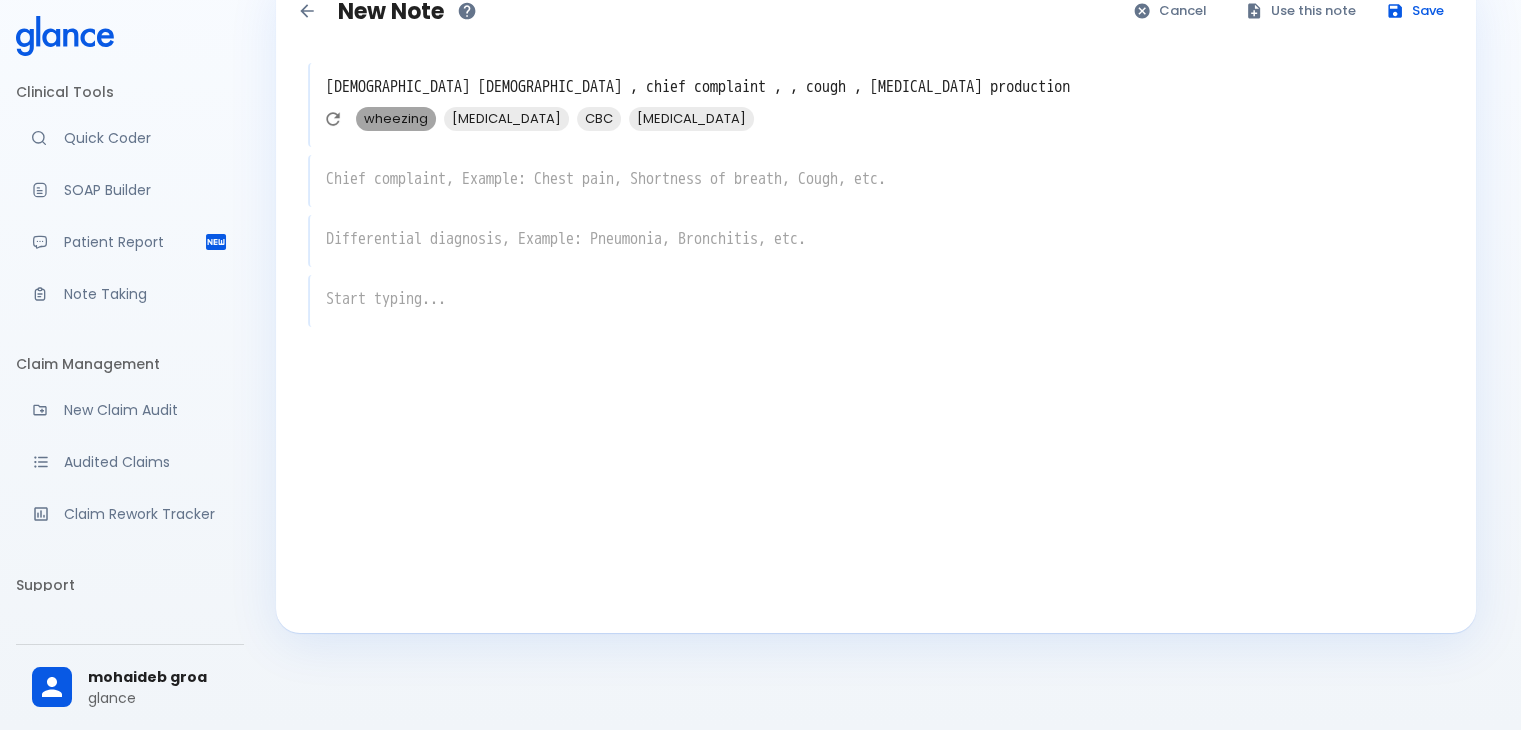 click on "wheezing" at bounding box center [396, 118] 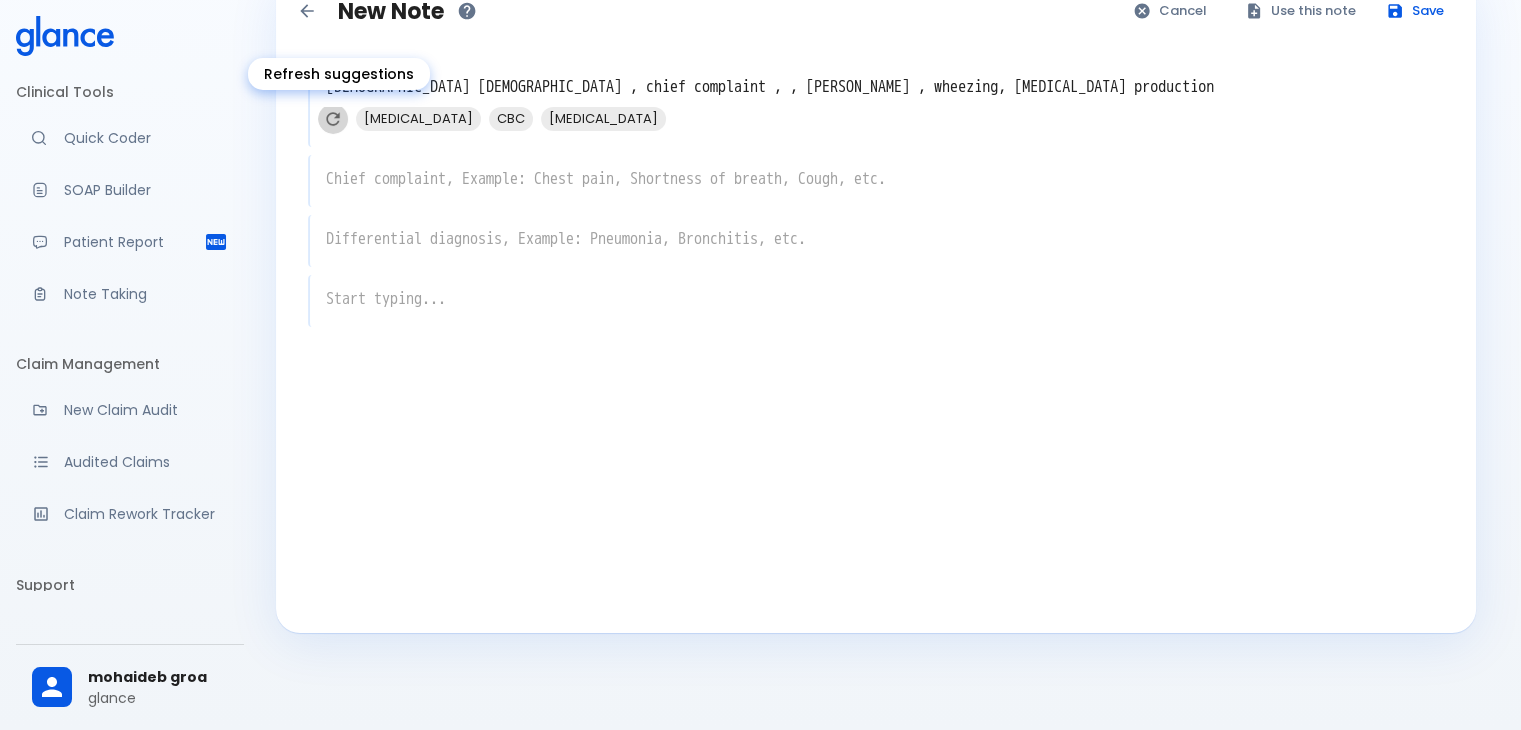 click 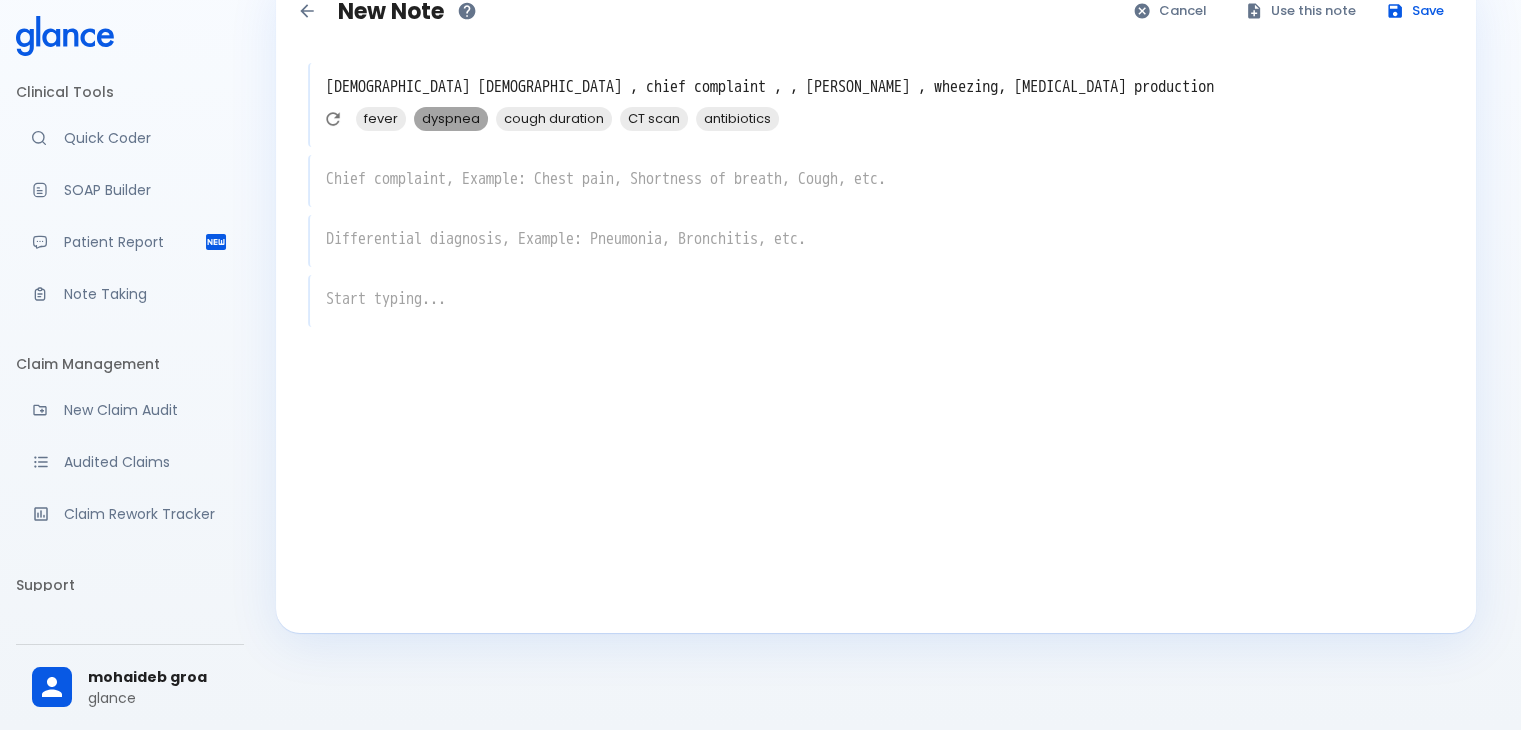 click on "dyspnea" at bounding box center (451, 118) 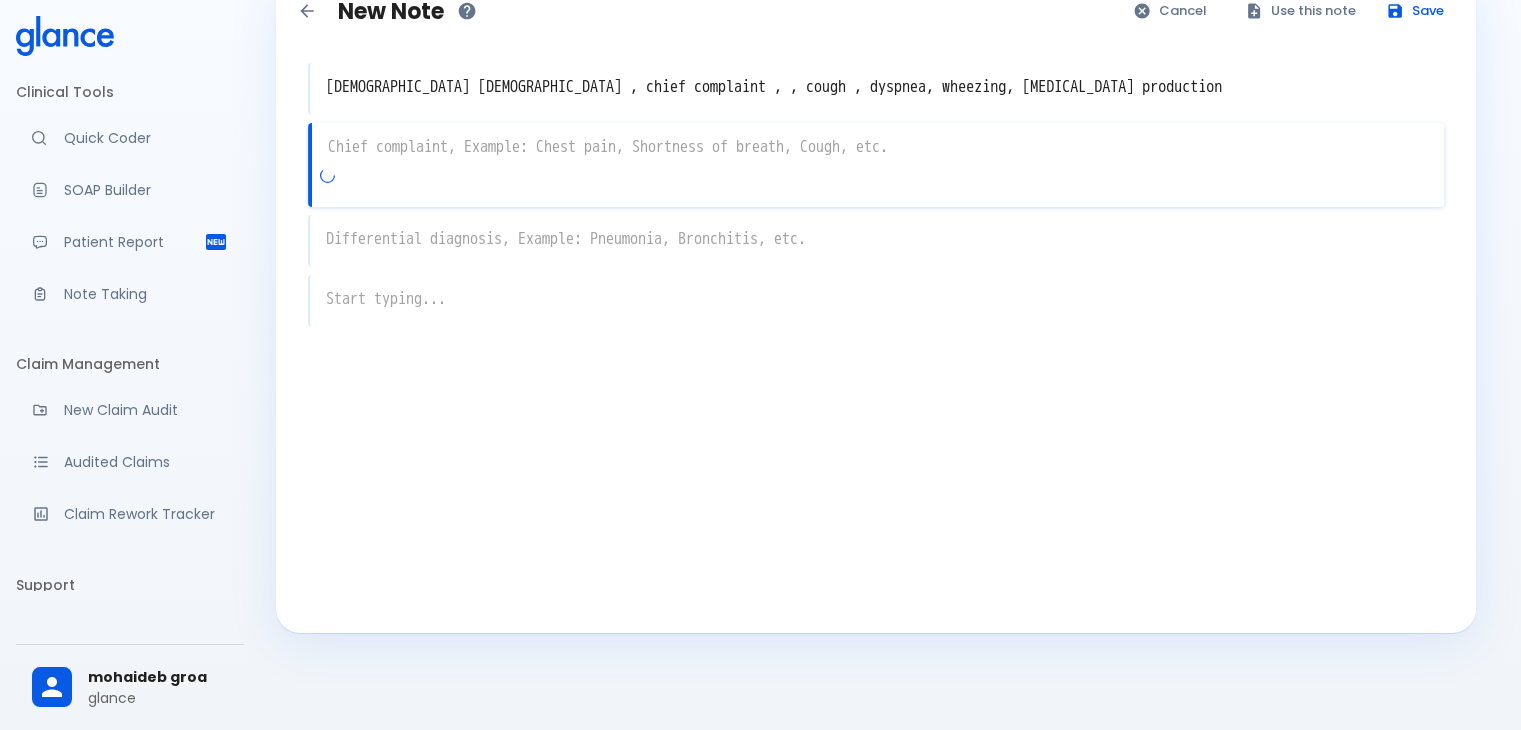 click on "x" at bounding box center [876, 165] 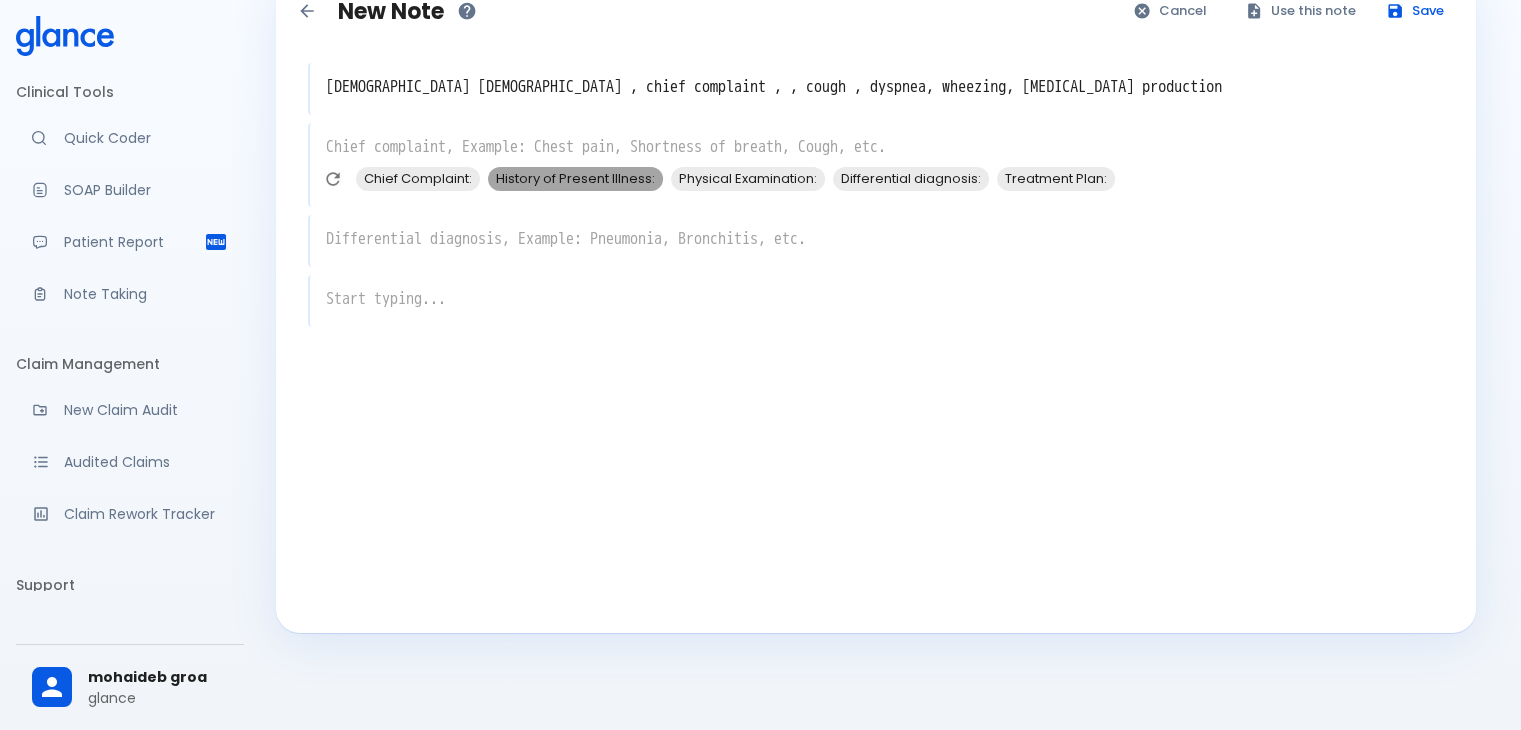 click on "History of Present Illness:" at bounding box center [575, 178] 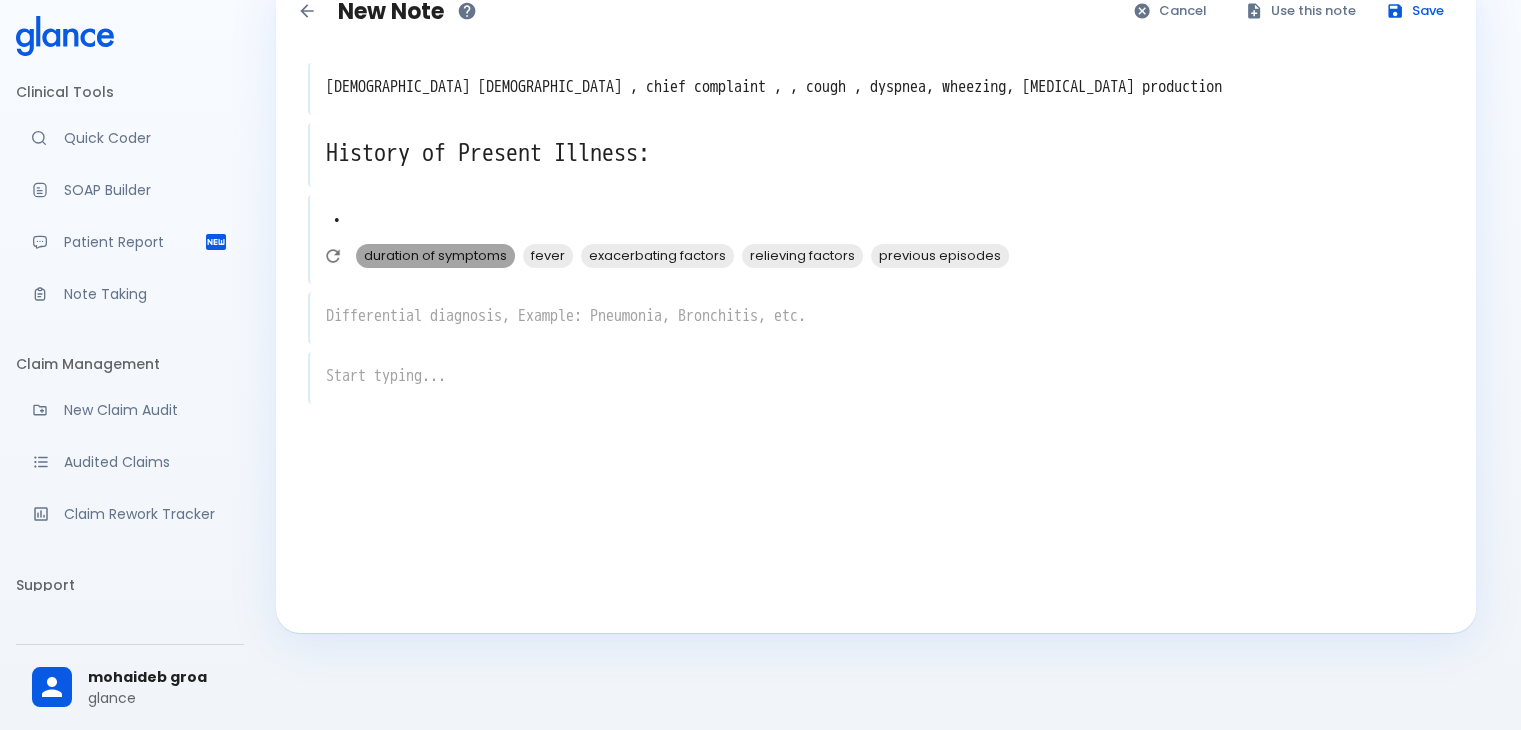 click on "duration of symptoms" at bounding box center (435, 255) 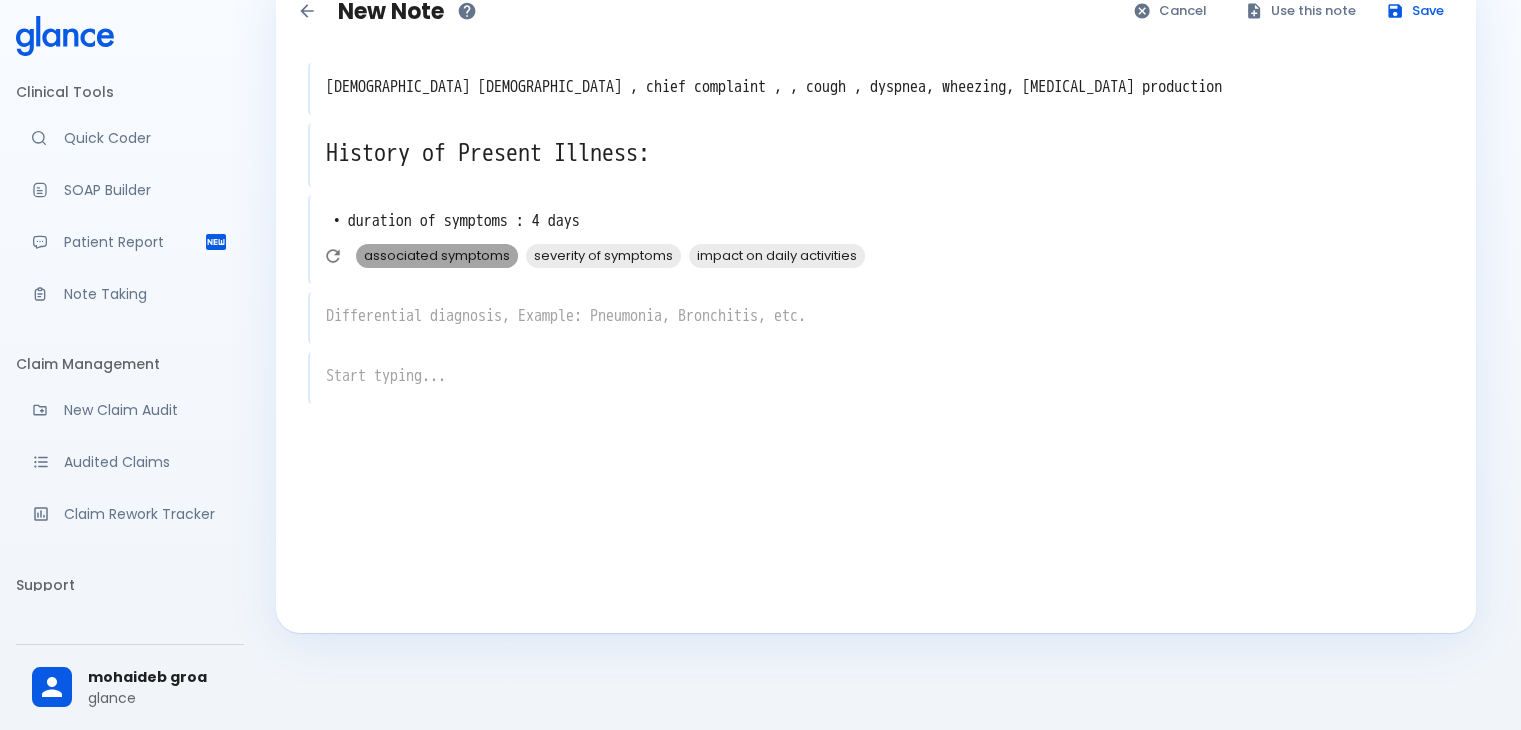 click on "associated symptoms" at bounding box center [437, 255] 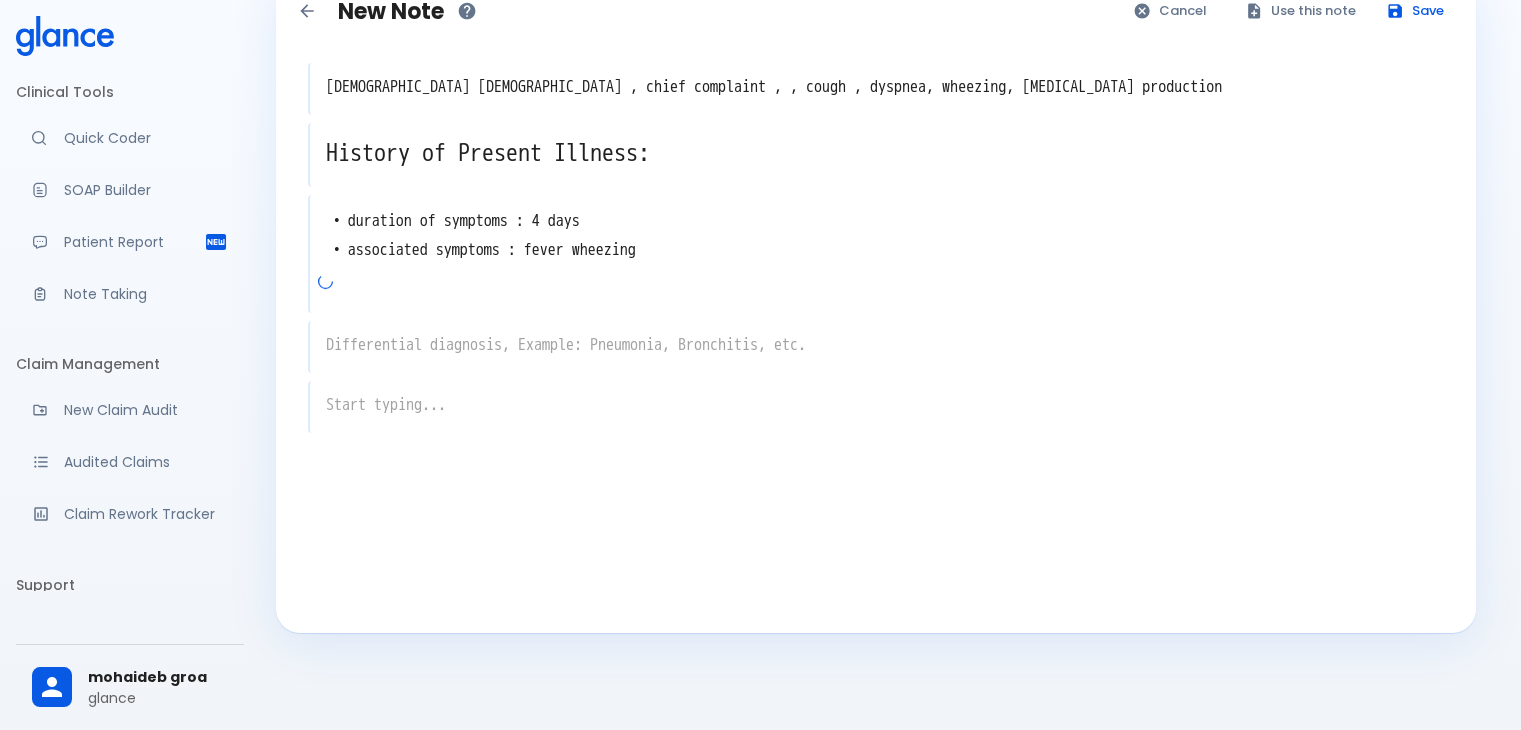click at bounding box center [881, 291] 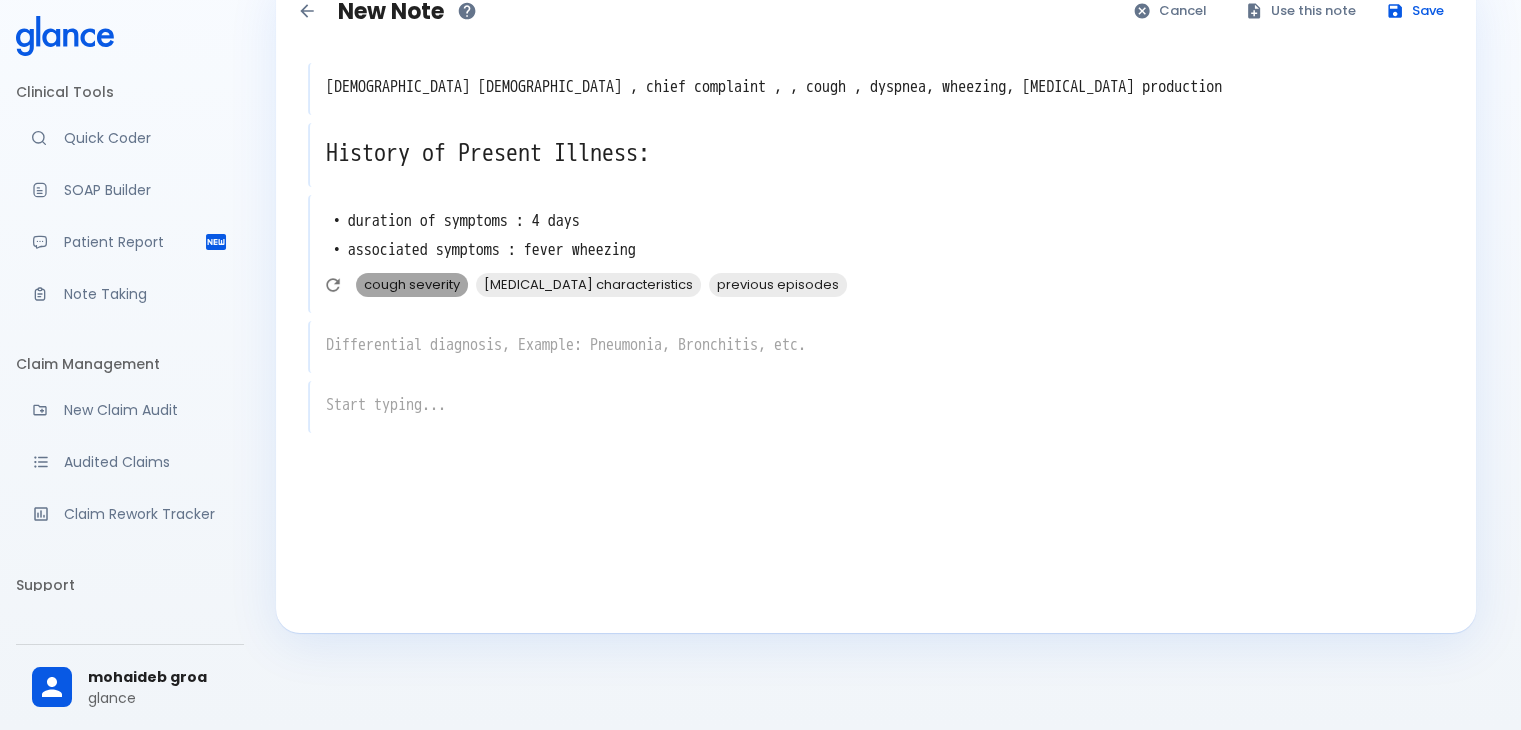 click on "cough severity" at bounding box center (412, 284) 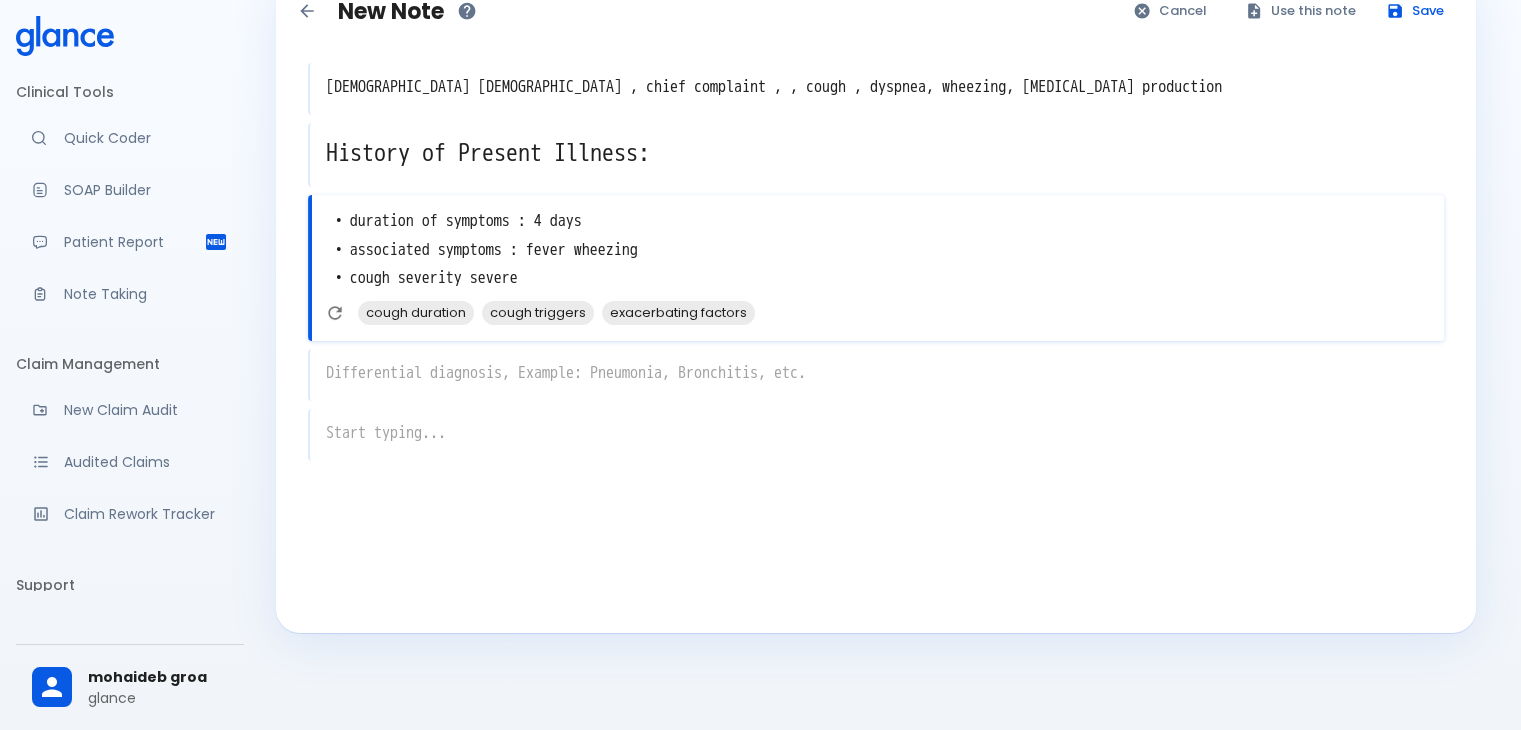 click on "• duration of symptoms : 4 days
• associated symptoms : fever wheezing
• cough severity severe" at bounding box center (878, 250) 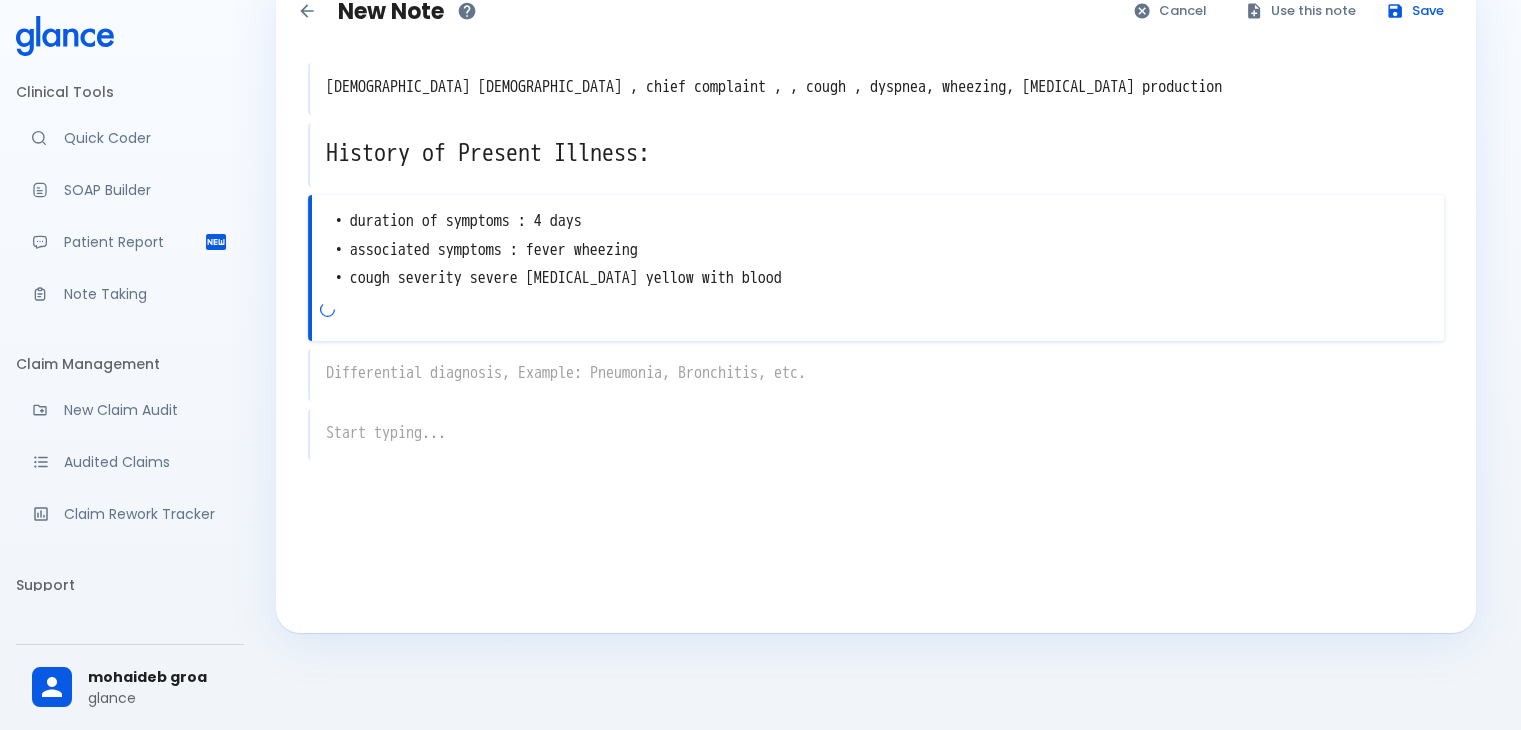 type on "• duration of symptoms : 4 days
• associated symptoms : fever wheezing
• cough severity severe sputum yellow with blood" 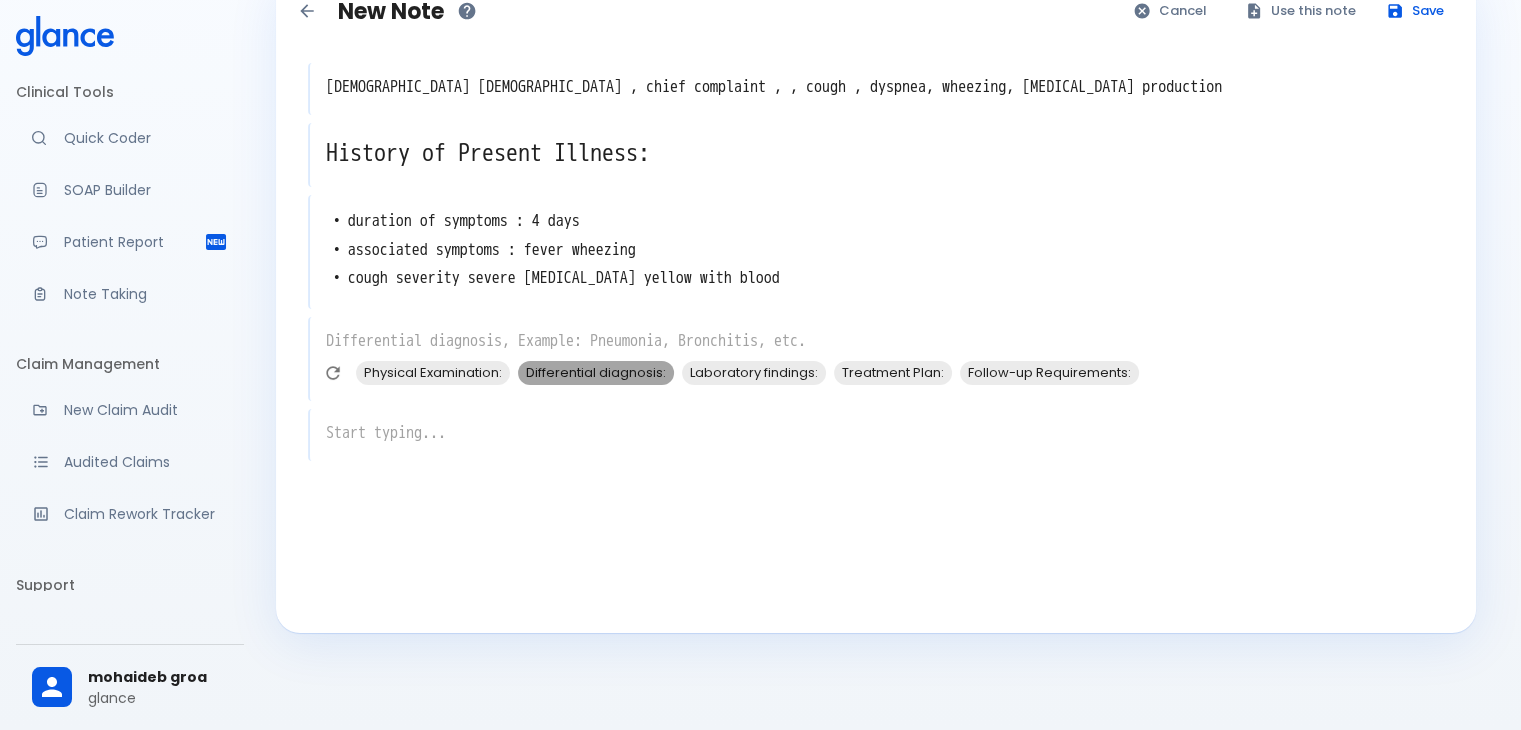 click on "Differential diagnosis:" at bounding box center [596, 372] 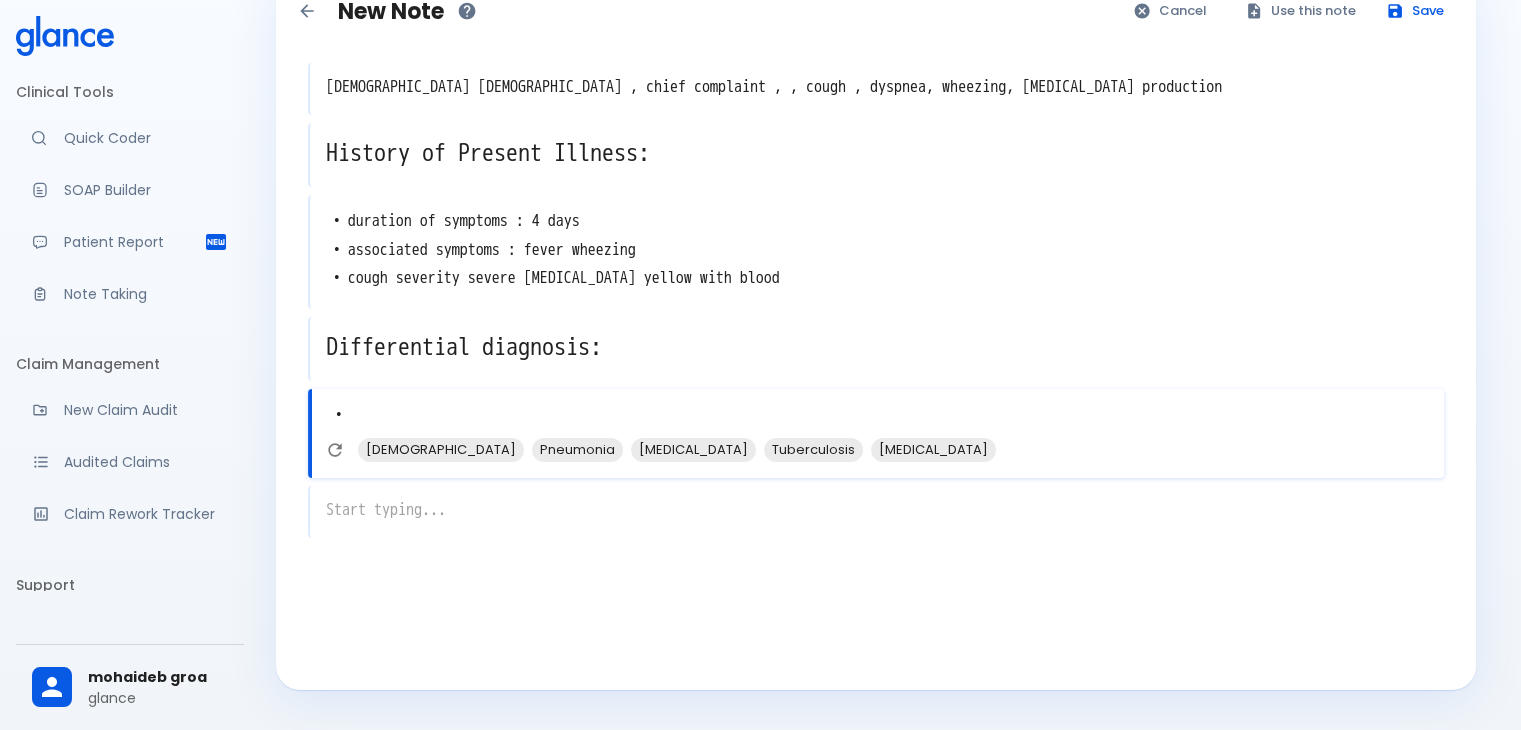click on "Differential diagnosis:" at bounding box center [877, 347] 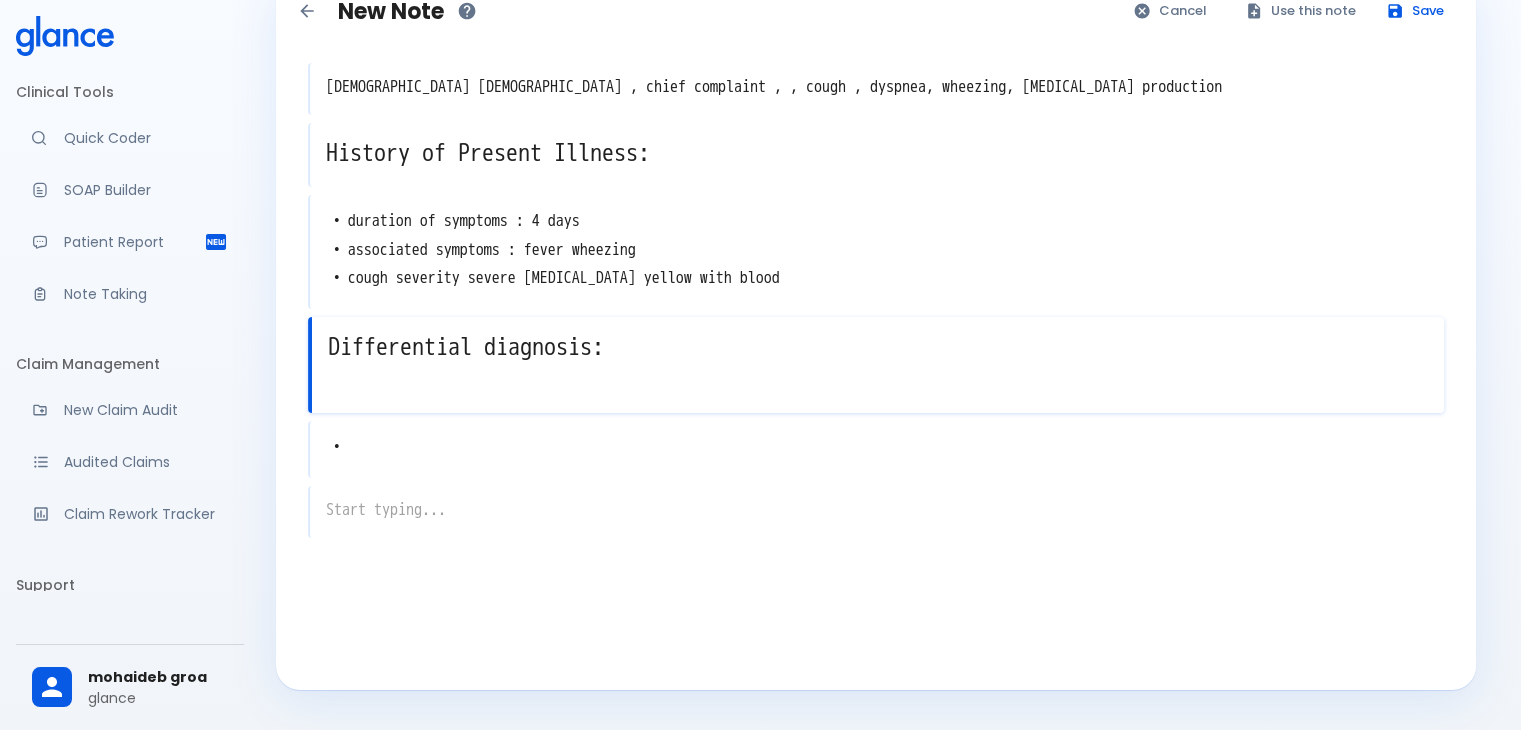 click on "Differential diagnosis:" at bounding box center [878, 347] 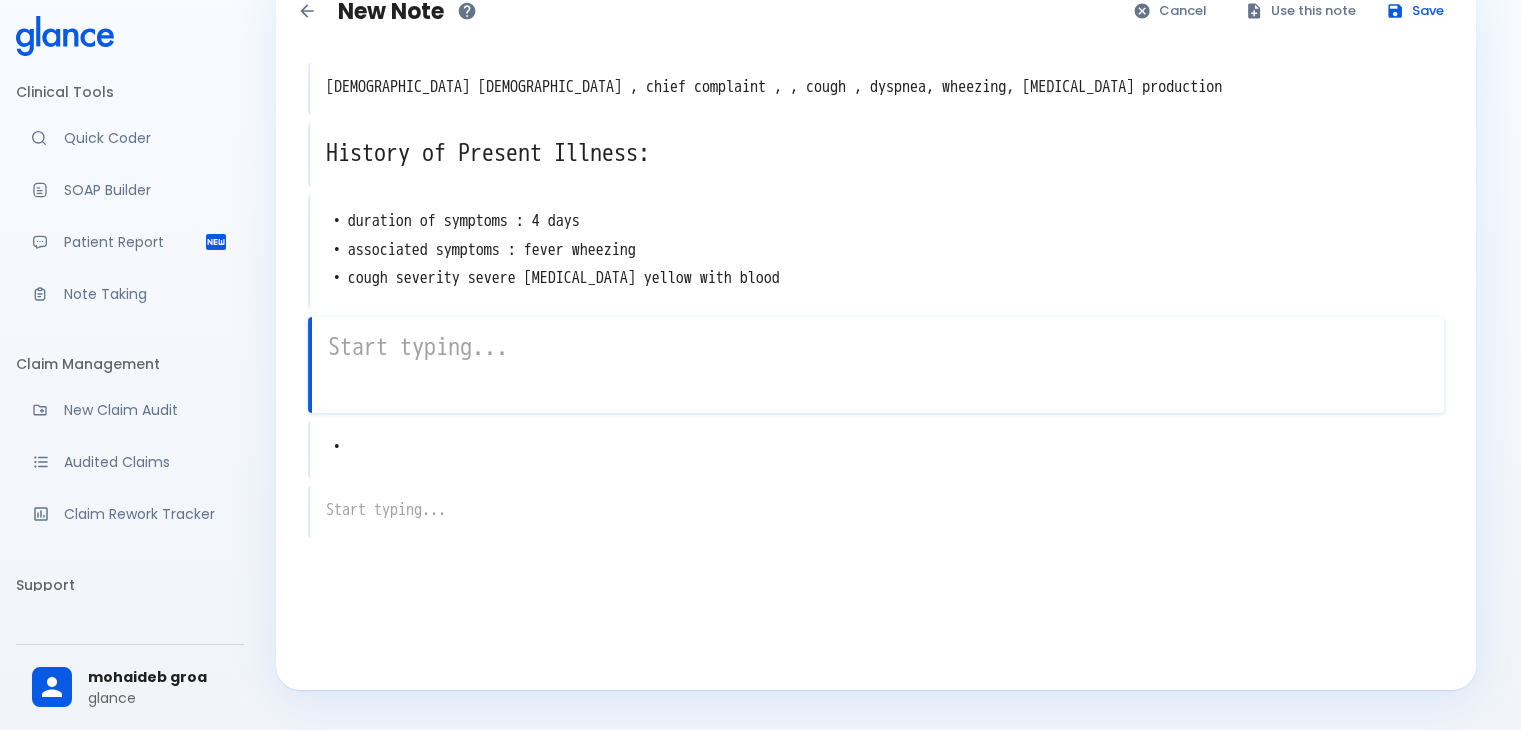 click at bounding box center (878, 347) 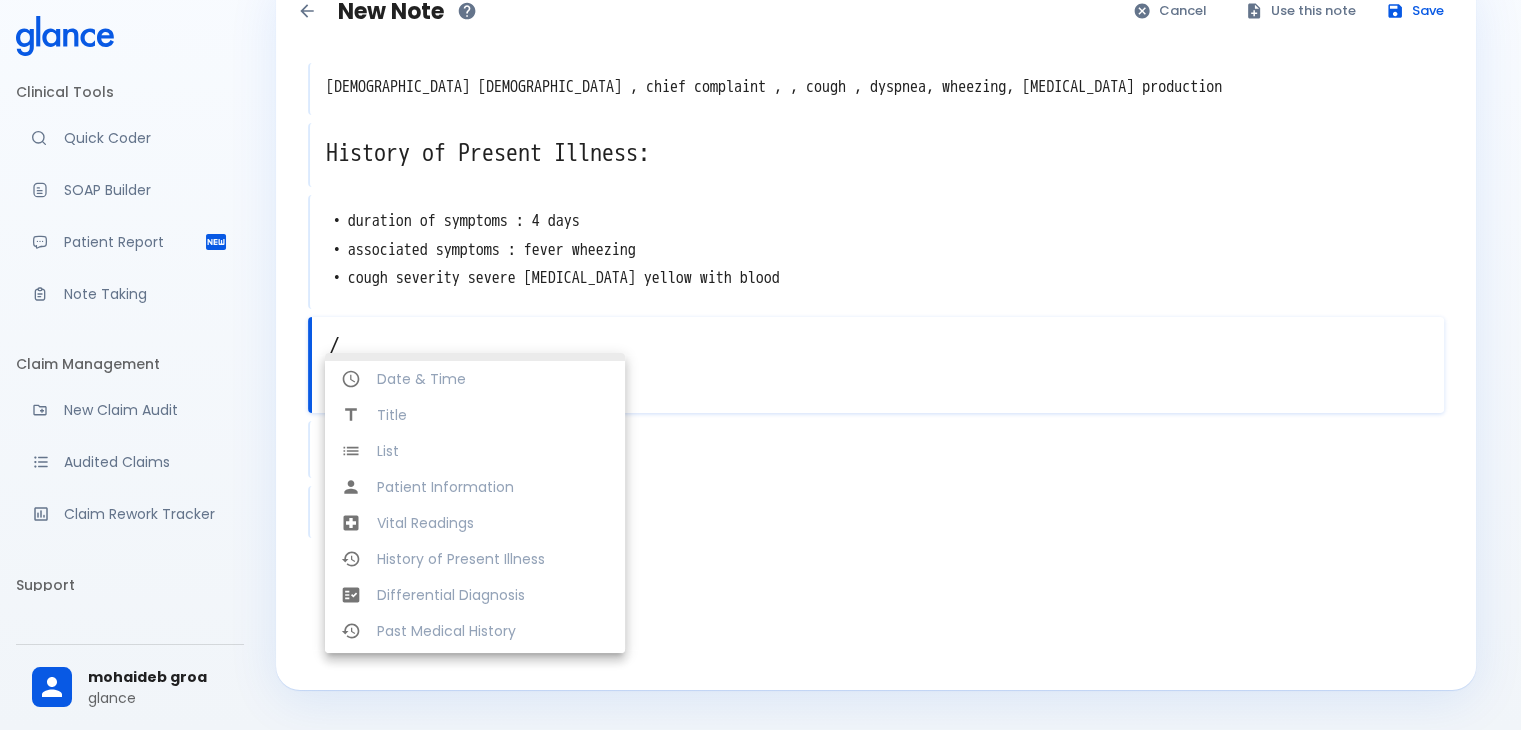 scroll, scrollTop: 36, scrollLeft: 0, axis: vertical 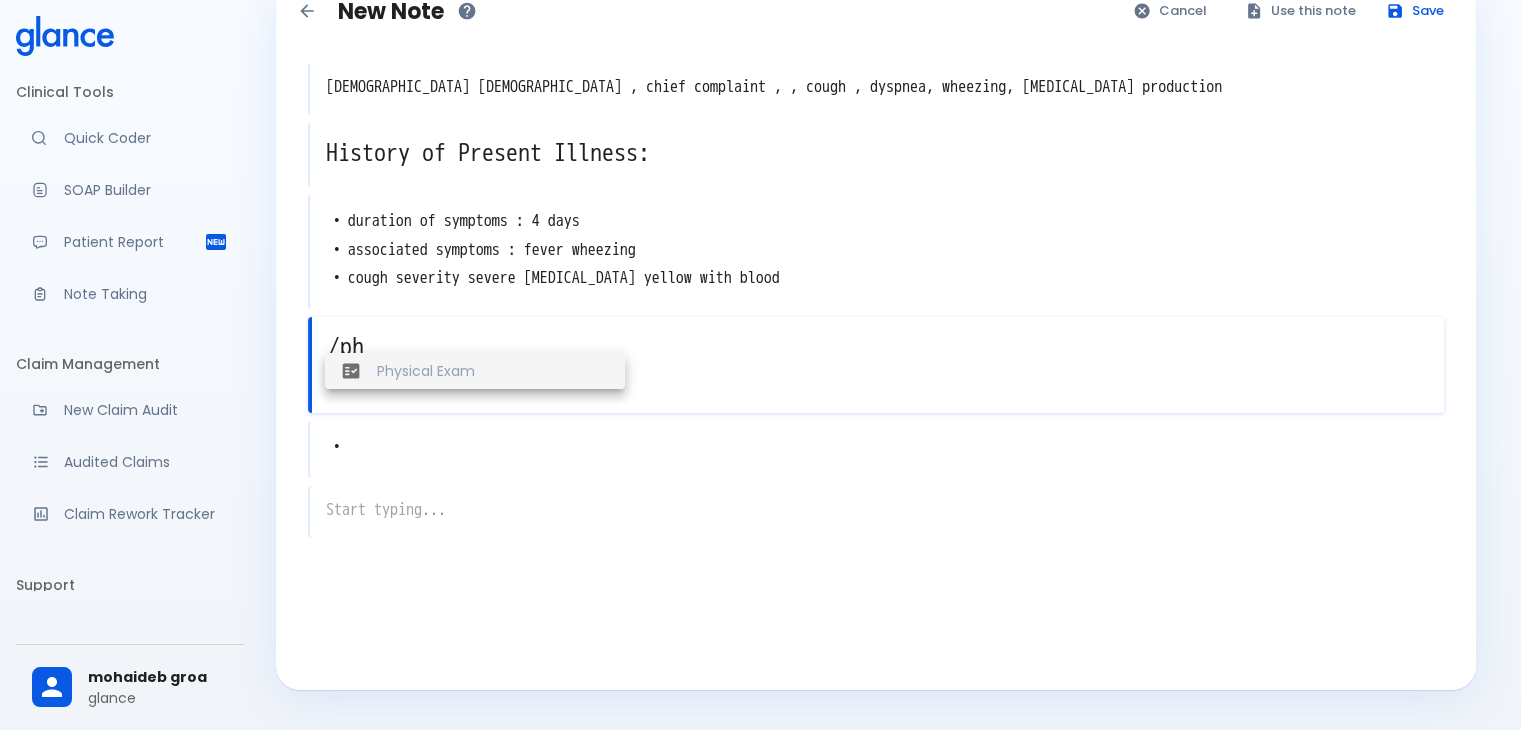 click on "Physical Exam" at bounding box center (493, 371) 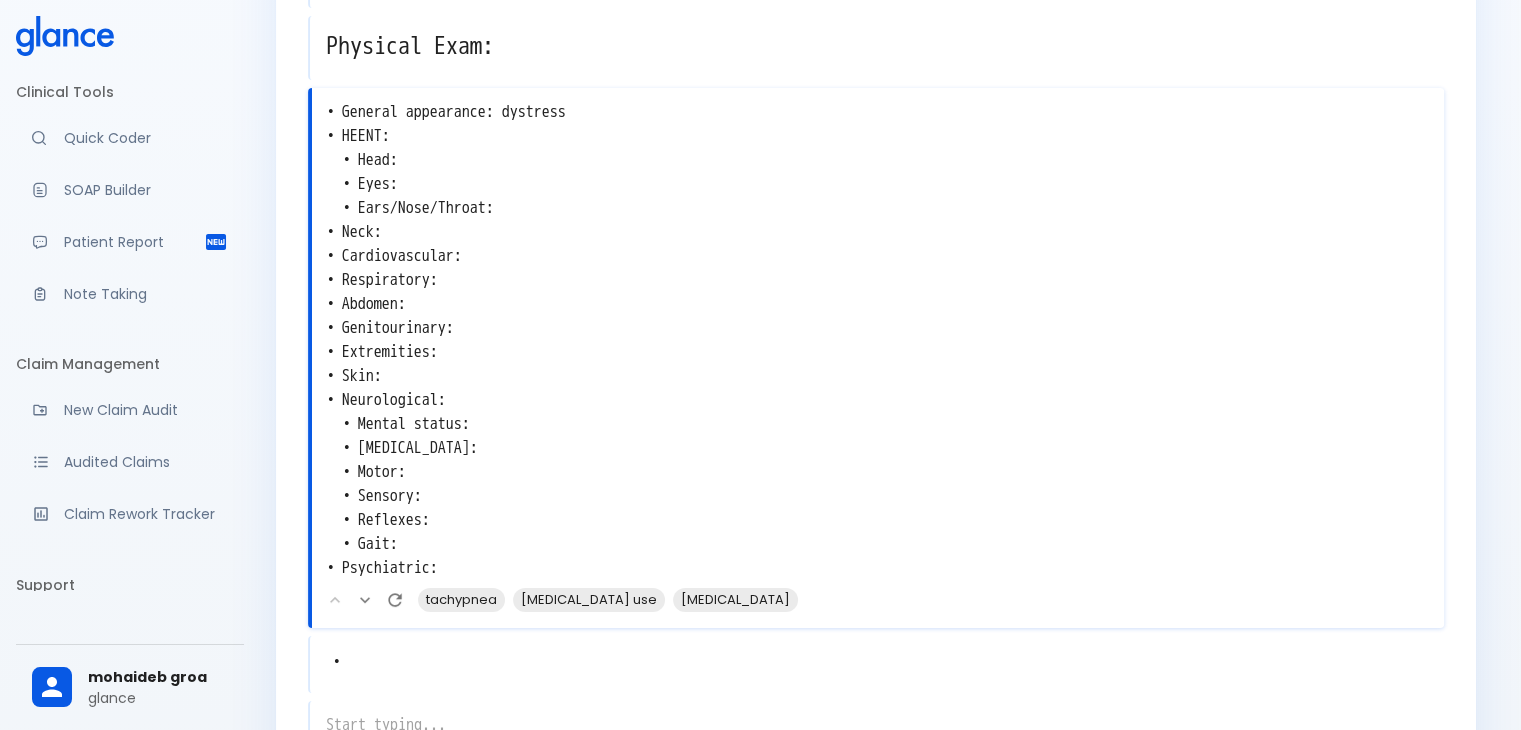 scroll, scrollTop: 336, scrollLeft: 0, axis: vertical 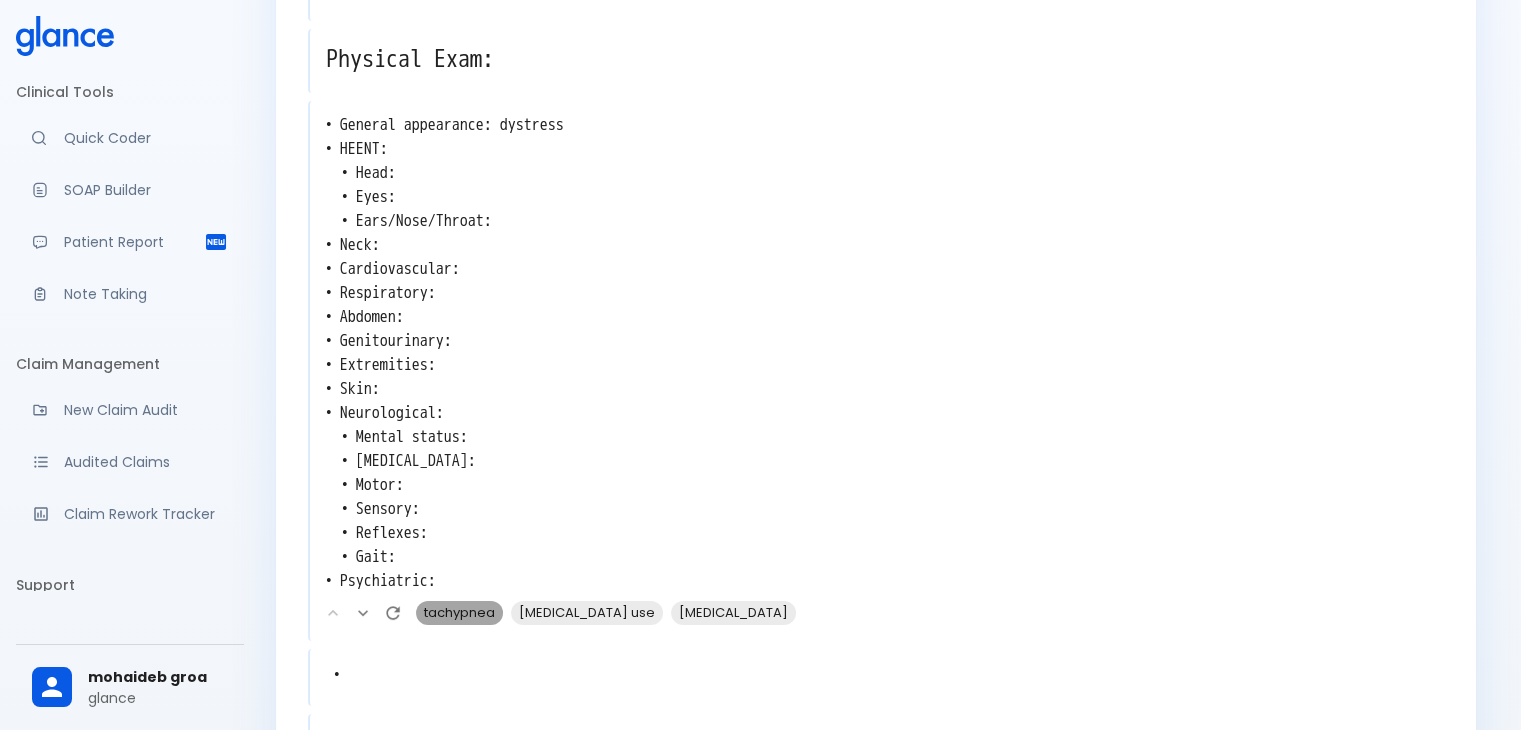 click on "tachypnea" at bounding box center (459, 612) 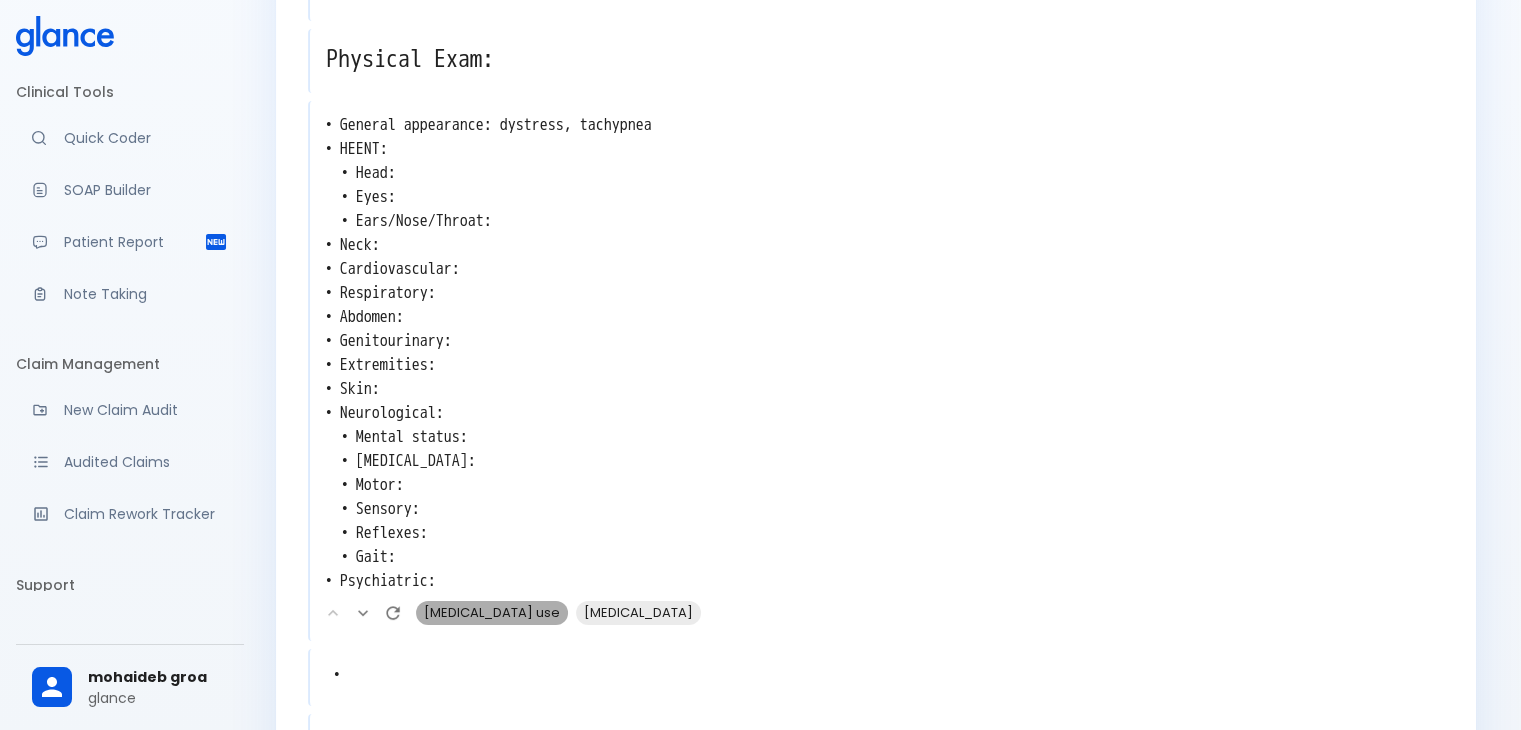 click on "accessory muscle use" at bounding box center [492, 612] 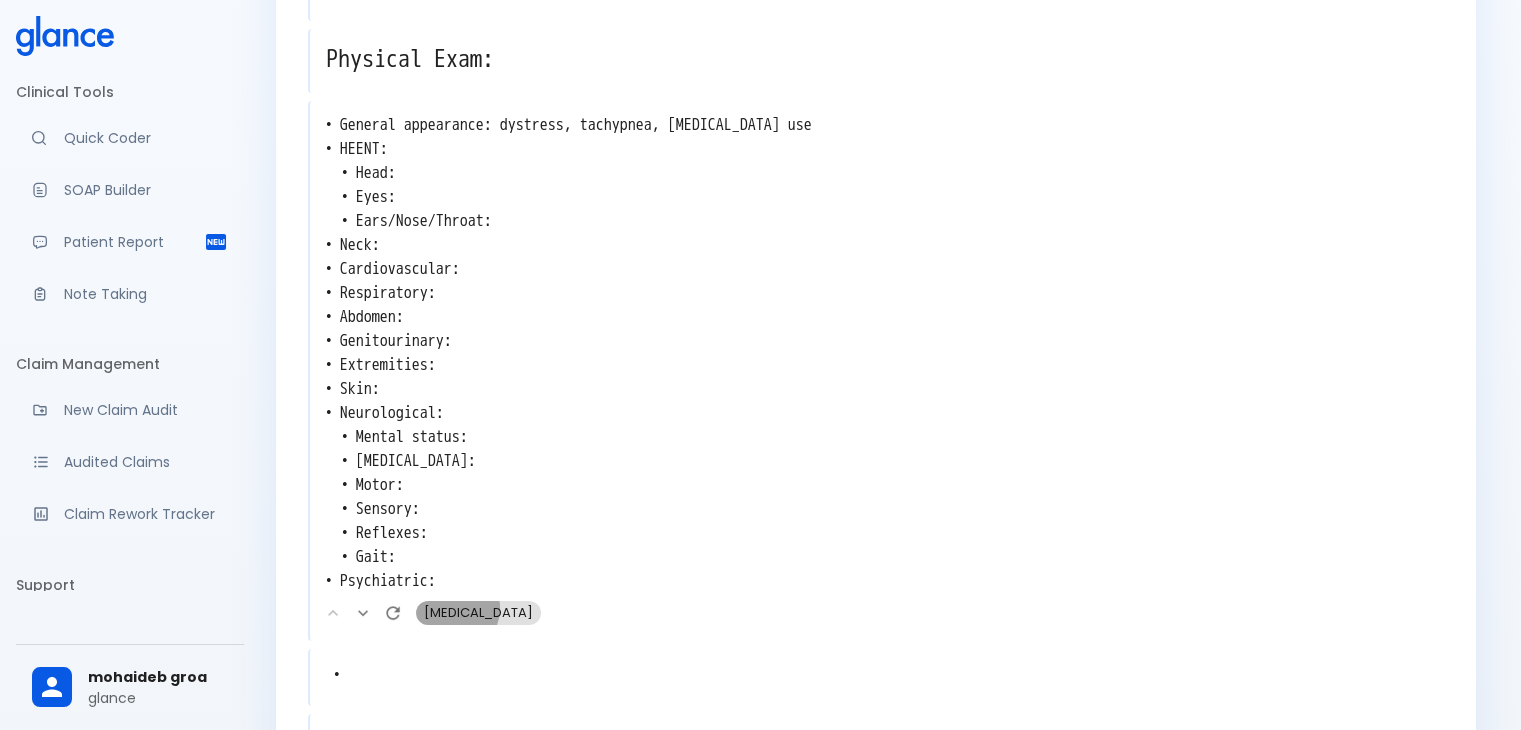 click on "cyanosis" at bounding box center (478, 612) 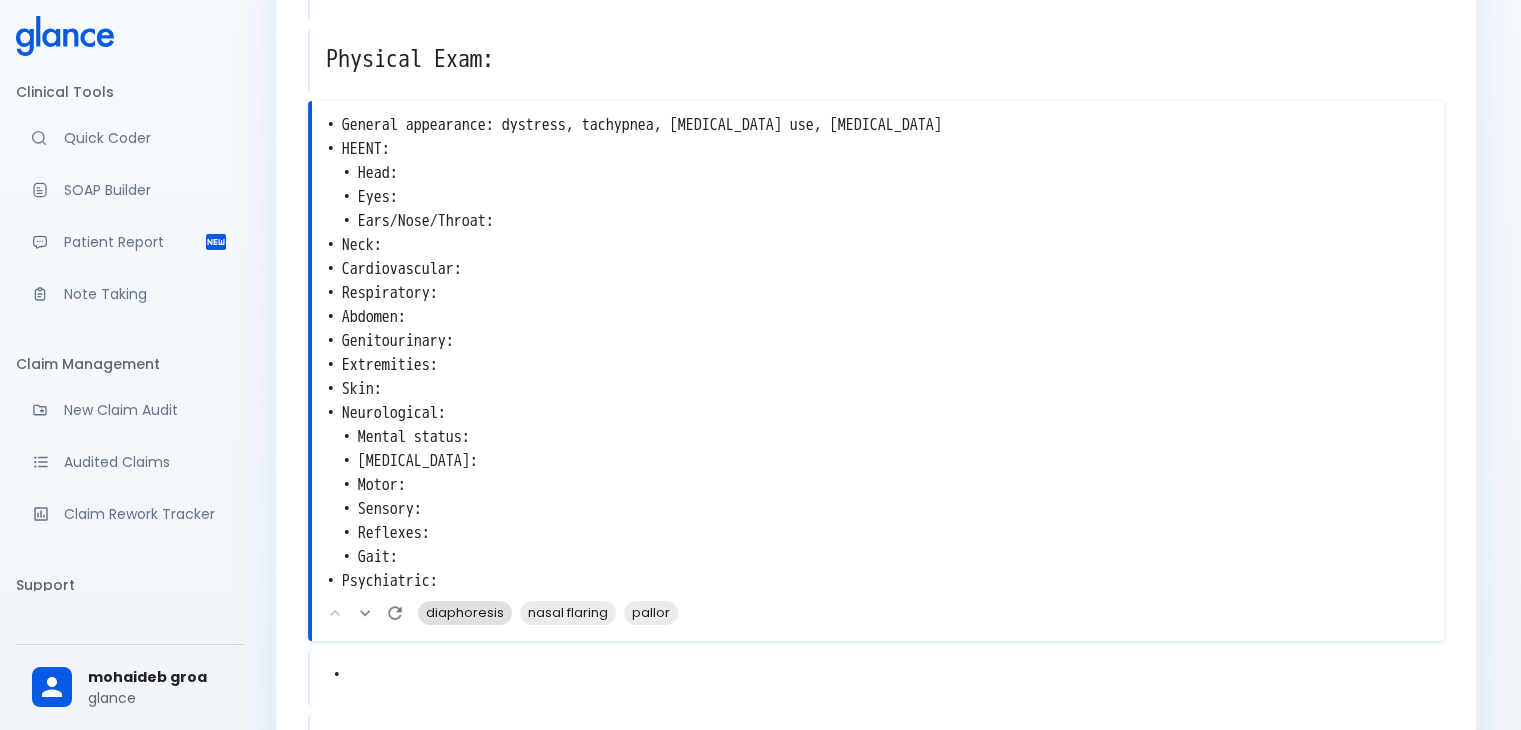 click on "diaphoresis" at bounding box center [465, 612] 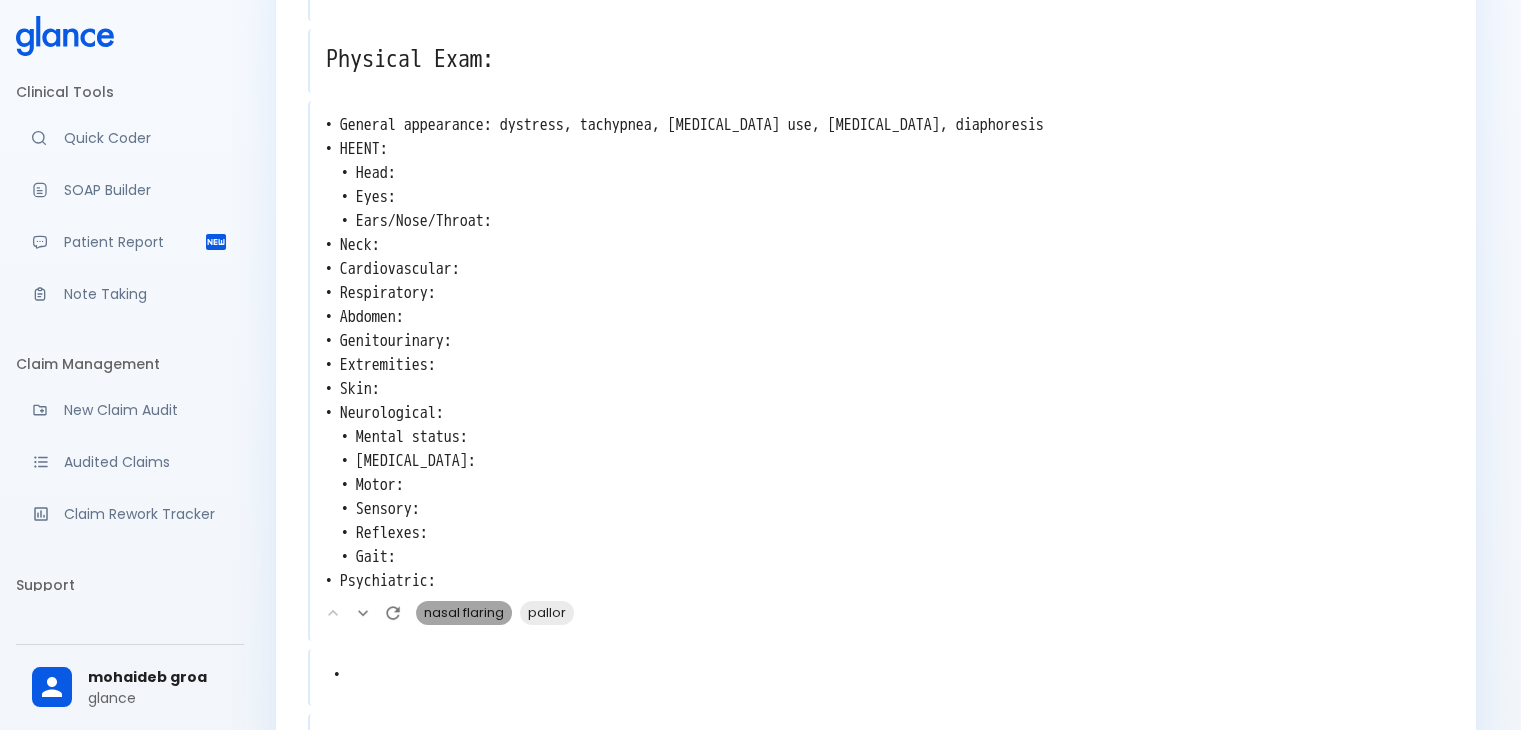 click on "nasal flaring" at bounding box center (464, 612) 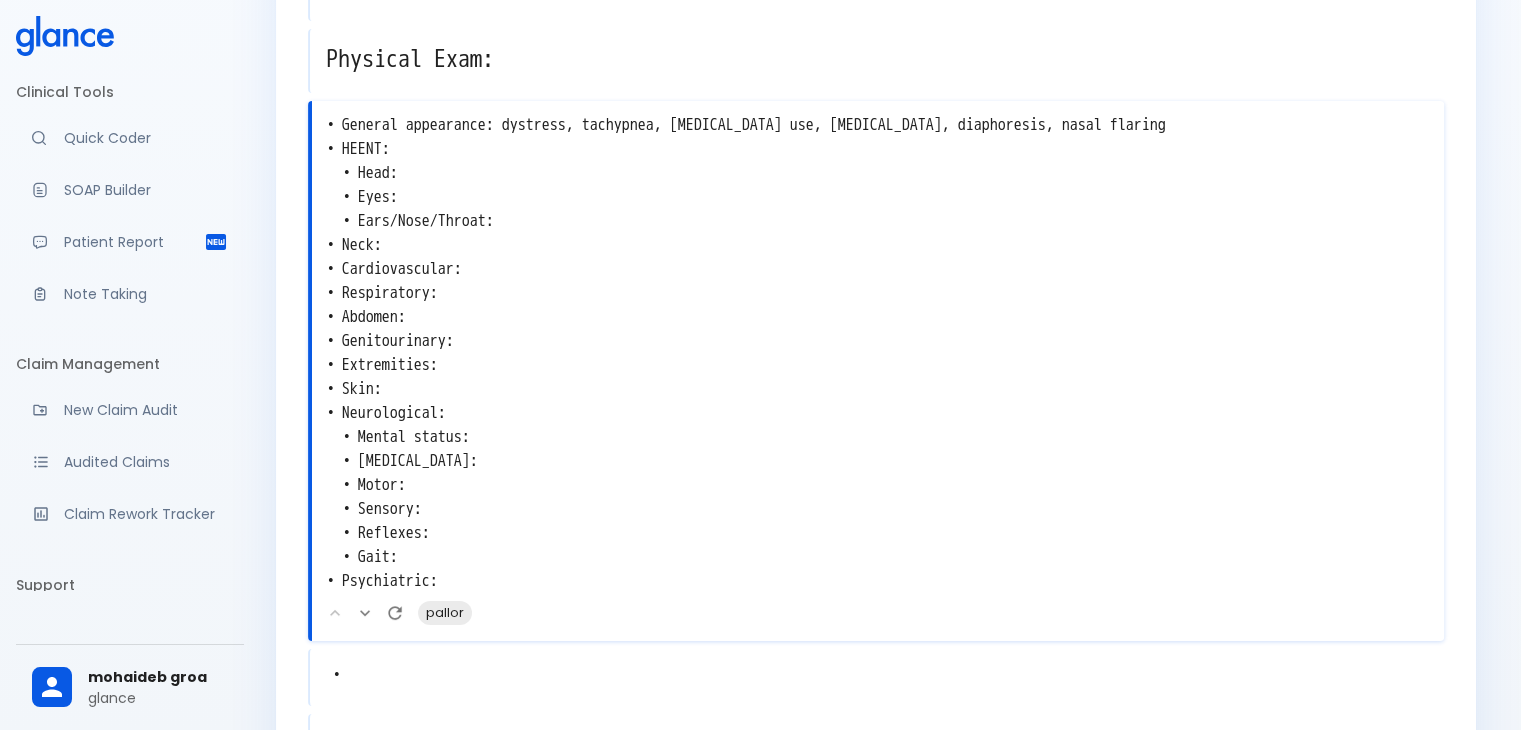 click on "• General appearance: dystress, tachypnea, accessory muscle use, cyanosis, diaphoresis, nasal flaring
• HEENT:
• Head:
• Eyes:
• Ears/Nose/Throat:
• Neck:
• Cardiovascular:
• Respiratory:
• Abdomen:
• Genitourinary:
• Extremities:
• Skin:
• Neurological:
• Mental status:
• Cranial nerves:
• Motor:
• Sensory:
• Reflexes:
• Gait:
• Psychiatric:" at bounding box center (878, 353) 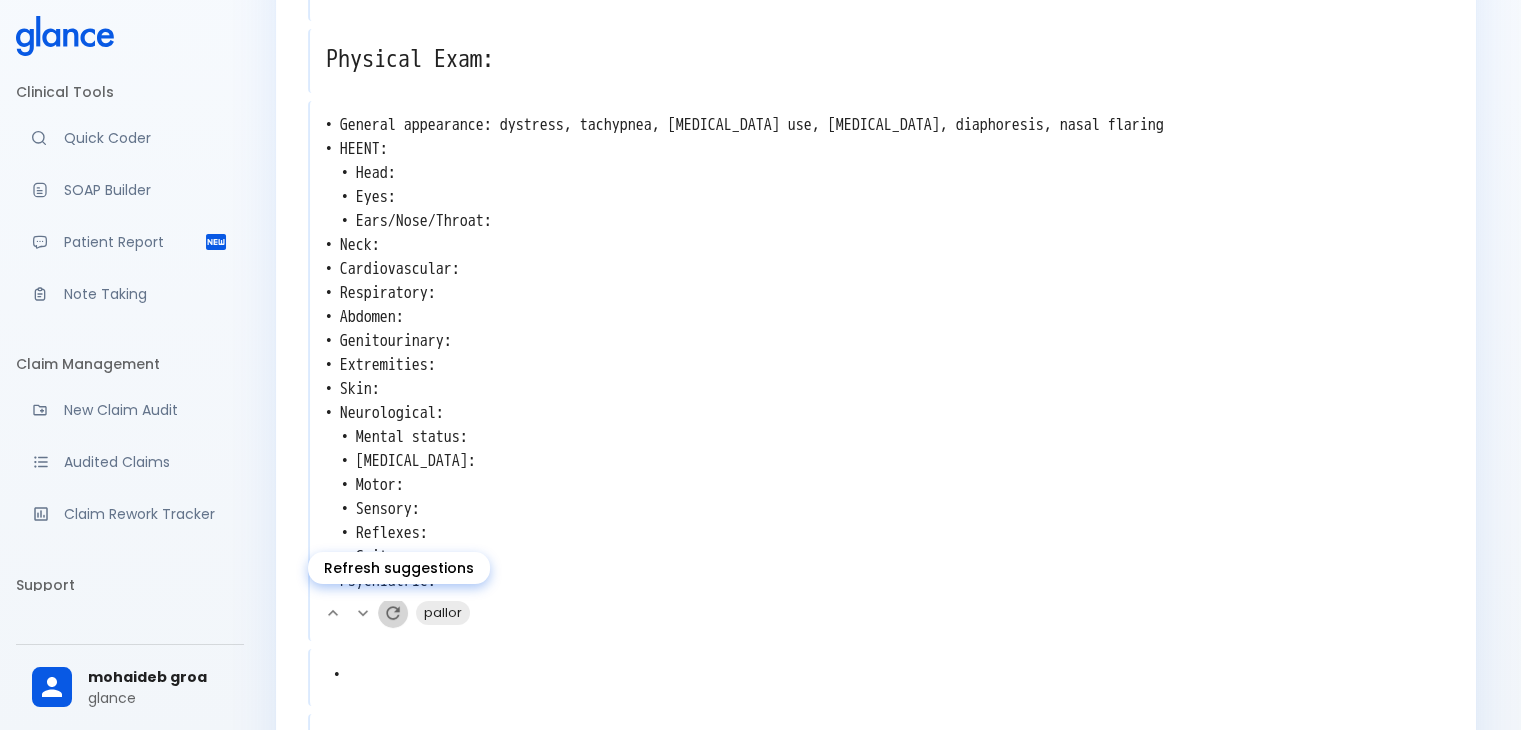 click 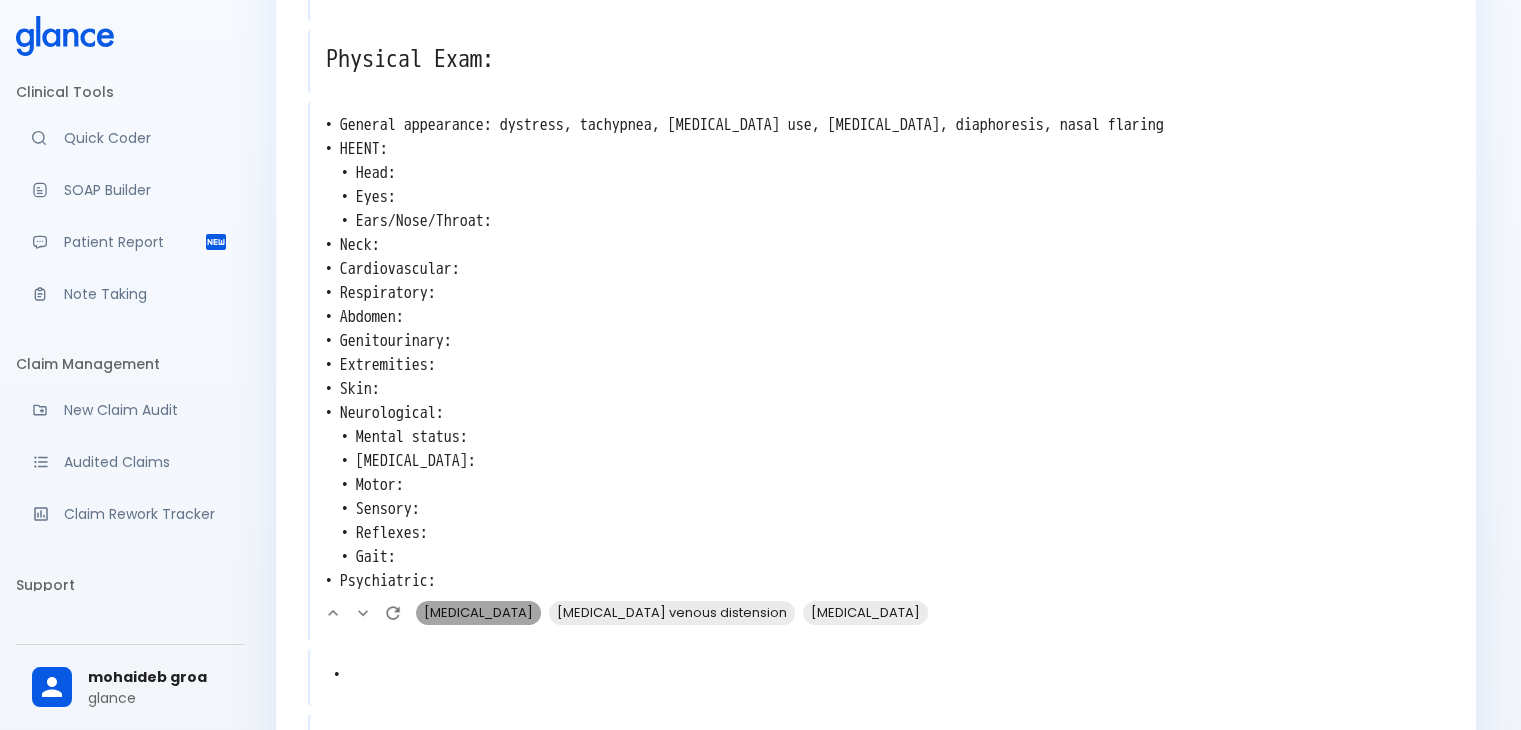 click on "lymphadenopathy" at bounding box center (478, 612) 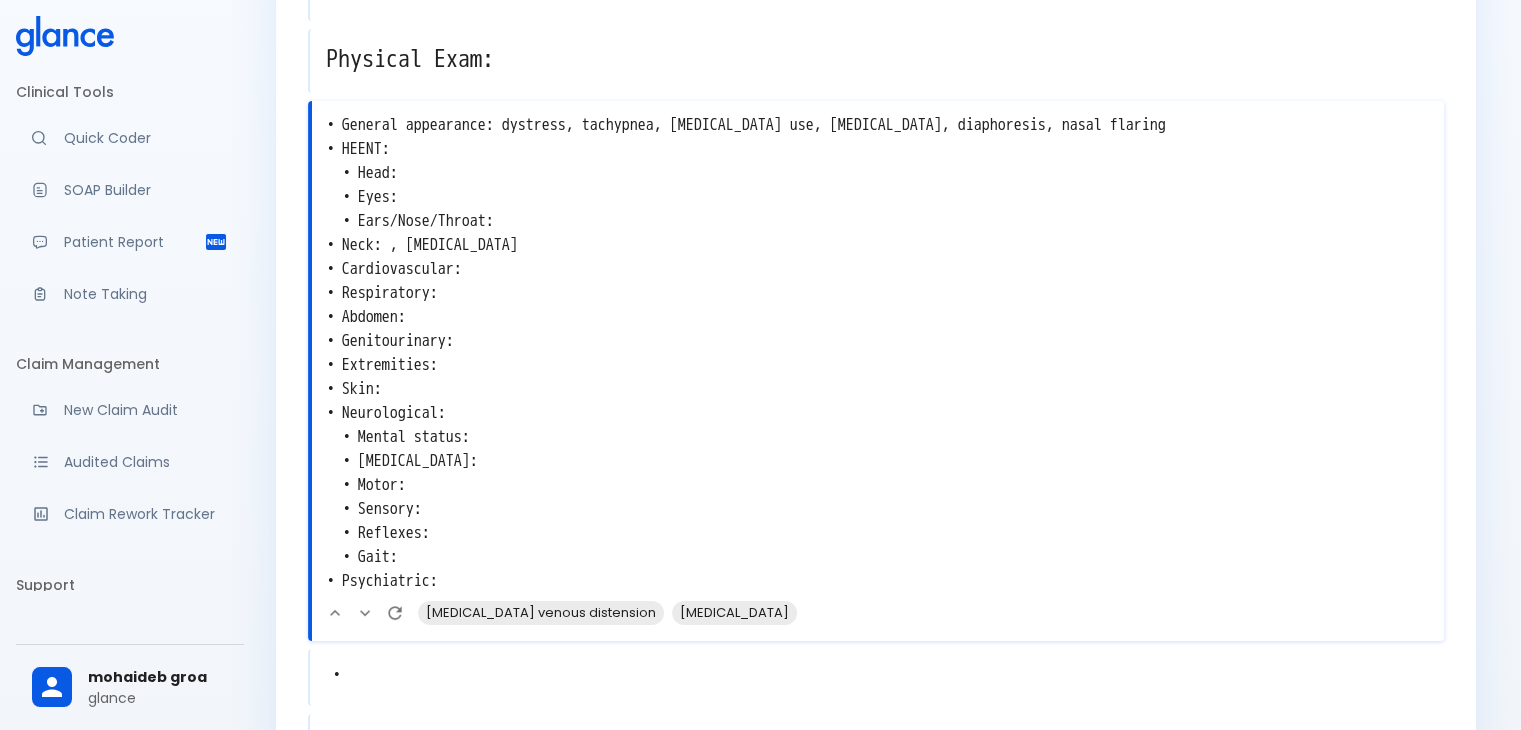 click on "• General appearance: dystress, tachypnea, accessory muscle use, cyanosis, diaphoresis, nasal flaring
• HEENT:
• Head:
• Eyes:
• Ears/Nose/Throat:
• Neck: , lymphadenopathy
• Cardiovascular:
• Respiratory:
• Abdomen:
• Genitourinary:
• Extremities:
• Skin:
• Neurological:
• Mental status:
• Cranial nerves:
• Motor:
• Sensory:
• Reflexes:
• Gait:
• Psychiatric:" at bounding box center (878, 353) 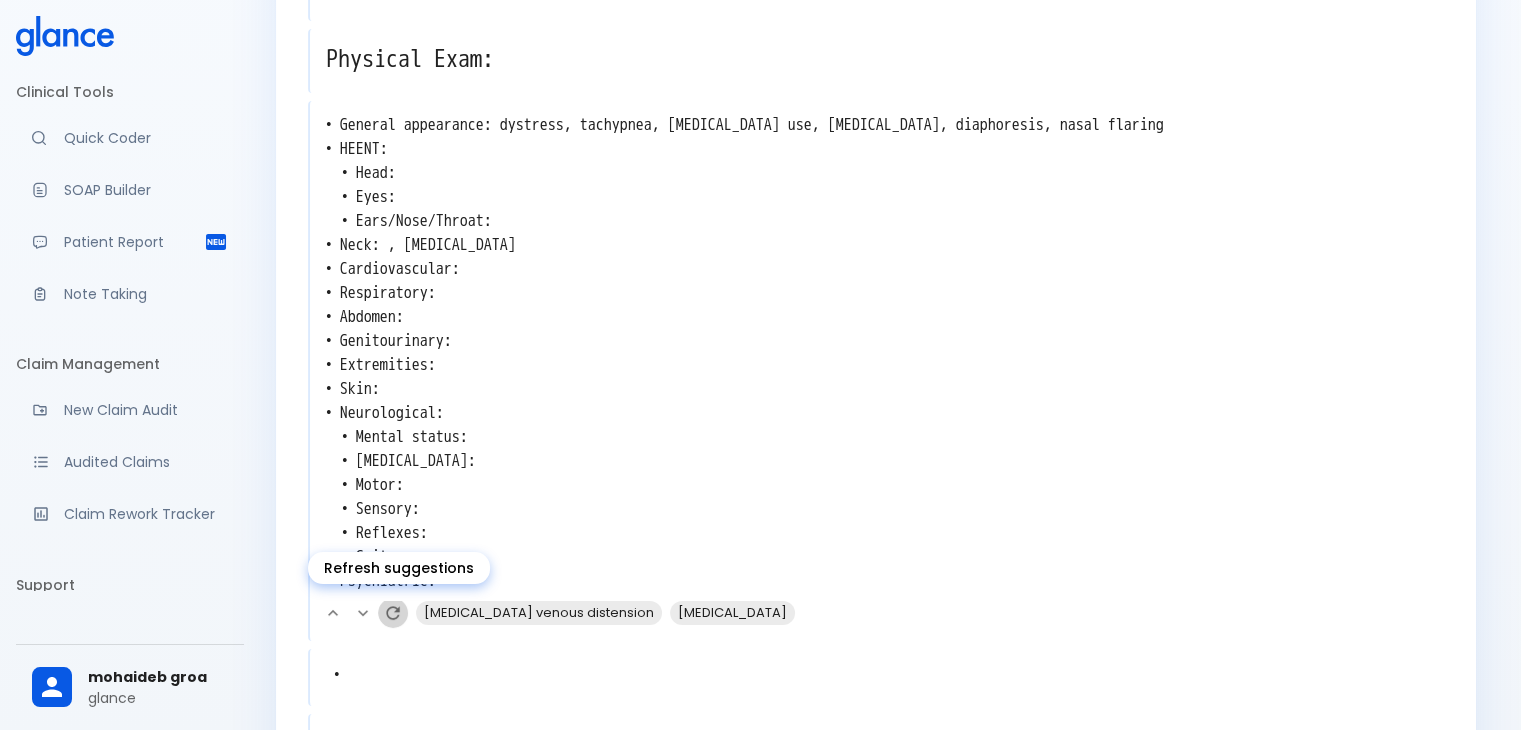 click 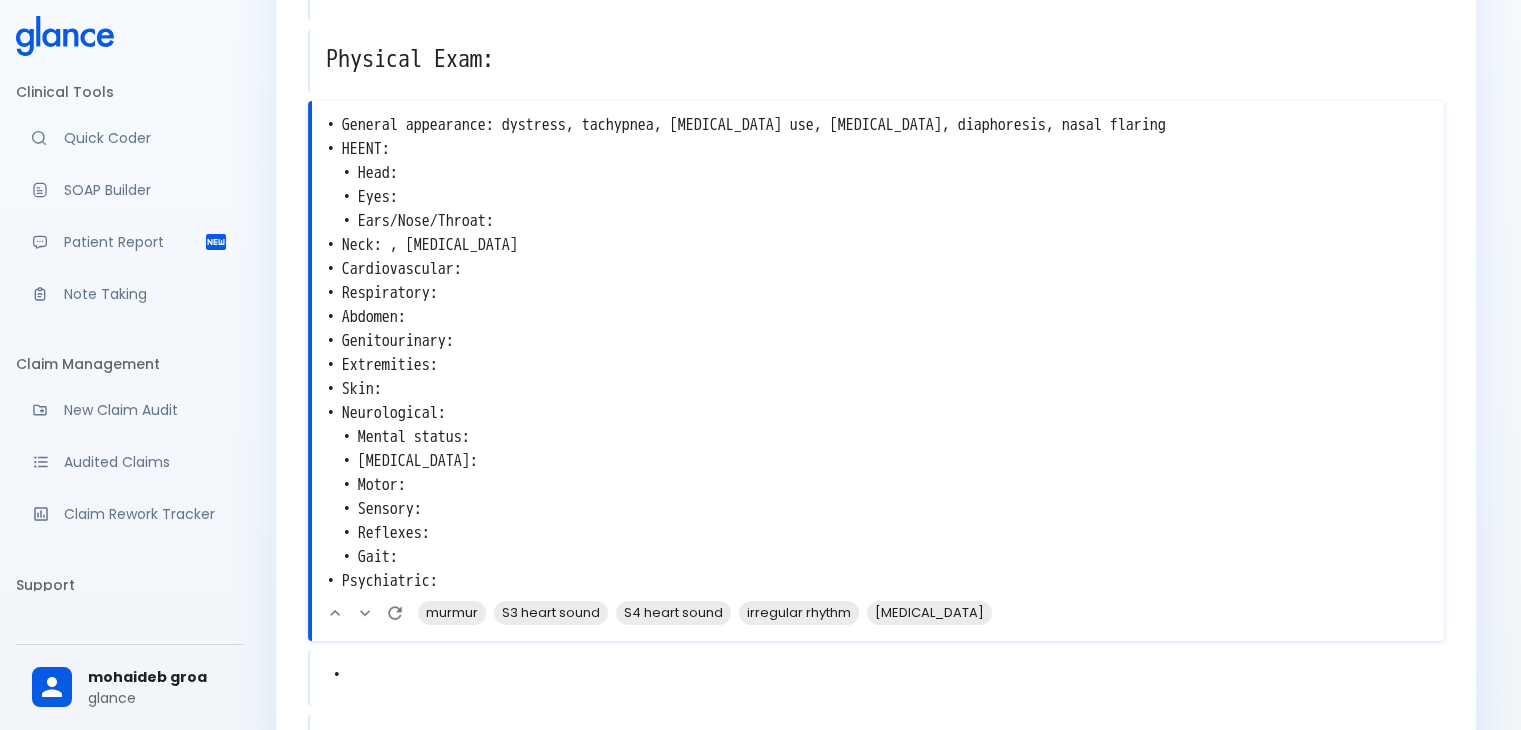 click on "• General appearance: dystress, tachypnea, accessory muscle use, cyanosis, diaphoresis, nasal flaring
• HEENT:
• Head:
• Eyes:
• Ears/Nose/Throat:
• Neck: , lymphadenopathy
• Cardiovascular:
• Respiratory:
• Abdomen:
• Genitourinary:
• Extremities:
• Skin:
• Neurological:
• Mental status:
• Cranial nerves:
• Motor:
• Sensory:
• Reflexes:
• Gait:
• Psychiatric:" at bounding box center [878, 353] 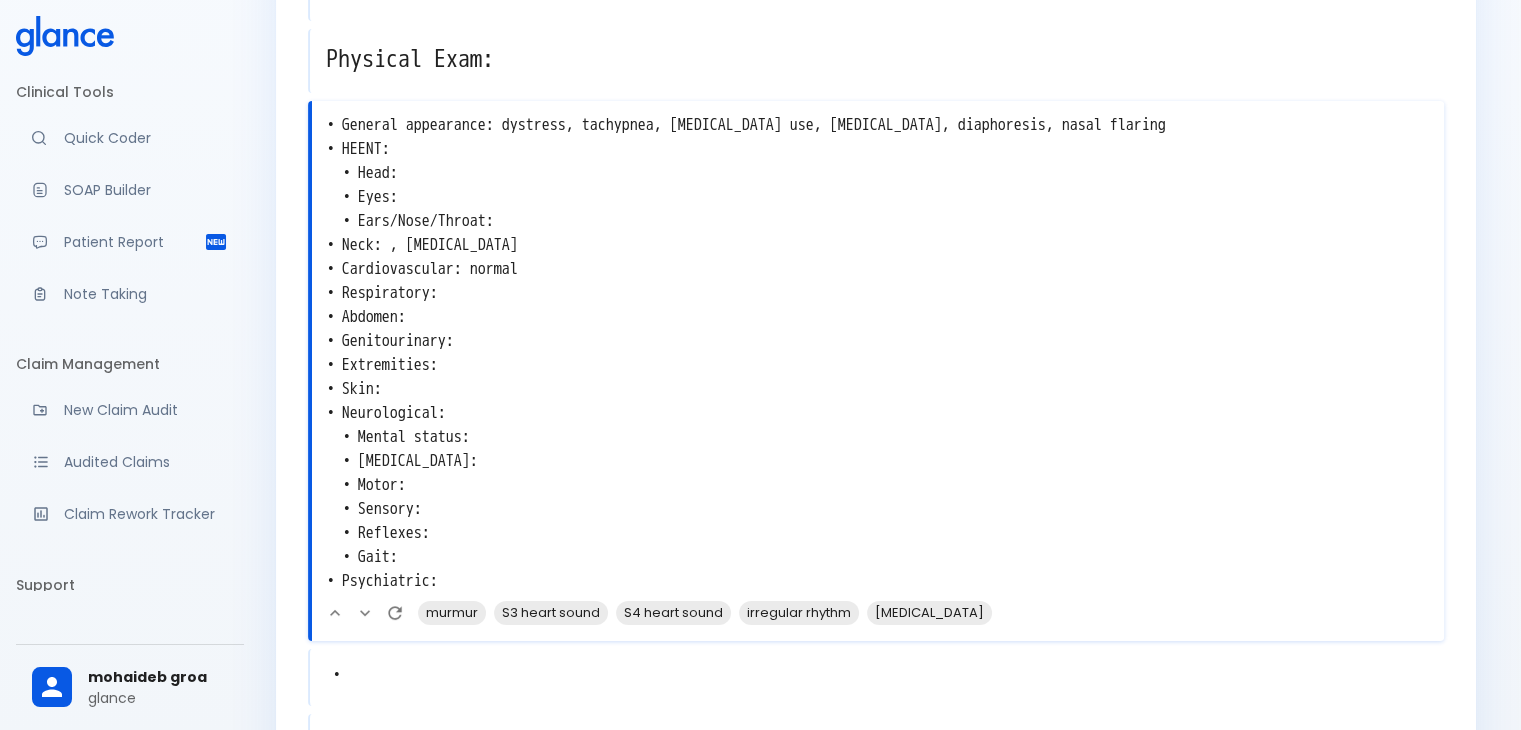 click on "• General appearance: dystress, tachypnea, accessory muscle use, cyanosis, diaphoresis, nasal flaring
• HEENT:
• Head:
• Eyes:
• Ears/Nose/Throat:
• Neck: , lymphadenopathy
• Cardiovascular: normal
• Respiratory:
• Abdomen:
• Genitourinary:
• Extremities:
• Skin:
• Neurological:
• Mental status:
• Cranial nerves:
• Motor:
• Sensory:
• Reflexes:
• Gait:
• Psychiatric:" at bounding box center [878, 353] 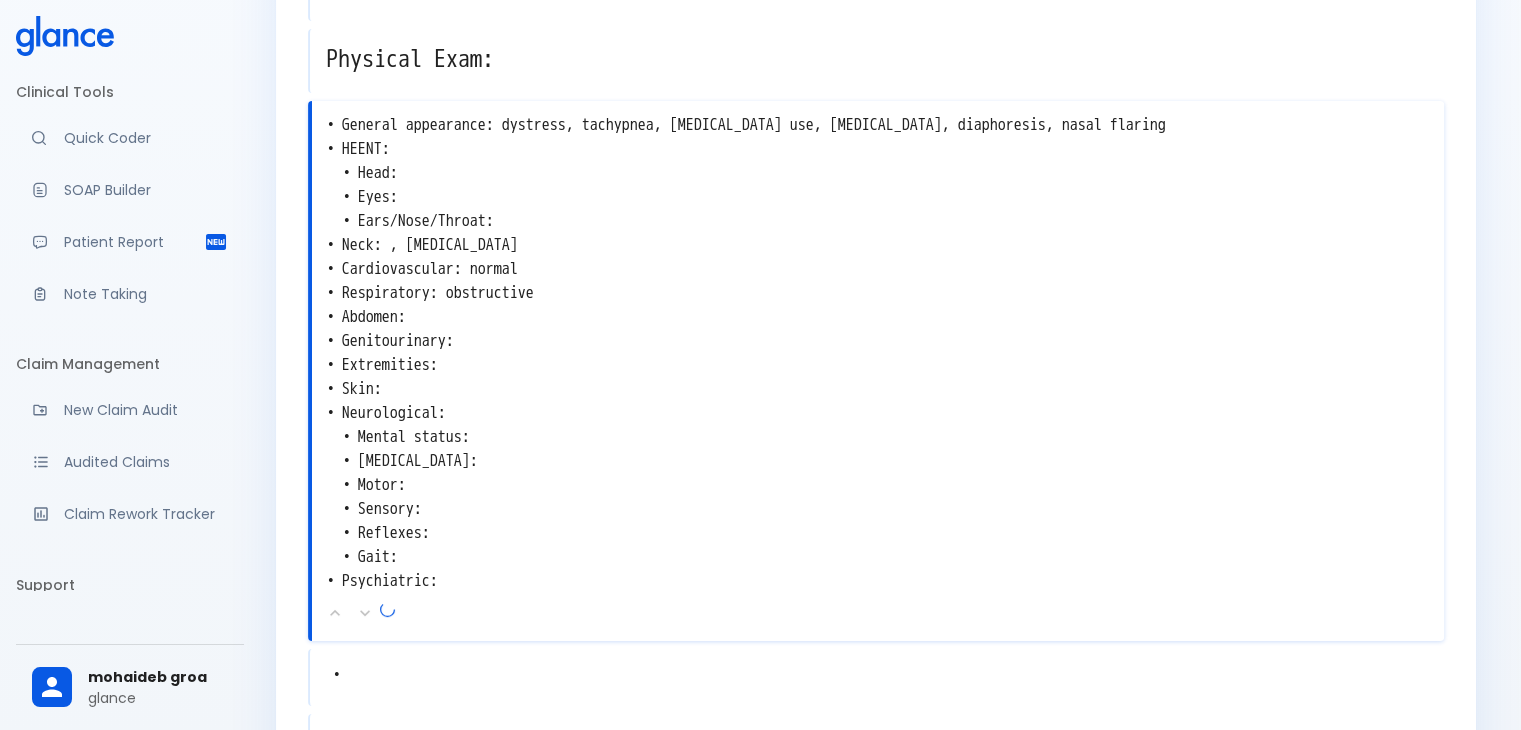 click on "• General appearance: dystress, tachypnea, accessory muscle use, cyanosis, diaphoresis, nasal flaring
• HEENT:
• Head:
• Eyes:
• Ears/Nose/Throat:
• Neck: , lymphadenopathy
• Cardiovascular: normal
• Respiratory: obstructive
• Abdomen:
• Genitourinary:
• Extremities:
• Skin:
• Neurological:
• Mental status:
• Cranial nerves:
• Motor:
• Sensory:
• Reflexes:
• Gait:
• Psychiatric:" at bounding box center (878, 353) 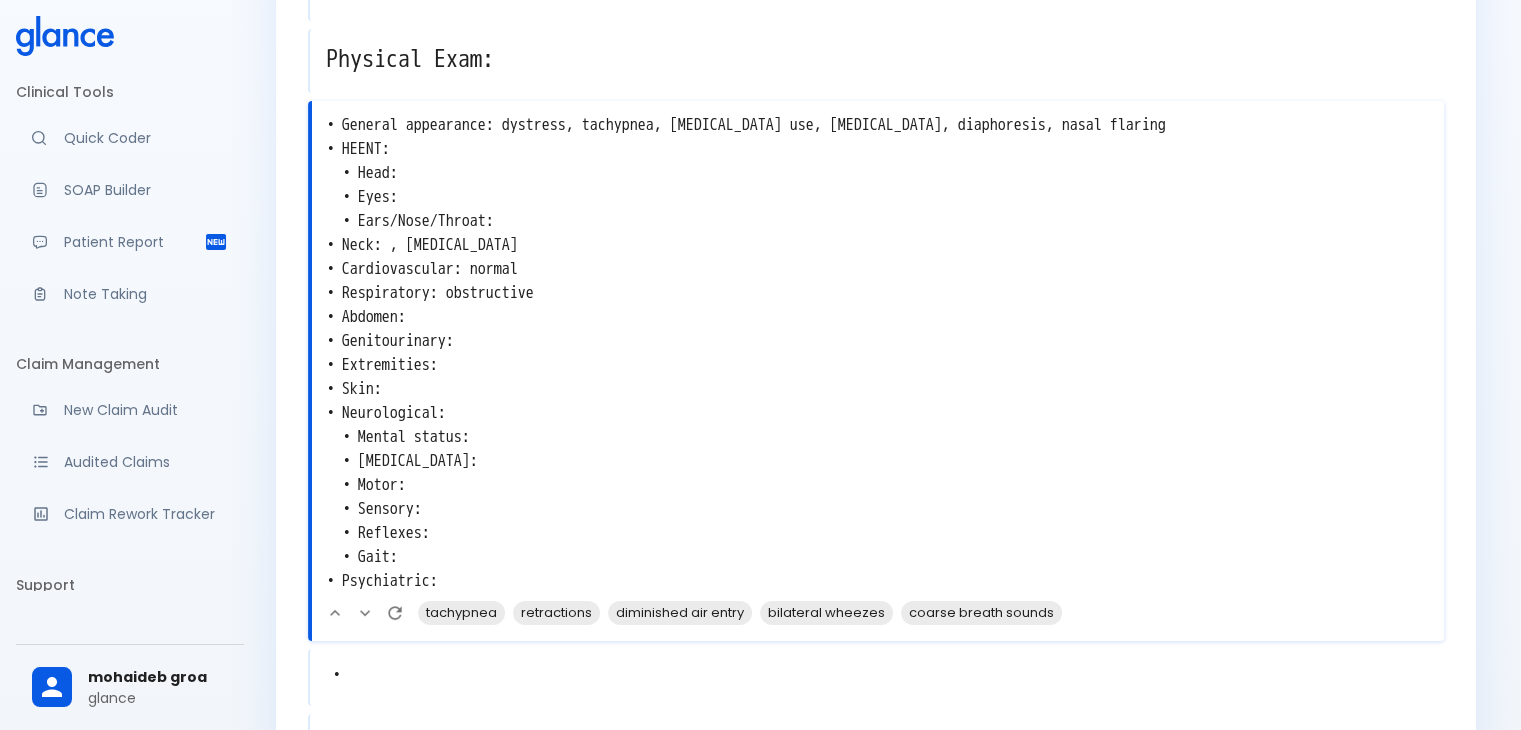 click on "• General appearance: dystress, tachypnea, accessory muscle use, cyanosis, diaphoresis, nasal flaring
• HEENT:
• Head:
• Eyes:
• Ears/Nose/Throat:
• Neck: , lymphadenopathy
• Cardiovascular: normal
• Respiratory: obstructive
• Abdomen:
• Genitourinary:
• Extremities:
• Skin:
• Neurological:
• Mental status:
• Cranial nerves:
• Motor:
• Sensory:
• Reflexes:
• Gait:
• Psychiatric:" at bounding box center (878, 353) 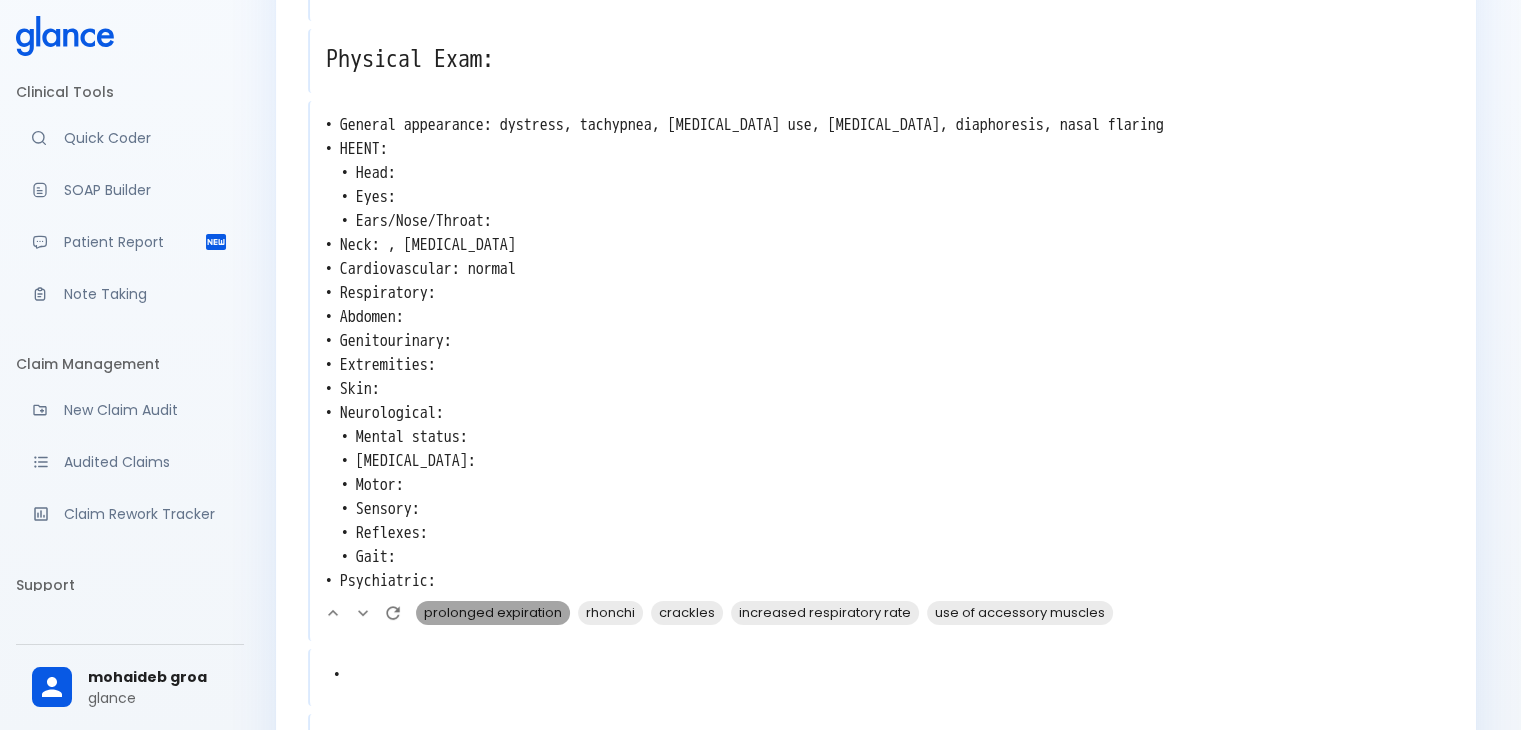 click on "prolonged expiration" at bounding box center [493, 612] 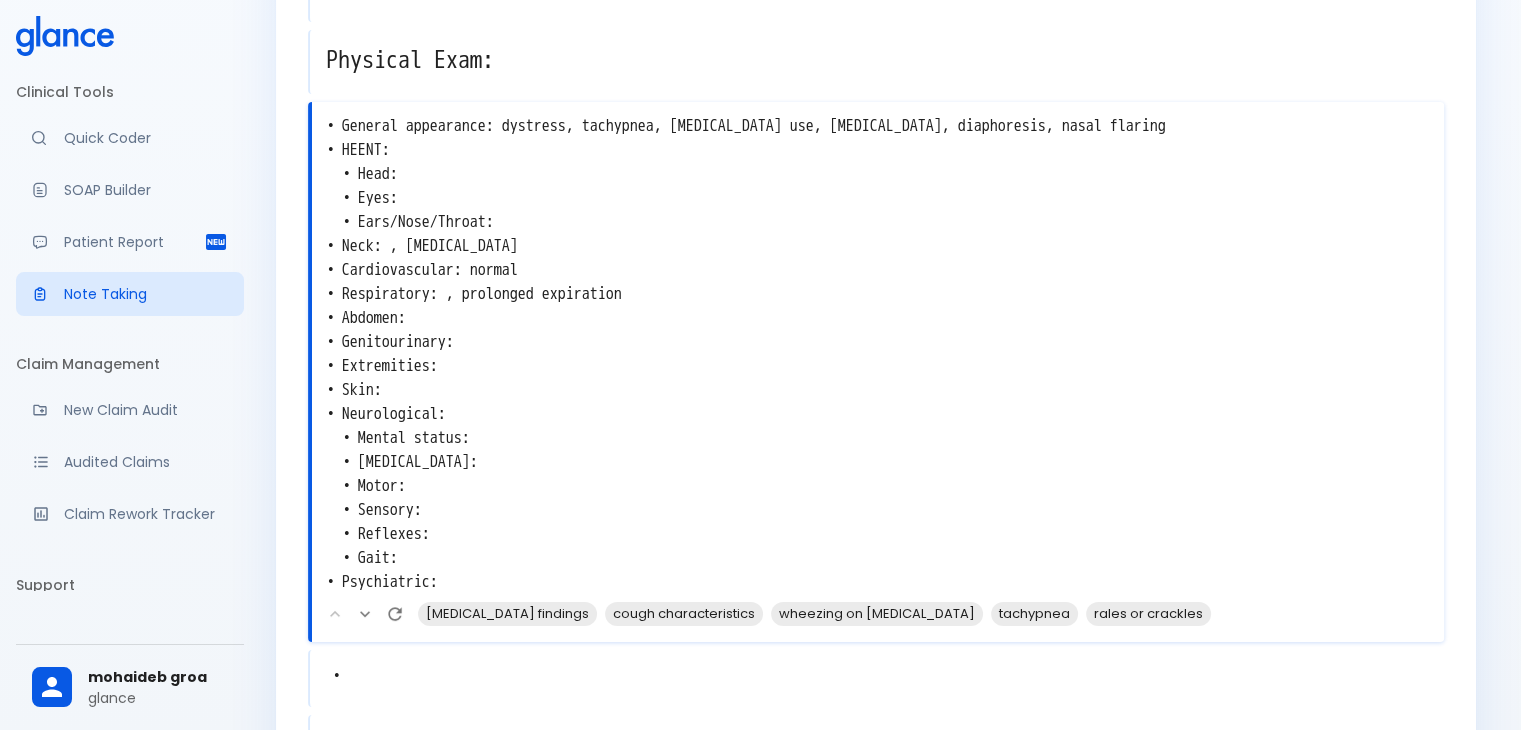 scroll, scrollTop: 336, scrollLeft: 0, axis: vertical 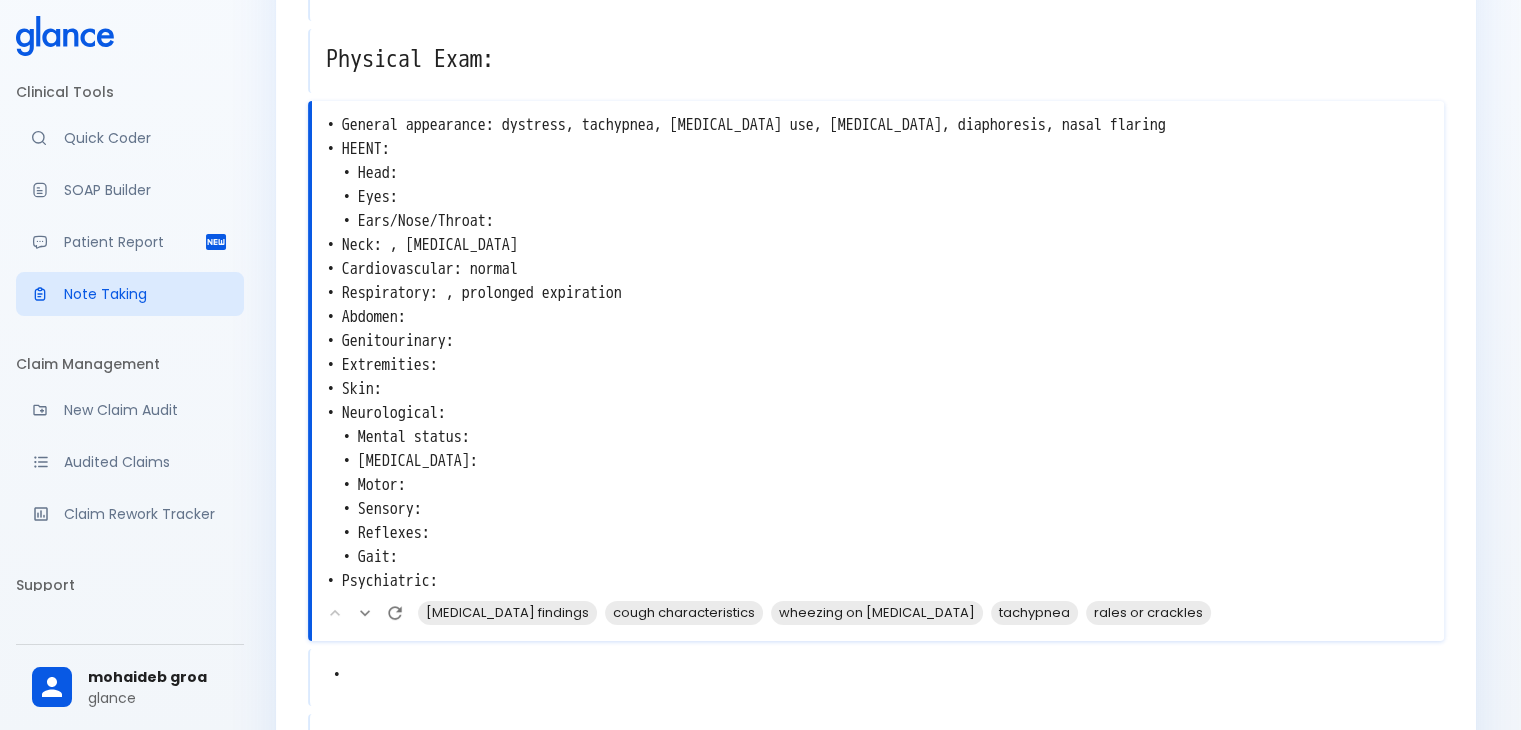 click on "• General appearance: dystress, tachypnea, accessory muscle use, cyanosis, diaphoresis, nasal flaring
• HEENT:
• Head:
• Eyes:
• Ears/Nose/Throat:
• Neck: , lymphadenopathy
• Cardiovascular: normal
• Respiratory: , prolonged expiration
• Abdomen:
• Genitourinary:
• Extremities:
• Skin:
• Neurological:
• Mental status:
• Cranial nerves:
• Motor:
• Sensory:
• Reflexes:
• Gait:
• Psychiatric:" at bounding box center (878, 353) 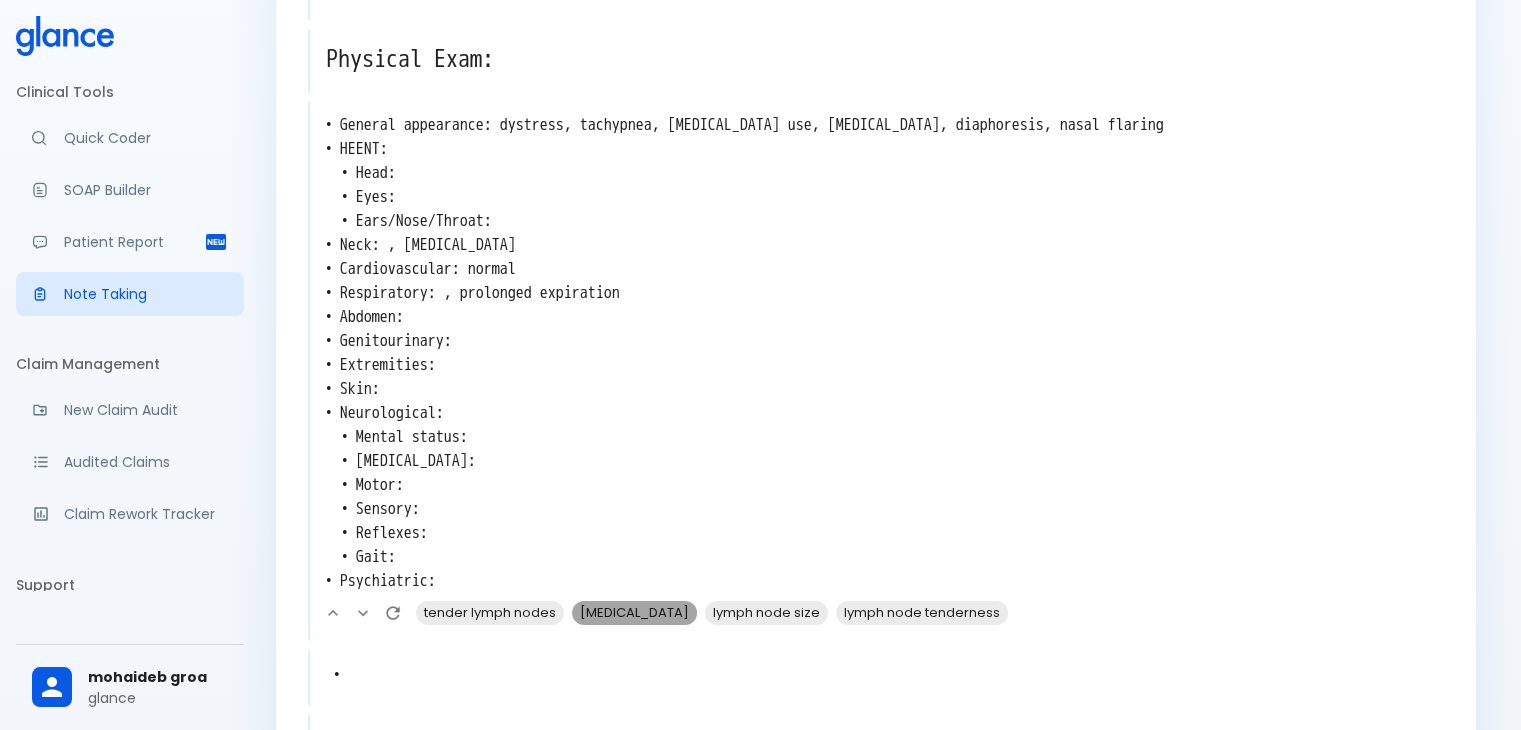 click on "enlarged lymph nodes" at bounding box center [634, 612] 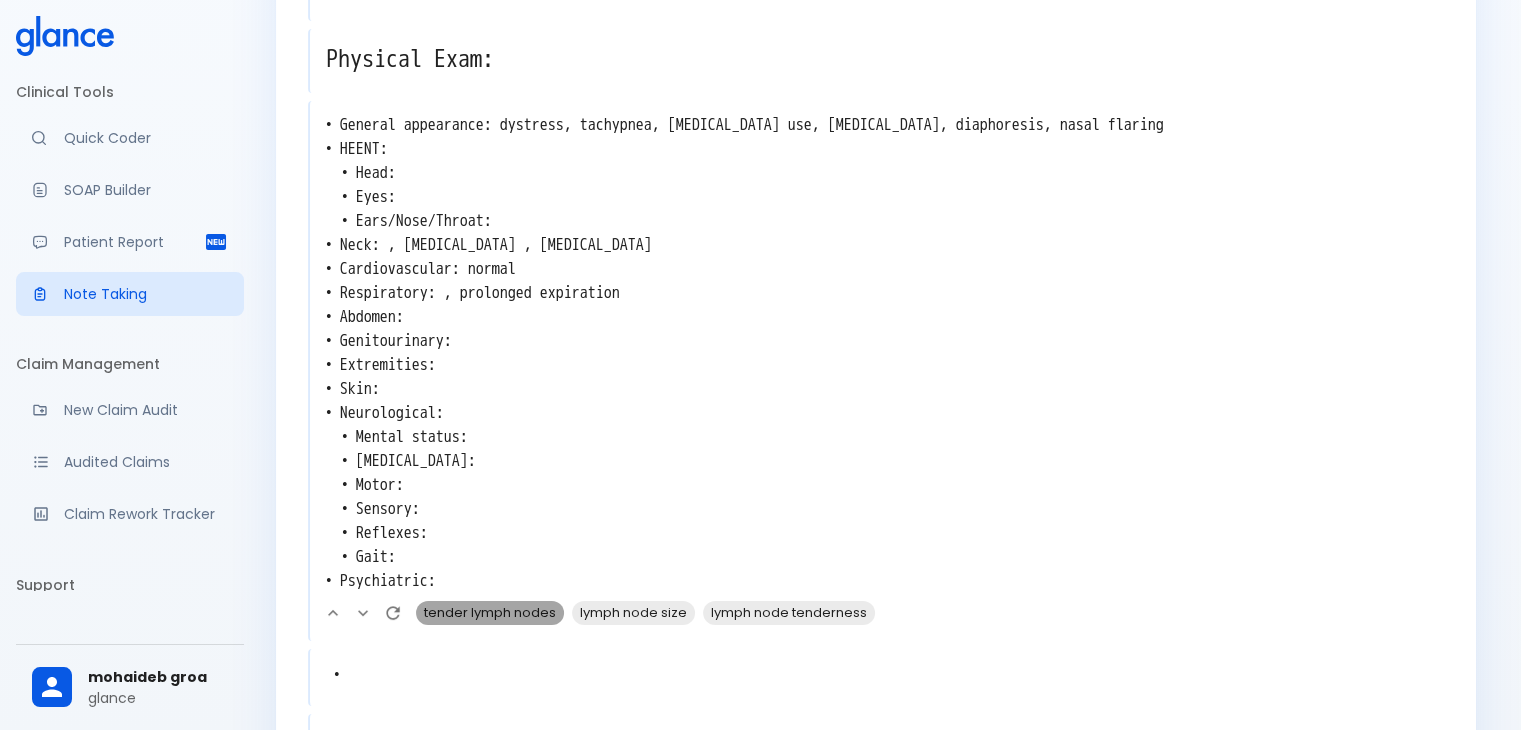 click on "tender lymph nodes" at bounding box center [490, 612] 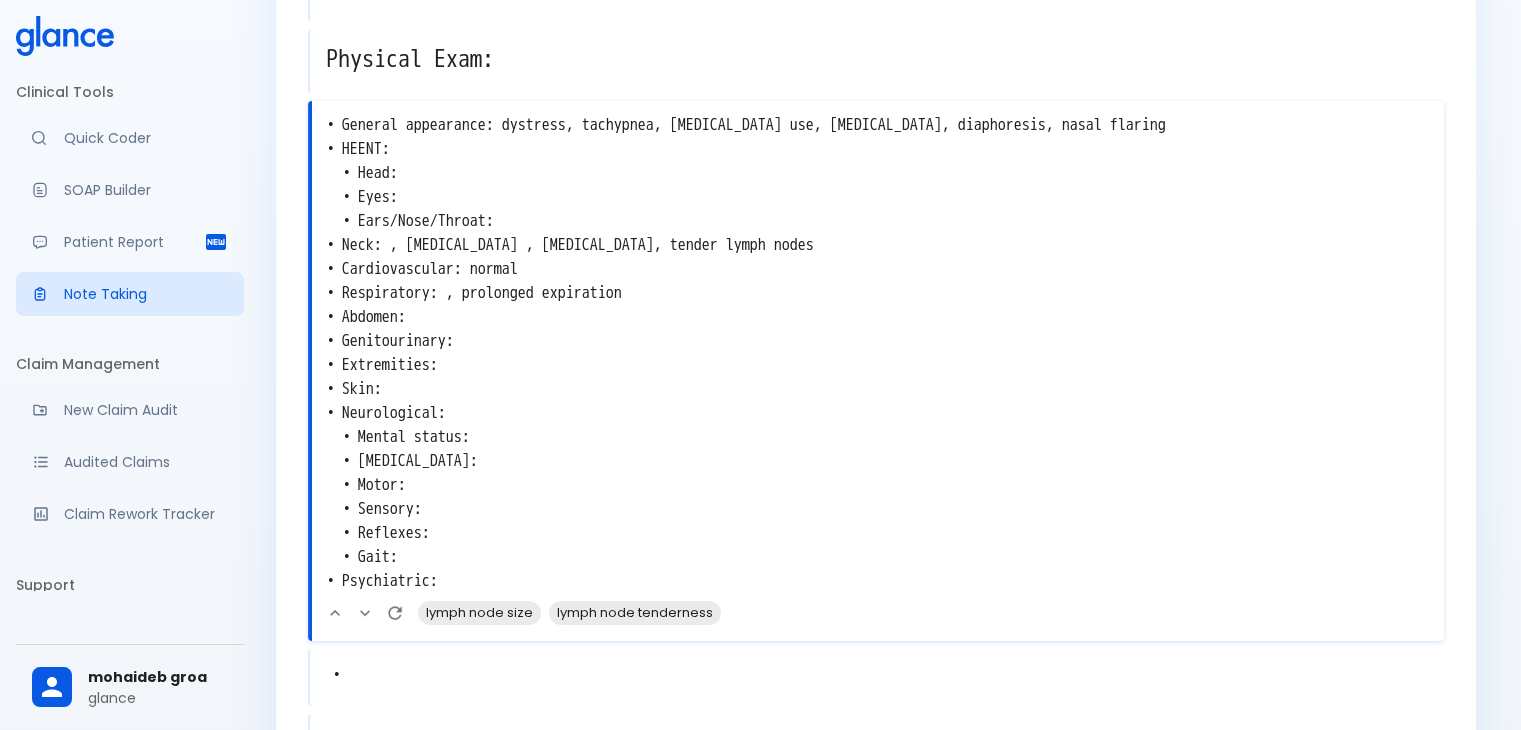 click on "• General appearance: dystress, tachypnea, accessory muscle use, cyanosis, diaphoresis, nasal flaring
• HEENT:
• Head:
• Eyes:
• Ears/Nose/Throat:
• Neck: , lymphadenopathy , enlarged lymph nodes, tender lymph nodes
• Cardiovascular: normal
• Respiratory: , prolonged expiration
• Abdomen:
• Genitourinary:
• Extremities:
• Skin:
• Neurological:
• Mental status:
• Cranial nerves:
• Motor:
• Sensory:
• Reflexes:
• Gait:
• Psychiatric:" at bounding box center (878, 353) 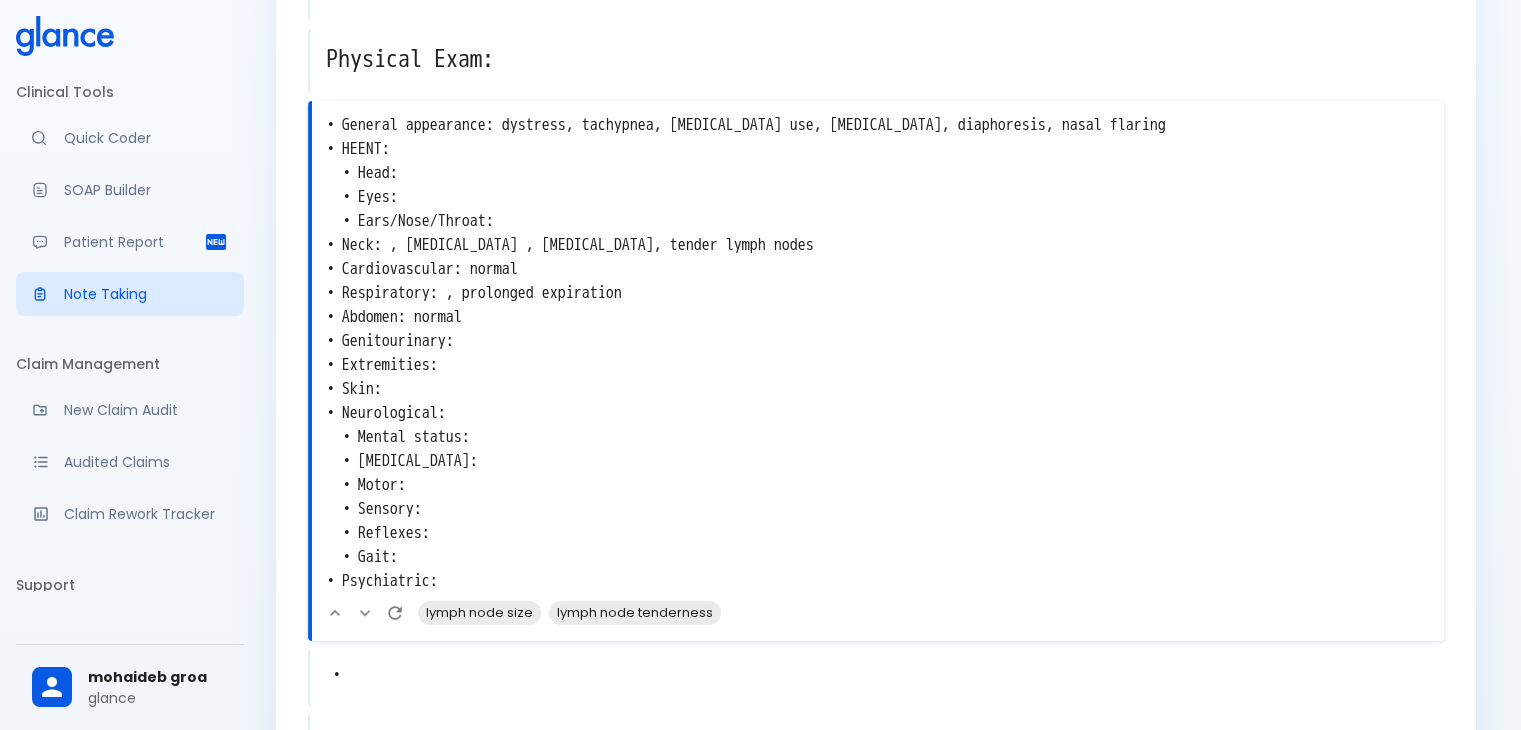 click on "• General appearance: dystress, tachypnea, accessory muscle use, cyanosis, diaphoresis, nasal flaring
• HEENT:
• Head:
• Eyes:
• Ears/Nose/Throat:
• Neck: , lymphadenopathy , enlarged lymph nodes, tender lymph nodes
• Cardiovascular: normal
• Respiratory: , prolonged expiration
• Abdomen: normal
• Genitourinary:
• Extremities:
• Skin:
• Neurological:
• Mental status:
• Cranial nerves:
• Motor:
• Sensory:
• Reflexes:
• Gait:
• Psychiatric:" at bounding box center [878, 353] 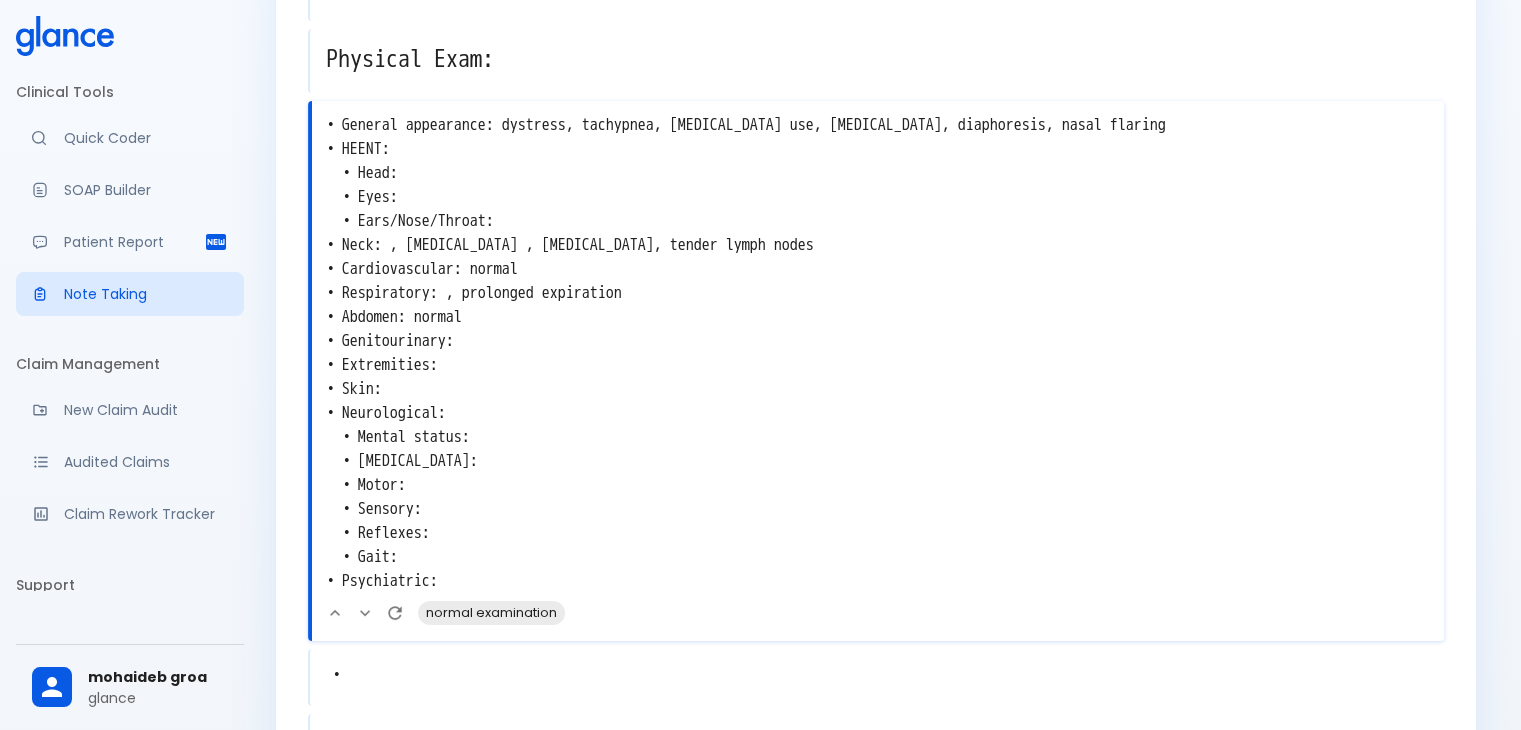 scroll, scrollTop: 547, scrollLeft: 0, axis: vertical 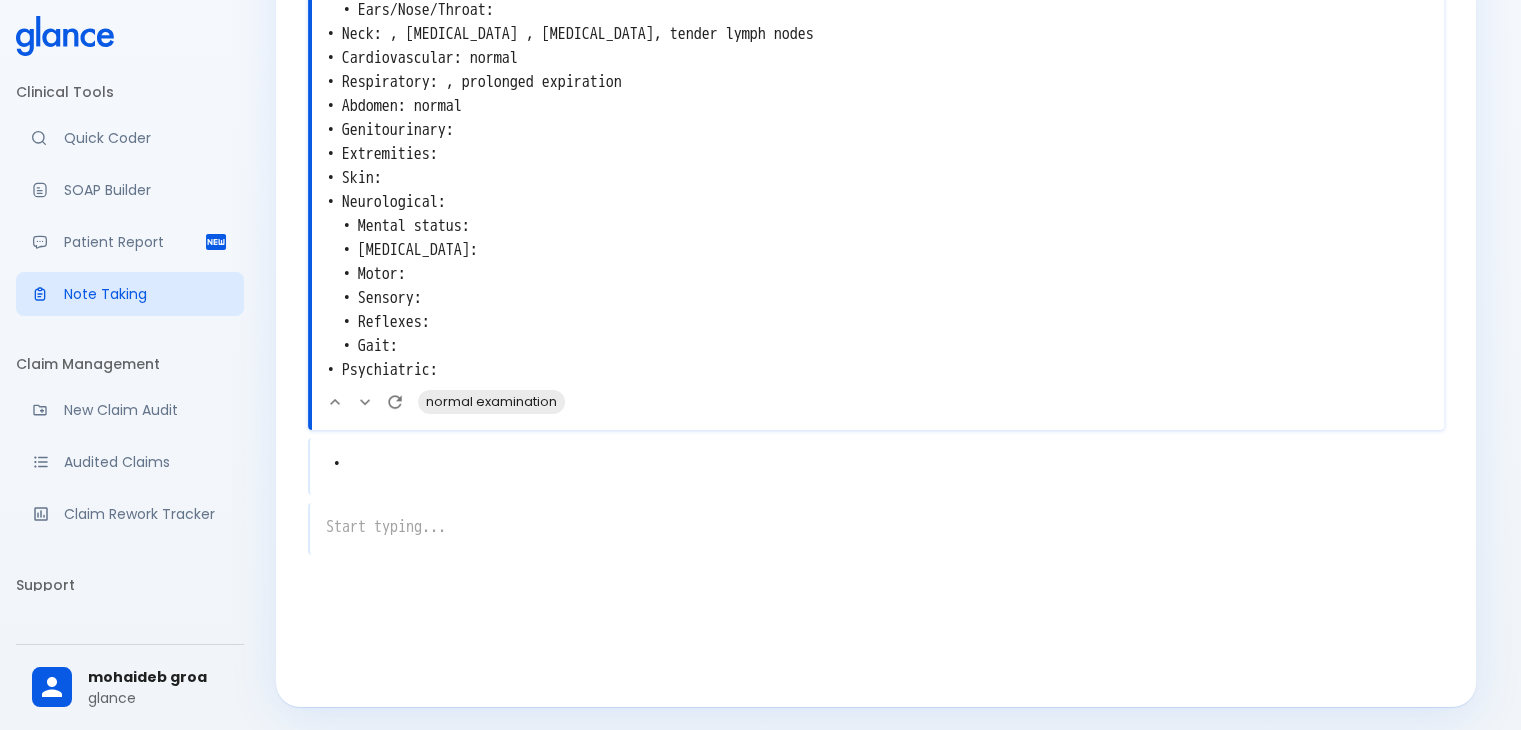 type on "• General appearance: dystress, tachypnea, accessory muscle use, cyanosis, diaphoresis, nasal flaring
• HEENT:
• Head:
• Eyes:
• Ears/Nose/Throat:
• Neck: , lymphadenopathy , enlarged lymph nodes, tender lymph nodes
• Cardiovascular: normal
• Respiratory: , prolonged expiration
• Abdomen: normal
• Genitourinary:
• Extremities:
• Skin:
• Neurological:
• Mental status:
• Cranial nerves:
• Motor:
• Sensory:
• Reflexes:
• Gait:
• Psychiatric:" 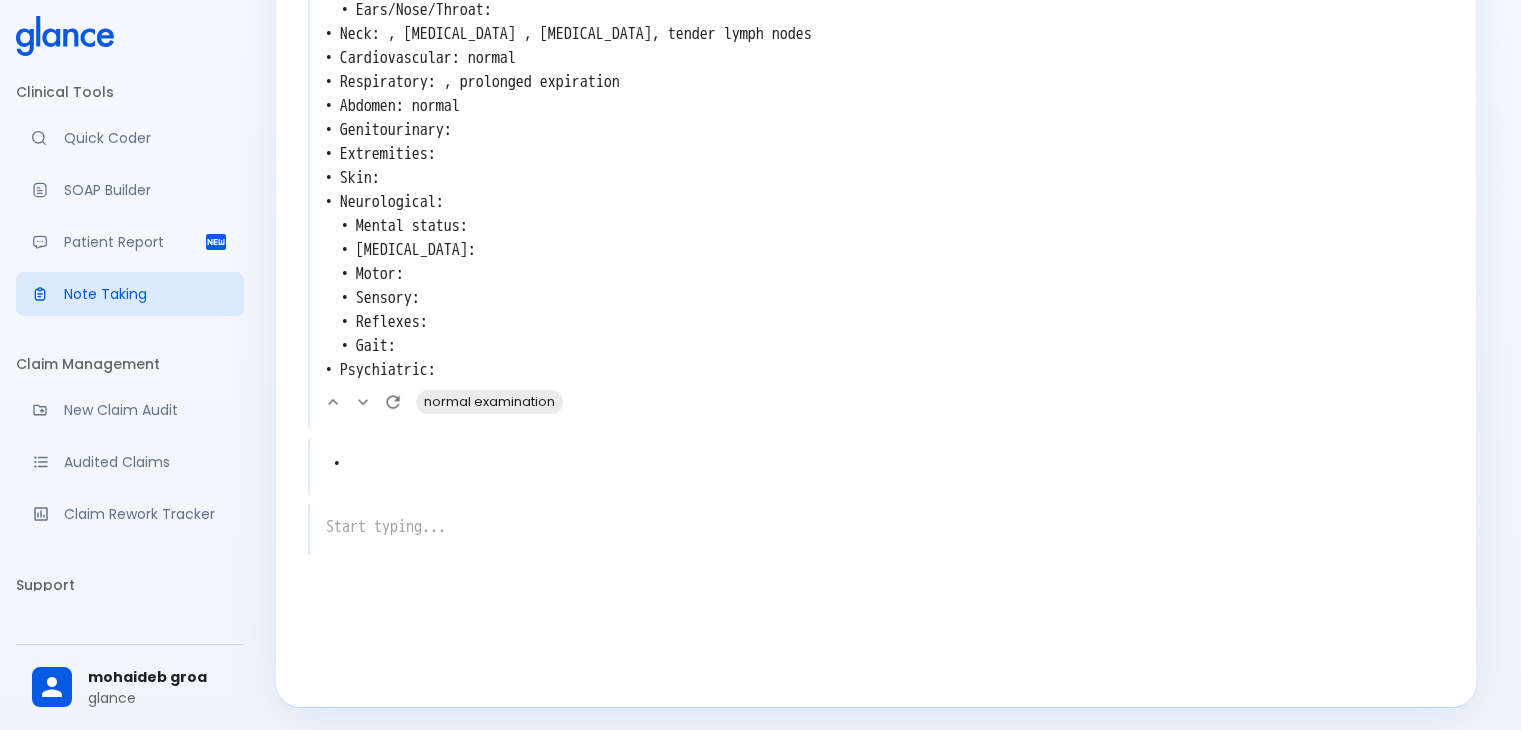 click on "•  x" at bounding box center [876, 466] 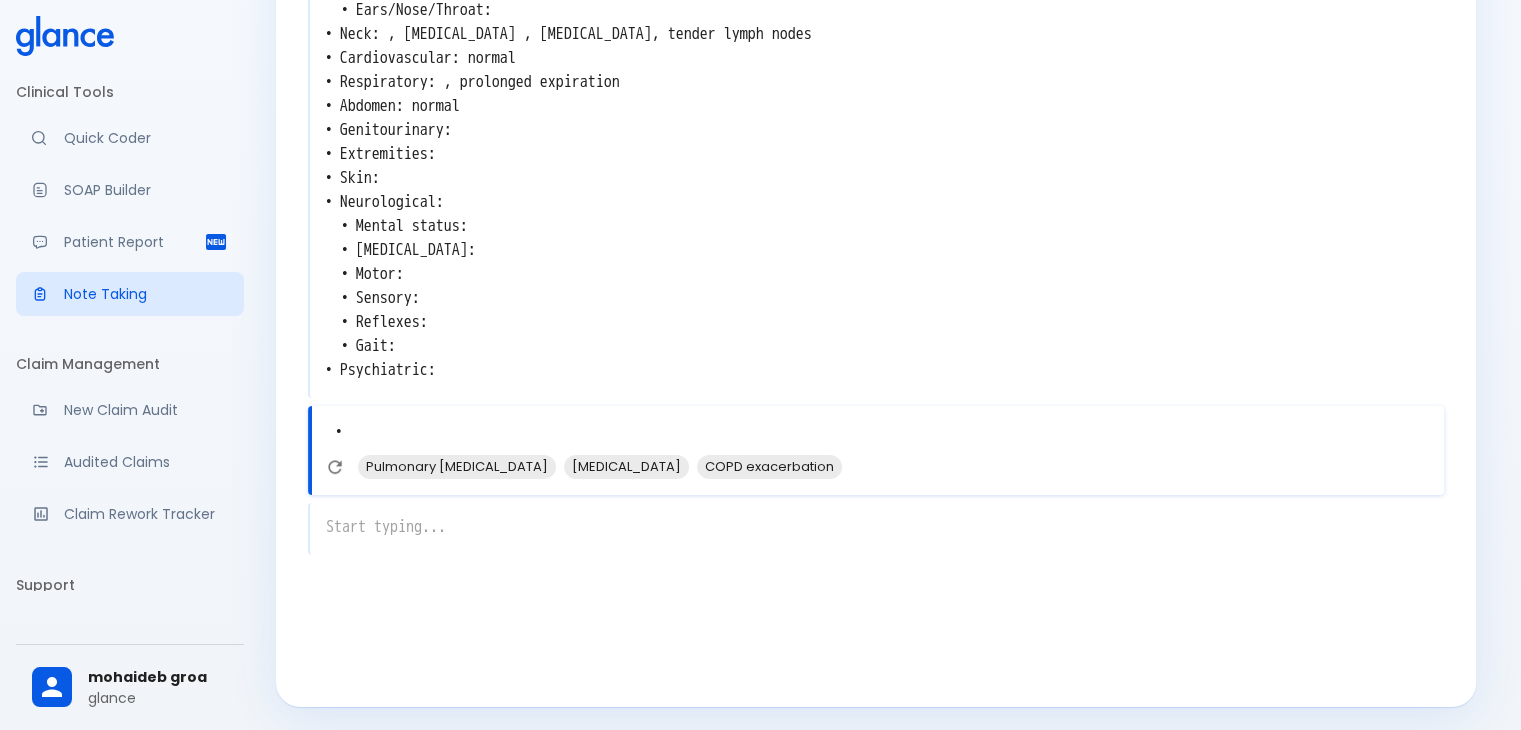 click on "•" at bounding box center [878, 432] 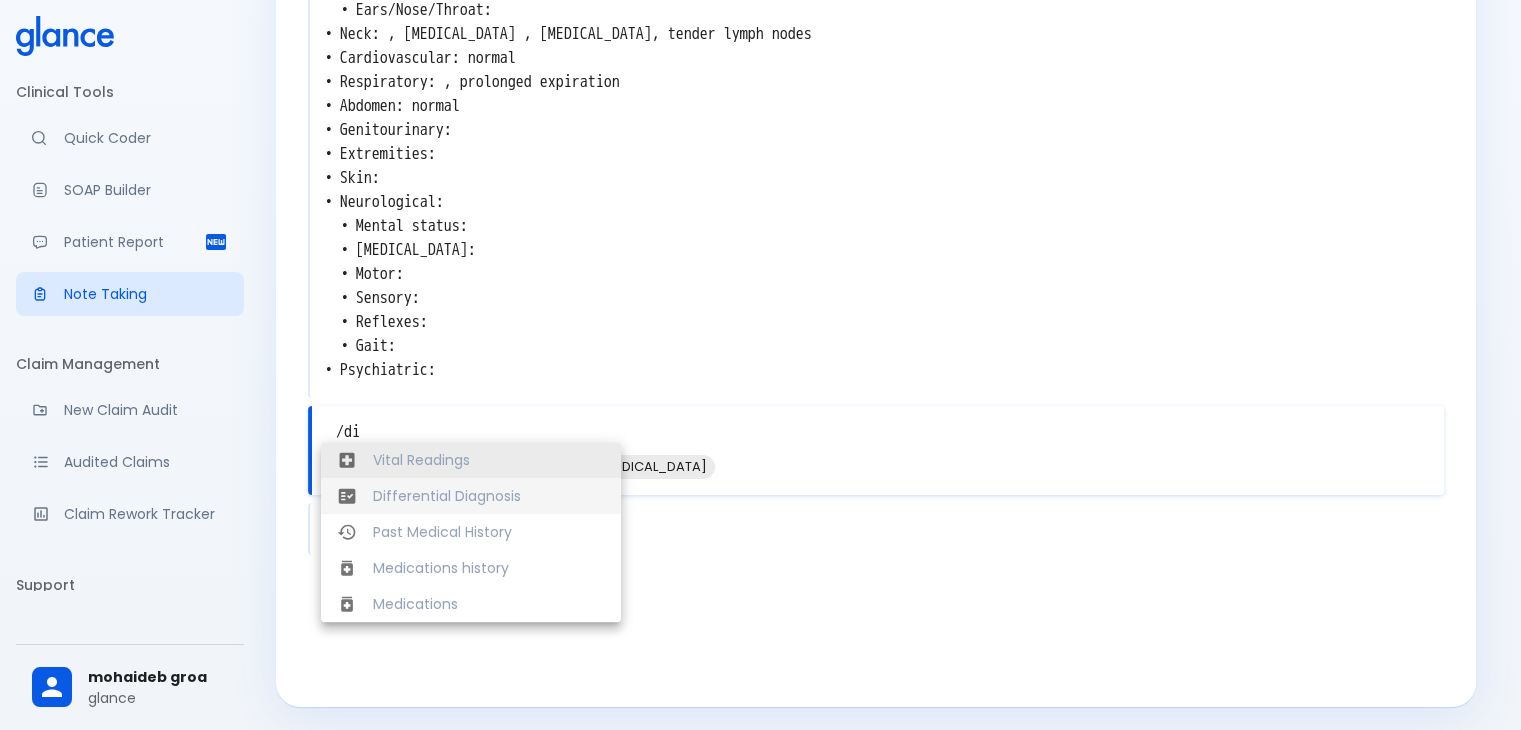 click on "Differential Diagnosis" at bounding box center [471, 496] 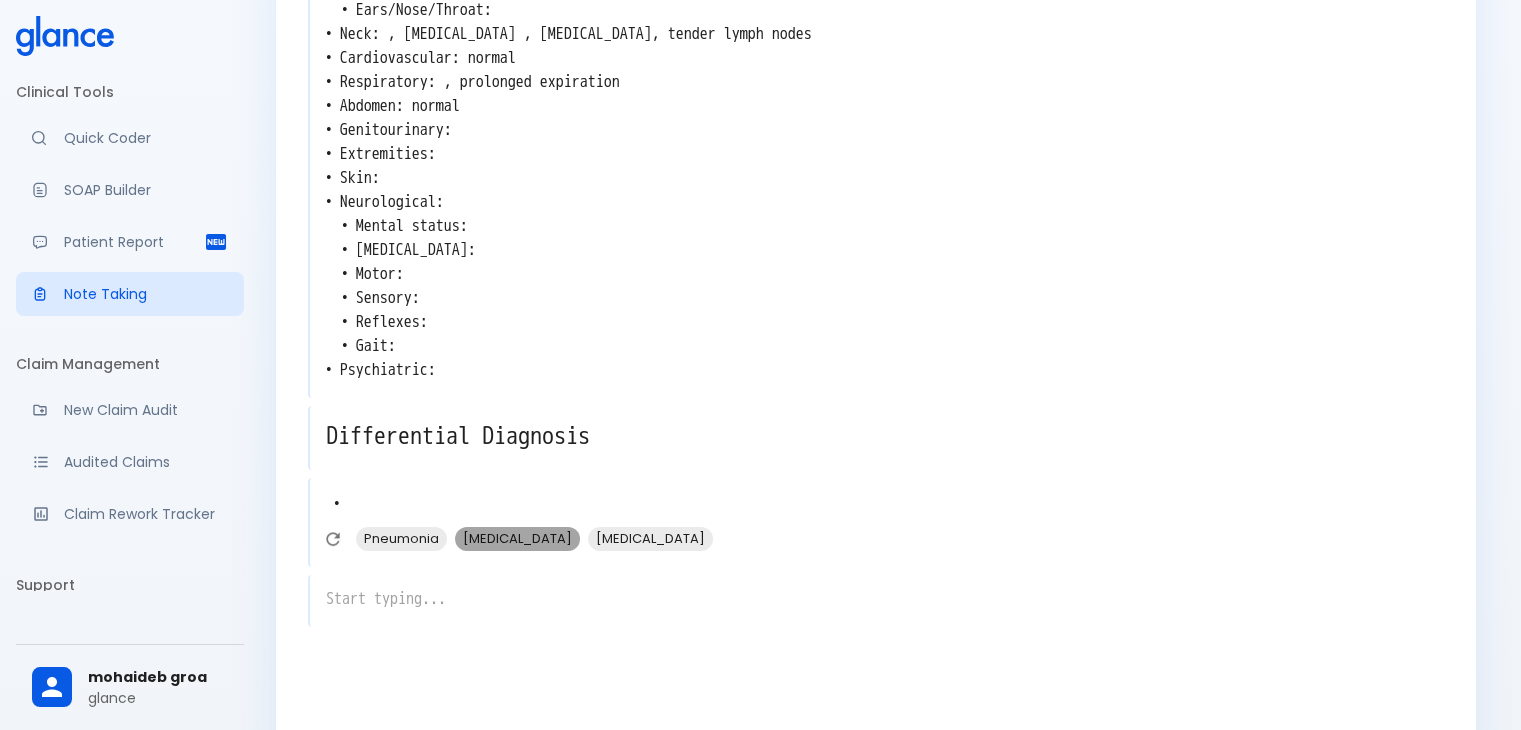 click on "Acute bronchitis" at bounding box center [517, 538] 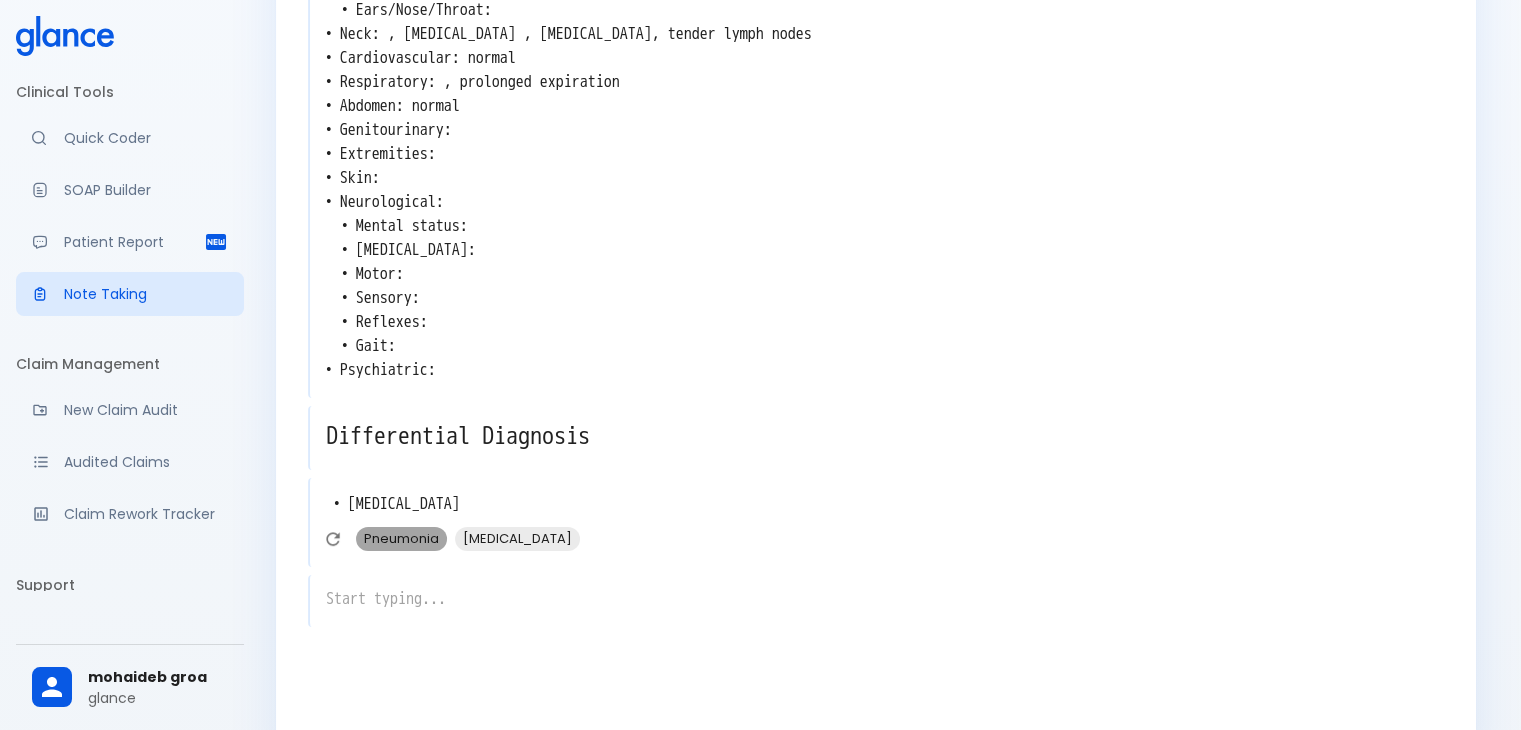 click on "Pneumonia" at bounding box center [401, 538] 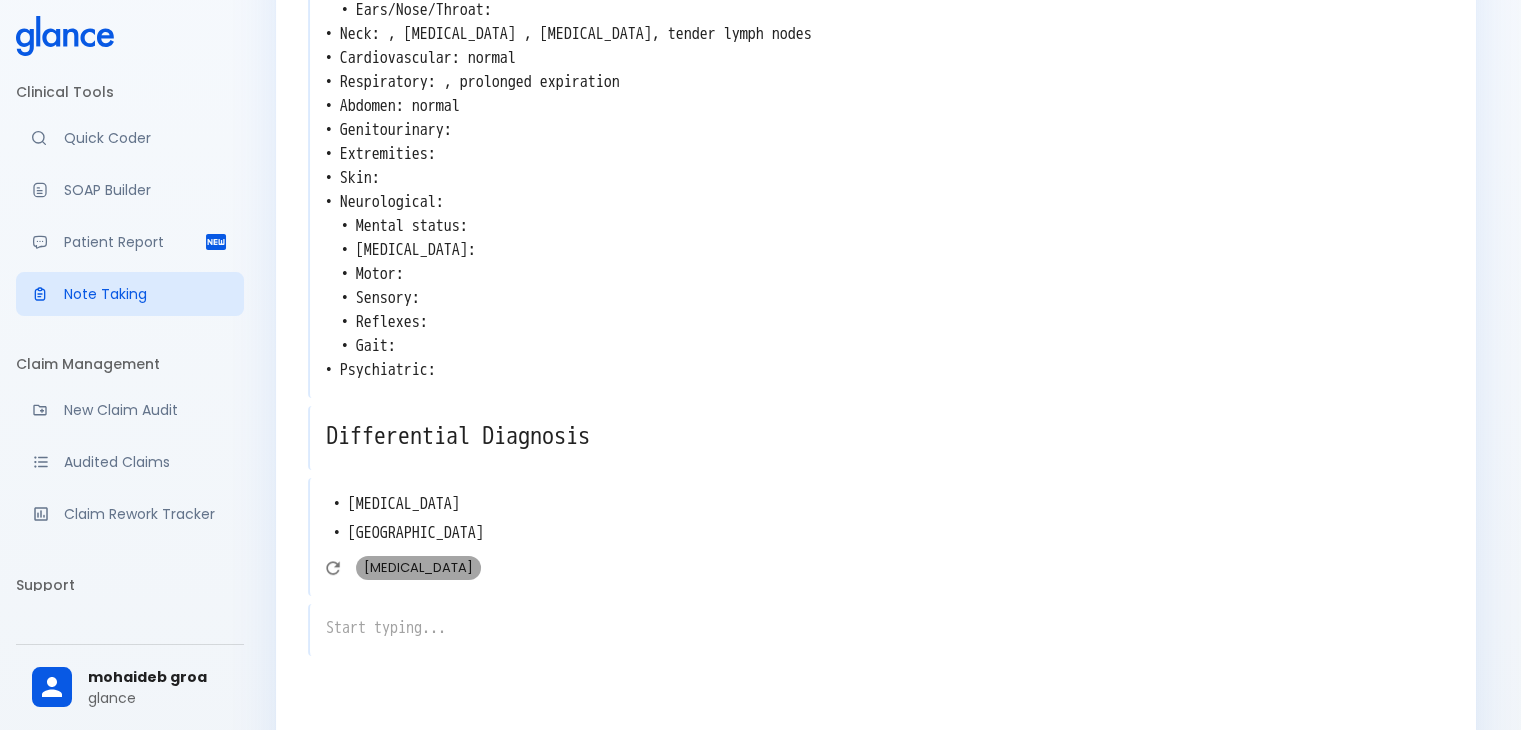 click on "Asthma exacerbation" at bounding box center [418, 567] 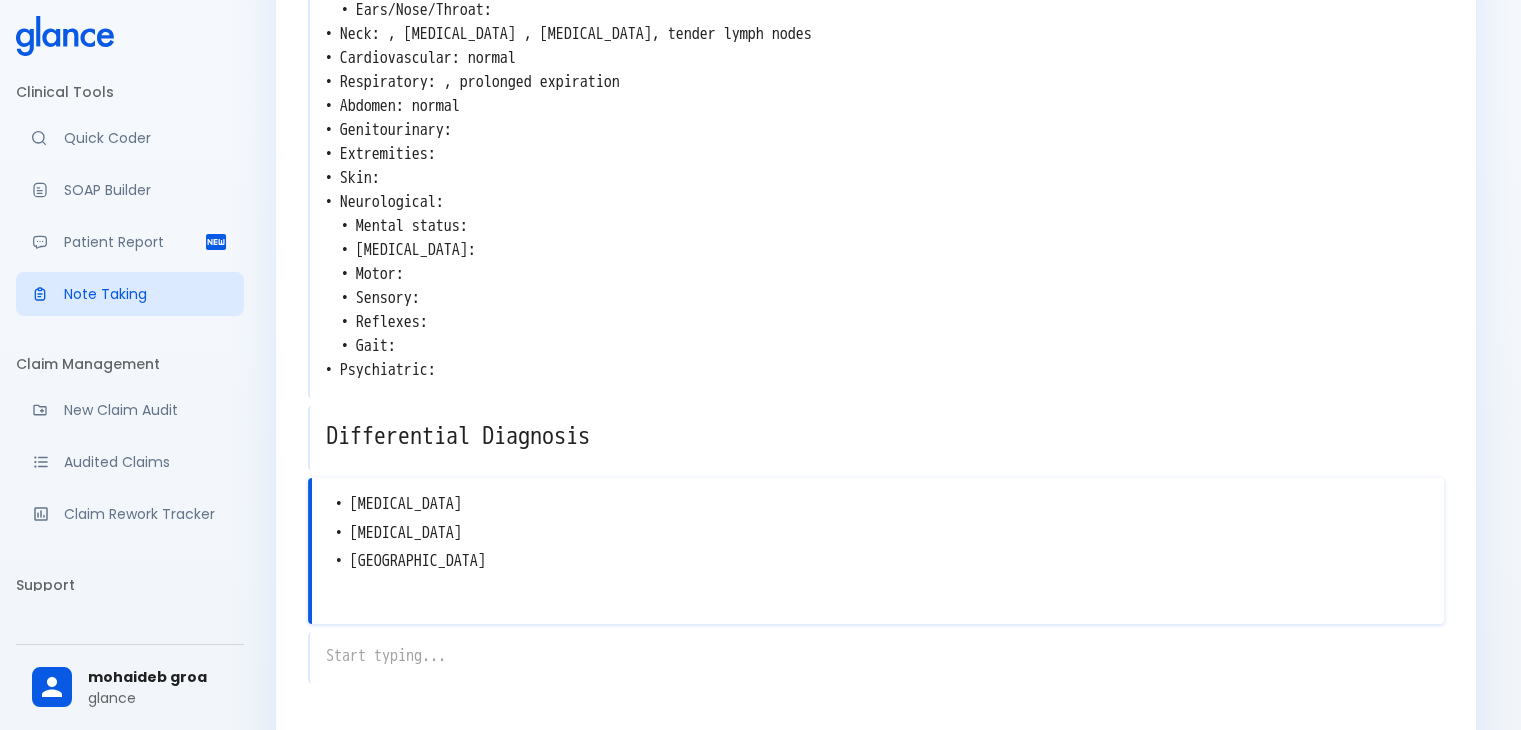 scroll, scrollTop: 676, scrollLeft: 0, axis: vertical 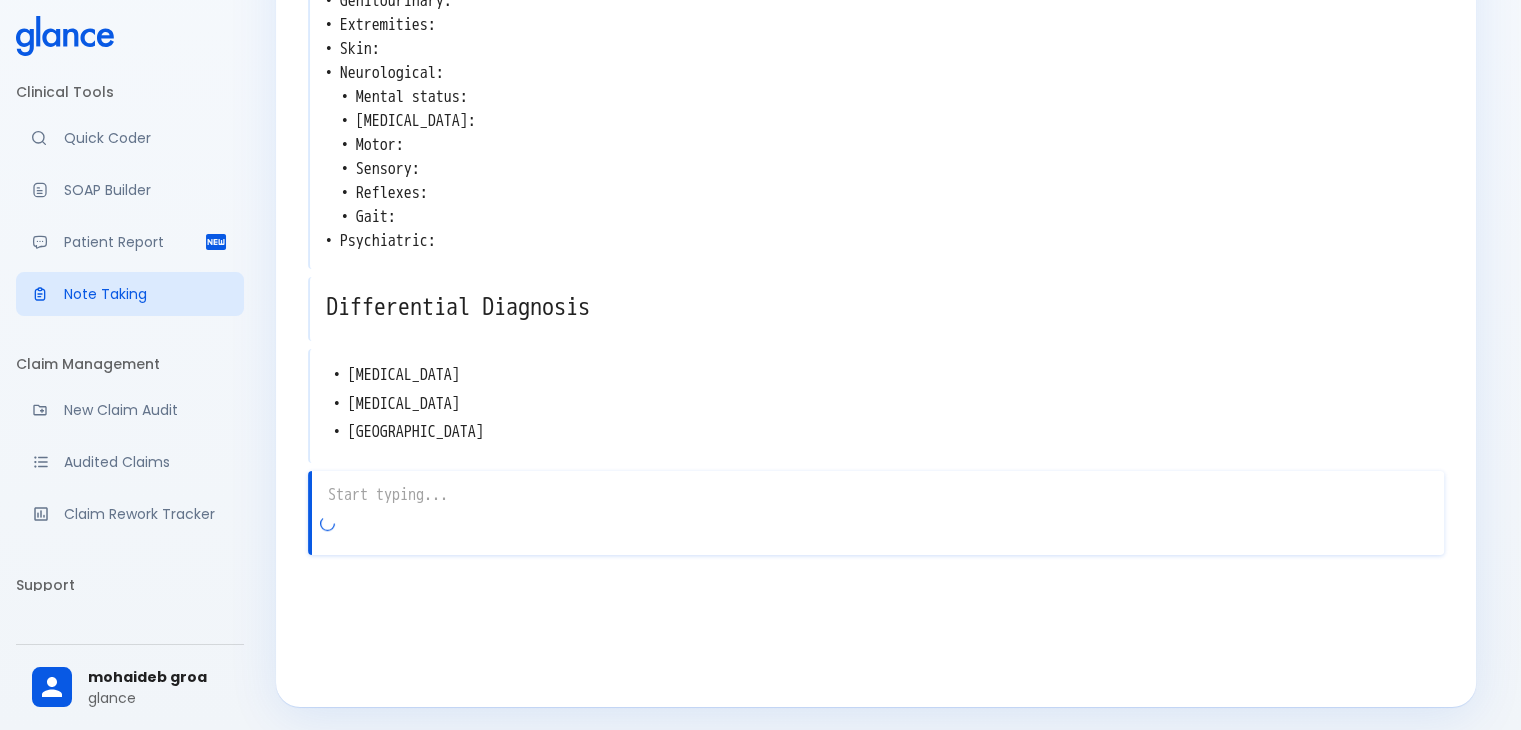 click on "x" at bounding box center [876, 513] 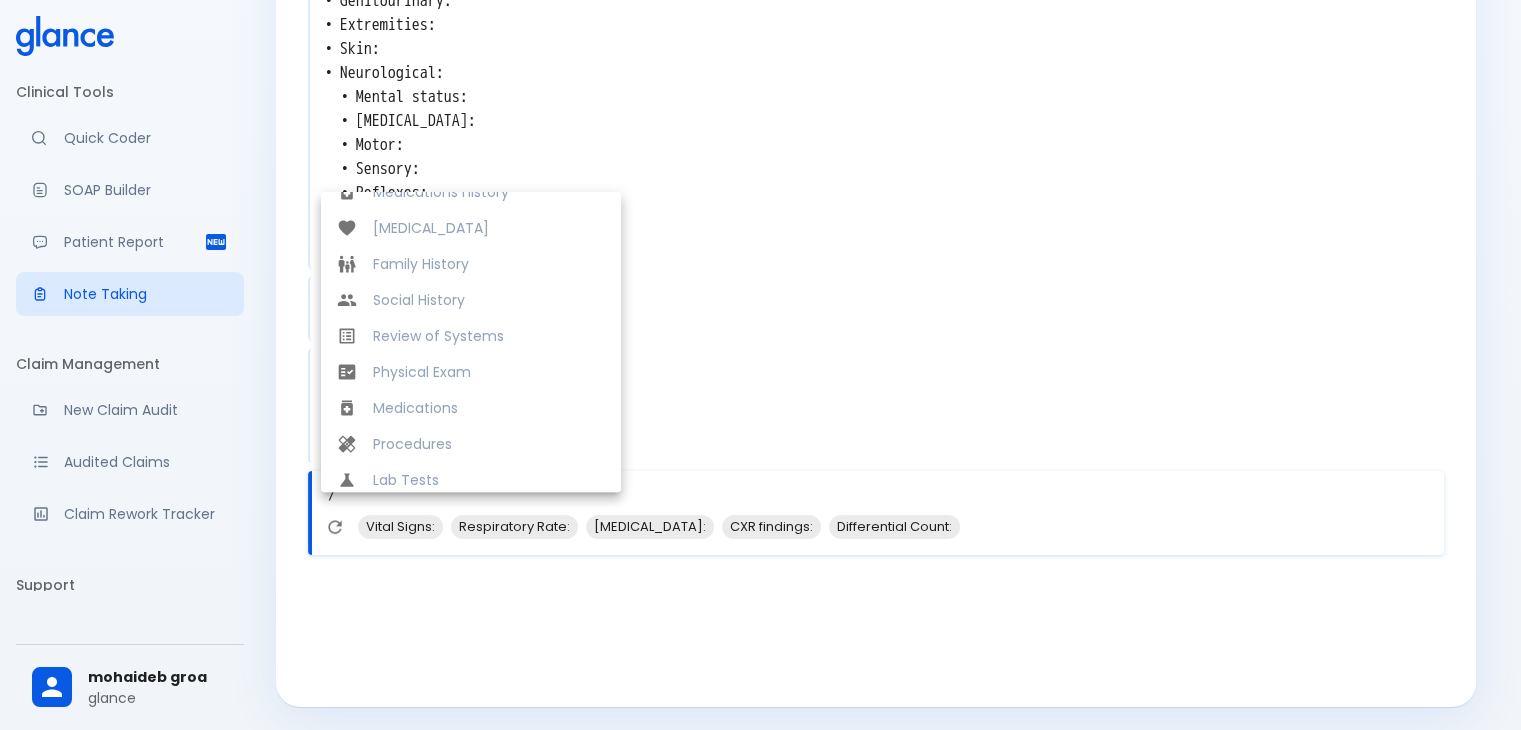 scroll, scrollTop: 384, scrollLeft: 0, axis: vertical 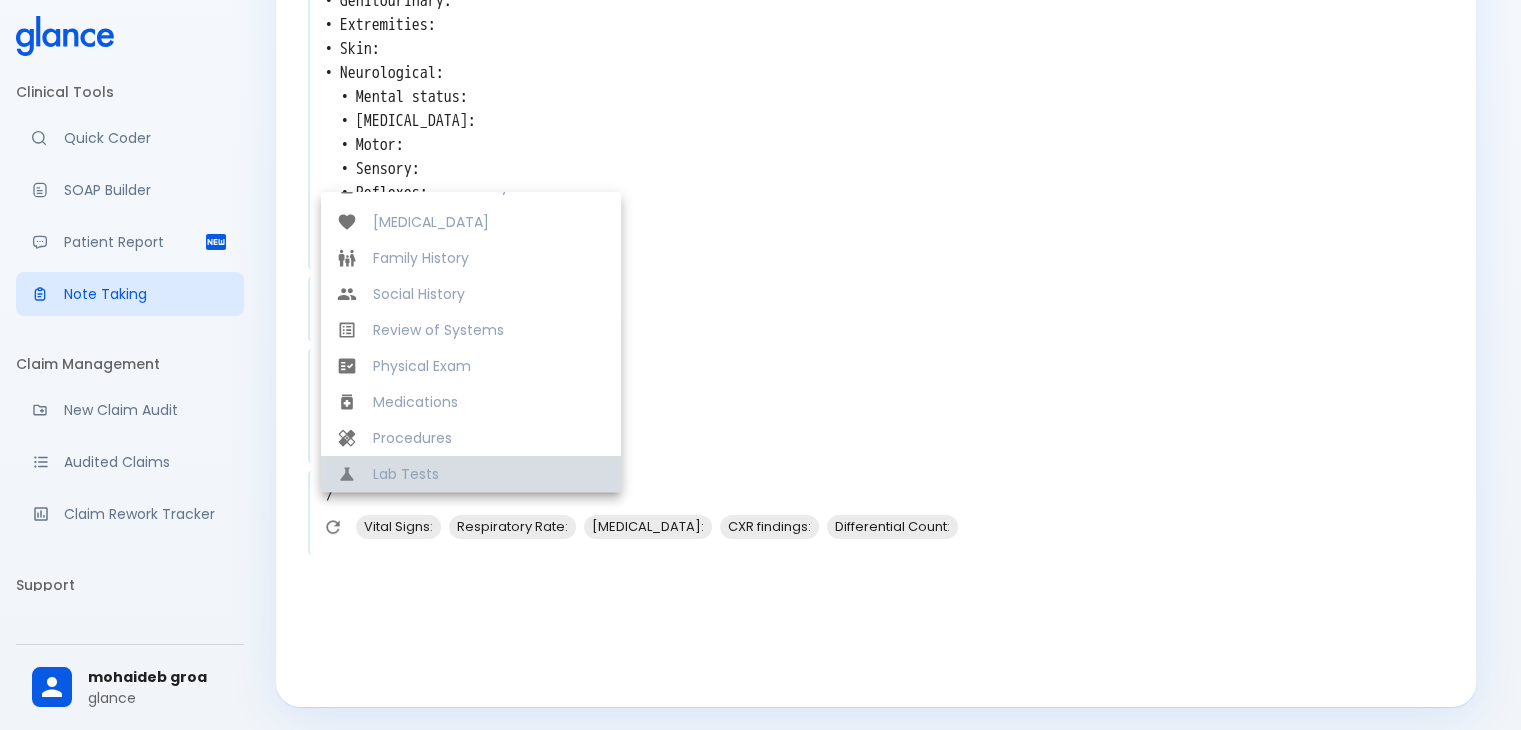 click on "Lab Tests" at bounding box center (489, 474) 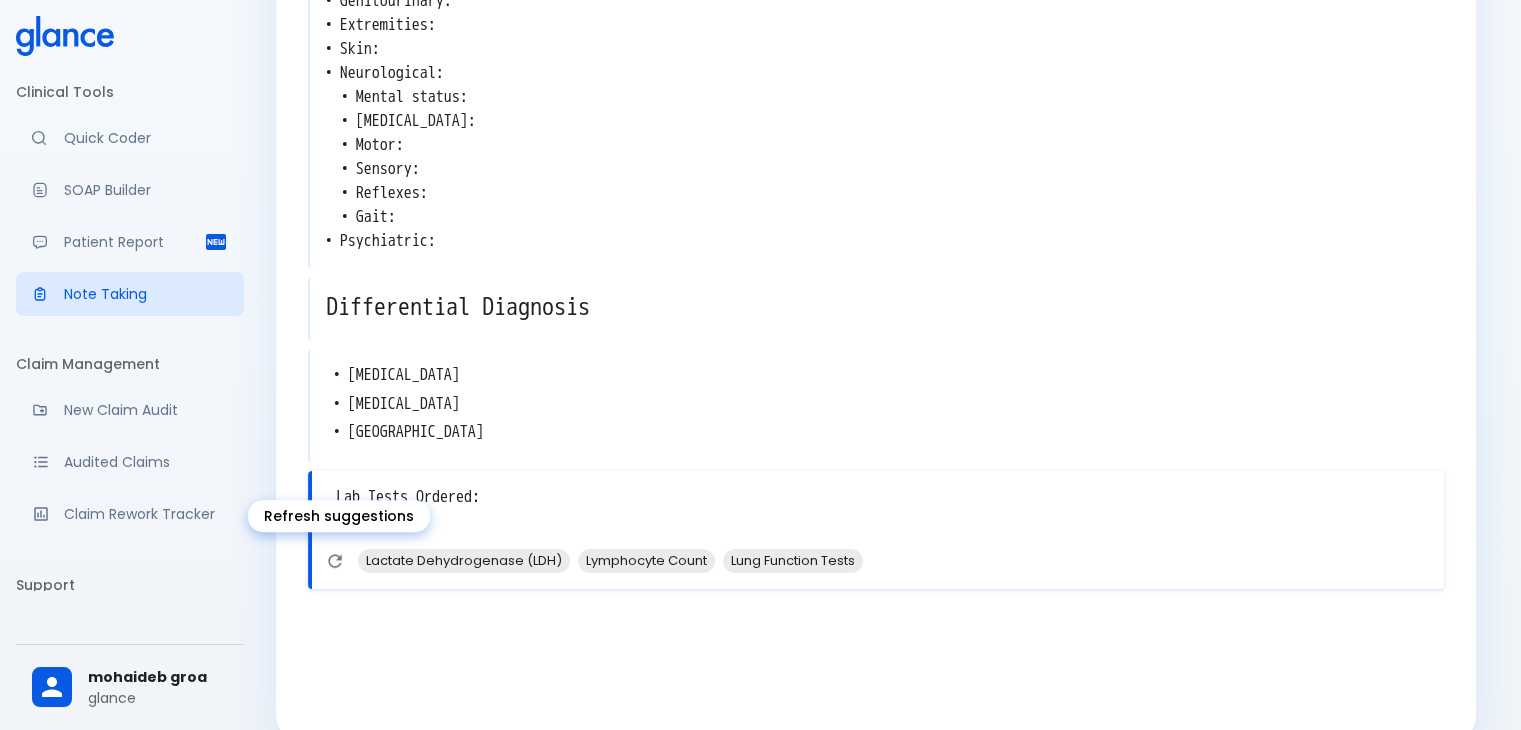 click 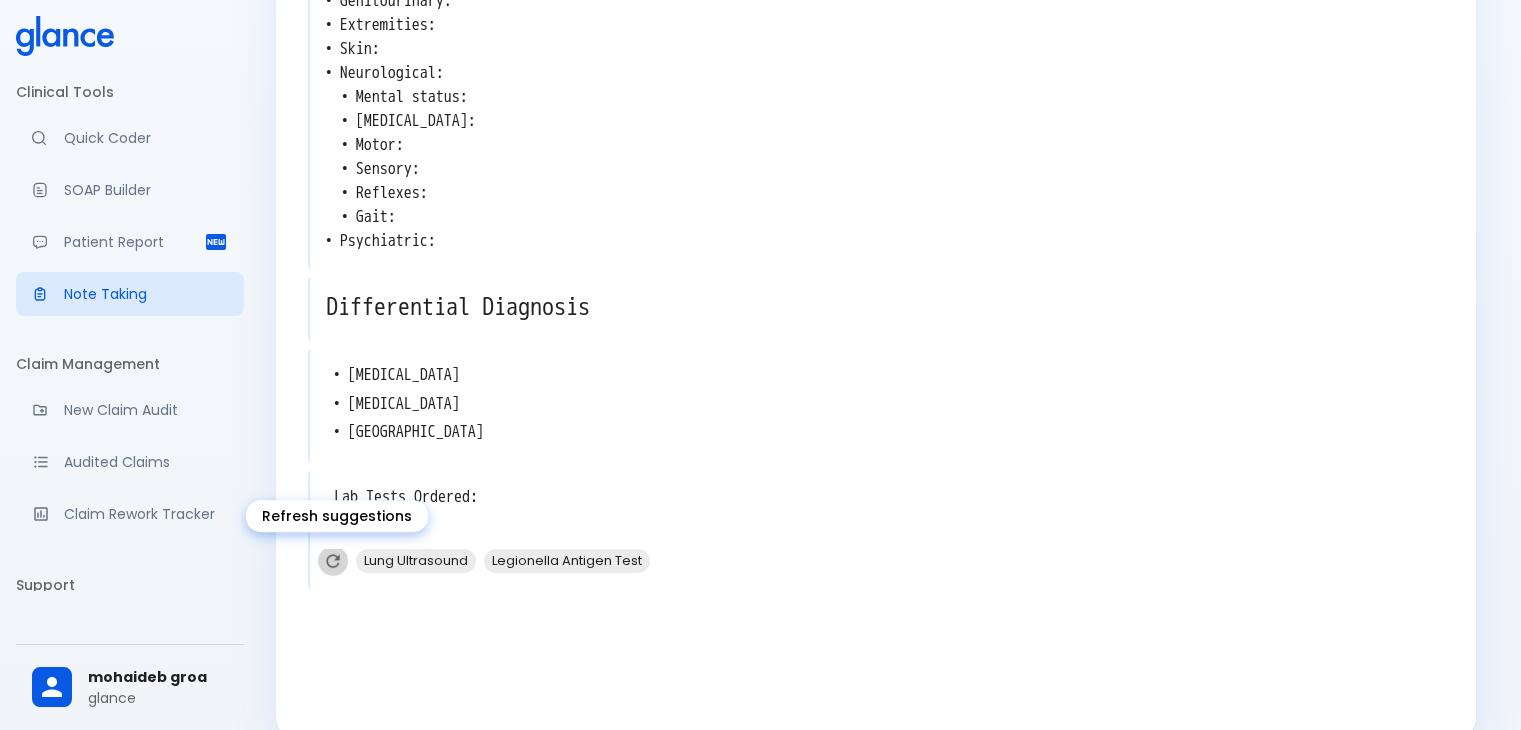 click 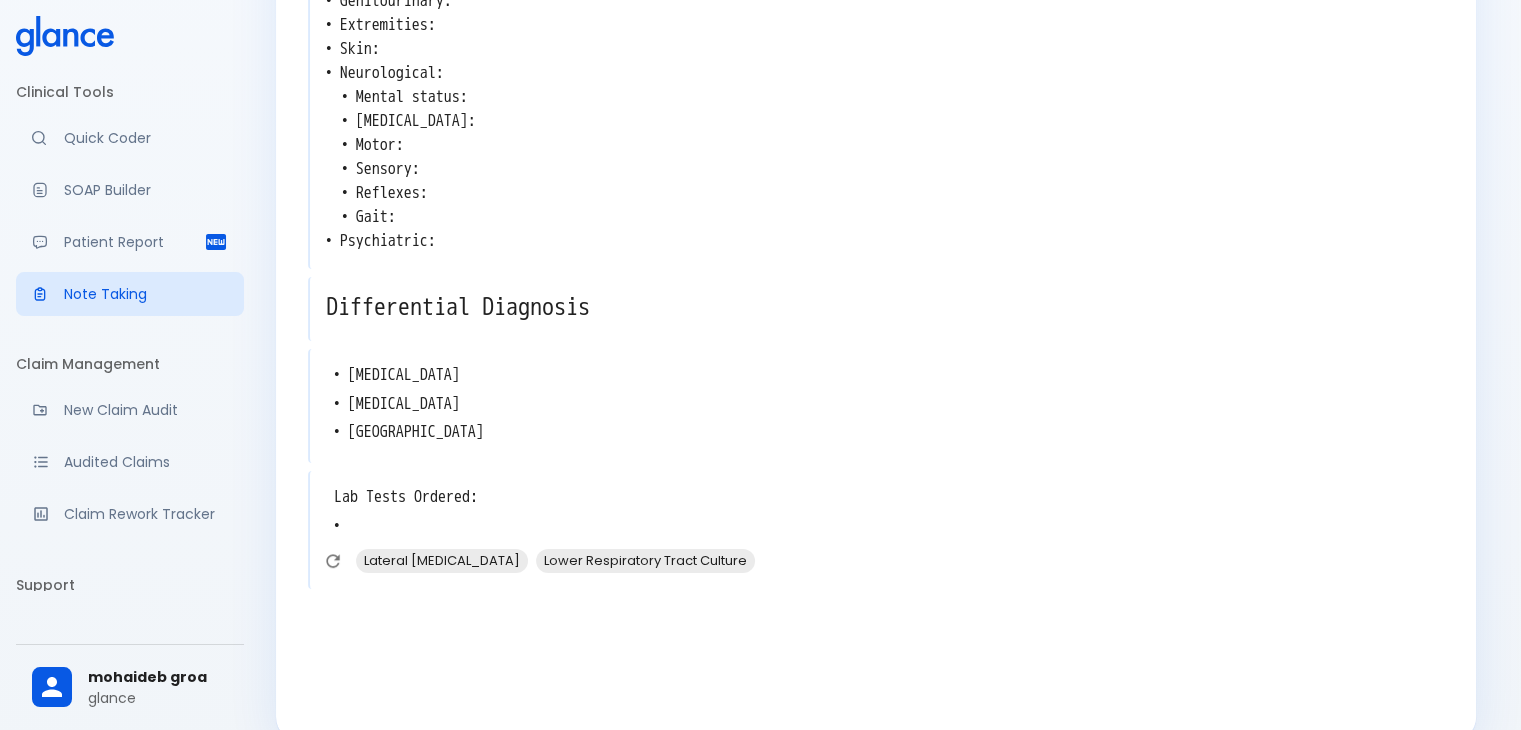 click on "Lab Tests Ordered:
•" at bounding box center [877, 512] 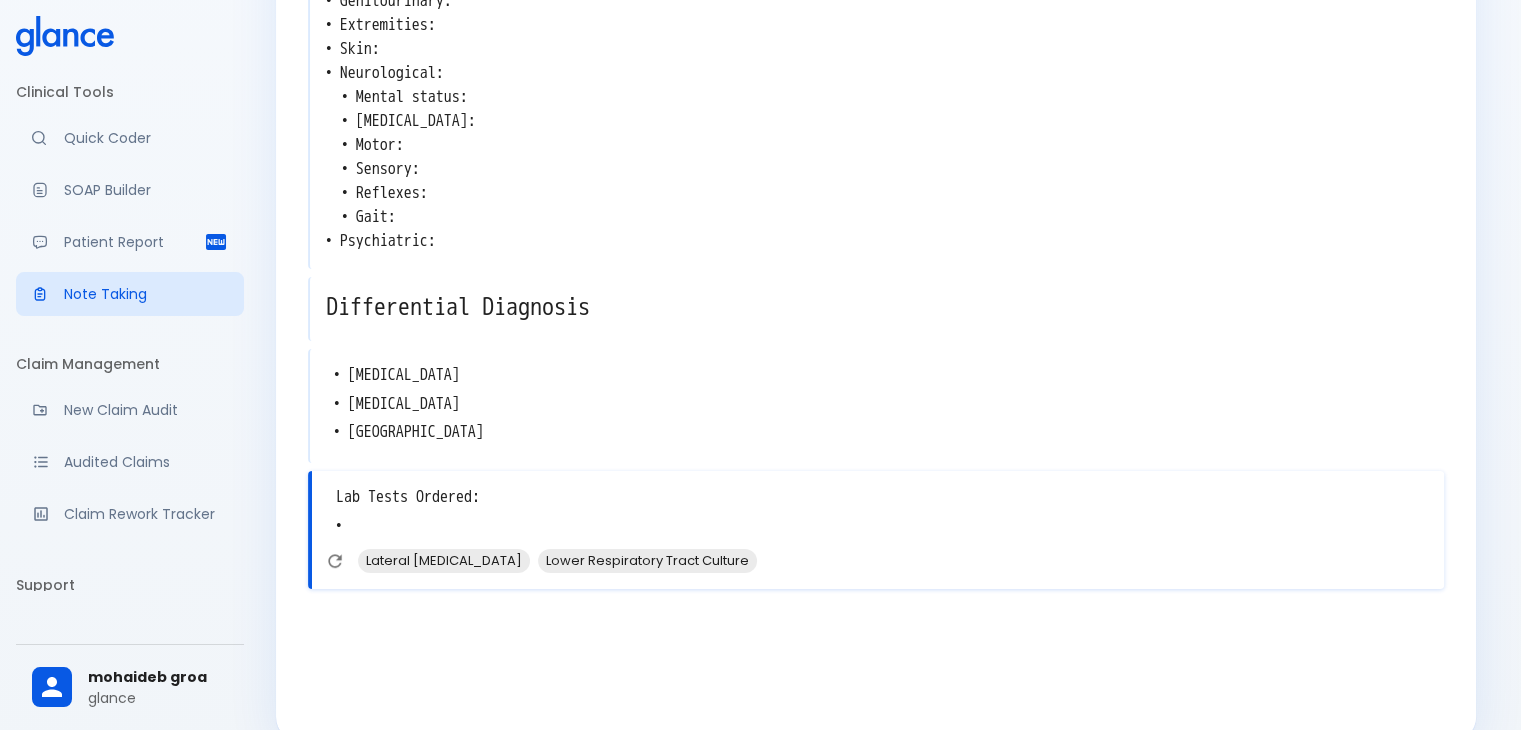 click on "Lab Tests Ordered:
•" at bounding box center (878, 512) 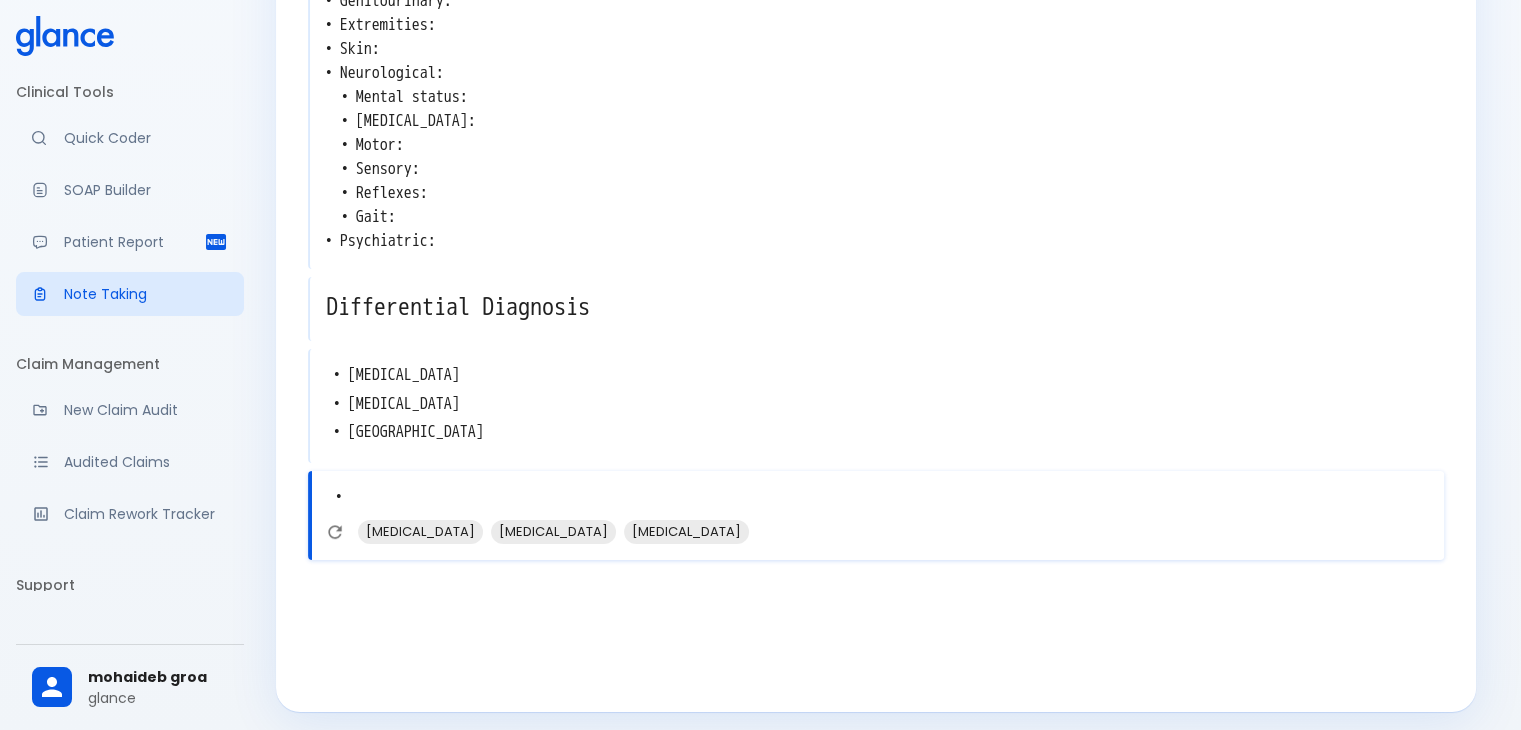 click on "•" at bounding box center (878, 497) 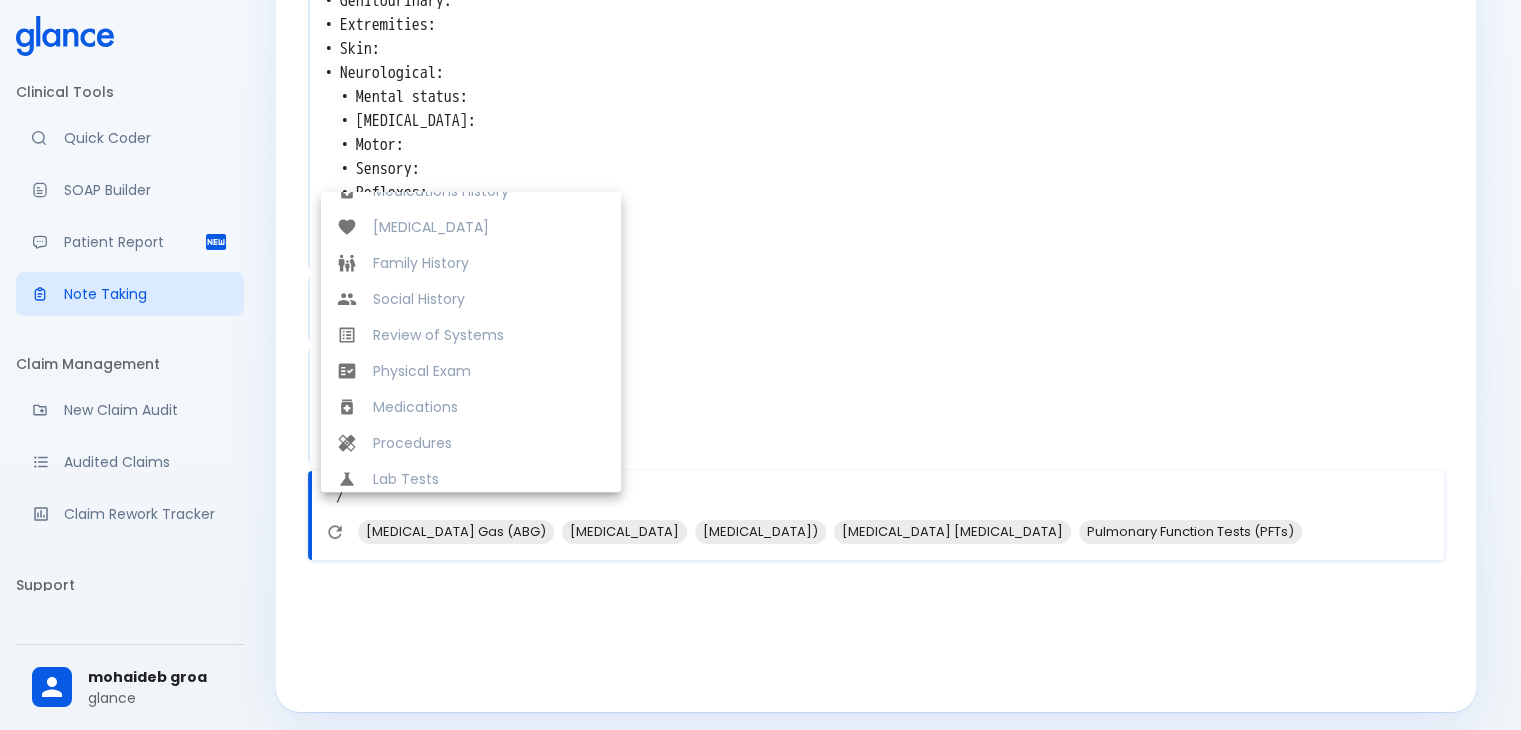 scroll, scrollTop: 384, scrollLeft: 0, axis: vertical 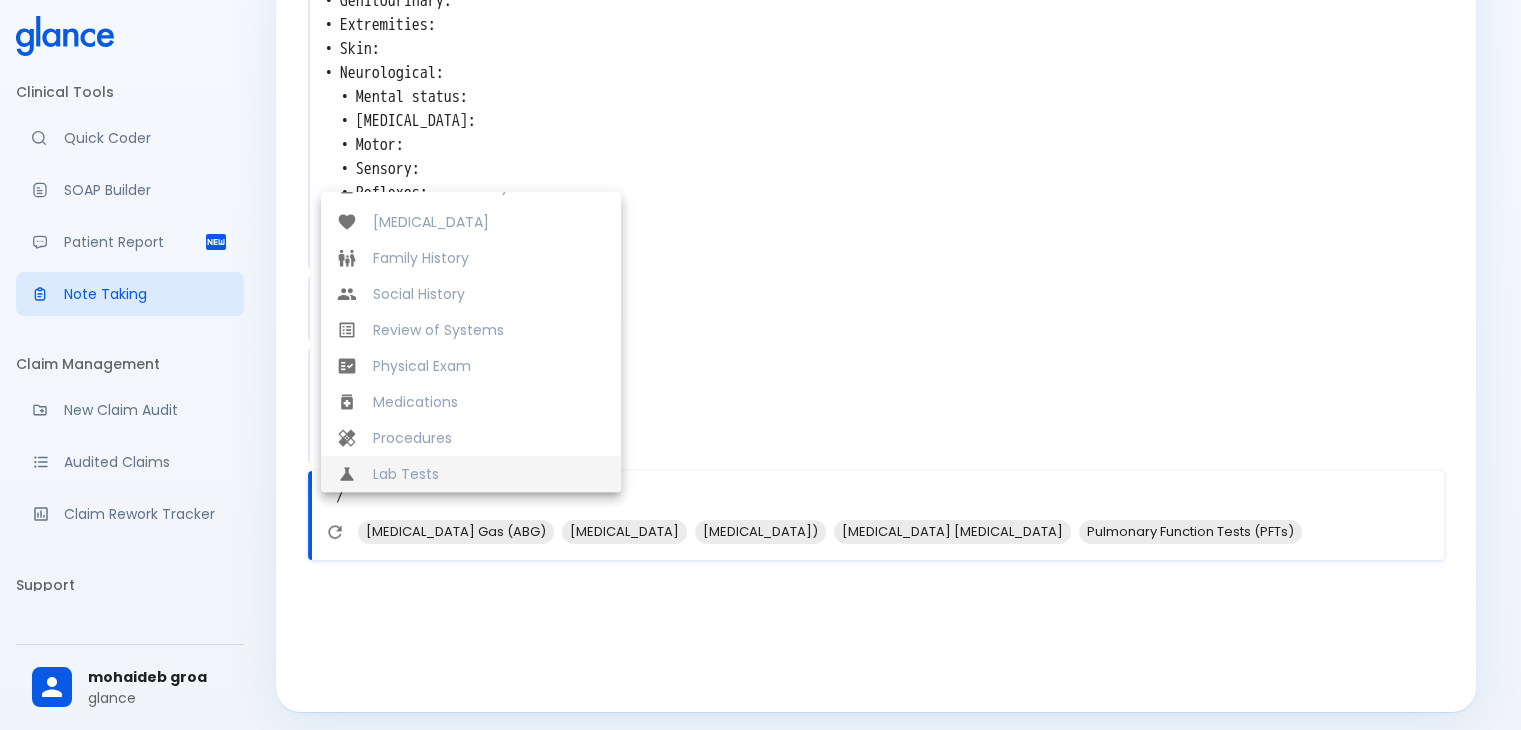 click on "Lab Tests" at bounding box center [489, 474] 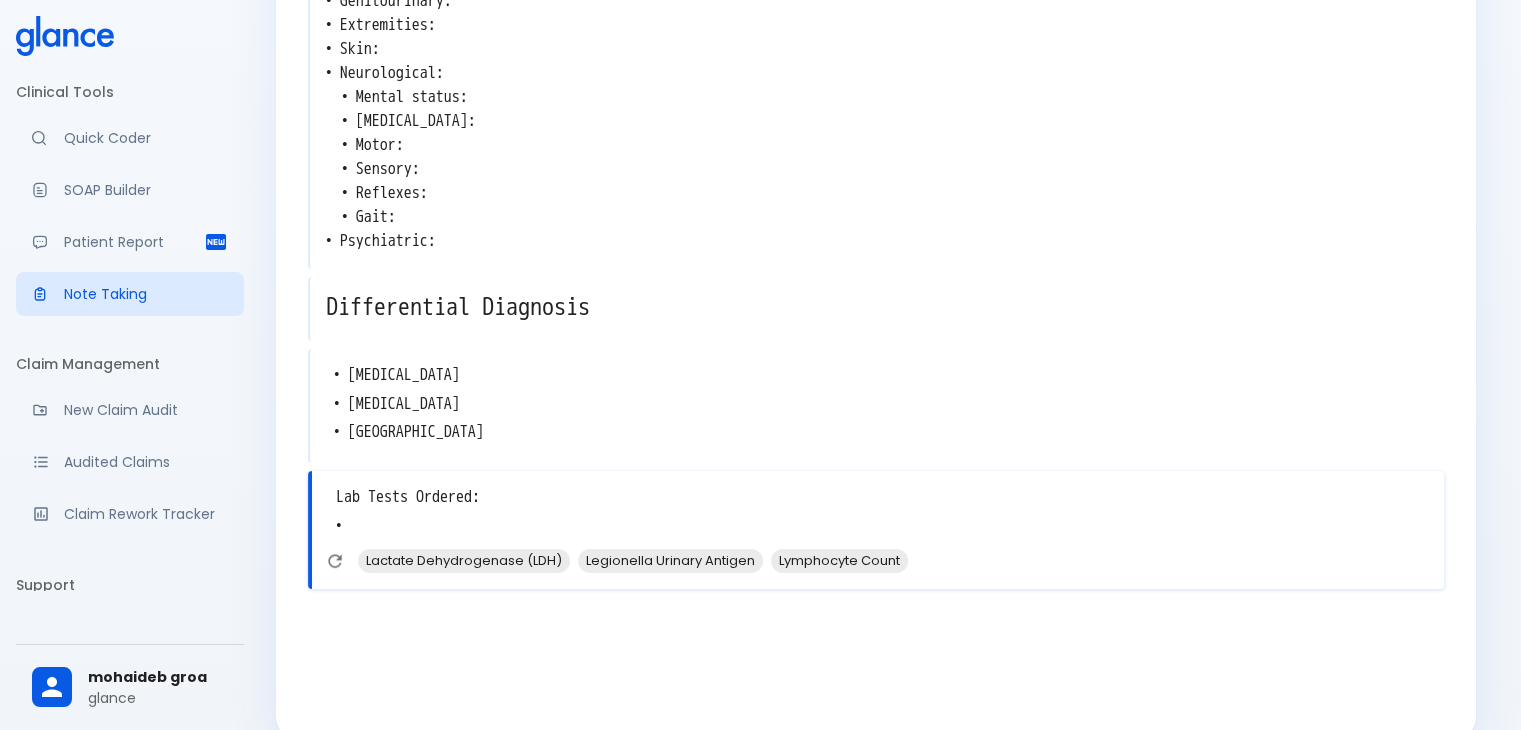 click on "Lab Tests Ordered:
•" at bounding box center (878, 512) 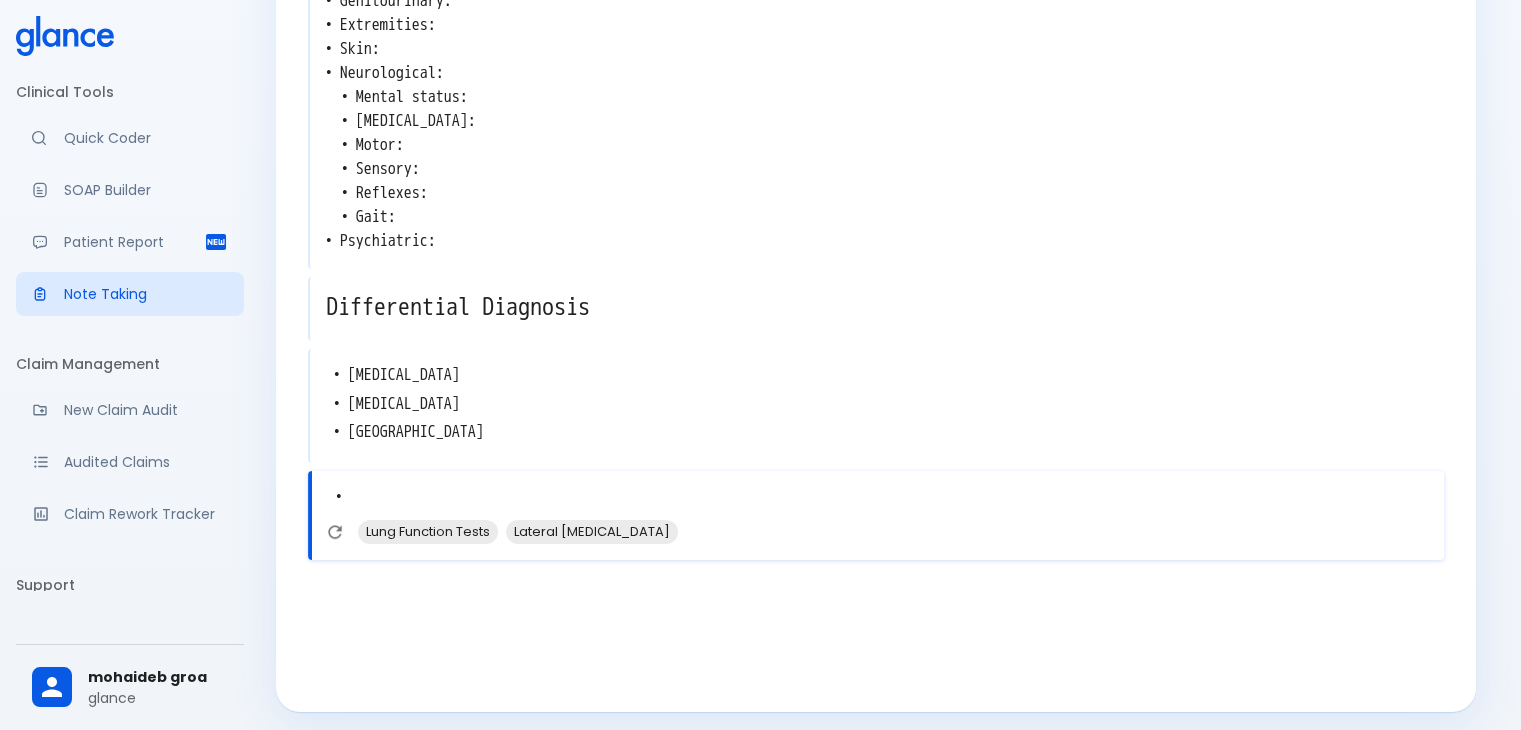 click on "•" at bounding box center [878, 497] 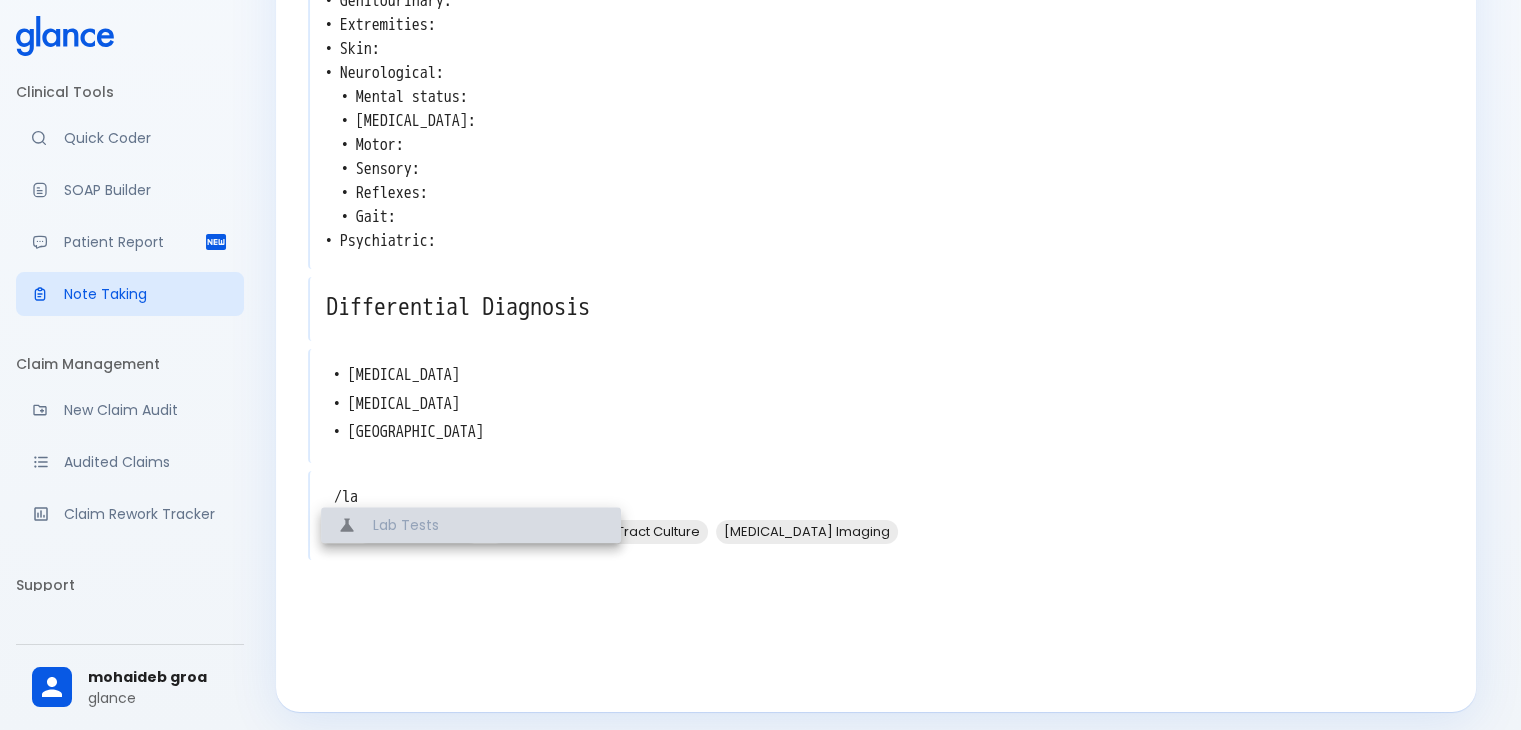 click on "Lab Tests" at bounding box center (489, 525) 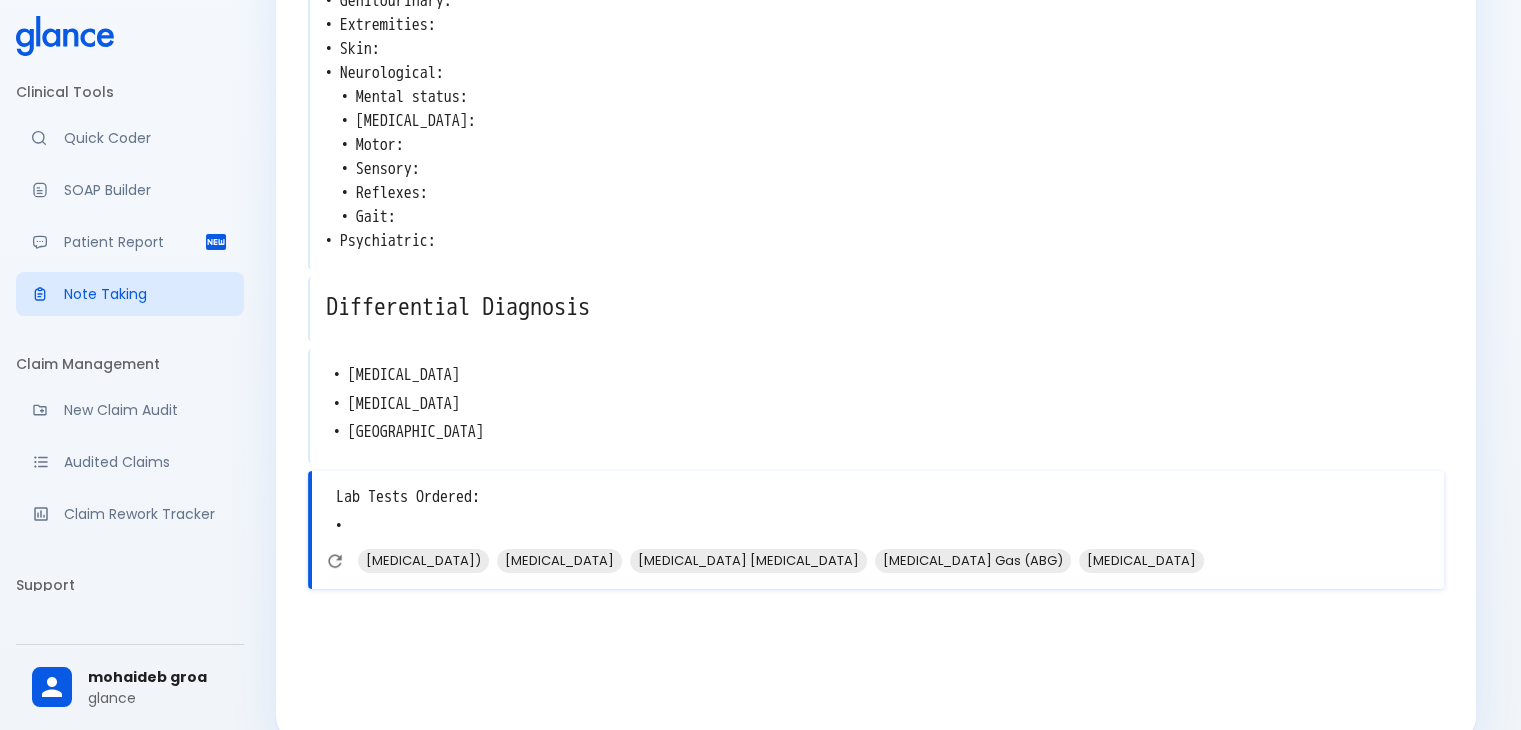 click on "Lab Tests Ordered:
•" at bounding box center [878, 512] 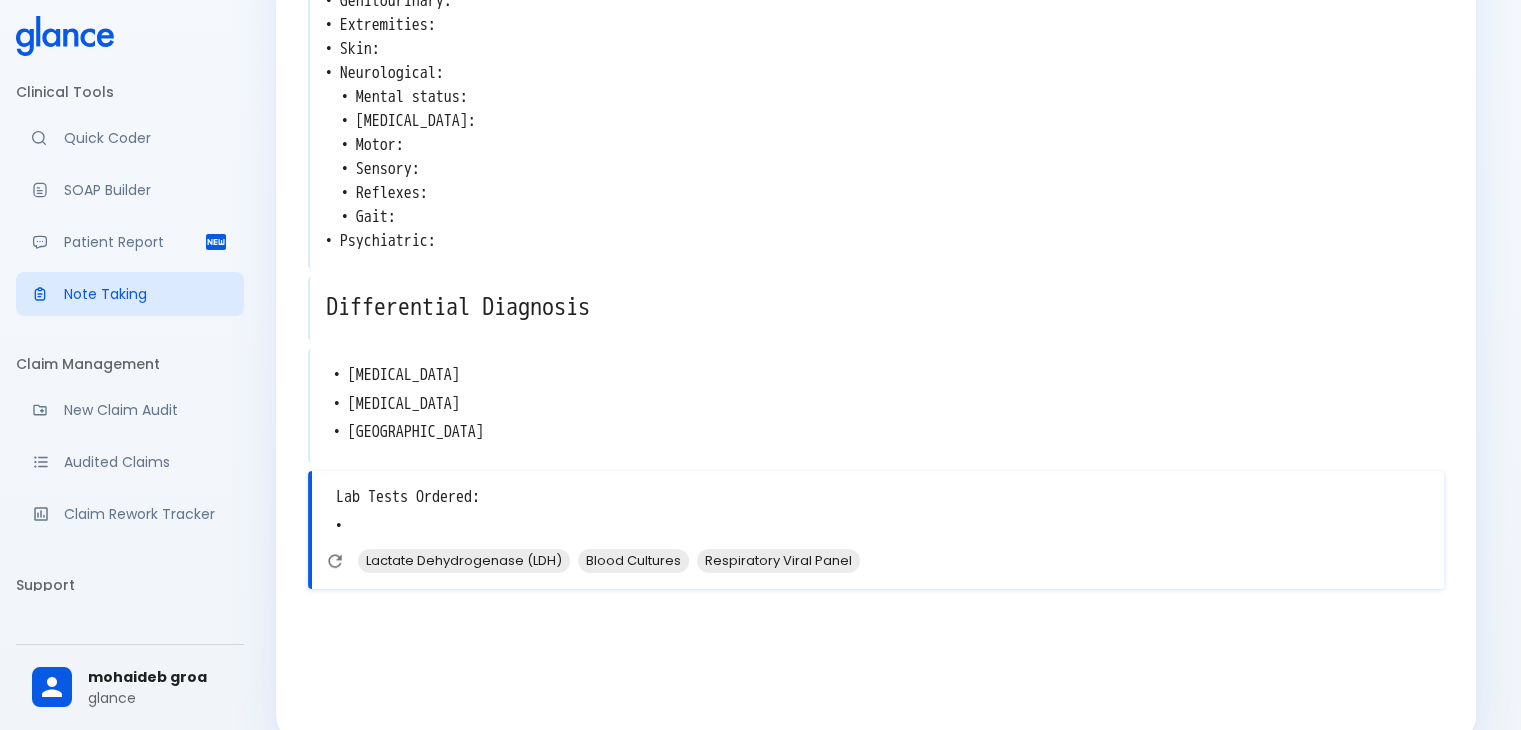 type on "Lab Tests Ordered:" 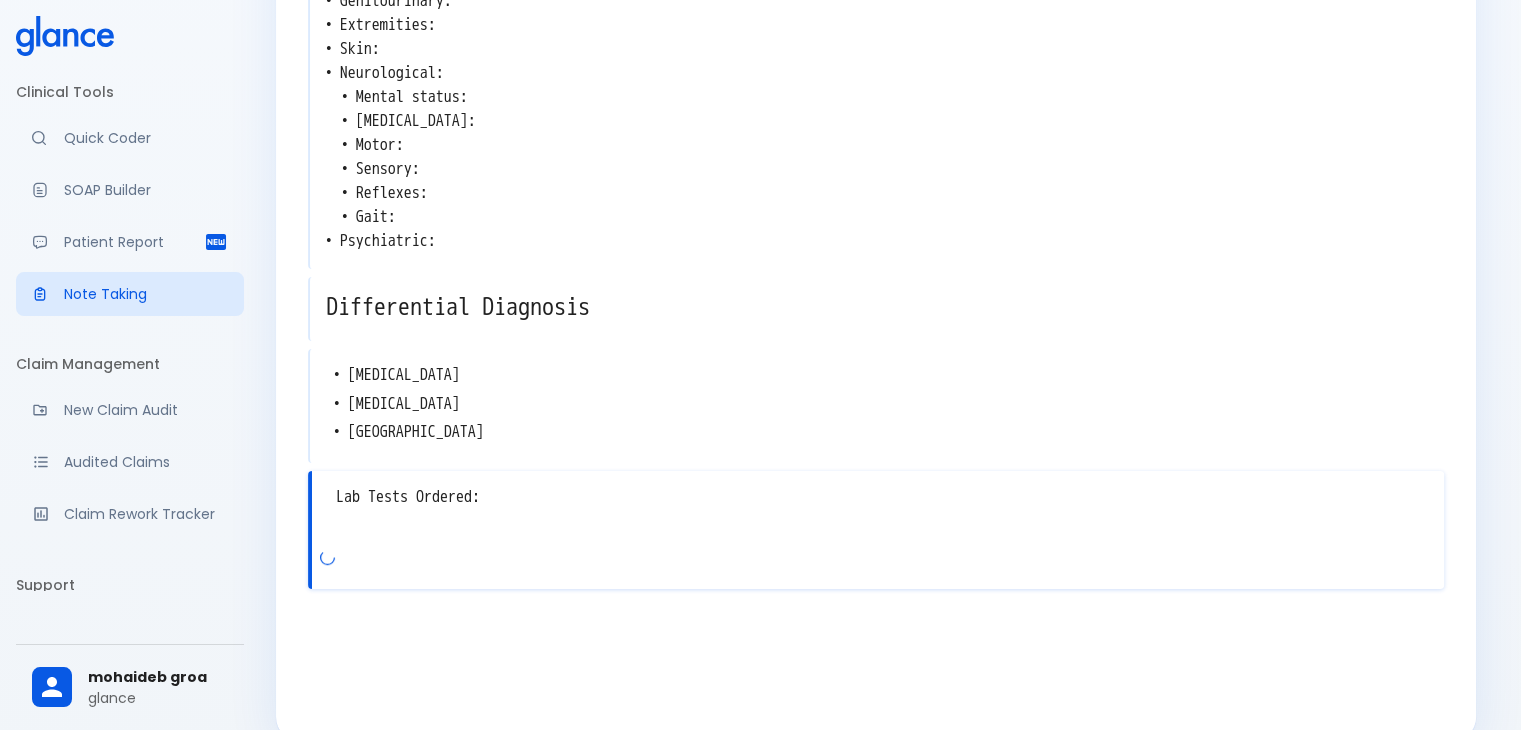 click on "Lab Tests Ordered:" at bounding box center [878, 512] 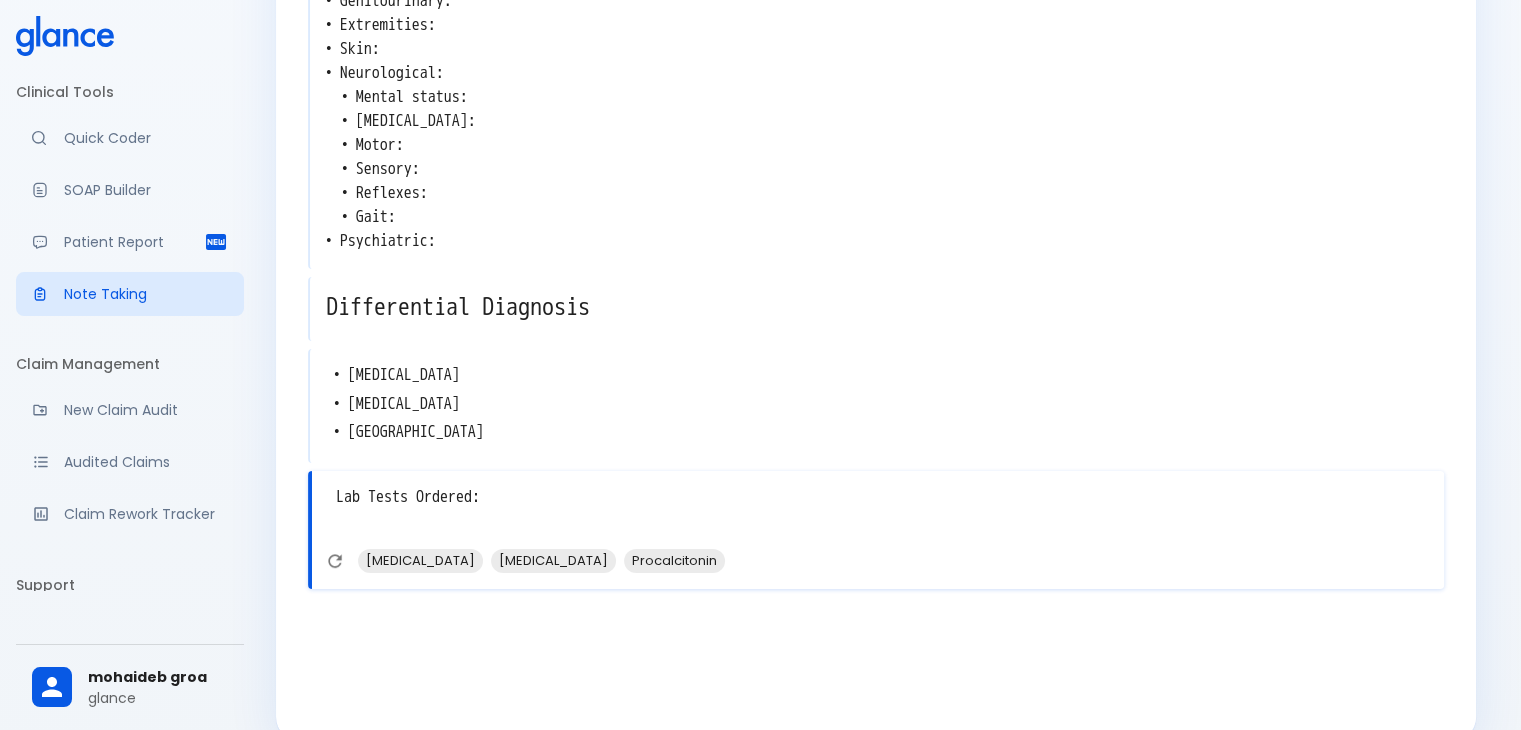 click on "Lab Tests Ordered:" at bounding box center (878, 512) 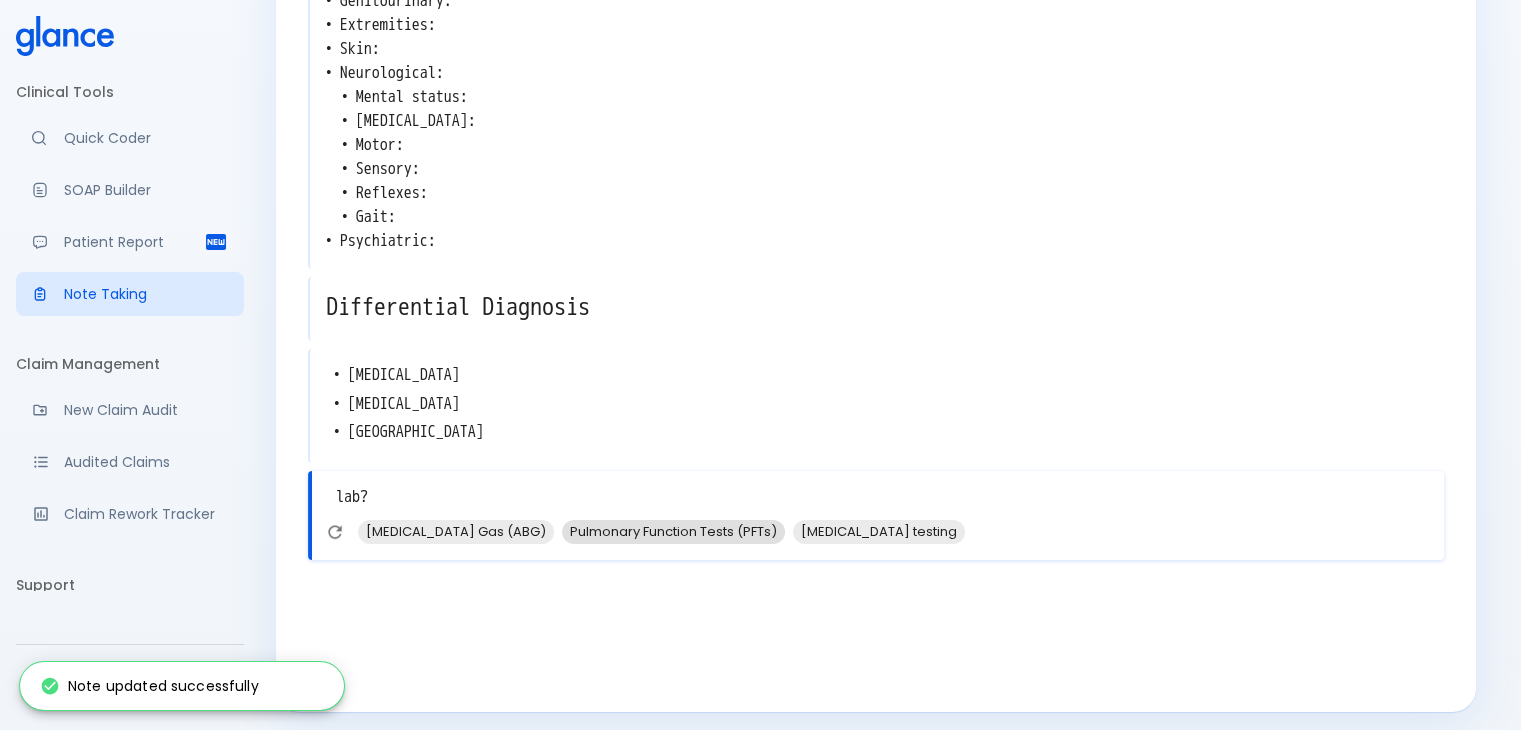 click on "Pulmonary Function Tests (PFTs)" at bounding box center (673, 531) 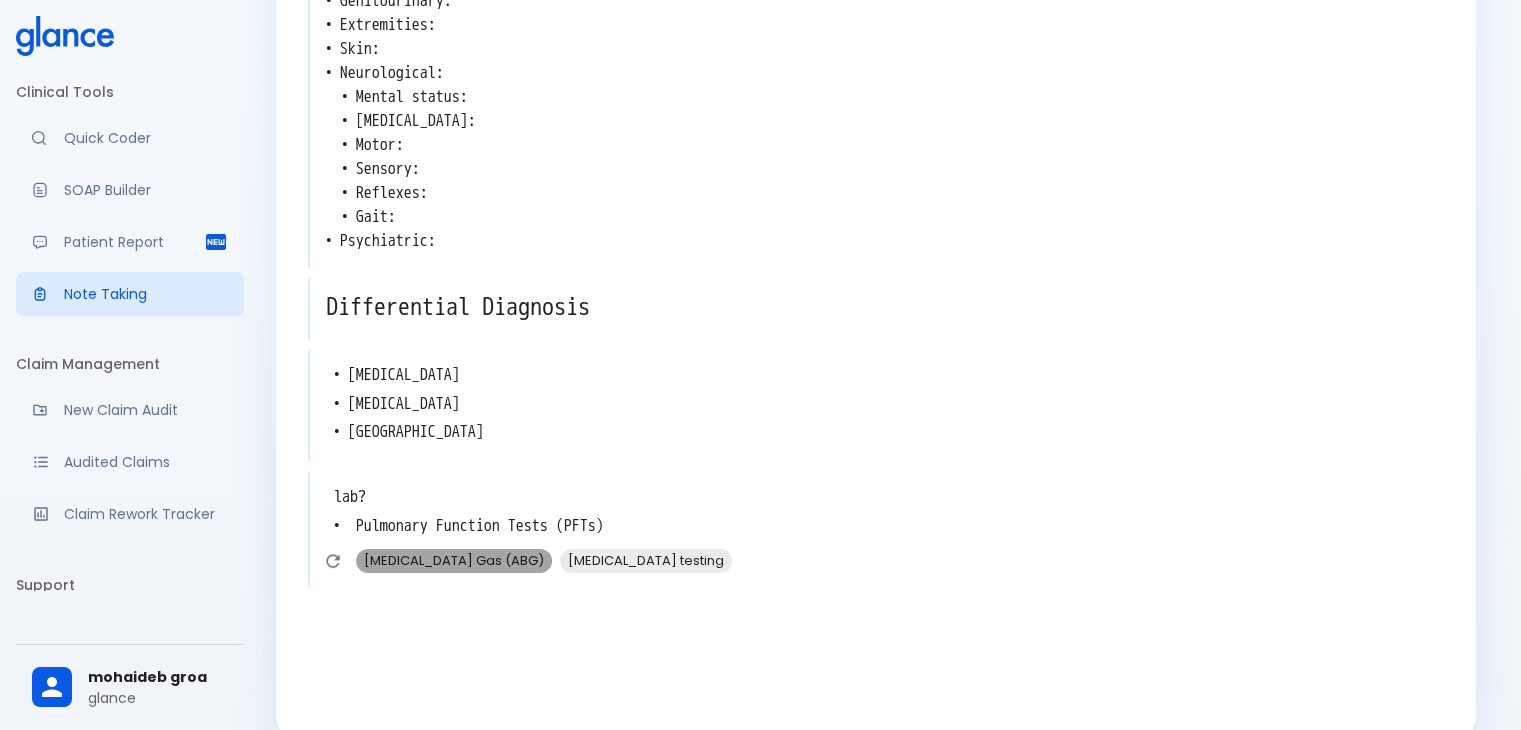 click on "Arterial Blood Gas (ABG)" at bounding box center [454, 560] 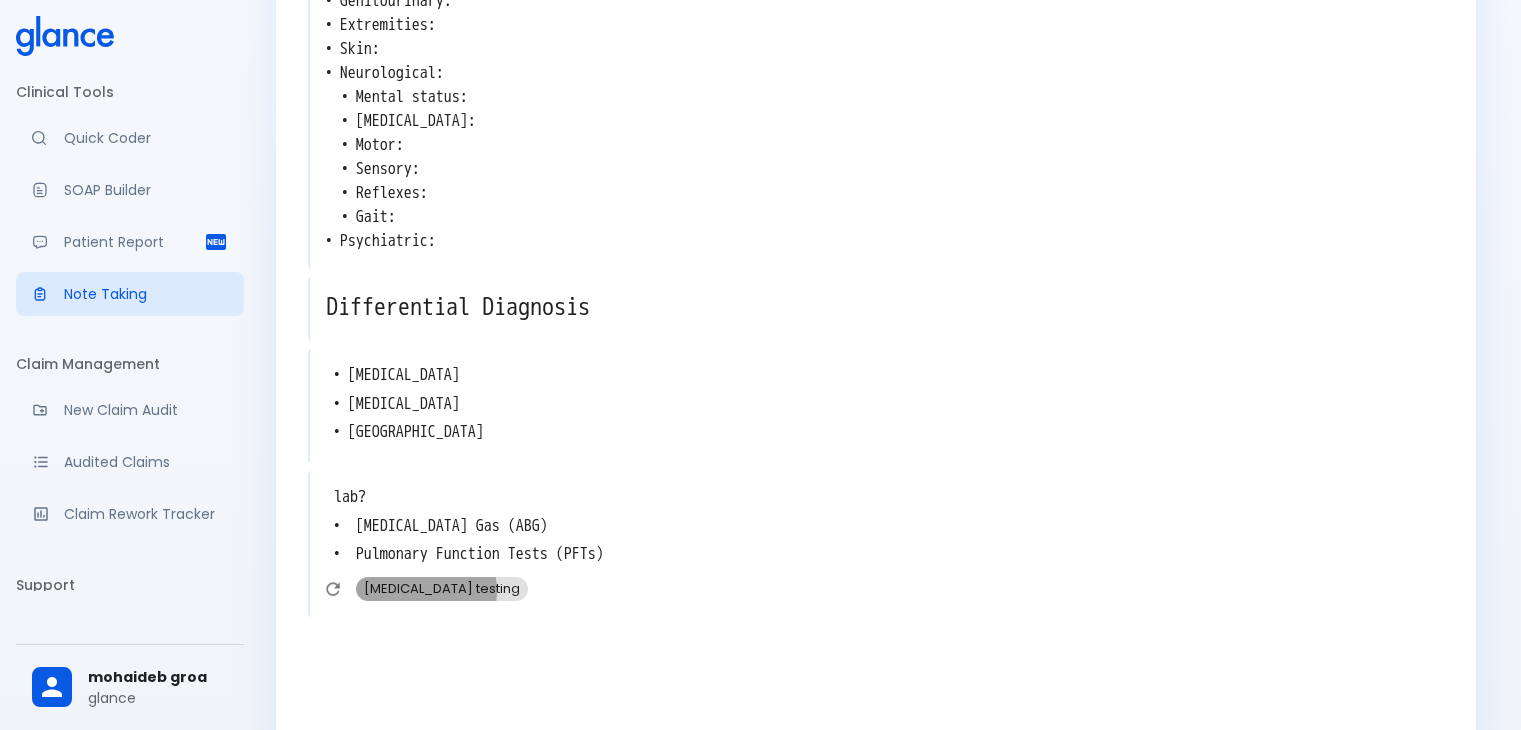 click on "Influenza testing" at bounding box center [442, 588] 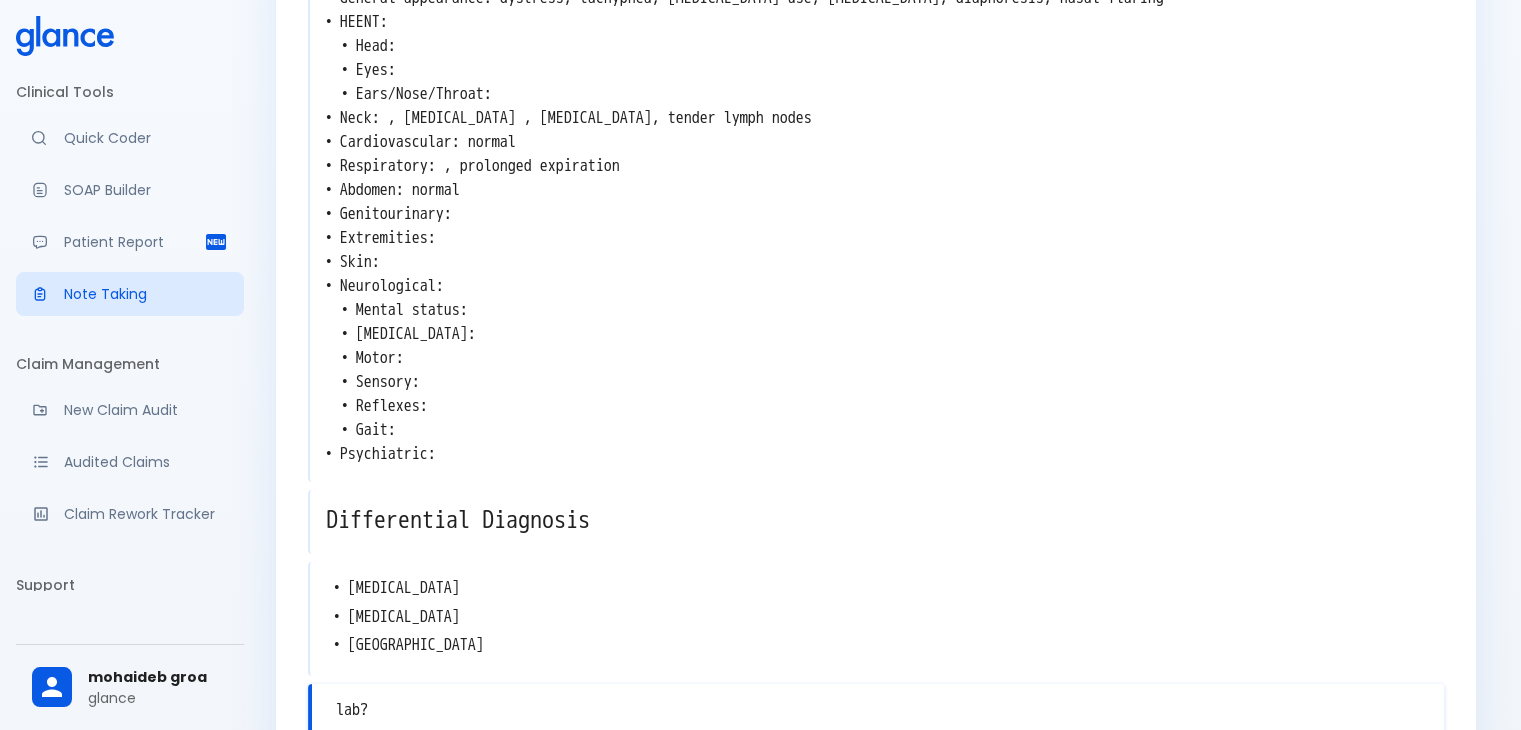 scroll, scrollTop: 767, scrollLeft: 0, axis: vertical 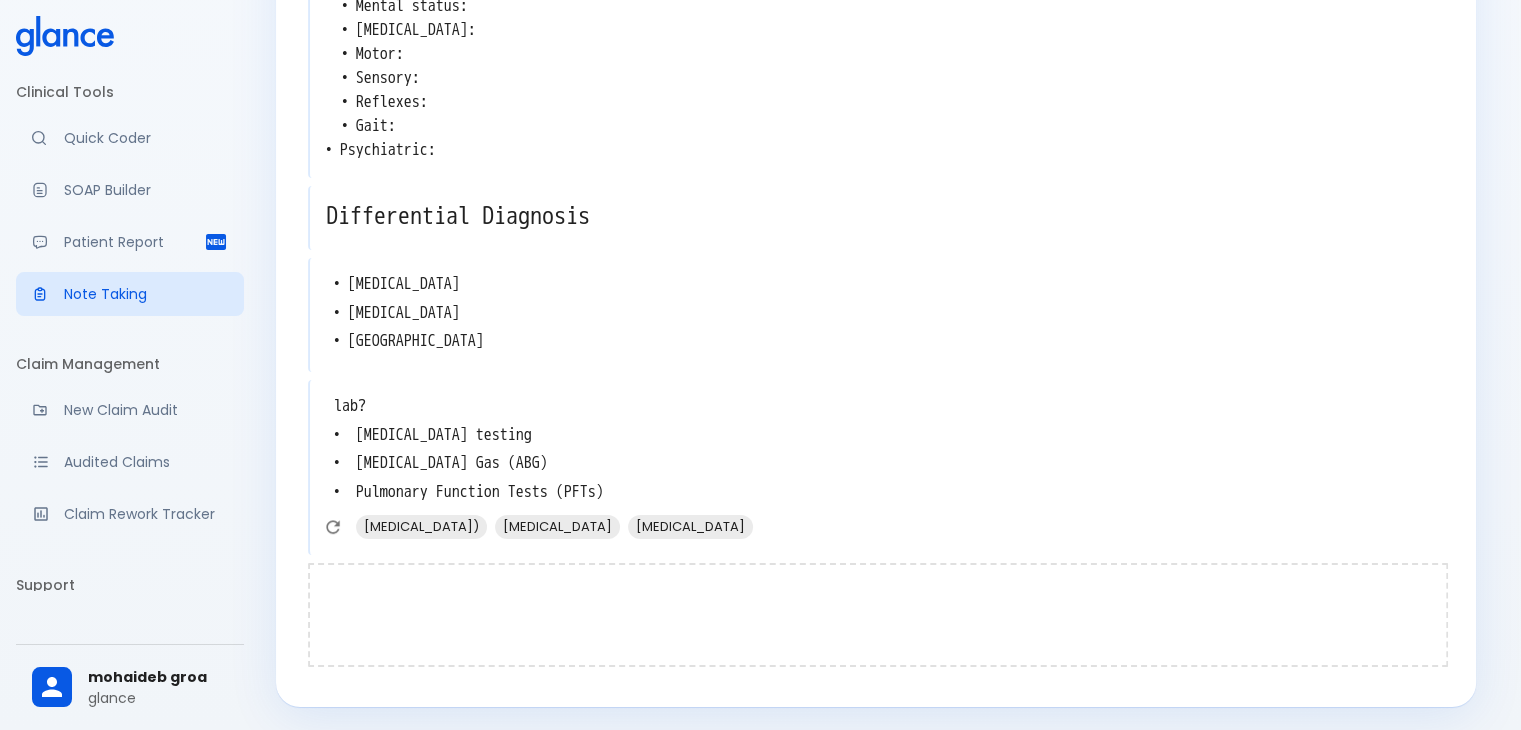 click at bounding box center [878, 615] 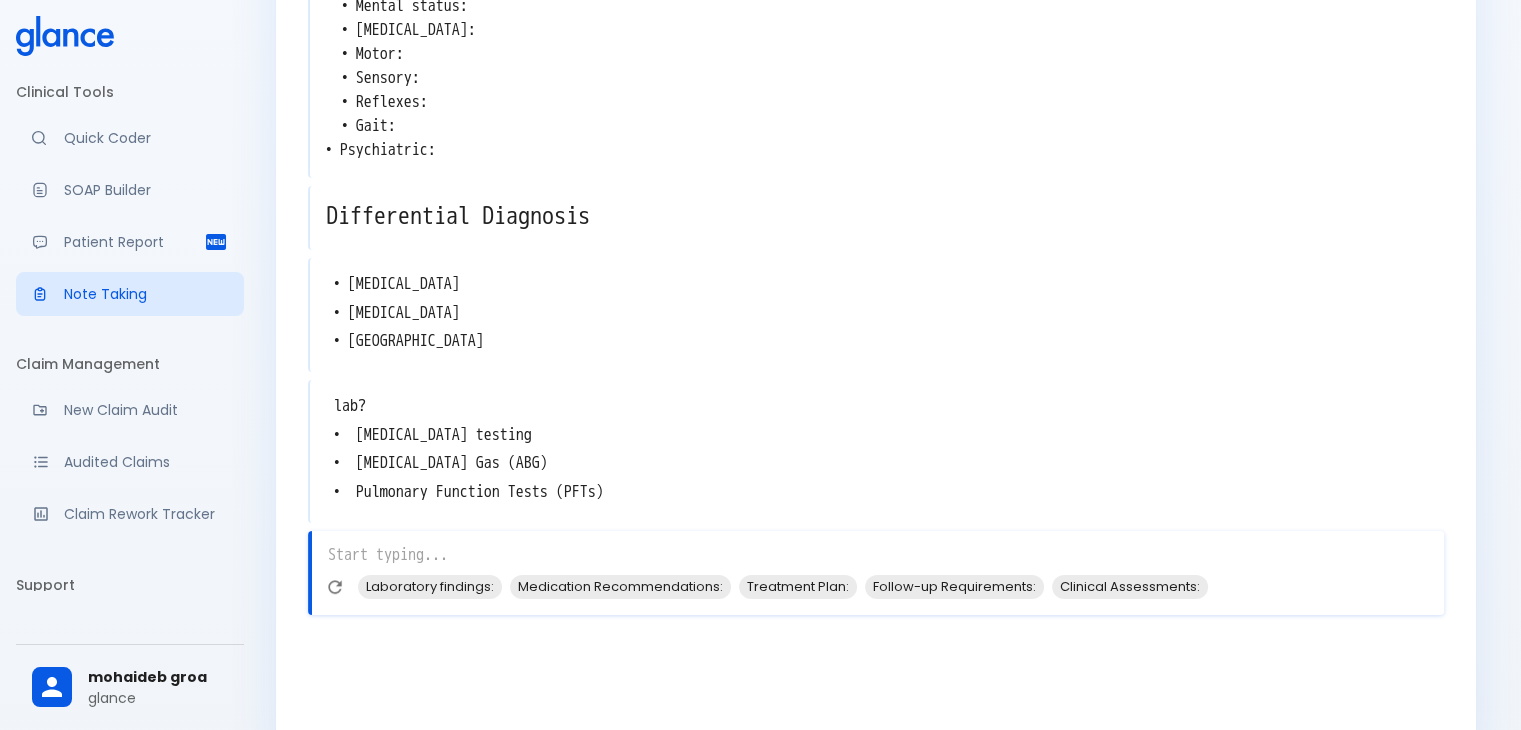 click on "lab?
•  Influenza testing
•  Arterial Blood Gas (ABG)
•  Pulmonary Function Tests (PFTs)" at bounding box center (877, 449) 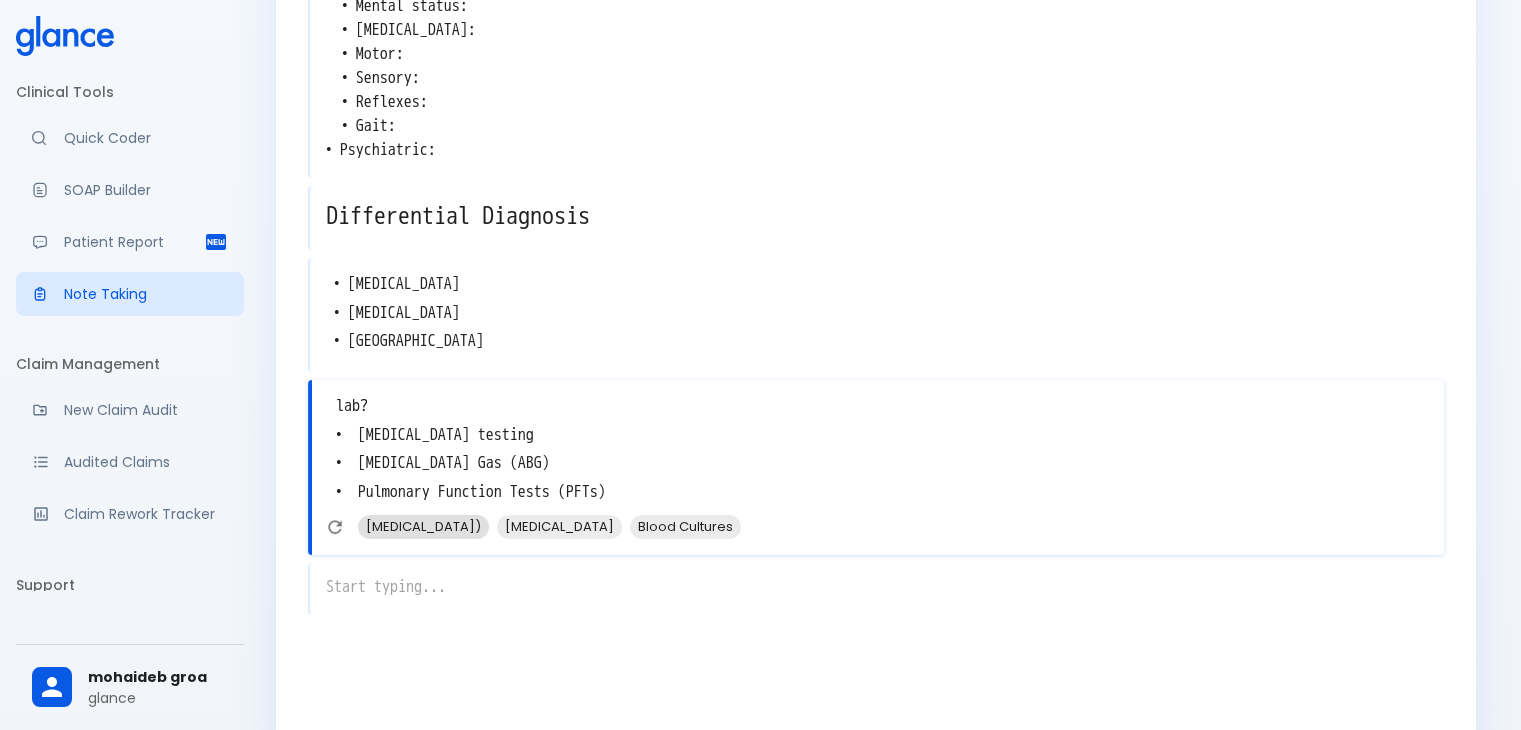 click on "Complete Blood Count (CBC)" at bounding box center [423, 526] 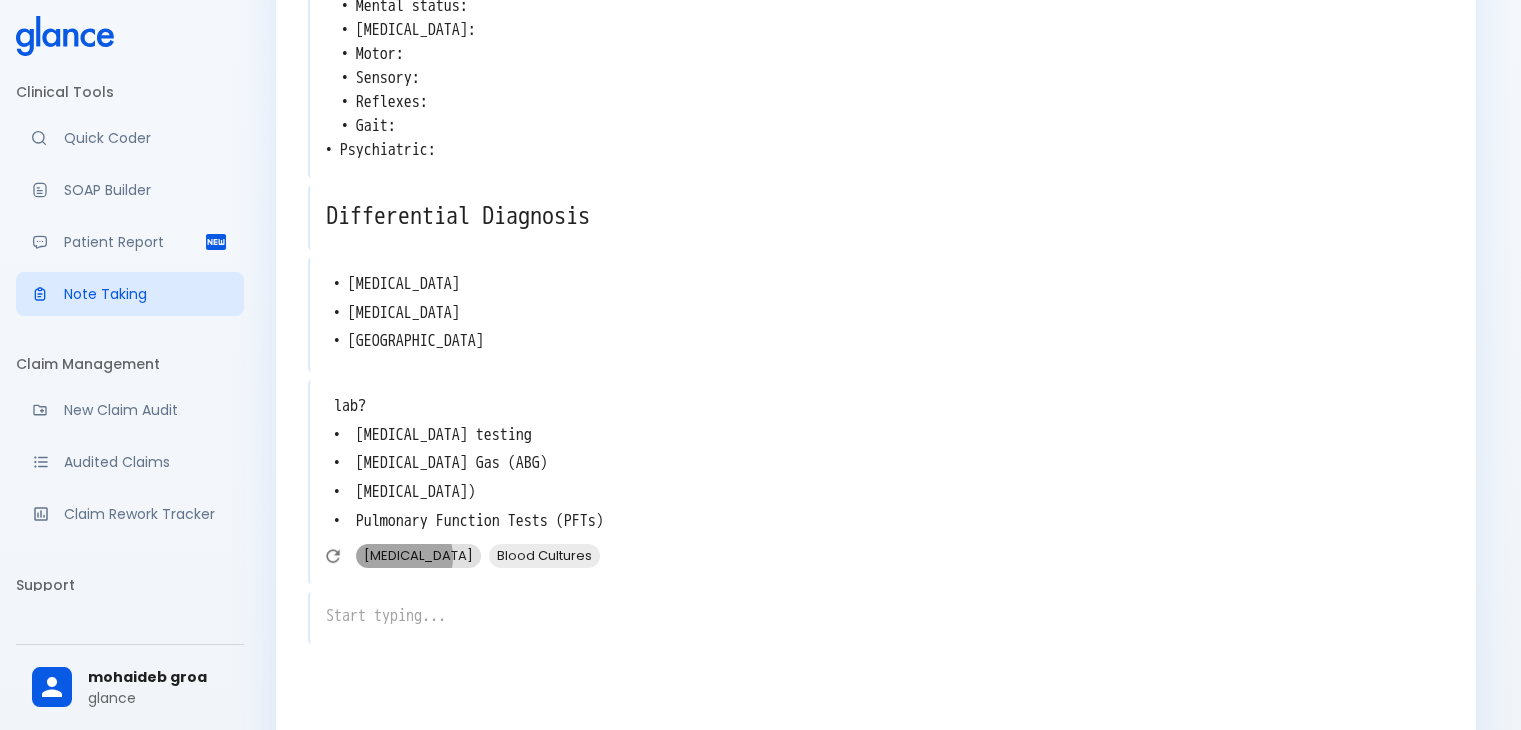click on "Chest X-ray" at bounding box center [418, 555] 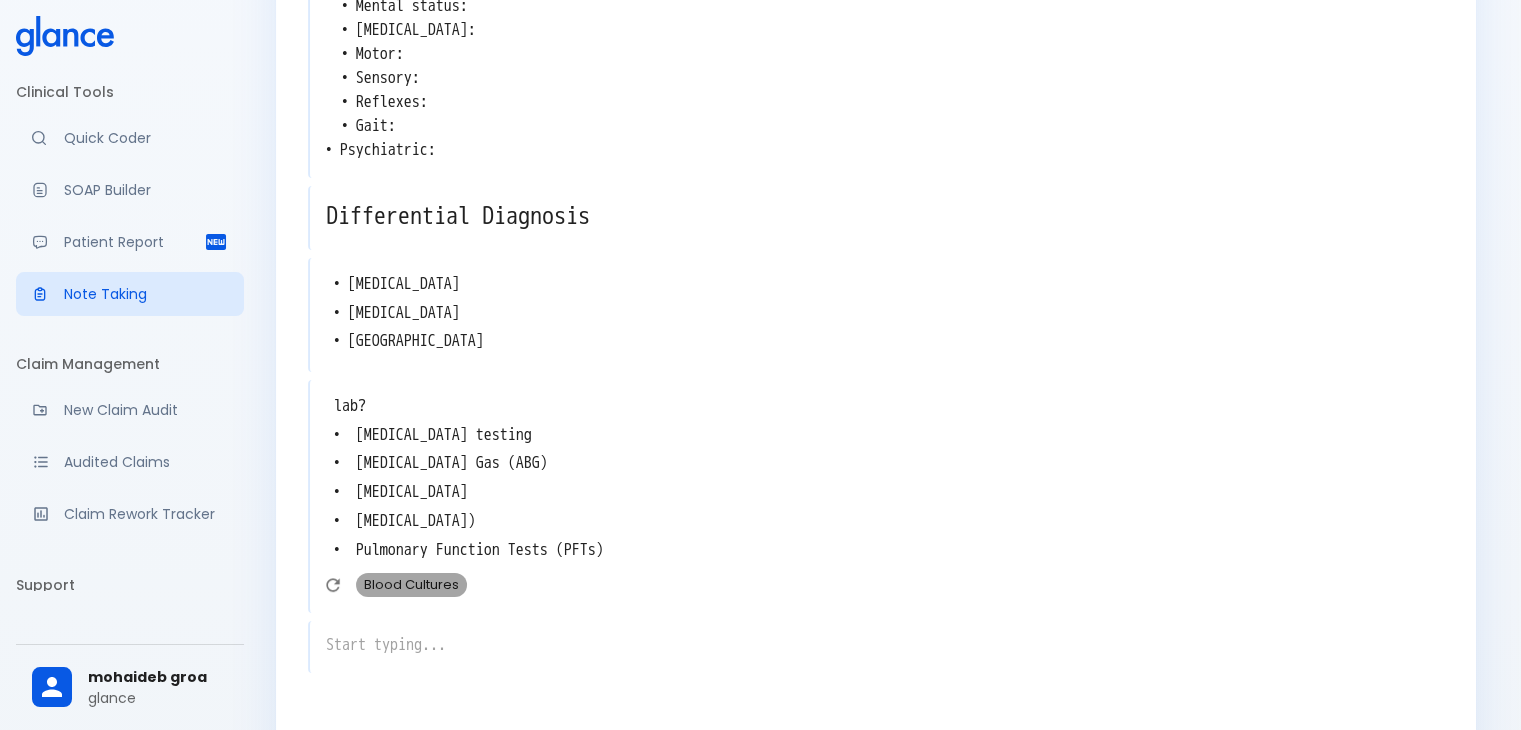 click on "Blood Cultures" at bounding box center (411, 584) 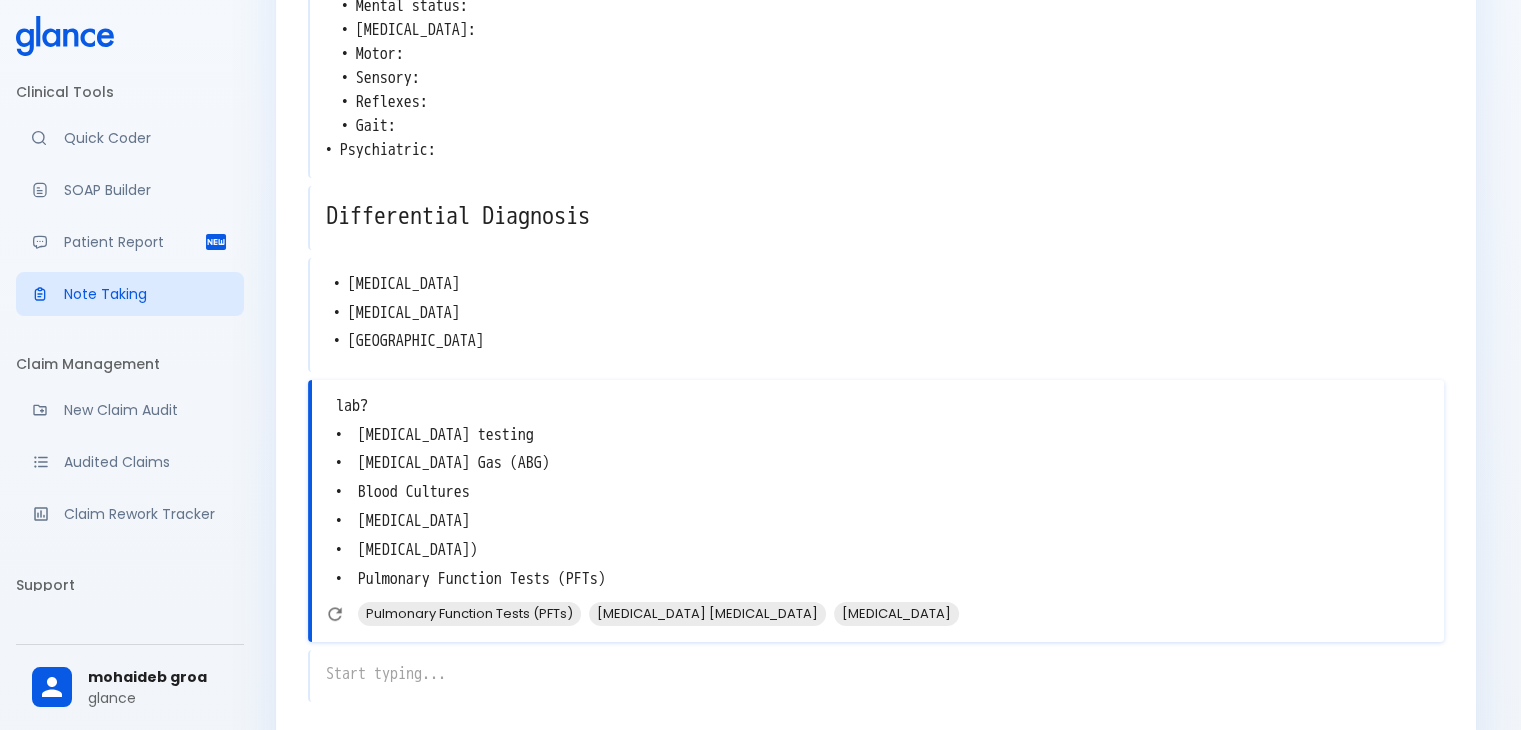 scroll, scrollTop: 914, scrollLeft: 0, axis: vertical 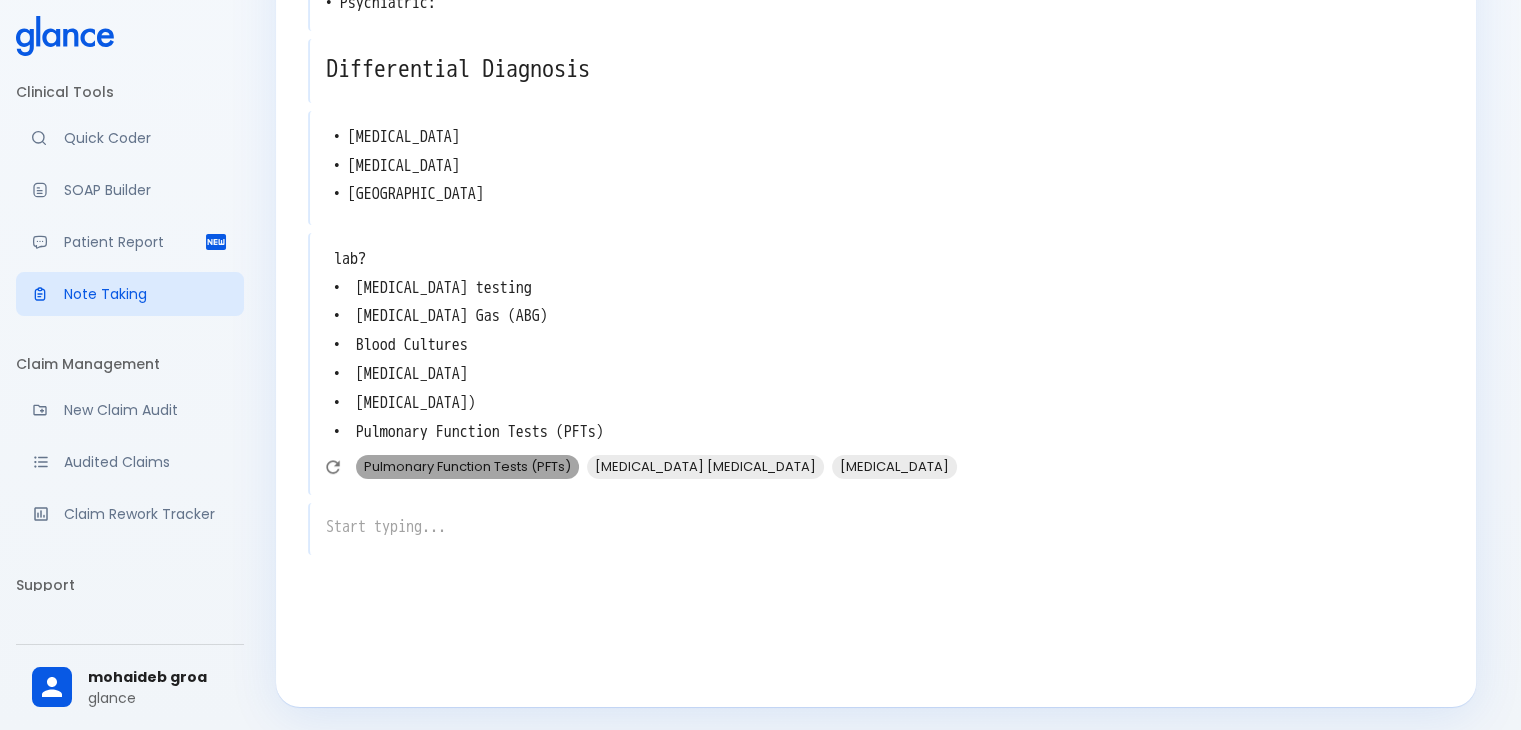 click on "Pulmonary Function Tests (PFTs)" at bounding box center [467, 466] 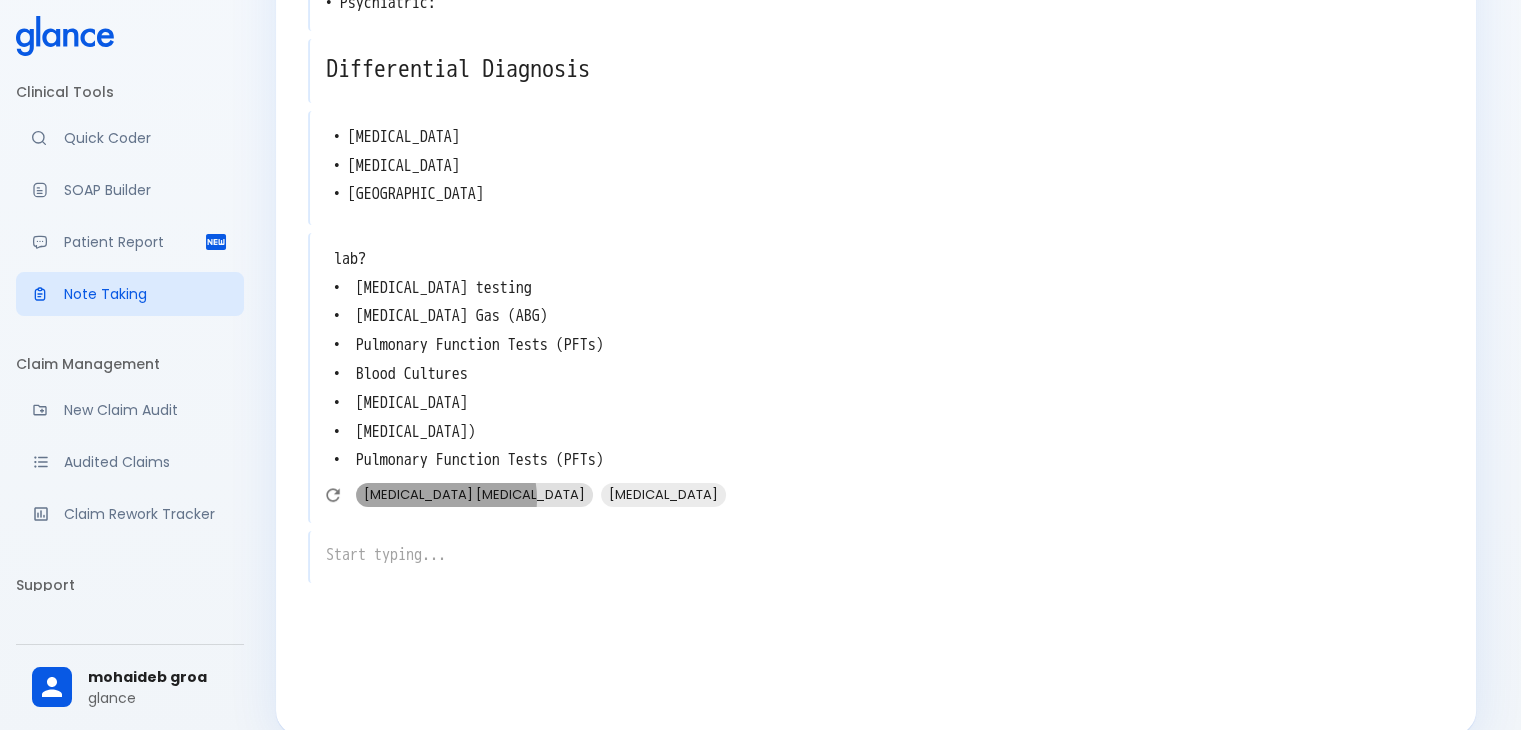 click on "Sputum Gram Stain" at bounding box center (474, 494) 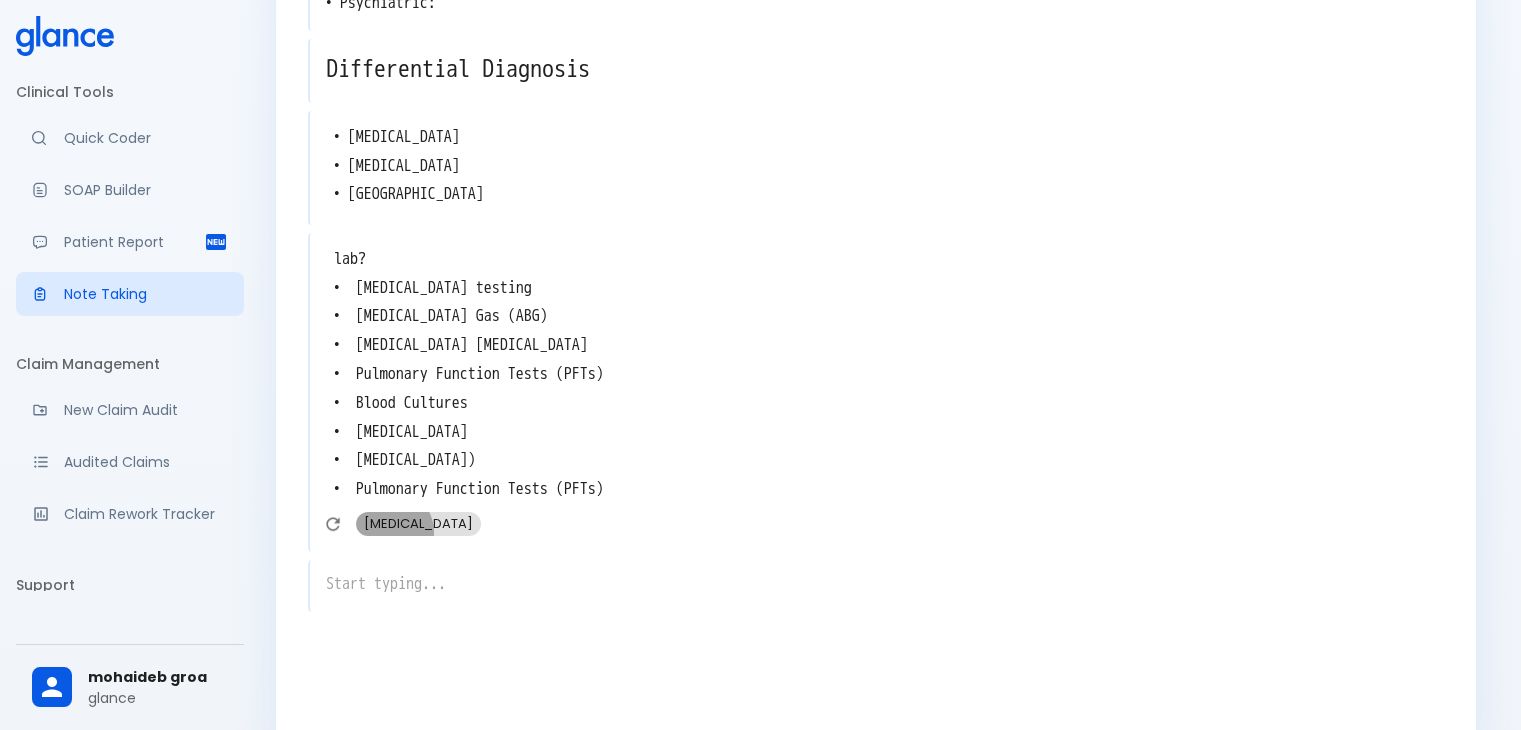 click on "D-dimer" at bounding box center [418, 523] 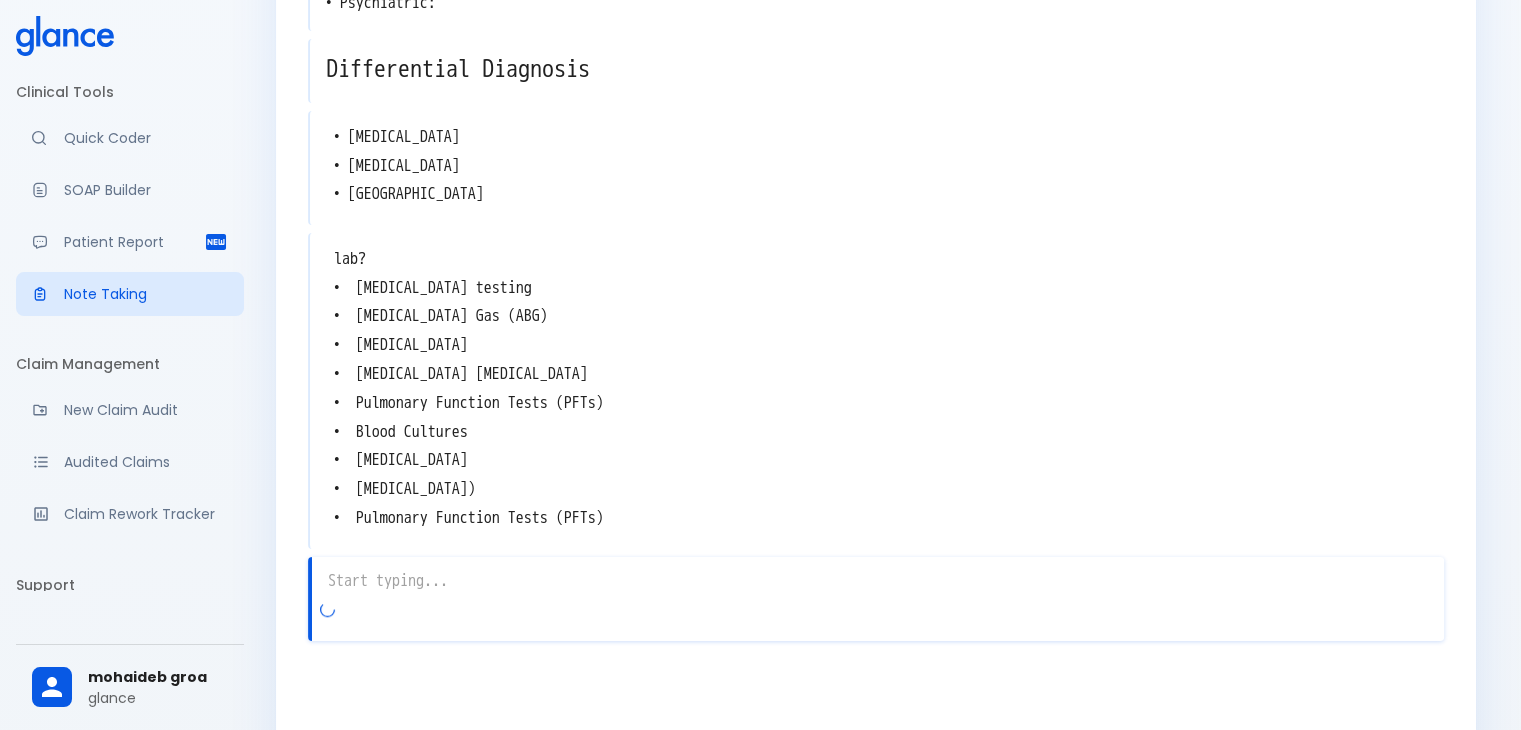 click on "x" at bounding box center (876, 599) 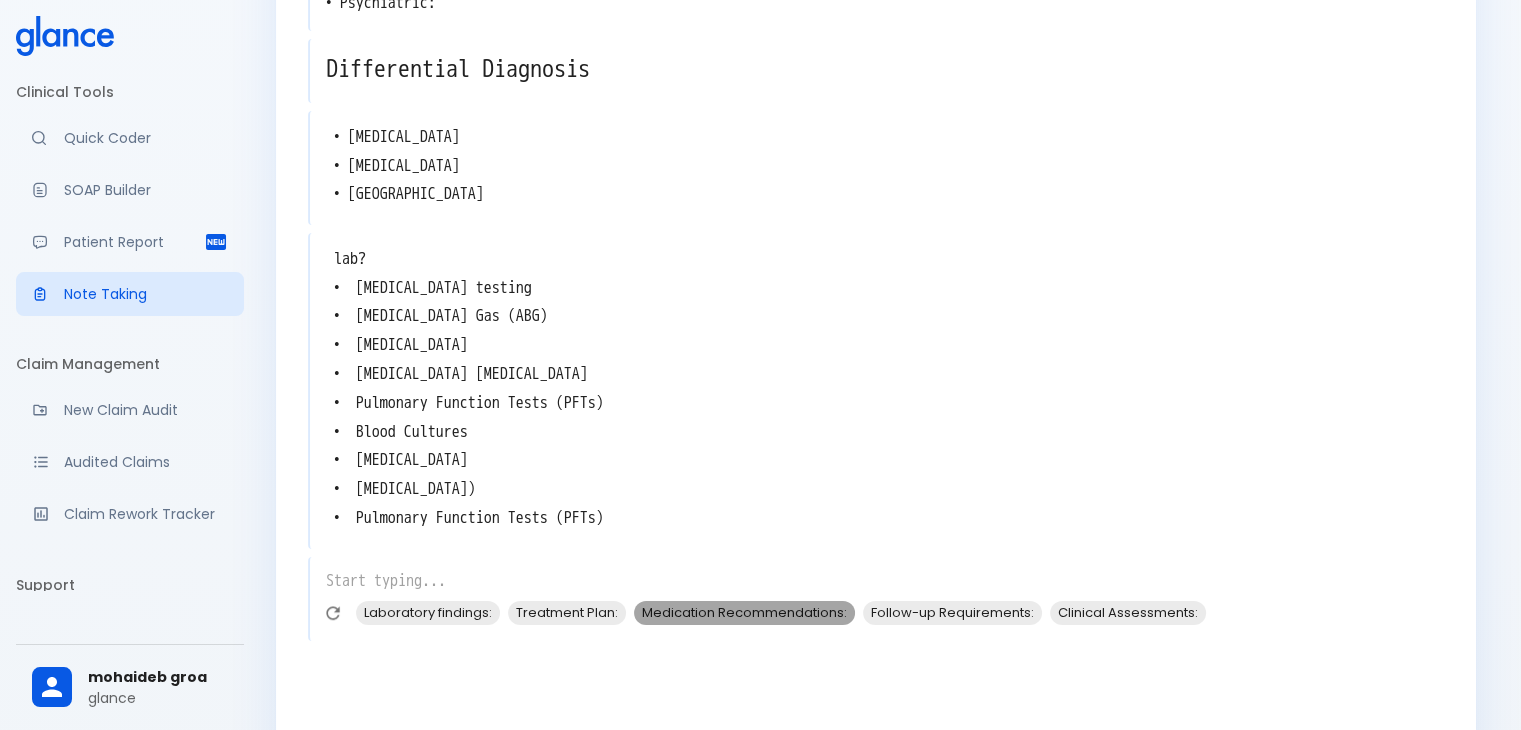 click on "Medication Recommendations:" at bounding box center (744, 612) 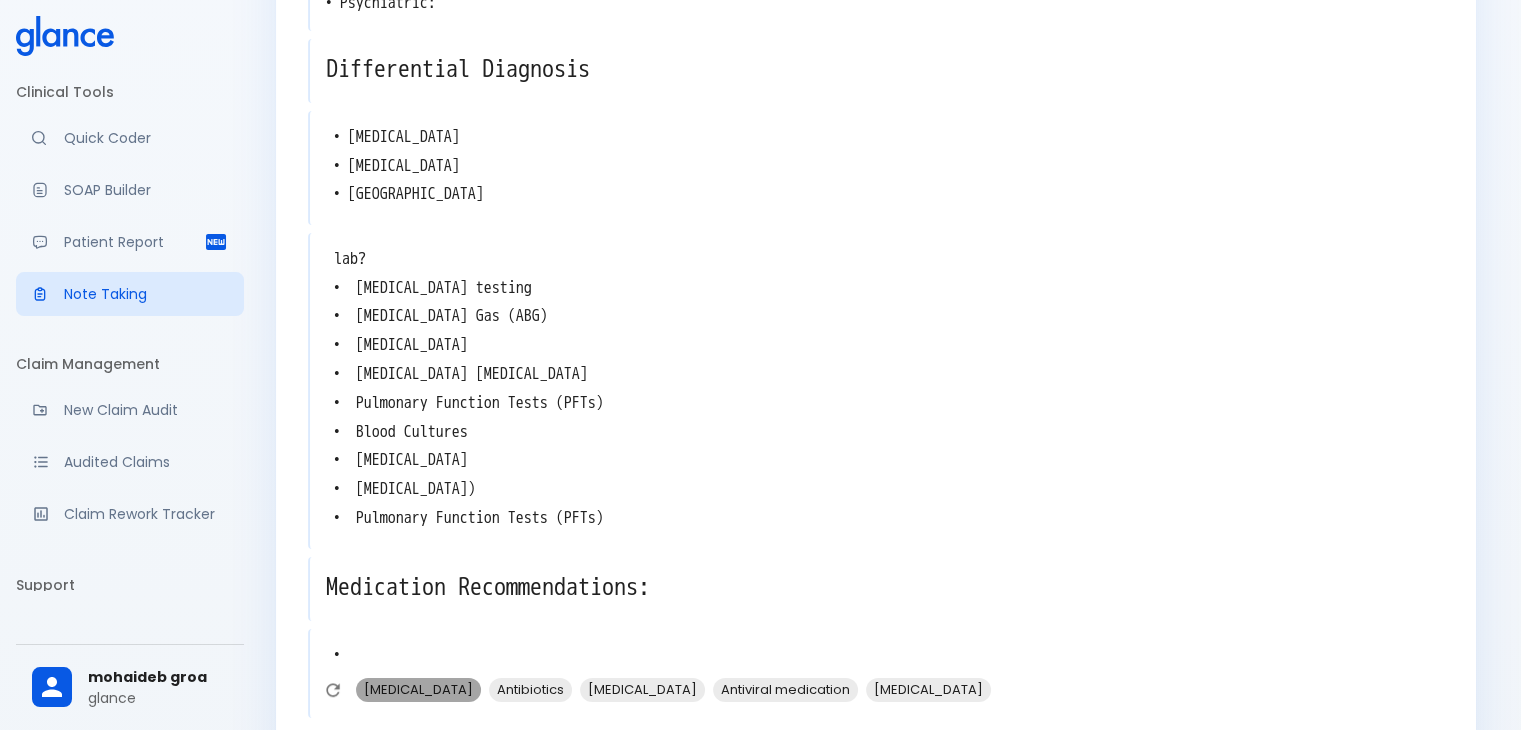 click on "Bronchodilators" at bounding box center (418, 689) 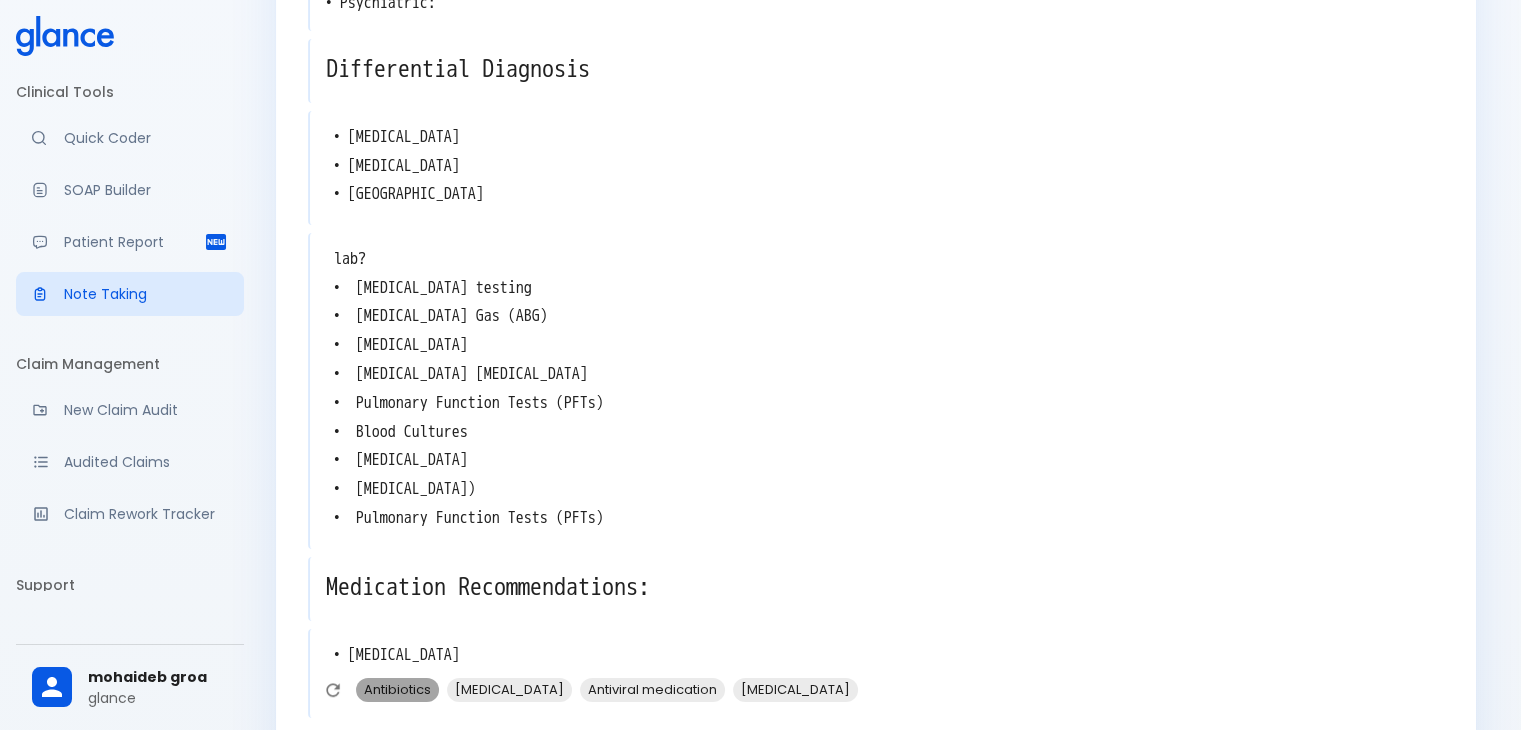 click on "Antibiotics" at bounding box center (397, 689) 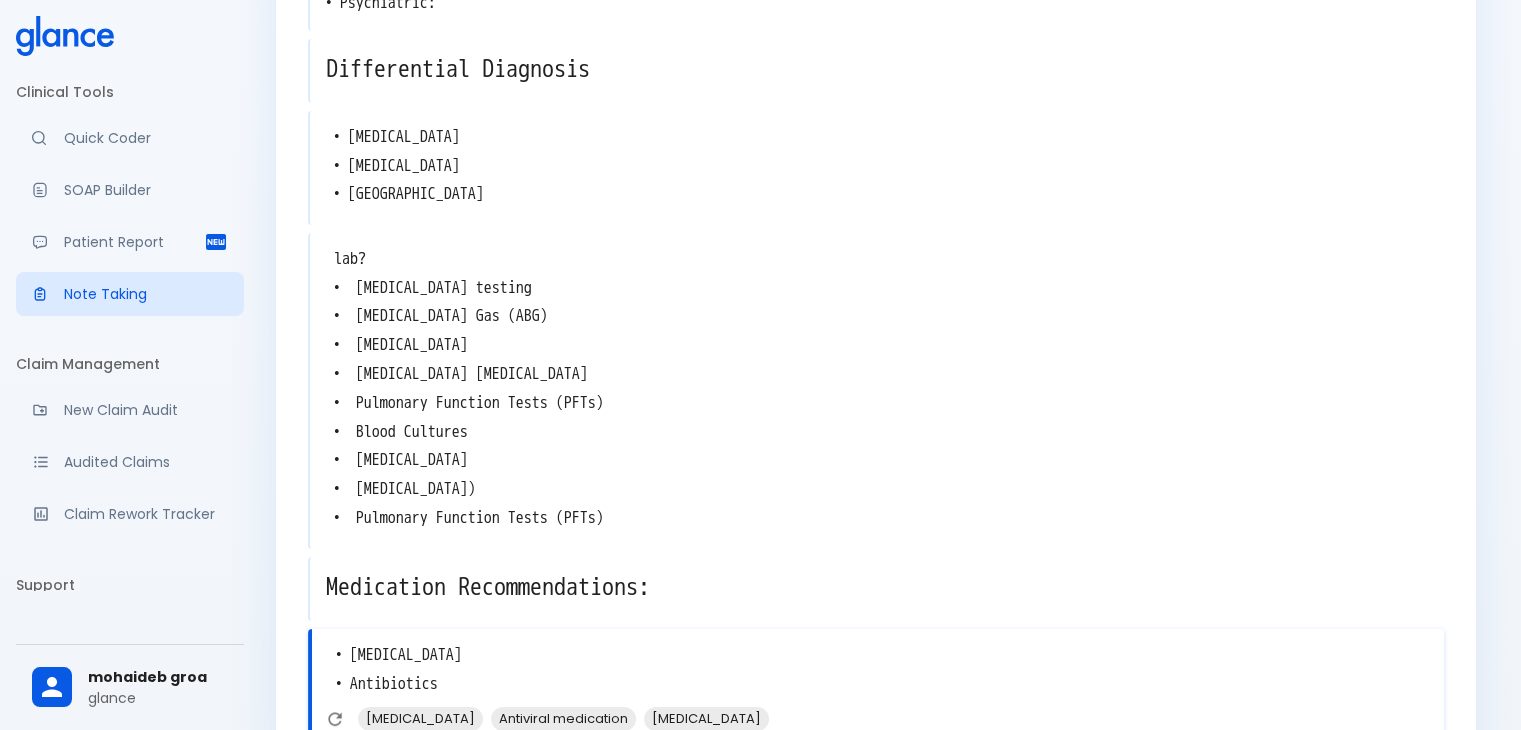 scroll, scrollTop: 1106, scrollLeft: 0, axis: vertical 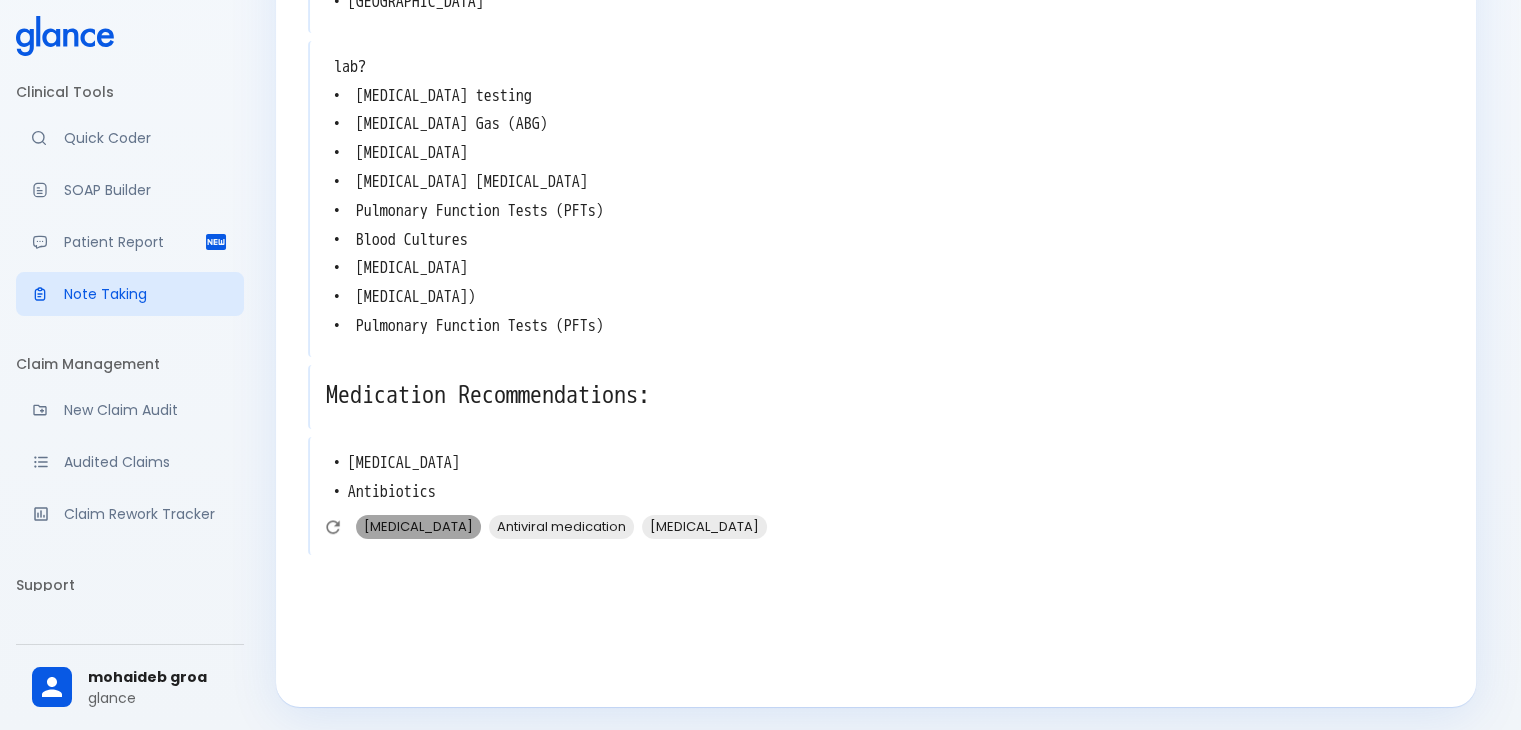 click on "Corticosteroids" at bounding box center [418, 526] 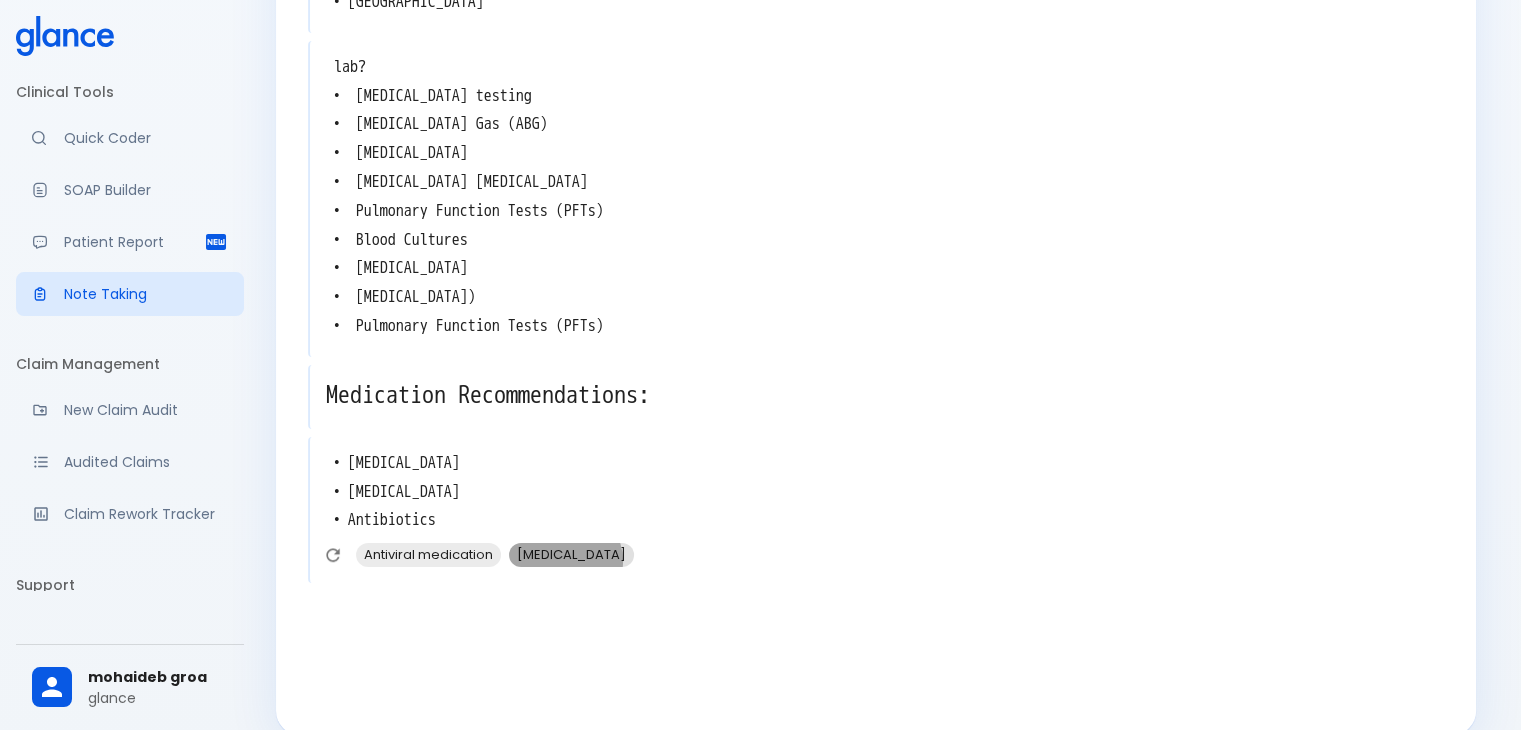 click on "Expectorants" at bounding box center [571, 554] 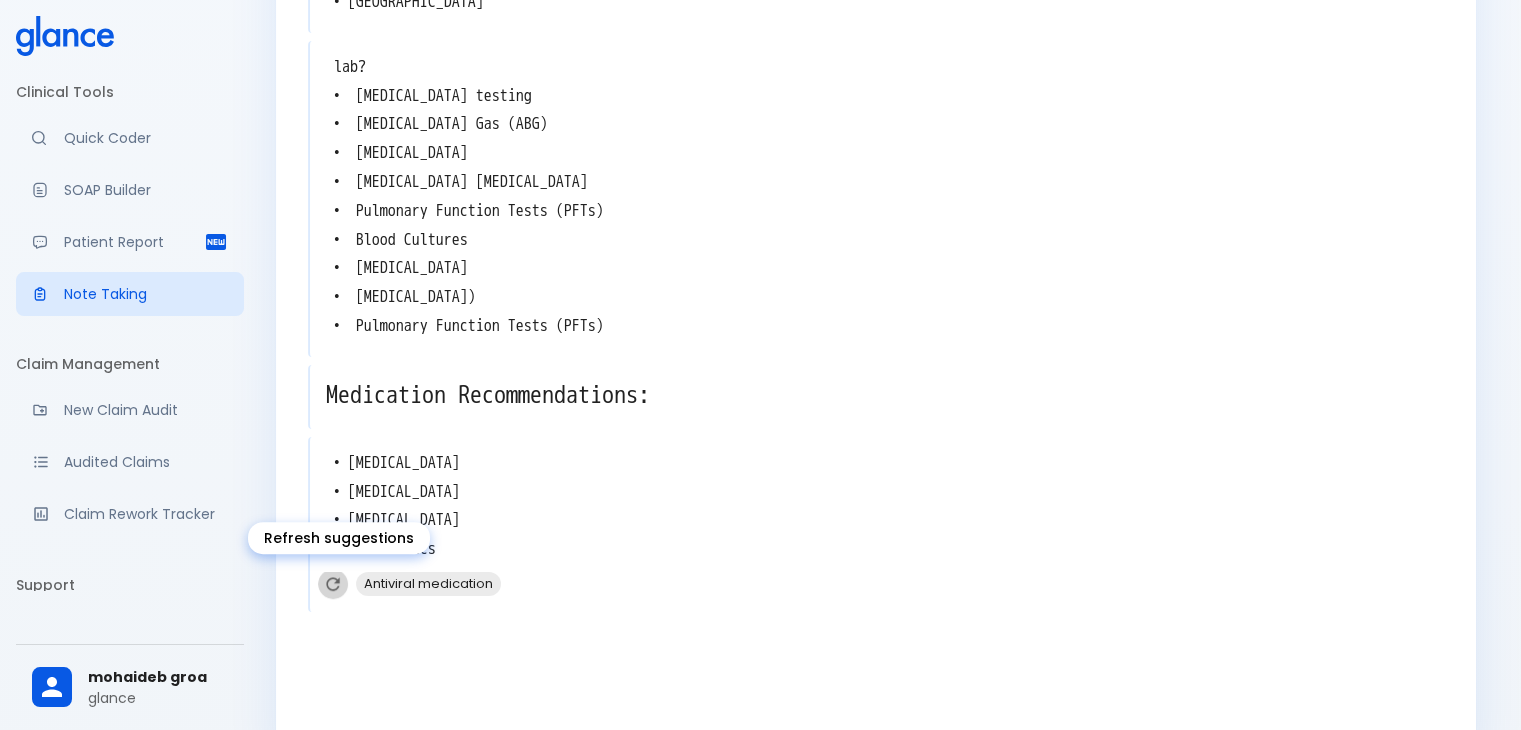 click 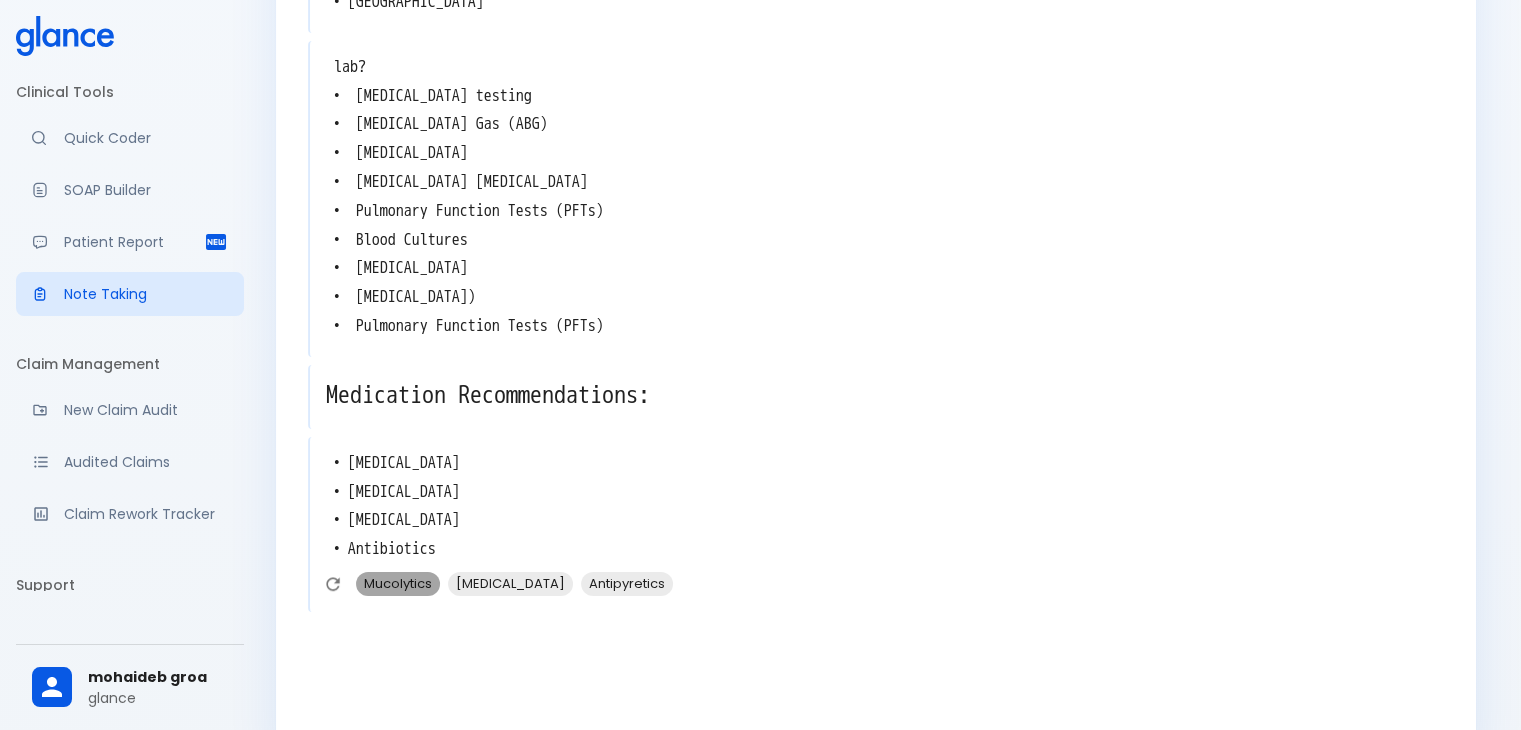 click on "Mucolytics" at bounding box center [398, 583] 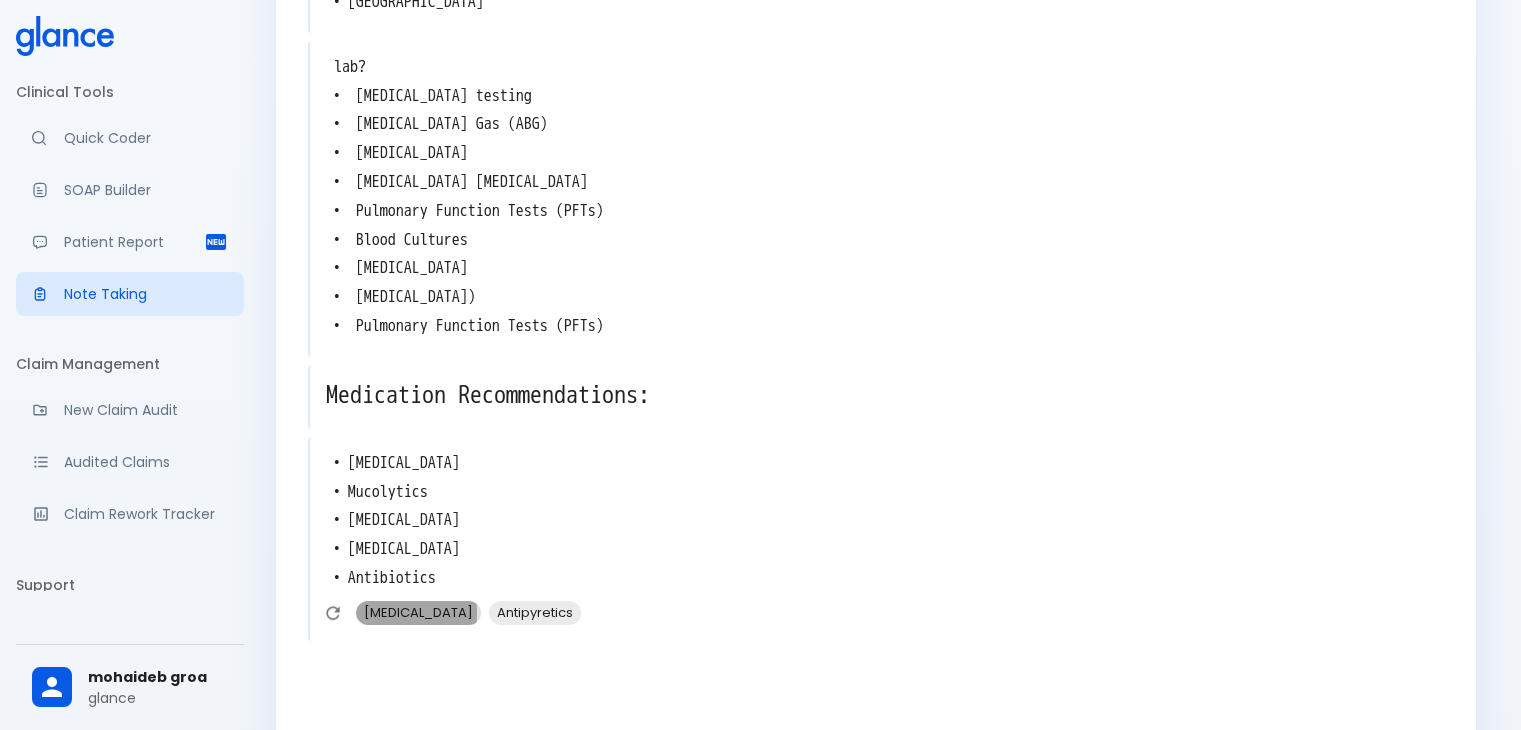 click on "Oxygen therapy" at bounding box center (418, 612) 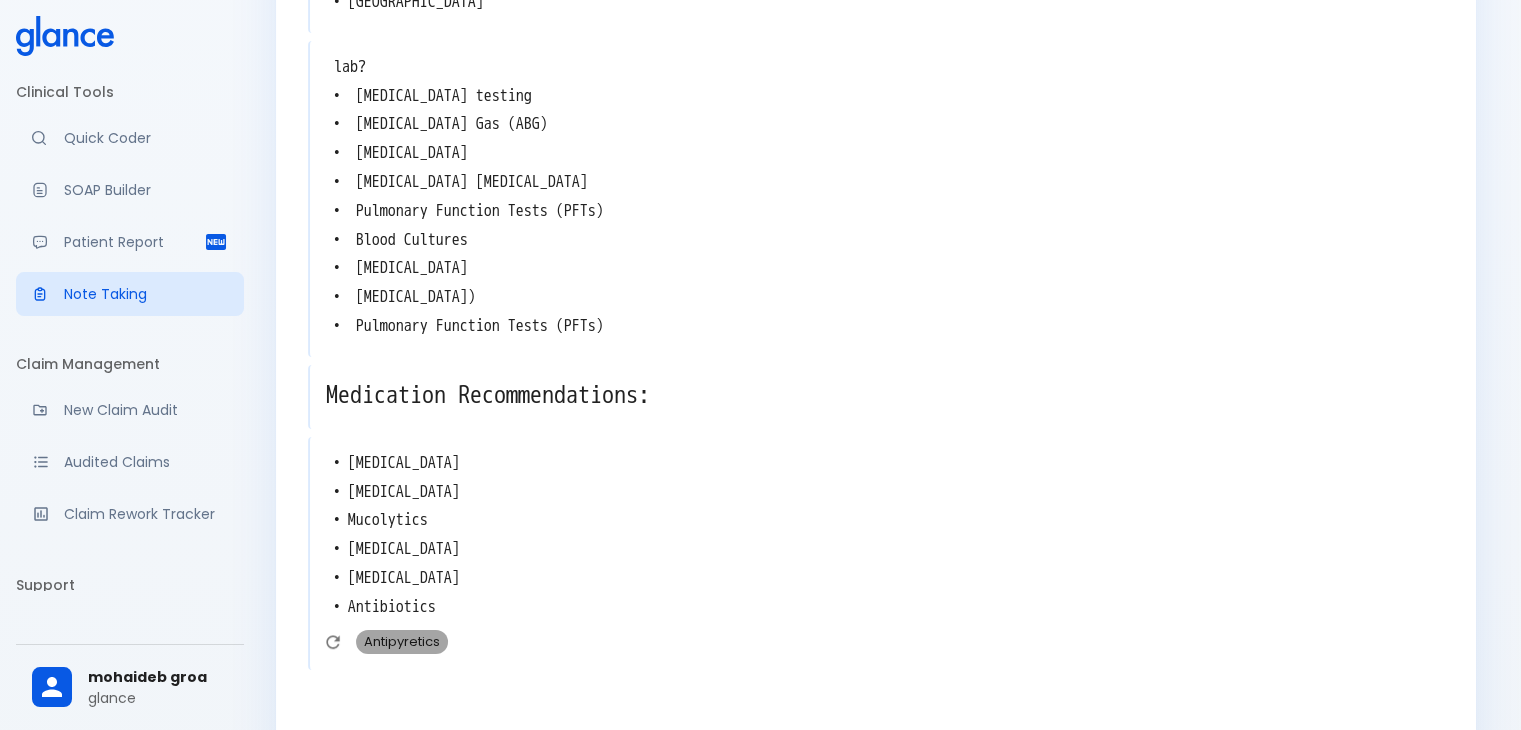 click on "Antipyretics" at bounding box center [402, 641] 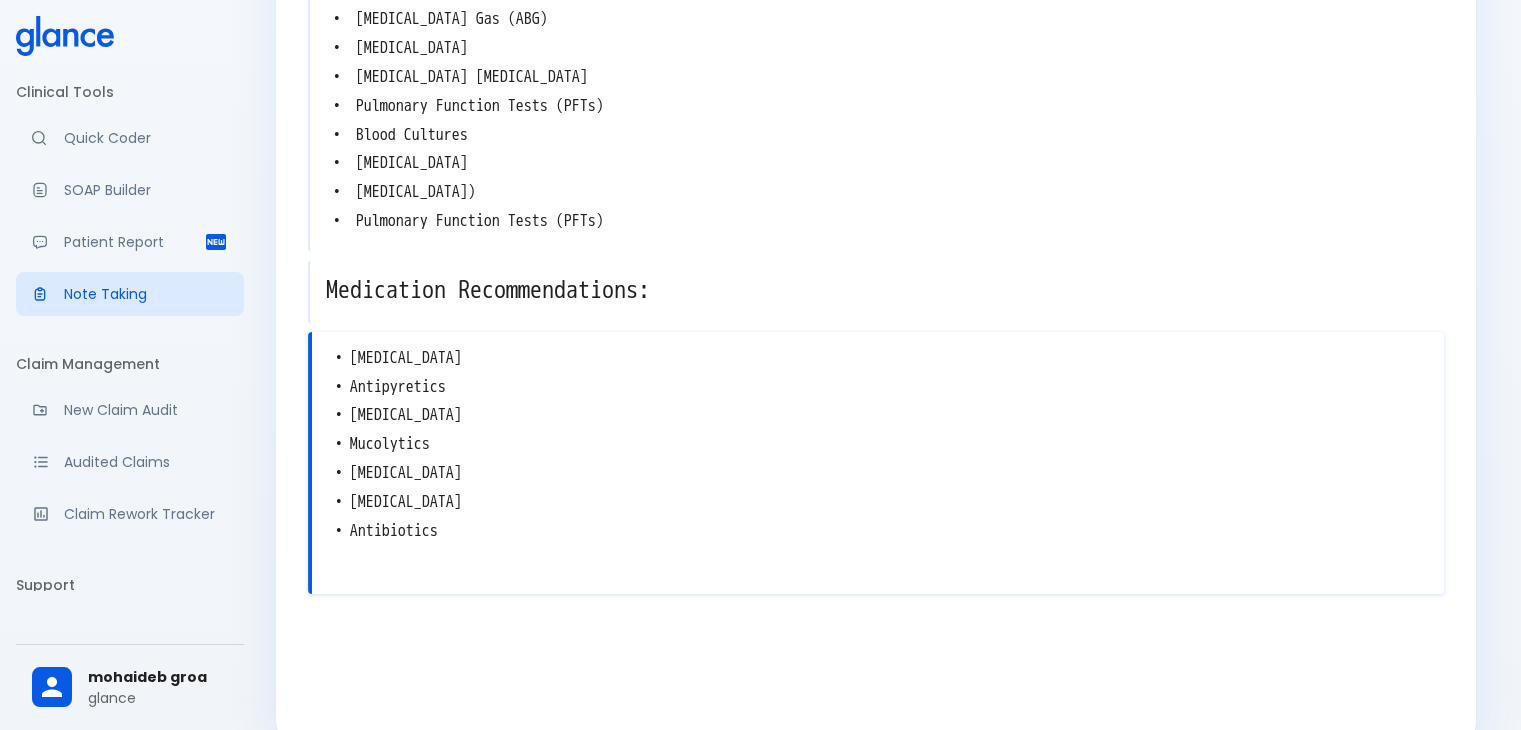 scroll, scrollTop: 1250, scrollLeft: 0, axis: vertical 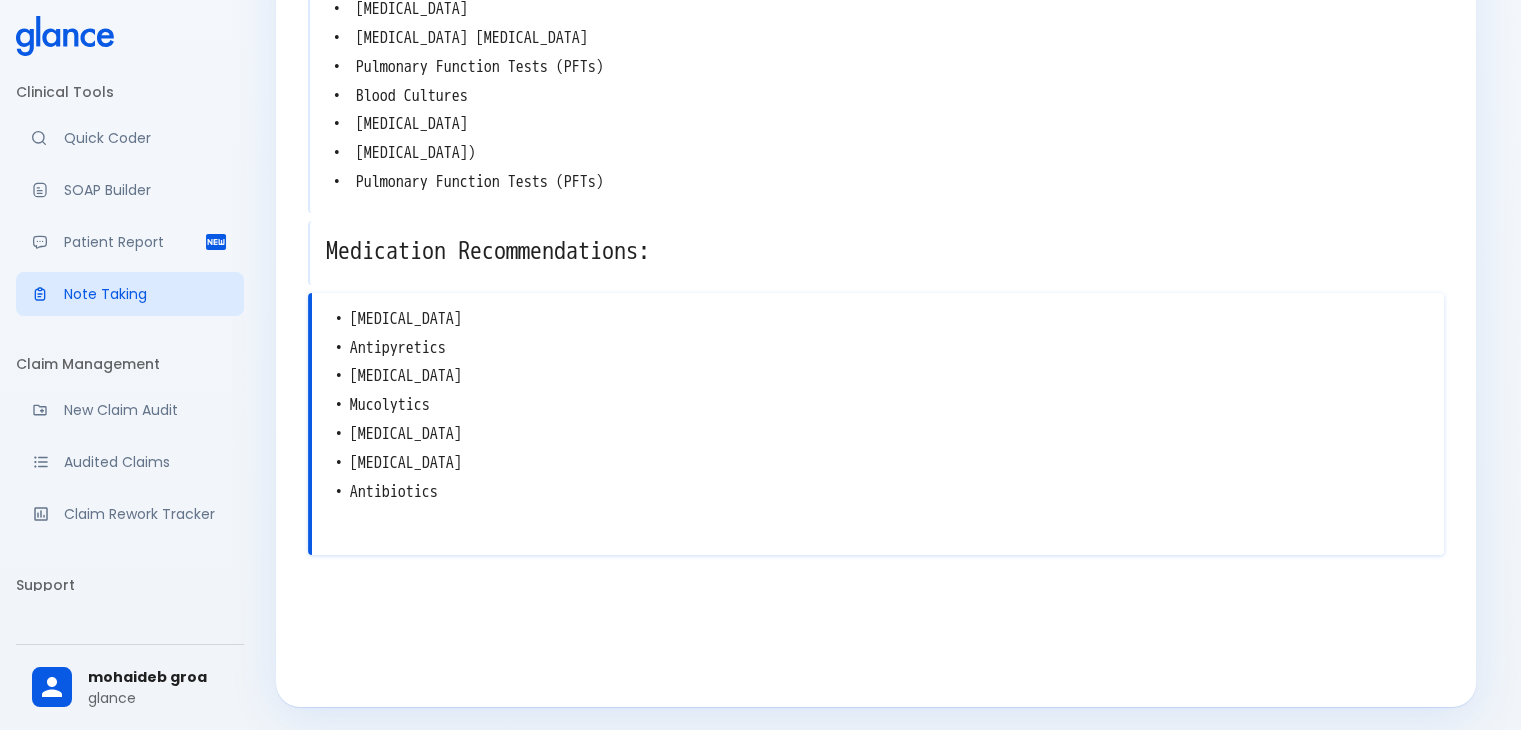 click on "• Bronchodilators
• Antipyretics
• Oxygen therapy
• Mucolytics
• Expectorants
• Corticosteroids
• Antibiotics" at bounding box center (878, 406) 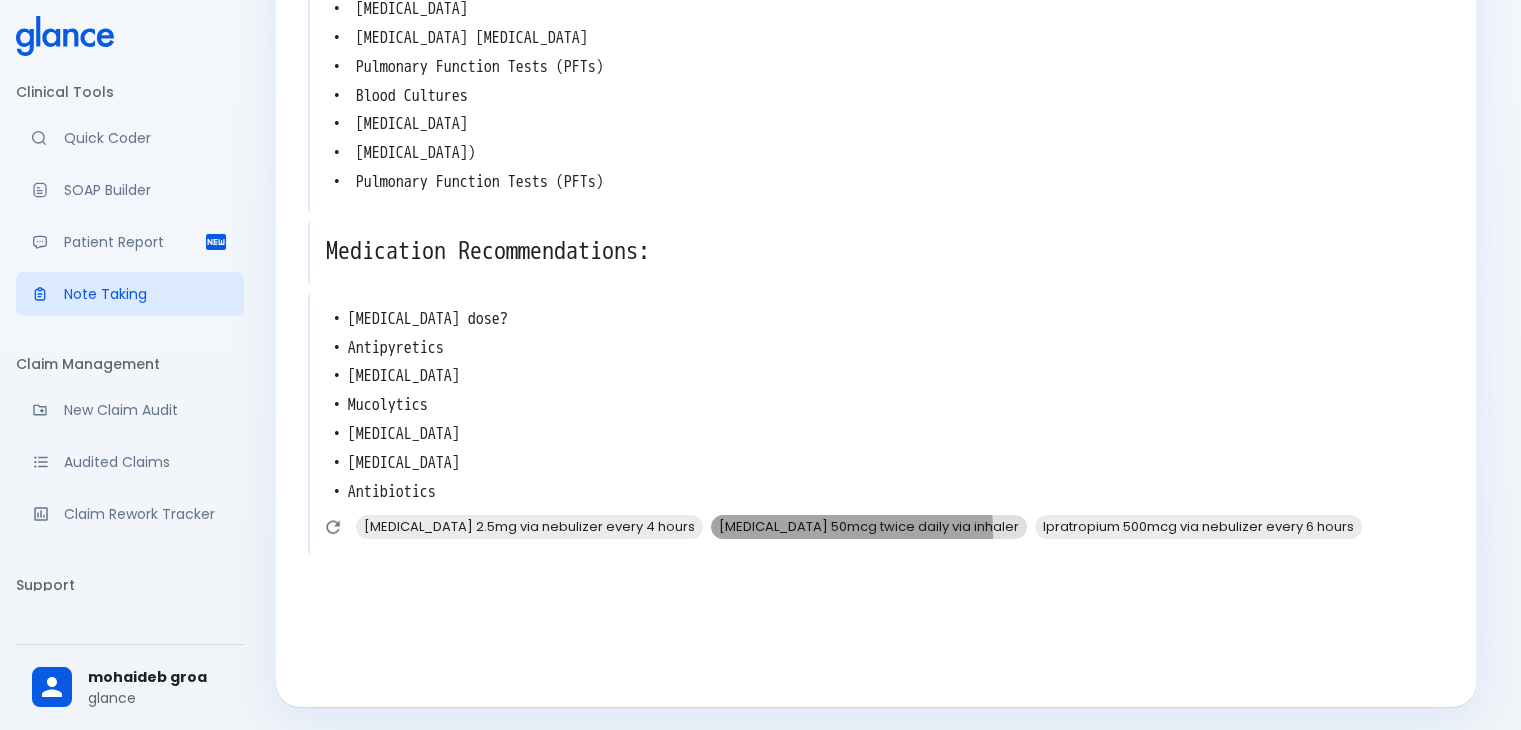 click on "Salmeterol 50mcg twice daily via inhaler" at bounding box center [869, 526] 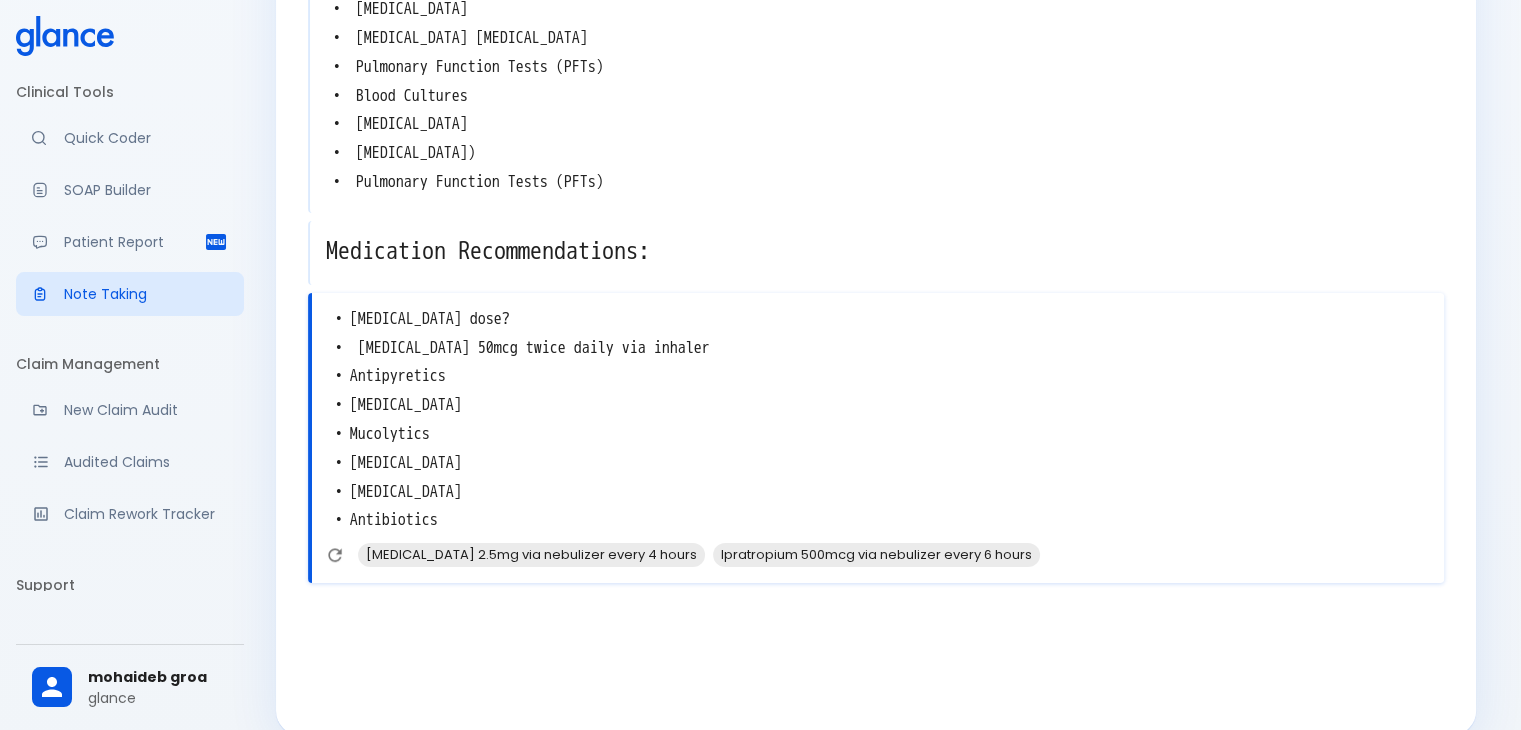 click on "• Bronchodilators dose?
•  Salmeterol 50mcg twice daily via inhaler
• Antipyretics
• Oxygen therapy
• Mucolytics
• Expectorants
• Corticosteroids
• Antibiotics" at bounding box center [878, 420] 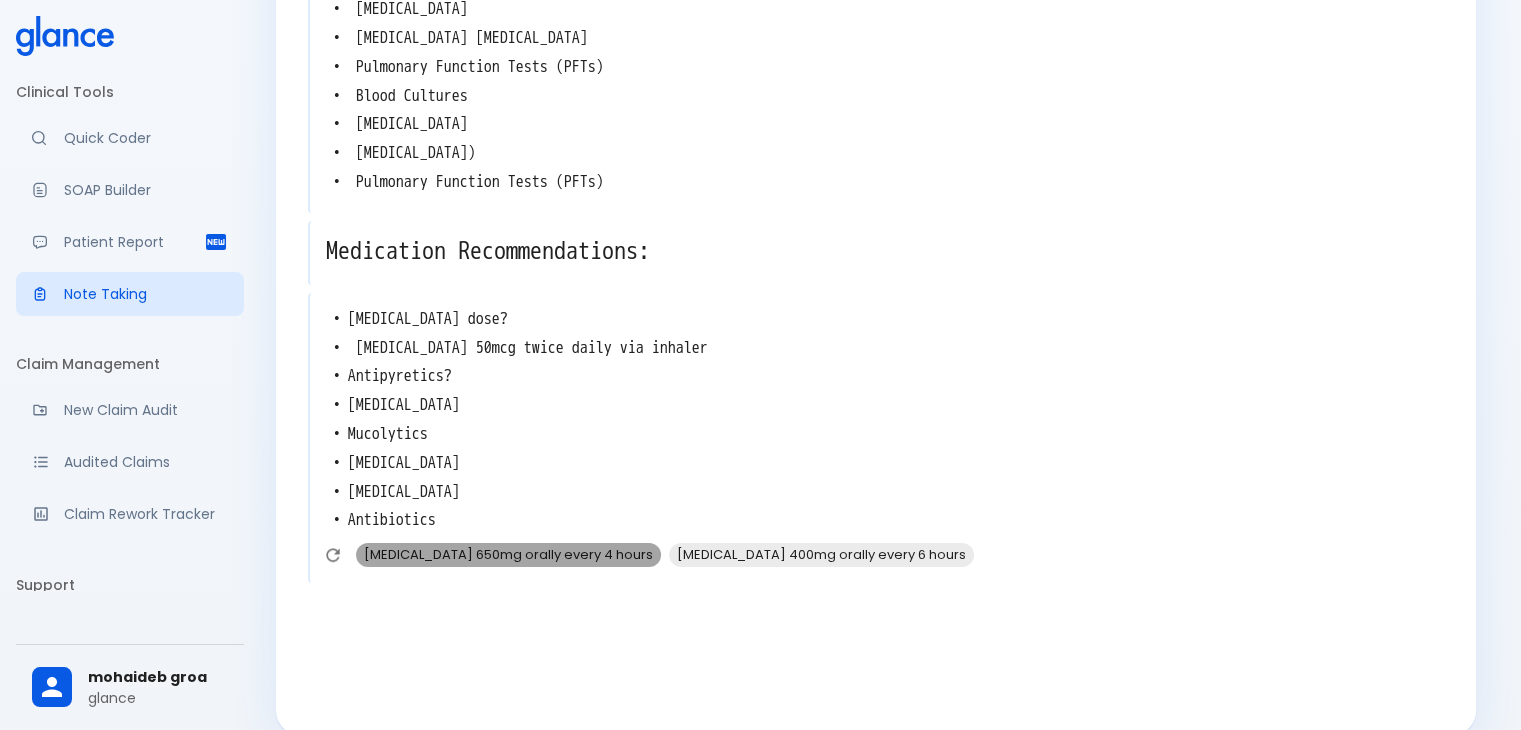 click on "Acetaminophen 650mg orally every 4 hours" at bounding box center [508, 554] 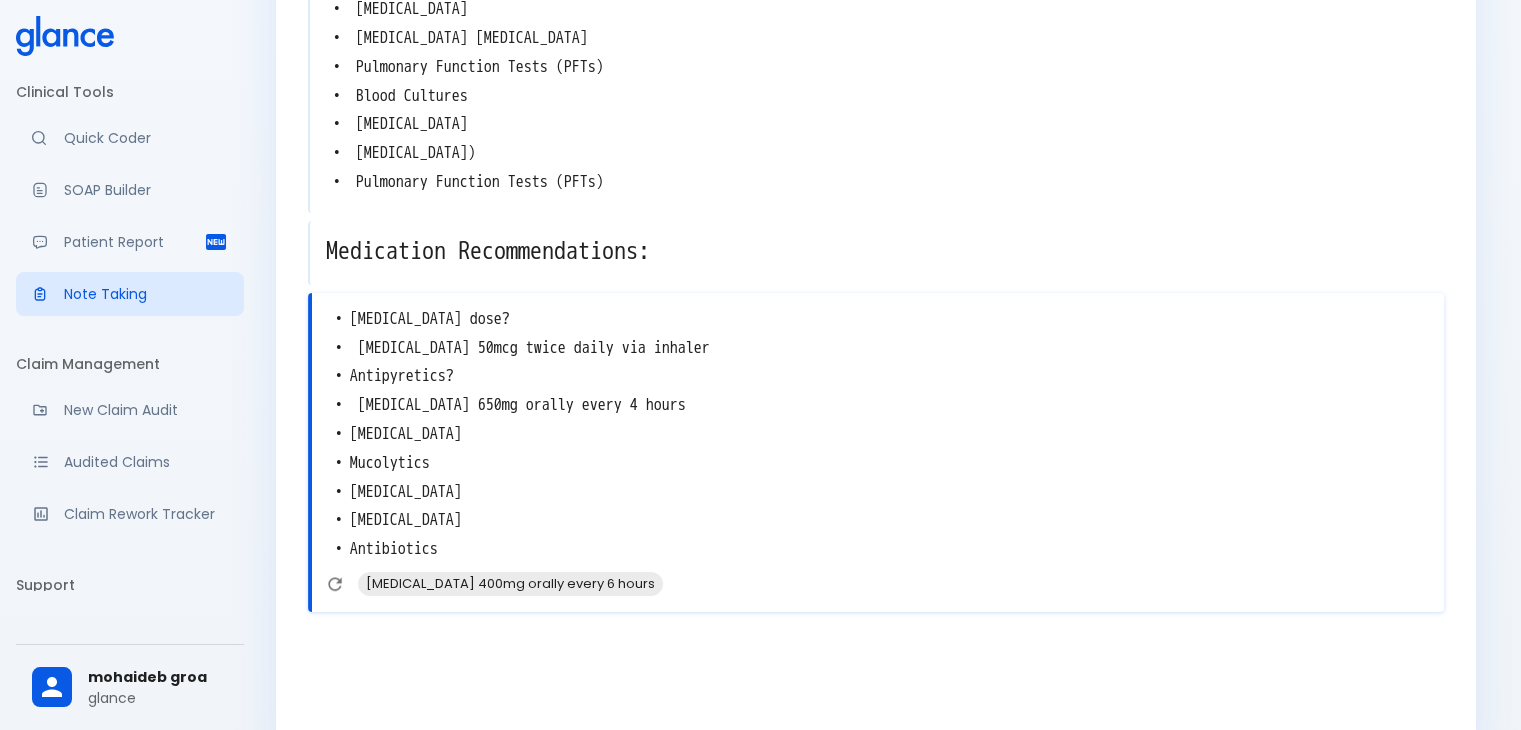 click on "• Bronchodilators dose?
•  Salmeterol 50mcg twice daily via inhaler
• Antipyretics?
•  Acetaminophen 650mg orally every 4 hours
• Oxygen therapy
• Mucolytics
• Expectorants
• Corticosteroids
• Antibiotics" at bounding box center (878, 434) 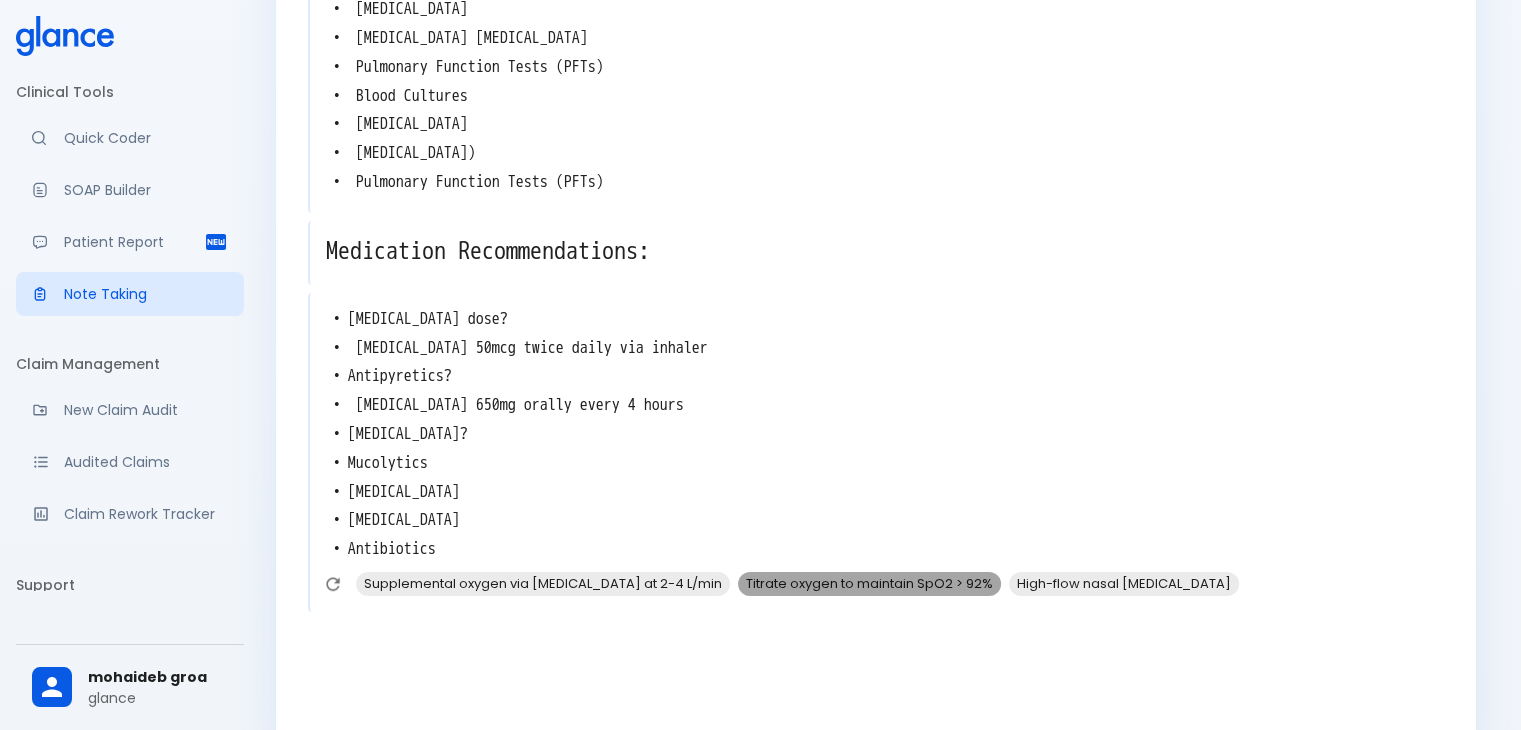 click on "Titrate oxygen to maintain SpO2 > 92%" at bounding box center [869, 583] 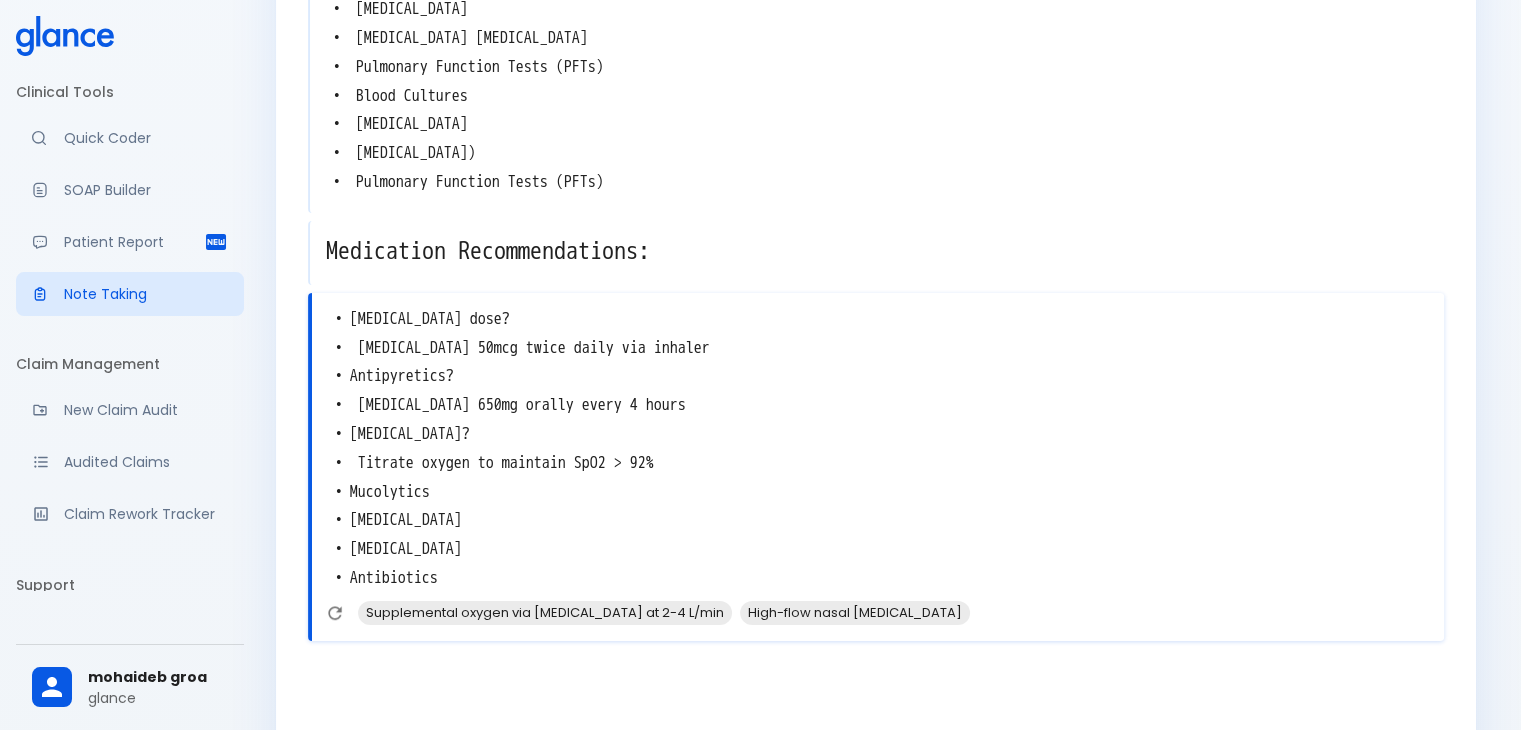 click on "• Bronchodilators dose?
•  Salmeterol 50mcg twice daily via inhaler
• Antipyretics?
•  Acetaminophen 650mg orally every 4 hours
• Oxygen therapy?
•  Titrate oxygen to maintain SpO2 > 92%
• Mucolytics
• Expectorants
• Corticosteroids
• Antibiotics" at bounding box center (878, 449) 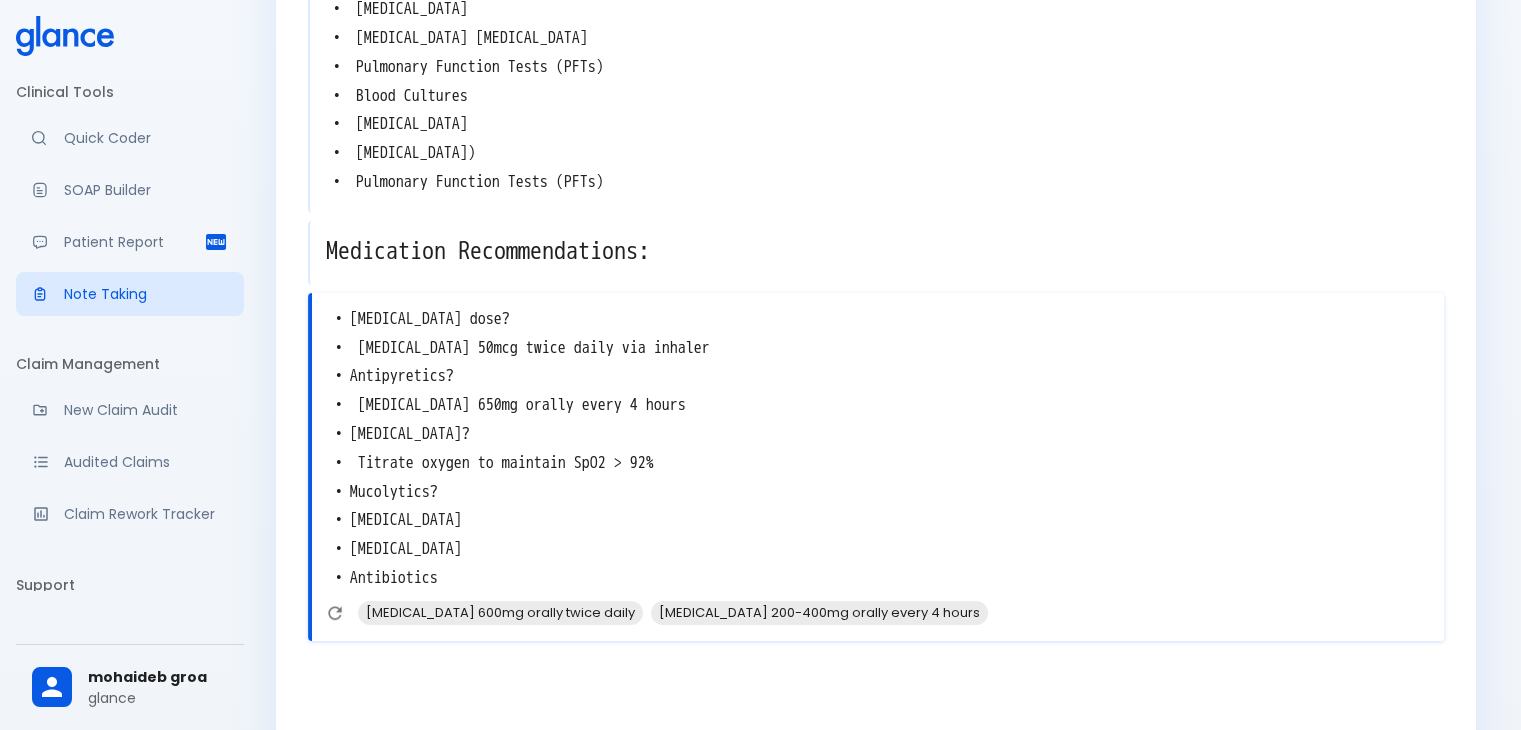 drag, startPoint x: 704, startPoint y: 464, endPoint x: 356, endPoint y: 461, distance: 348.01294 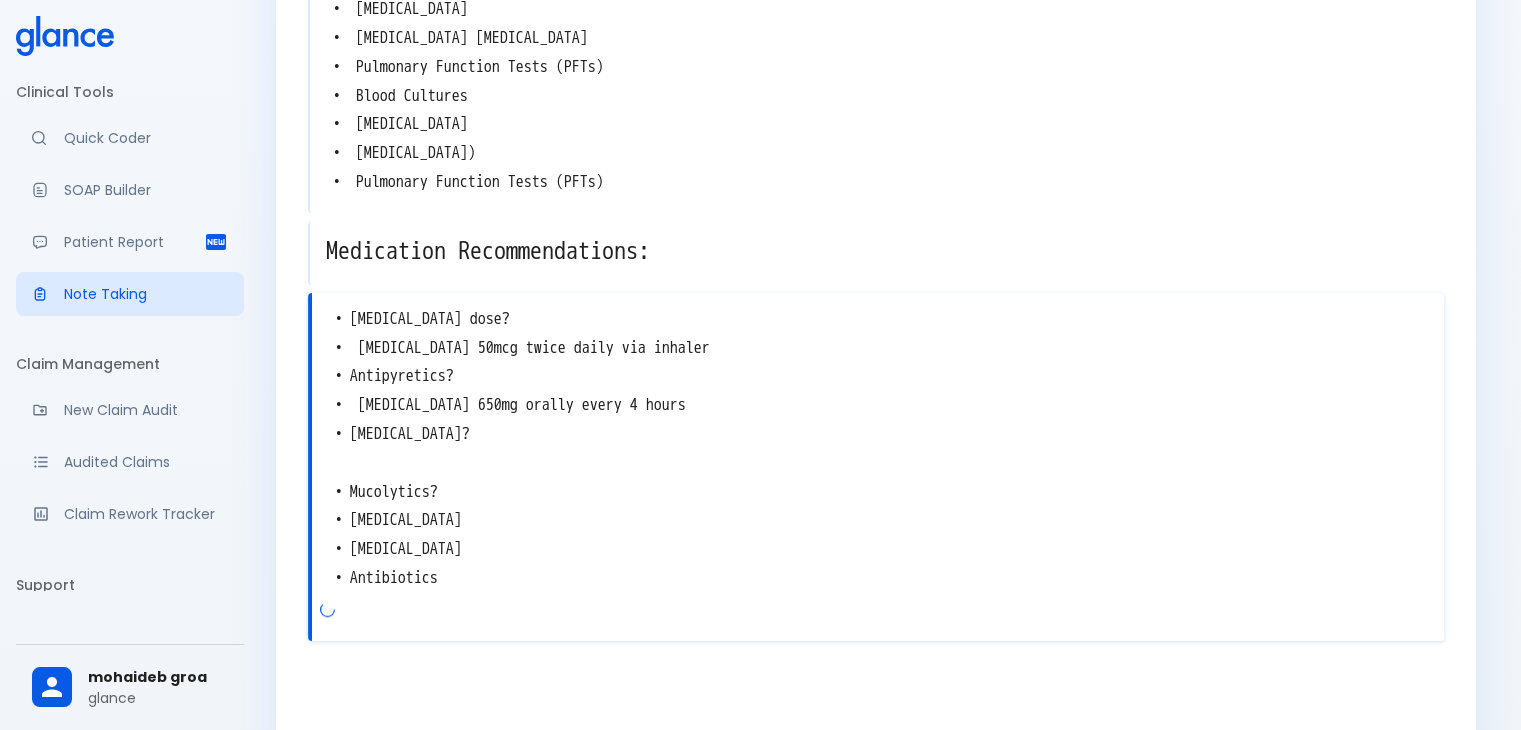 click on "• Bronchodilators dose?
•  Salmeterol 50mcg twice daily via inhaler
• Antipyretics?
•  Acetaminophen 650mg orally every 4 hours
• Oxygen therapy?
• Mucolytics?
• Expectorants
• Corticosteroids
• Antibiotics" at bounding box center (878, 449) 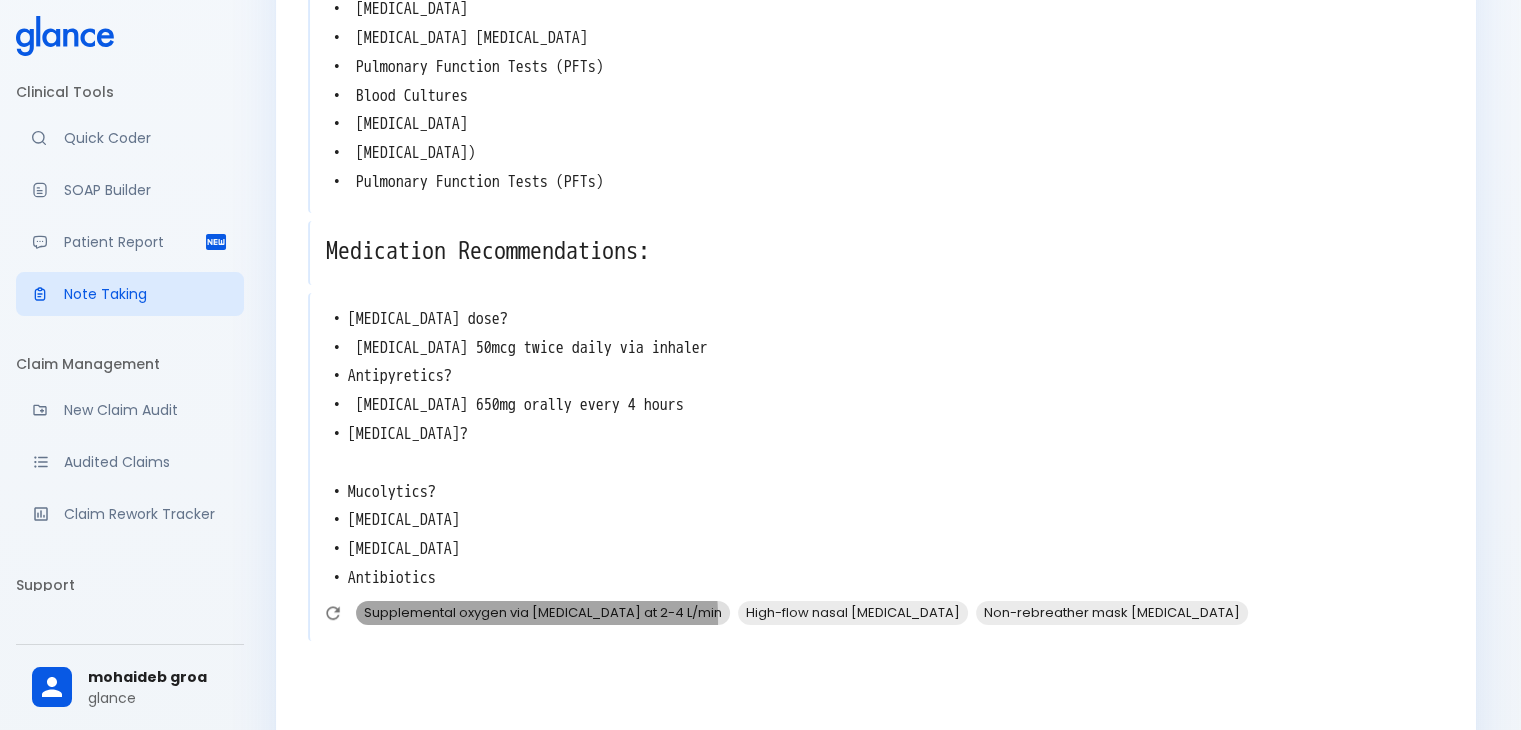 click on "Supplemental oxygen via nasal cannula at 2-4 L/min" at bounding box center [543, 612] 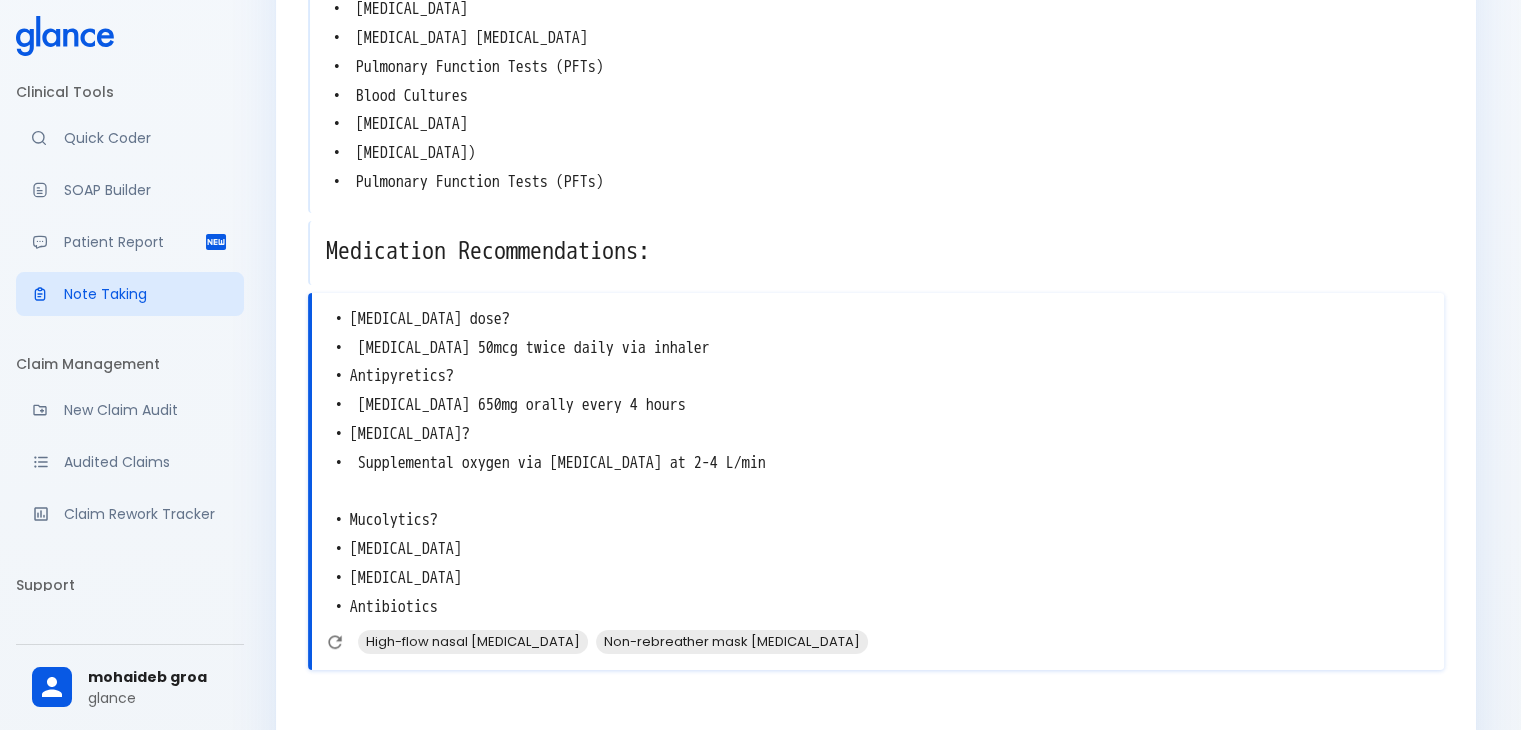 click on "• Bronchodilators dose?
•  Salmeterol 50mcg twice daily via inhaler
• Antipyretics?
•  Acetaminophen 650mg orally every 4 hours
• Oxygen therapy?
•  Supplemental oxygen via nasal cannula at 2-4 L/min
• Mucolytics?
• Expectorants
• Corticosteroids
• Antibiotics" at bounding box center [878, 463] 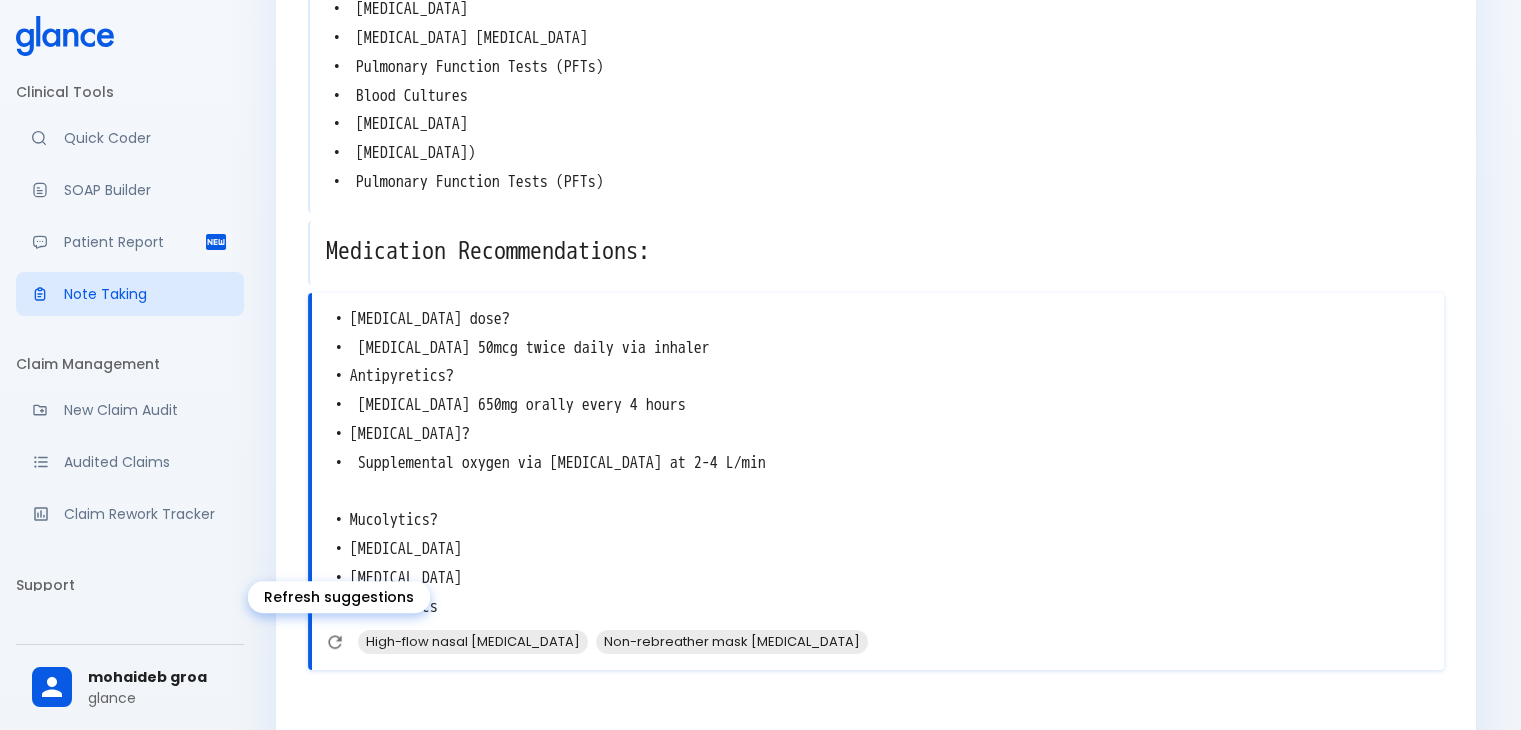 click 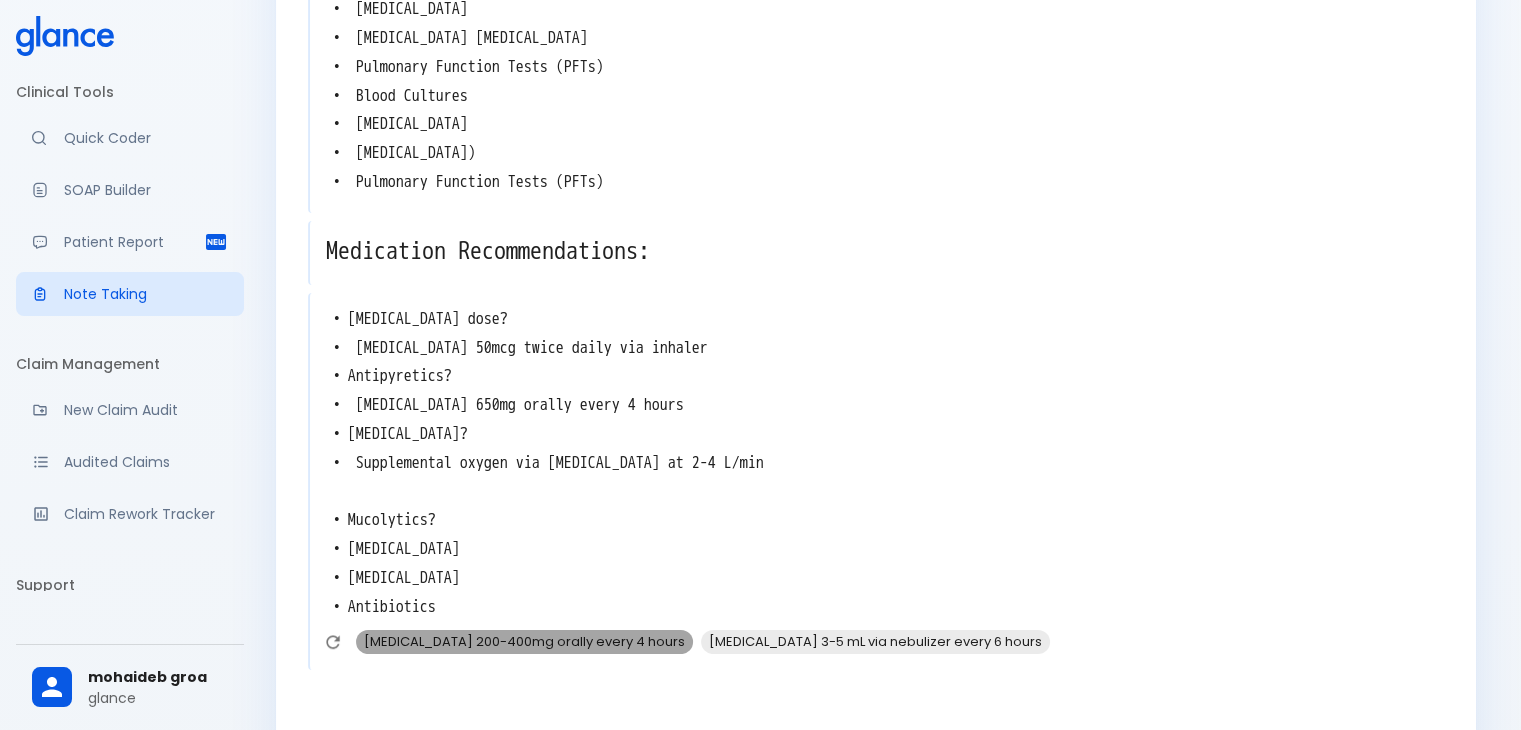 click on "Guaifenesin 200-400mg orally every 4 hours" at bounding box center [524, 641] 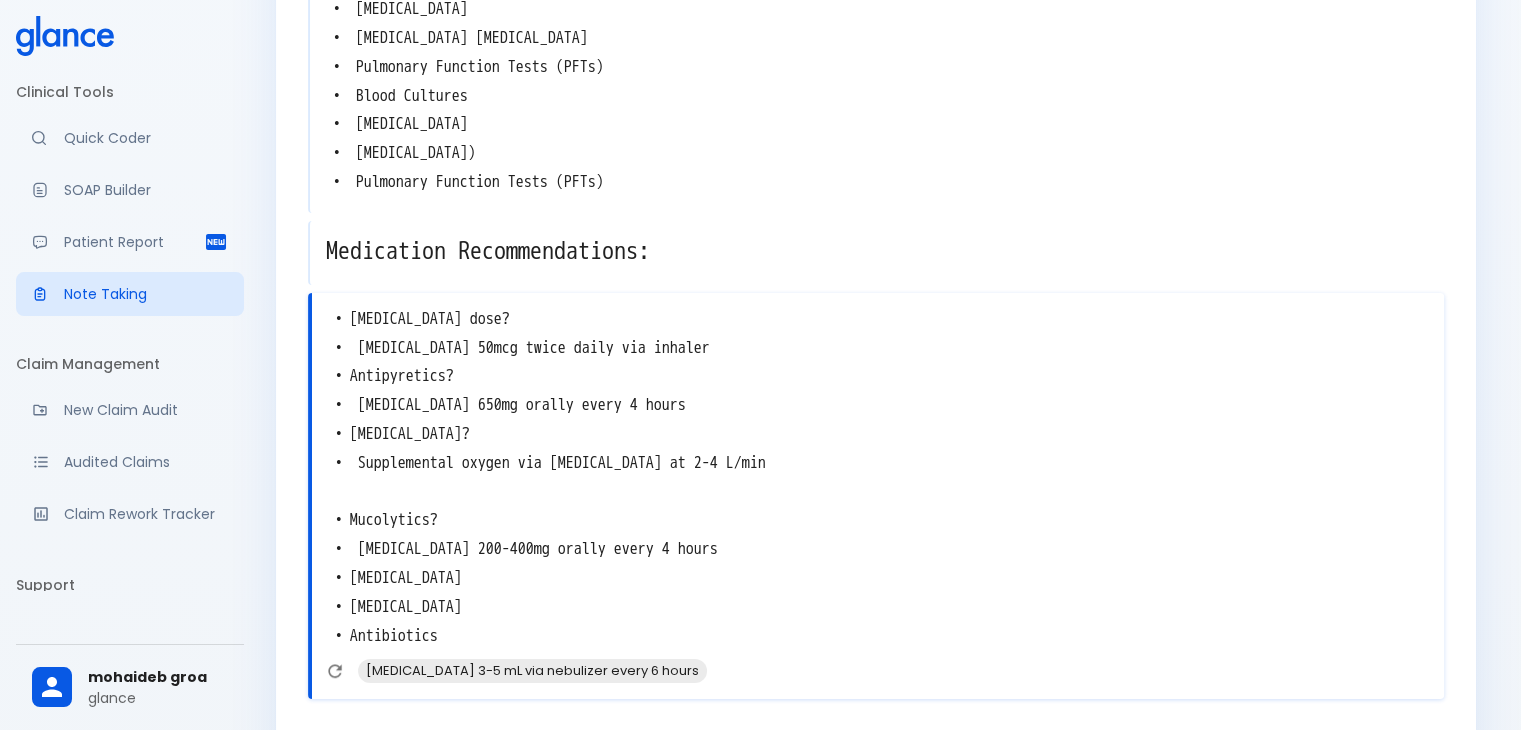 click on "• Bronchodilators dose?
•  Salmeterol 50mcg twice daily via inhaler
• Antipyretics?
•  Acetaminophen 650mg orally every 4 hours
• Oxygen therapy?
•  Supplemental oxygen via nasal cannula at 2-4 L/min
• Mucolytics?
•  Guaifenesin 200-400mg orally every 4 hours
• Expectorants
• Corticosteroids
• Antibiotics" at bounding box center (878, 478) 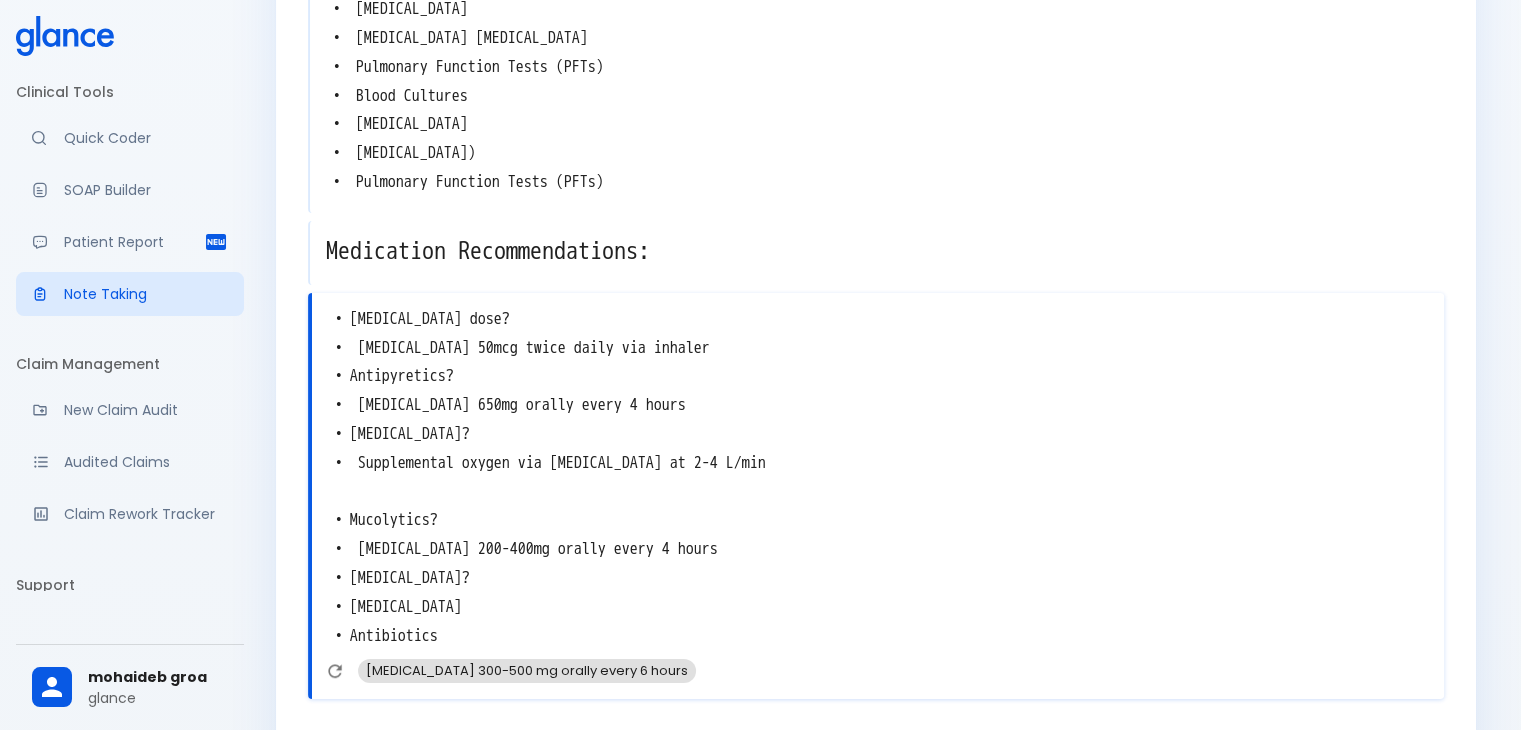 click on "Potassium iodide 300-500 mg orally every 6 hours" at bounding box center (527, 670) 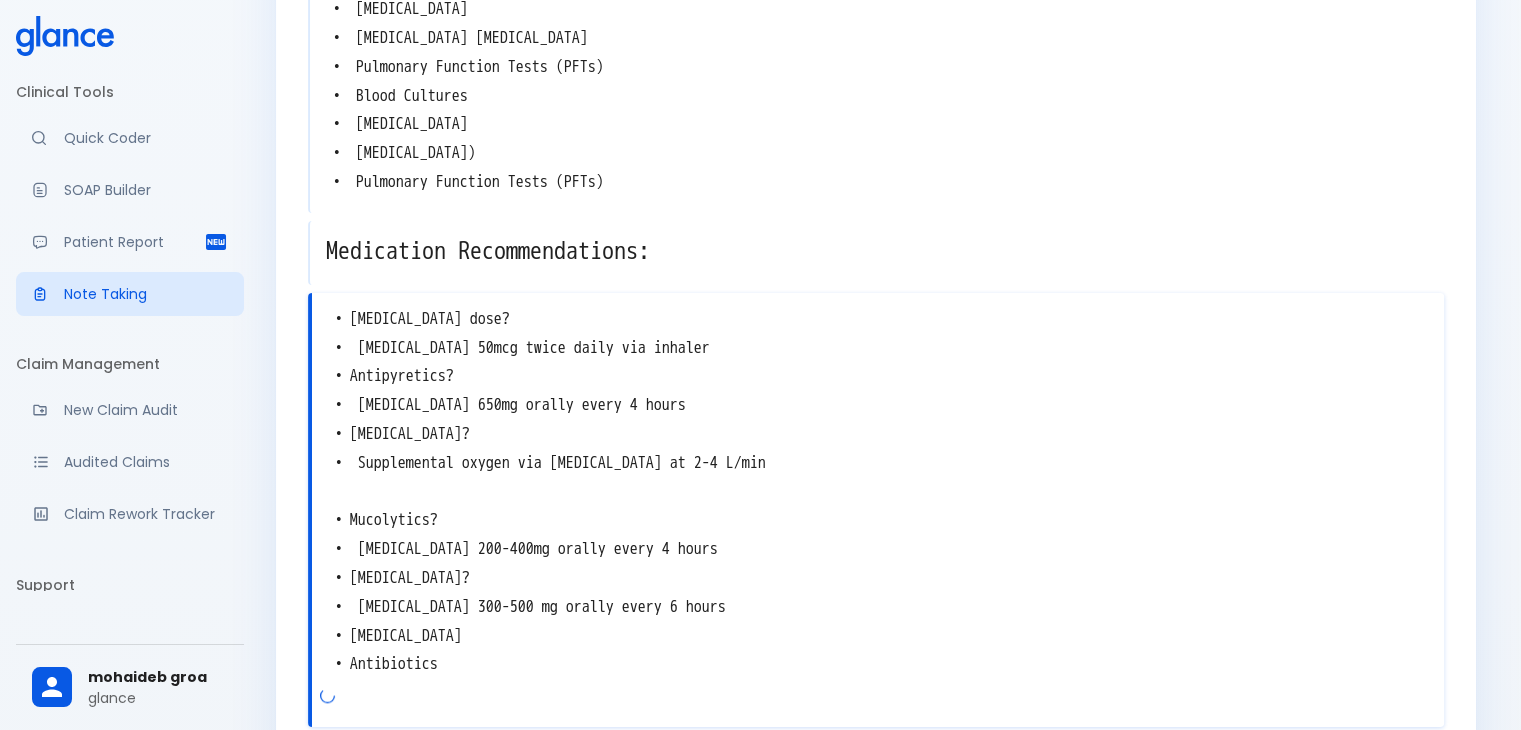 click on "• Bronchodilators dose?
•  Salmeterol 50mcg twice daily via inhaler
• Antipyretics?
•  Acetaminophen 650mg orally every 4 hours
• Oxygen therapy?
•  Supplemental oxygen via nasal cannula at 2-4 L/min
• Mucolytics?
•  Guaifenesin 200-400mg orally every 4 hours
• Expectorants?
•  Potassium iodide 300-500 mg orally every 6 hours
• Corticosteroids
• Antibiotics" at bounding box center [878, 492] 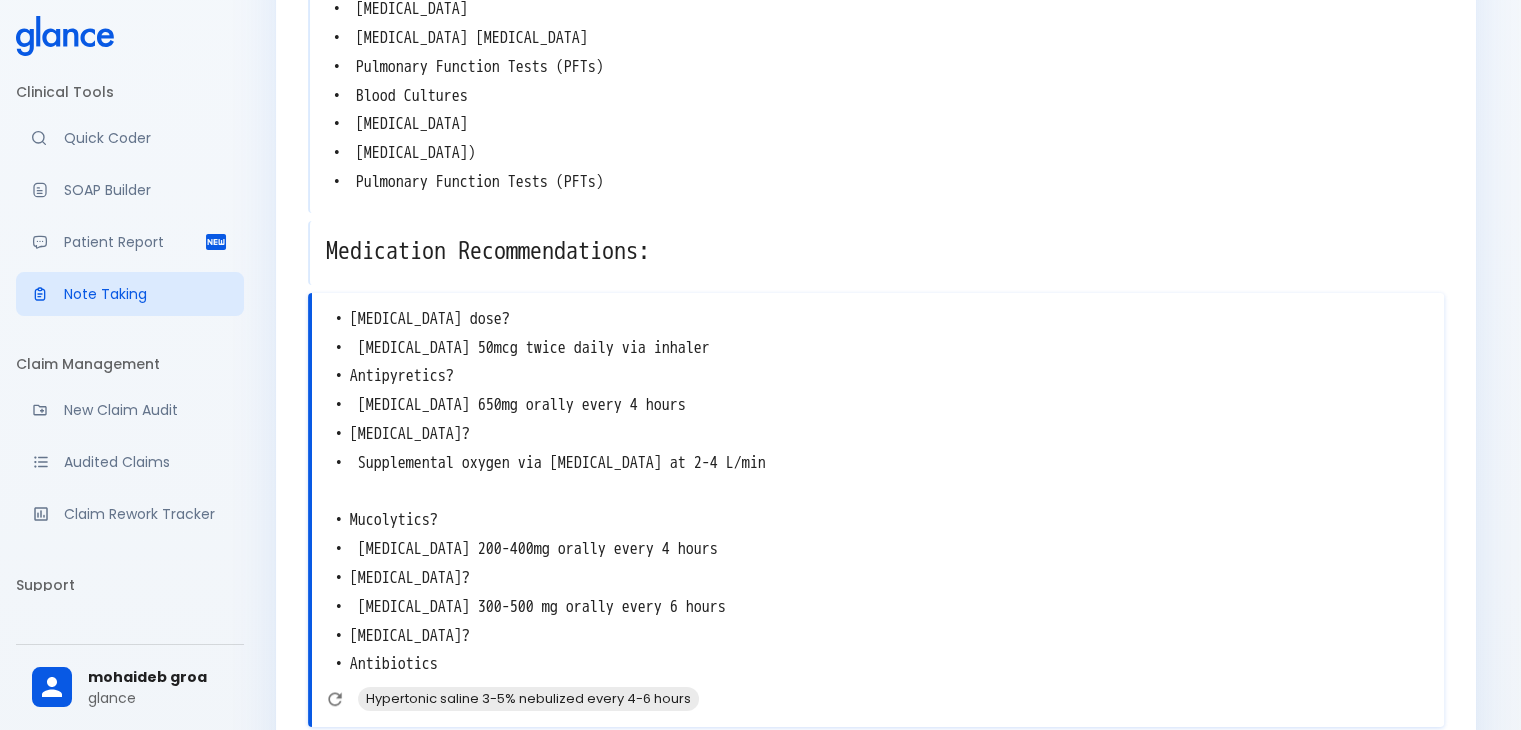 scroll, scrollTop: 1422, scrollLeft: 0, axis: vertical 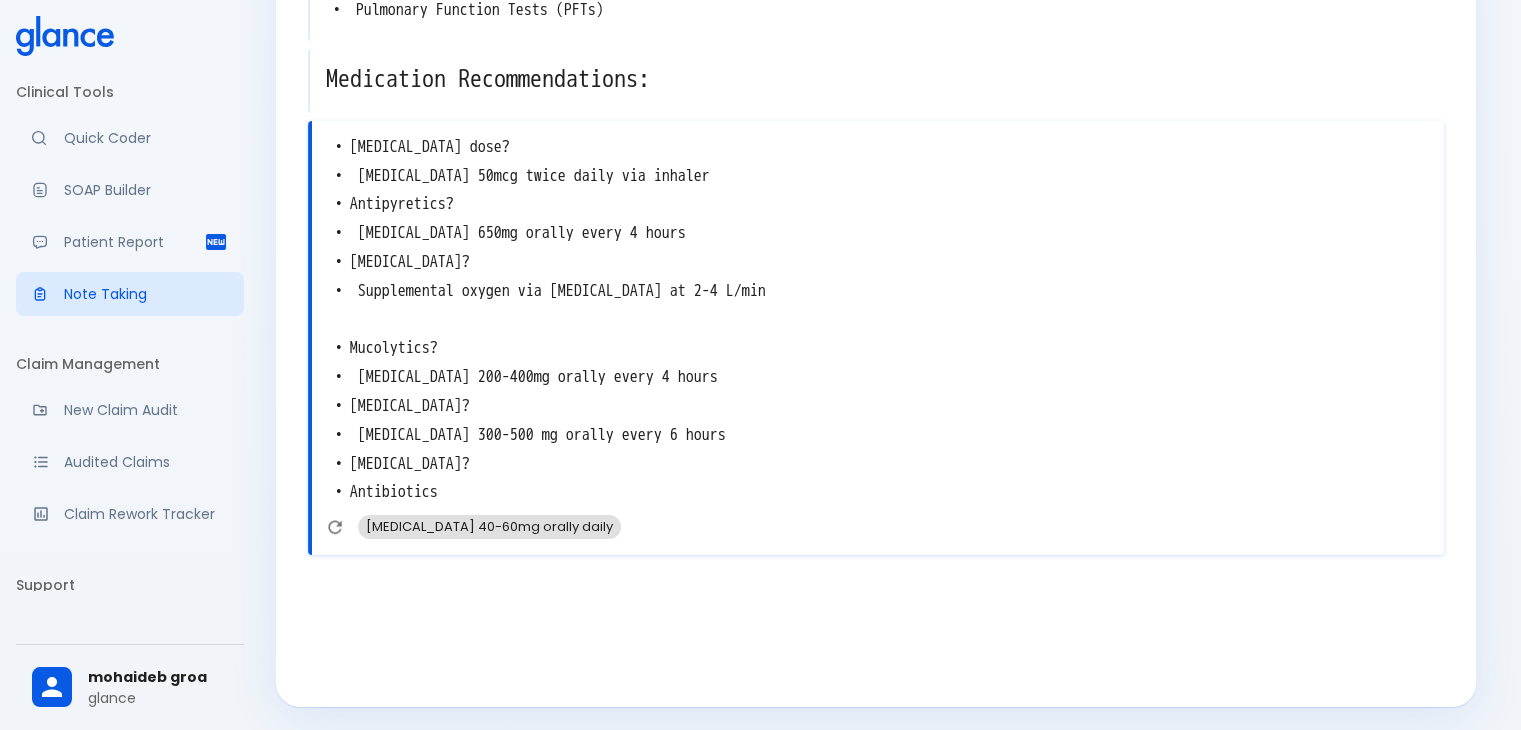 click on "Prednisone 40-60mg orally daily" at bounding box center (489, 526) 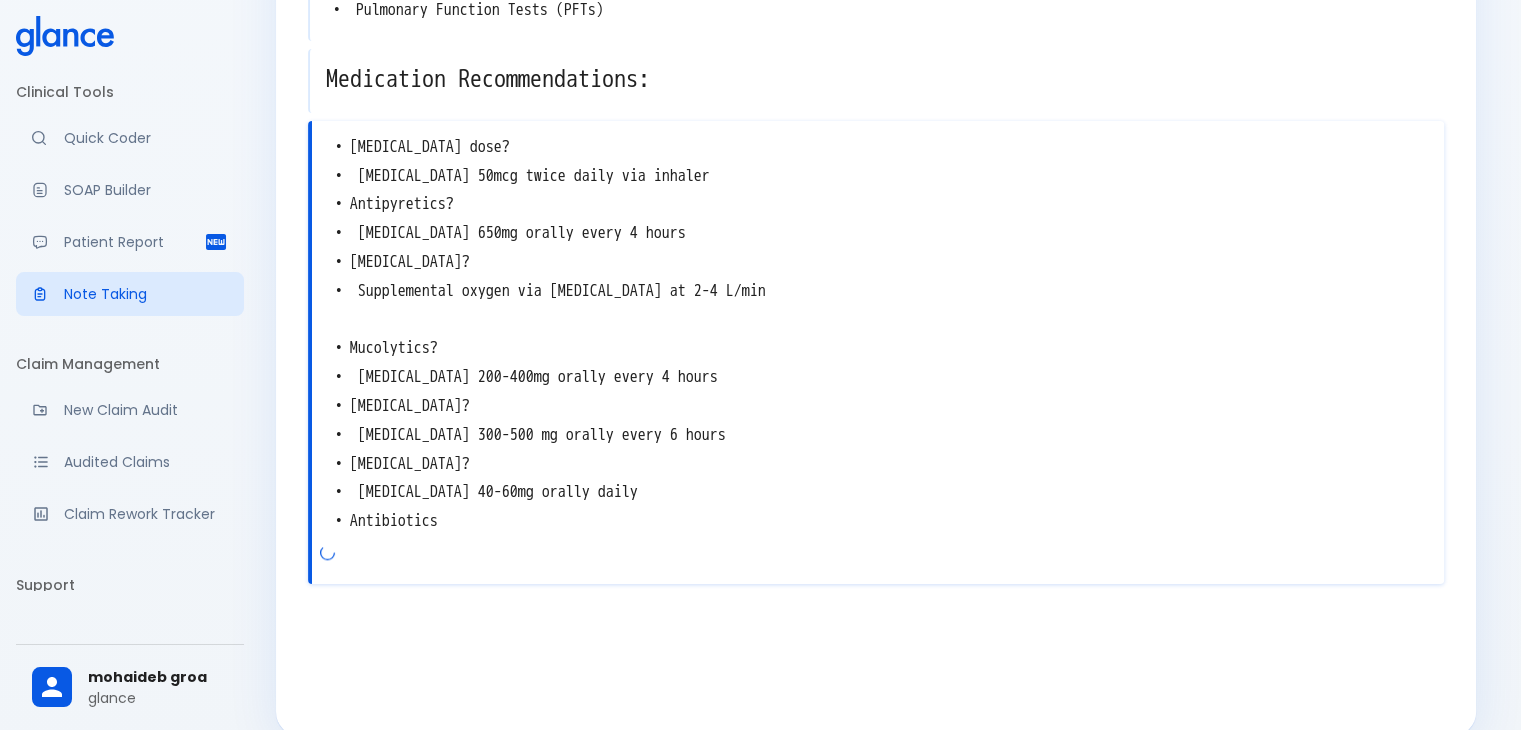 click on "• Bronchodilators dose?
•  Salmeterol 50mcg twice daily via inhaler
• Antipyretics?
•  Acetaminophen 650mg orally every 4 hours
• Oxygen therapy?
•  Supplemental oxygen via nasal cannula at 2-4 L/min
• Mucolytics?
•  Guaifenesin 200-400mg orally every 4 hours
• Expectorants?
•  Potassium iodide 300-500 mg orally every 6 hours
• Corticosteroids?
•  Prednisone 40-60mg orally daily
• Antibiotics" at bounding box center [878, 334] 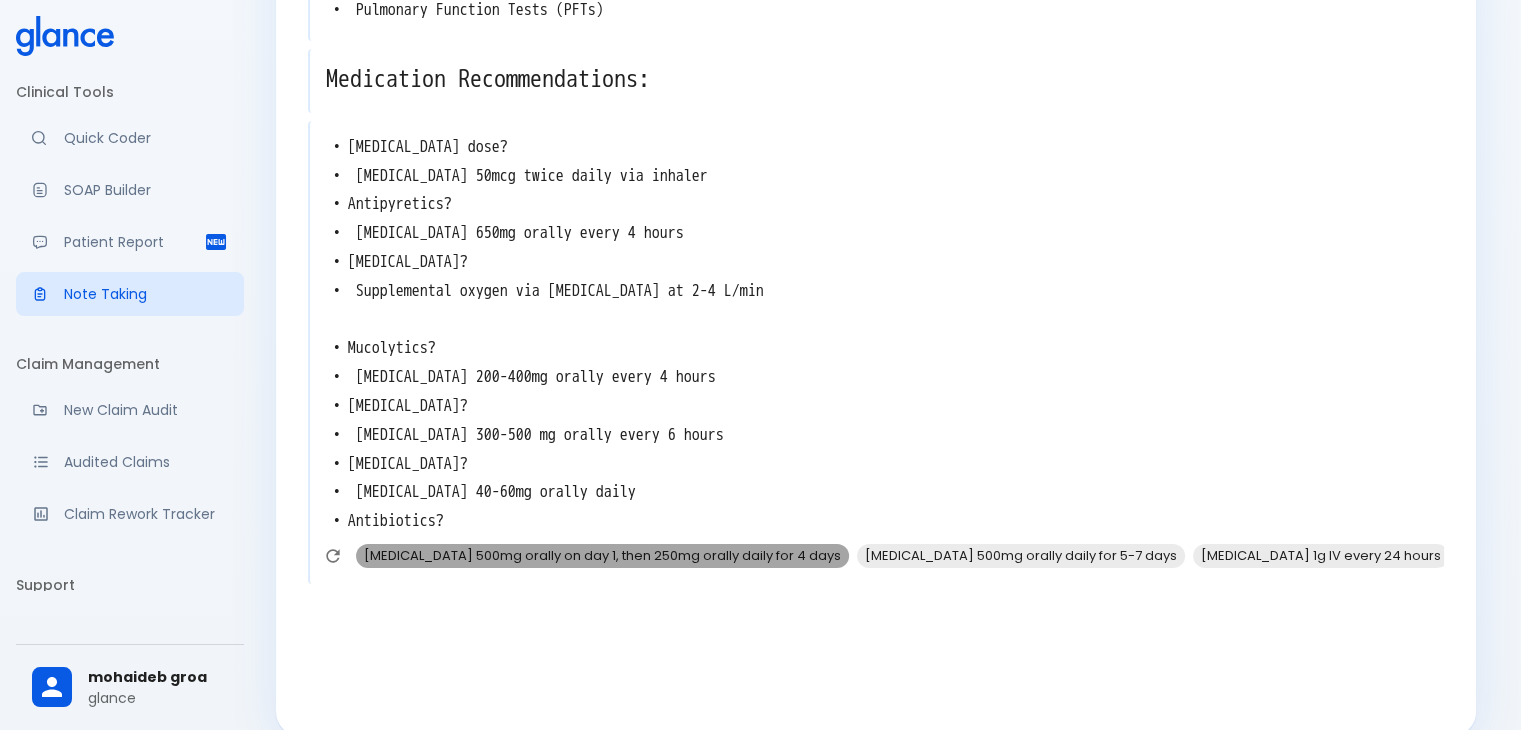click on "Azithromycin 500mg orally on day 1, then 250mg orally daily for 4 days" at bounding box center [602, 555] 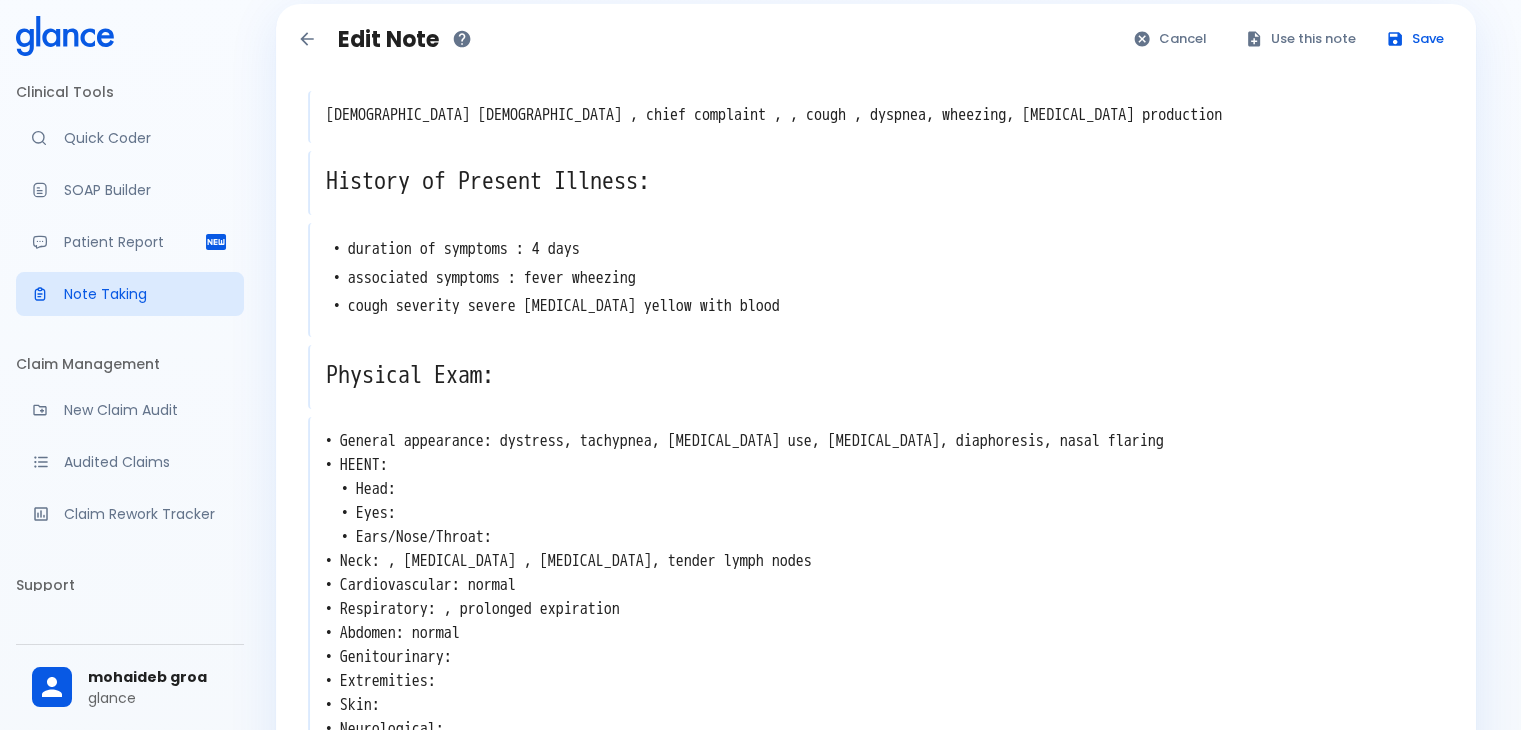 scroll, scrollTop: 0, scrollLeft: 0, axis: both 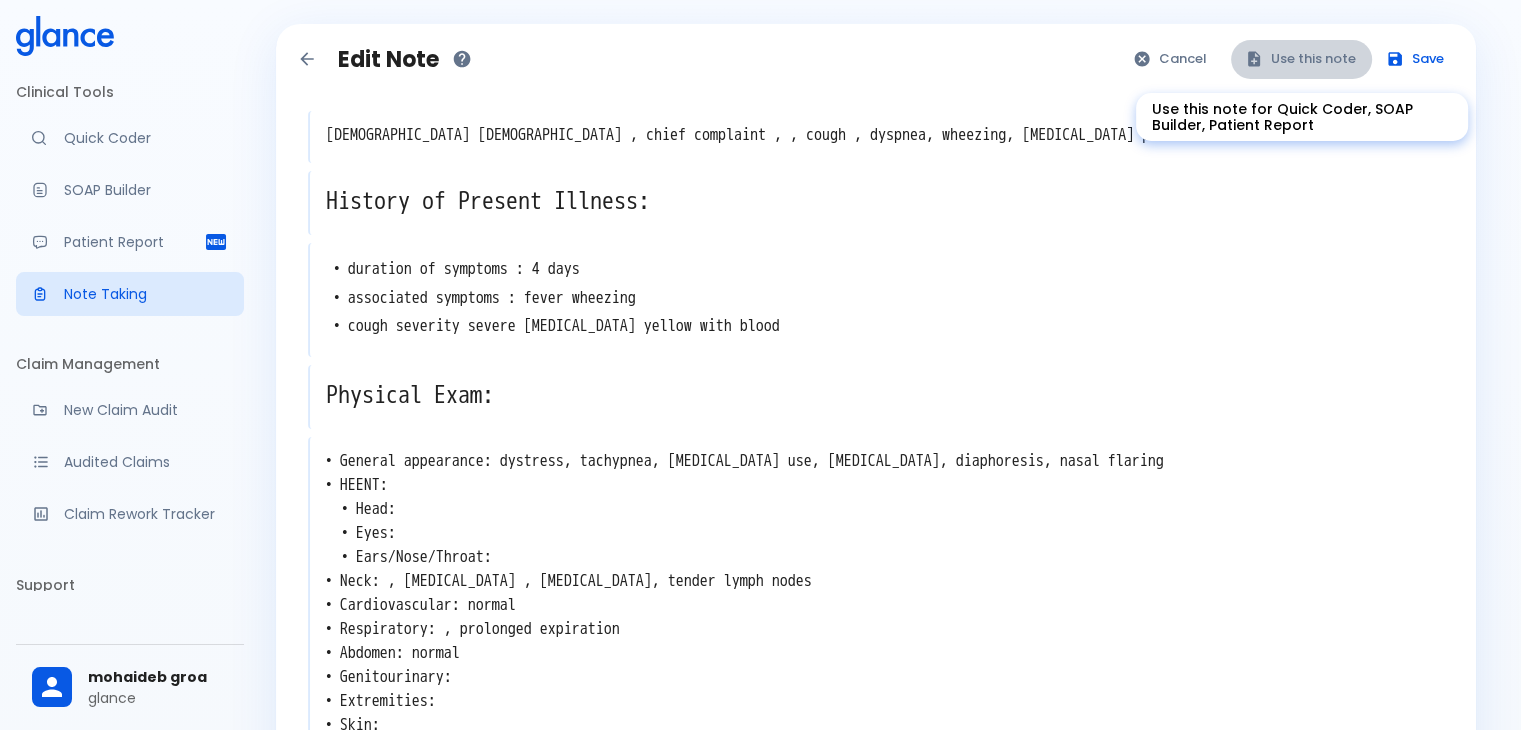 click on "Use this note" at bounding box center [1301, 59] 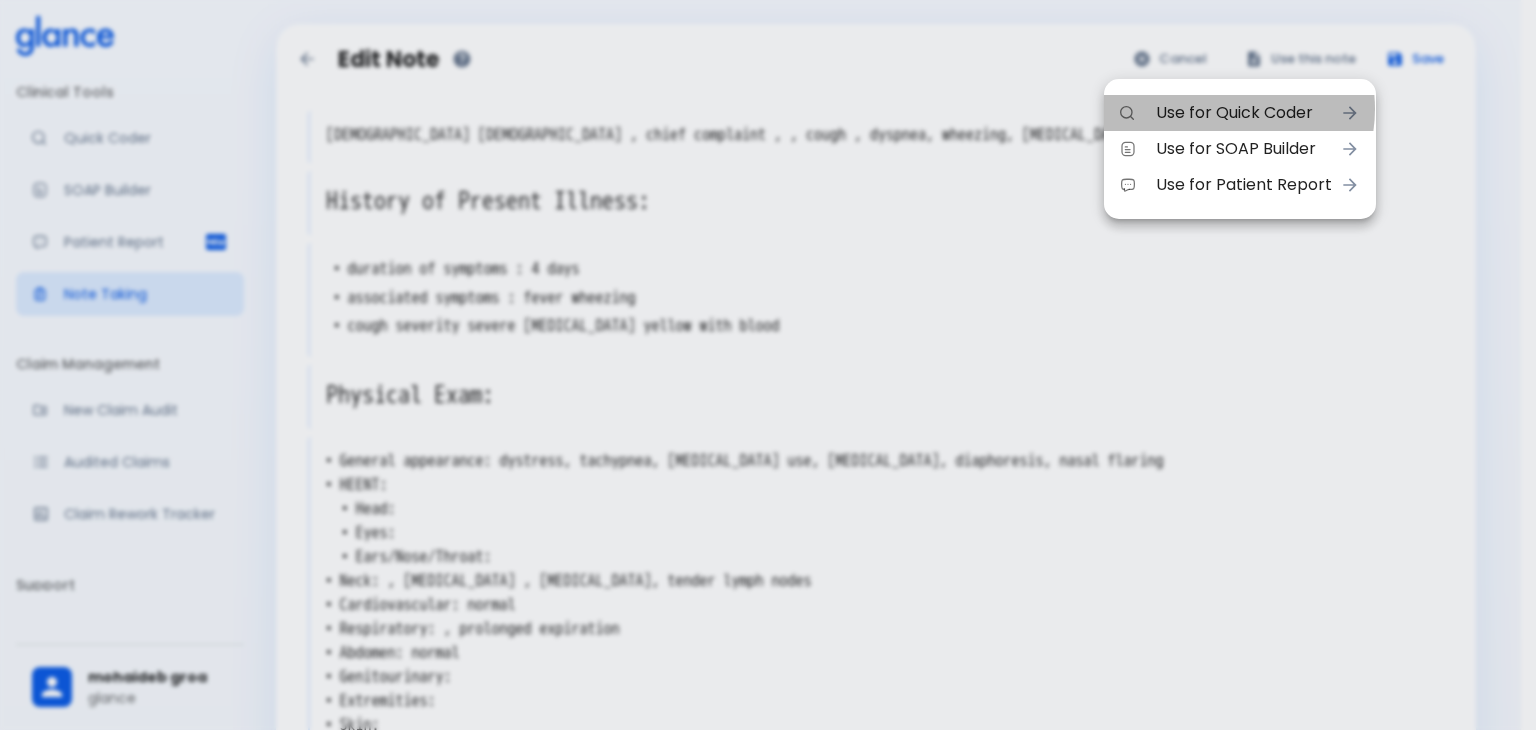 click on "Use for Quick Coder" at bounding box center [1244, 113] 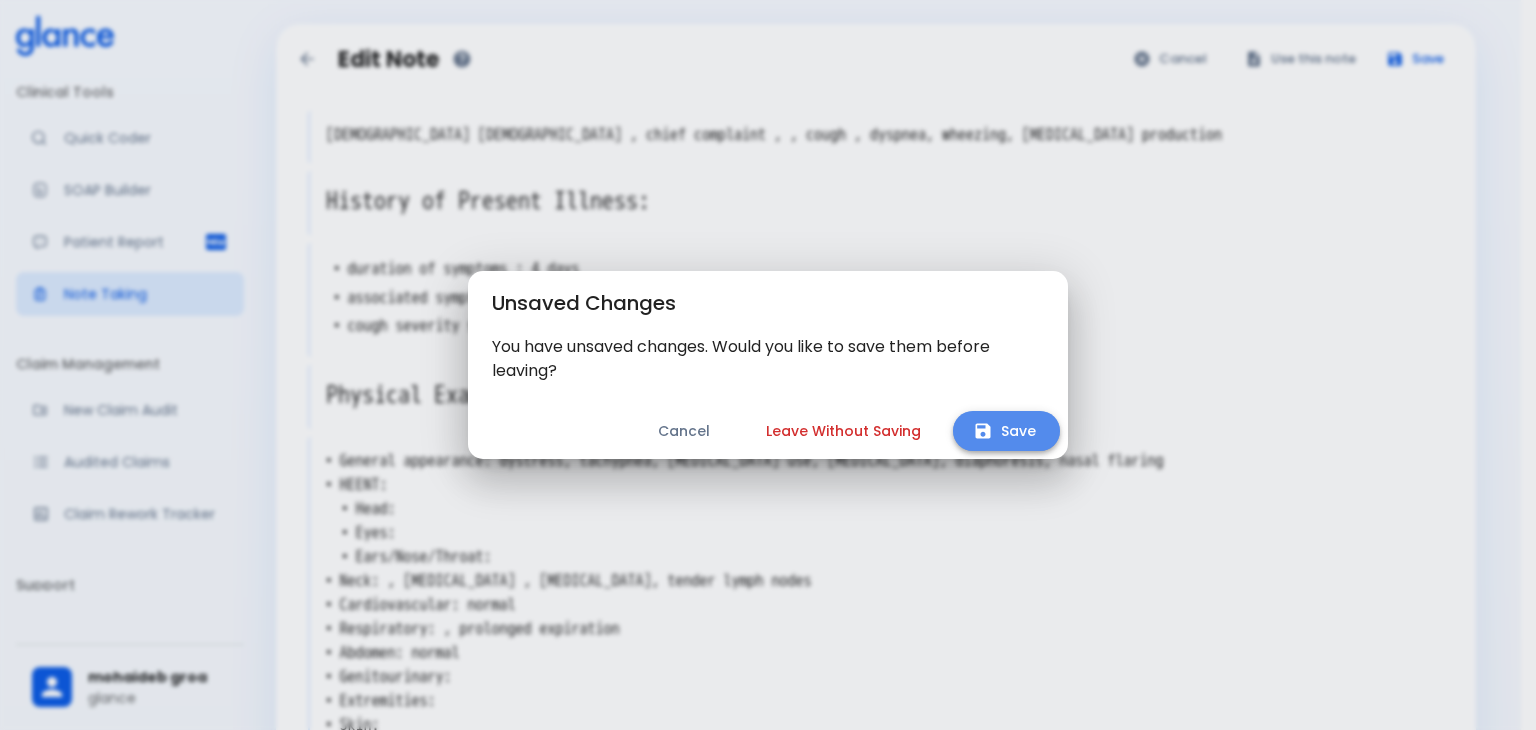 click on "Save" at bounding box center [1006, 431] 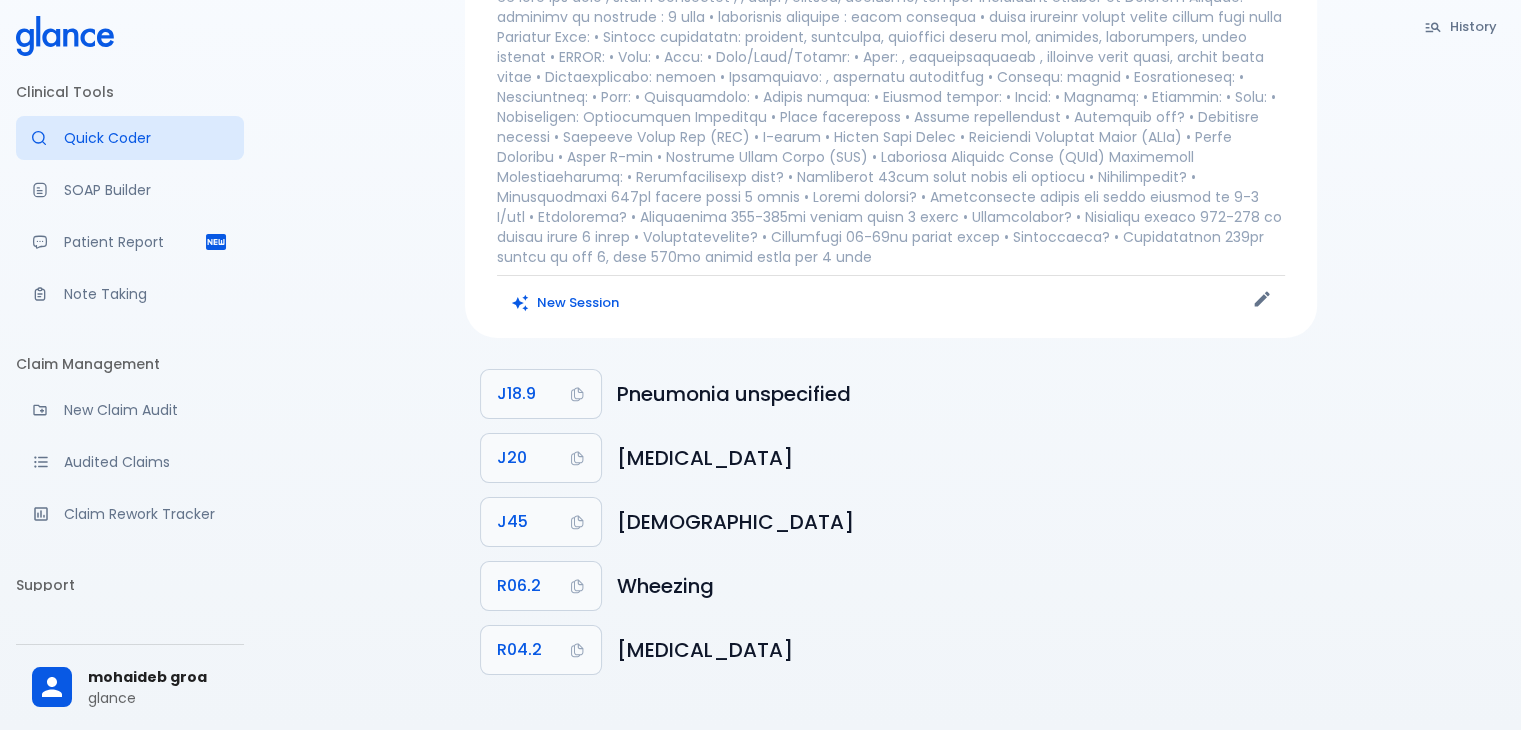 scroll, scrollTop: 120, scrollLeft: 0, axis: vertical 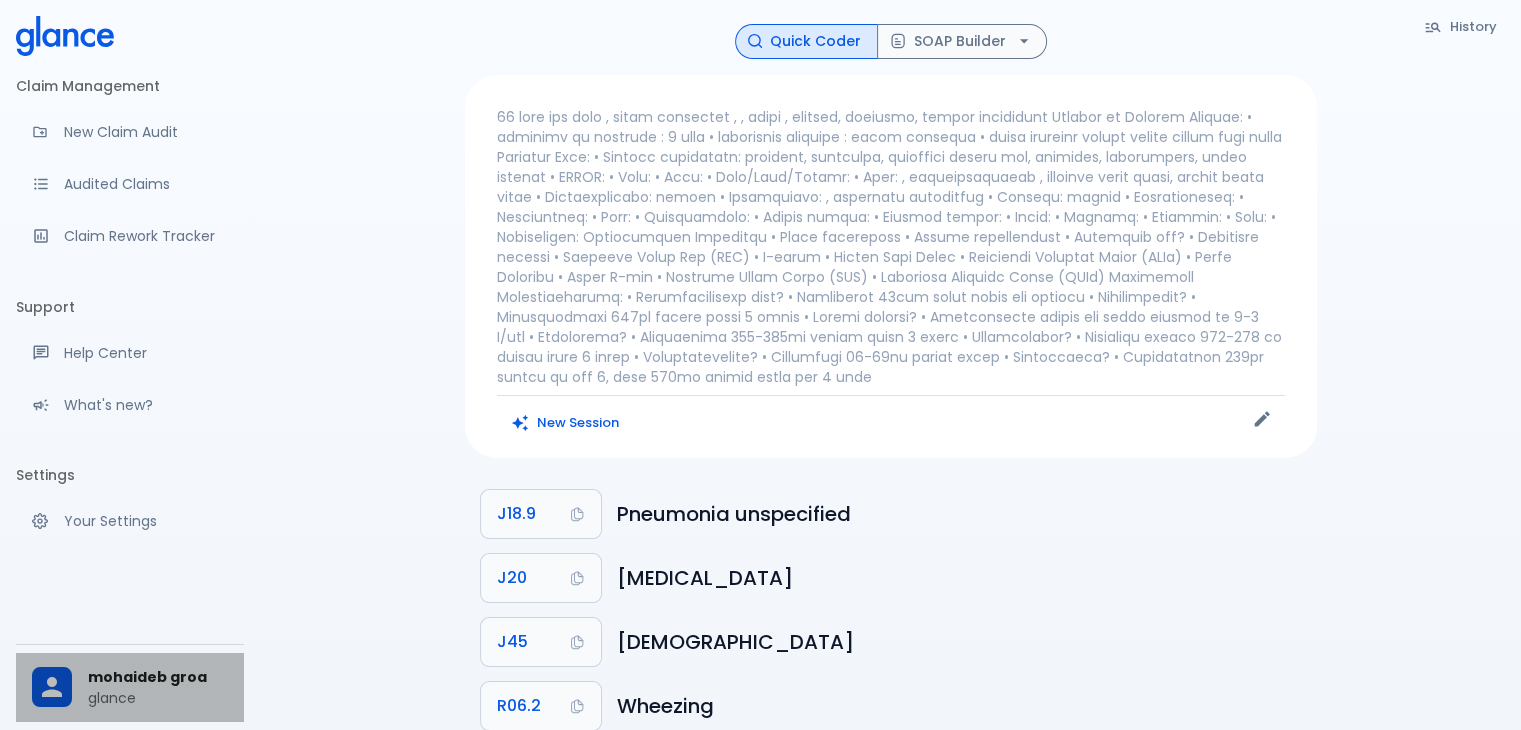 click 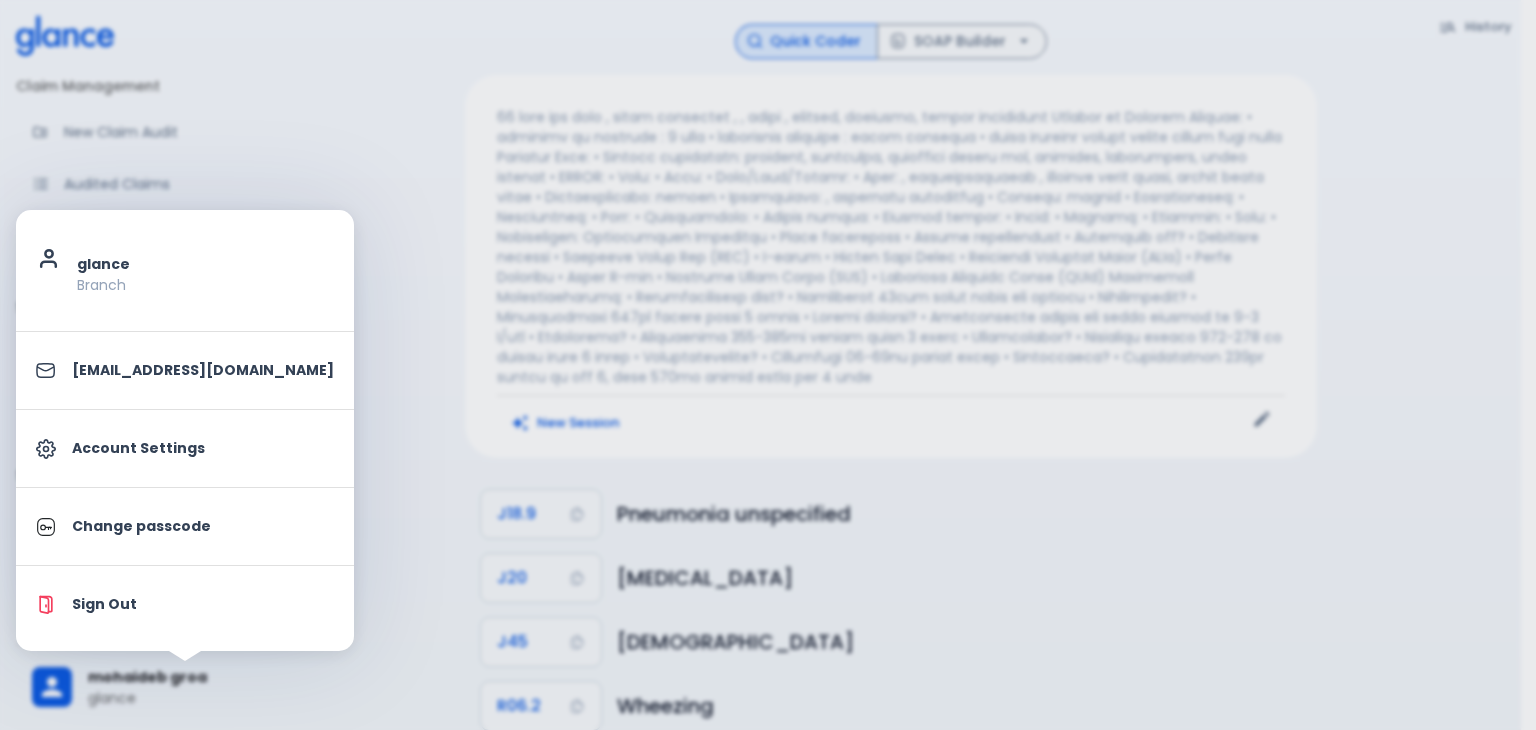 click at bounding box center (768, 365) 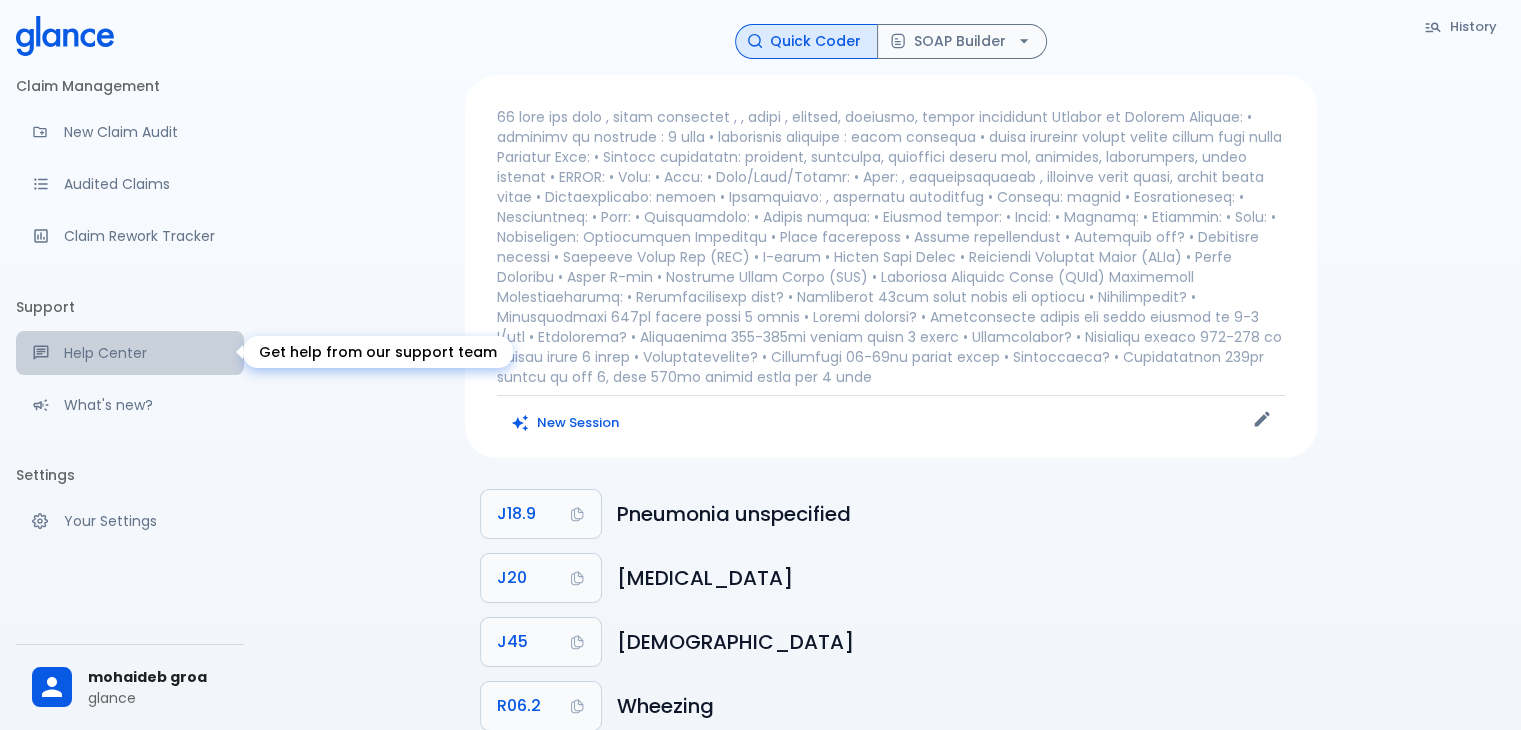 click on "Help Center" at bounding box center (146, 353) 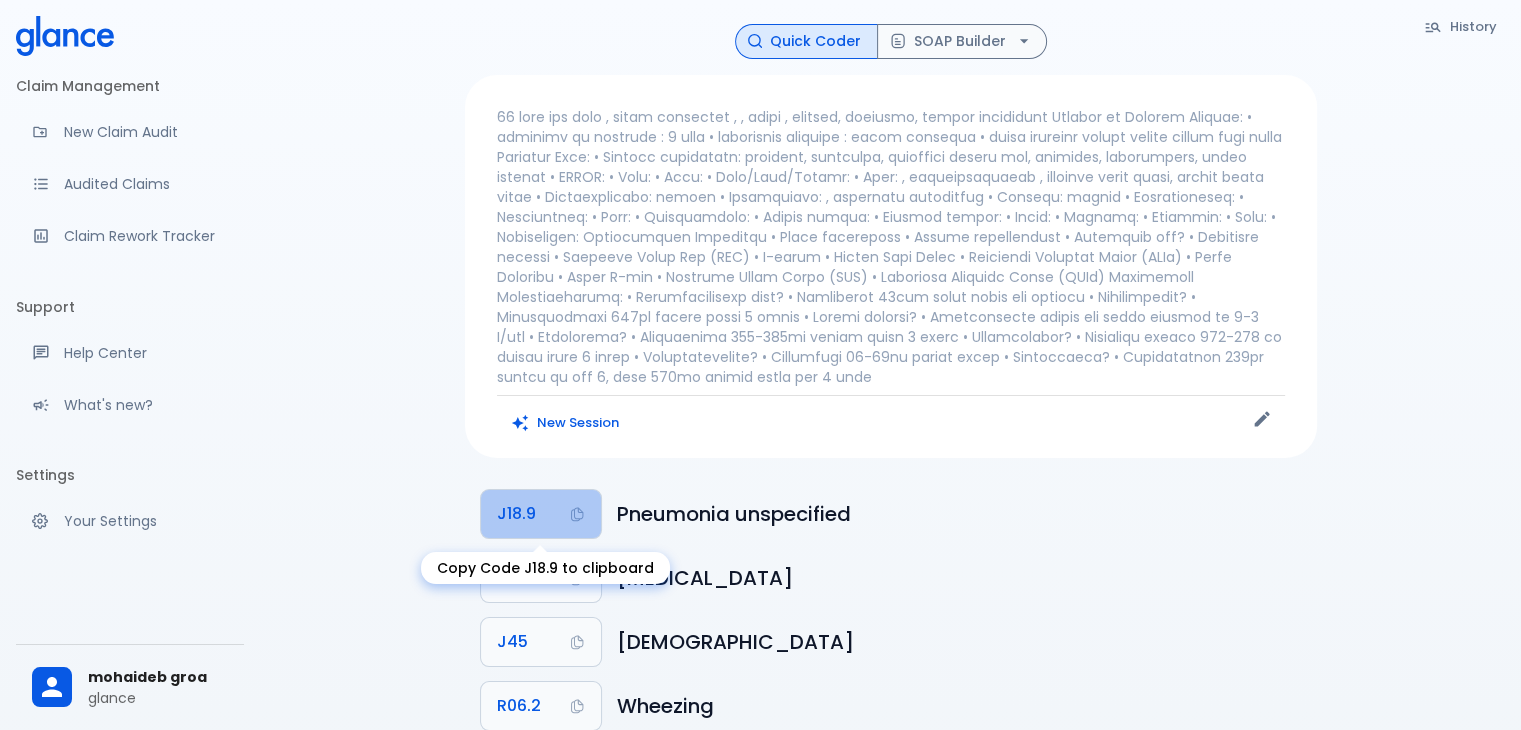 click on "J18.9" at bounding box center (516, 514) 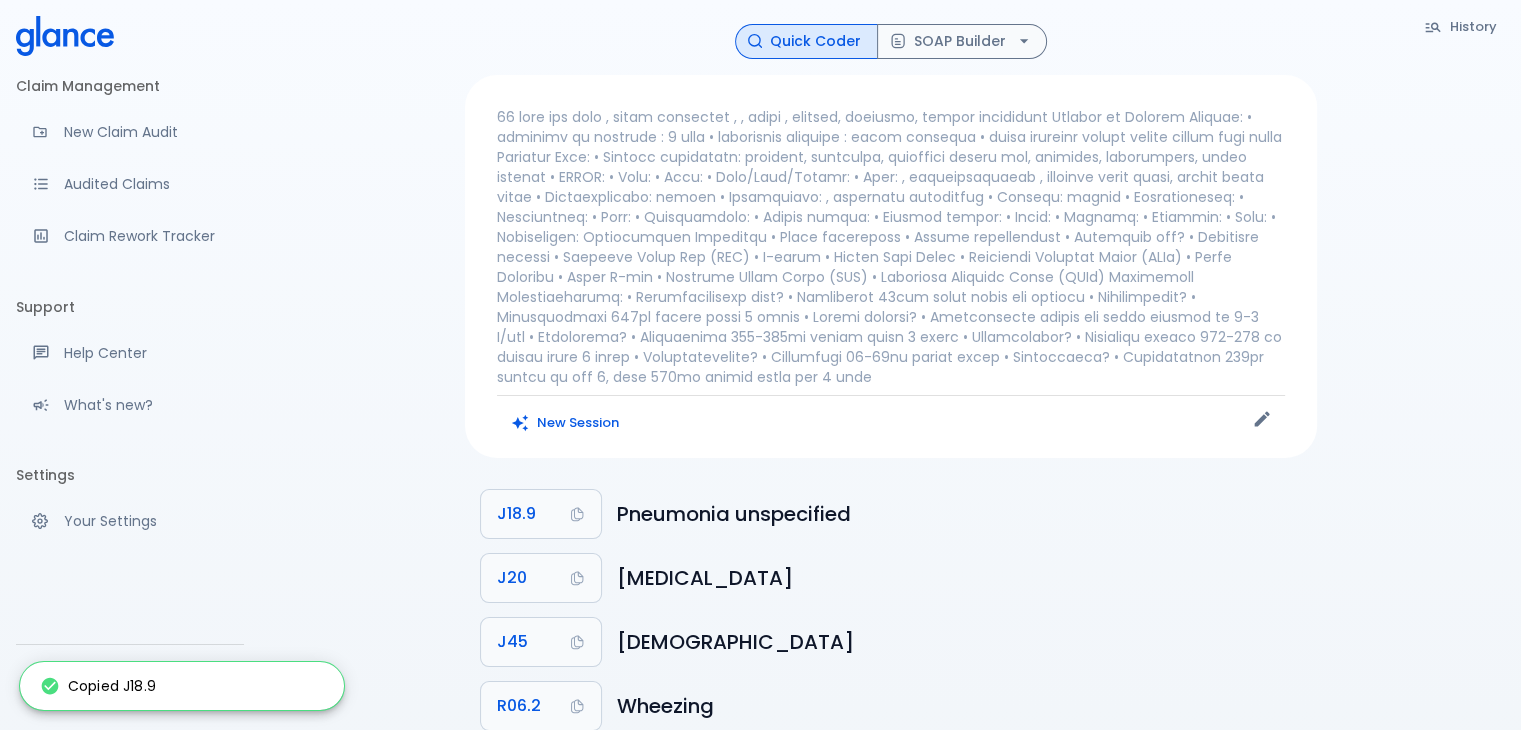 click at bounding box center [891, 247] 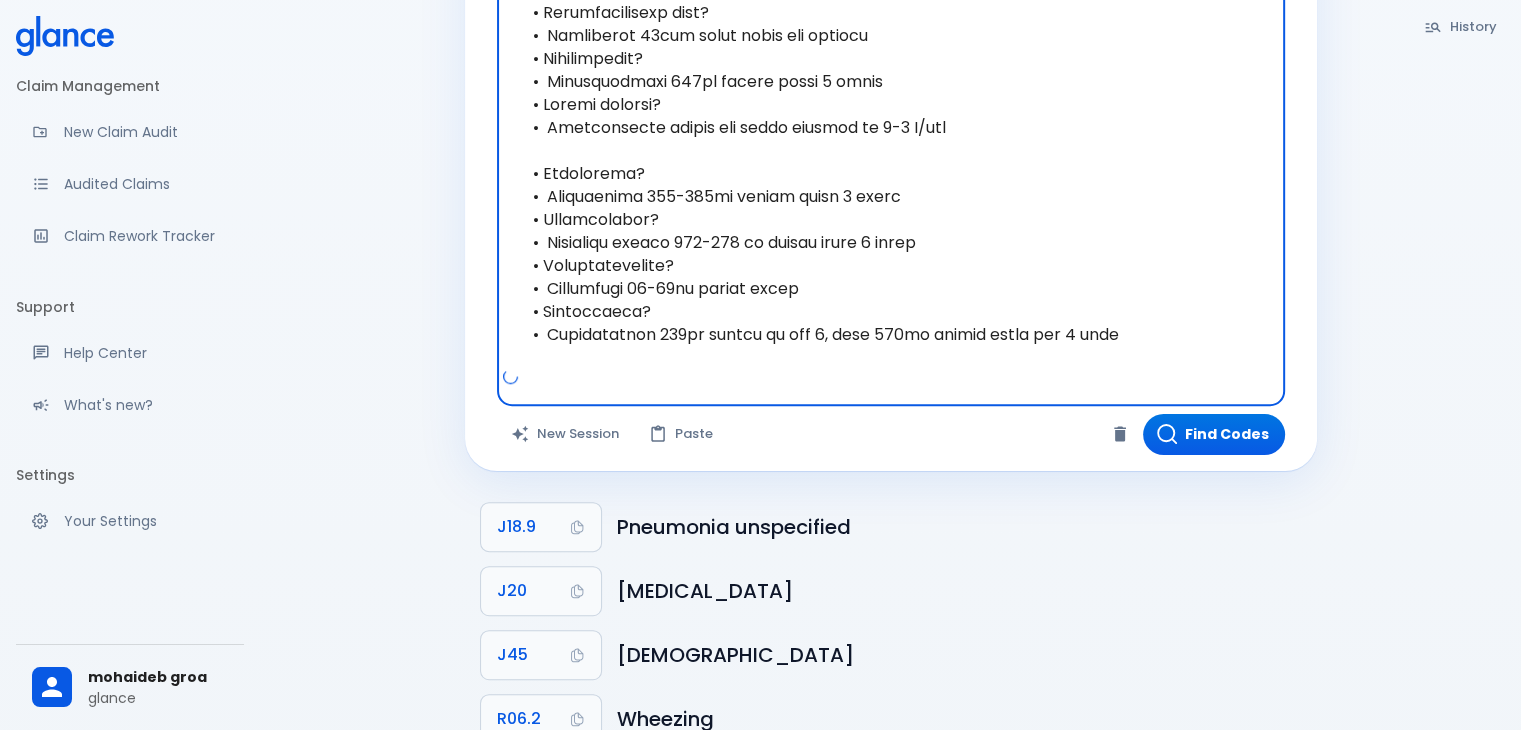 scroll, scrollTop: 1157, scrollLeft: 0, axis: vertical 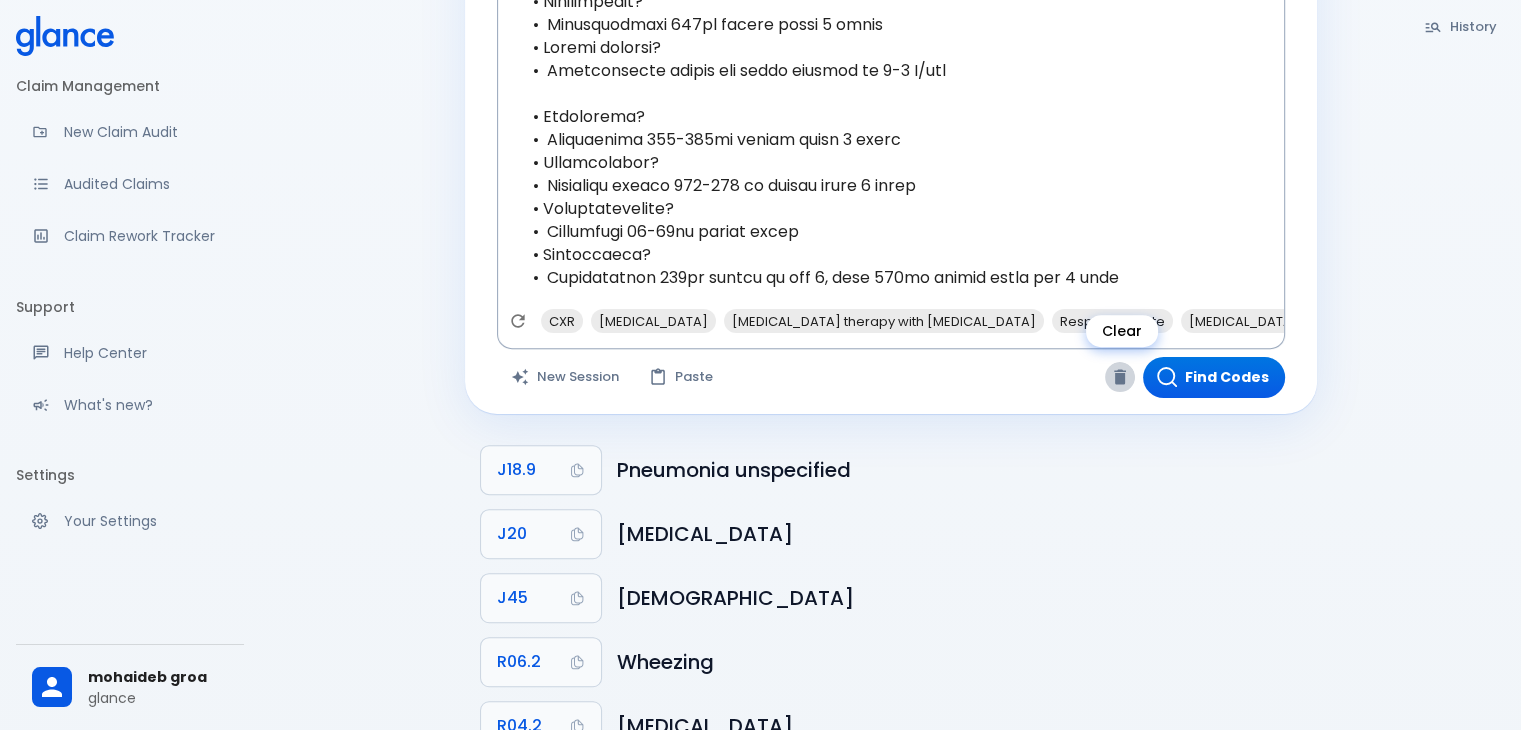 click 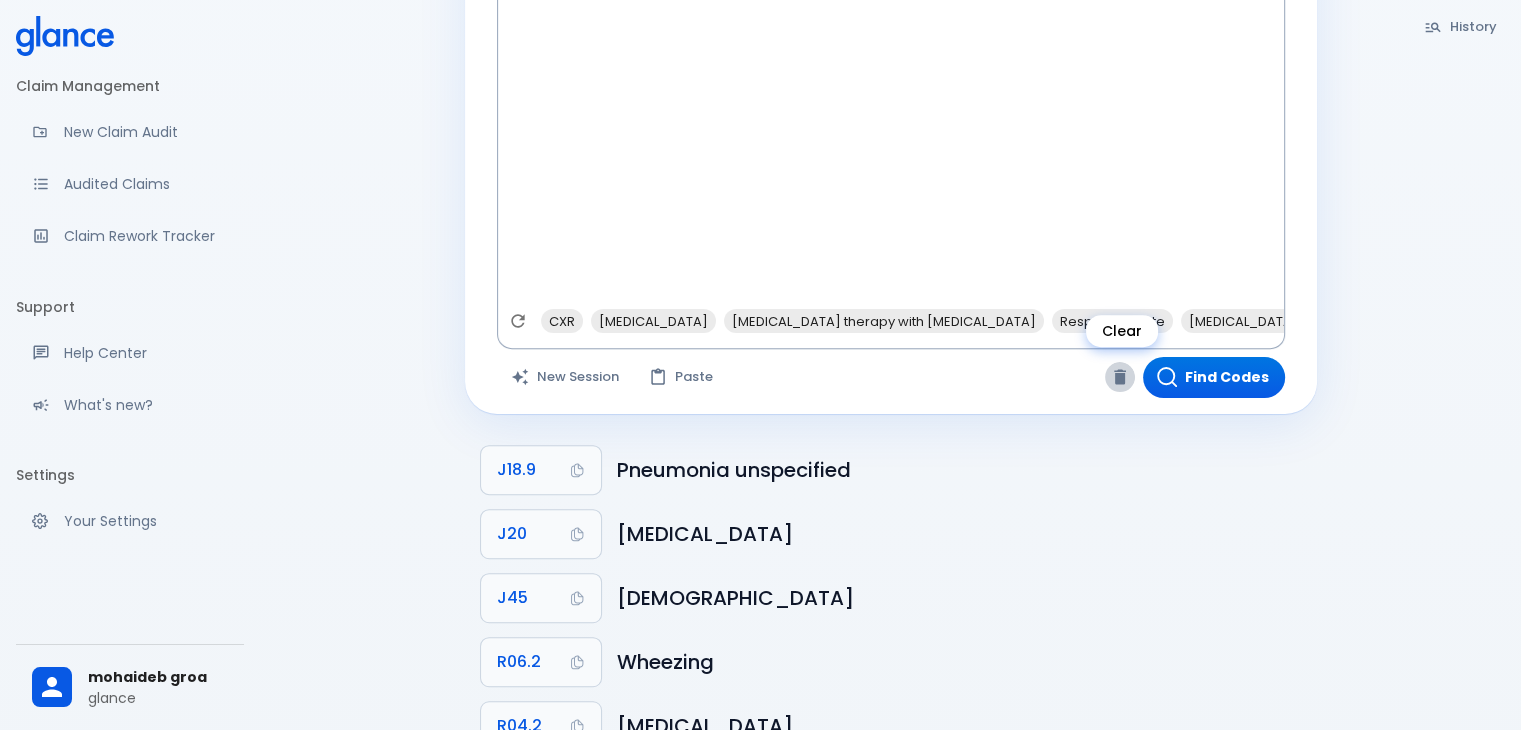 scroll, scrollTop: 0, scrollLeft: 0, axis: both 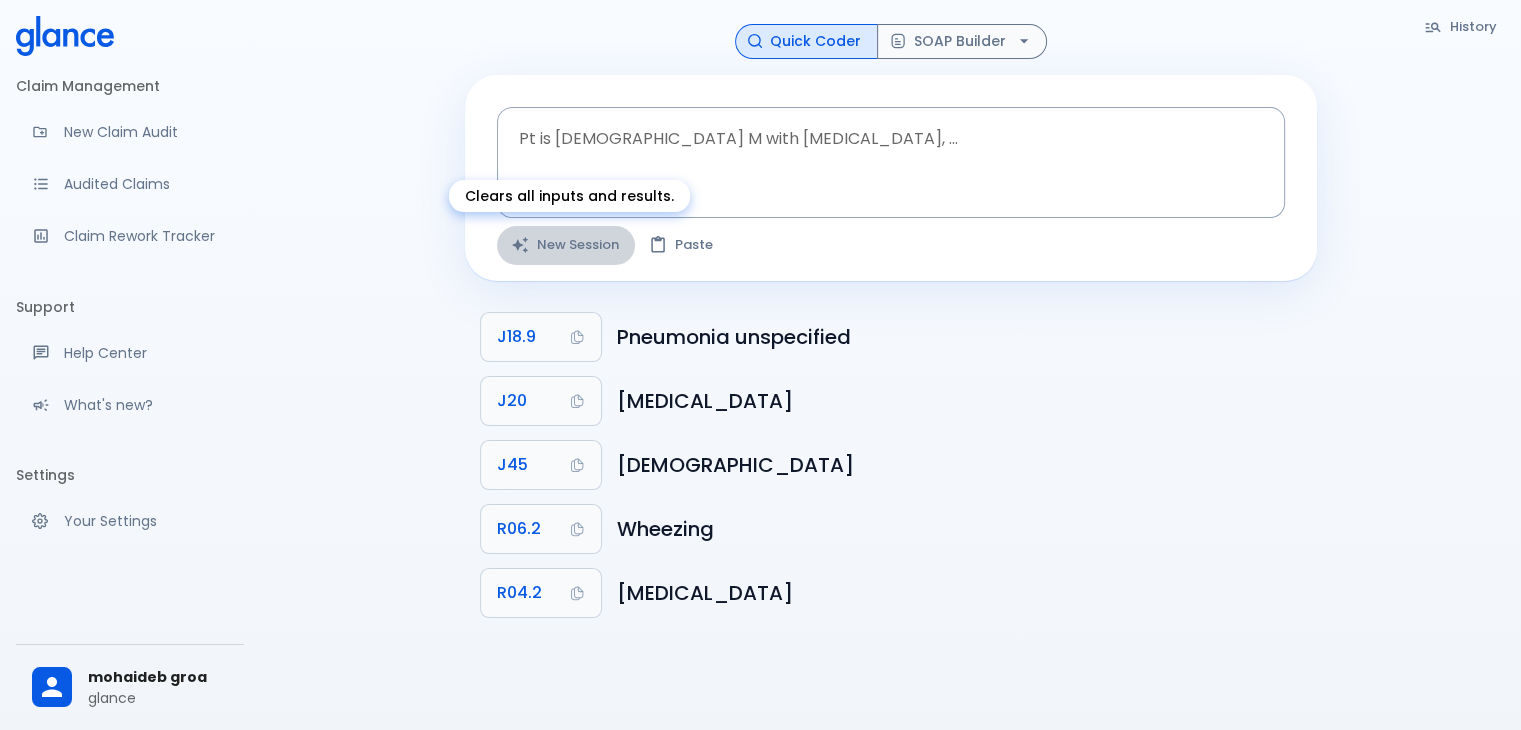 click on "New Session" at bounding box center (566, 245) 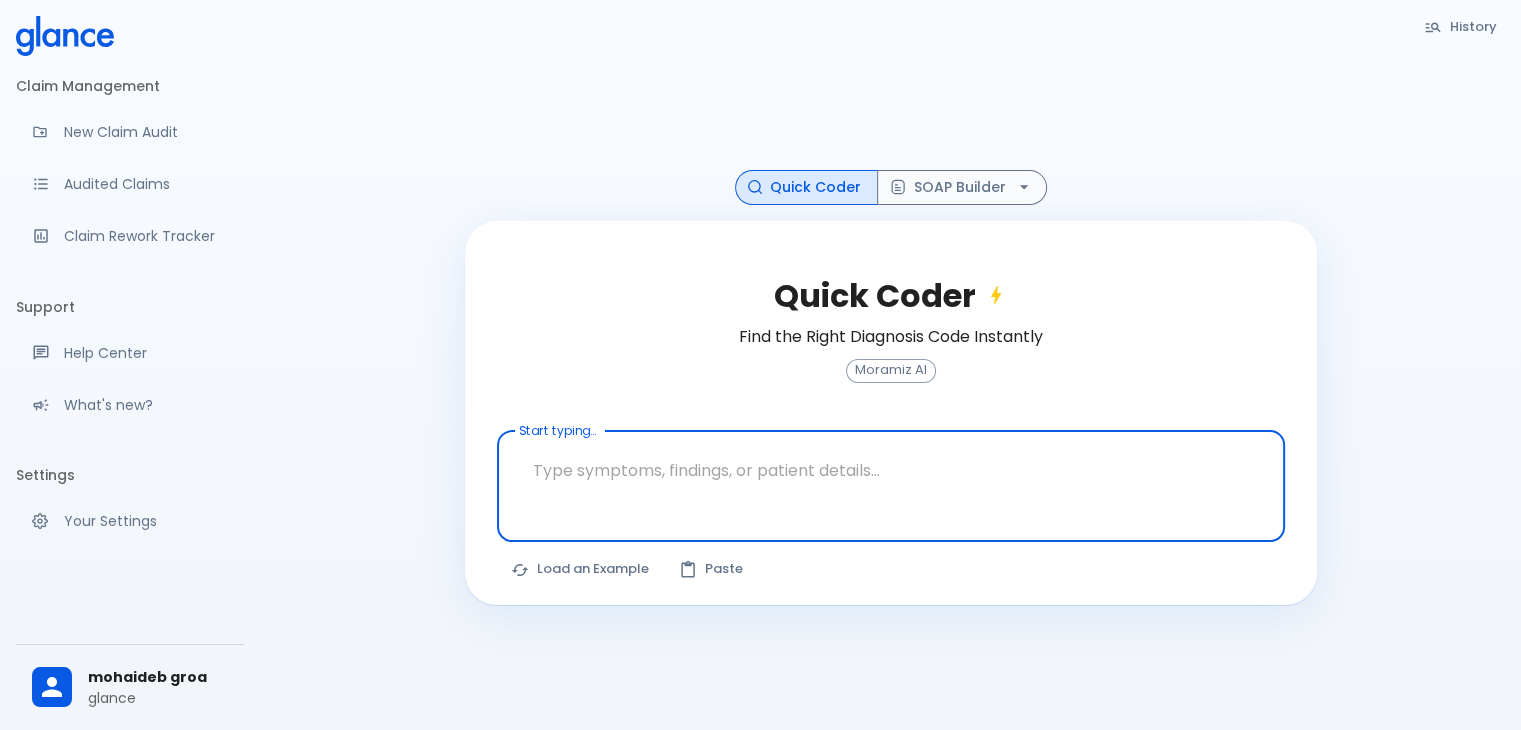 click at bounding box center (891, 470) 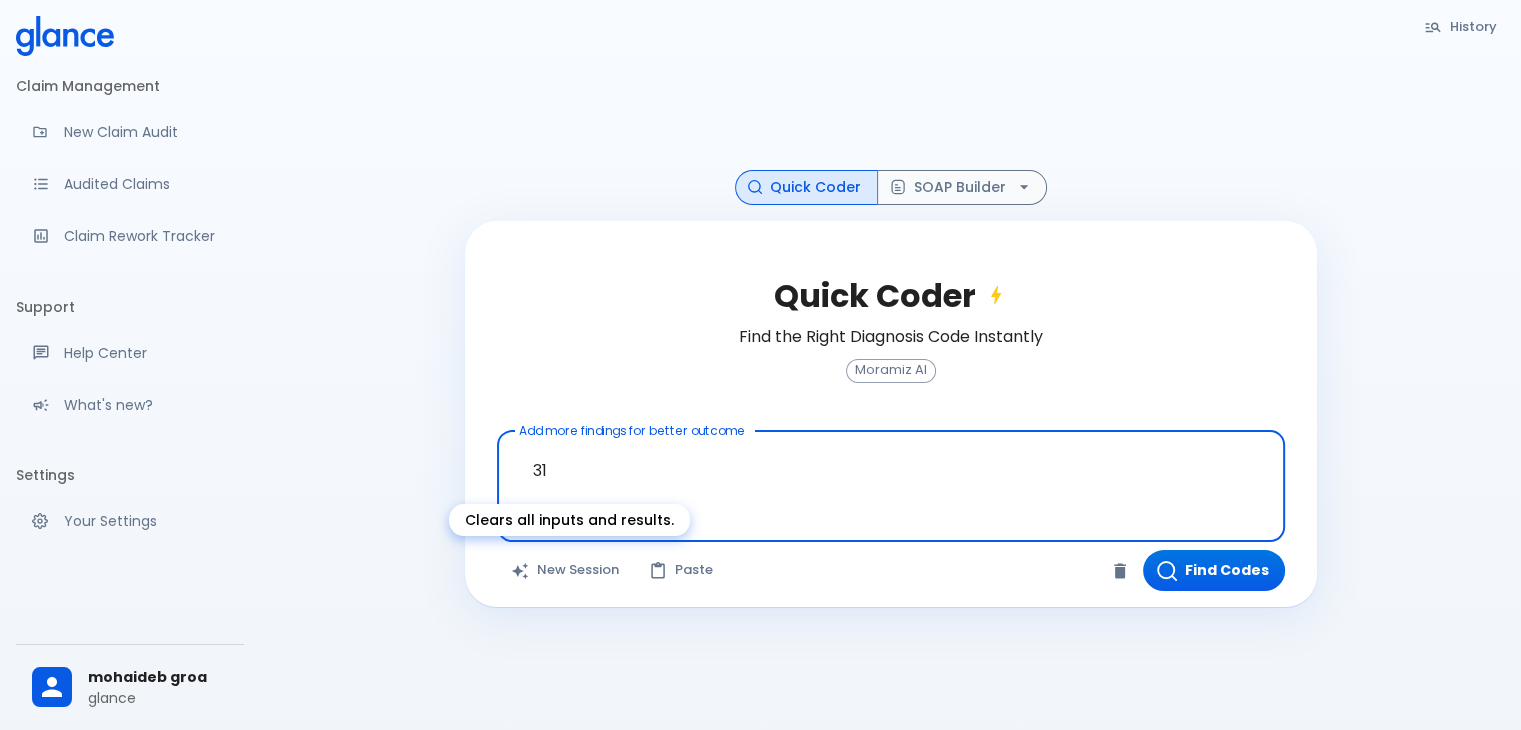 type on "3" 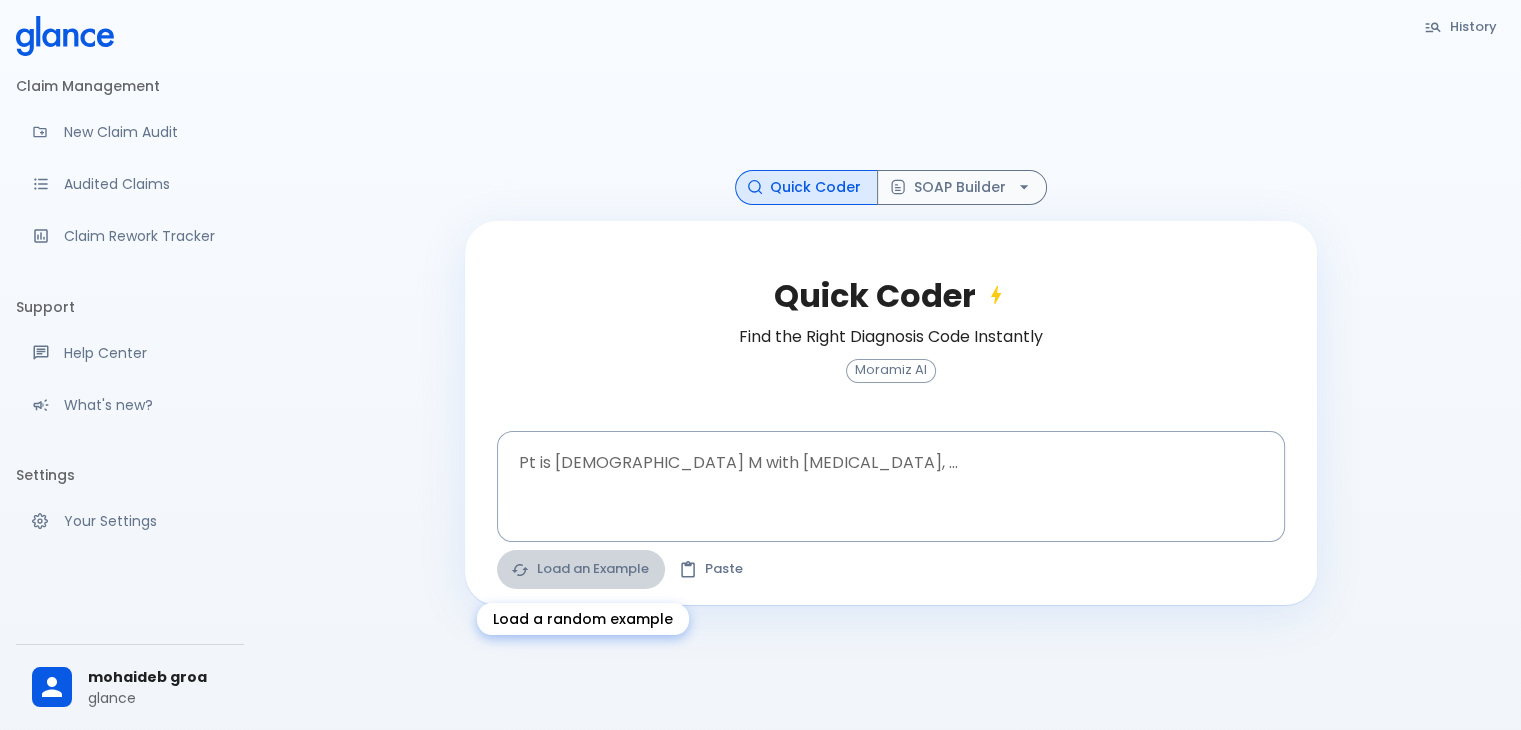 click on "Load an Example" at bounding box center (581, 569) 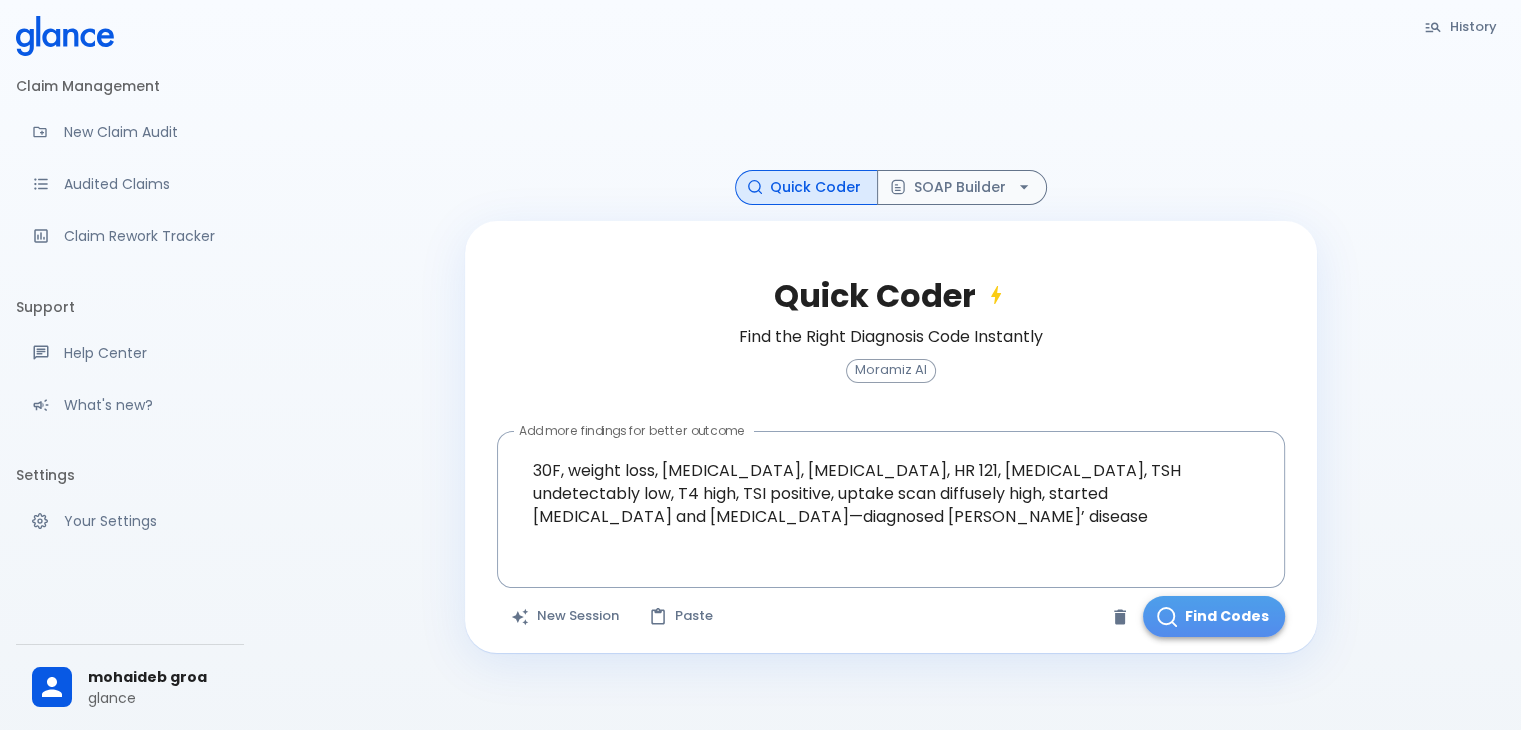 click on "Find Codes" at bounding box center (1214, 616) 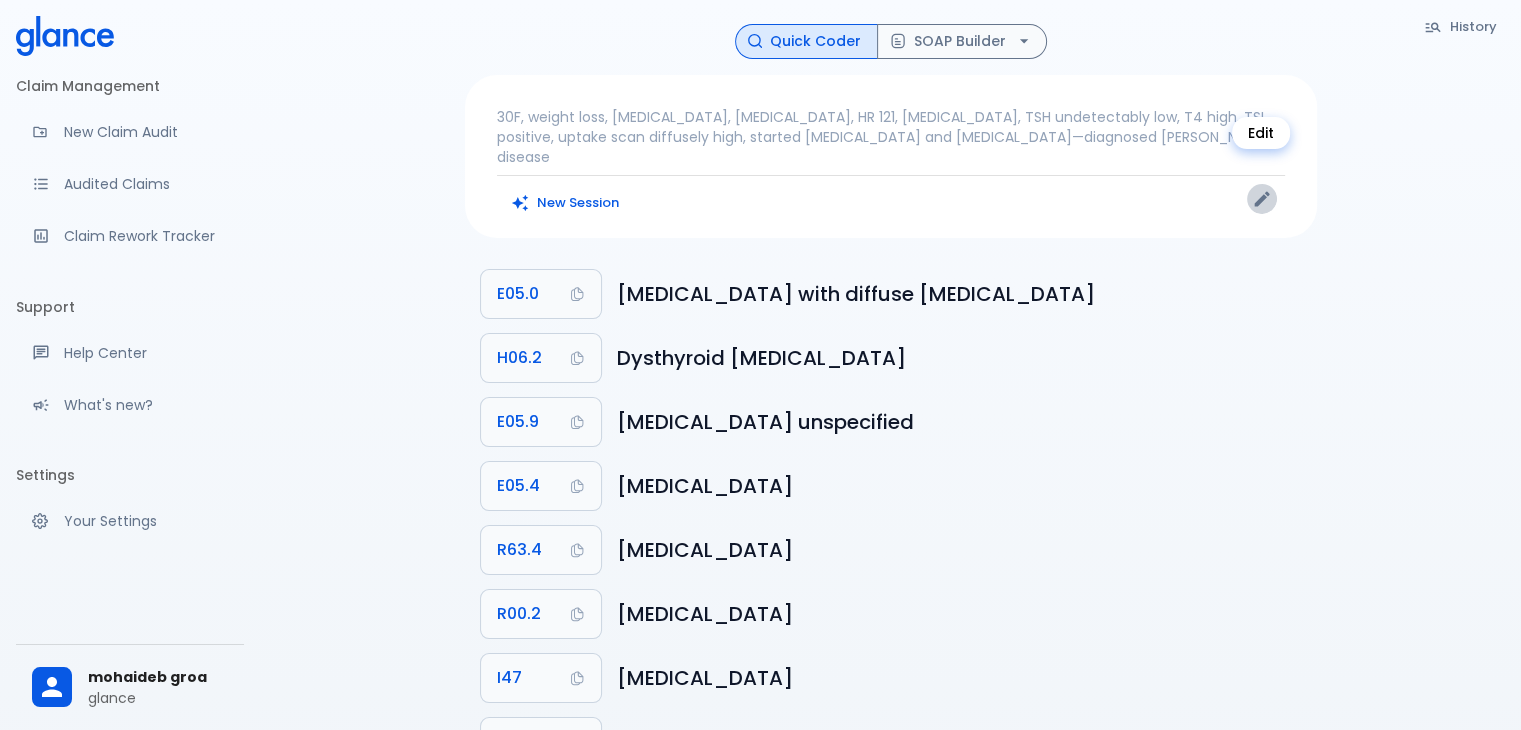 click 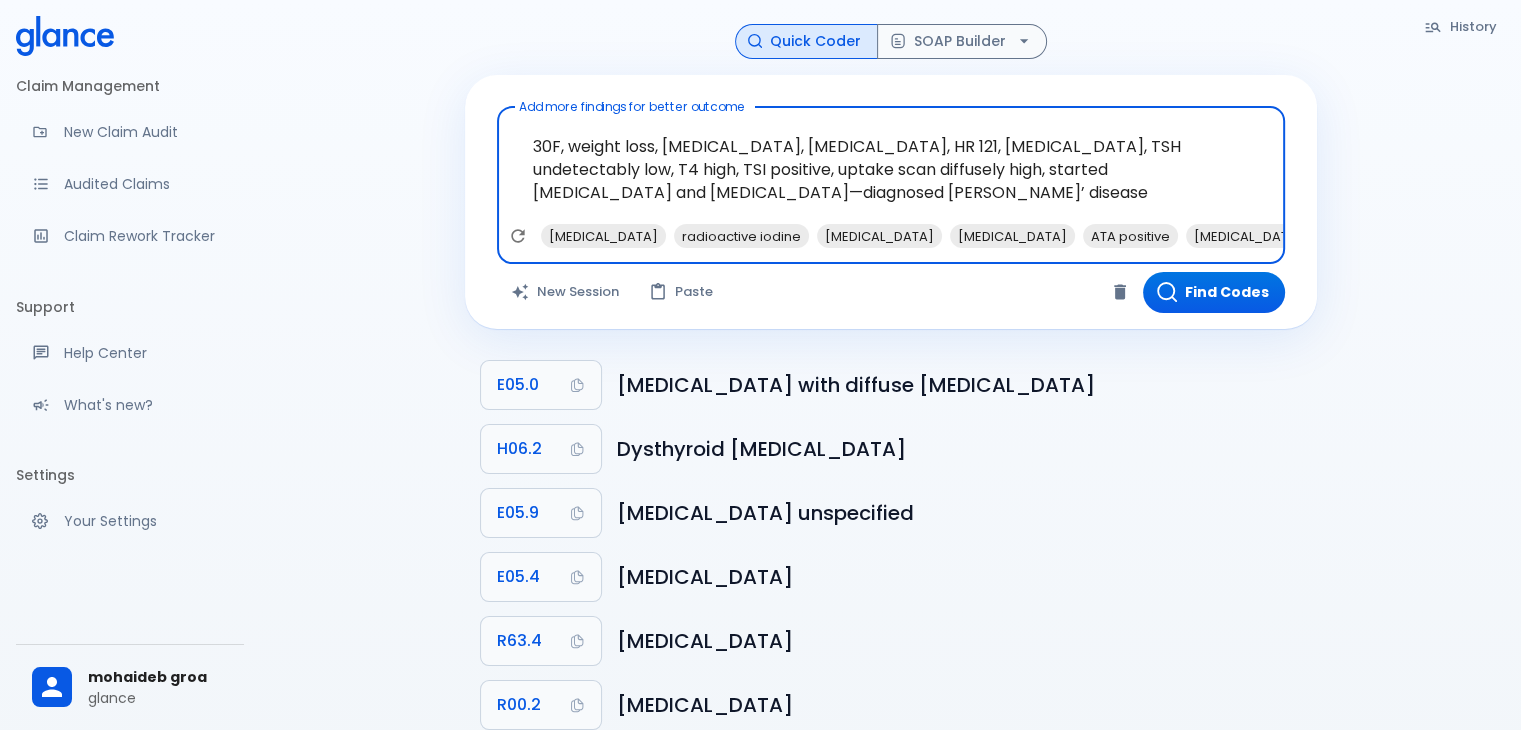 drag, startPoint x: 761, startPoint y: 194, endPoint x: 506, endPoint y: 119, distance: 265.8007 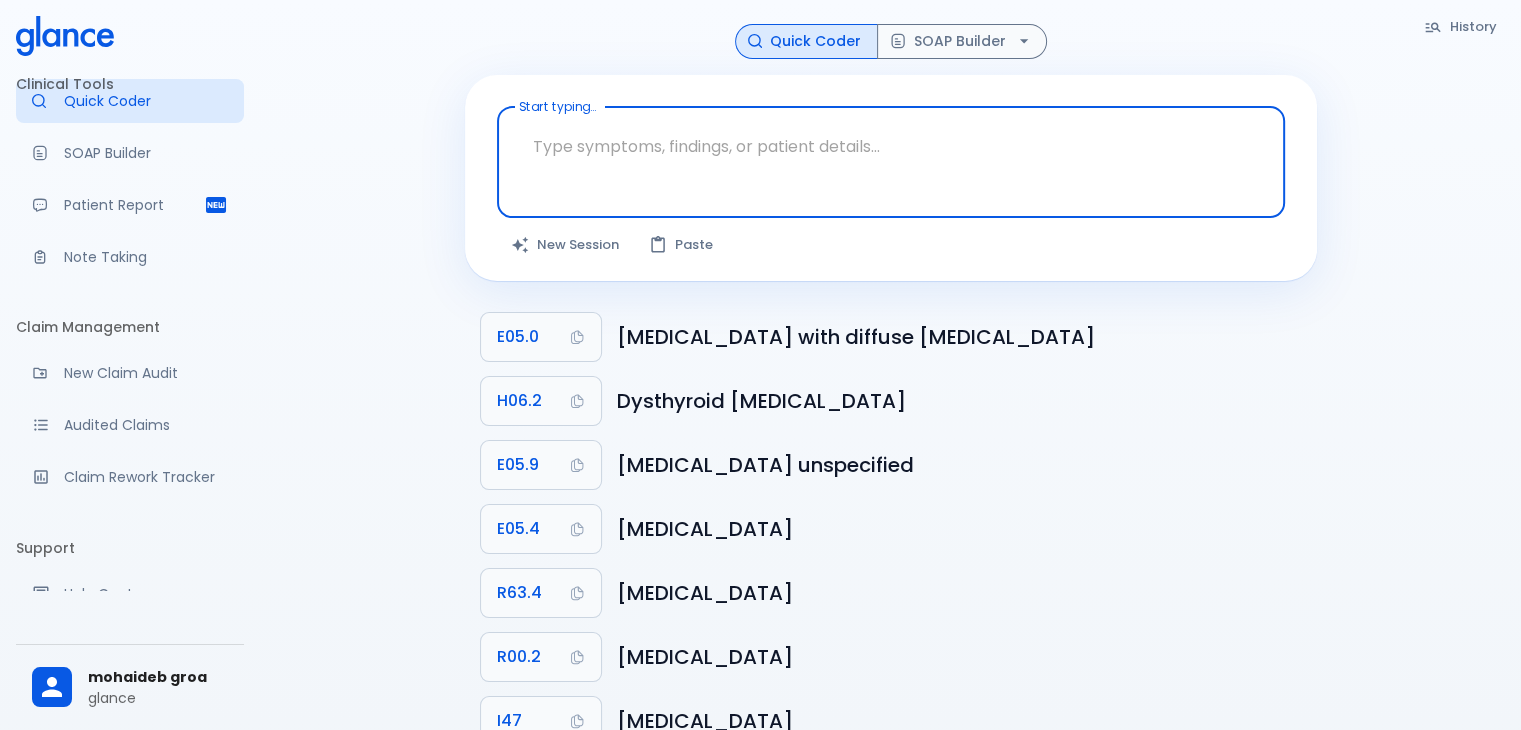 scroll, scrollTop: 0, scrollLeft: 0, axis: both 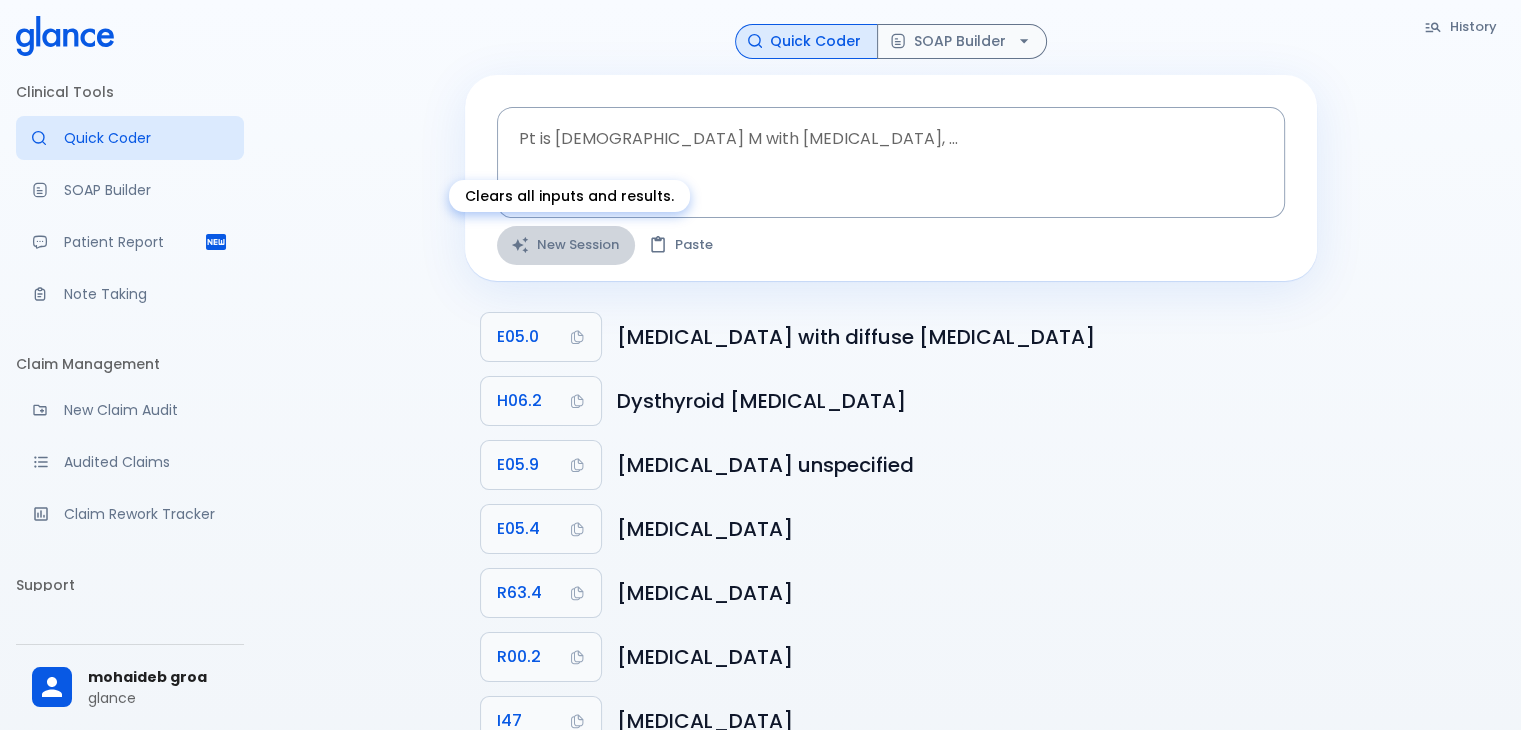 click on "New Session" at bounding box center [566, 245] 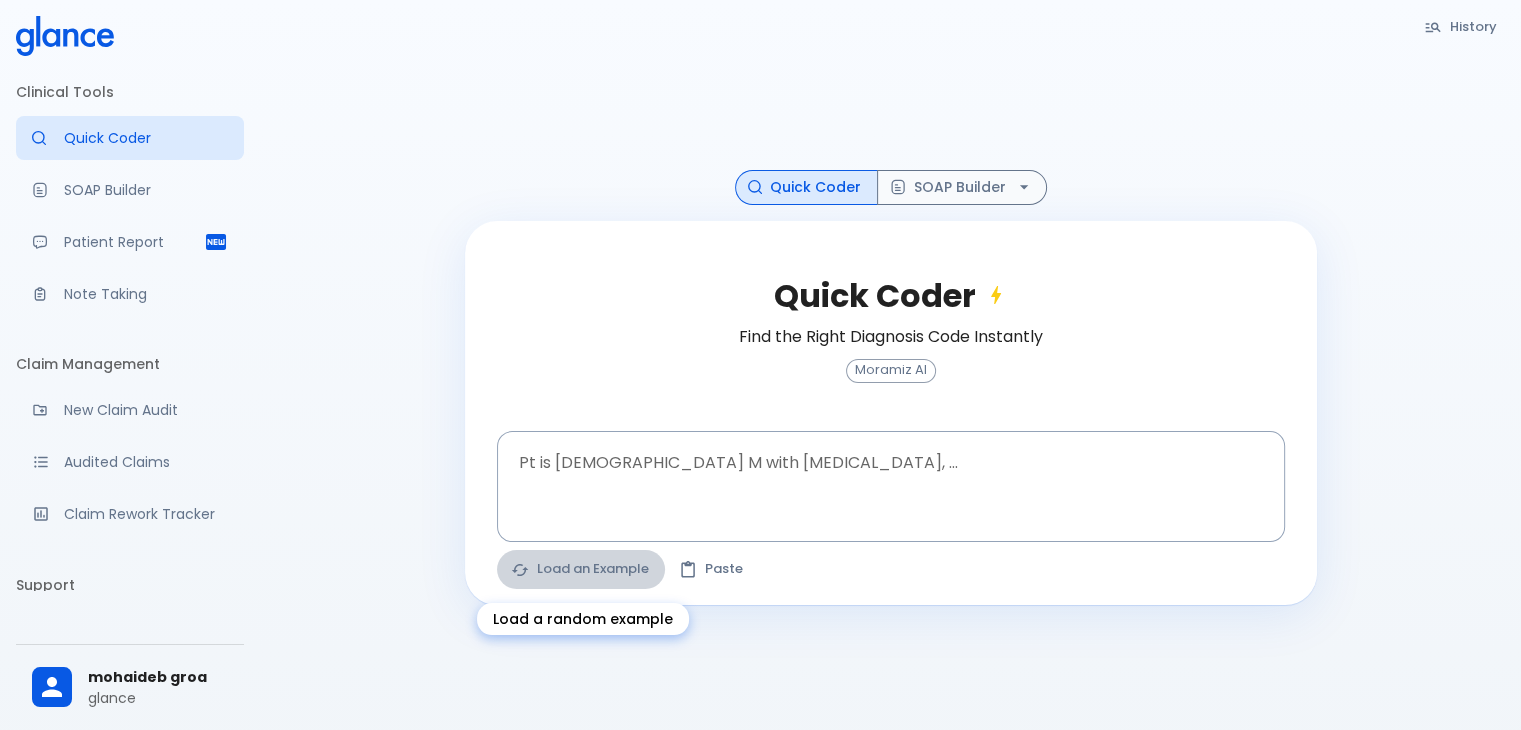 click on "Load an Example" at bounding box center (581, 569) 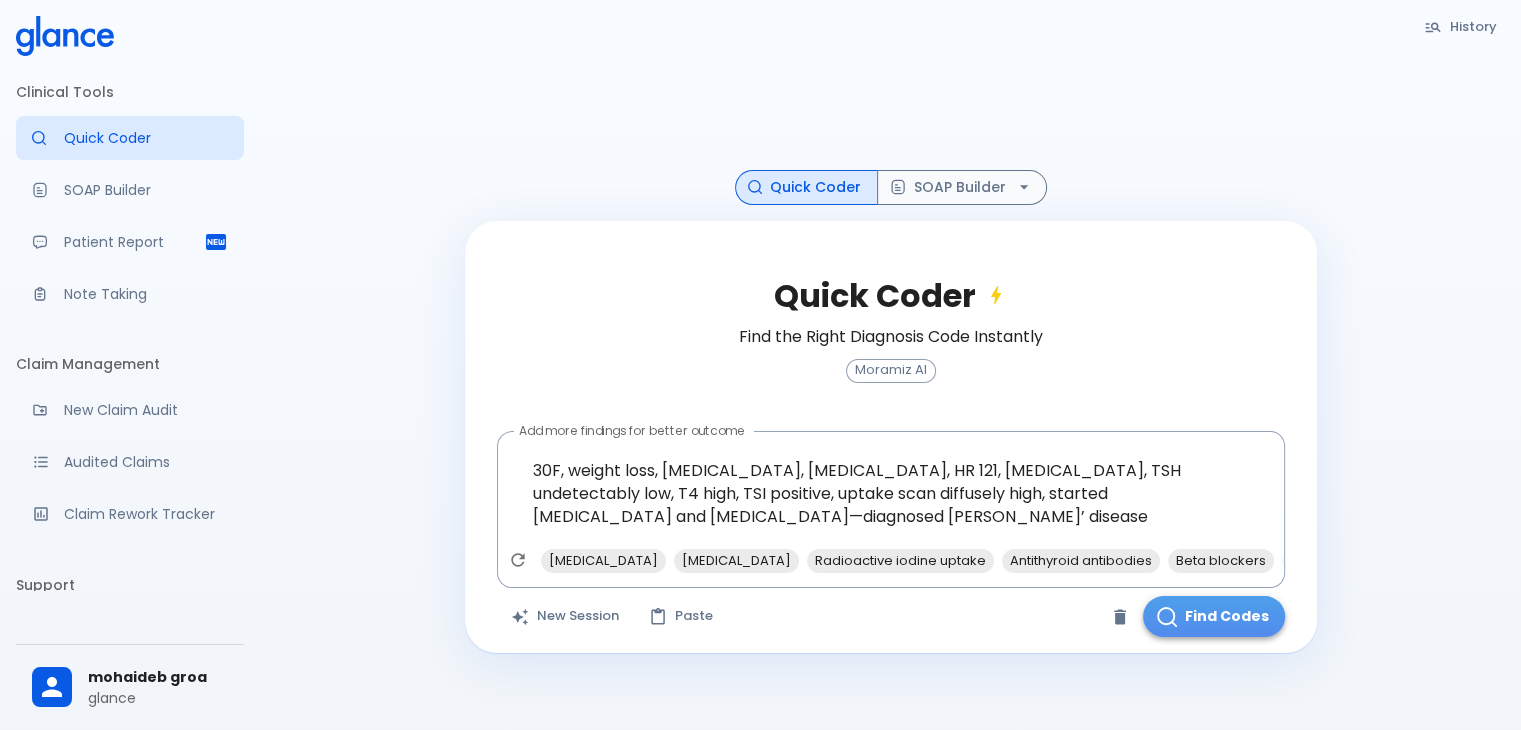 click on "Find Codes" at bounding box center [1214, 616] 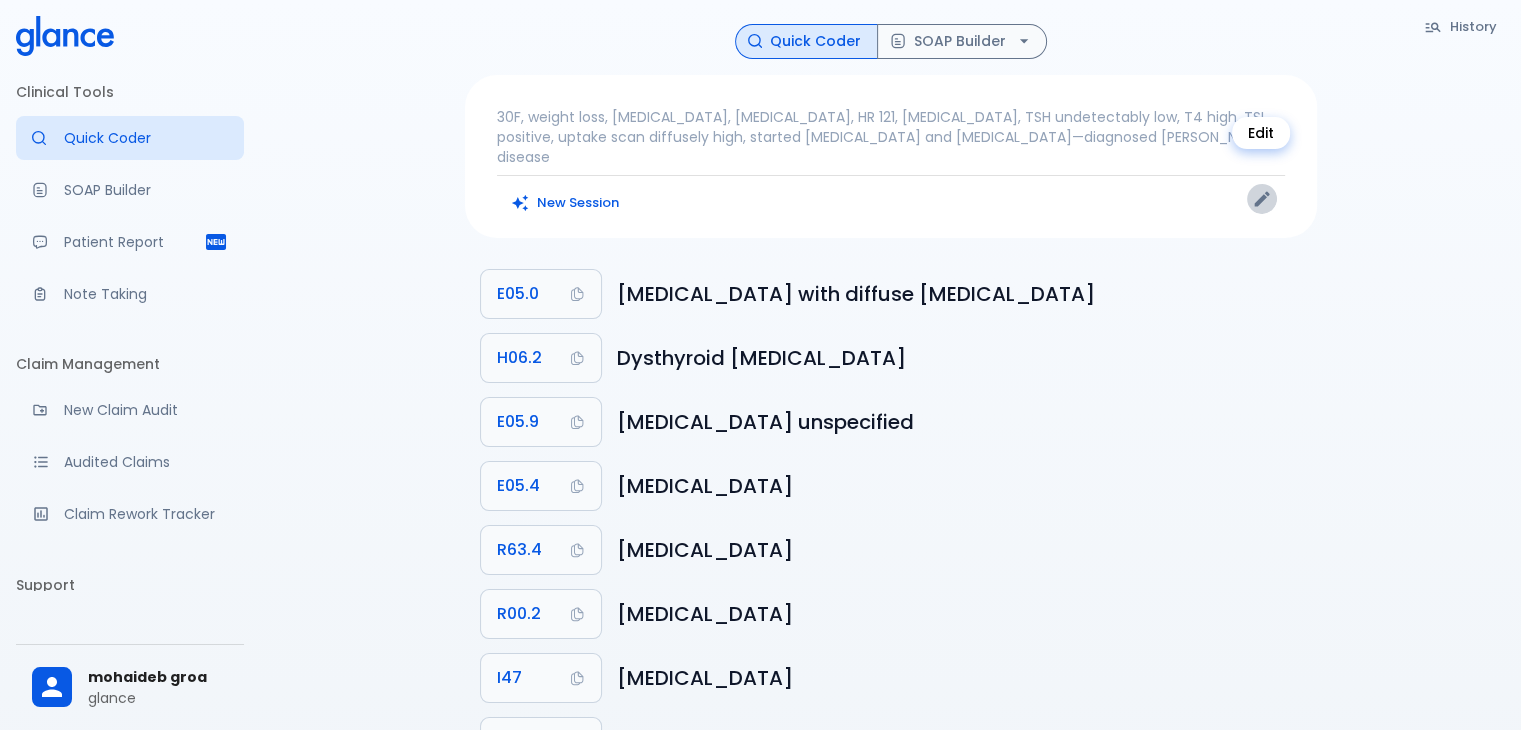 click 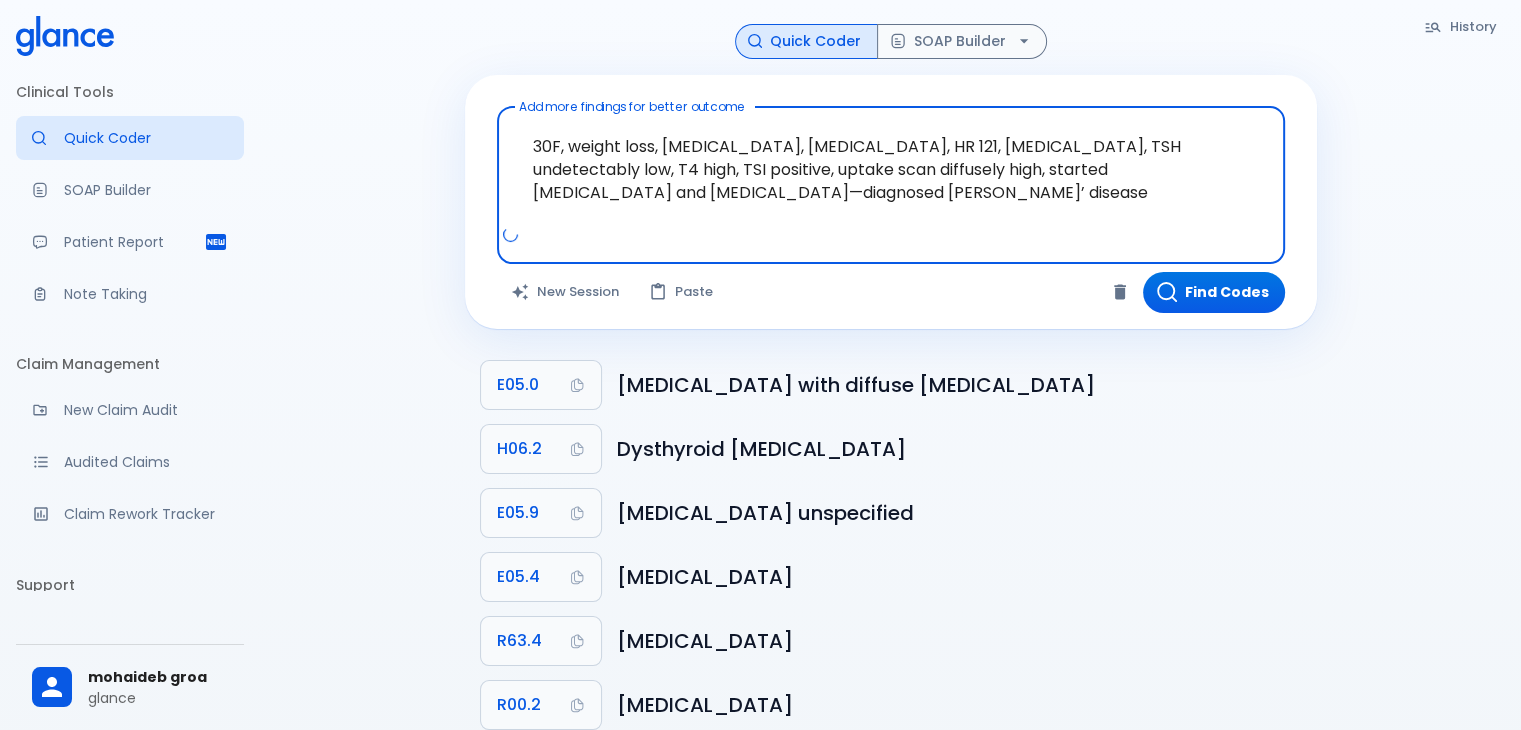 click on "30F, weight loss, palpitations, heat intolerance, HR 121, goiter, TSH undetectably low, T4 high, TSI positive, uptake scan diffusely high, started propranolol and methimazole—diagnosed Graves’ disease" at bounding box center [891, 169] 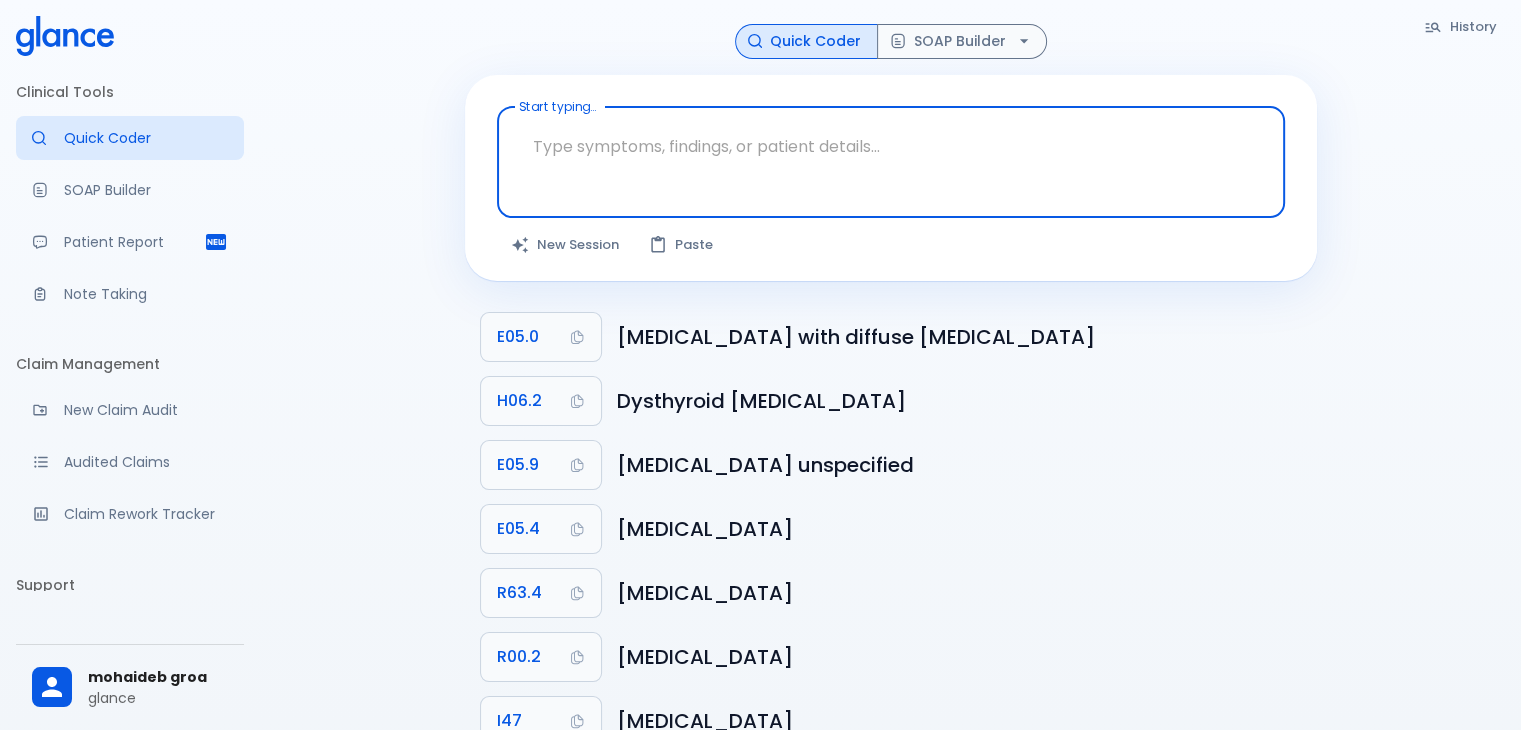 type 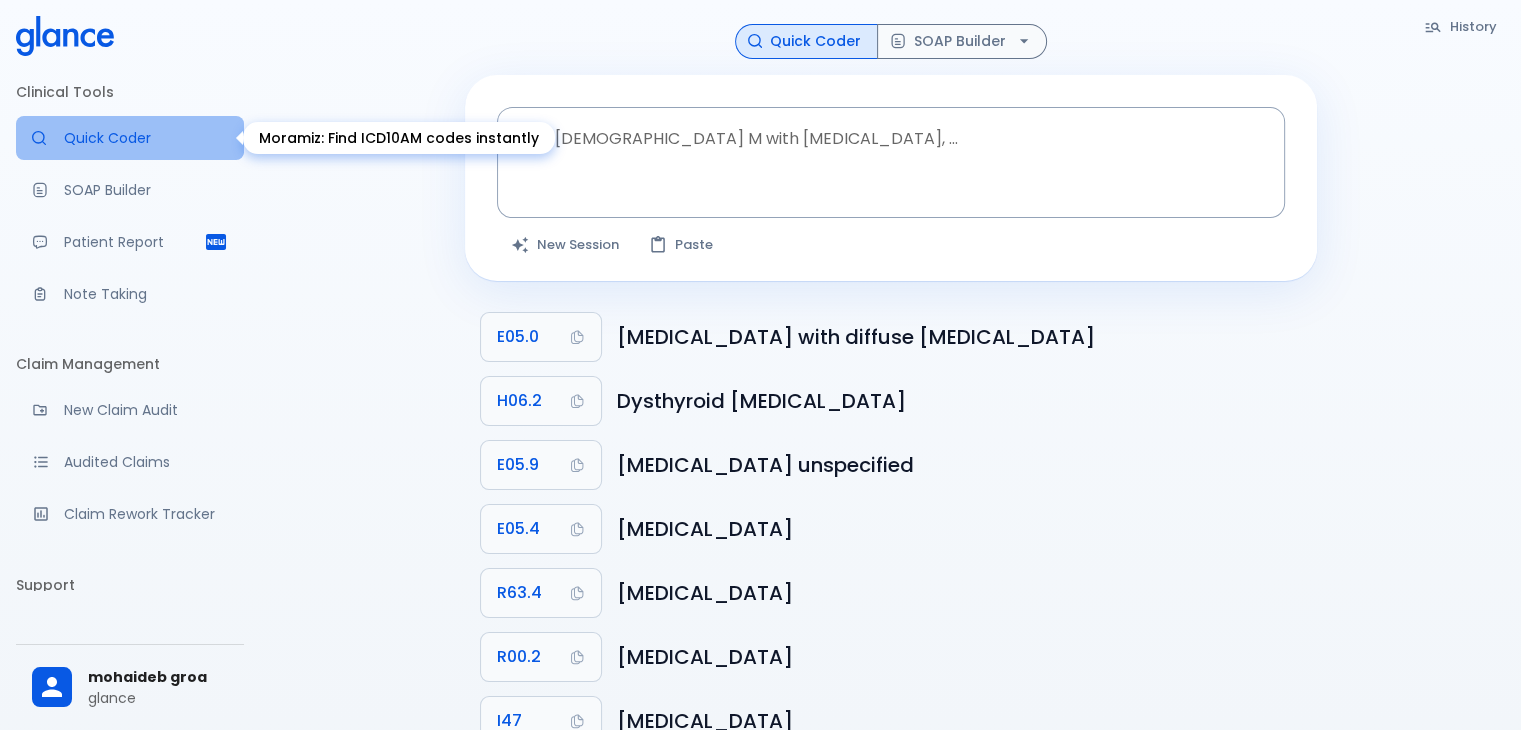 click on "Quick Coder" at bounding box center [146, 138] 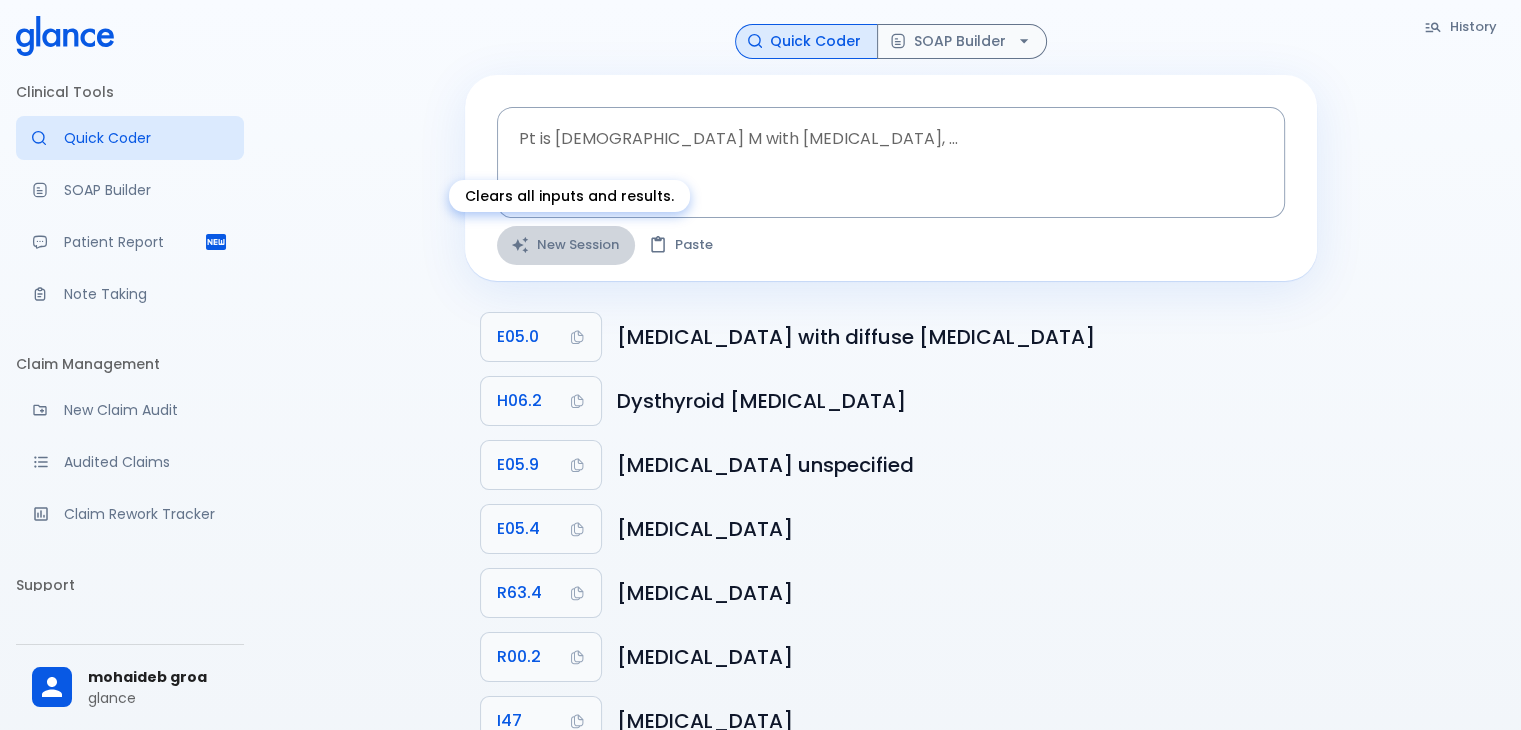click on "New Session" at bounding box center (566, 245) 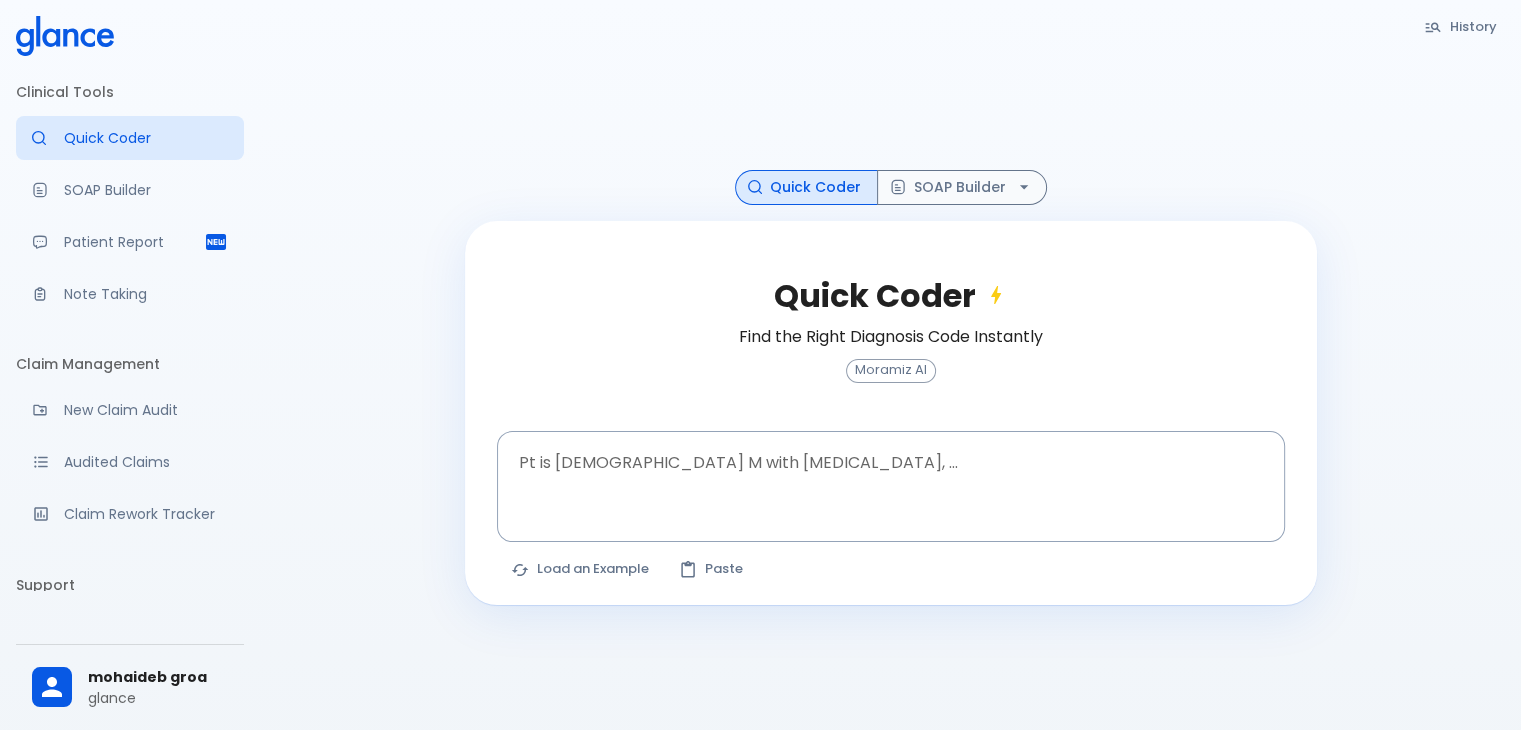 click on "History Quick Coder SOAP Builder   Quick Coder Find the Right Diagnosis Code Instantly Moramiz AI Pt is 35 yo M with chest pain, ... x Pt is 35 yo M with chest pain, ... The query was updated. Click  Find Codes  to refresh results. Load an Example Paste" at bounding box center [890, 389] 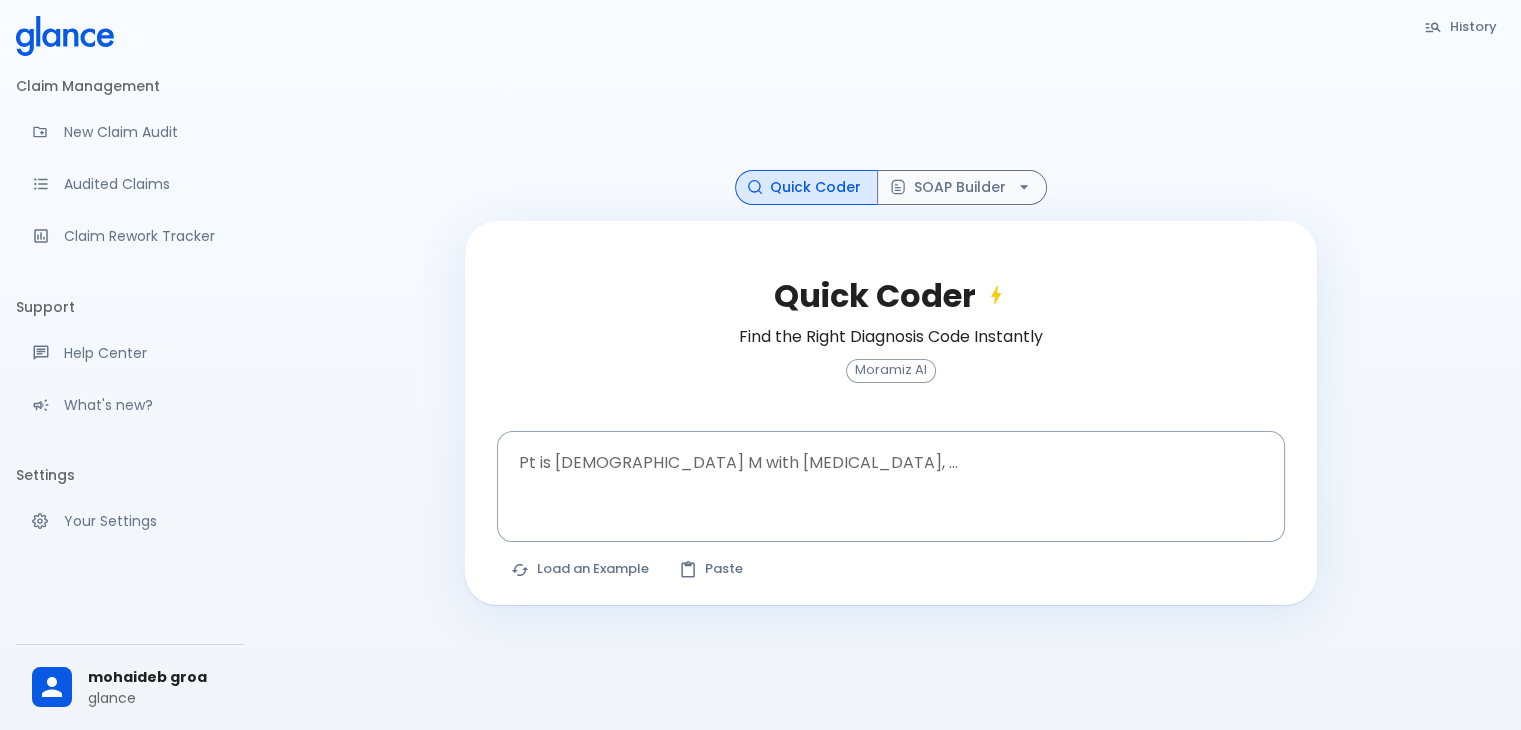 scroll, scrollTop: 0, scrollLeft: 0, axis: both 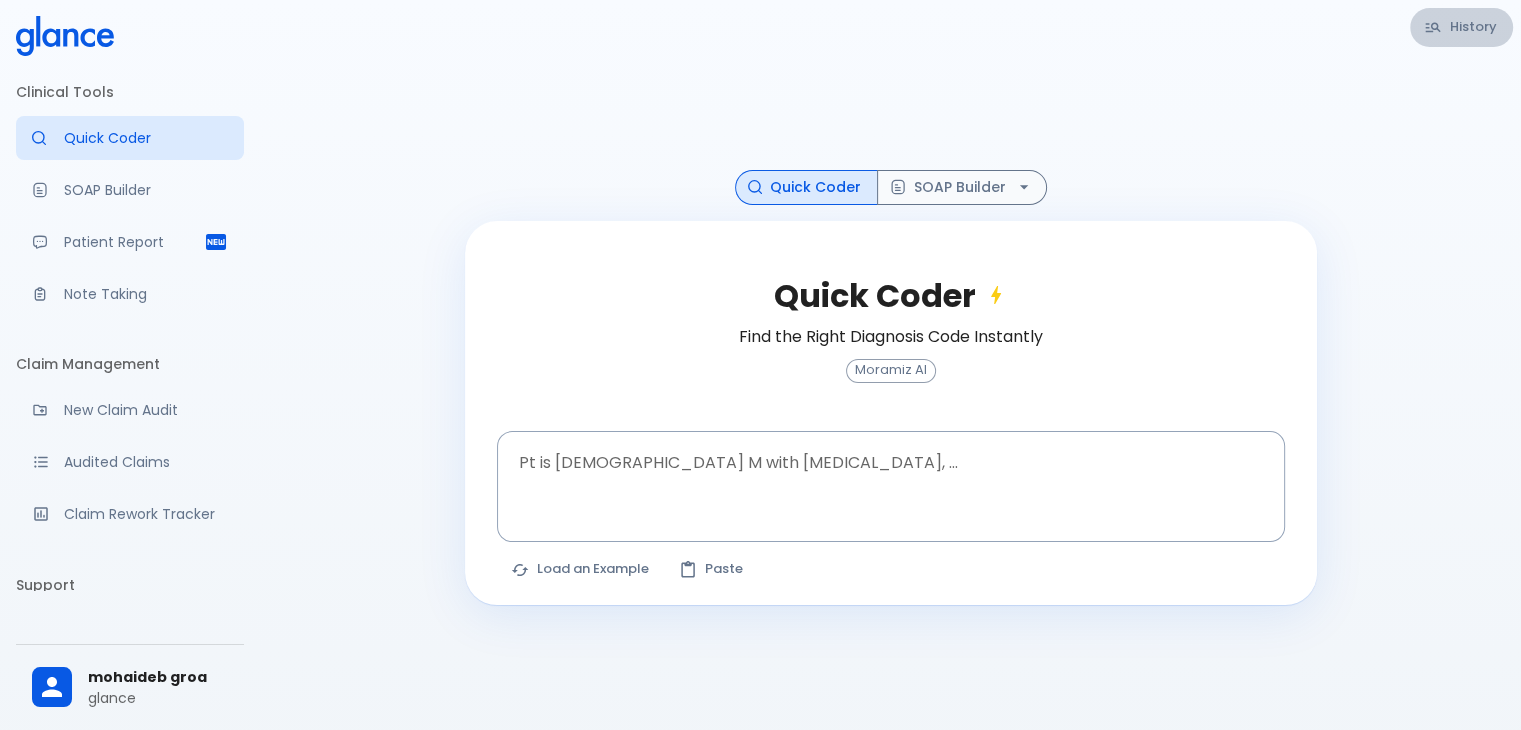 click on "History" at bounding box center (1461, 27) 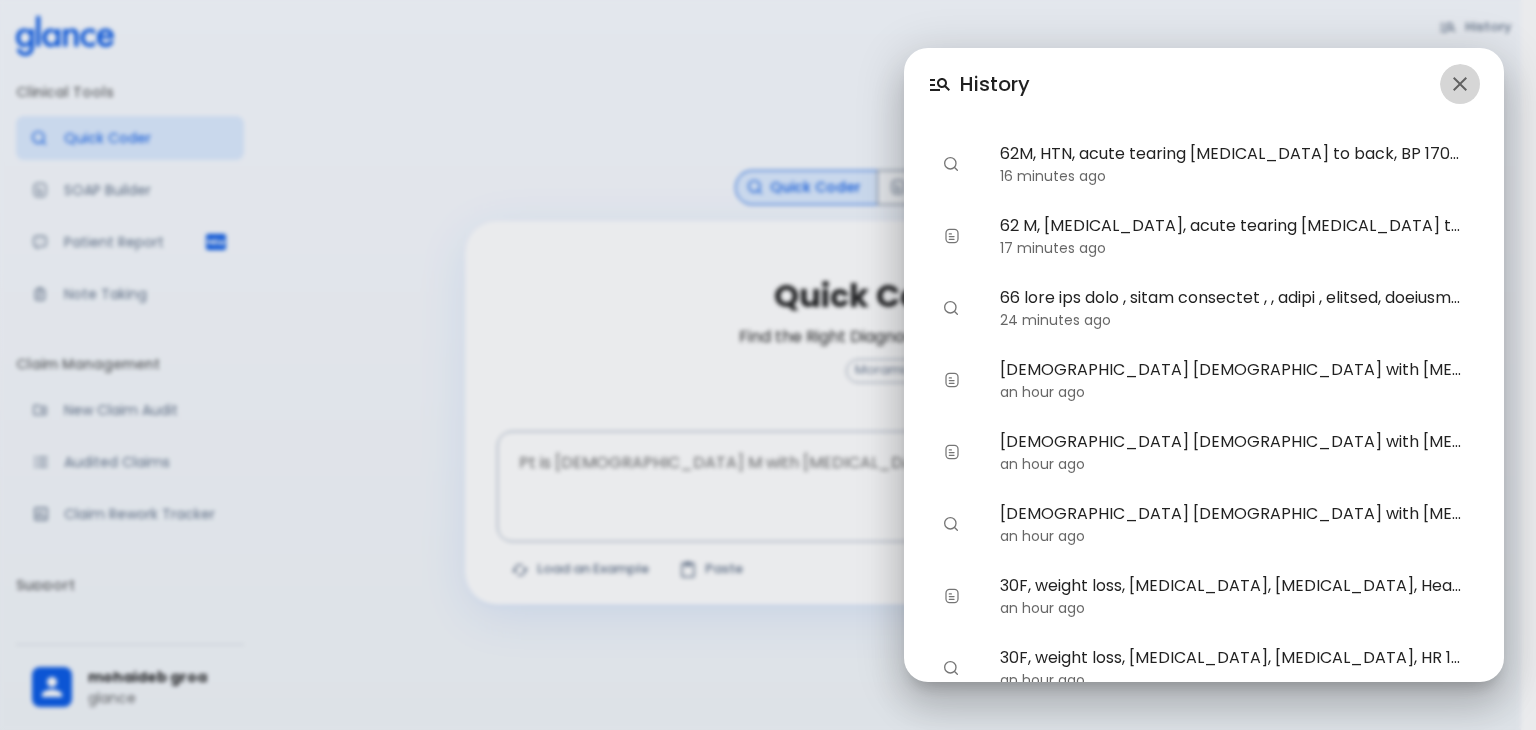 click 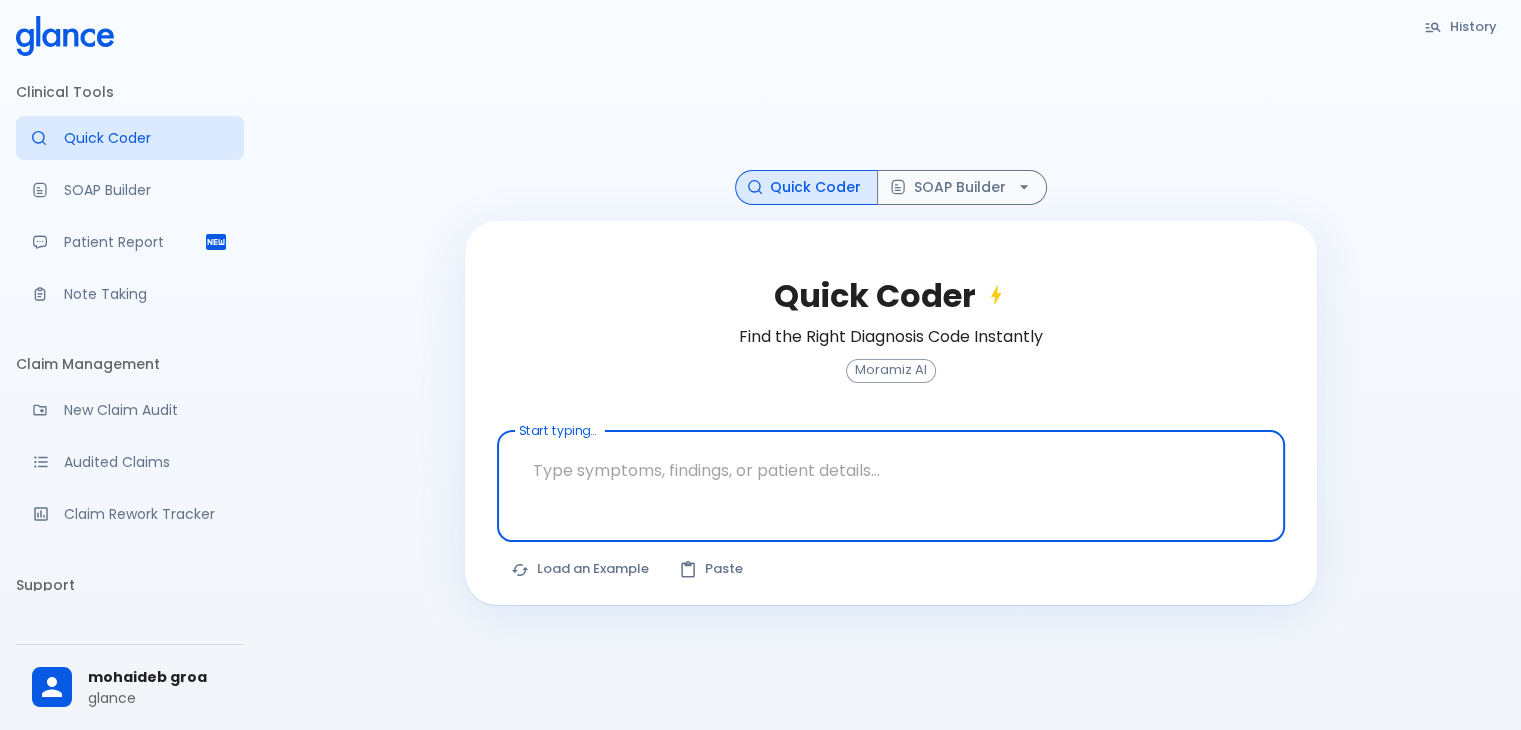 click at bounding box center [891, 470] 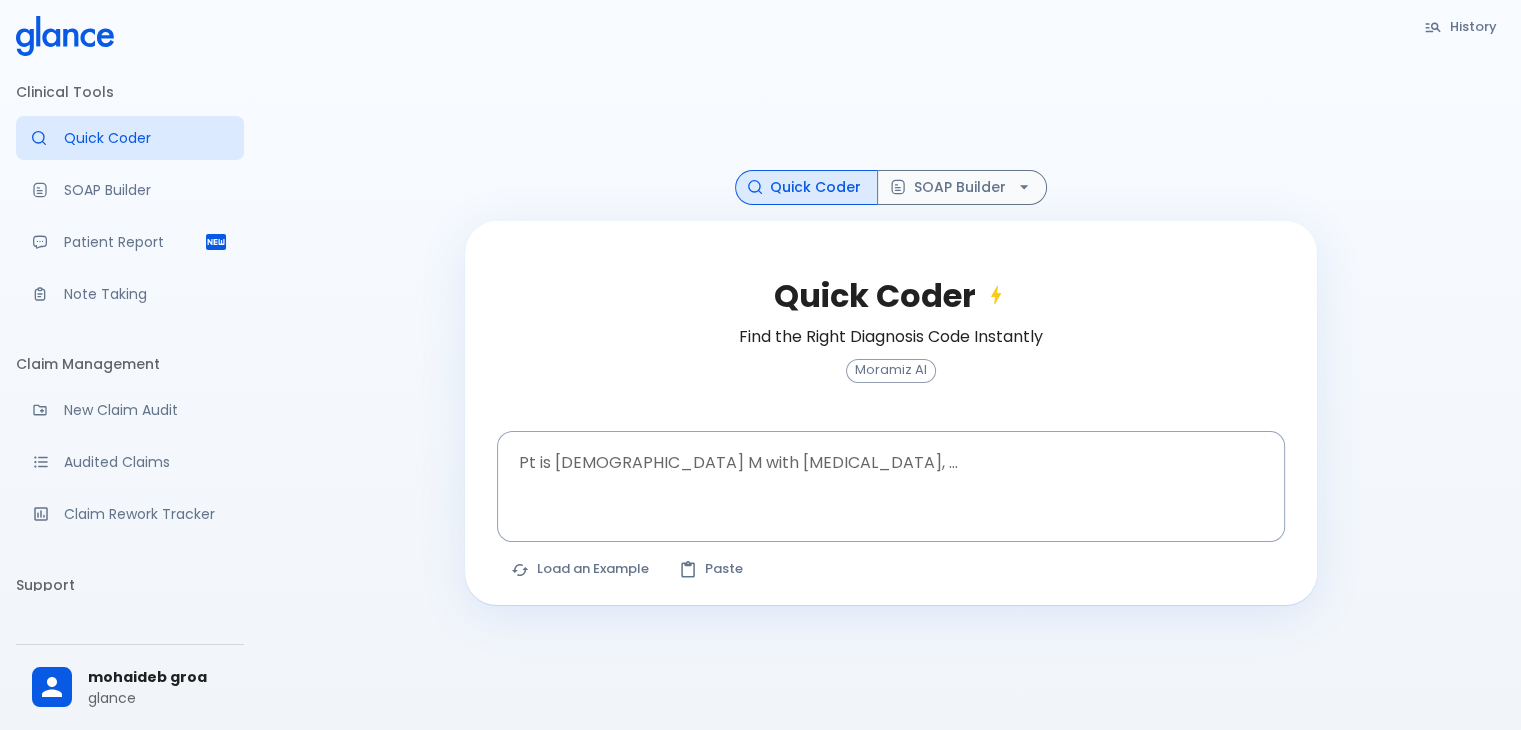 click on "History Quick Coder SOAP Builder   Quick Coder Find the Right Diagnosis Code Instantly Moramiz AI Pt is 35 yo M with chest pain, ... x Pt is 35 yo M with chest pain, ... The query was updated. Click  Find Codes  to refresh results. Load an Example Paste" at bounding box center (890, 389) 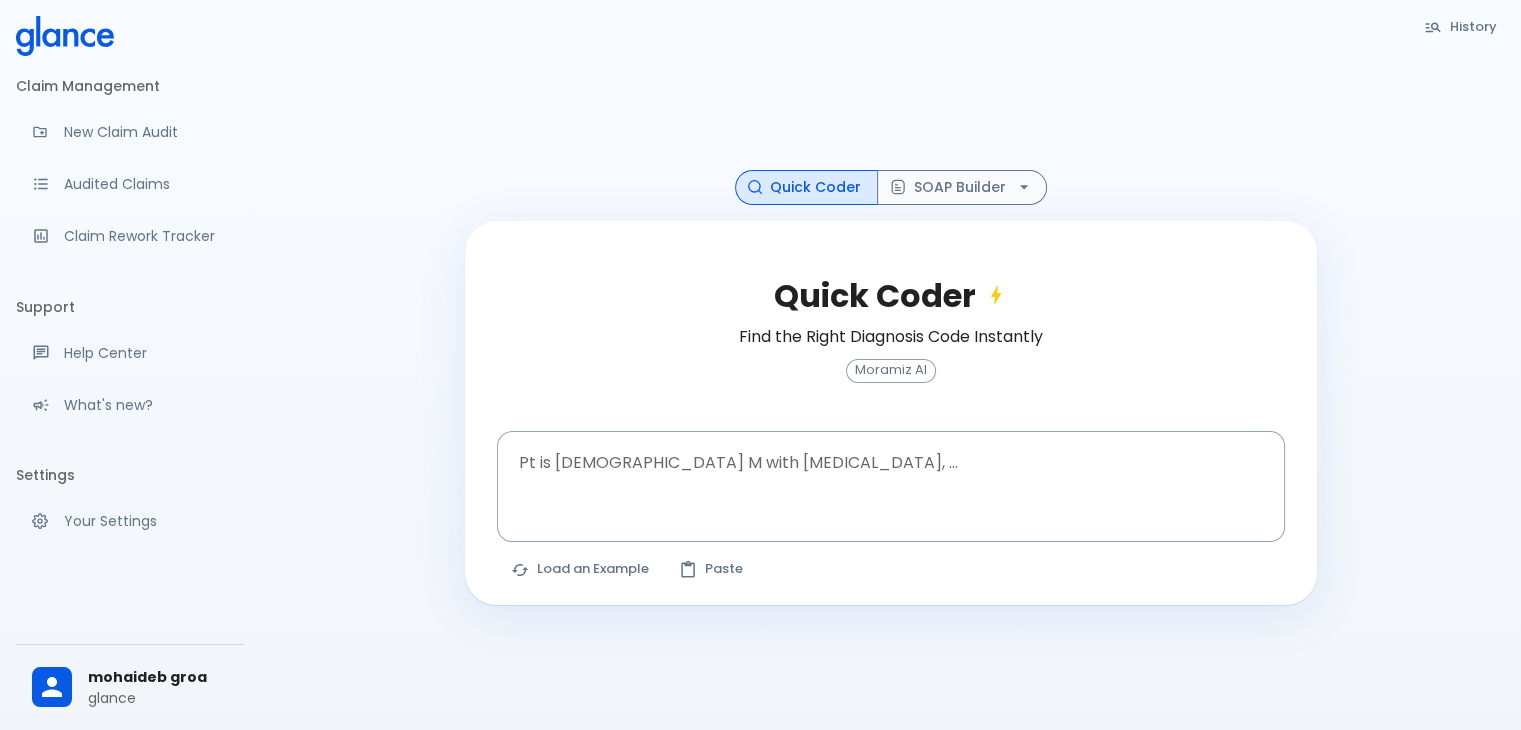 scroll, scrollTop: 0, scrollLeft: 0, axis: both 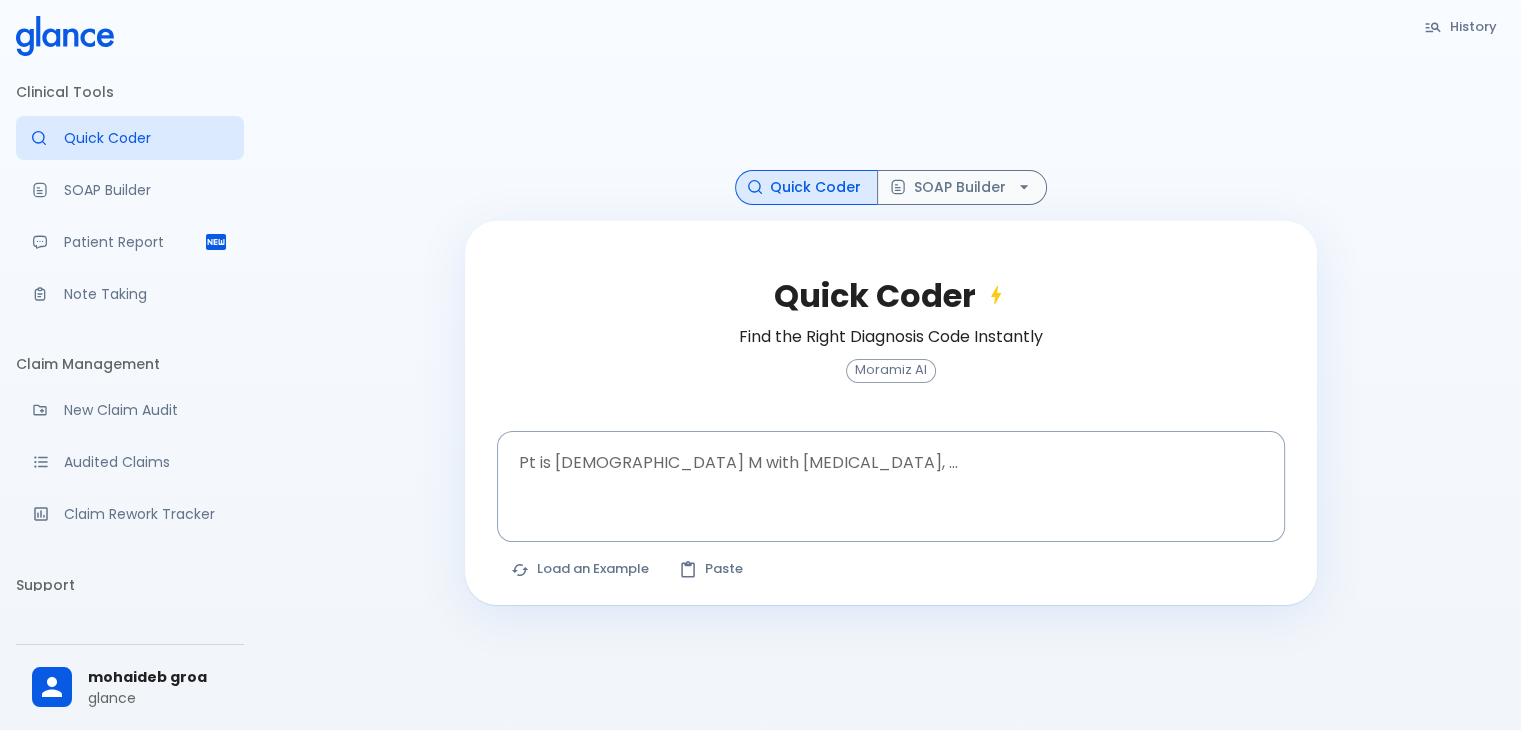 click on "History Quick Coder SOAP Builder   Quick Coder Find the Right Diagnosis Code Instantly Moramiz AI Pt is 35 yo M with chest pain, ... x Pt is 35 yo M with chest pain, ... The query was updated. Click  Find Codes  to refresh results. Load an Example Paste" at bounding box center (890, 389) 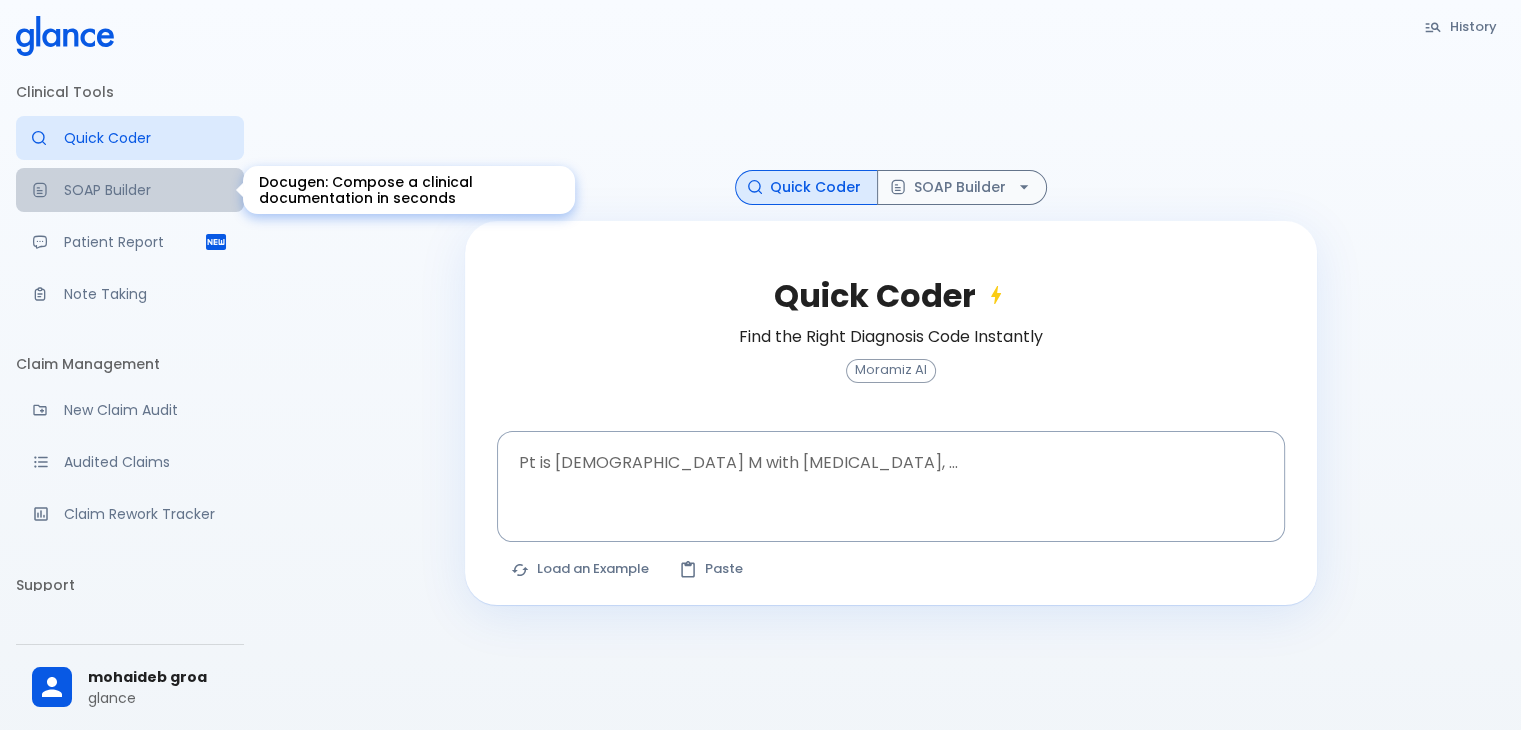 click on "SOAP Builder" at bounding box center (146, 190) 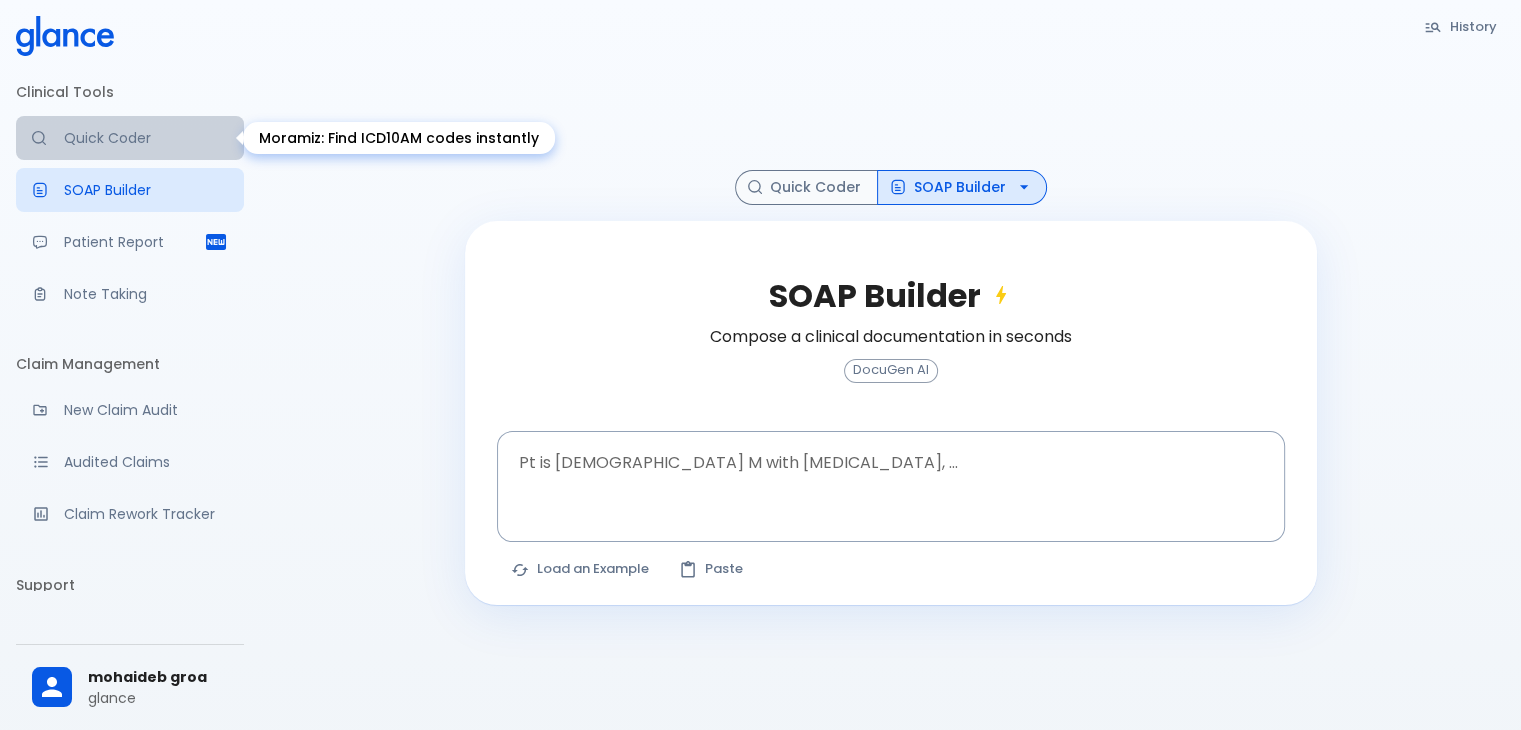 click on "Quick Coder" at bounding box center (146, 138) 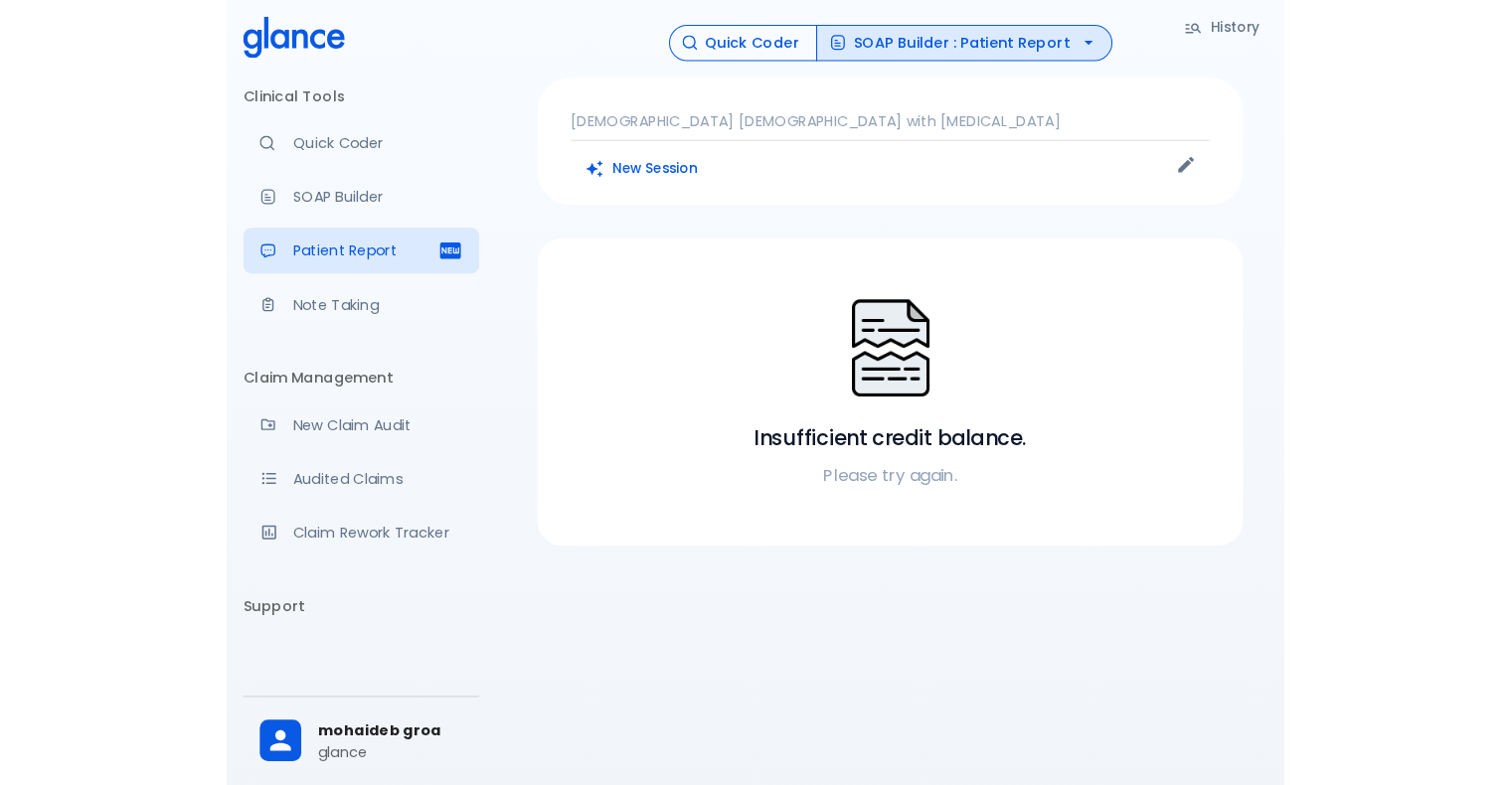scroll, scrollTop: 0, scrollLeft: 0, axis: both 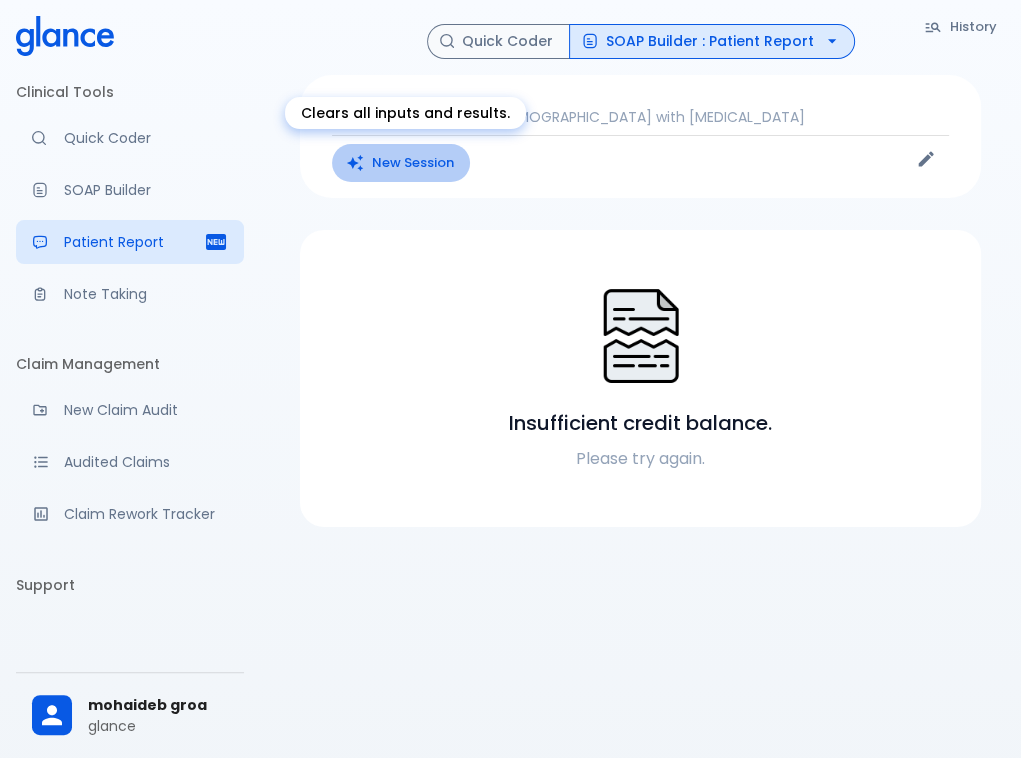 click on "New Session" at bounding box center (401, 163) 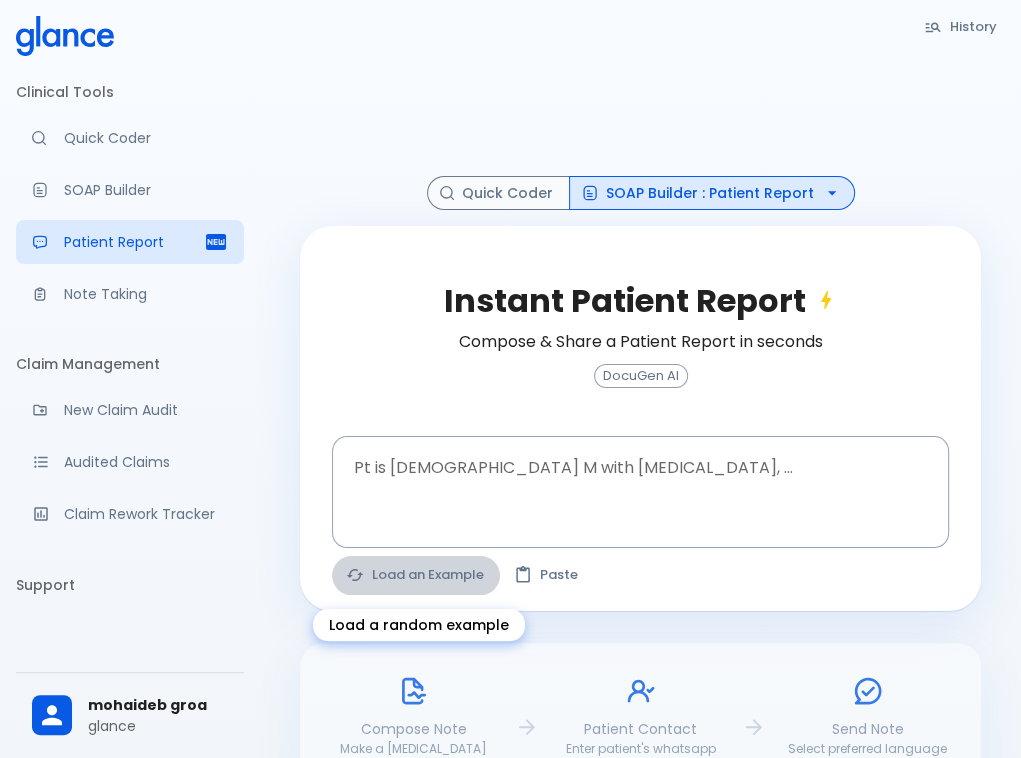 click on "Load an Example" at bounding box center [416, 575] 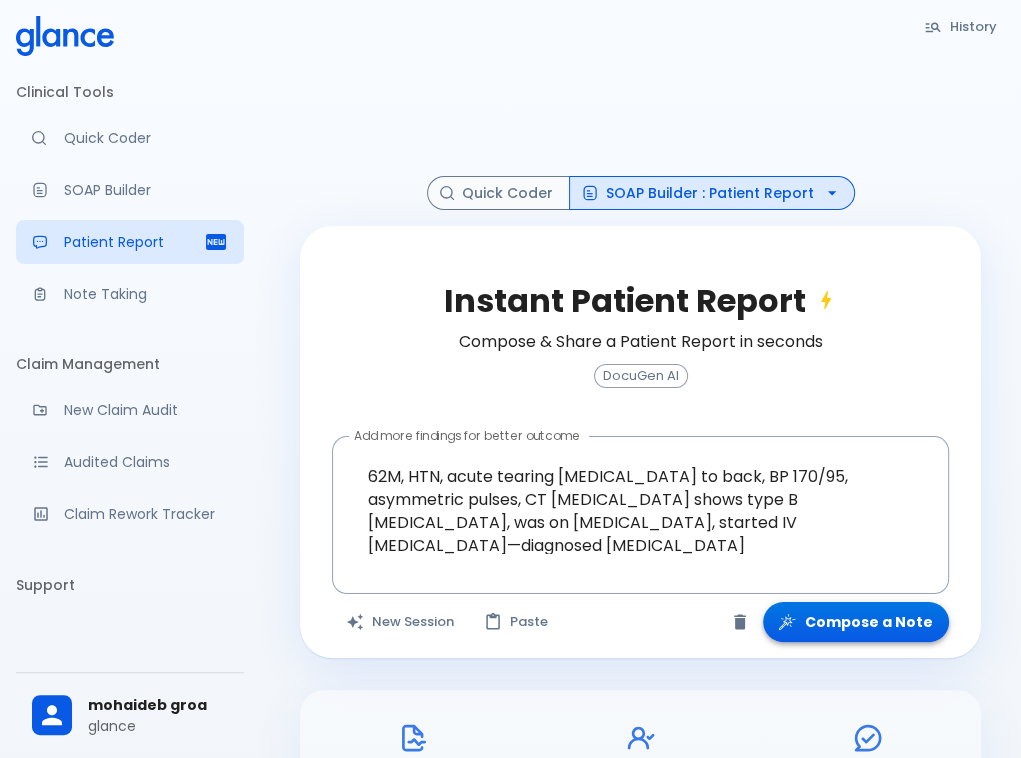 click on "Compose a Note" at bounding box center [856, 622] 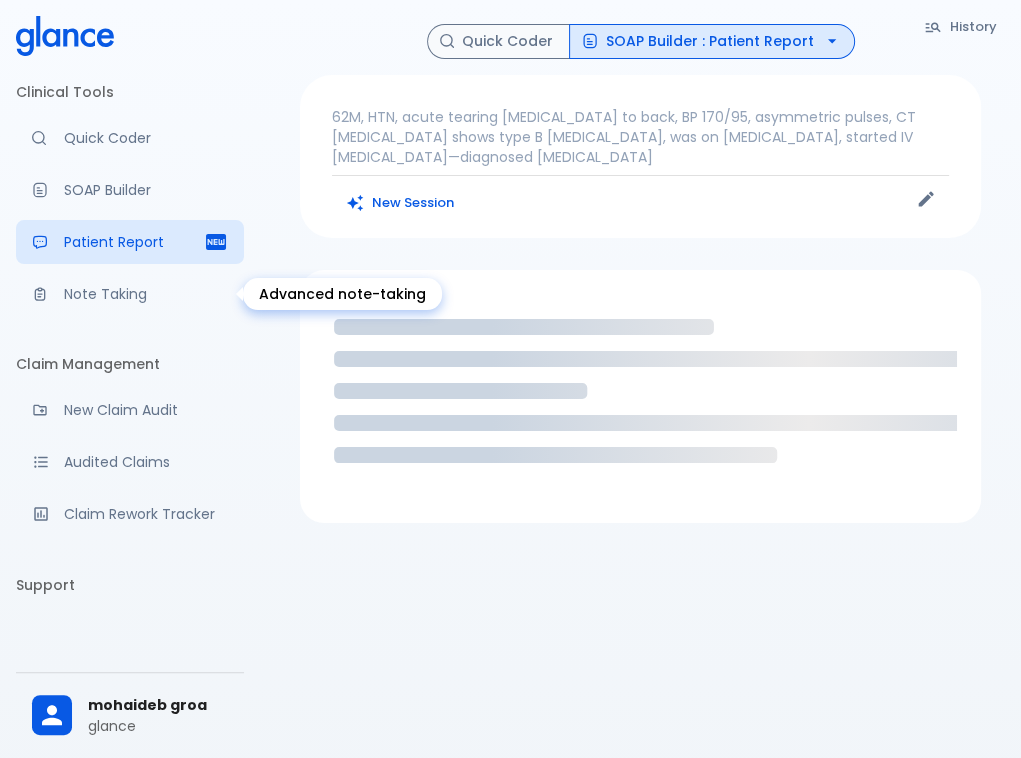 click on "Note Taking" at bounding box center (130, 294) 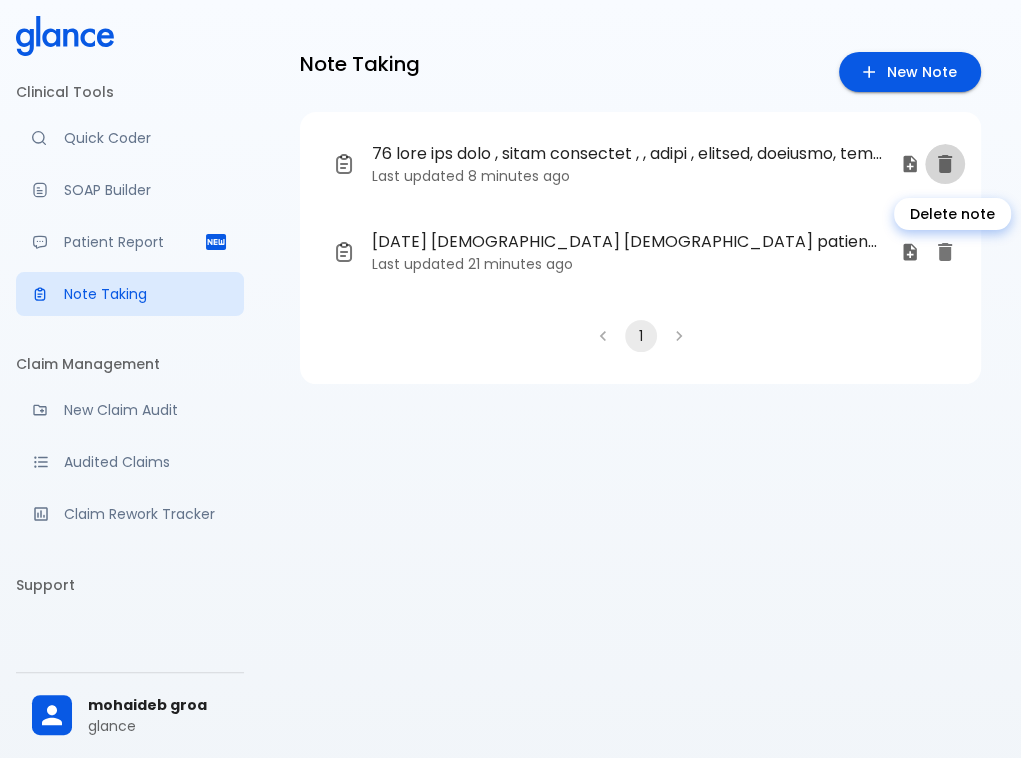 click 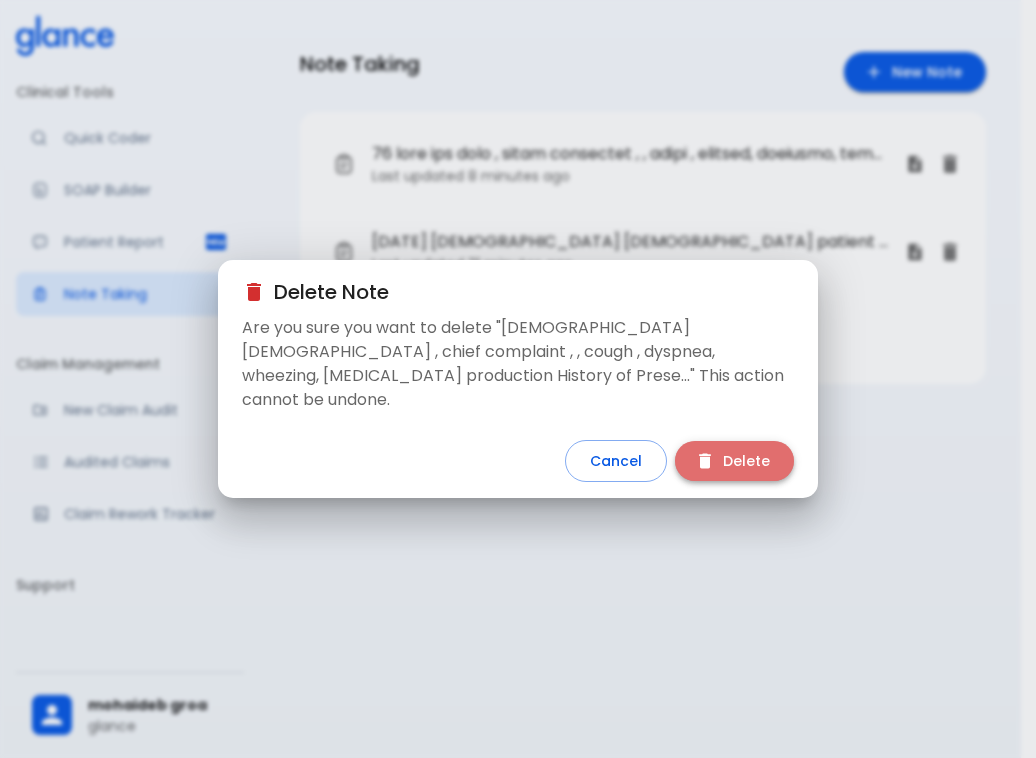 click on "Delete" at bounding box center (734, 461) 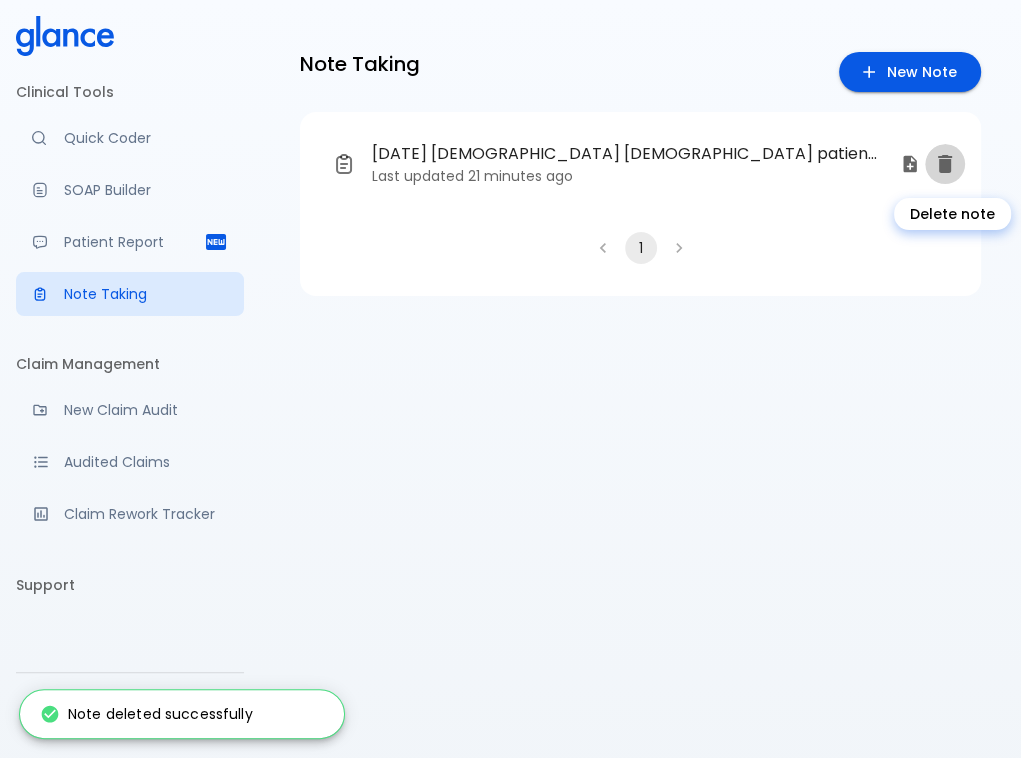 click 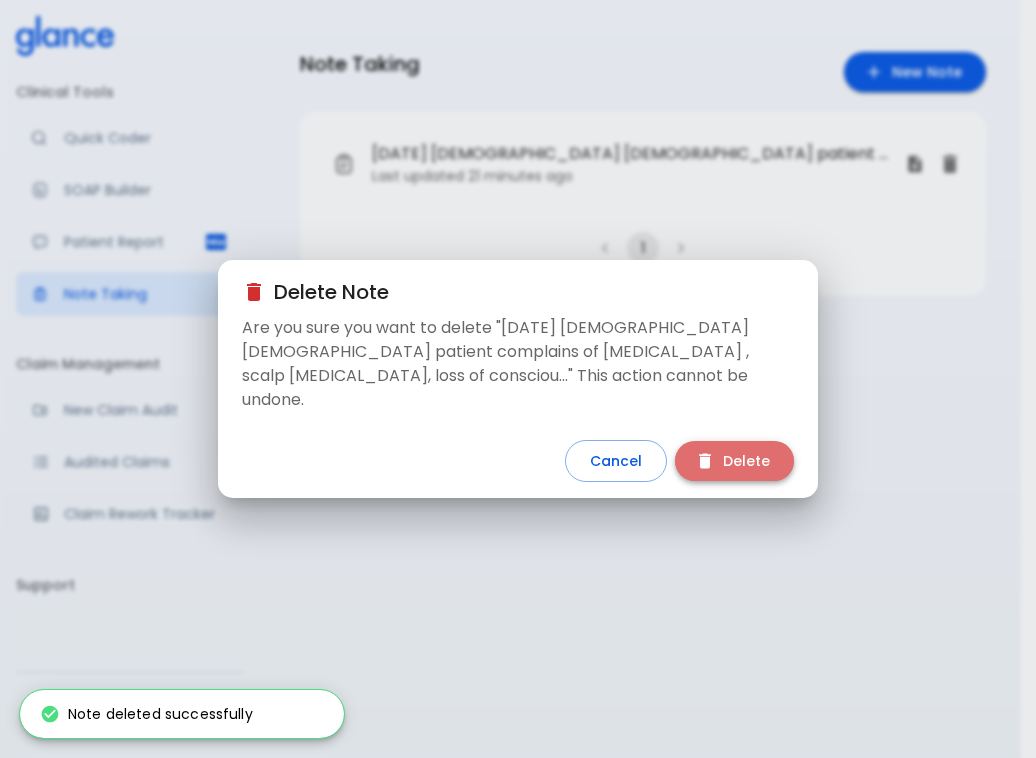 click on "Delete" at bounding box center (734, 461) 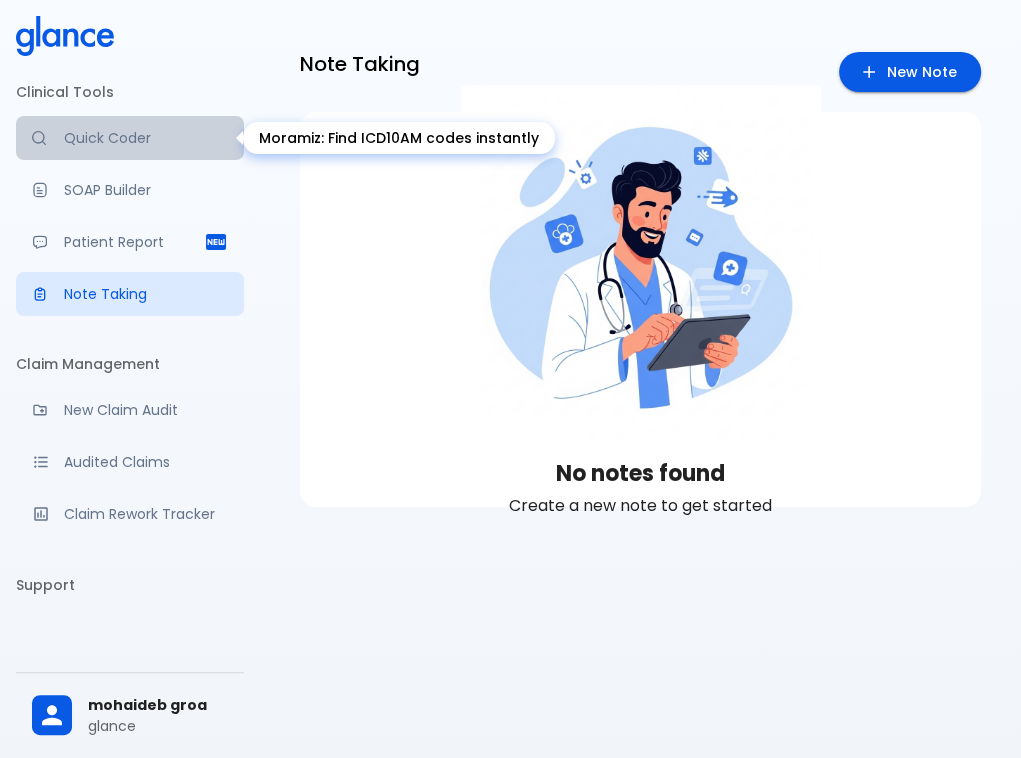 click on "Quick Coder" at bounding box center (146, 138) 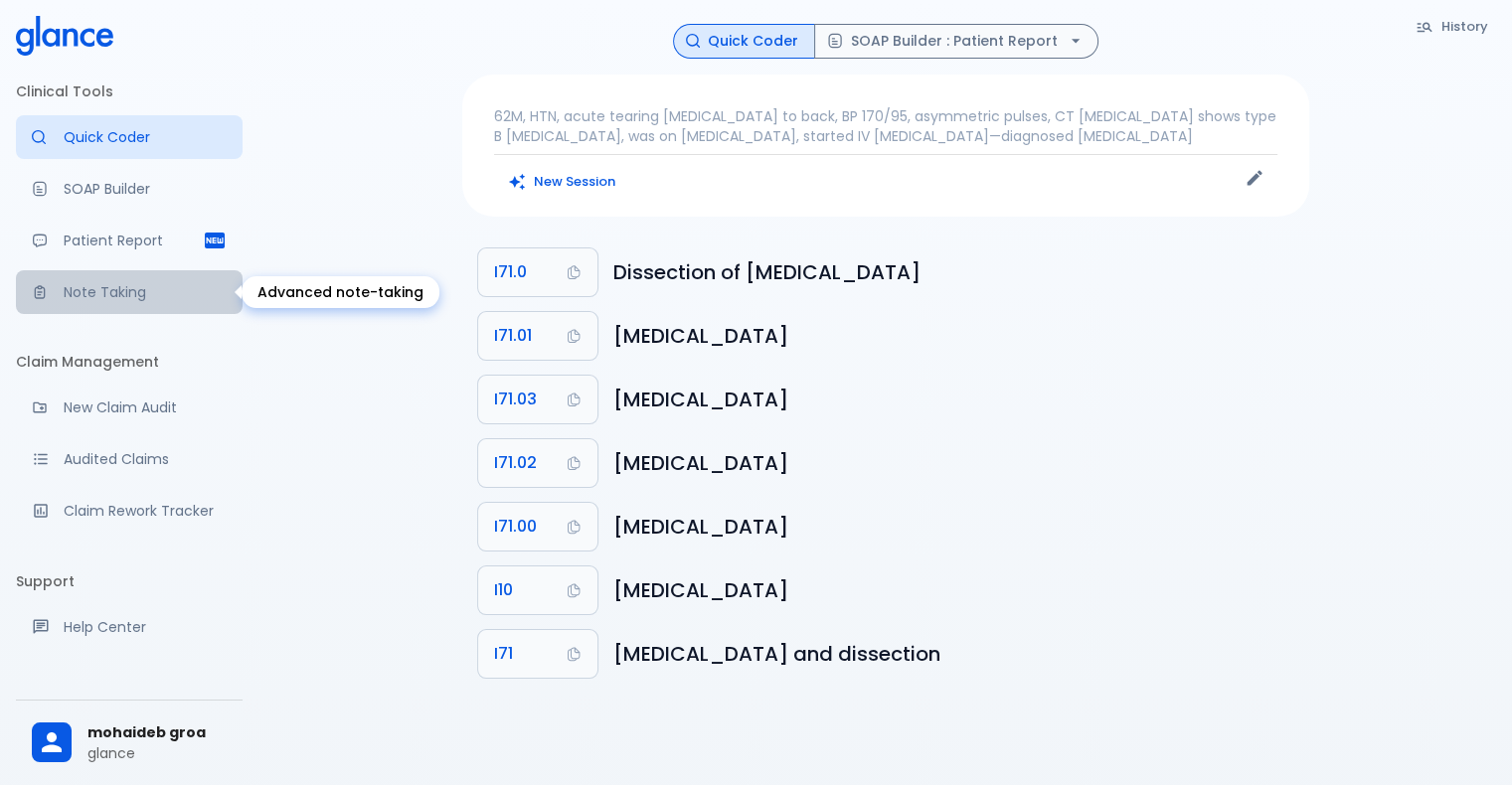 click on "Note Taking" at bounding box center (145, 292) 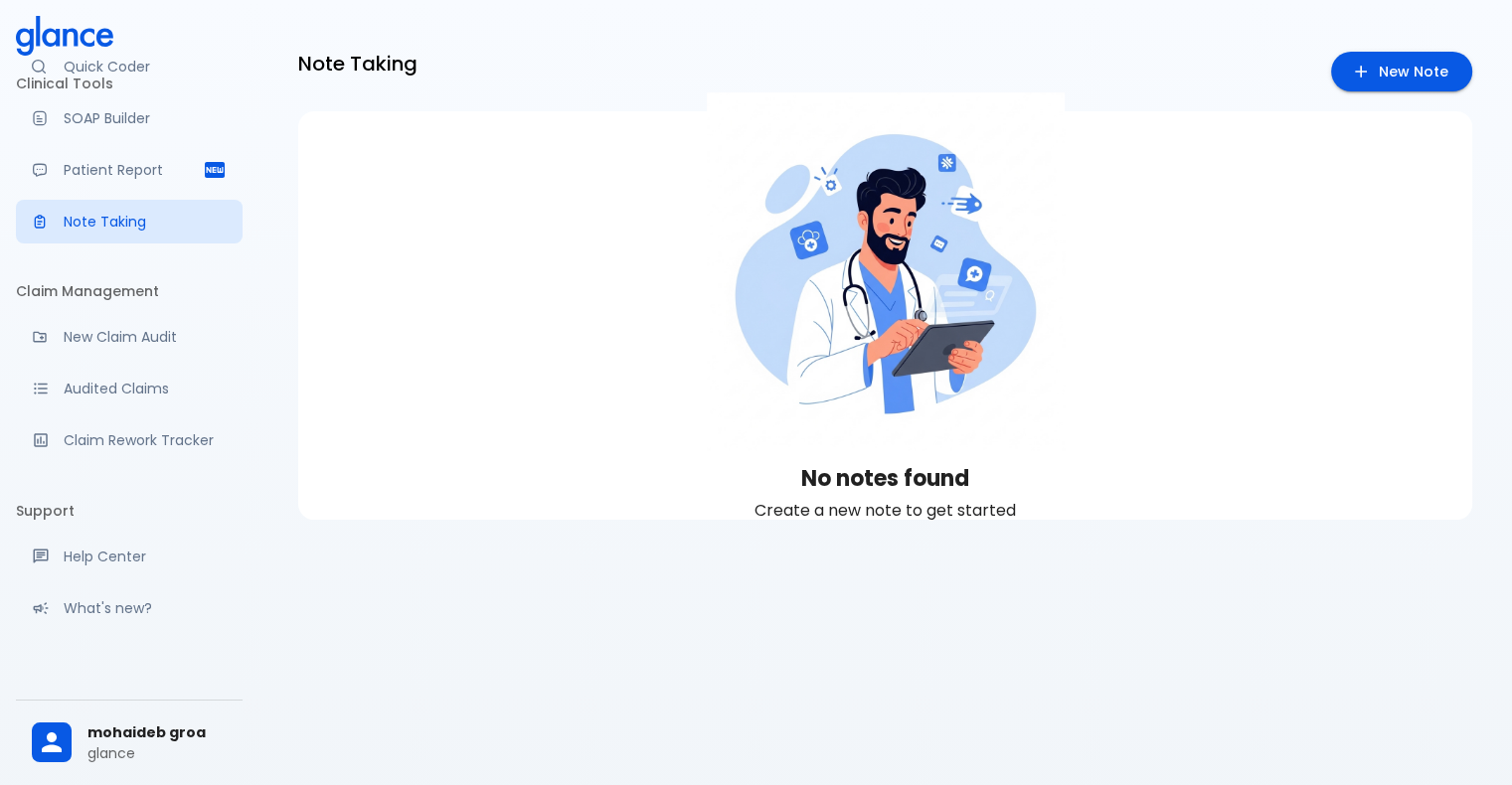 scroll, scrollTop: 20, scrollLeft: 0, axis: vertical 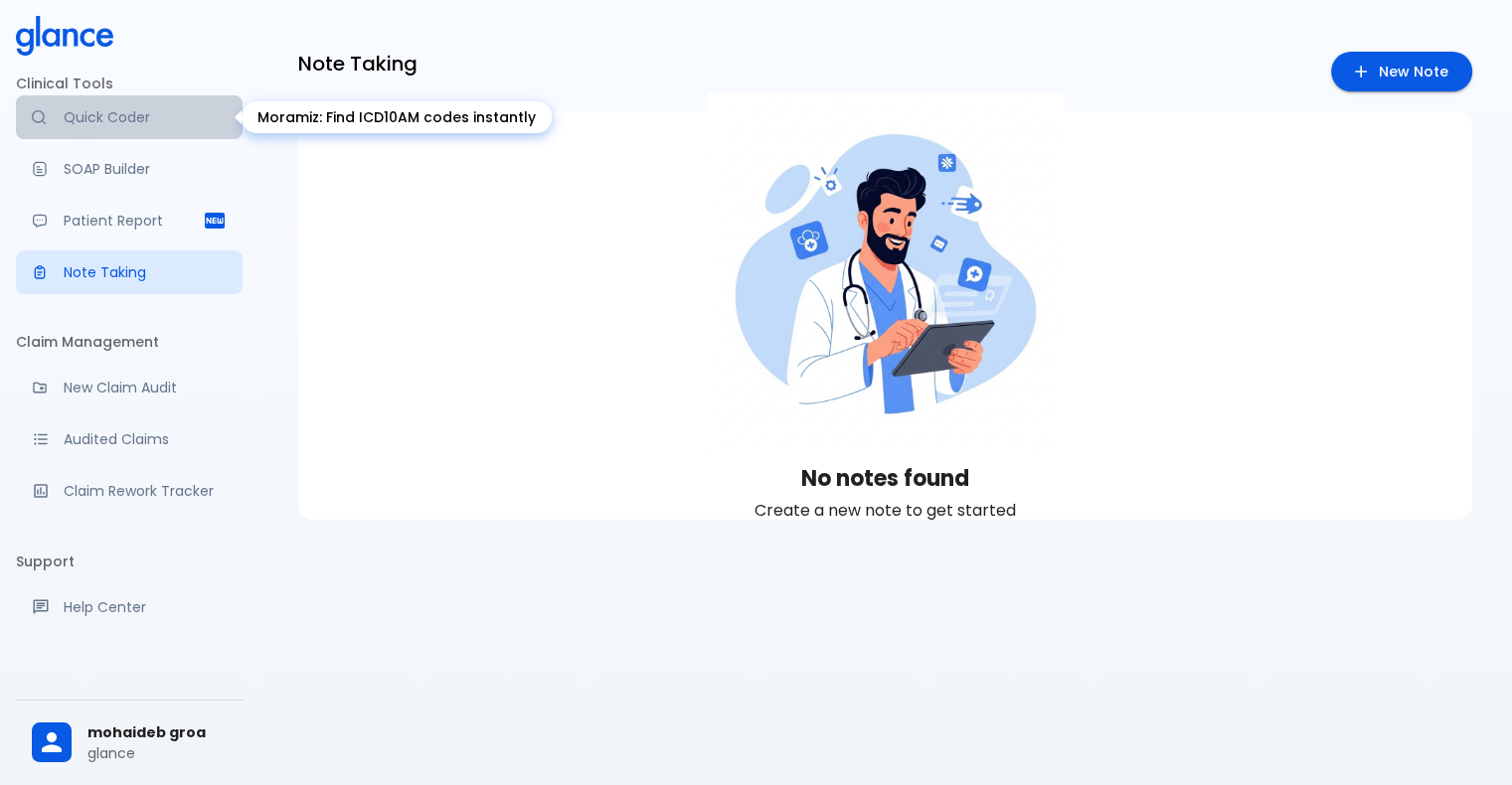 click on "Quick Coder" at bounding box center [145, 117] 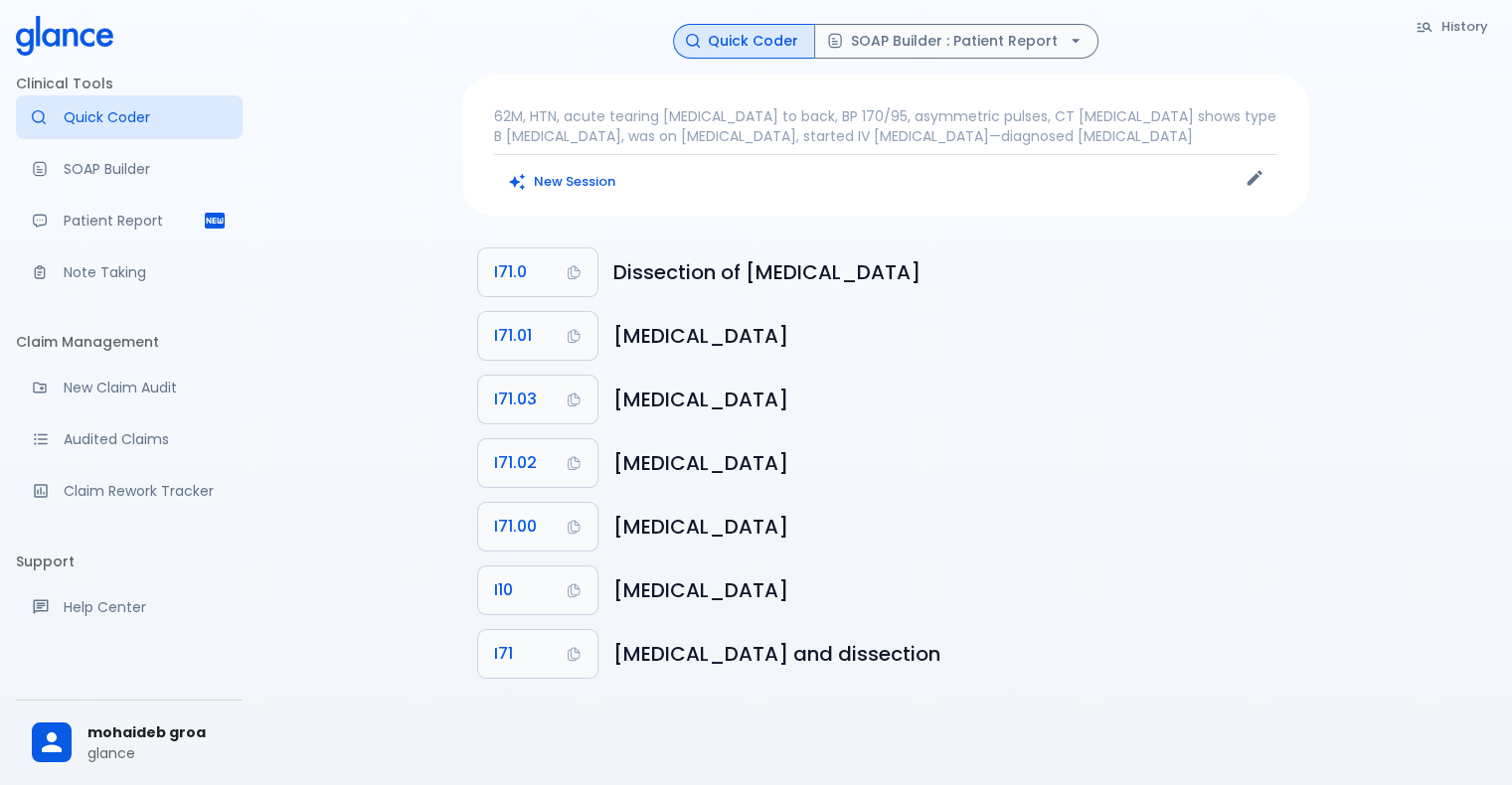 scroll, scrollTop: 0, scrollLeft: 0, axis: both 